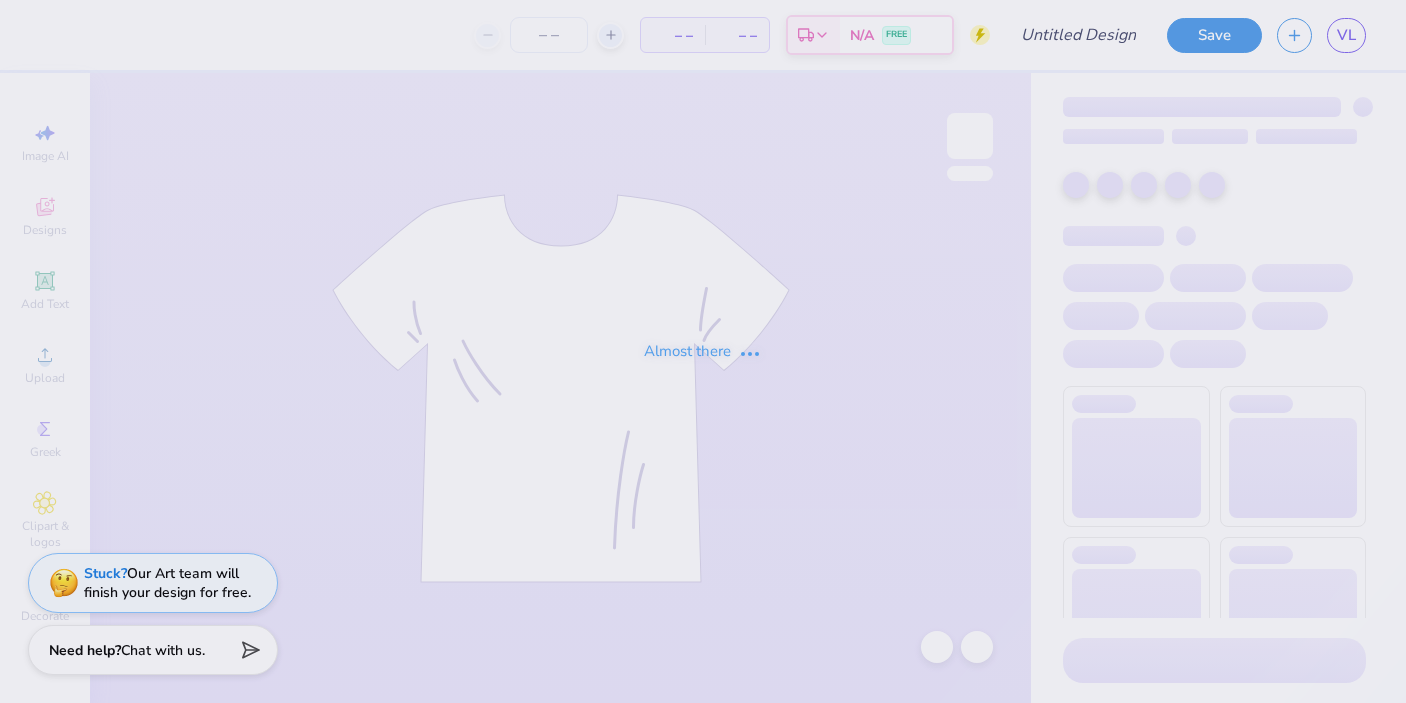 scroll, scrollTop: 0, scrollLeft: 0, axis: both 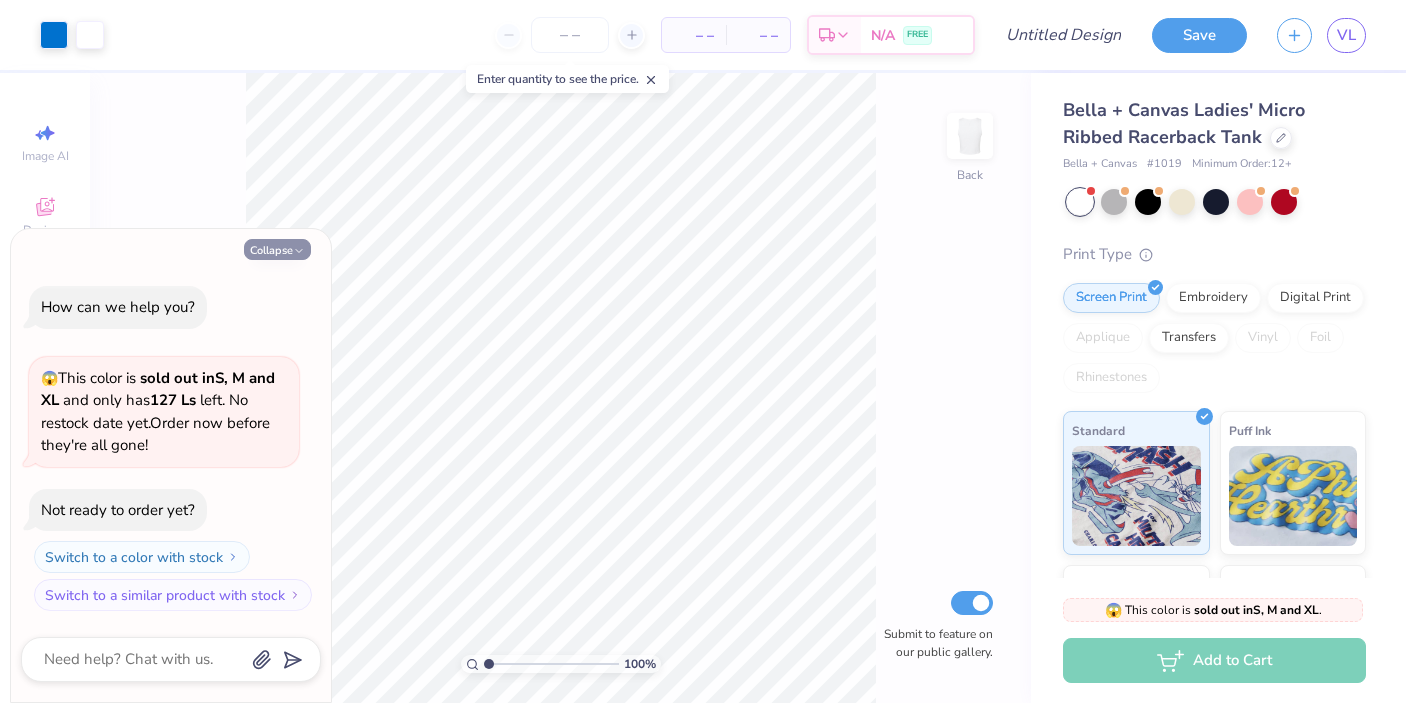 click 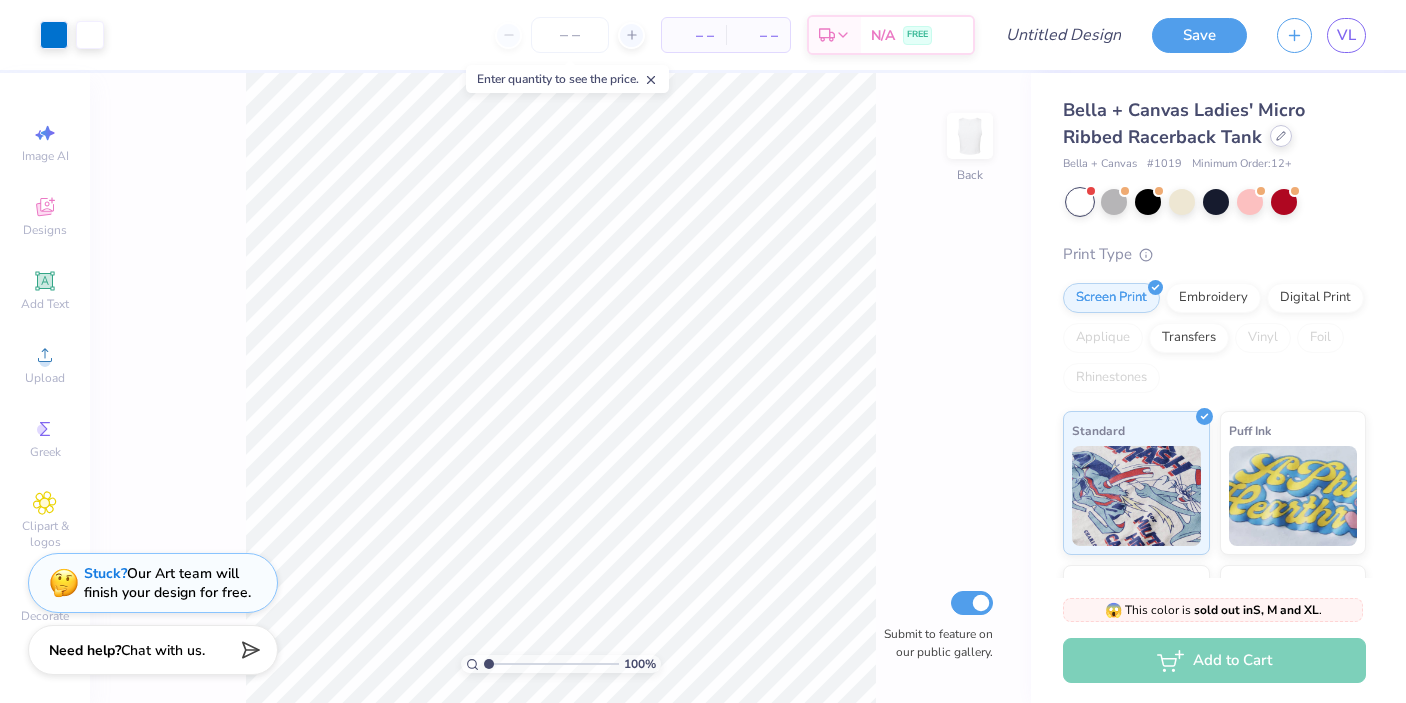 click at bounding box center [1281, 136] 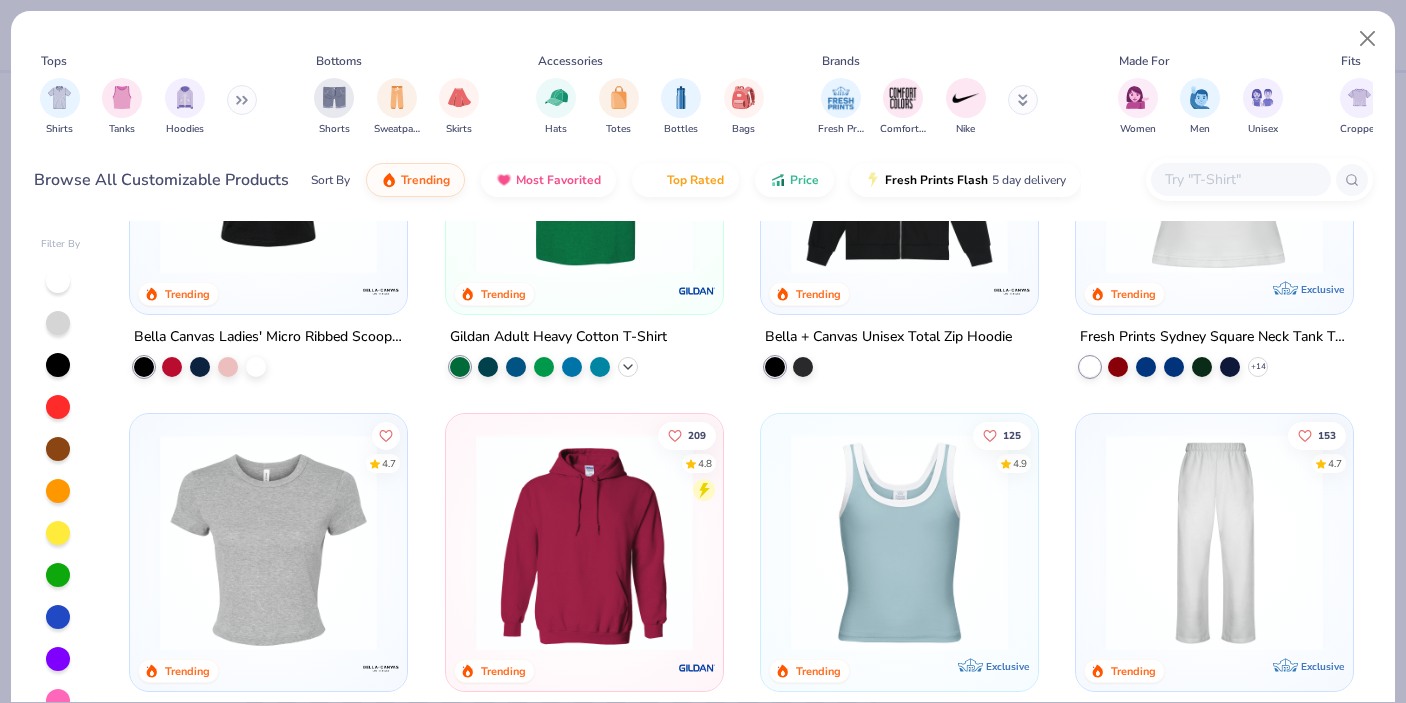 scroll, scrollTop: 567, scrollLeft: 0, axis: vertical 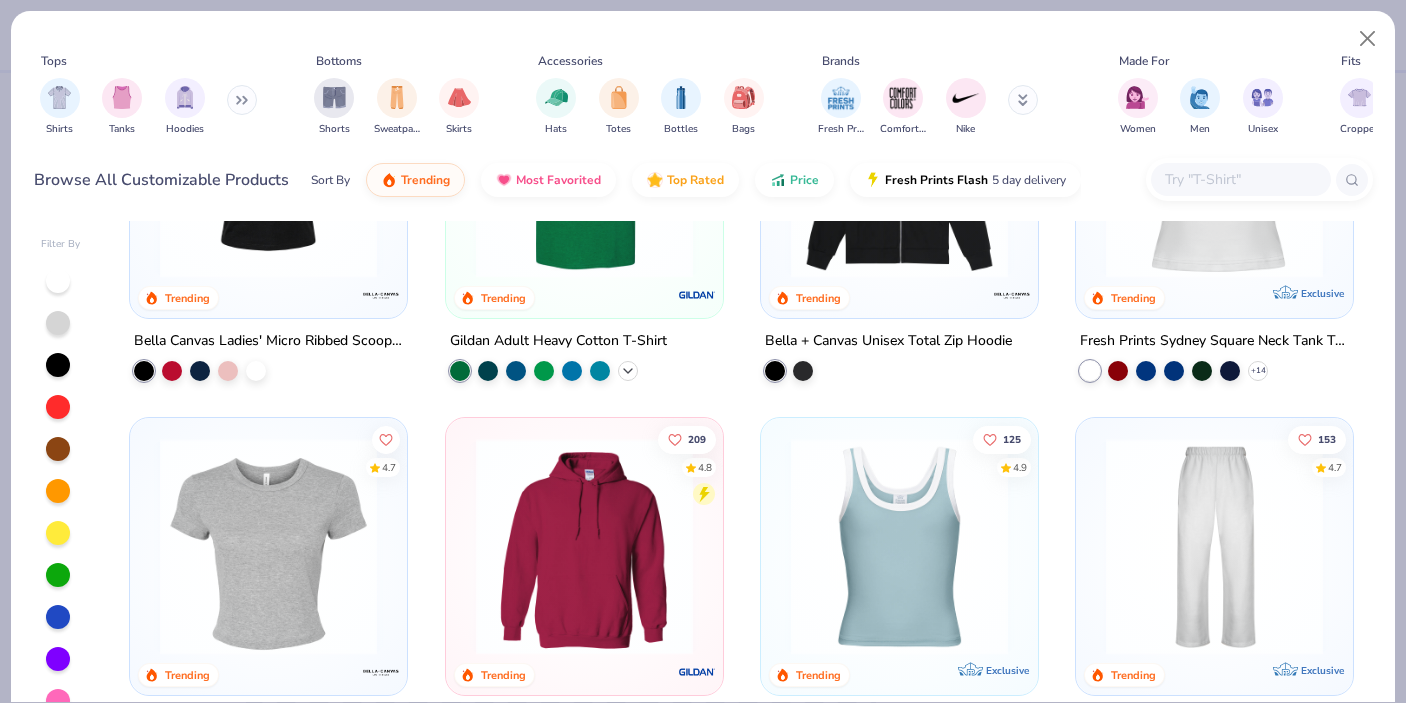 click 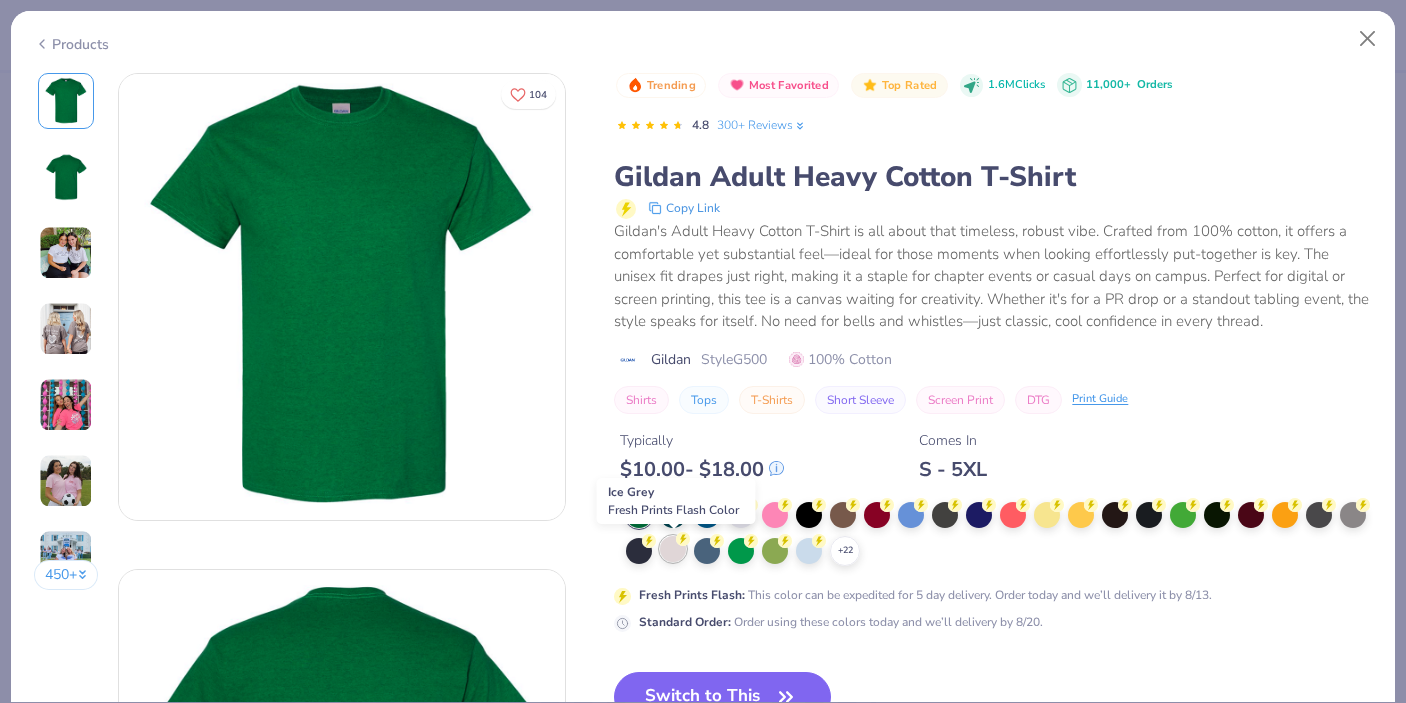 click at bounding box center (673, 549) 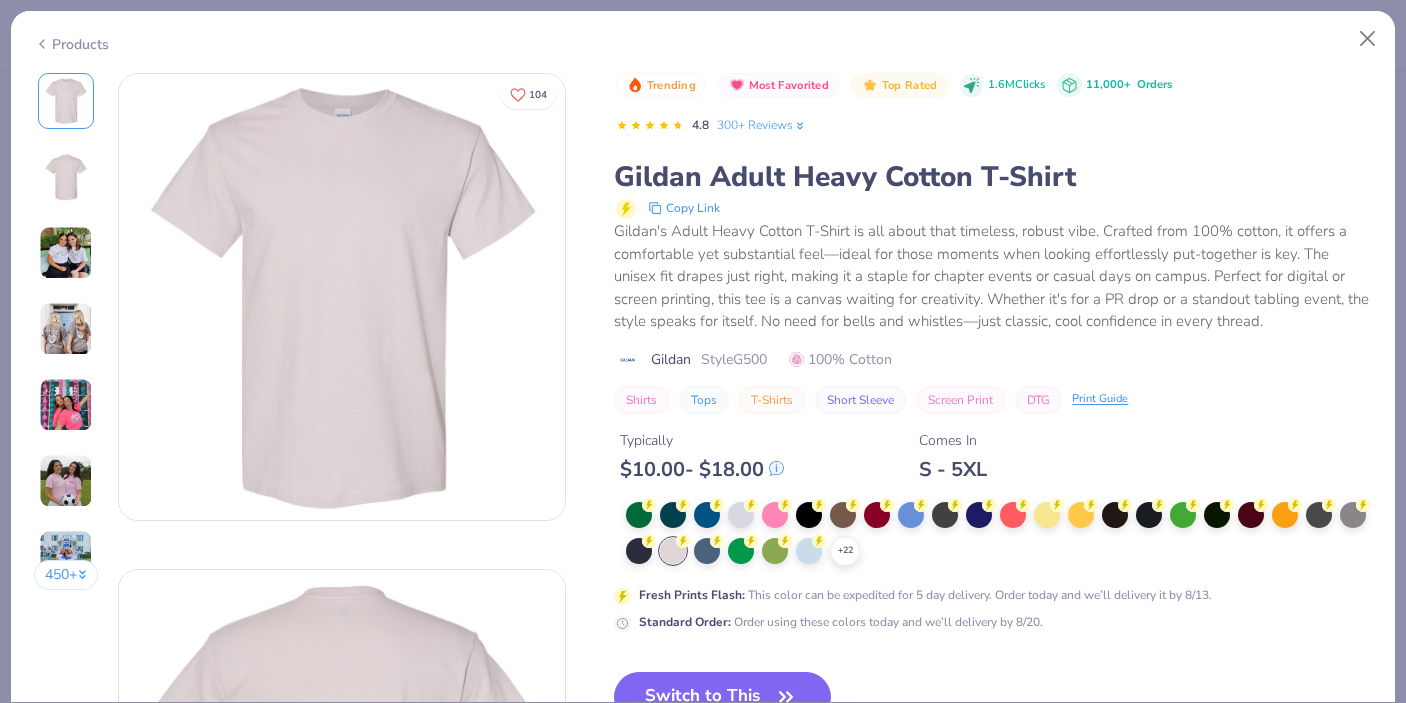 click at bounding box center [66, 253] 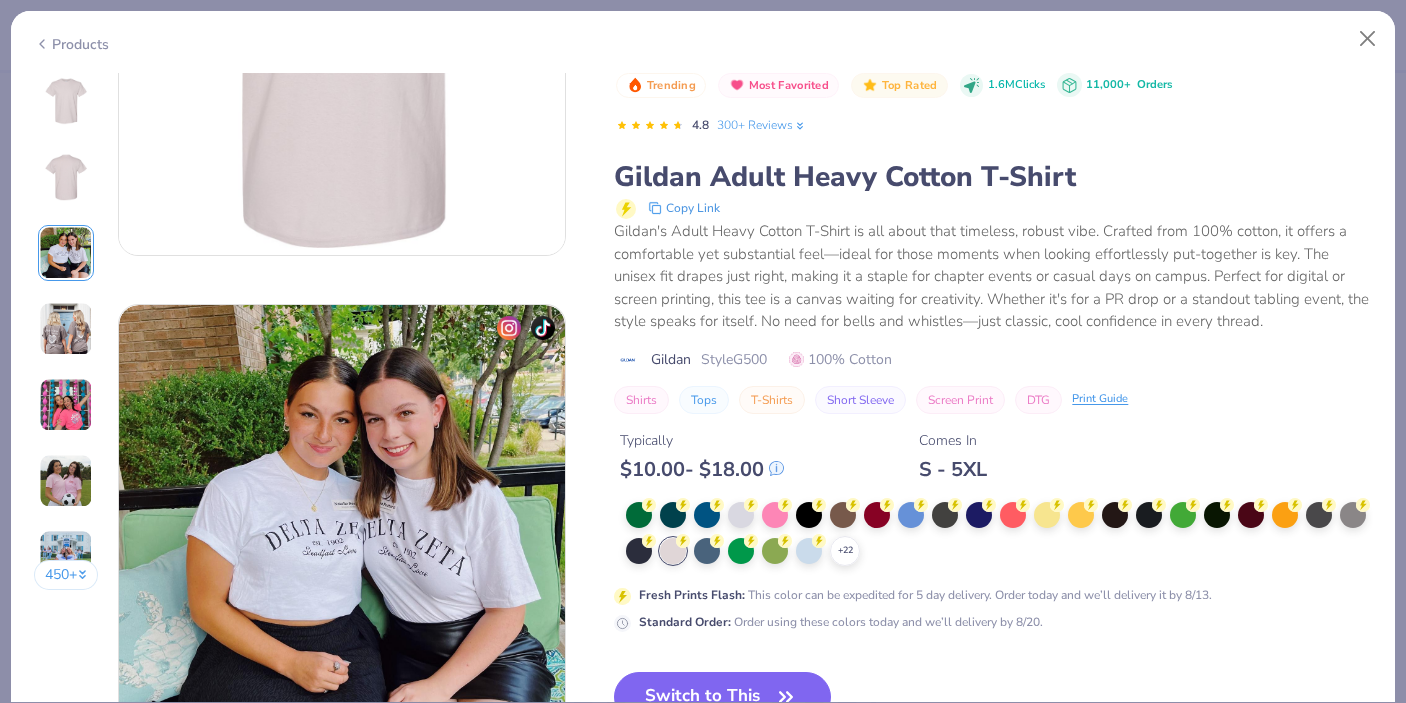 scroll, scrollTop: 992, scrollLeft: 0, axis: vertical 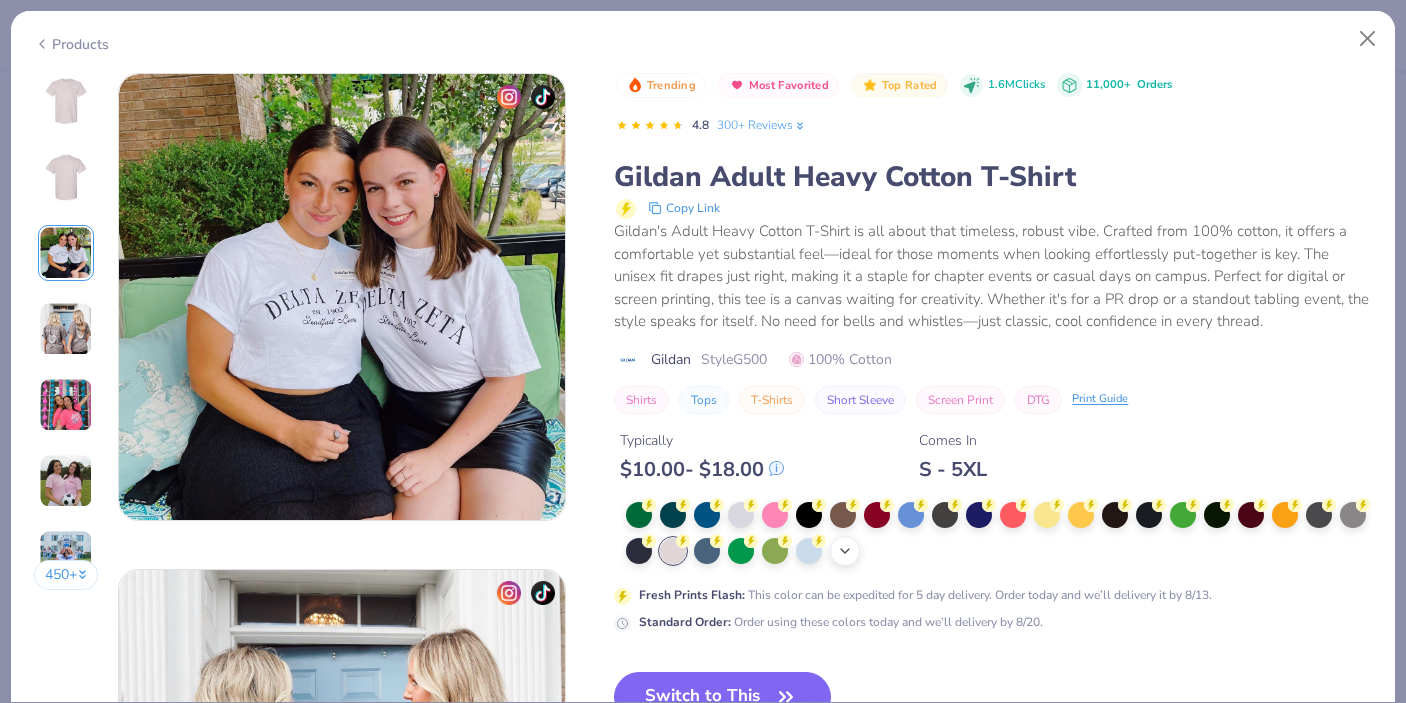 click 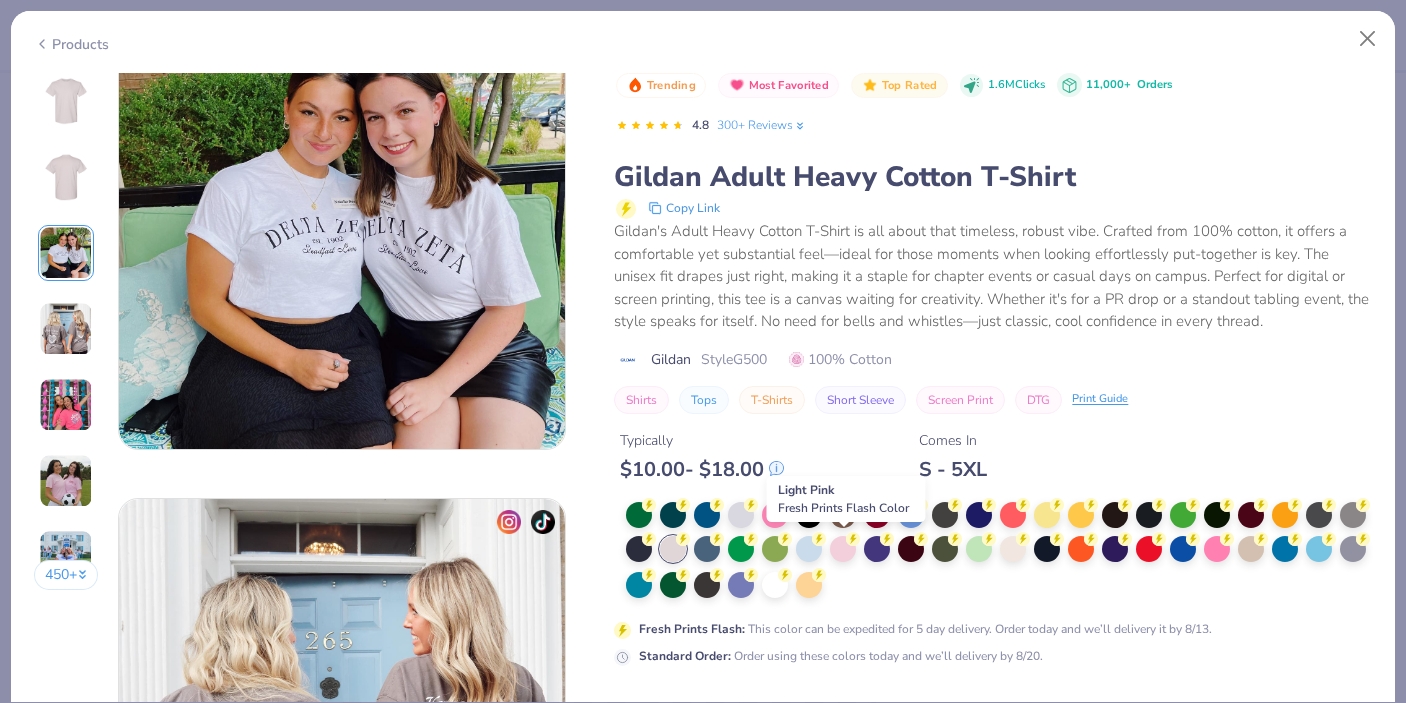 scroll, scrollTop: 1066, scrollLeft: 0, axis: vertical 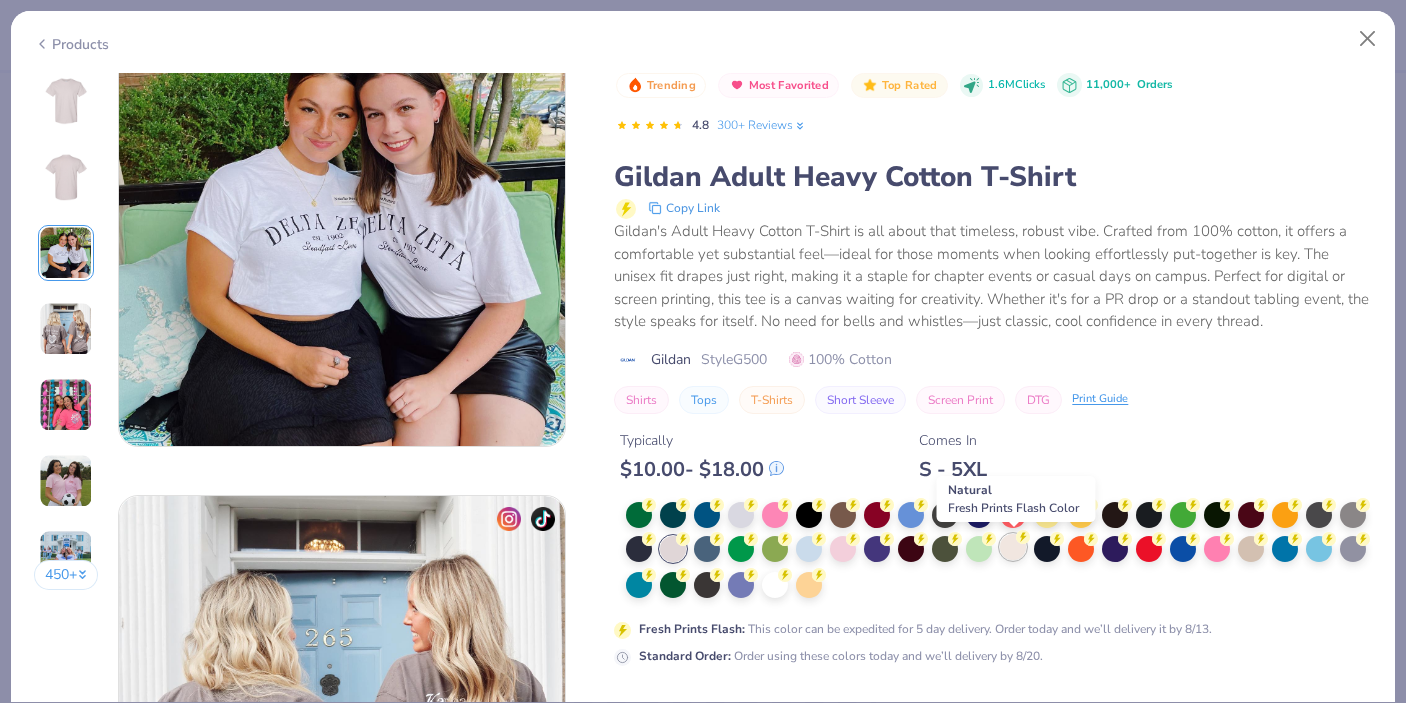 click at bounding box center [1013, 547] 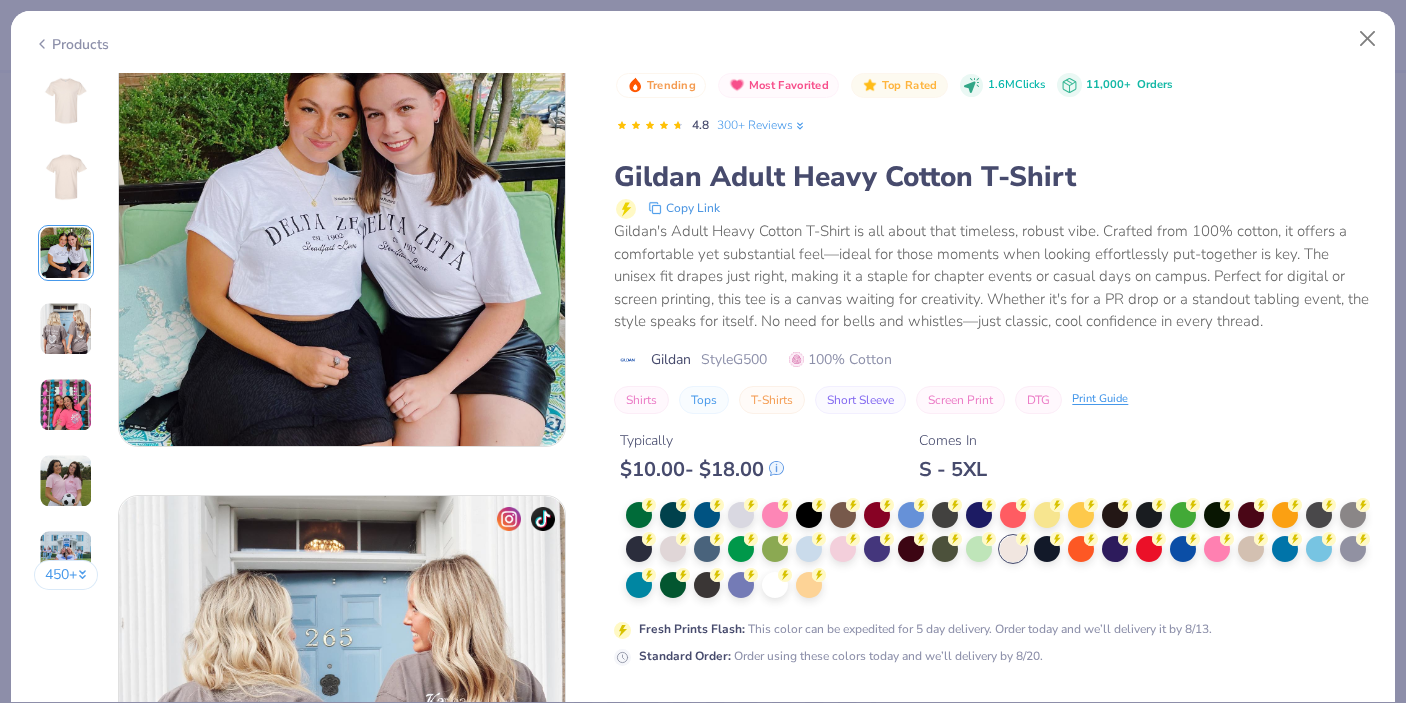click on "450 +" at bounding box center [66, 339] 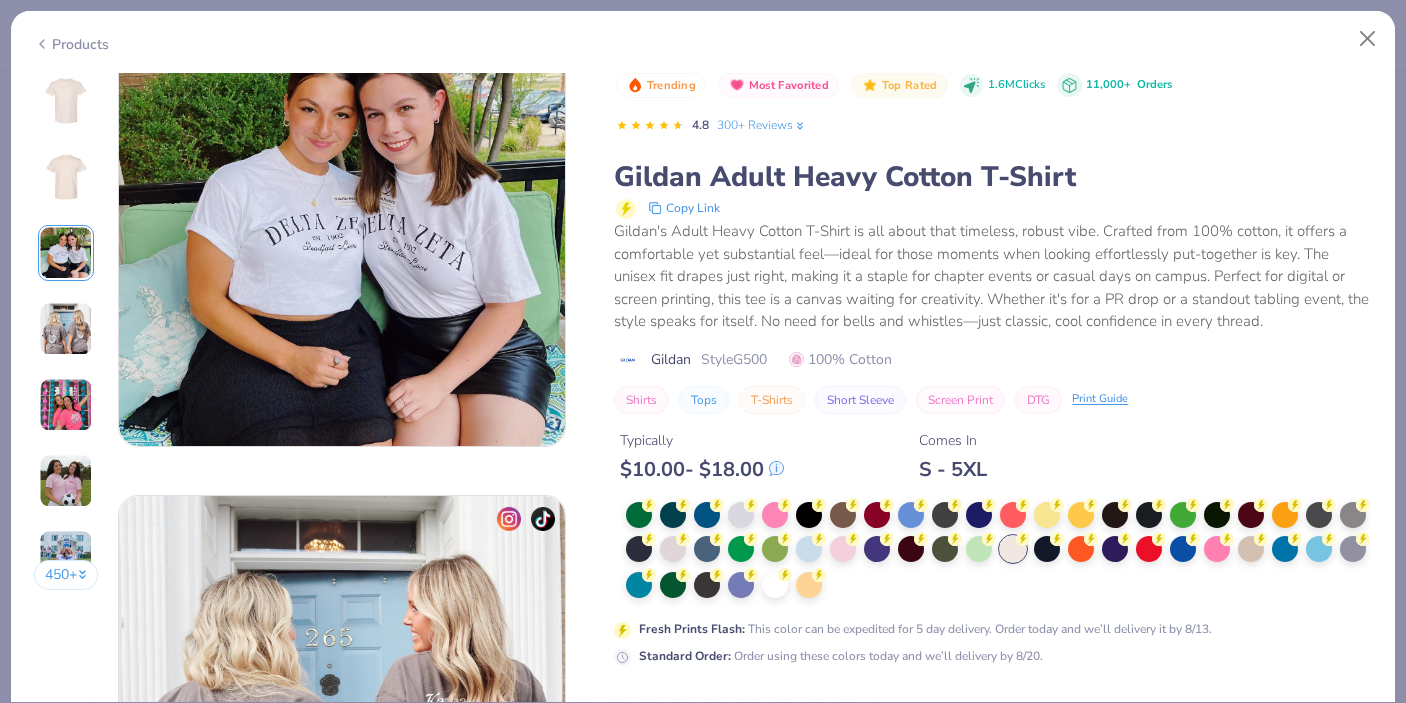 click at bounding box center (66, 101) 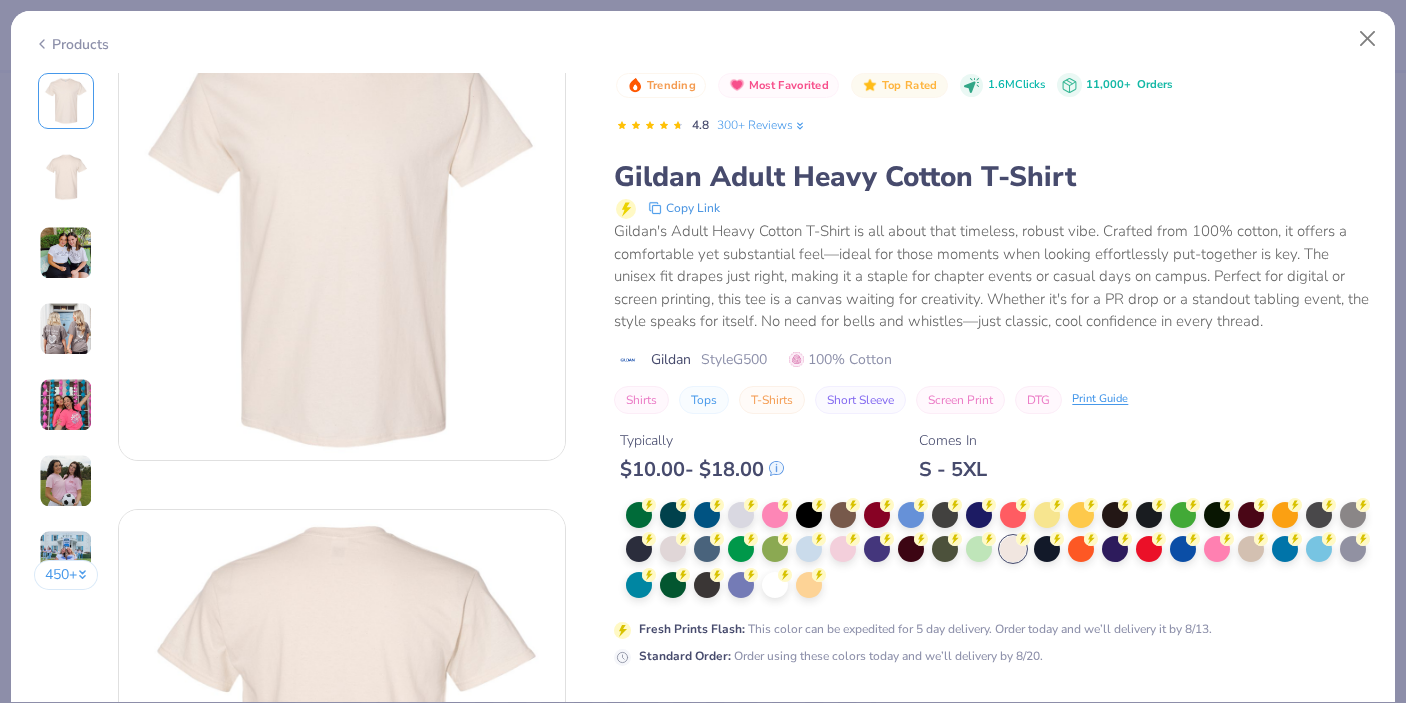 scroll, scrollTop: 0, scrollLeft: 0, axis: both 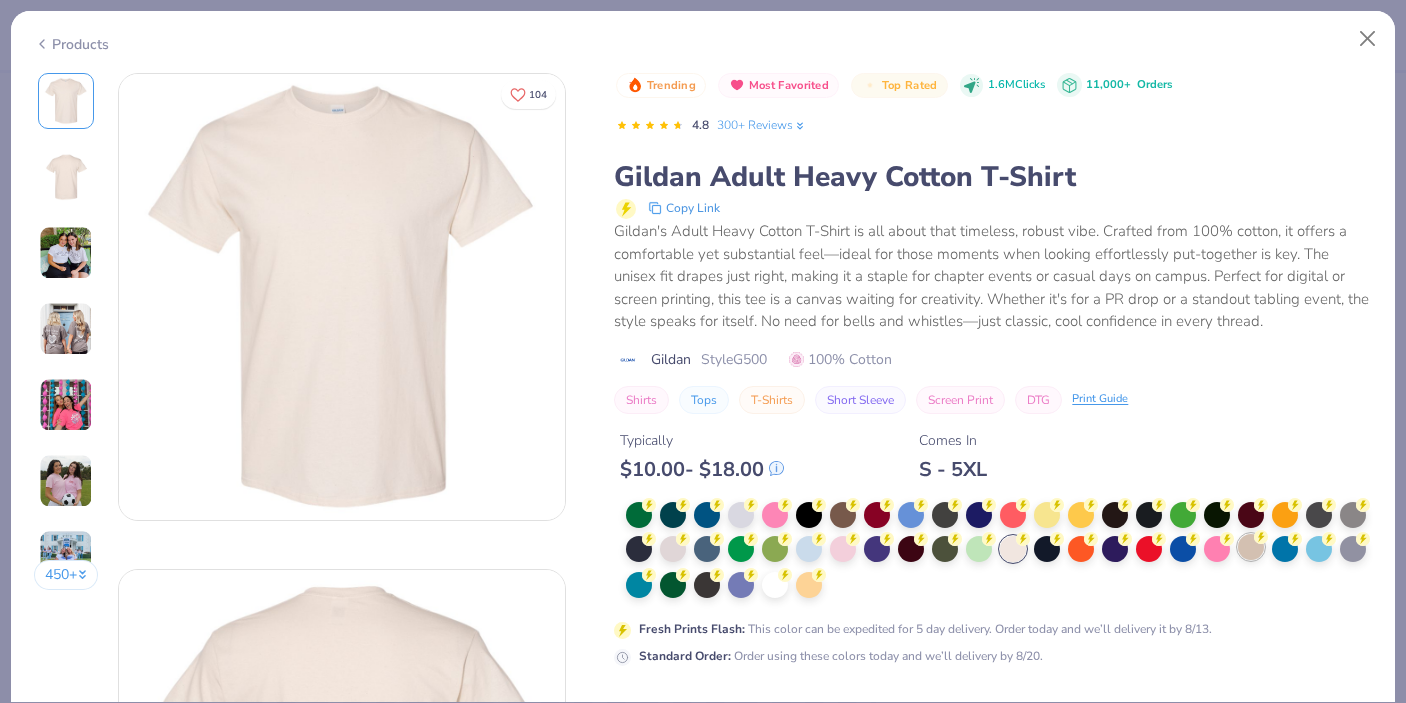 click at bounding box center (1251, 547) 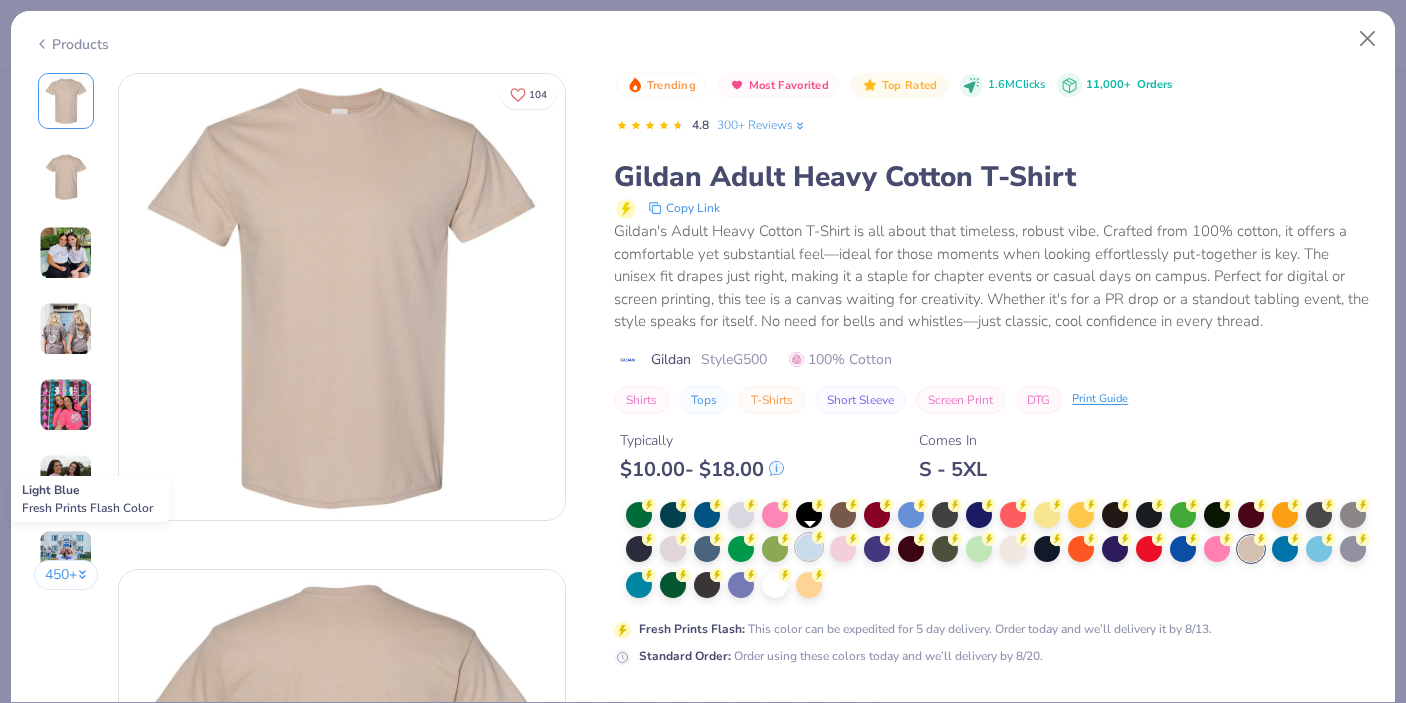 click at bounding box center (809, 547) 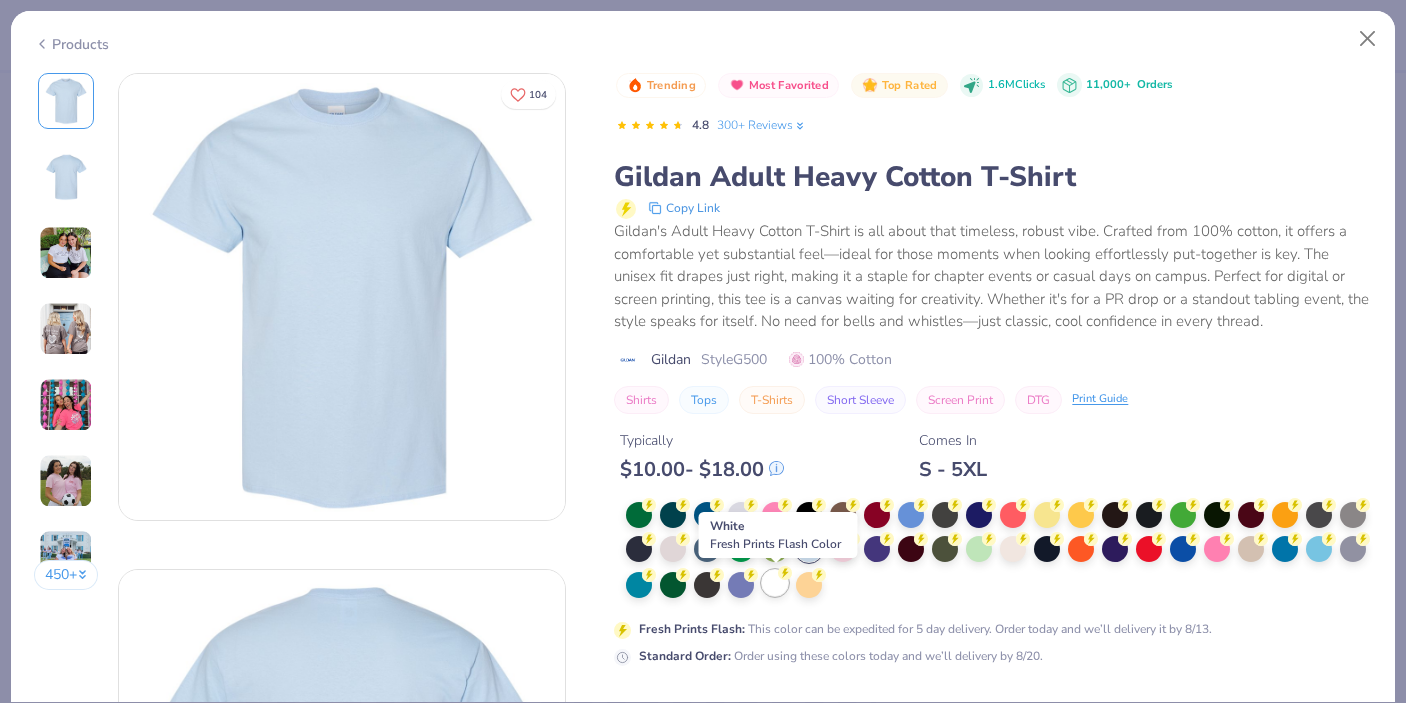 click at bounding box center [775, 583] 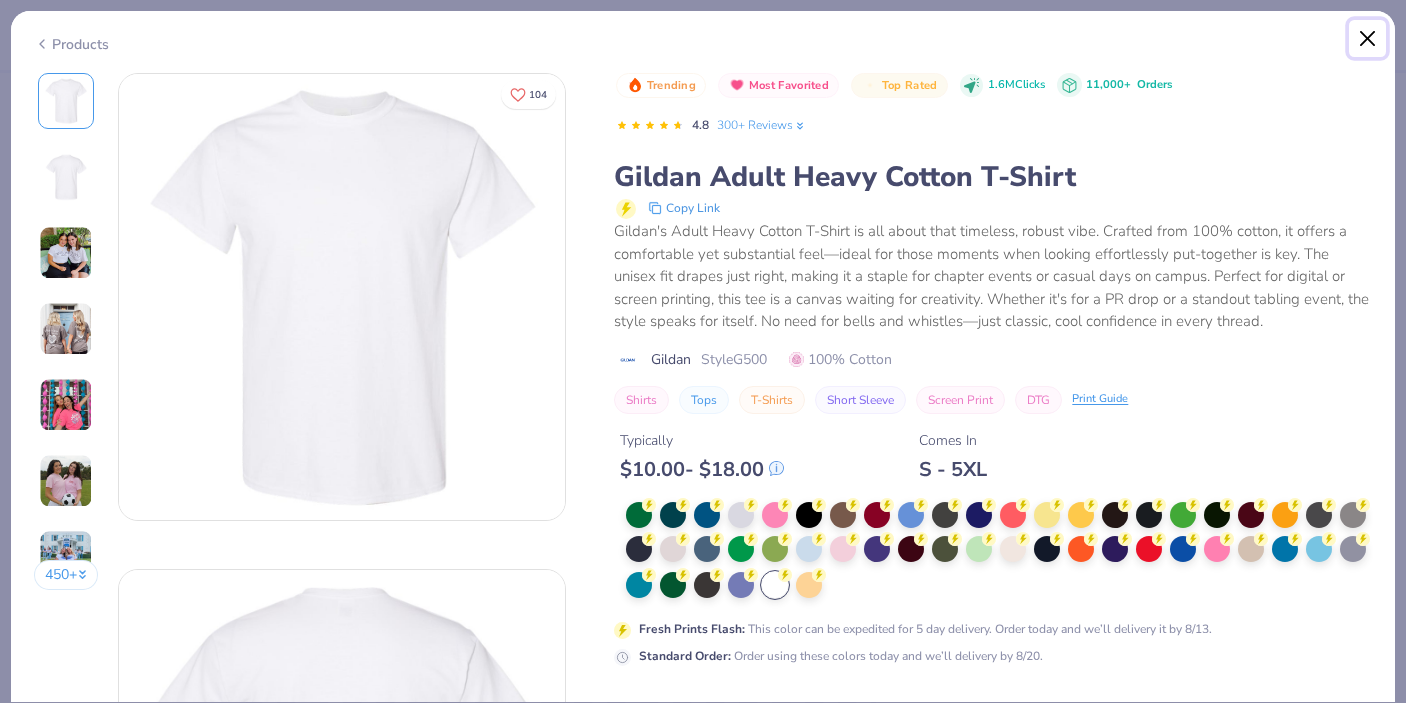 click at bounding box center [1368, 39] 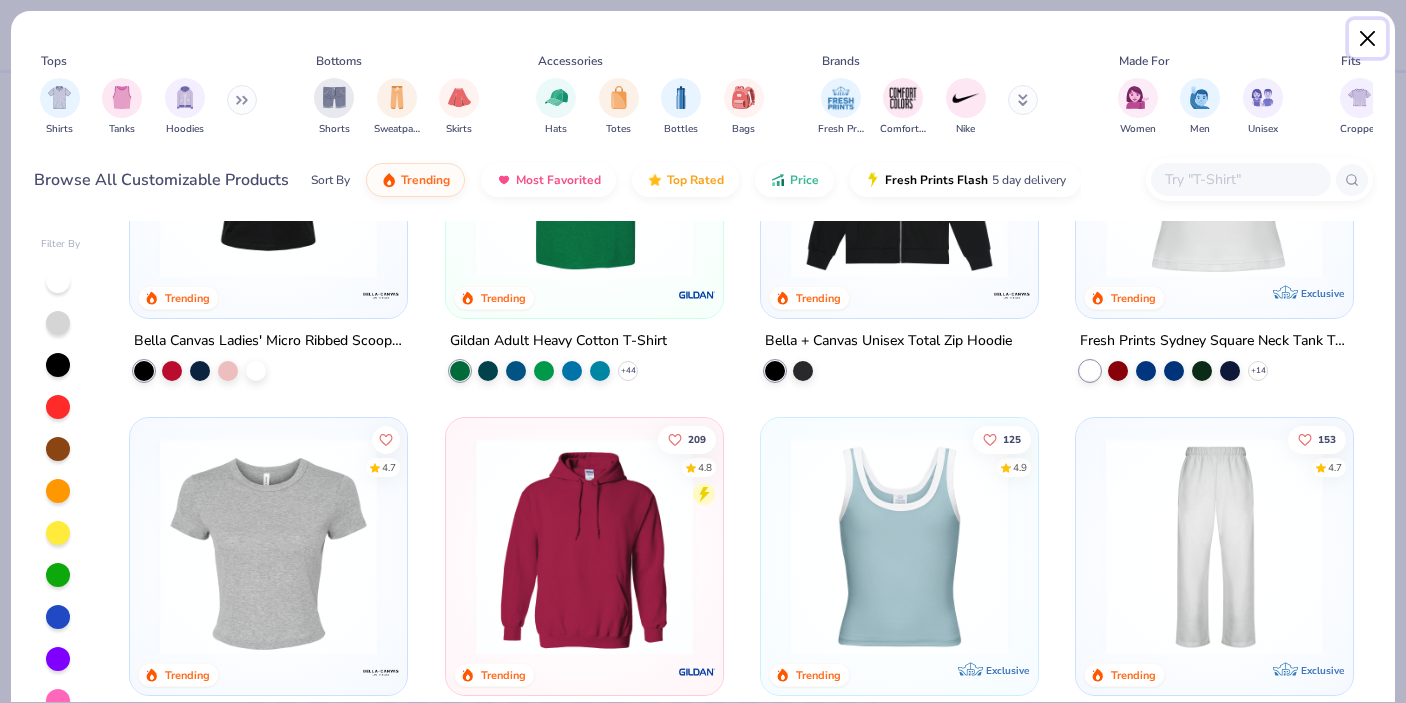 click at bounding box center (1368, 39) 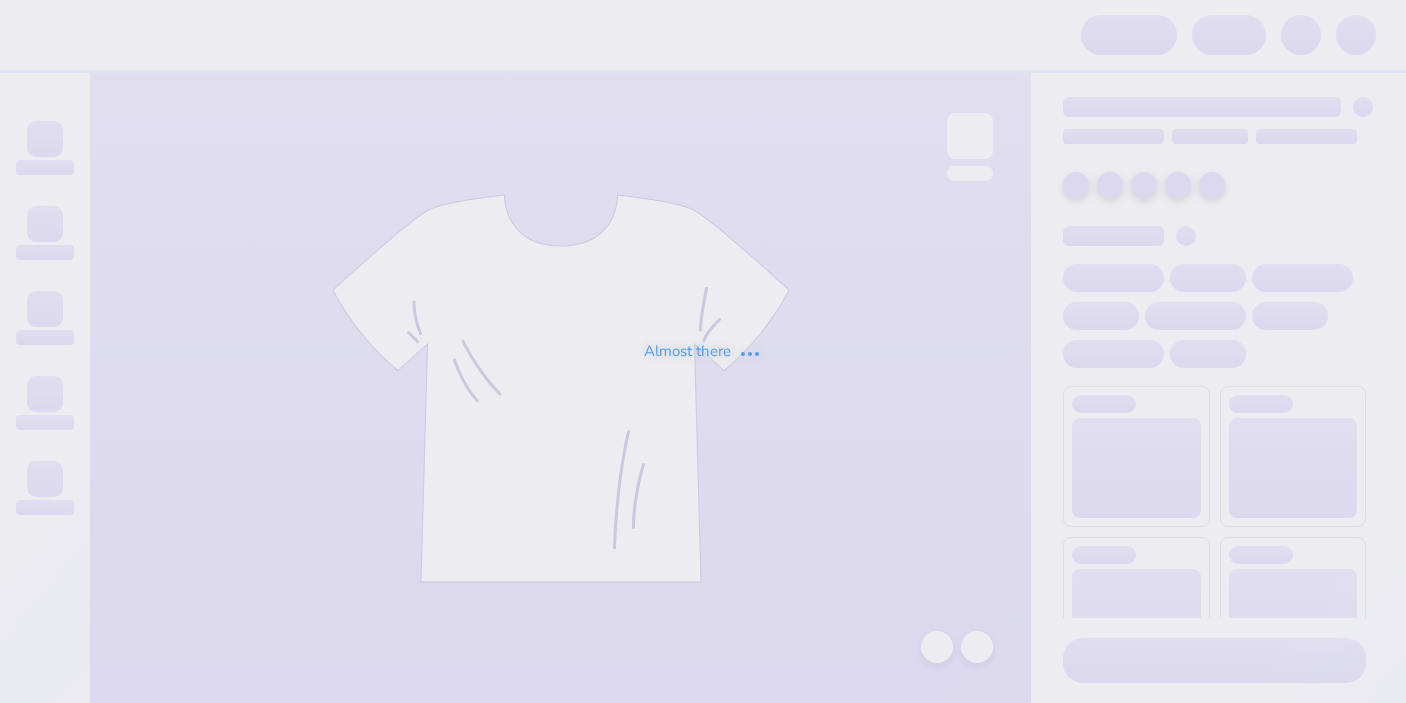 scroll, scrollTop: 0, scrollLeft: 0, axis: both 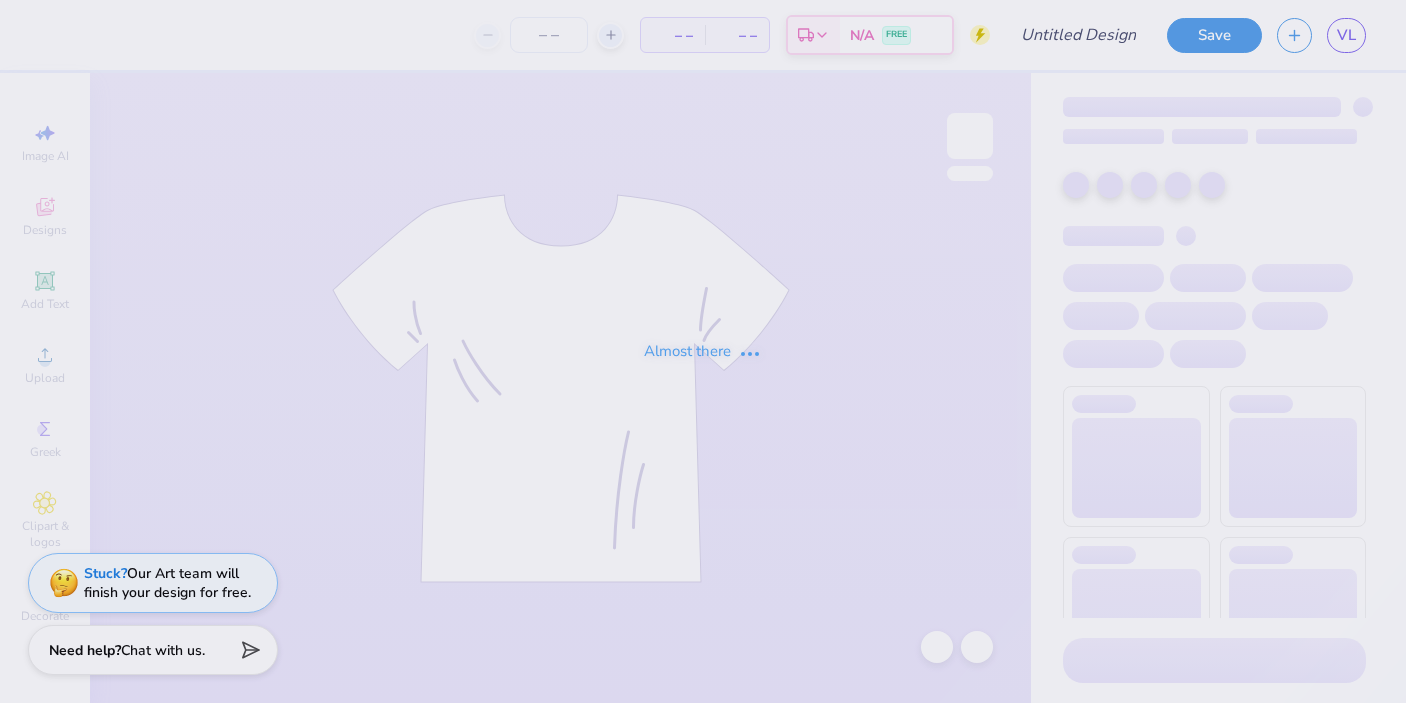 type on "senir sunrise" 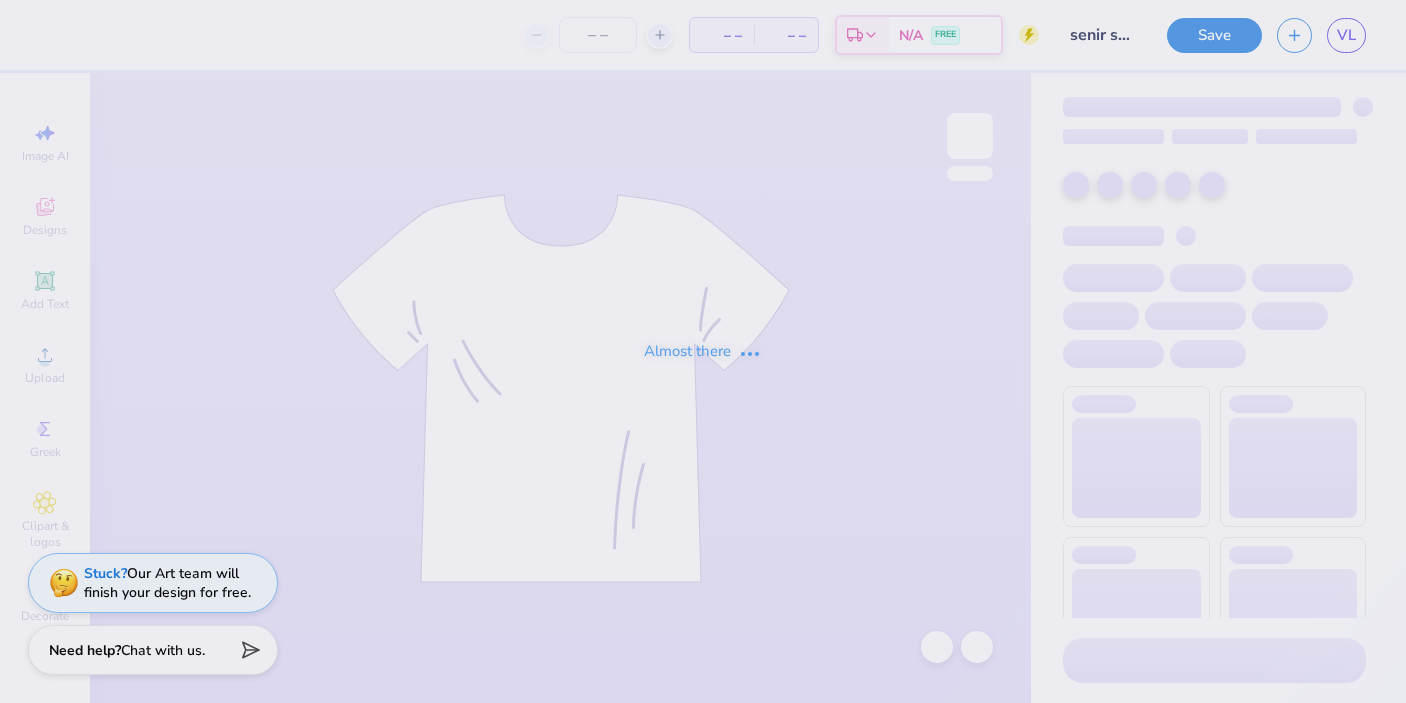 type on "70" 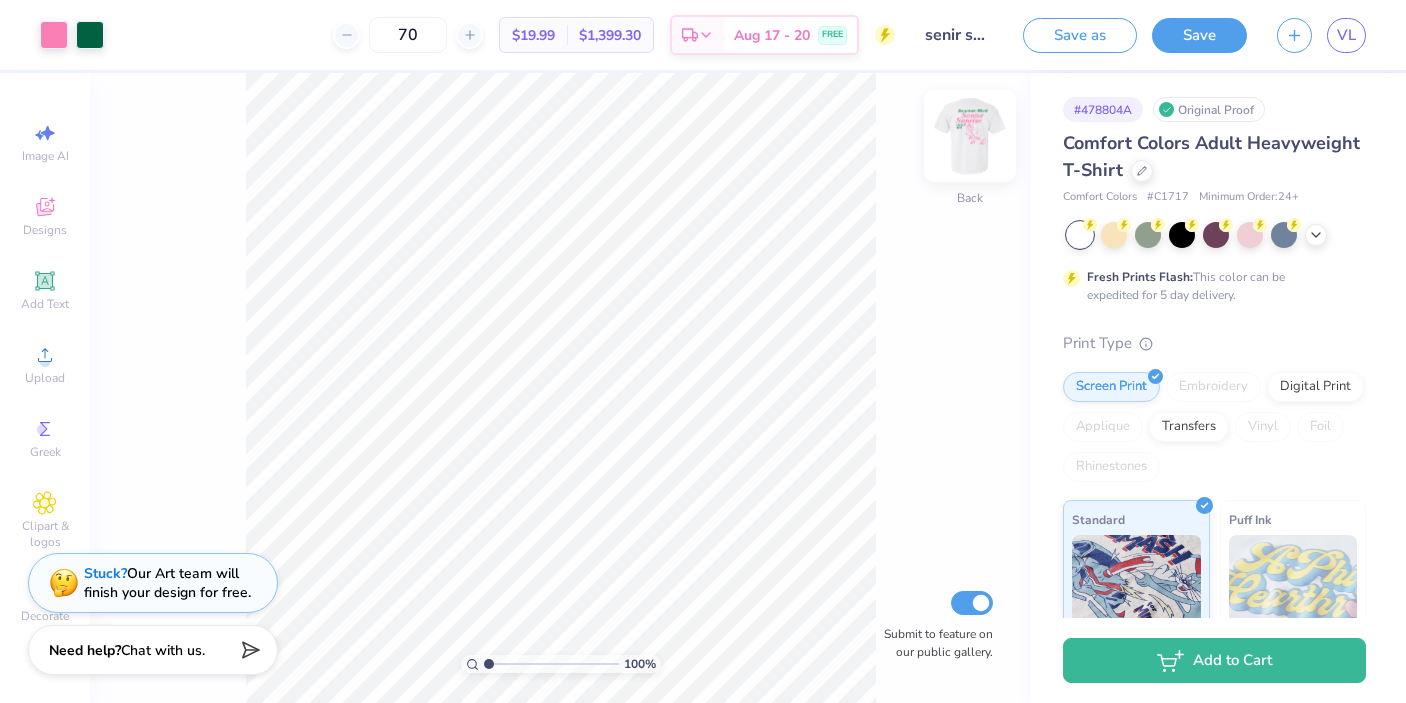 click at bounding box center [970, 136] 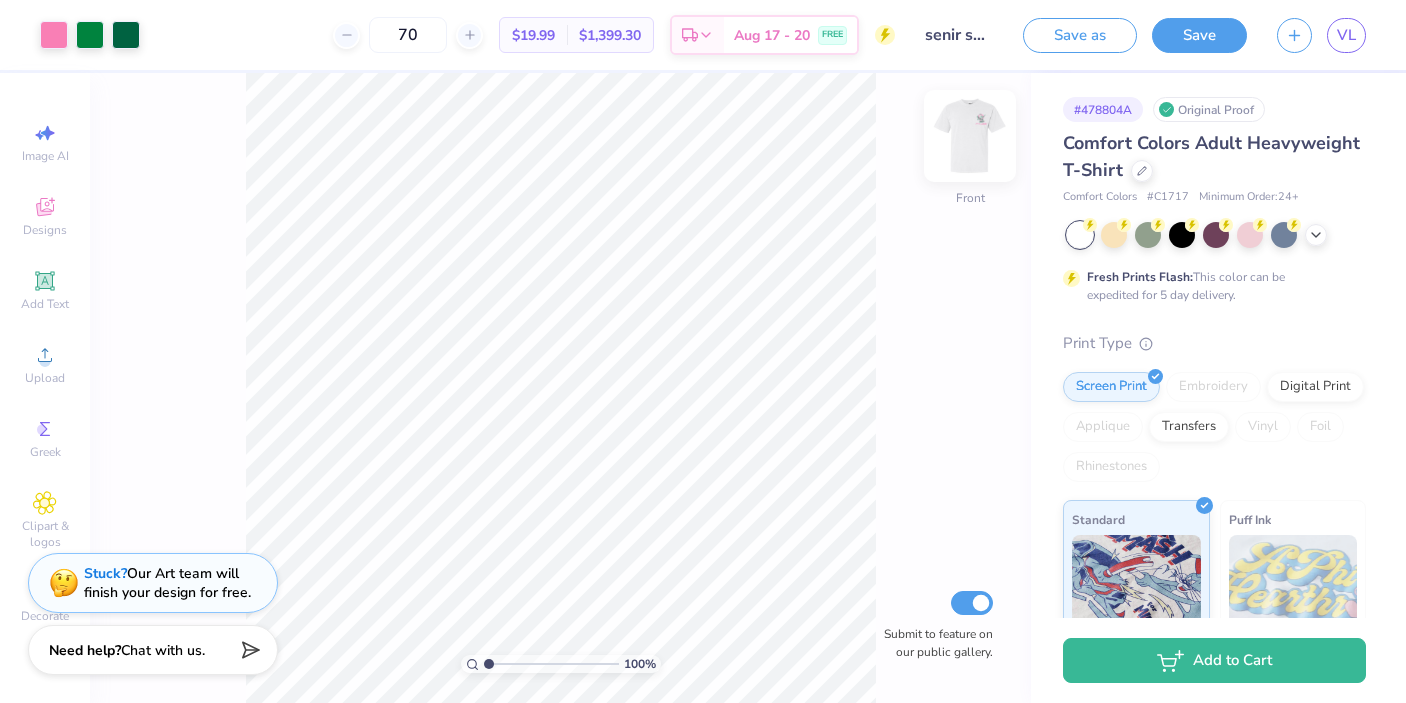 click at bounding box center (970, 136) 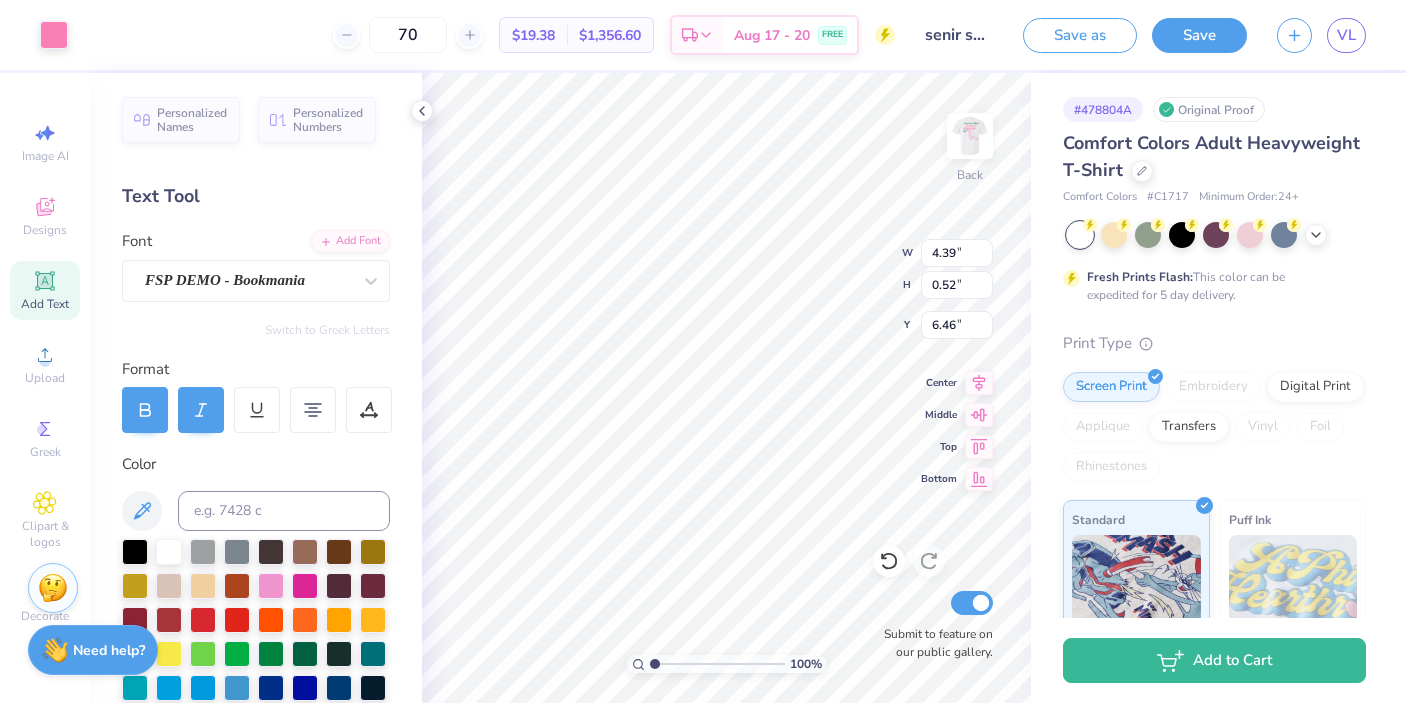 type on "6.47" 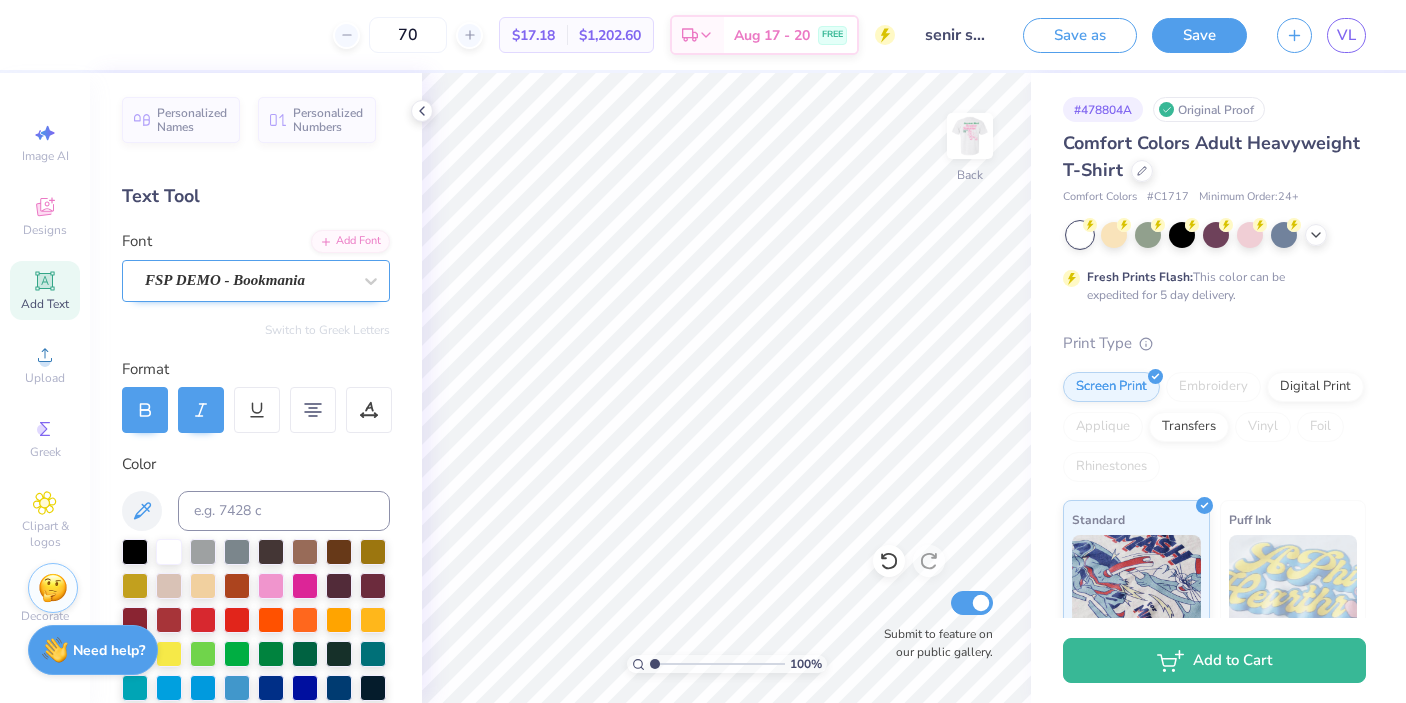 click on "FSP DEMO - Bookmania" at bounding box center (248, 280) 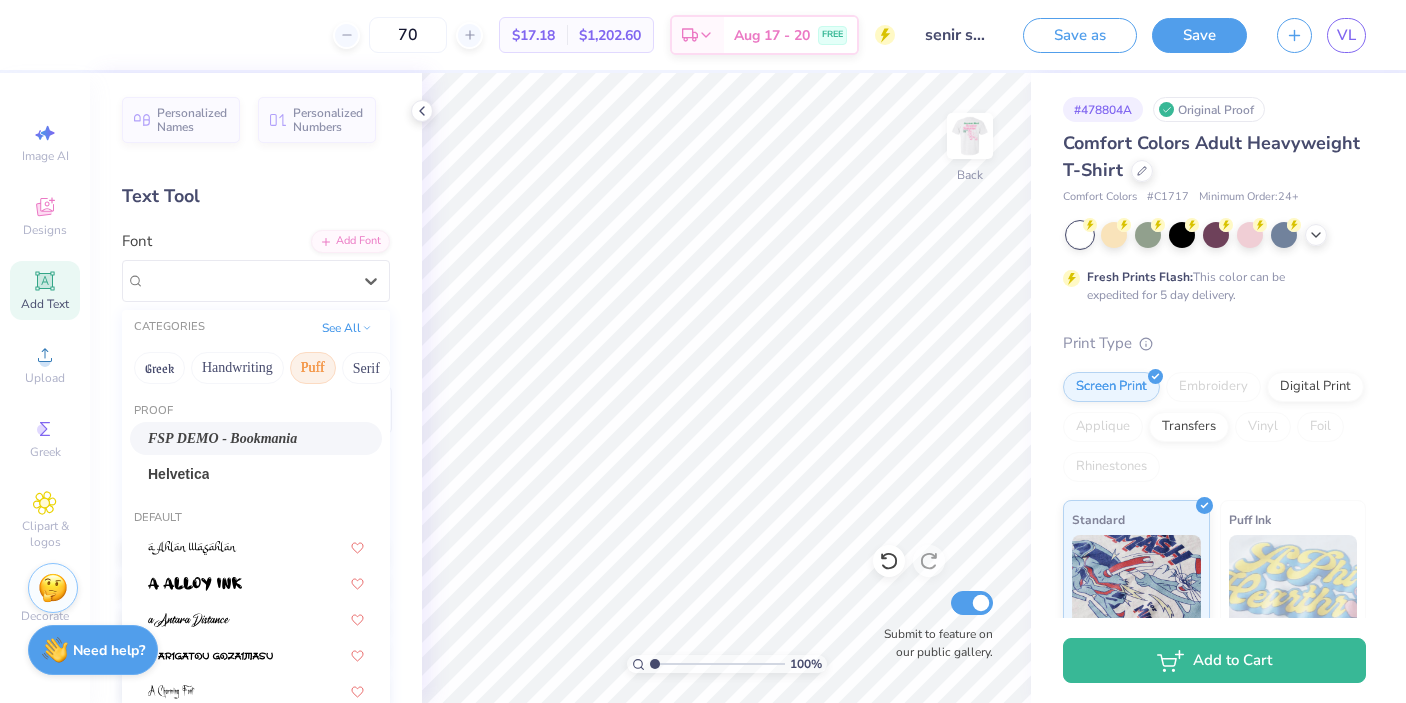 click on "Puff" at bounding box center [313, 368] 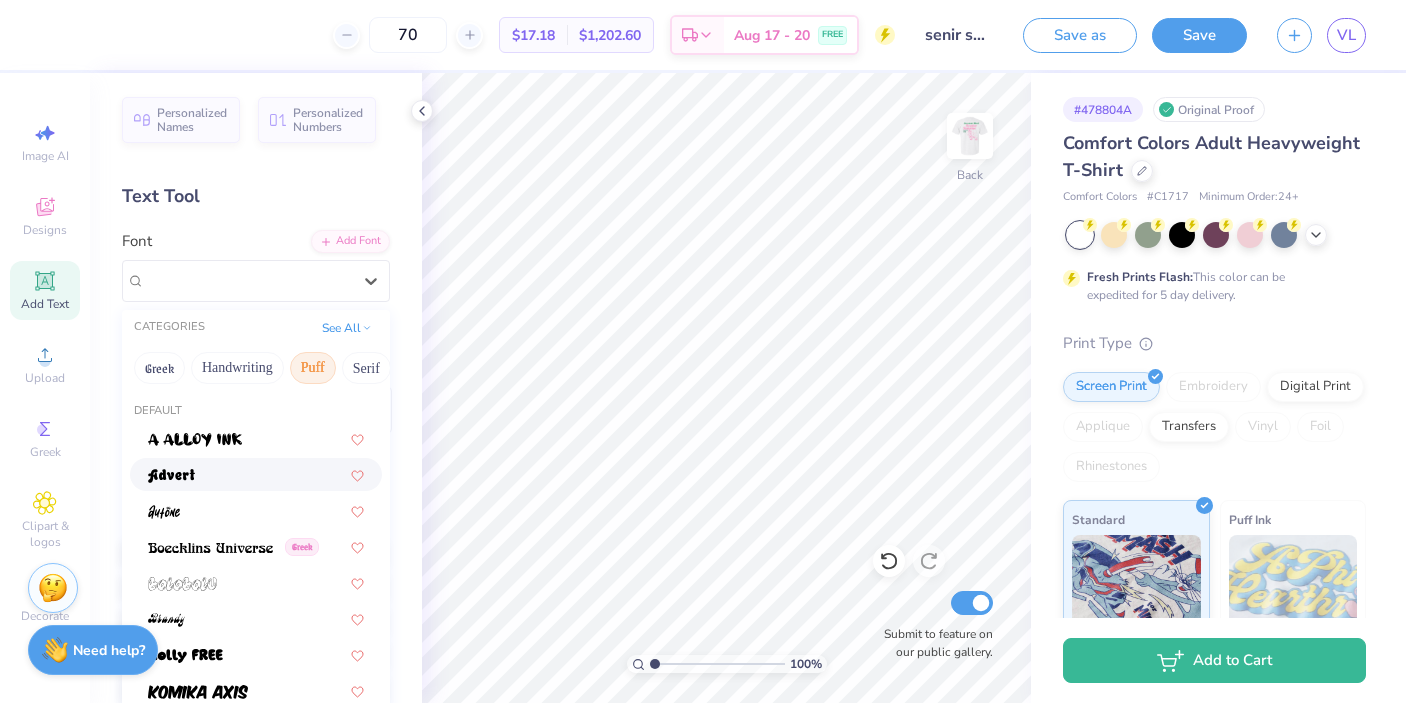 click at bounding box center [256, 474] 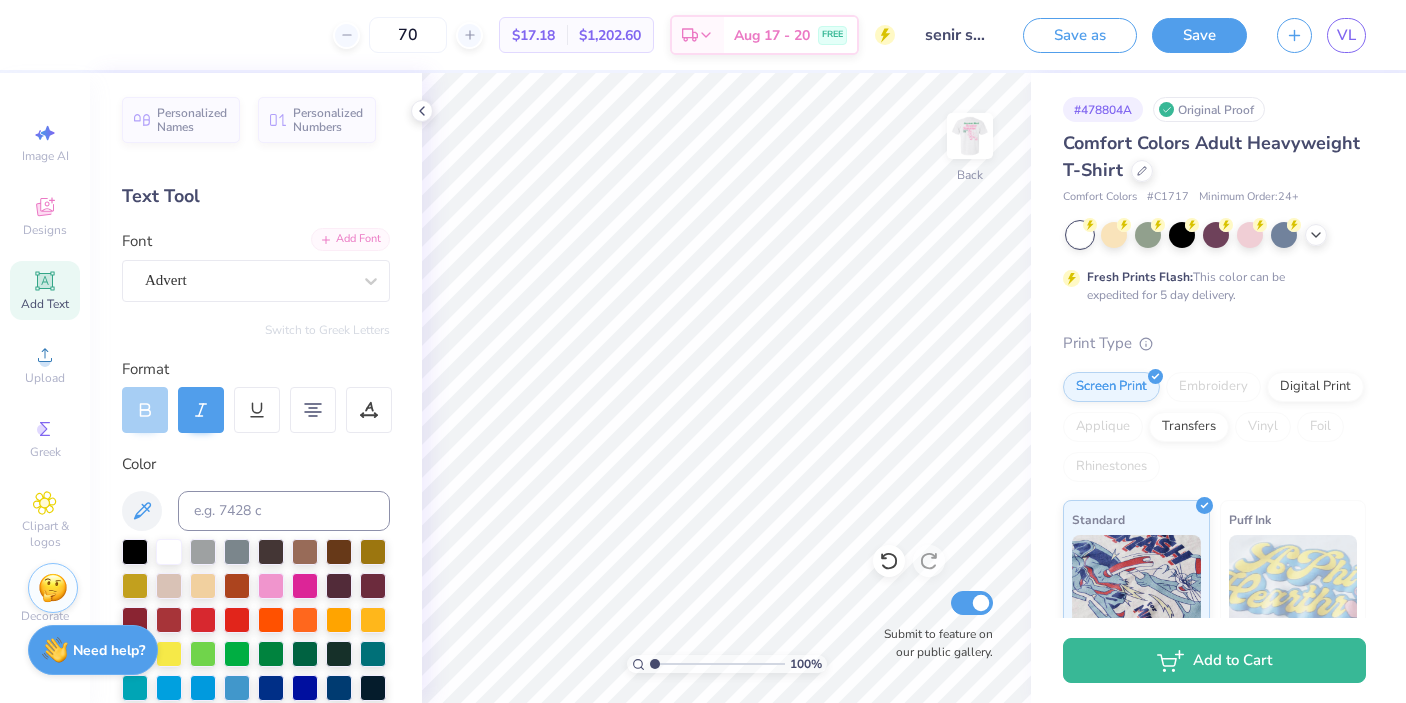 click on "Add Font" at bounding box center (350, 239) 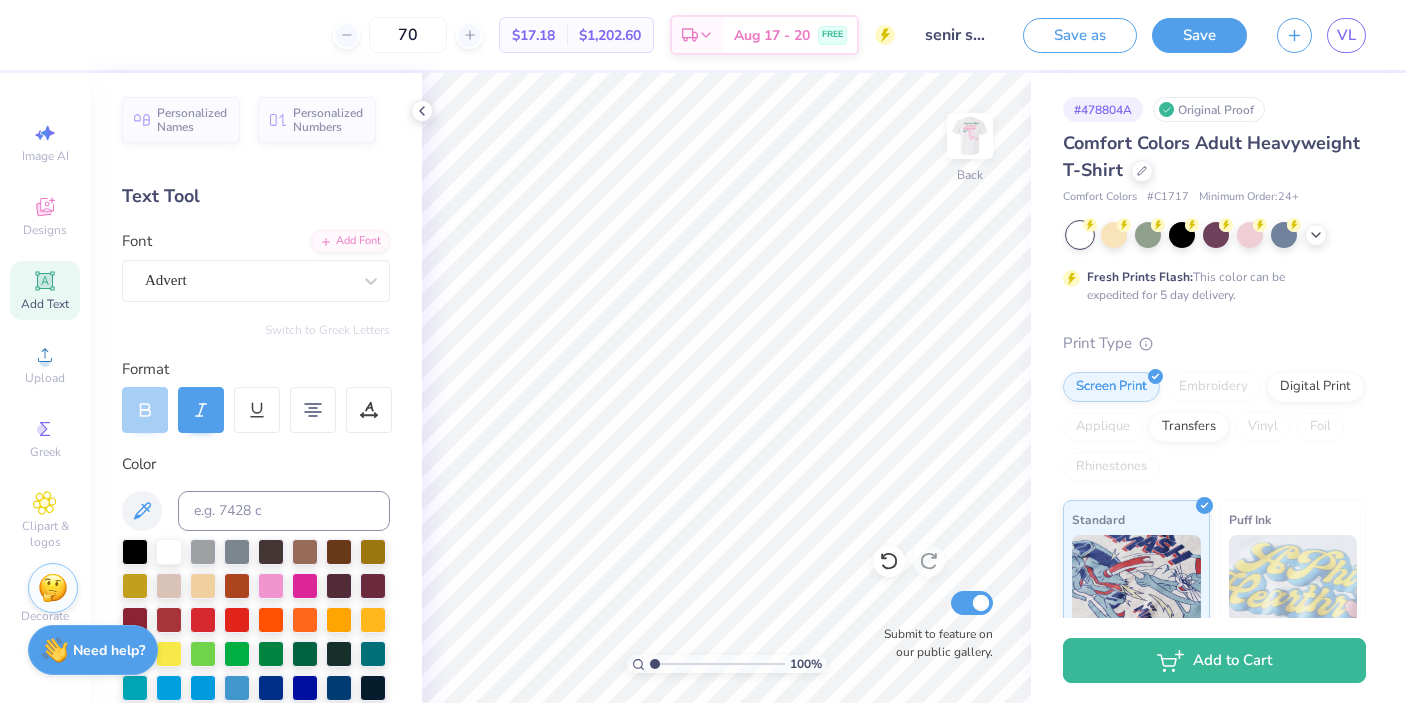 click 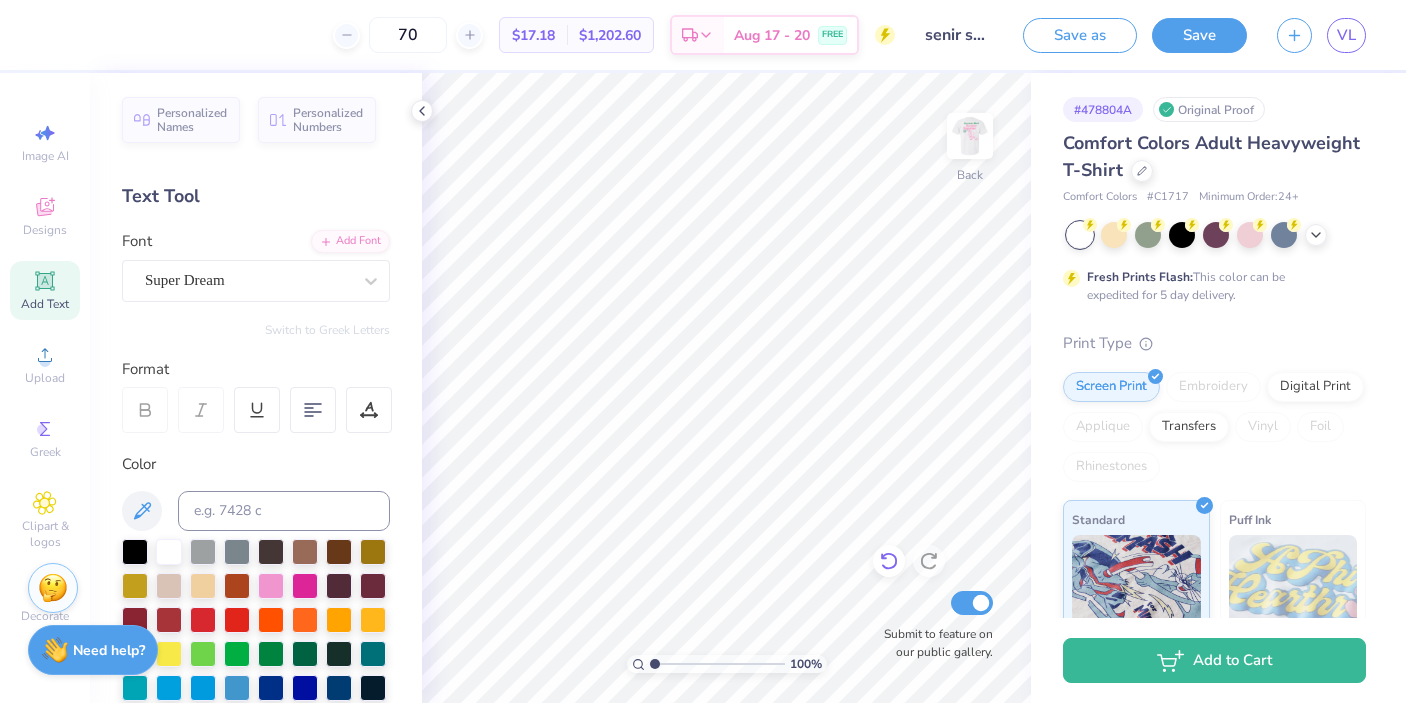 click at bounding box center [889, 561] 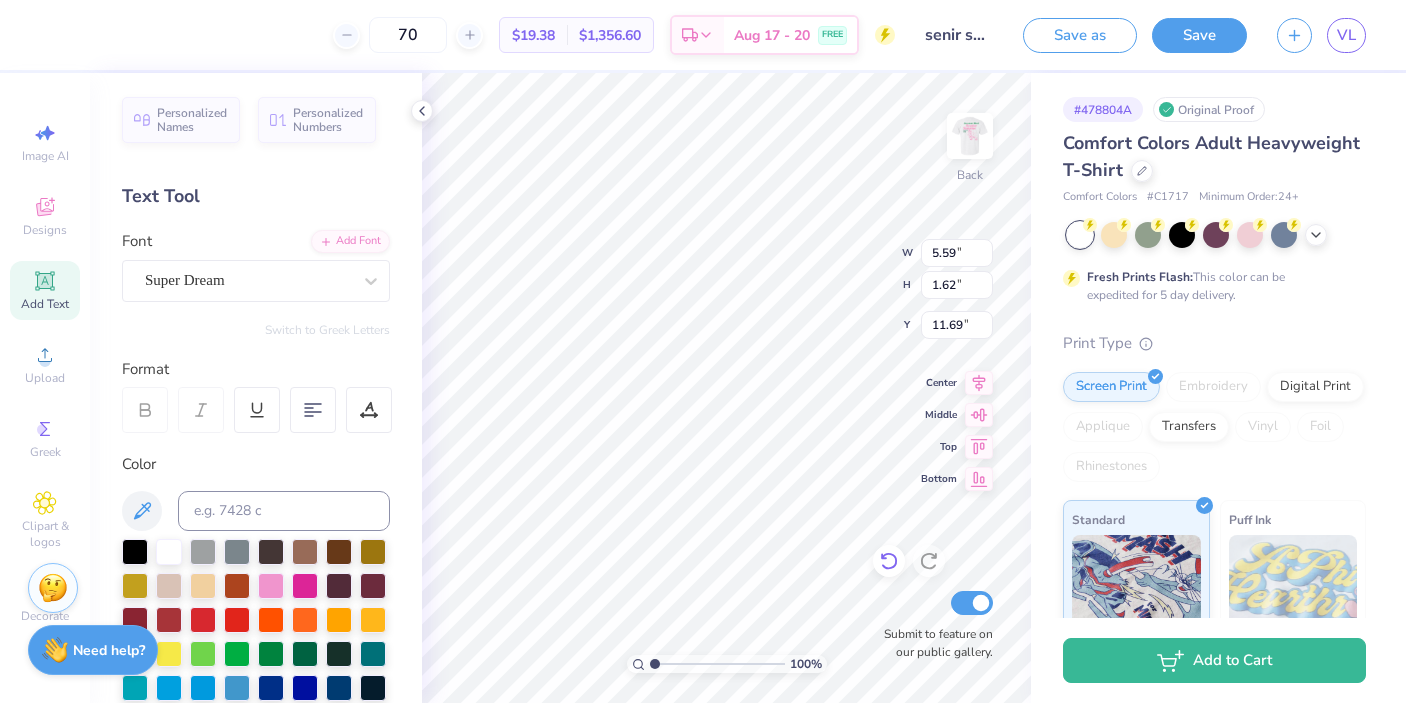 scroll, scrollTop: 0, scrollLeft: 0, axis: both 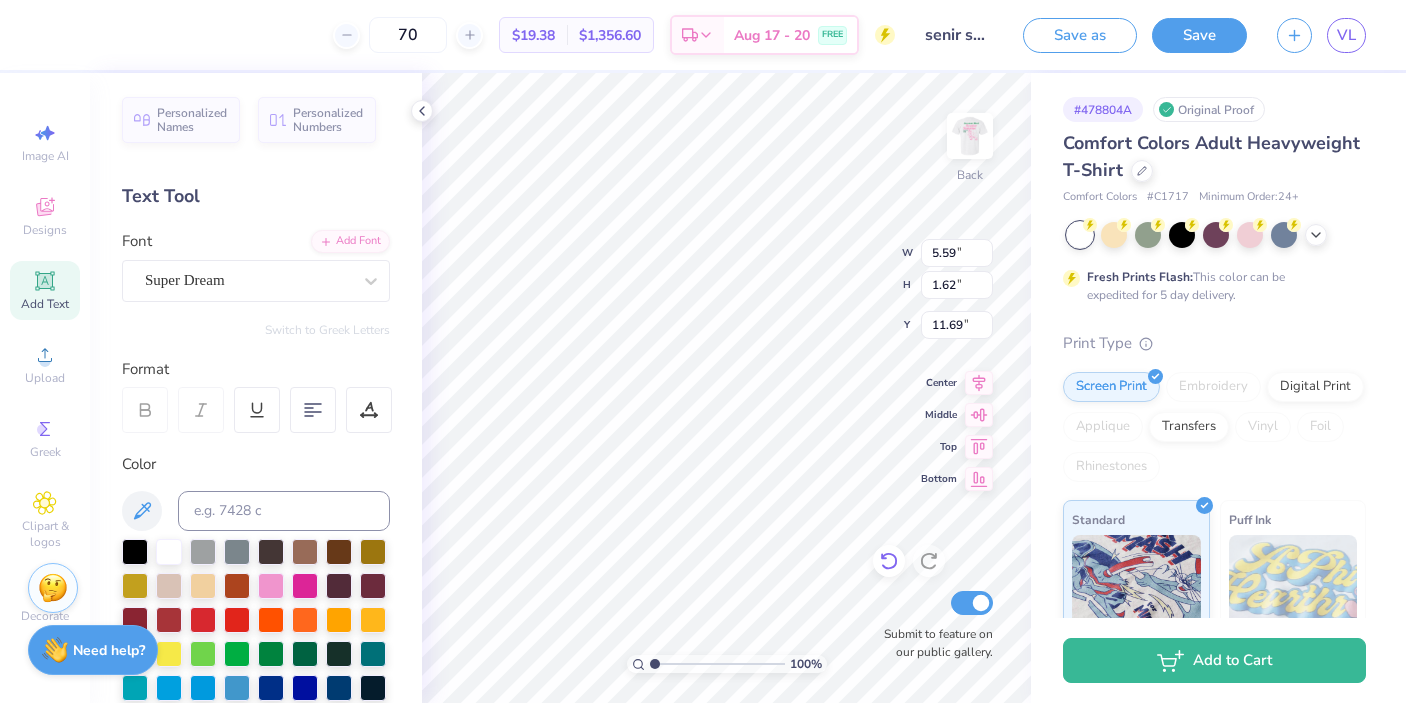 type on "Senior" 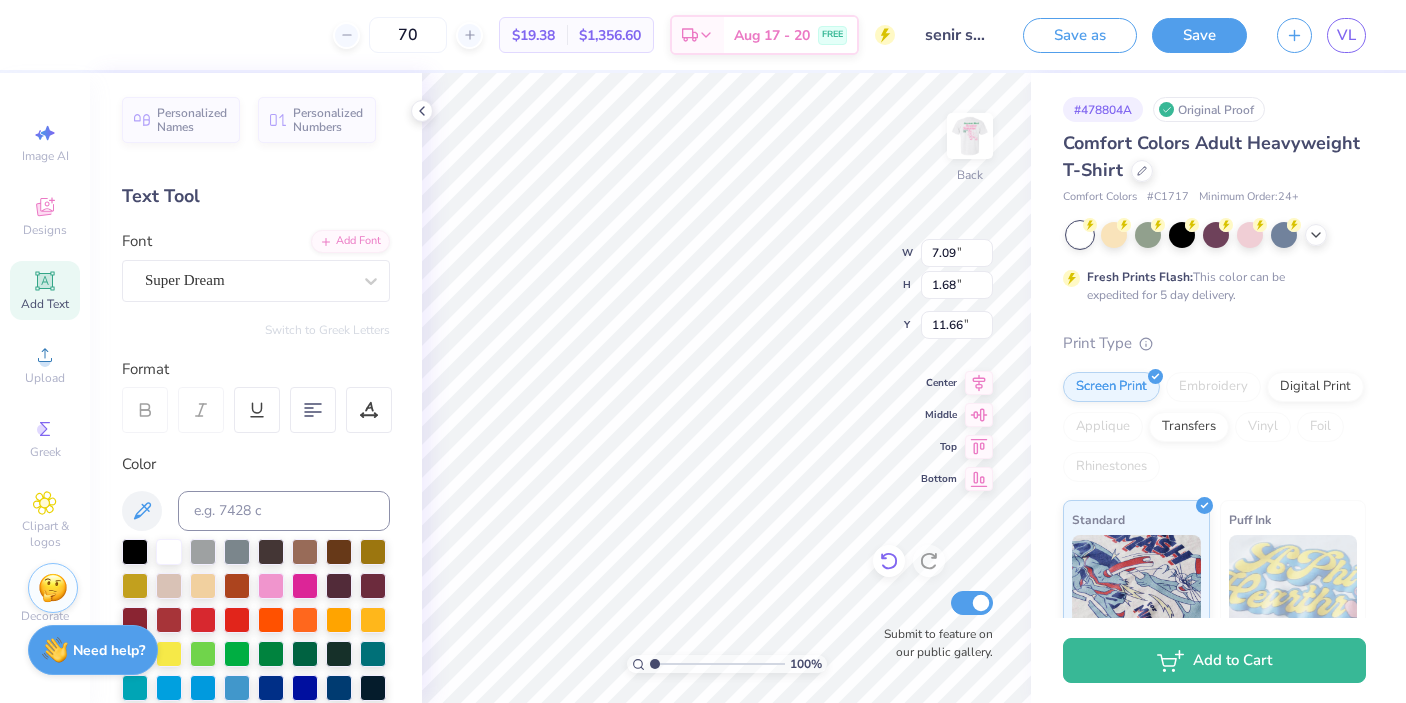 type on "senior" 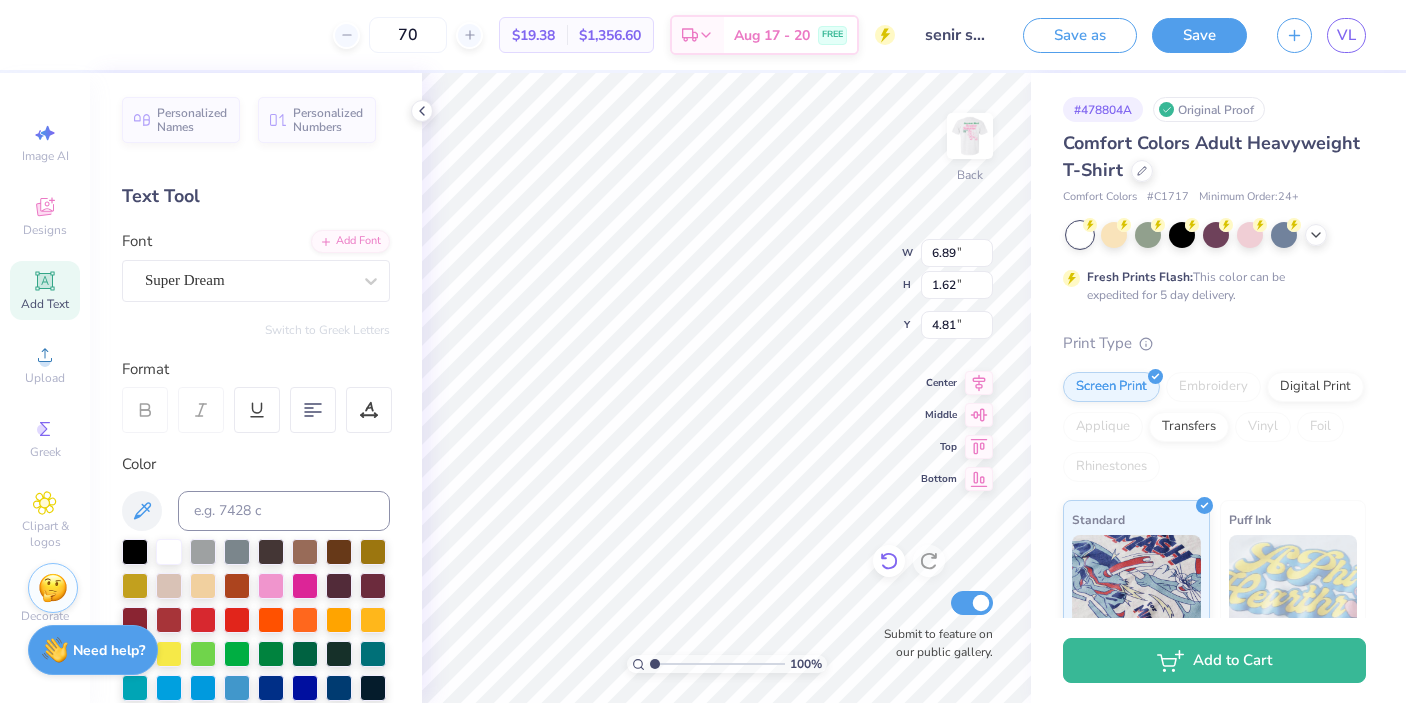 type on "4.81" 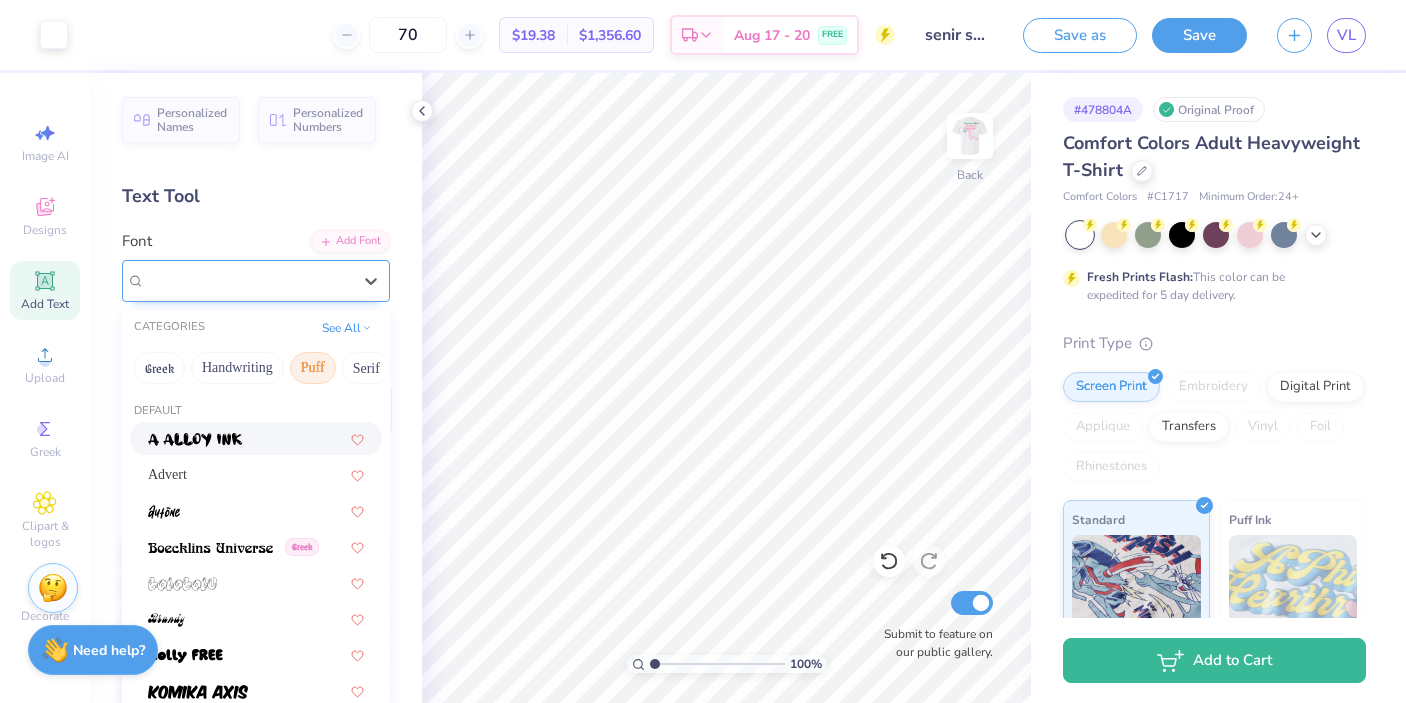 click on "Super Dream" at bounding box center (248, 280) 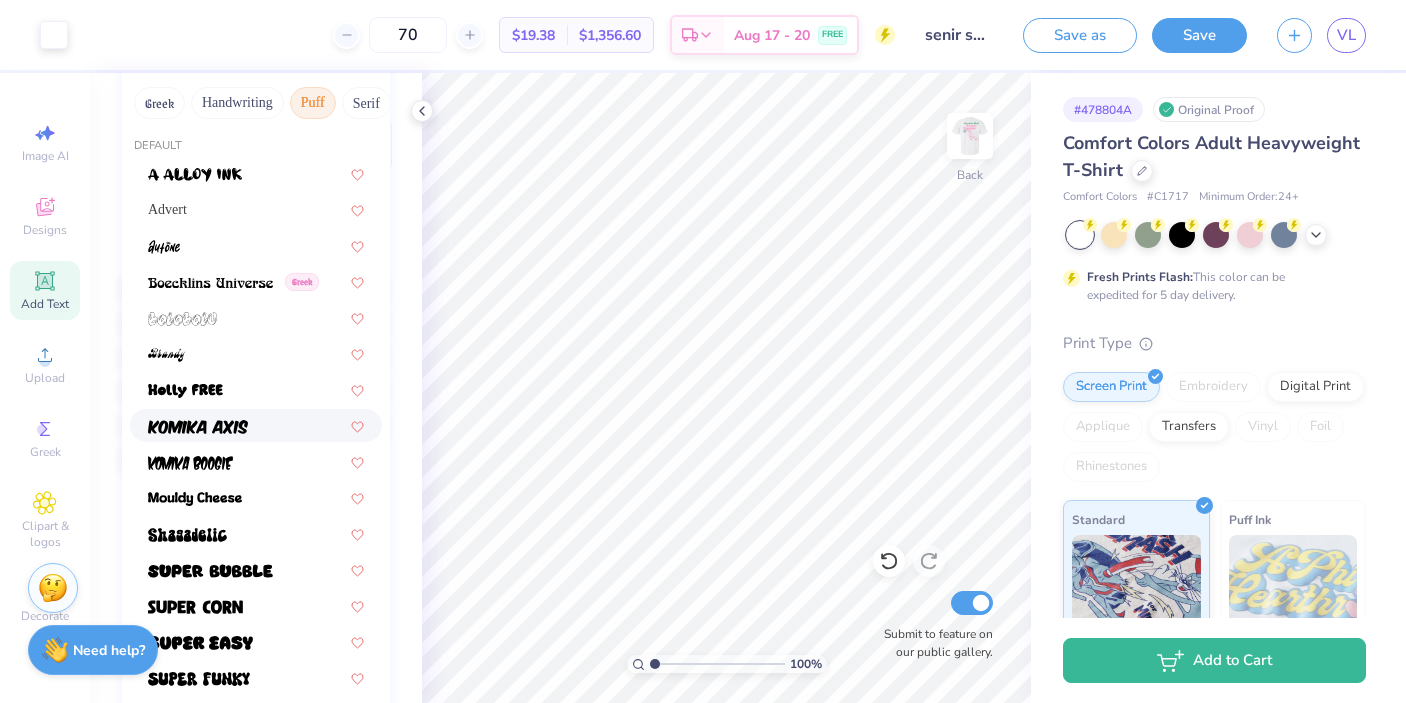 scroll, scrollTop: 299, scrollLeft: 0, axis: vertical 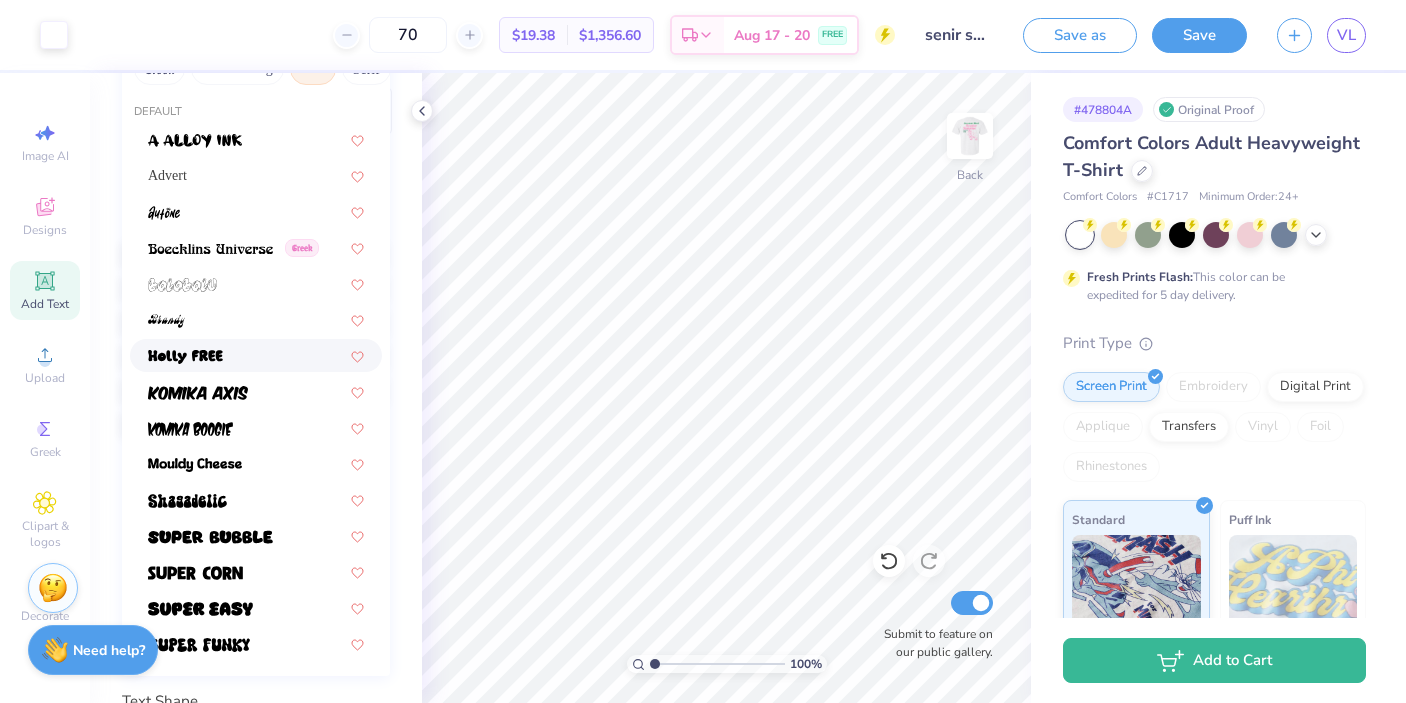 click at bounding box center [256, 355] 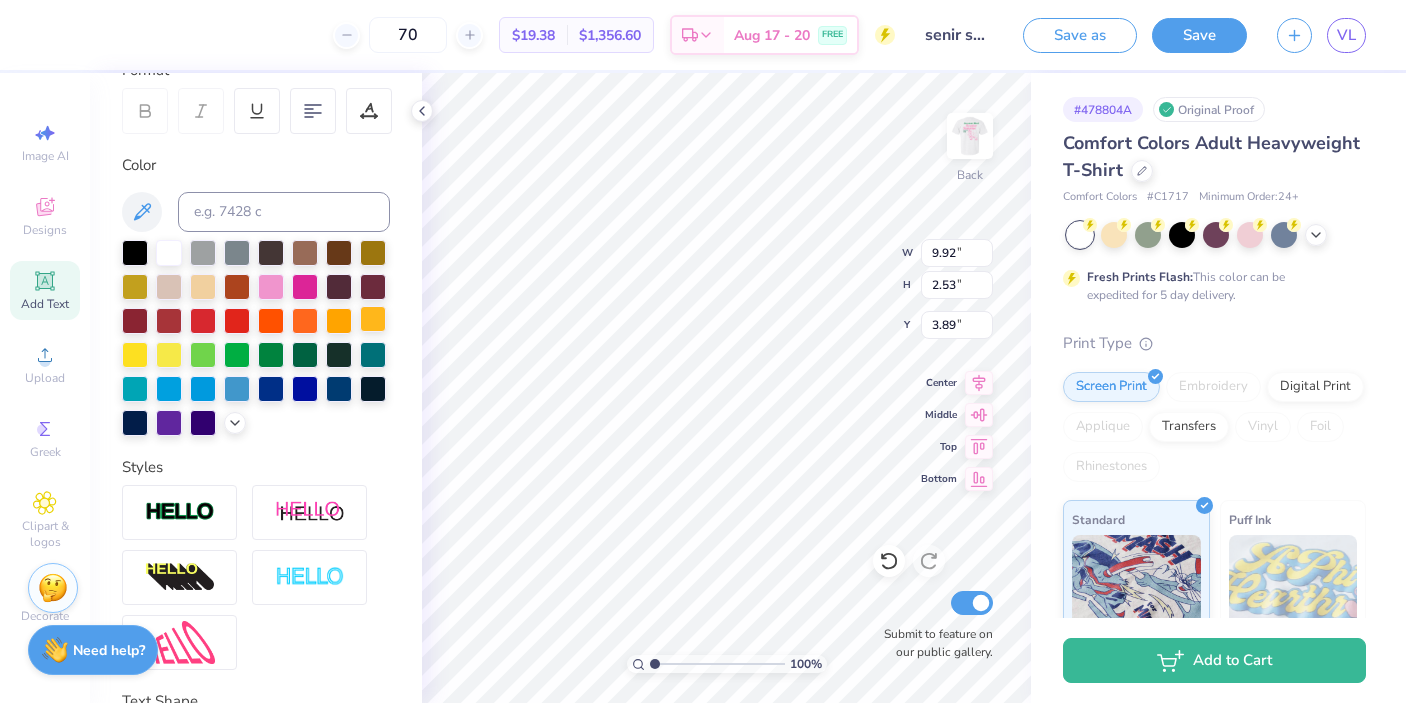 type on "9.92" 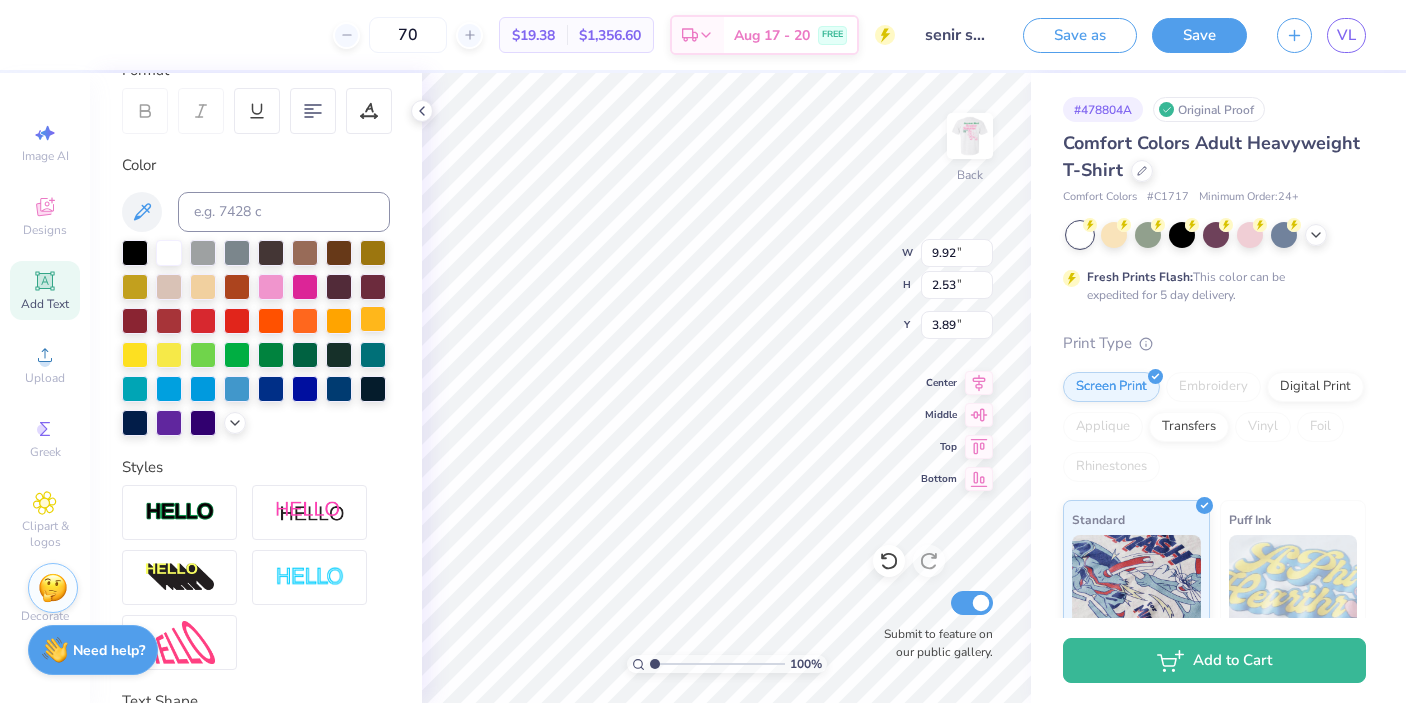 type on "2.53" 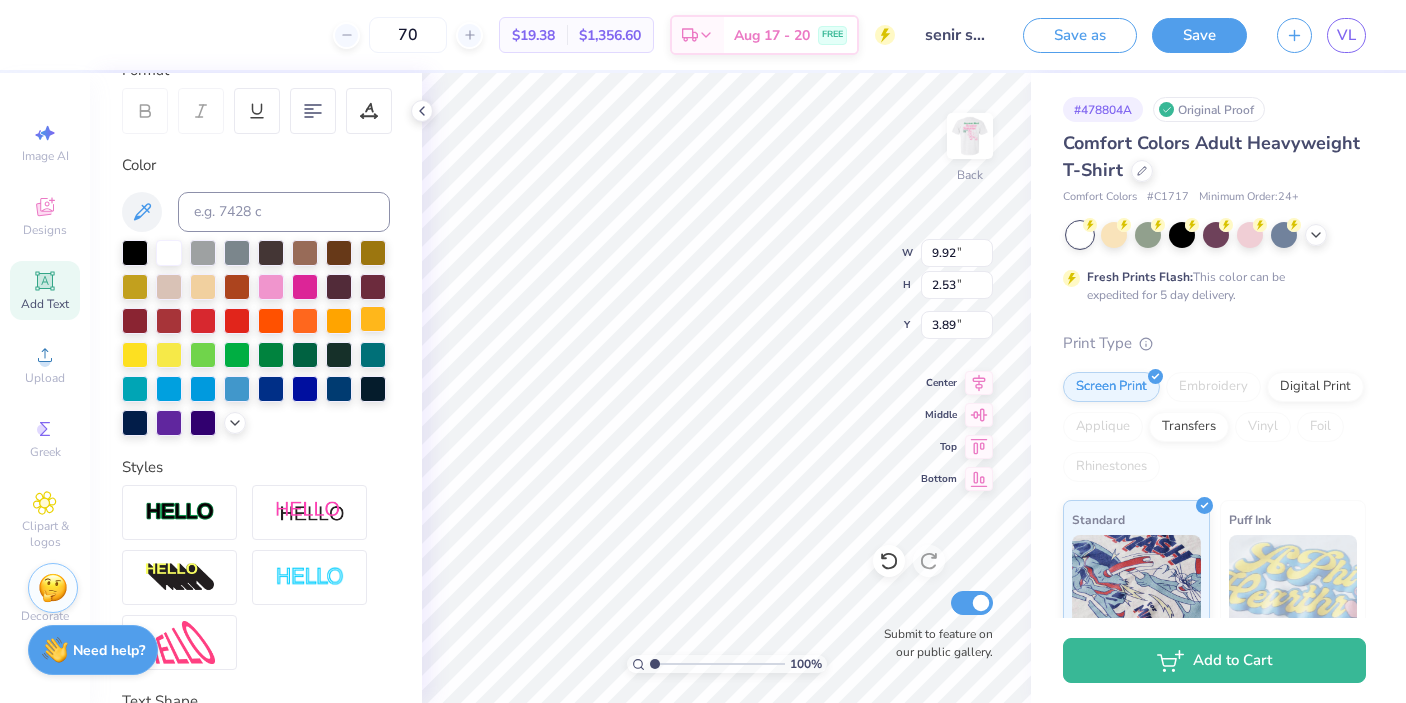 type on "5.09" 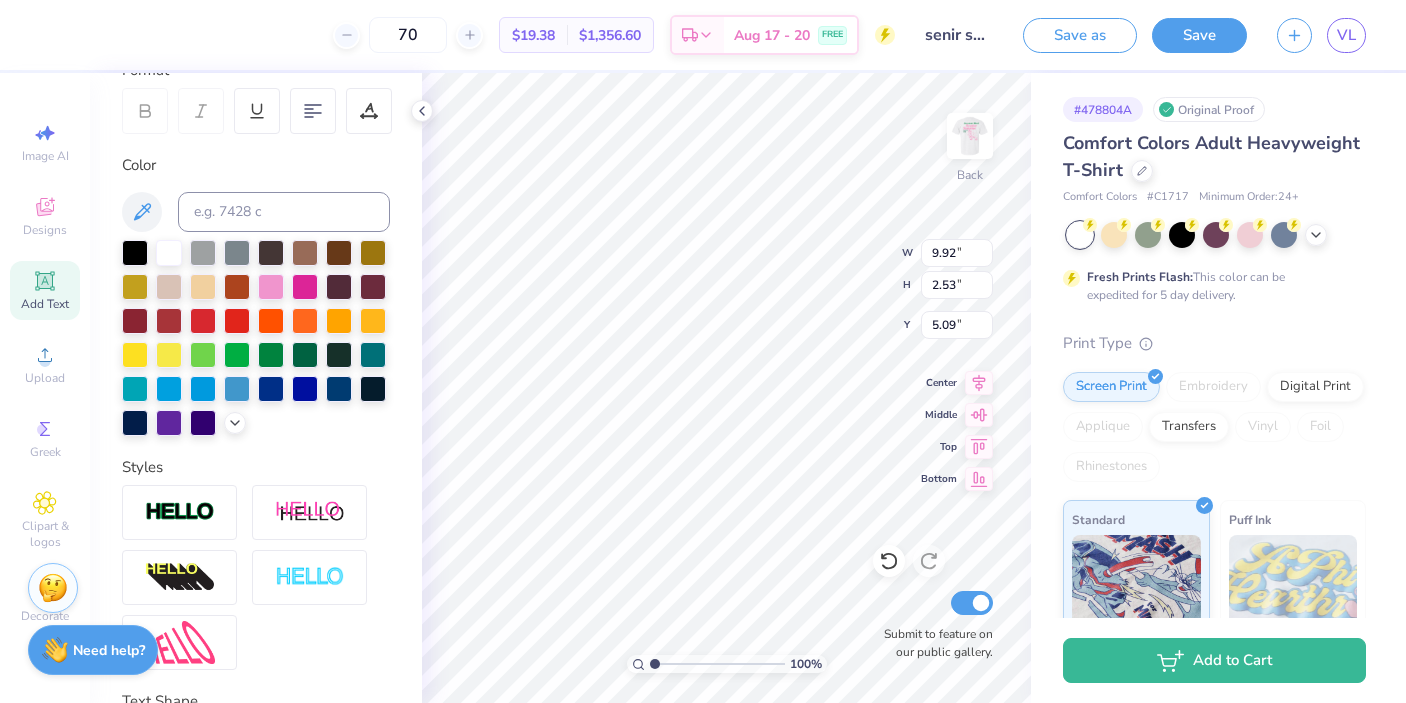 type on "4.97" 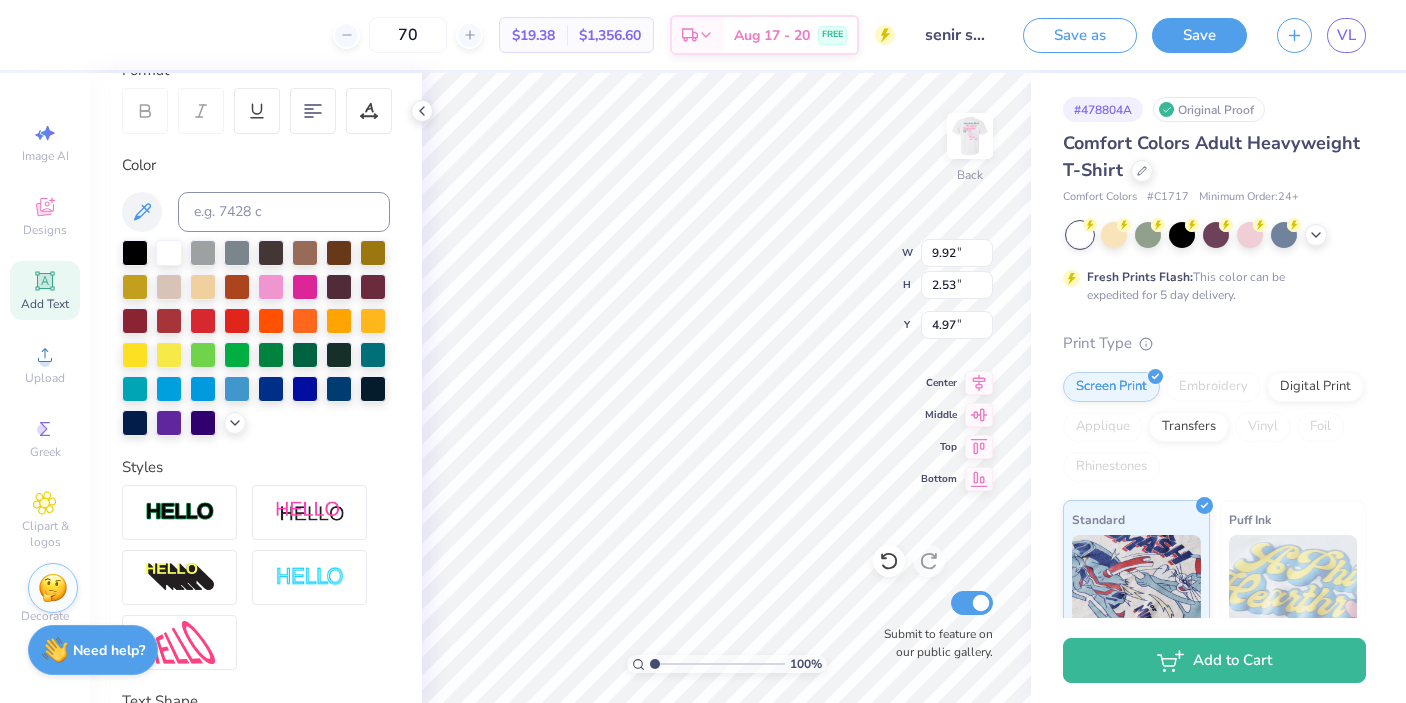 scroll, scrollTop: 0, scrollLeft: 1, axis: horizontal 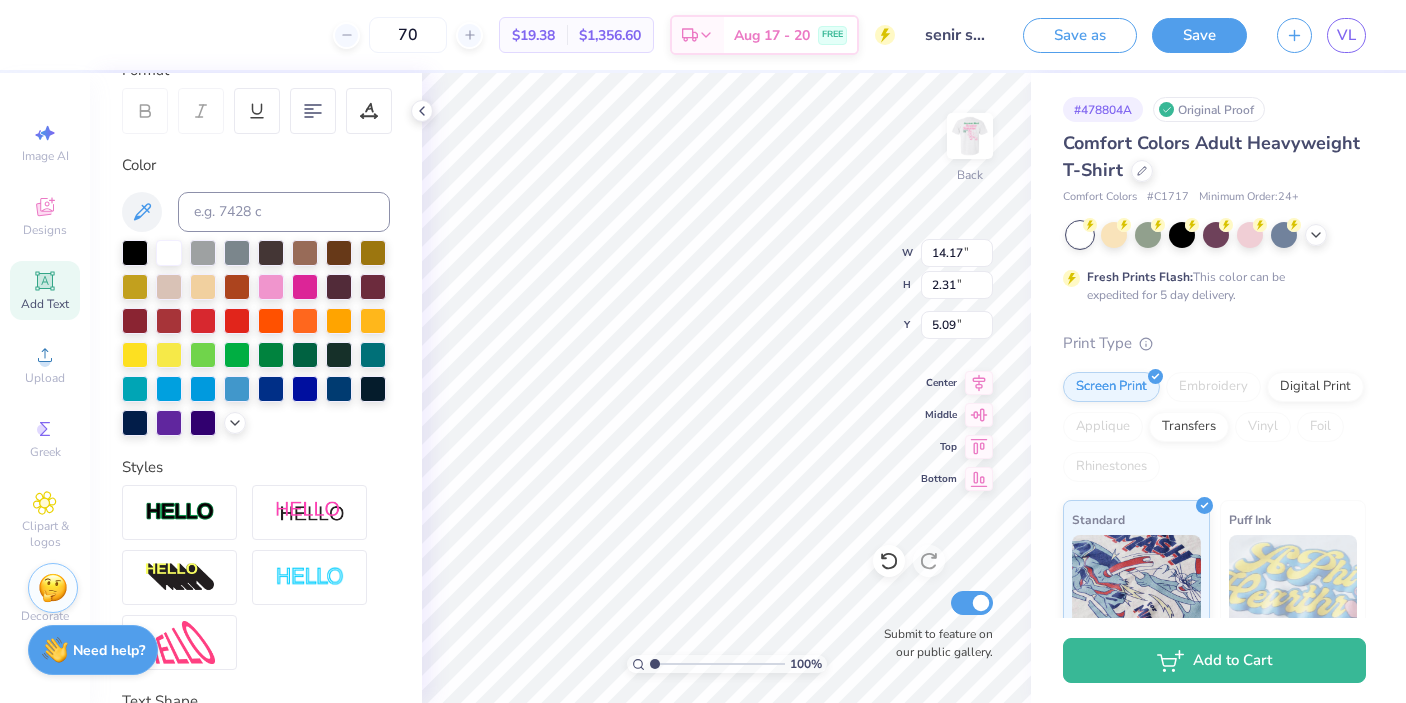 type on "11.97" 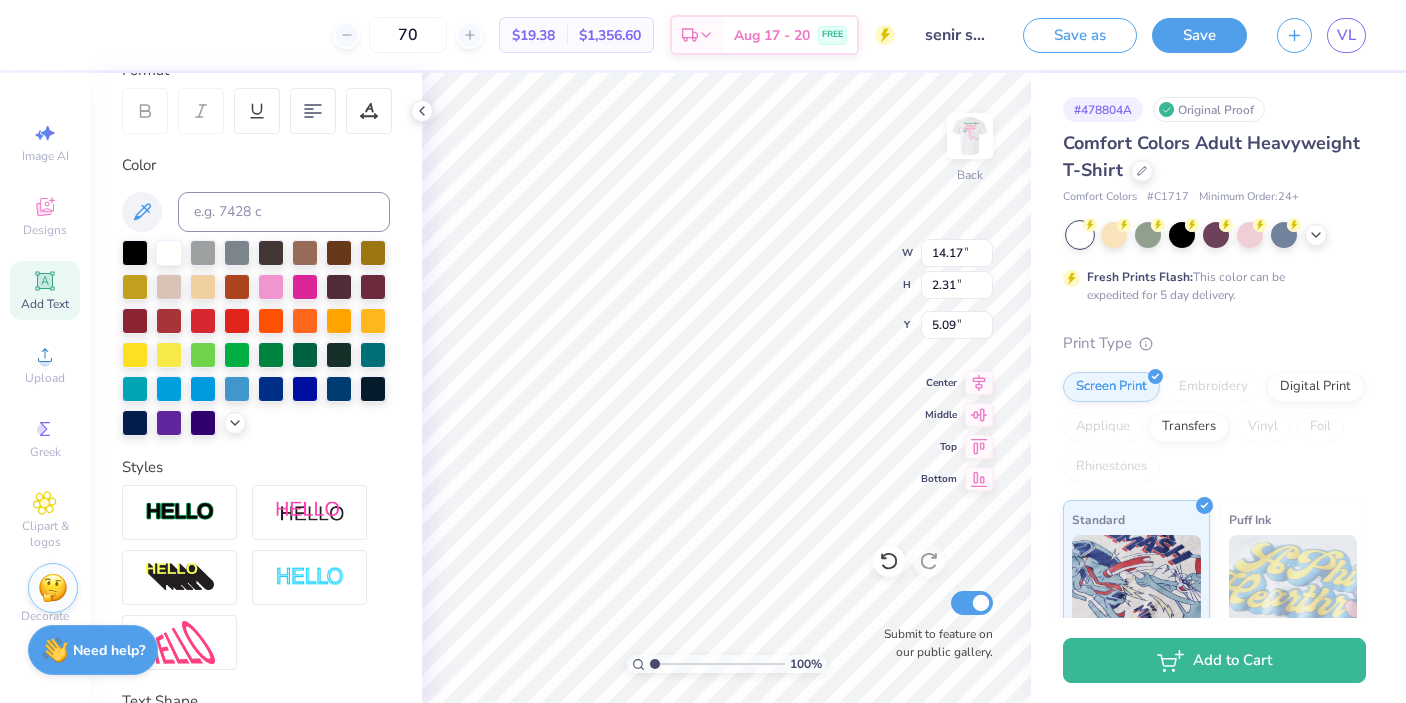 type on "1.95" 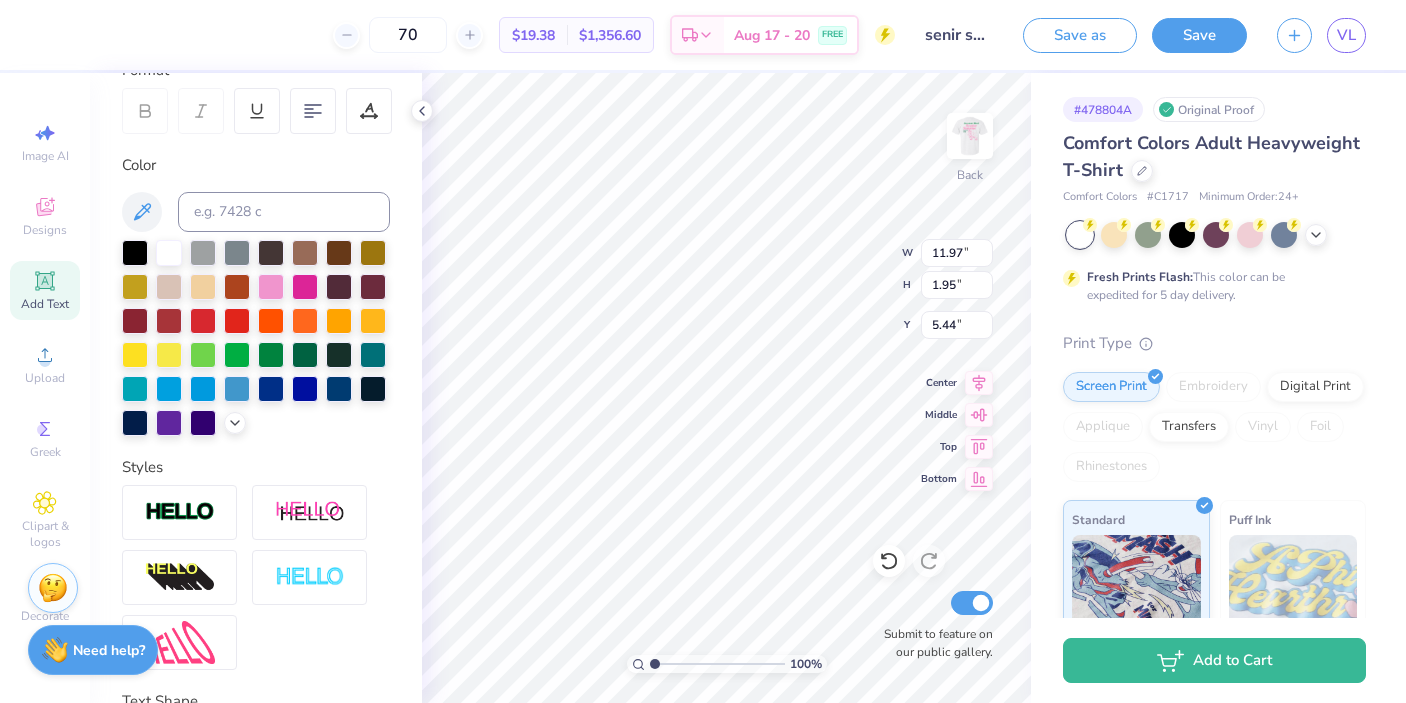 type on "5.46" 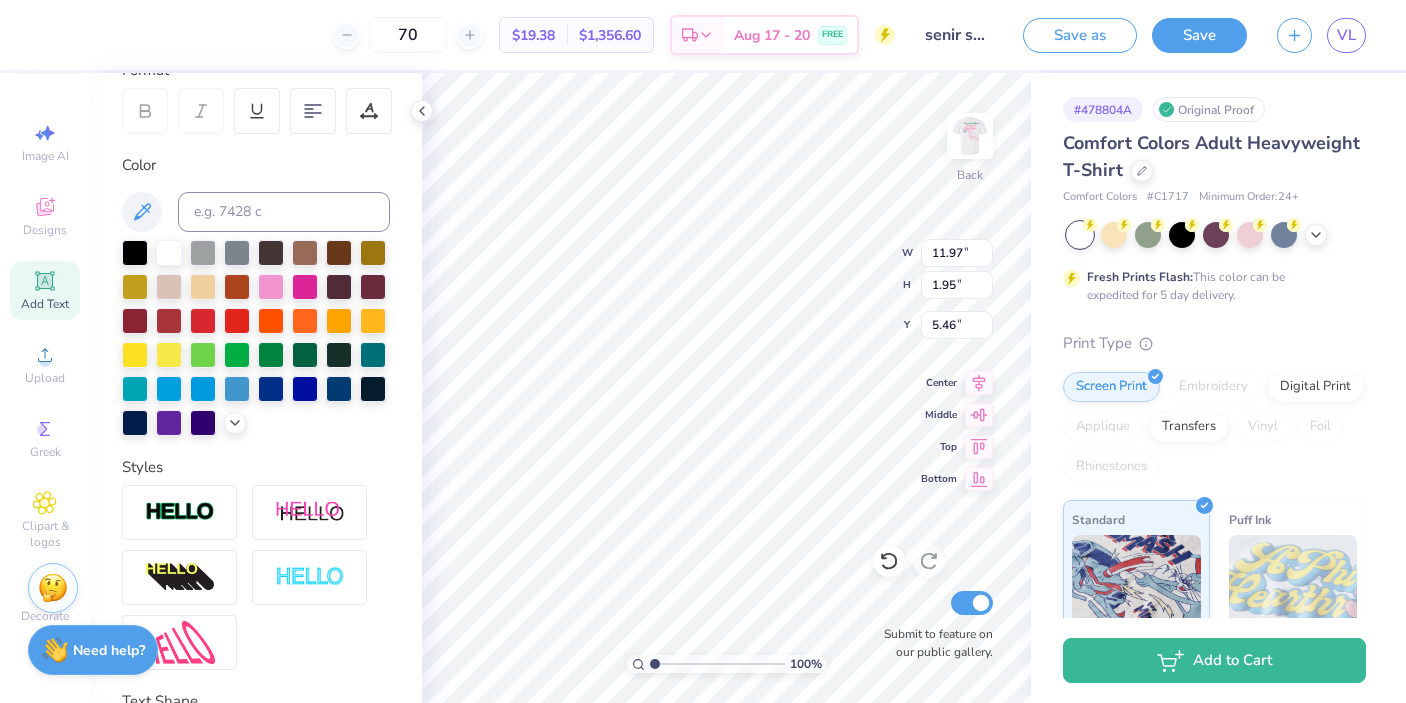 scroll, scrollTop: 0, scrollLeft: 0, axis: both 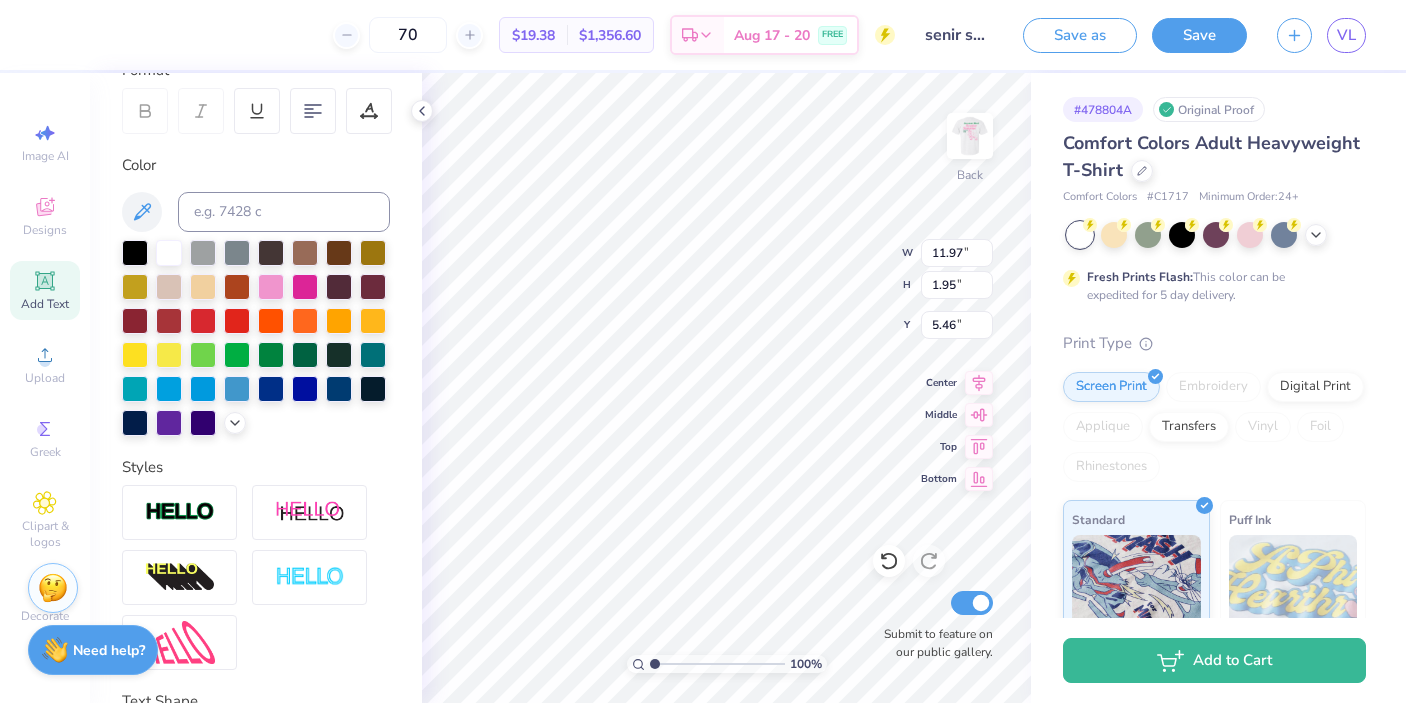 type on "S E N I O R" 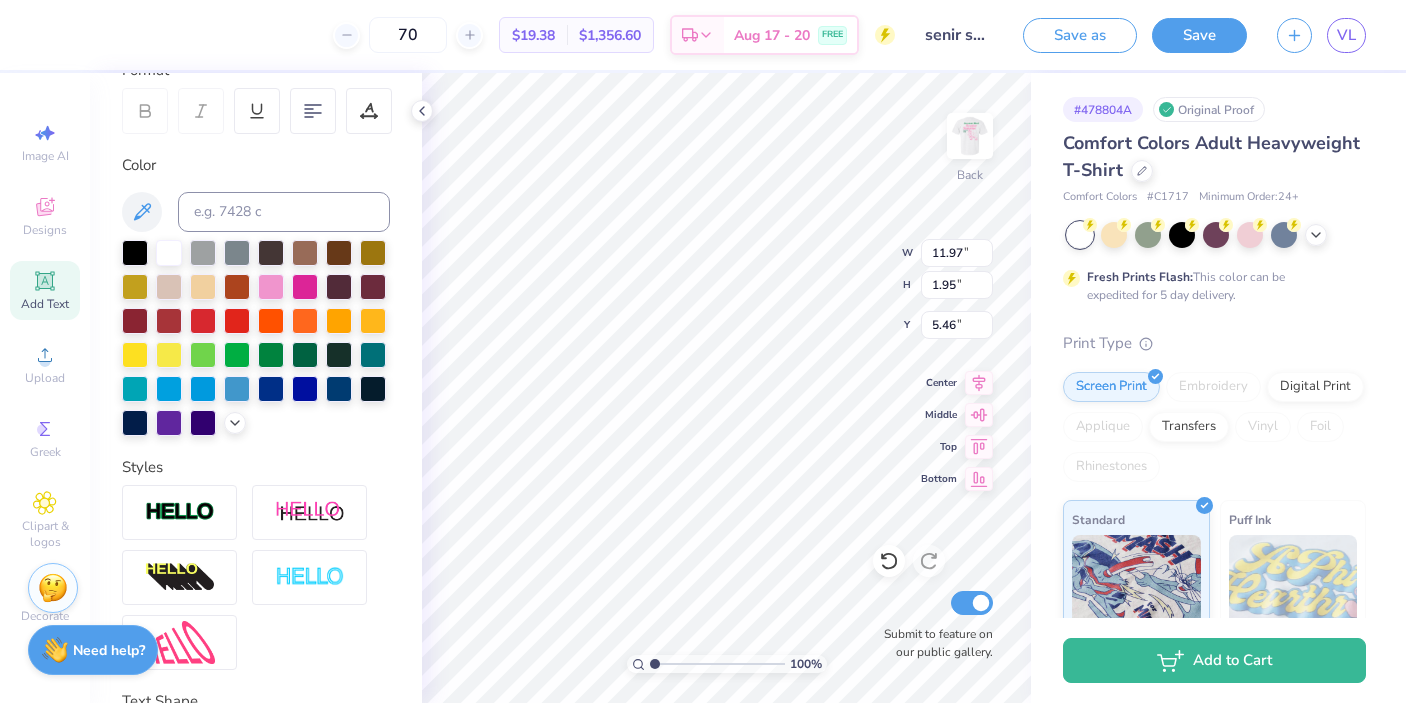 scroll, scrollTop: 0, scrollLeft: 3, axis: horizontal 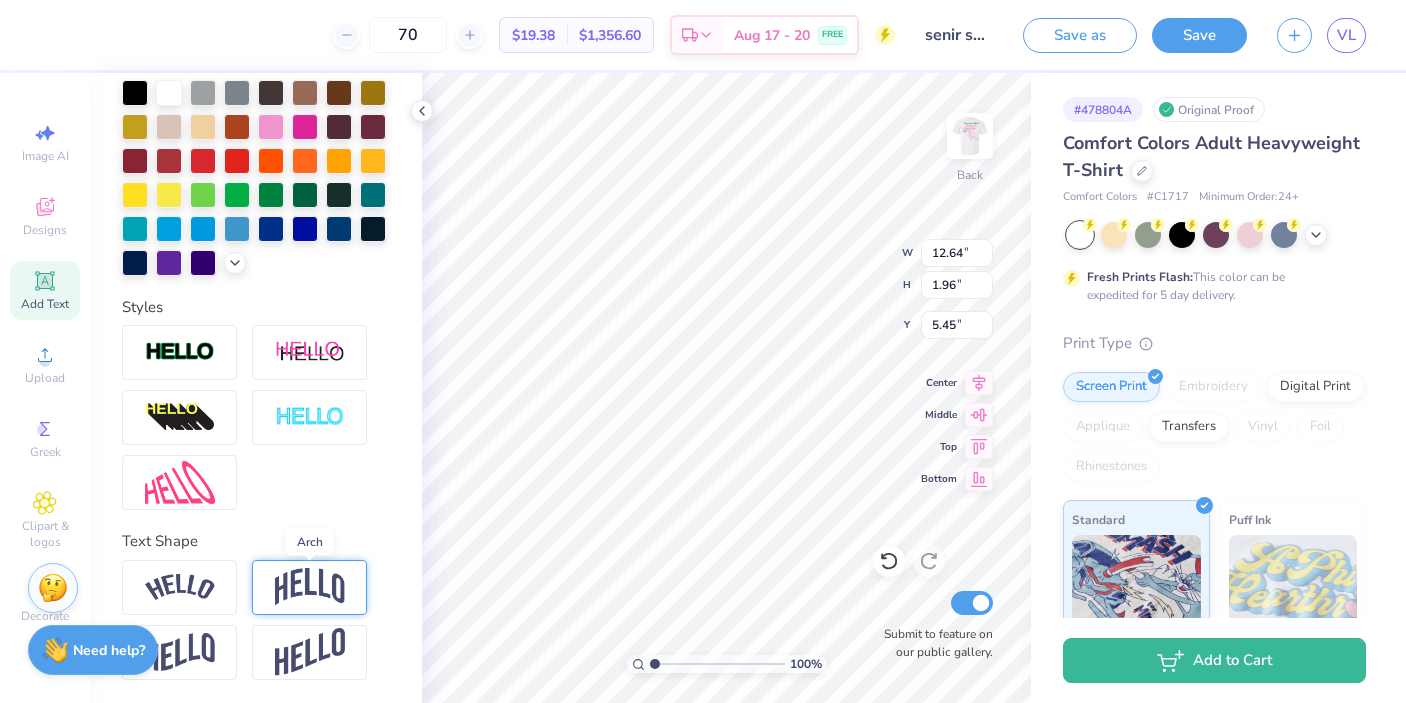 click at bounding box center (310, 587) 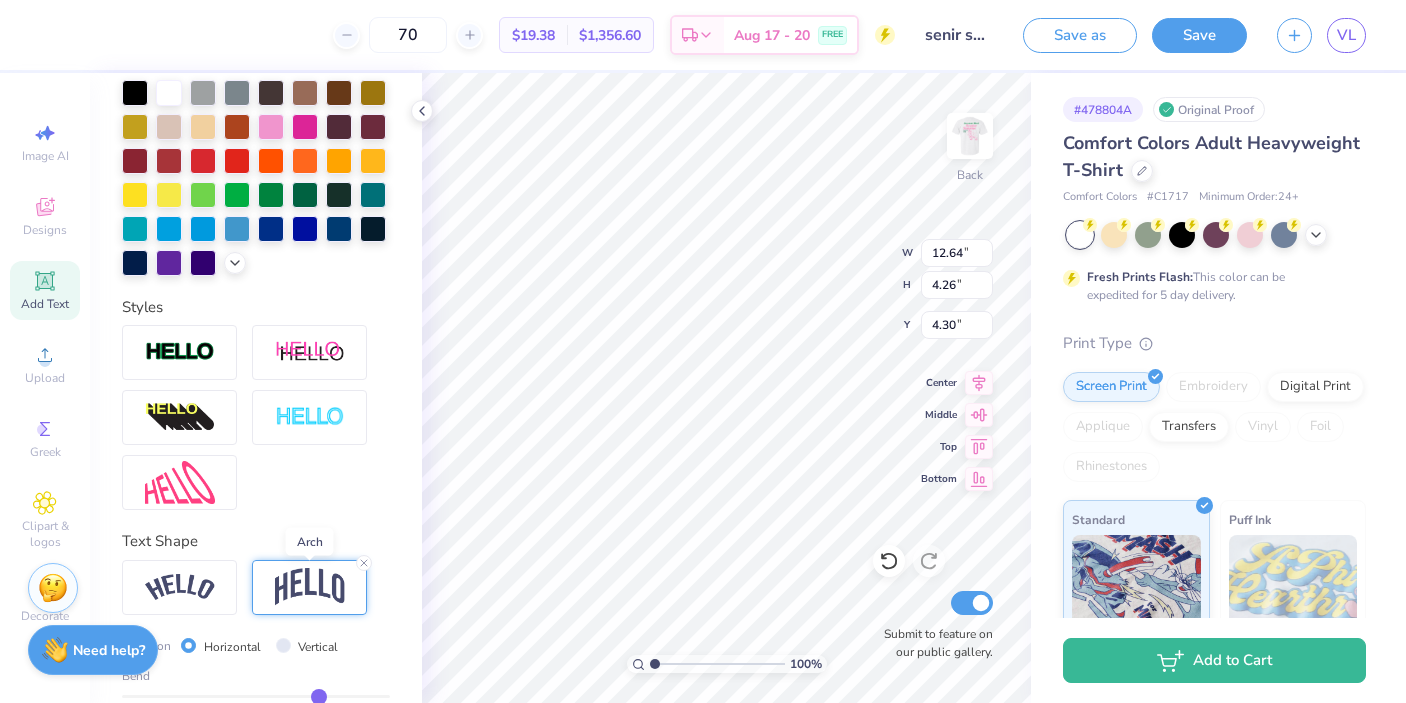 type on "4.26" 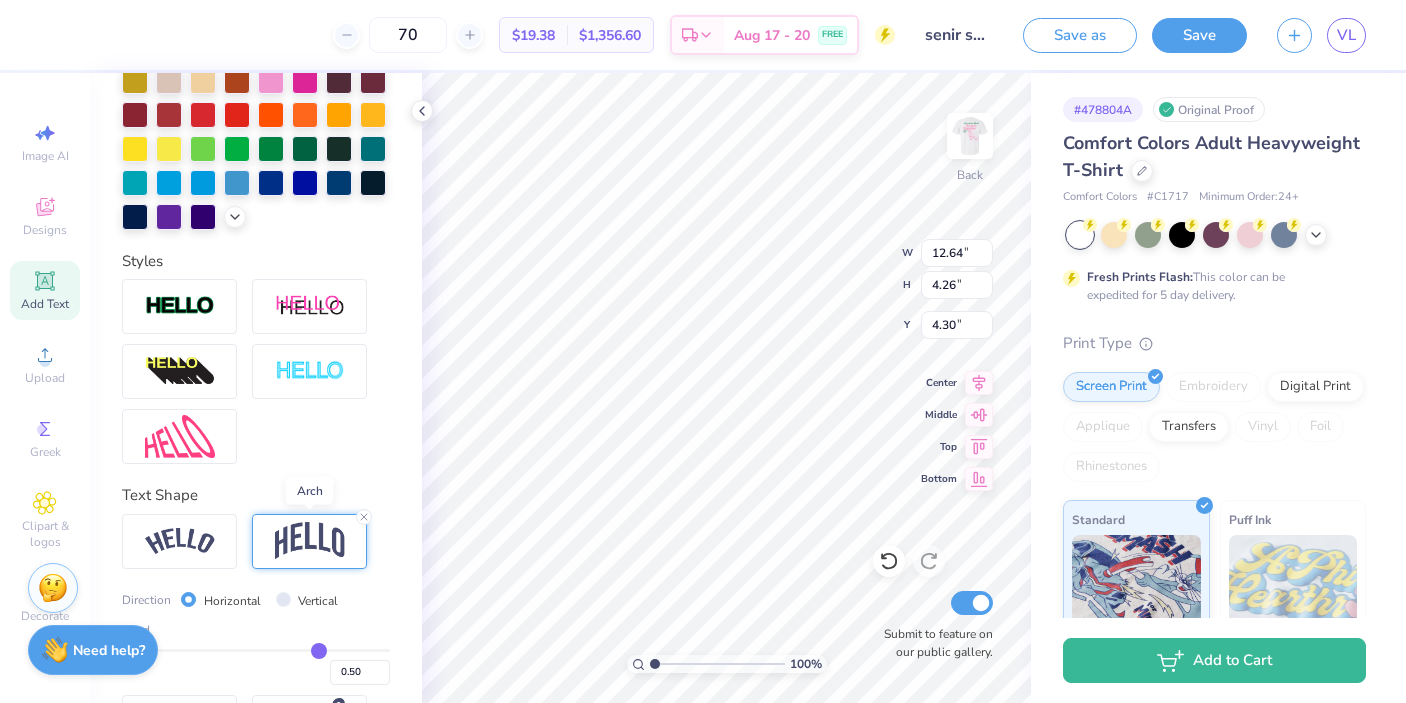 scroll, scrollTop: 510, scrollLeft: 0, axis: vertical 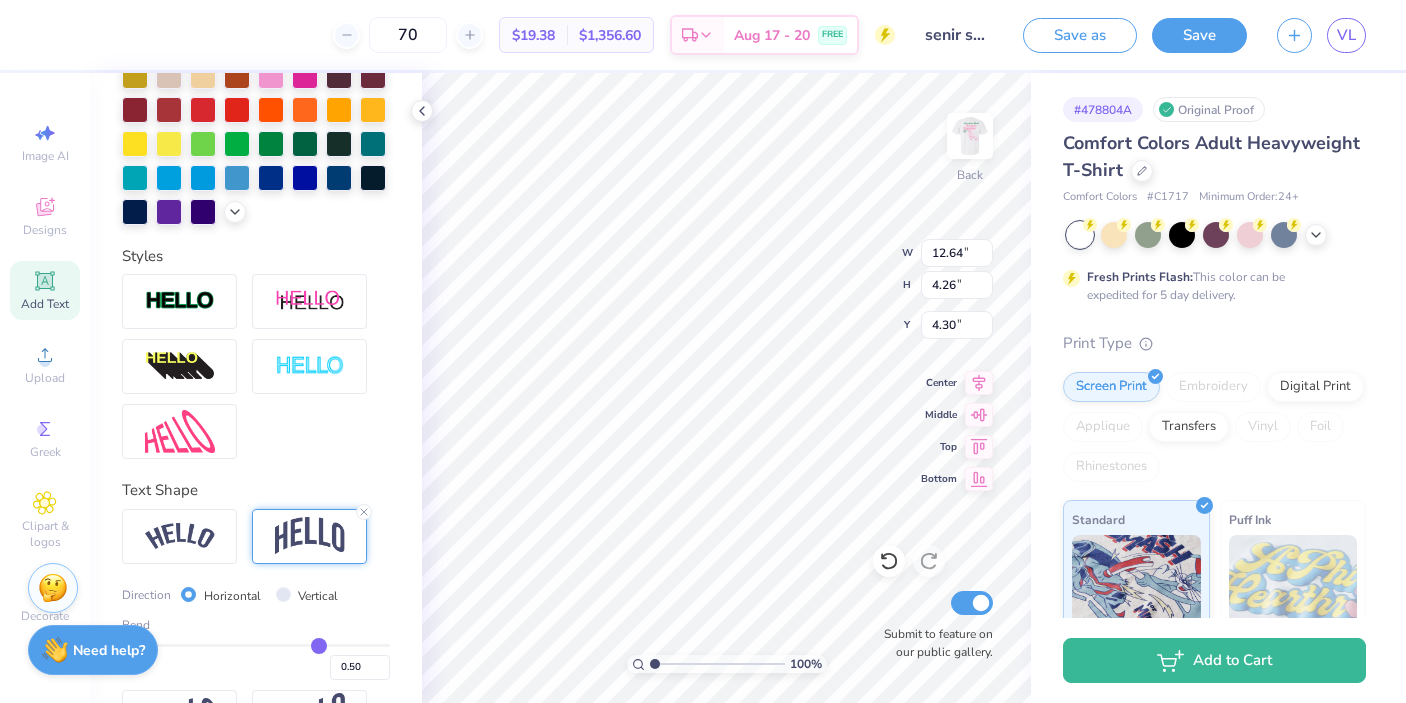 type on "0.53" 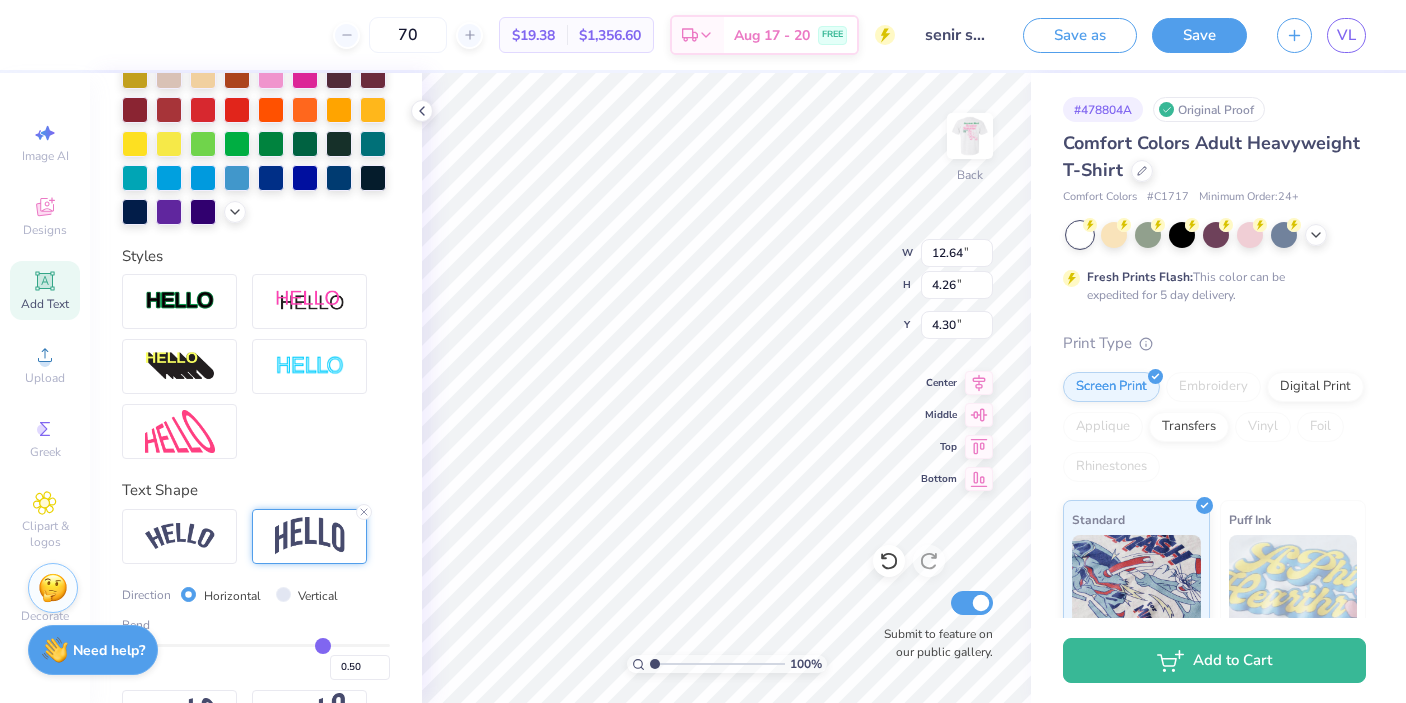 type on "0.53" 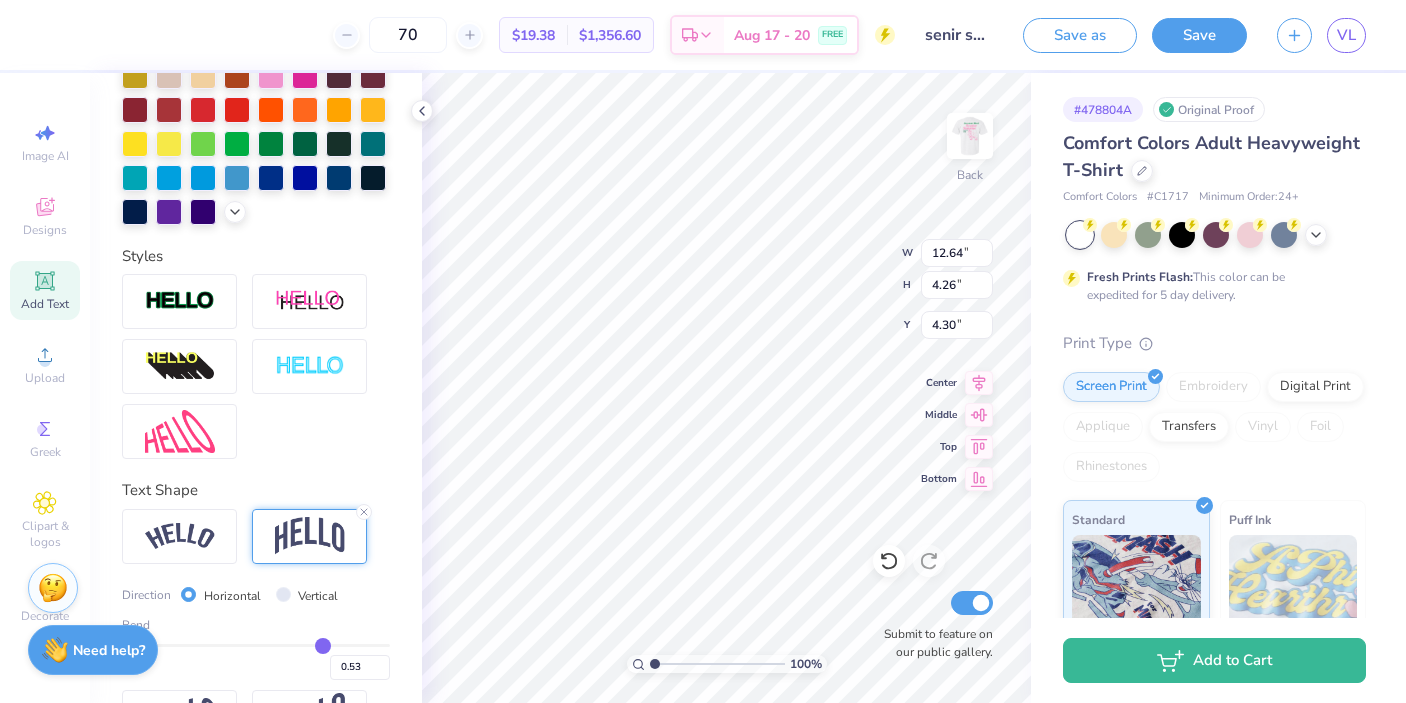 type on "0.52" 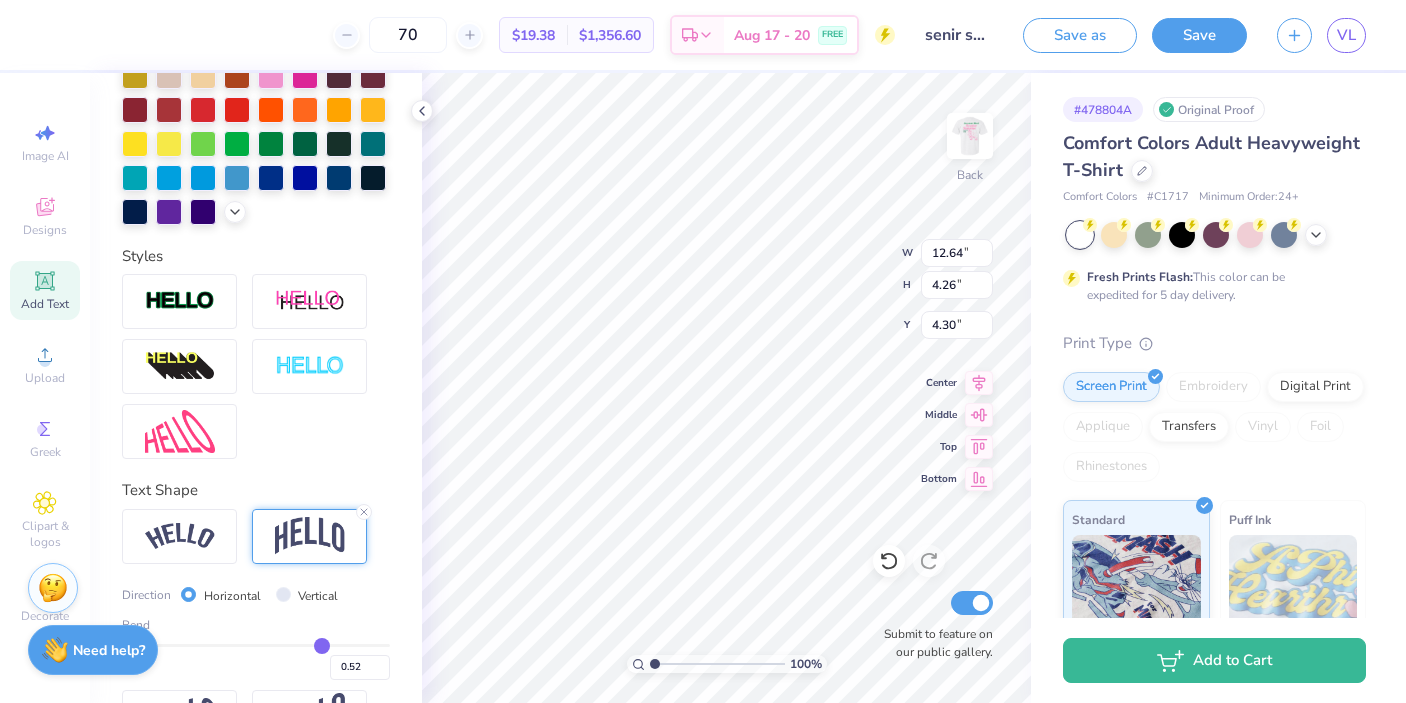 type on "0.48" 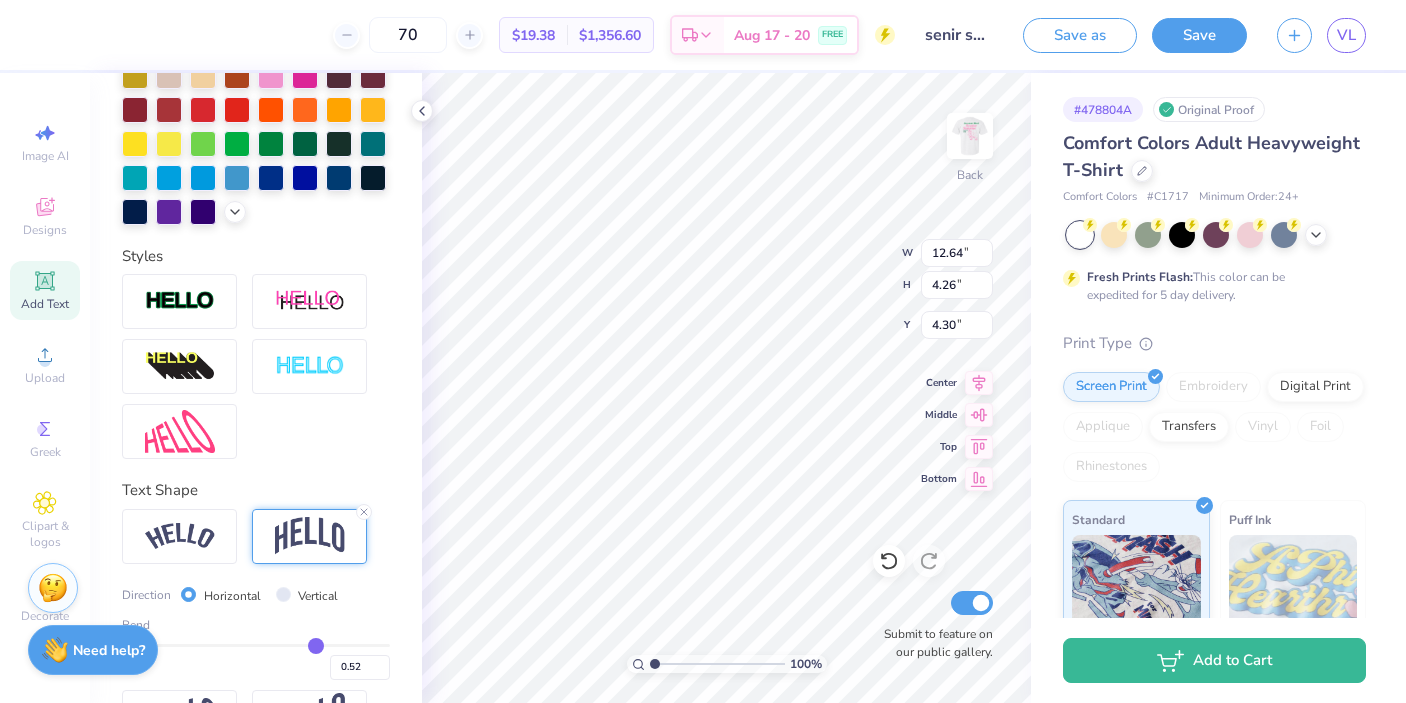 type on "0.48" 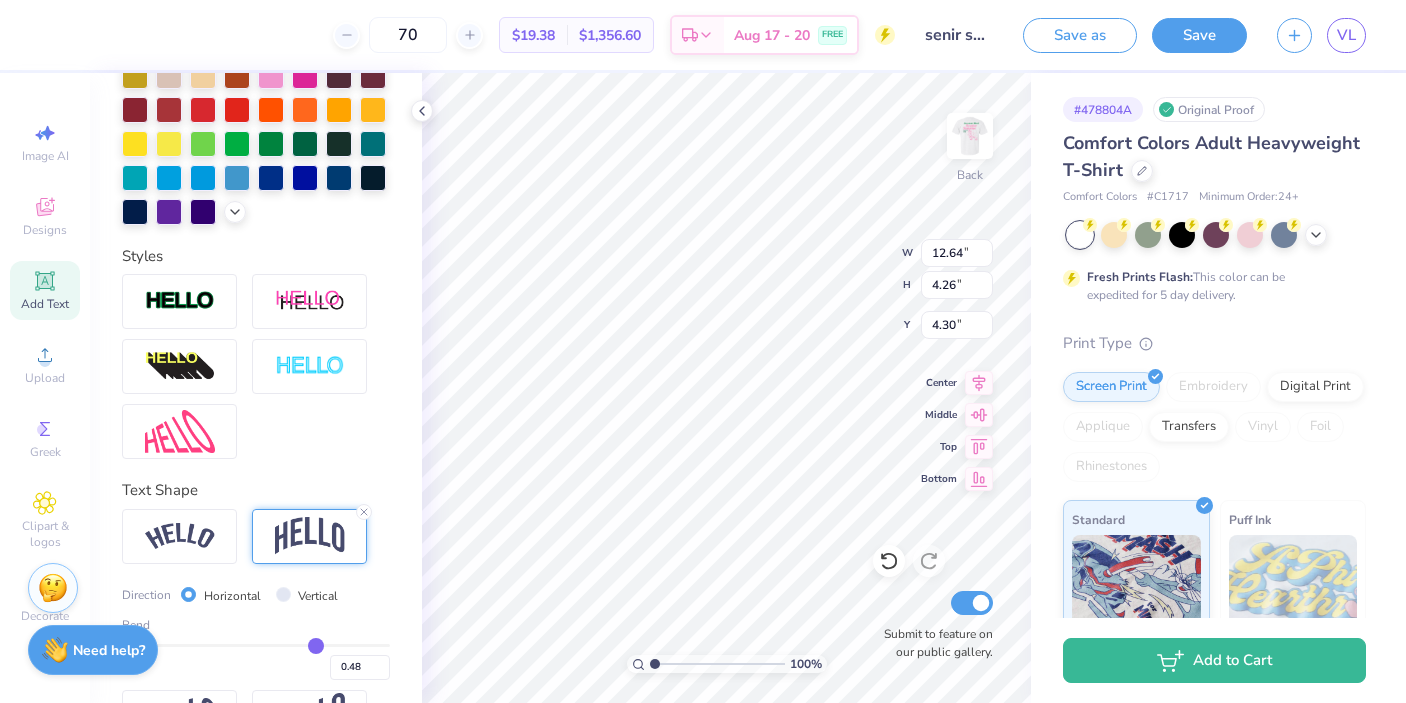 type on "0.41" 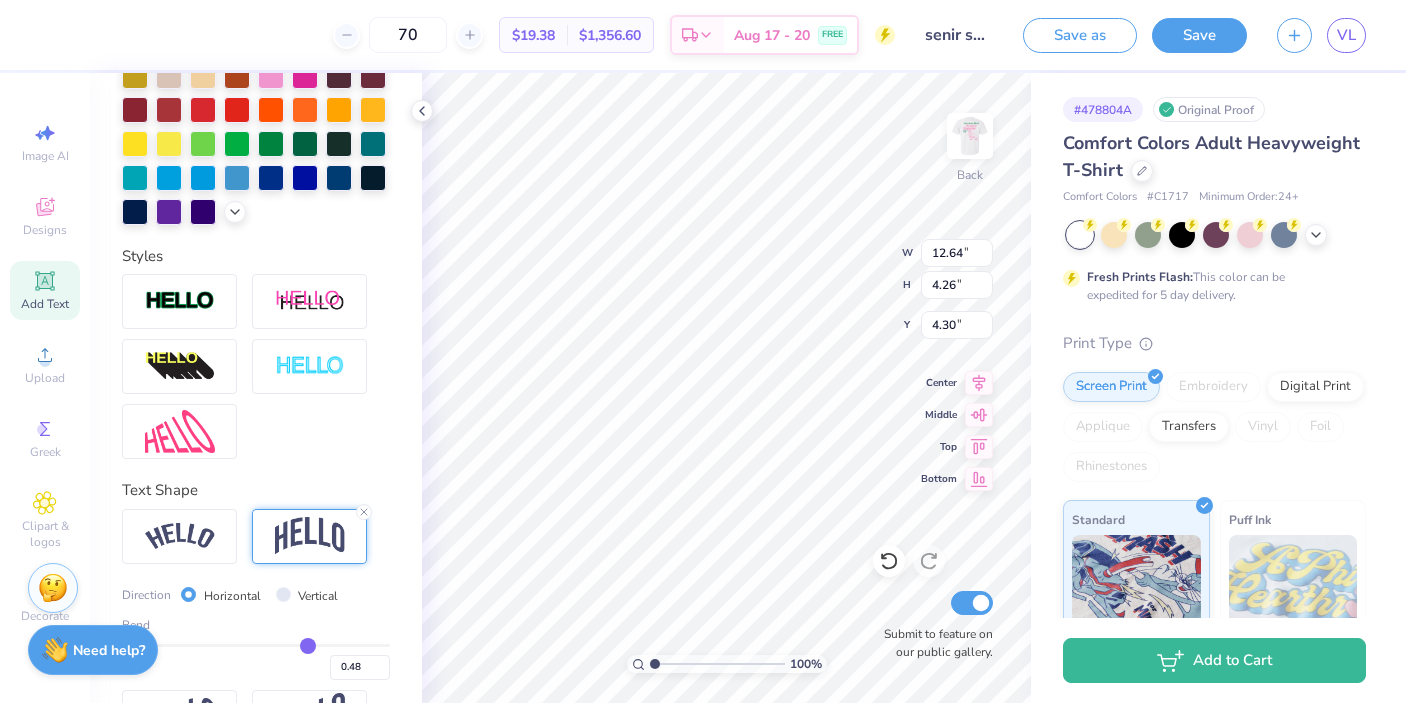 type on "0.41" 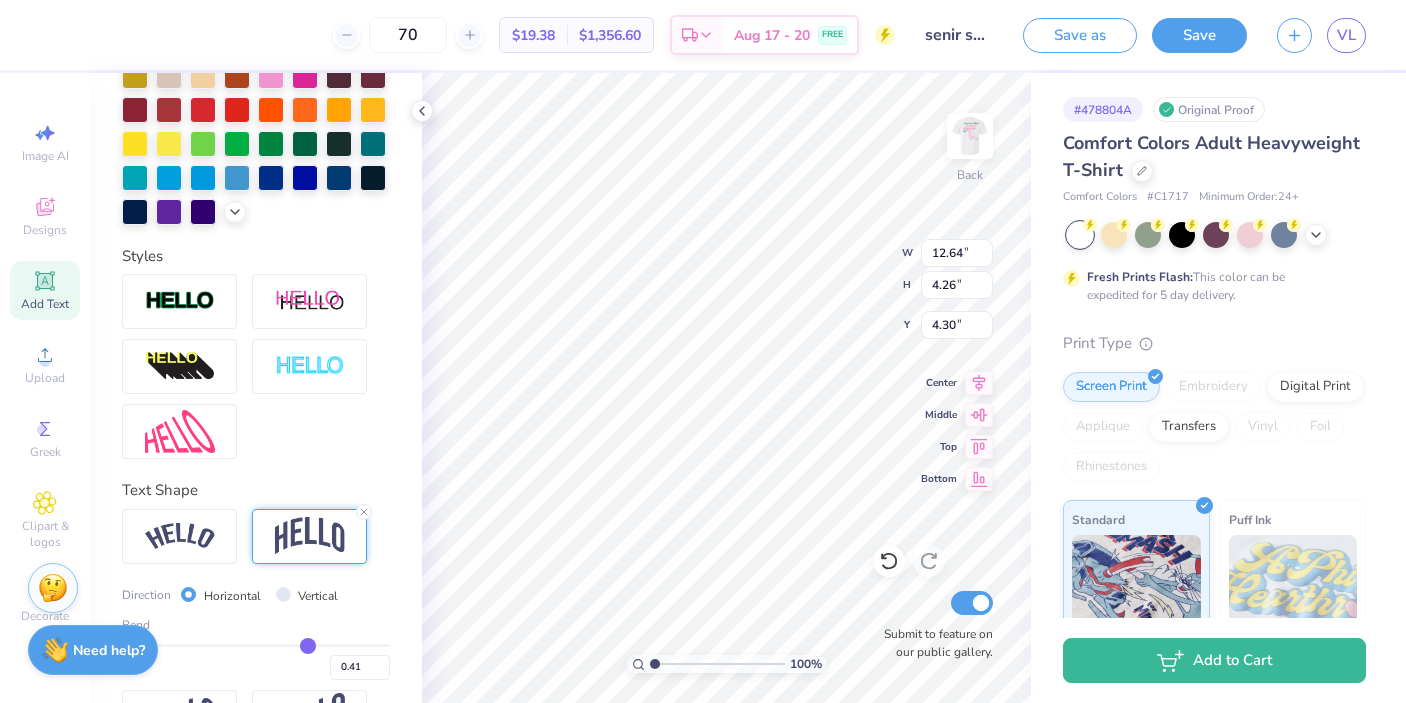 type on "0.34" 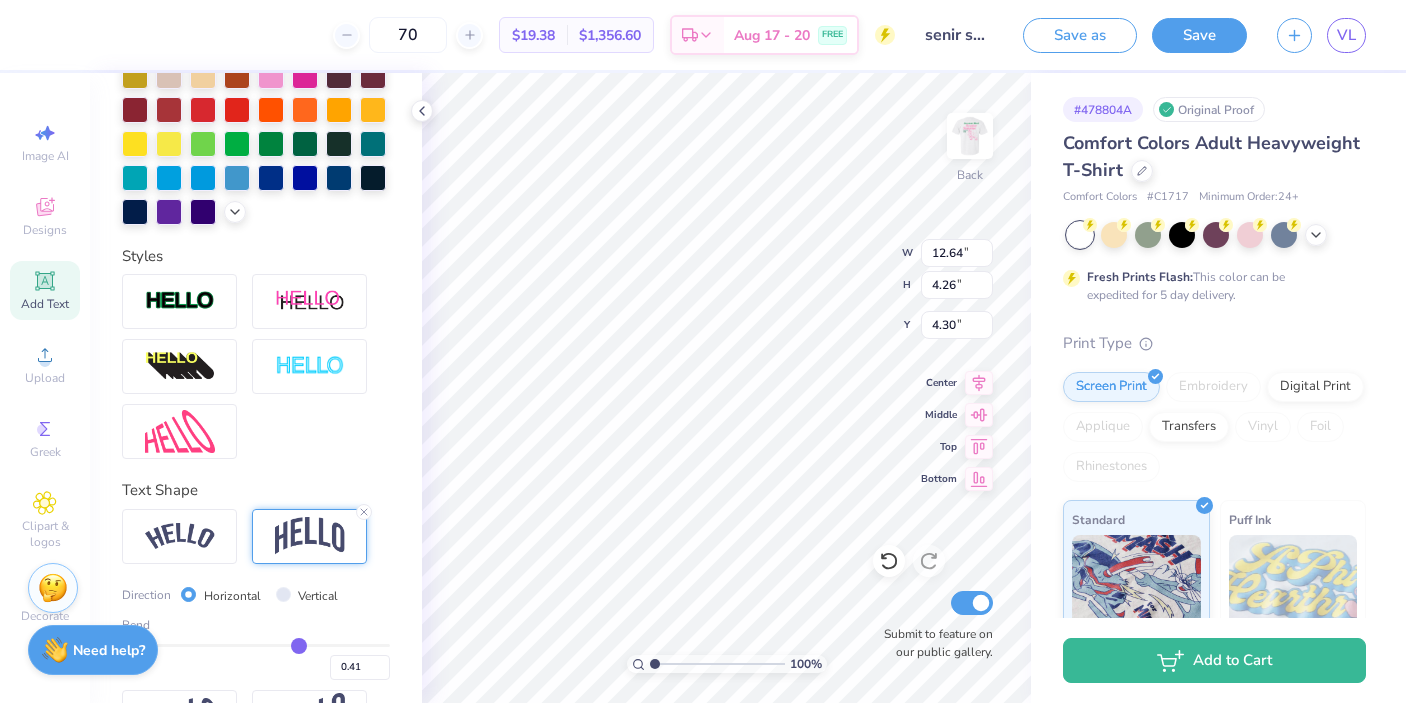 type on "0.34" 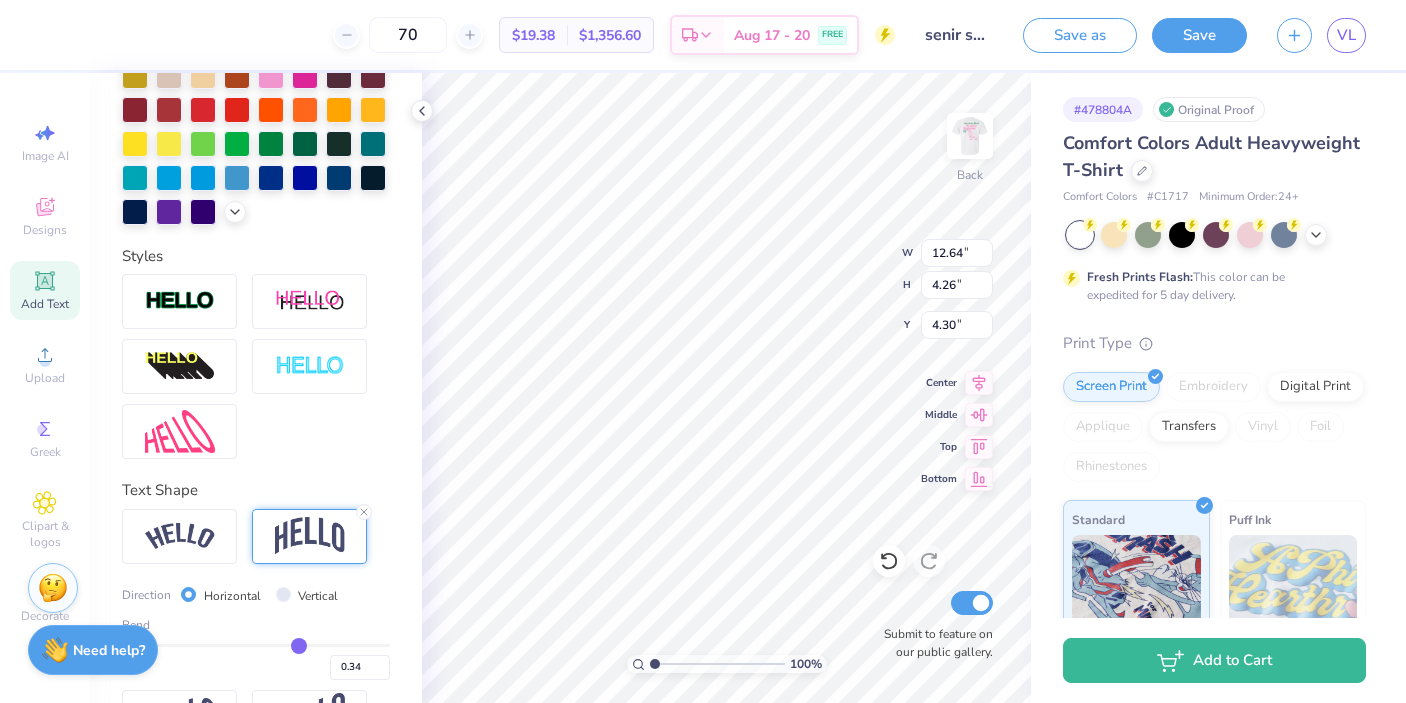 type on "0.28" 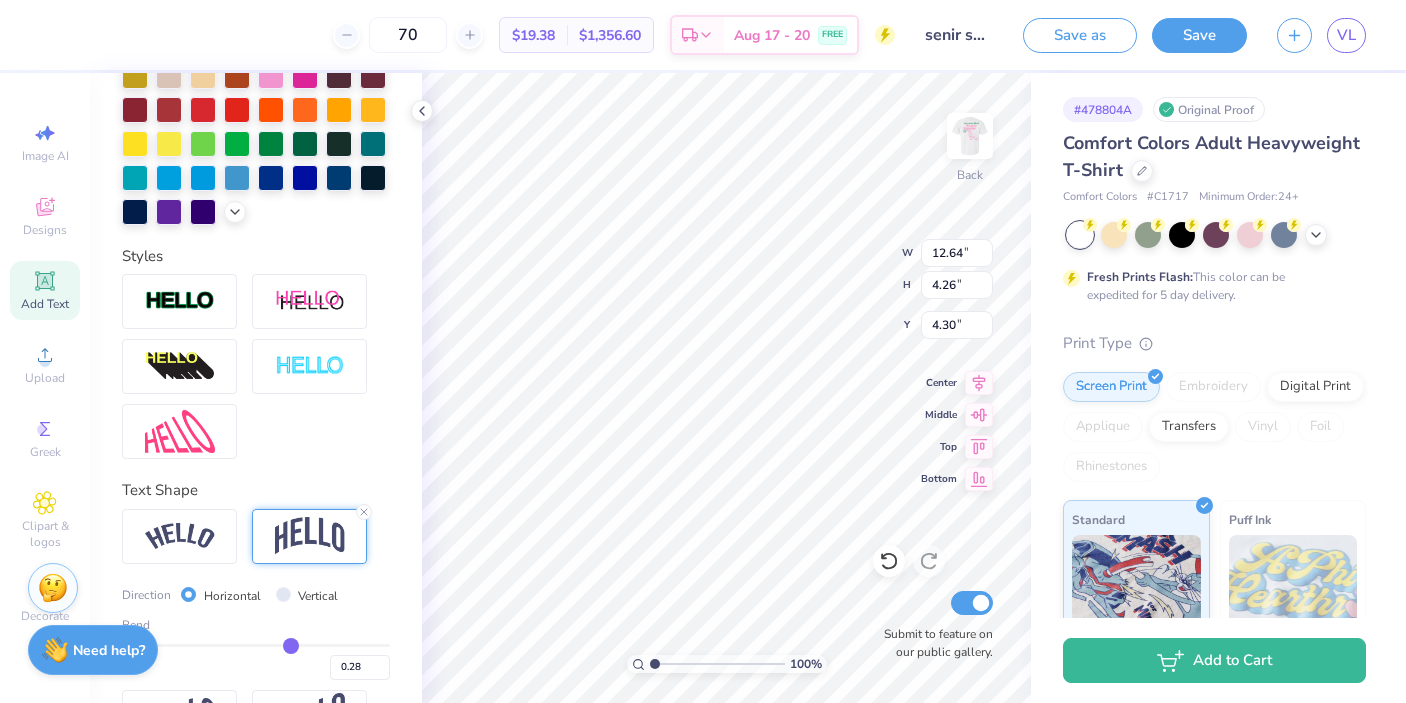 type on "0.24" 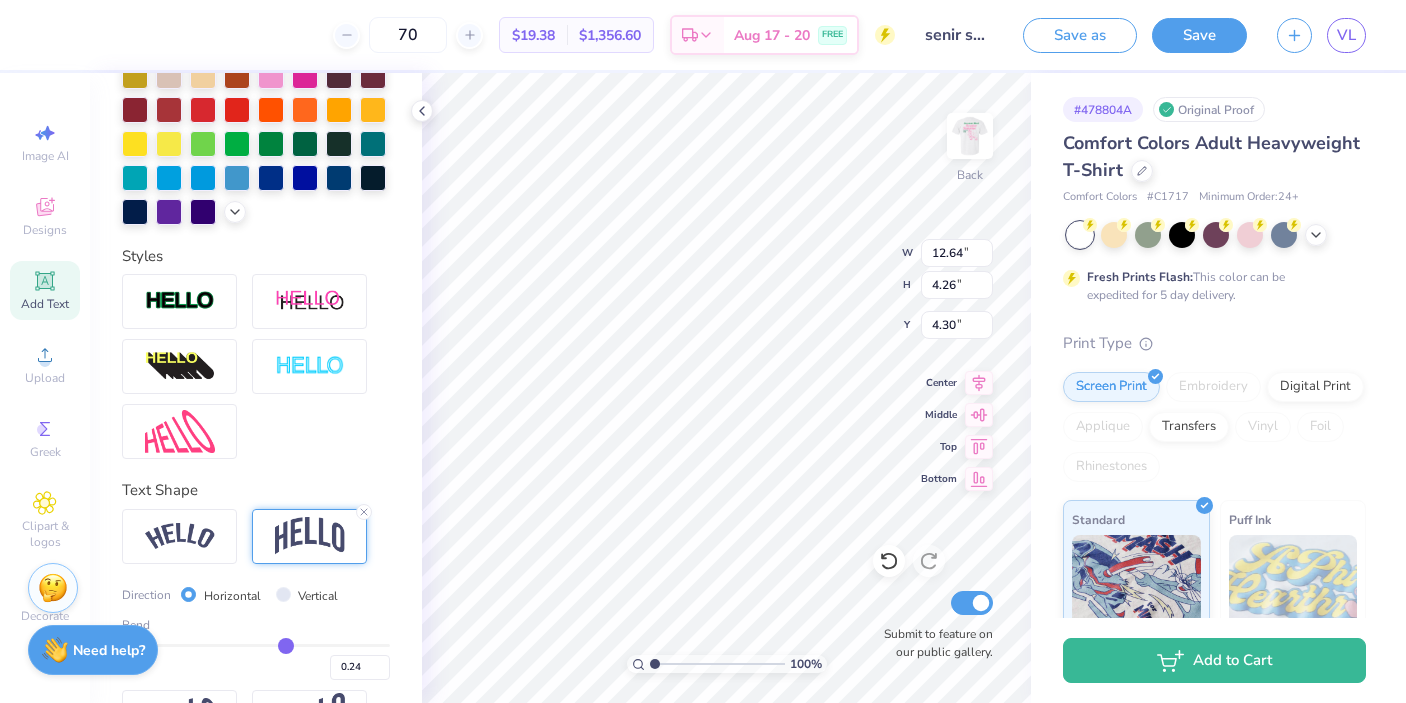 type on "0.21" 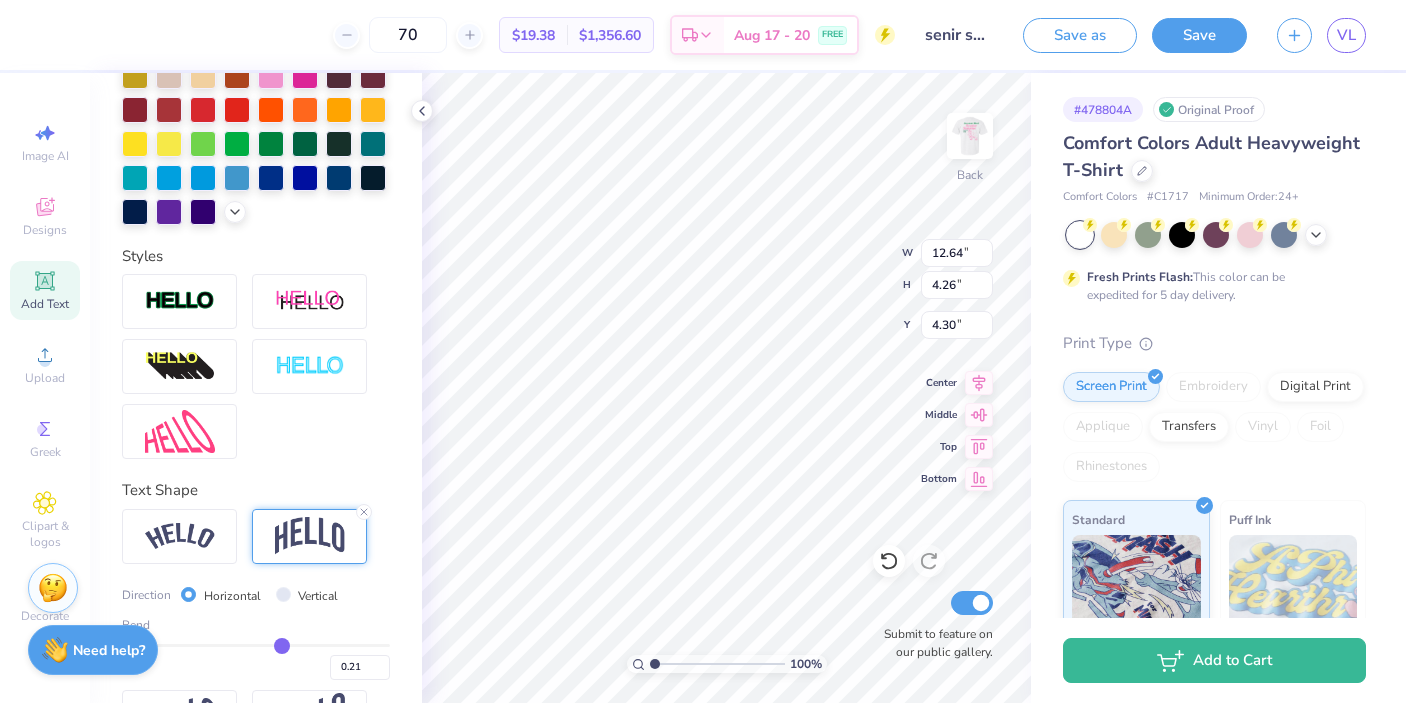 type on "0.19" 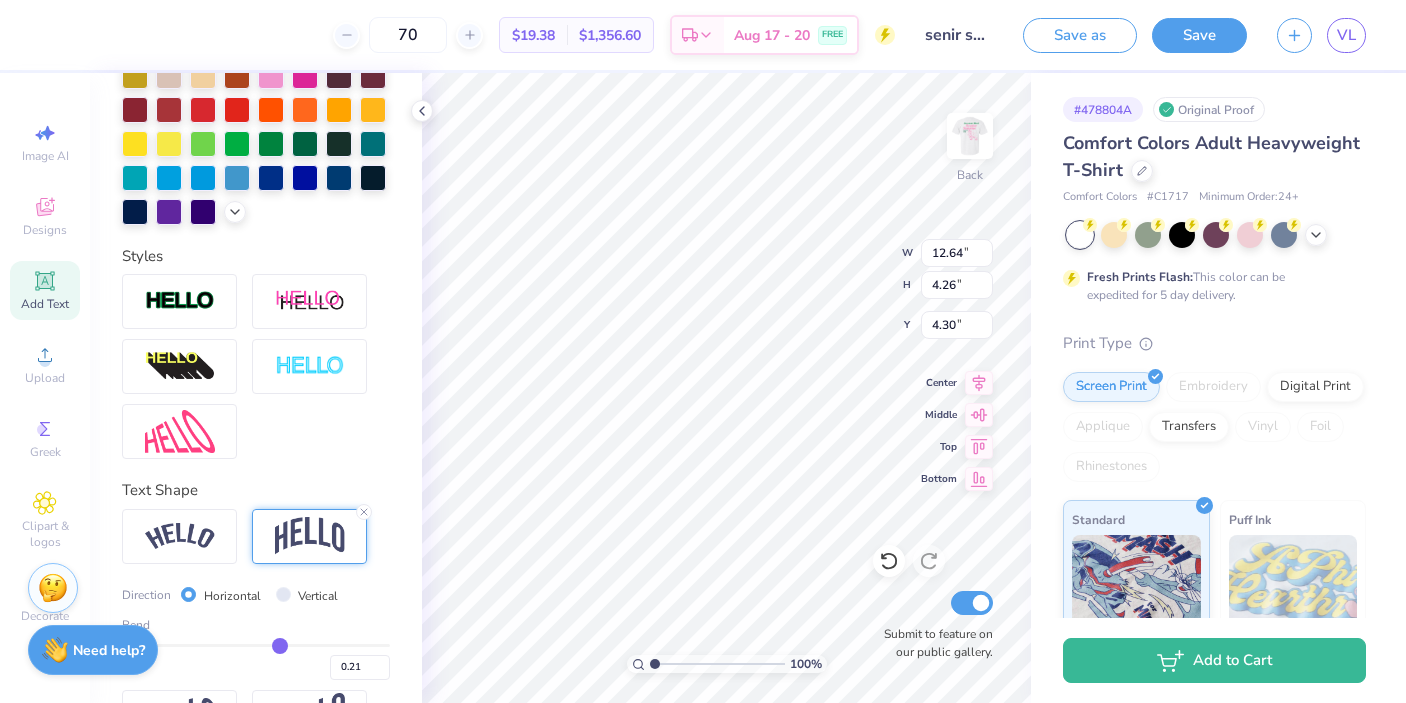 type on "0.19" 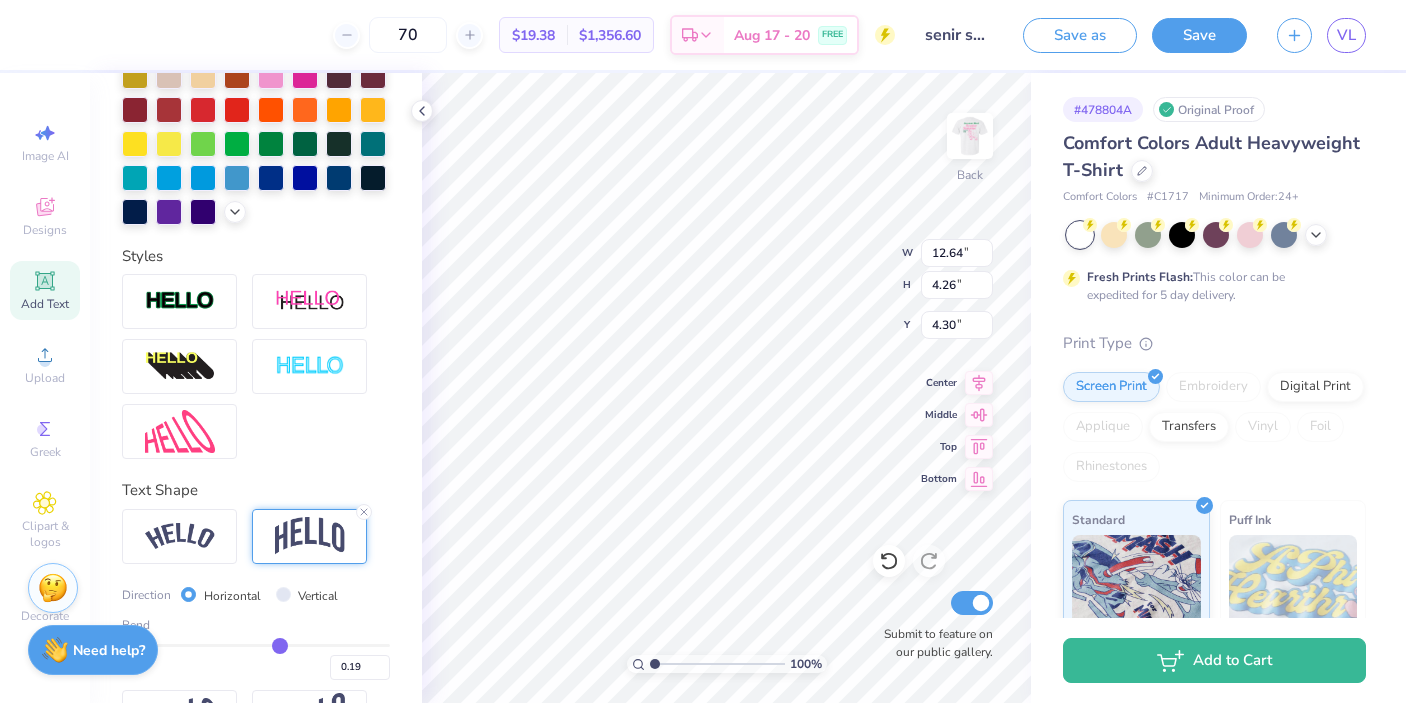 type on "0.17" 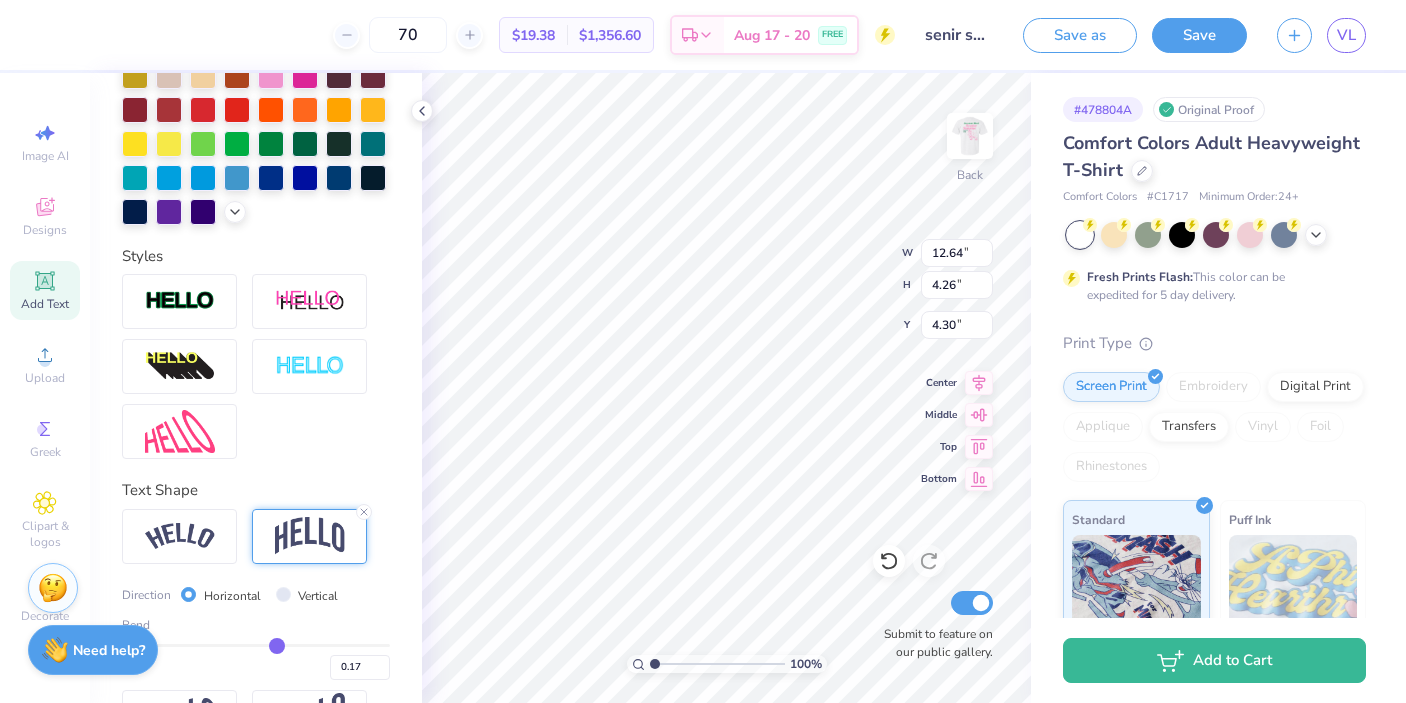 type on "0.15" 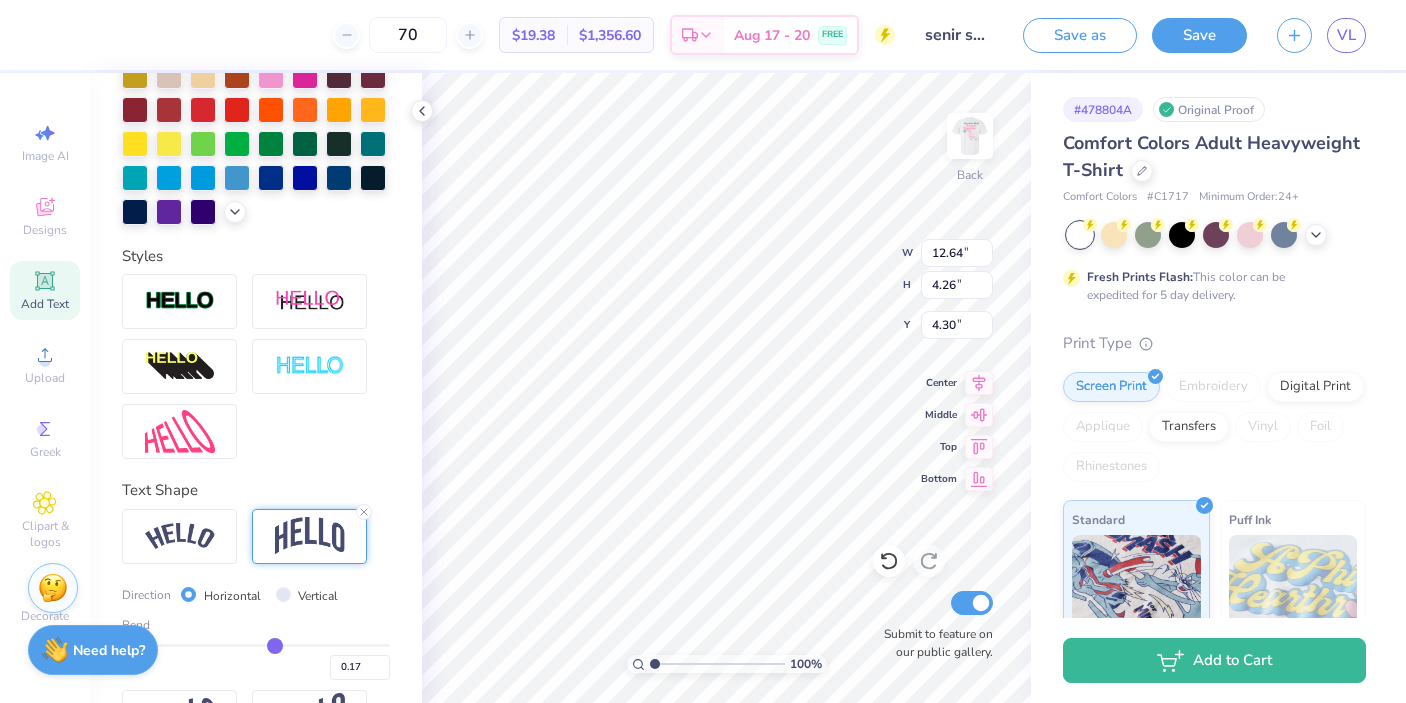 type on "0.15" 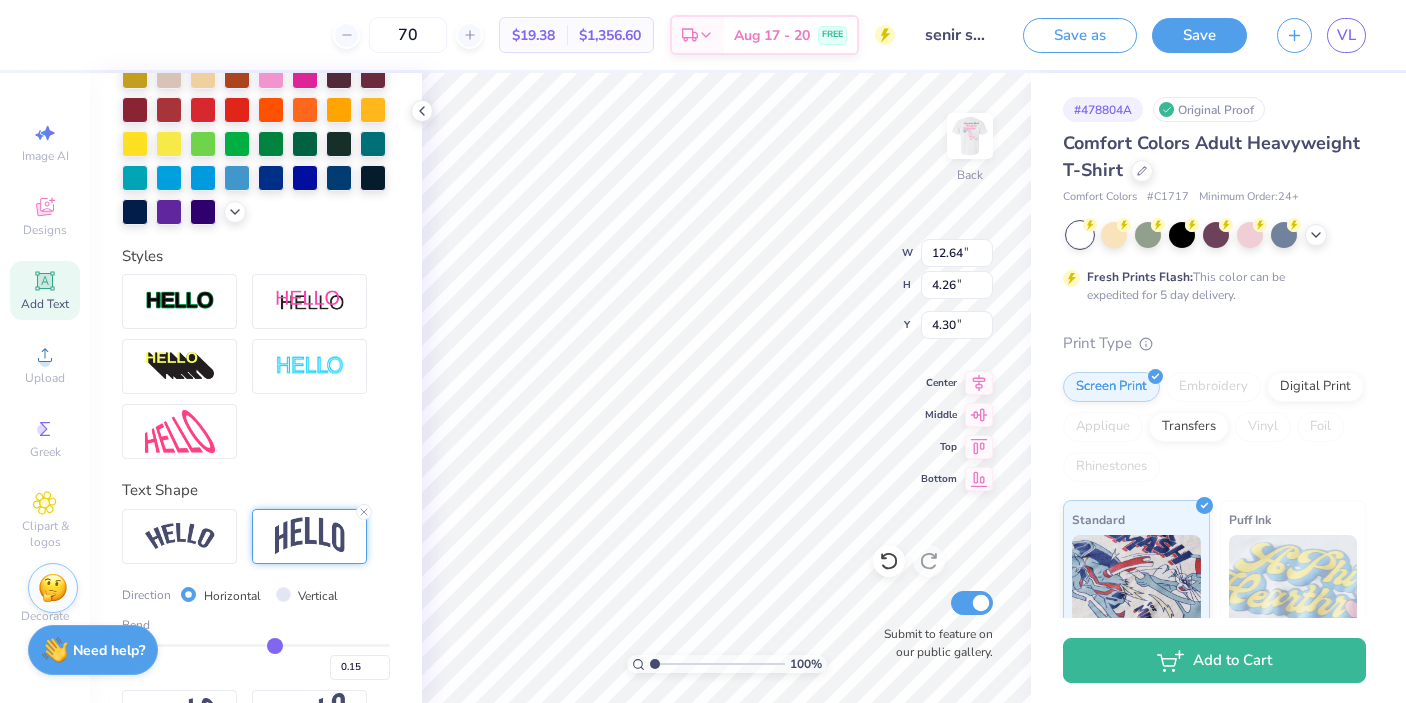 type on "0.13" 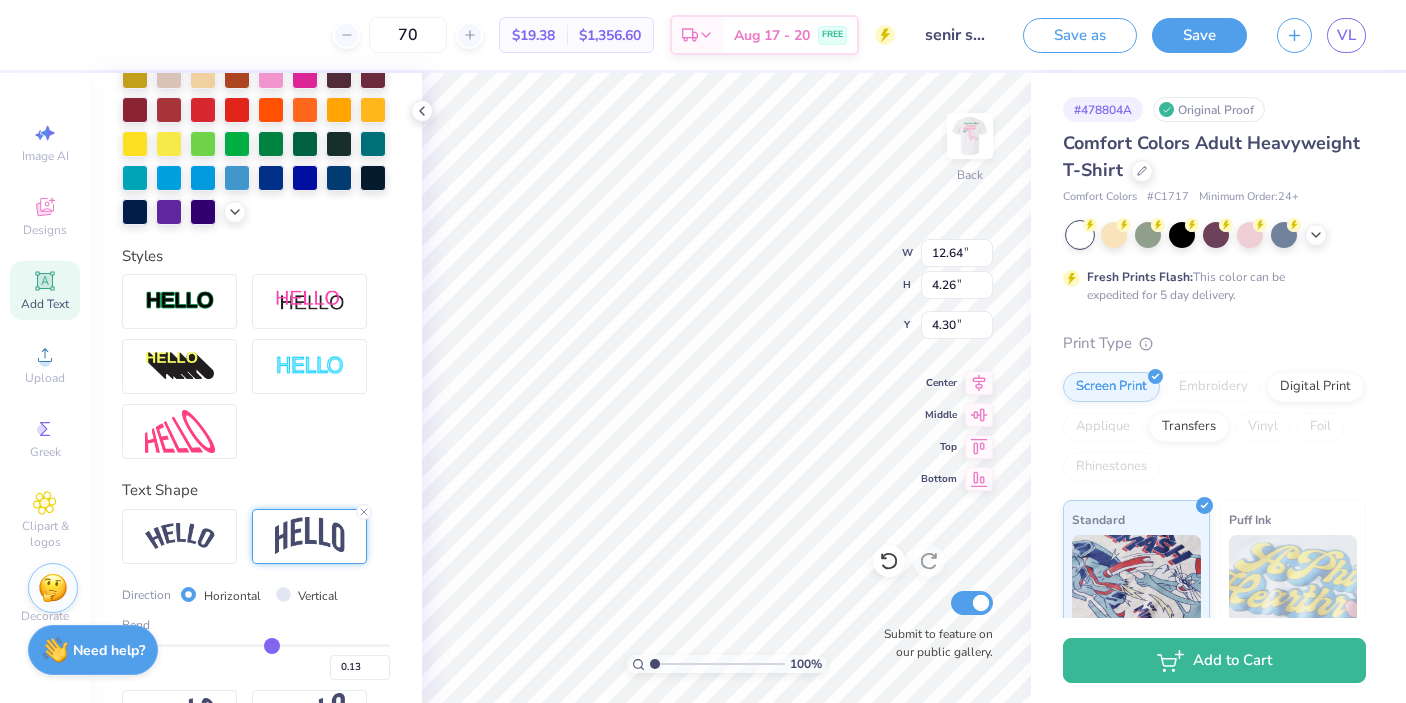 type on "0.11" 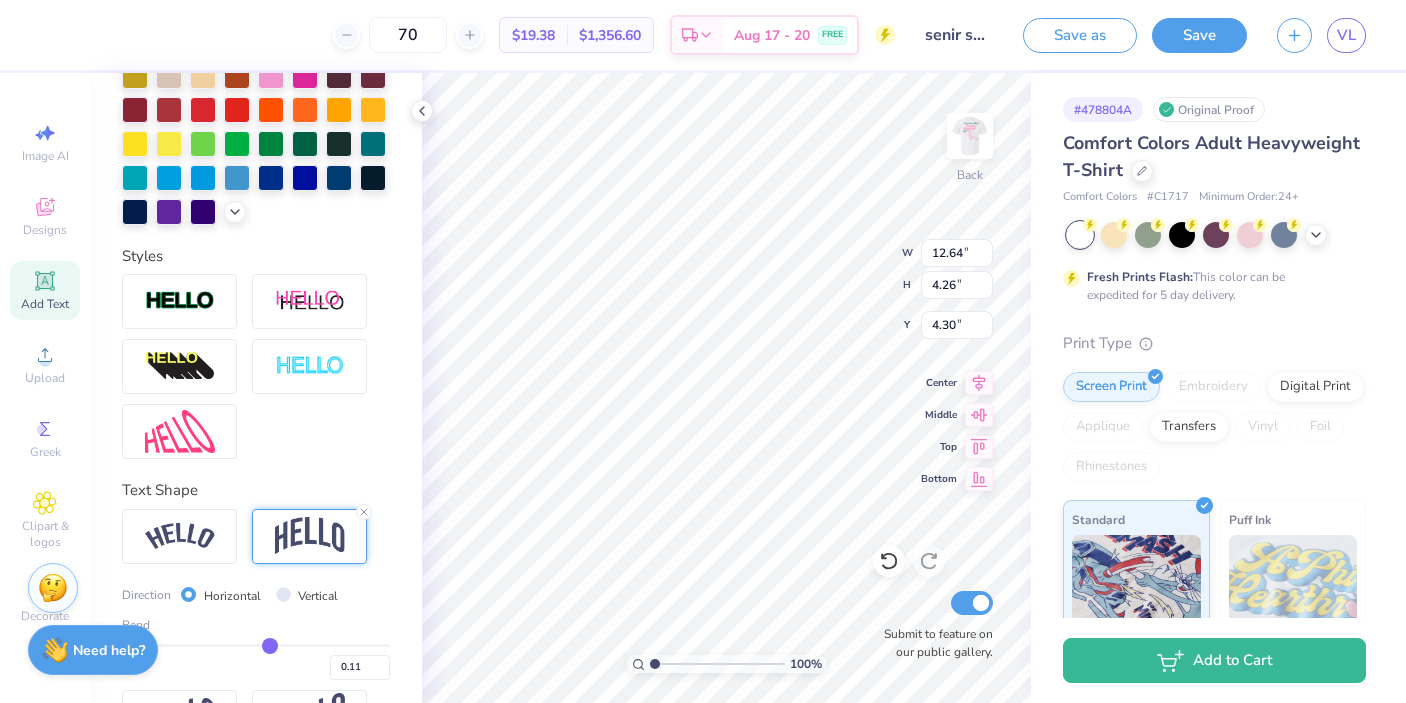 type on "0.08" 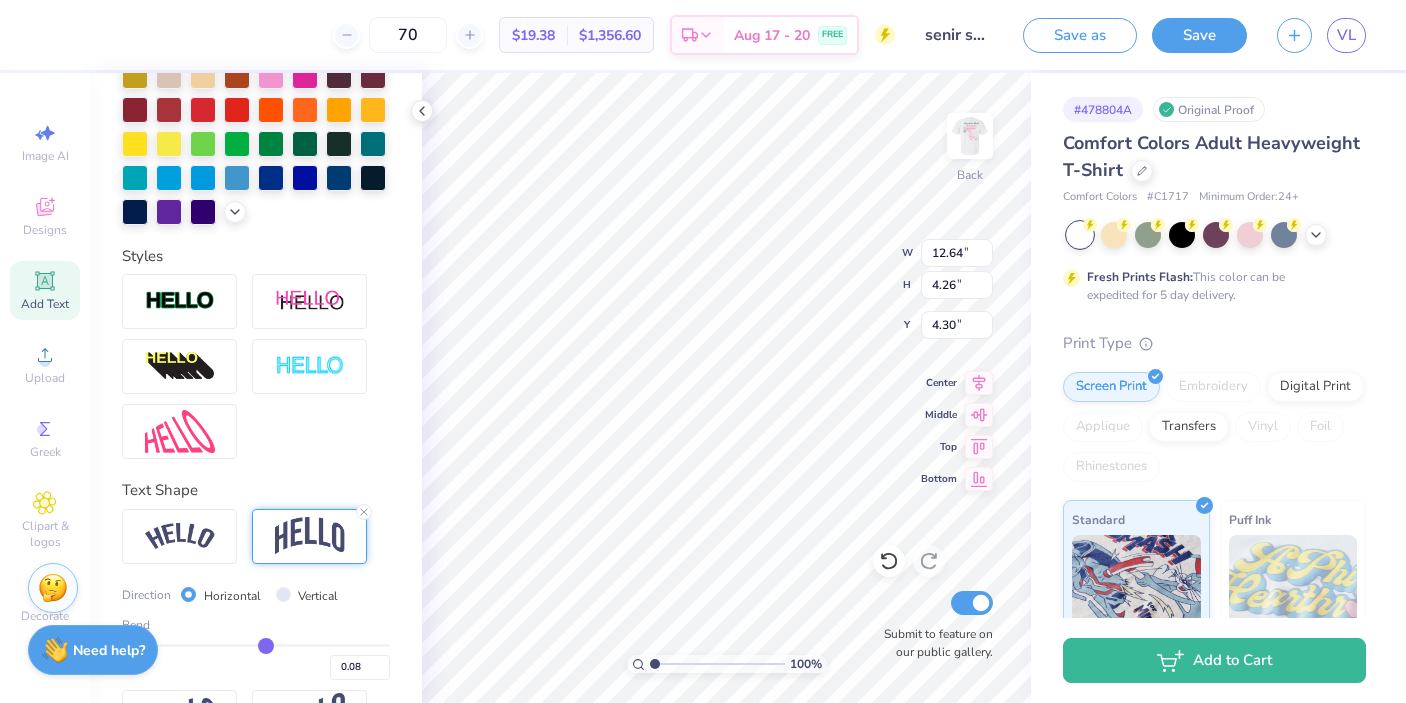 type on "0.06" 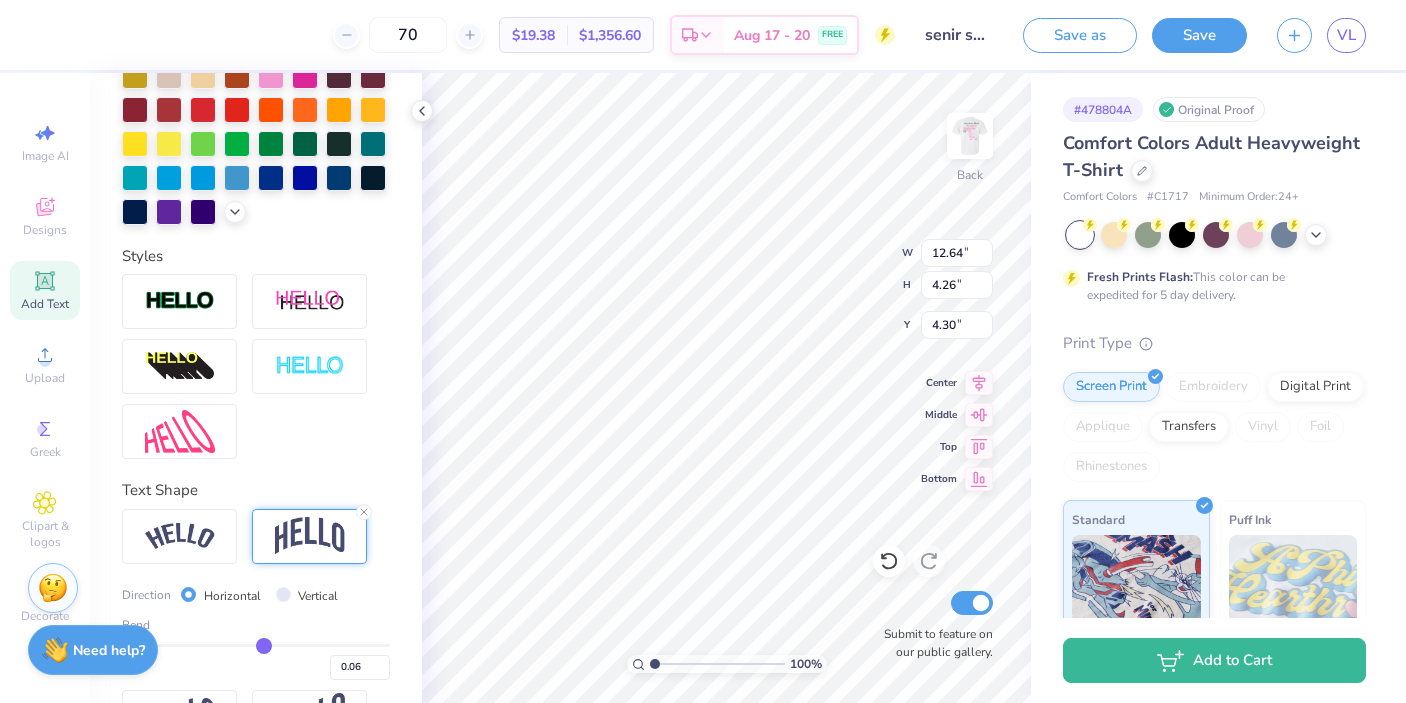 type on "0.03" 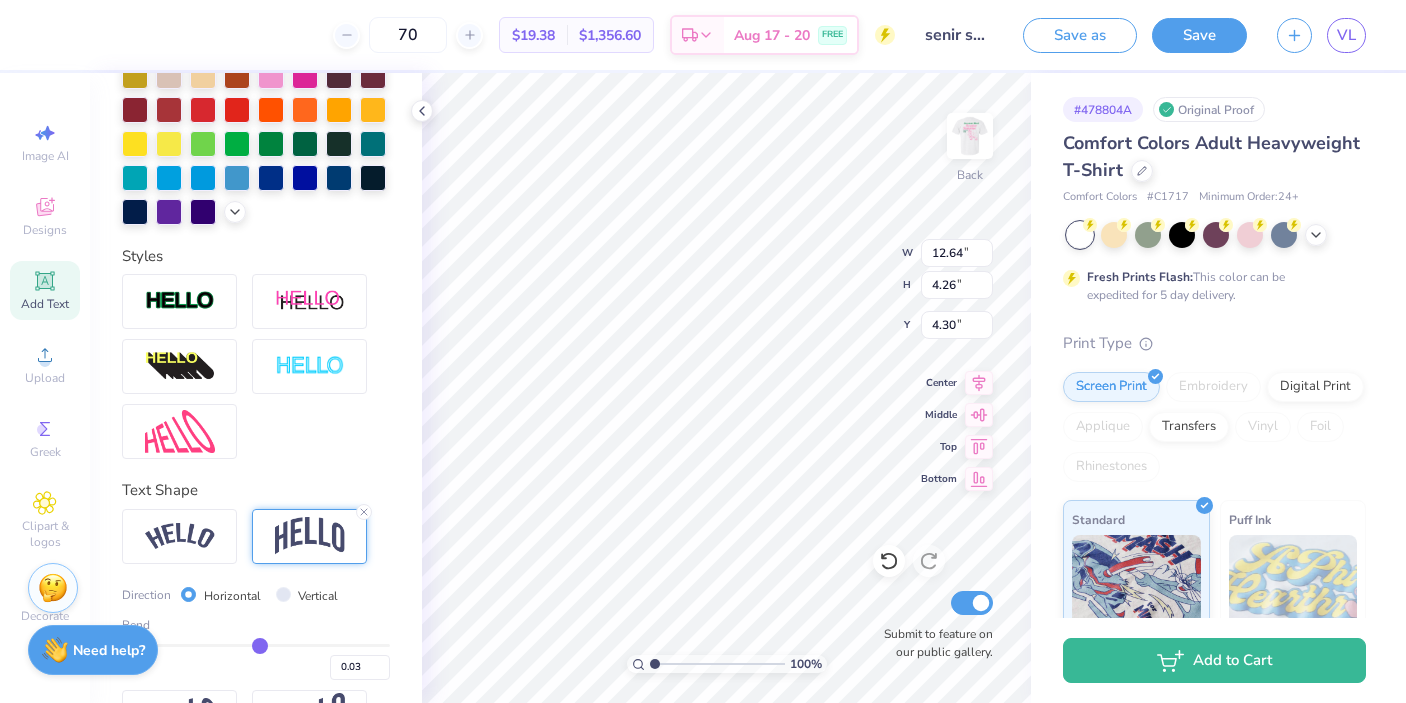 type on "0" 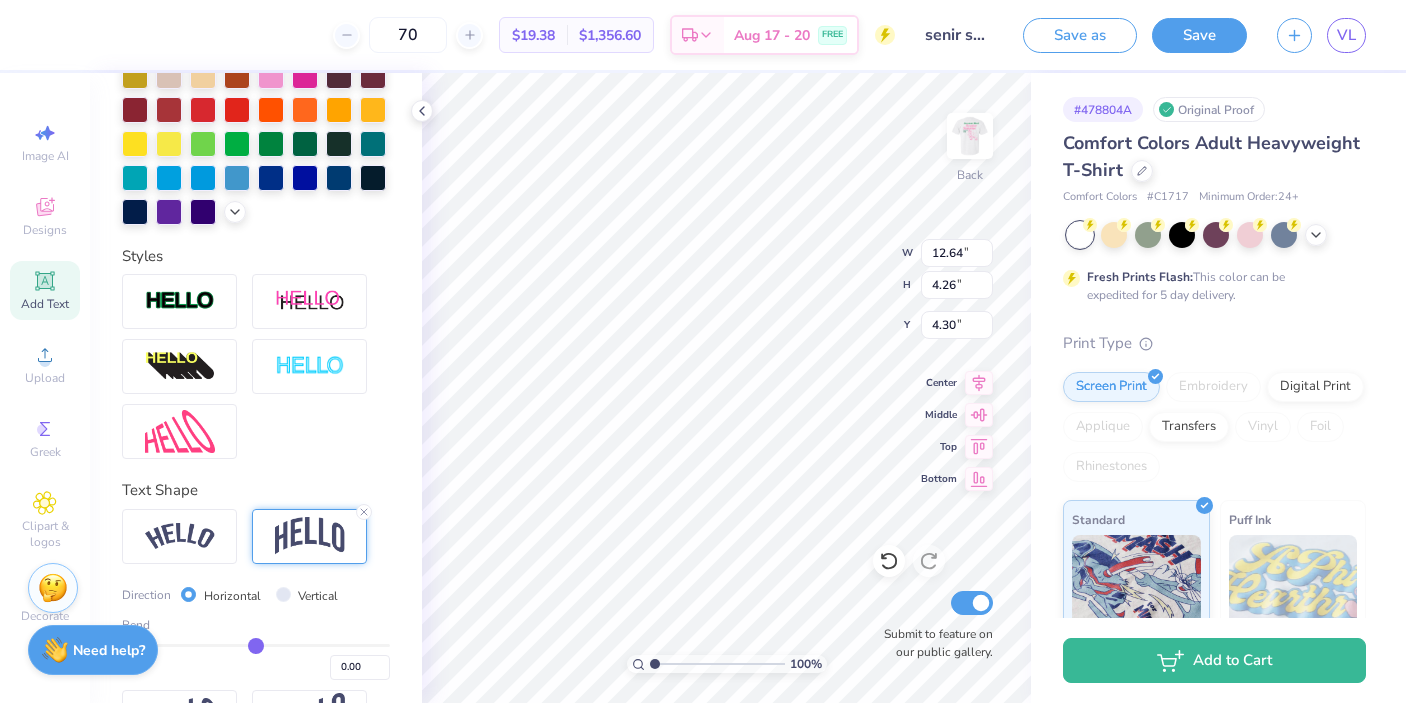 type on "-0.02" 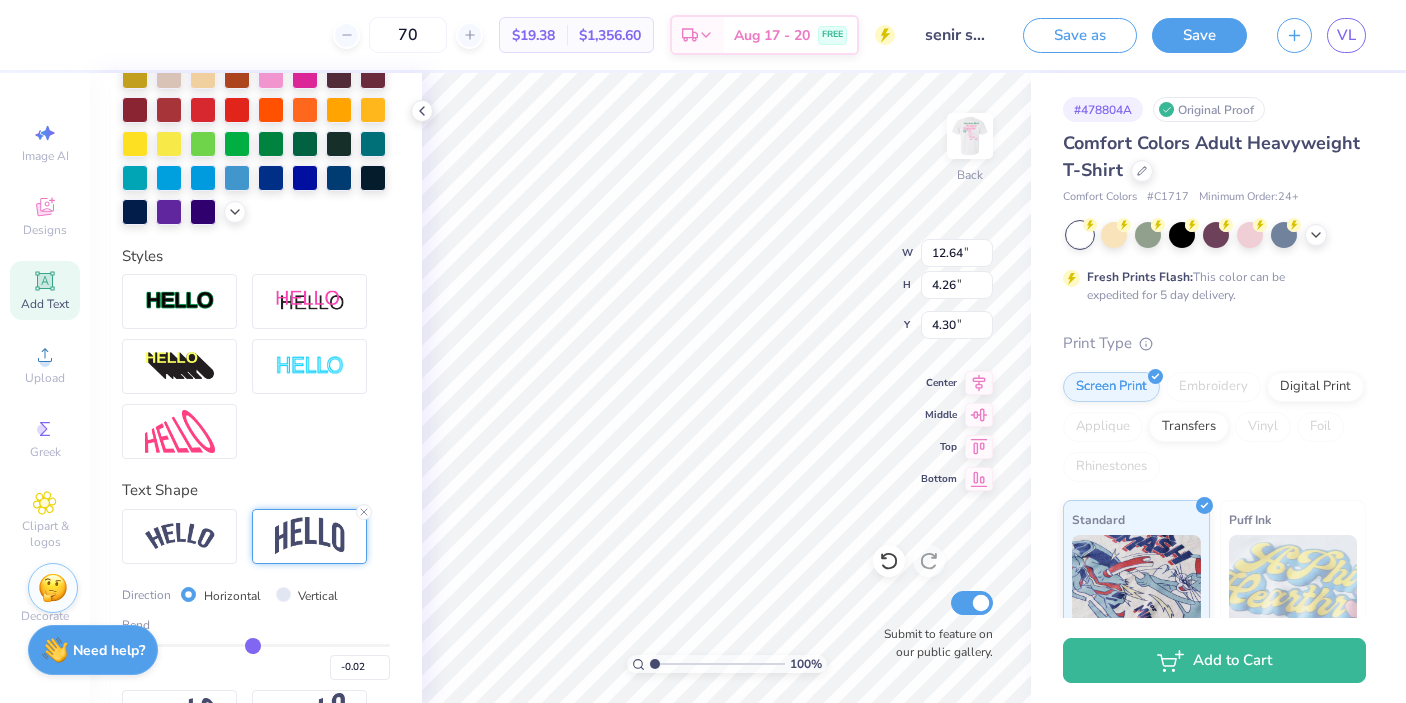 type on "-0.05" 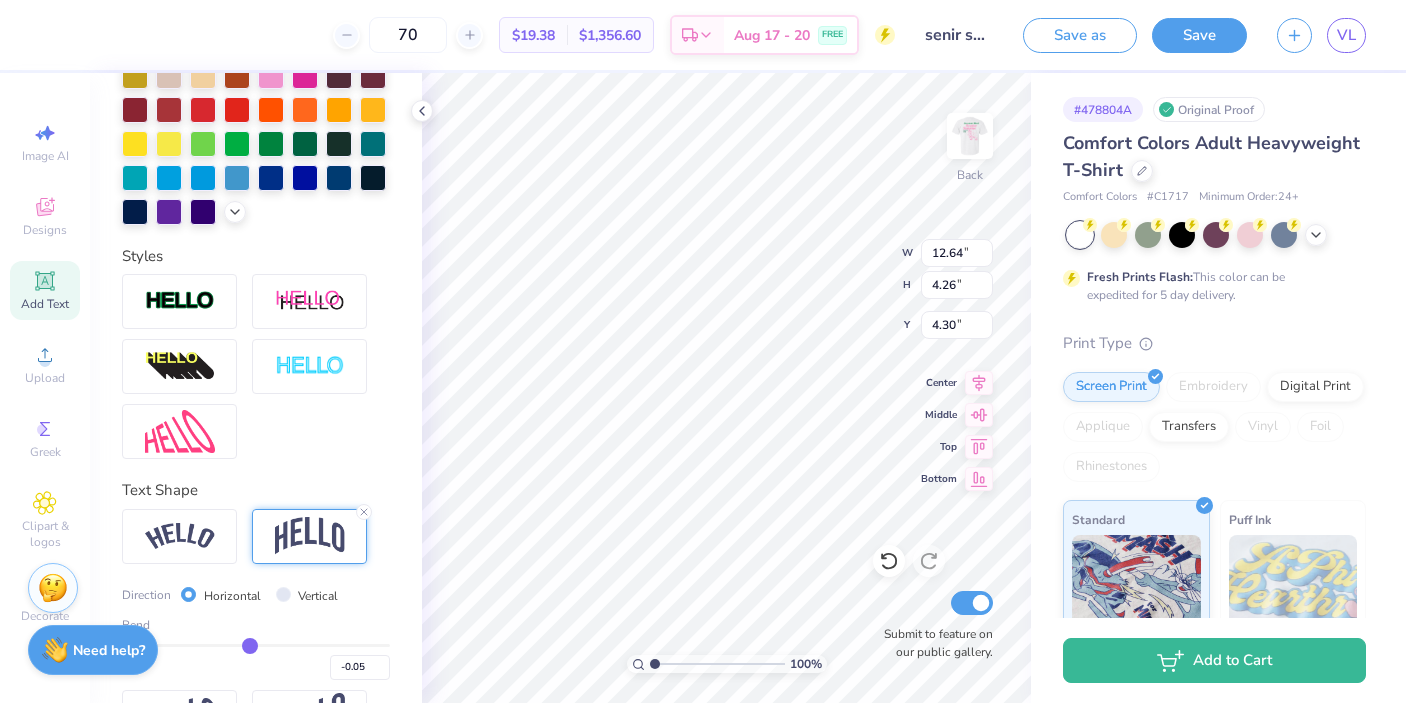type on "-0.07" 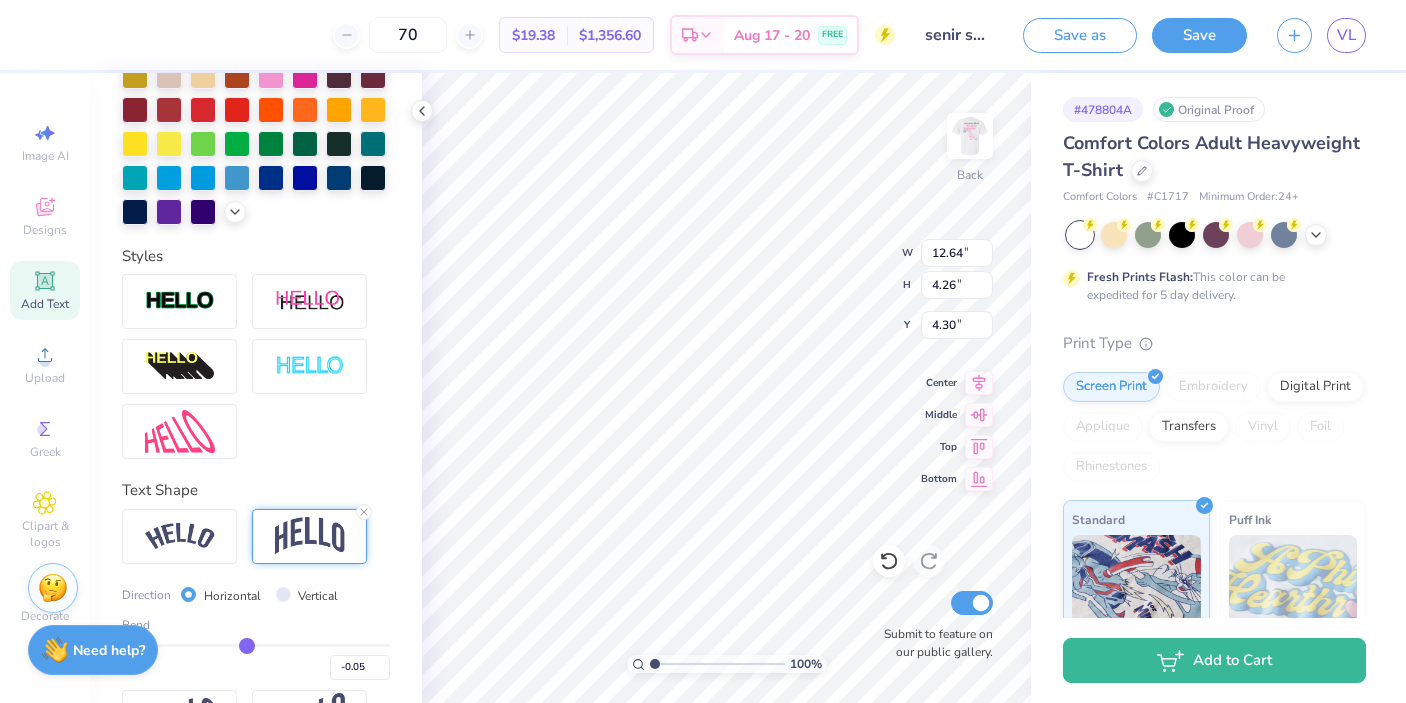 type on "-0.07" 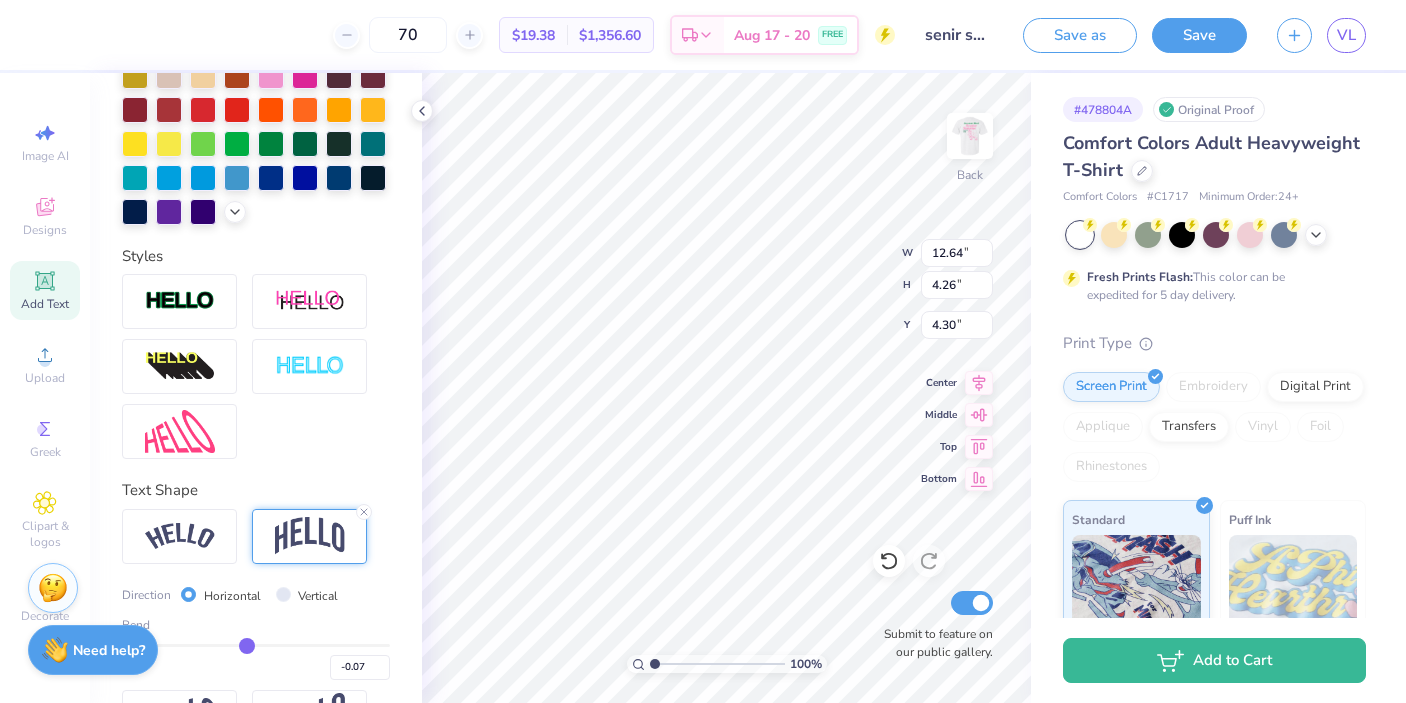 type on "-0.08" 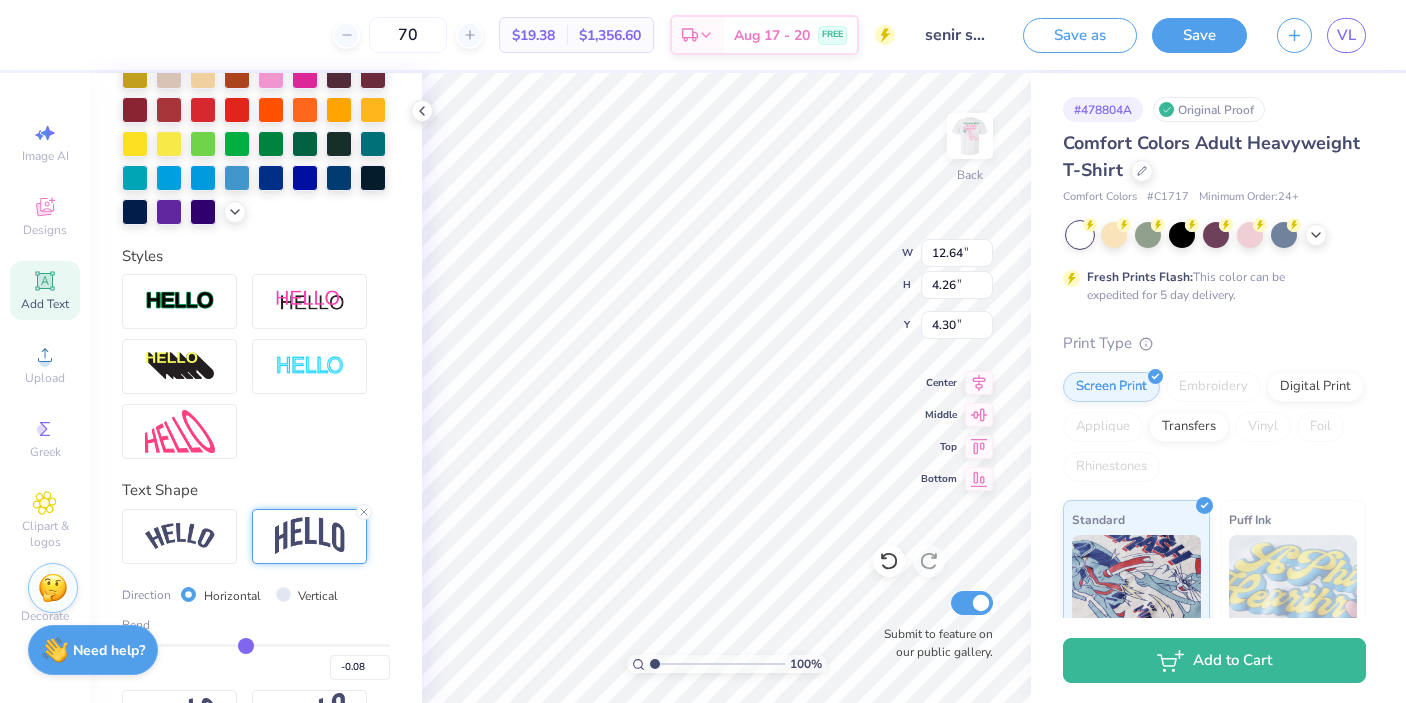 type on "-0.1" 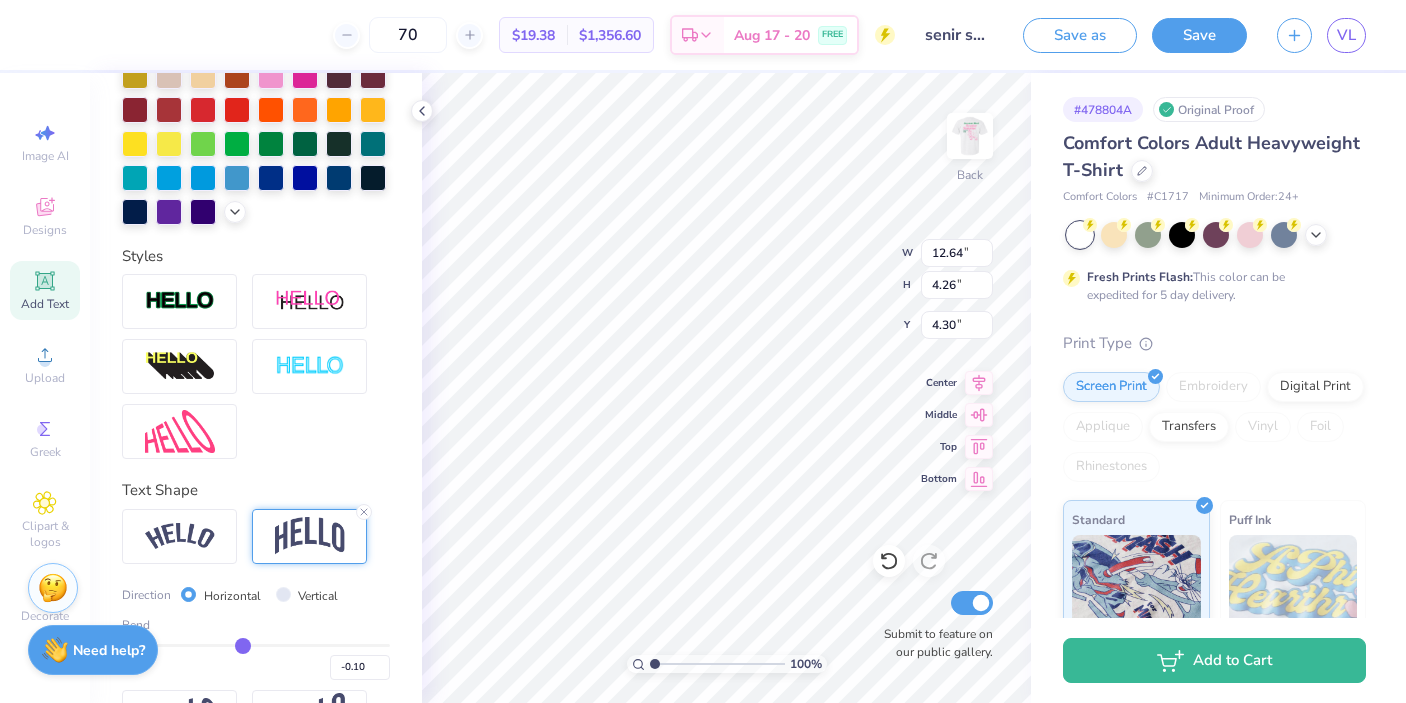 type on "-0.12" 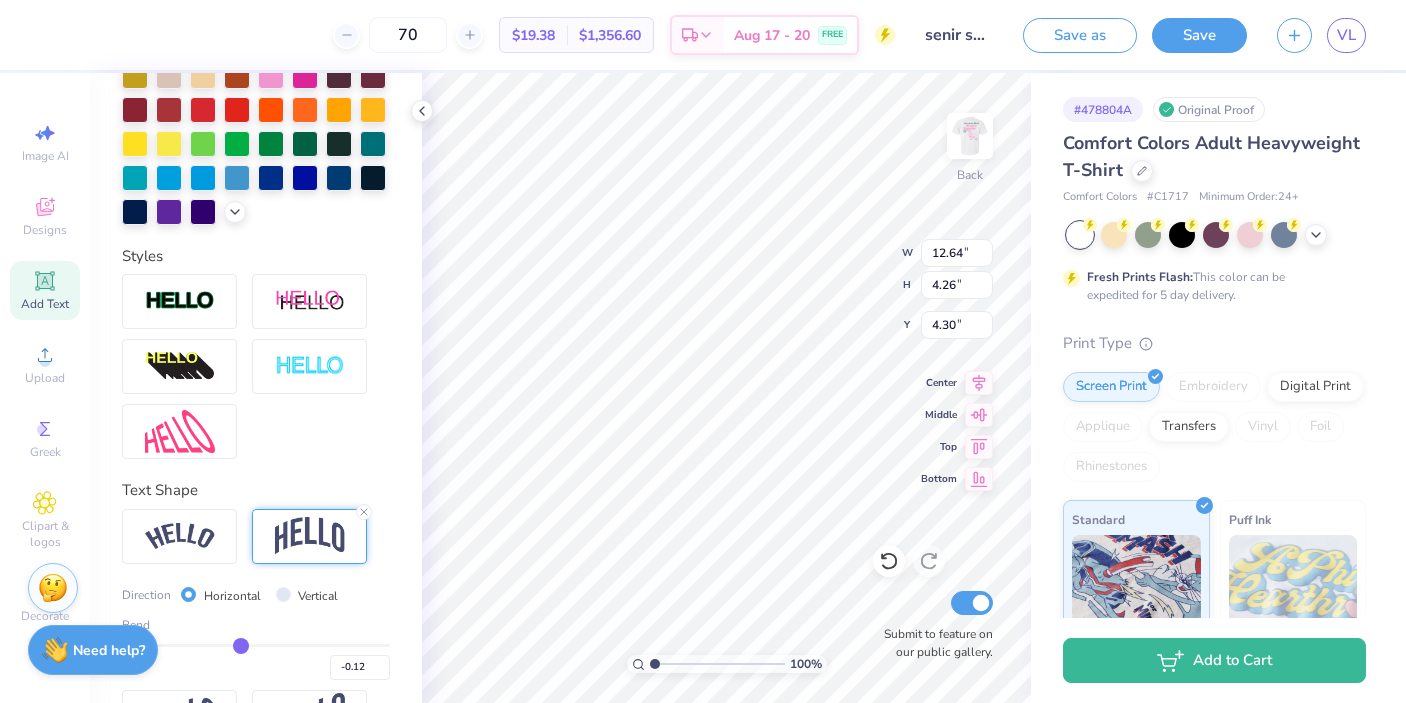 type on "-0.13" 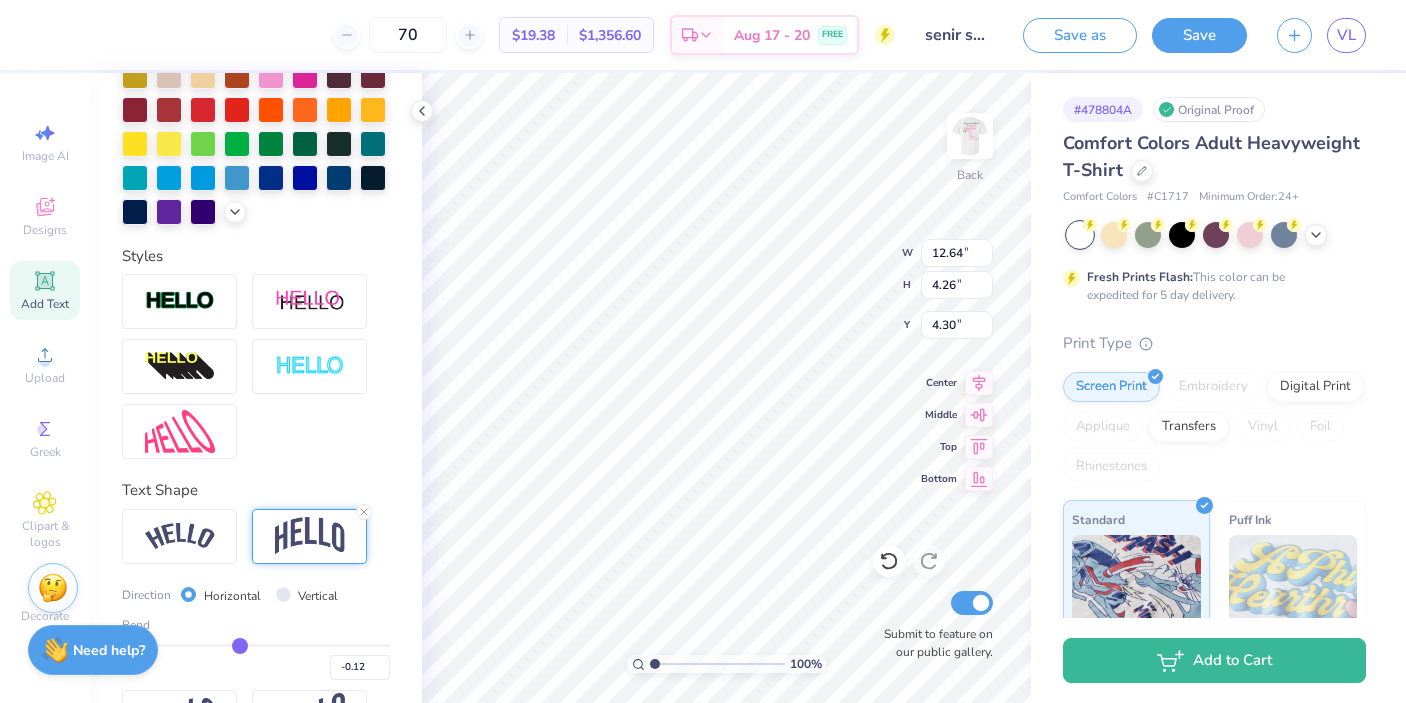 type on "-0.13" 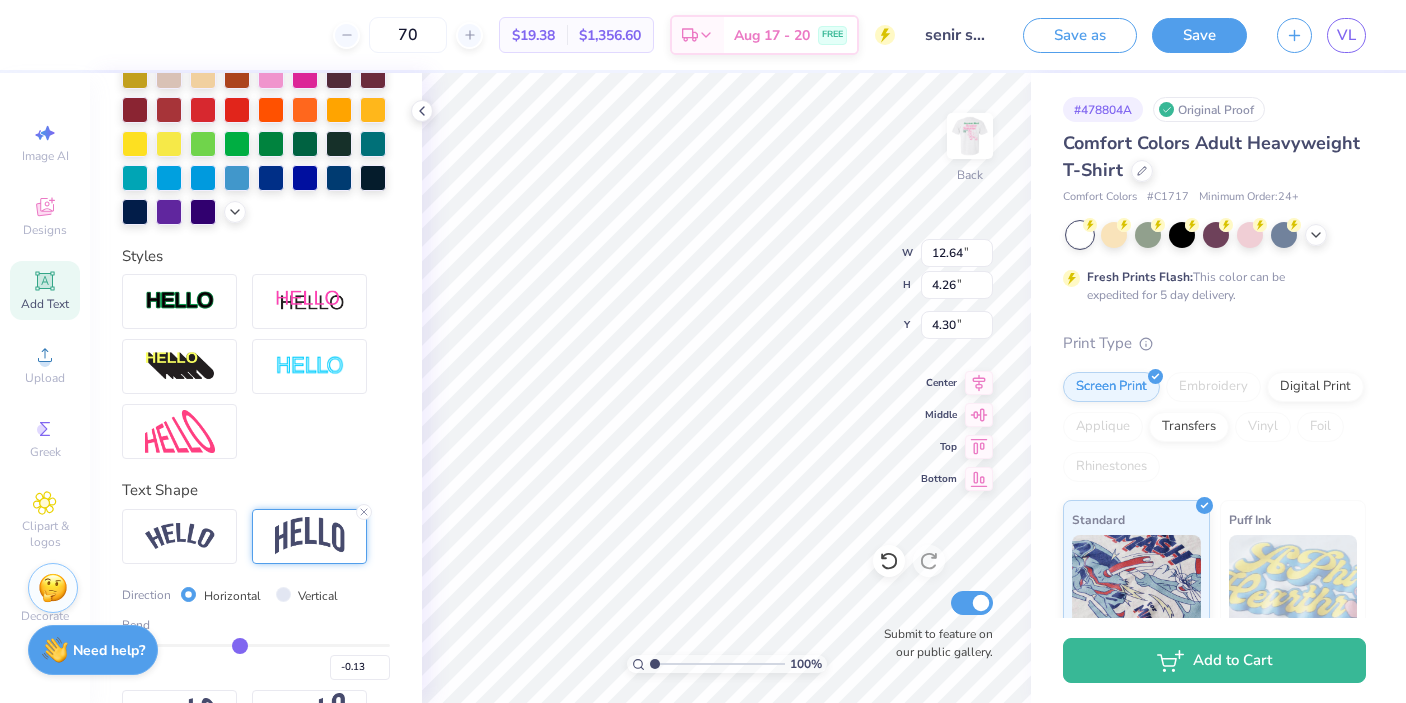 type on "-0.15" 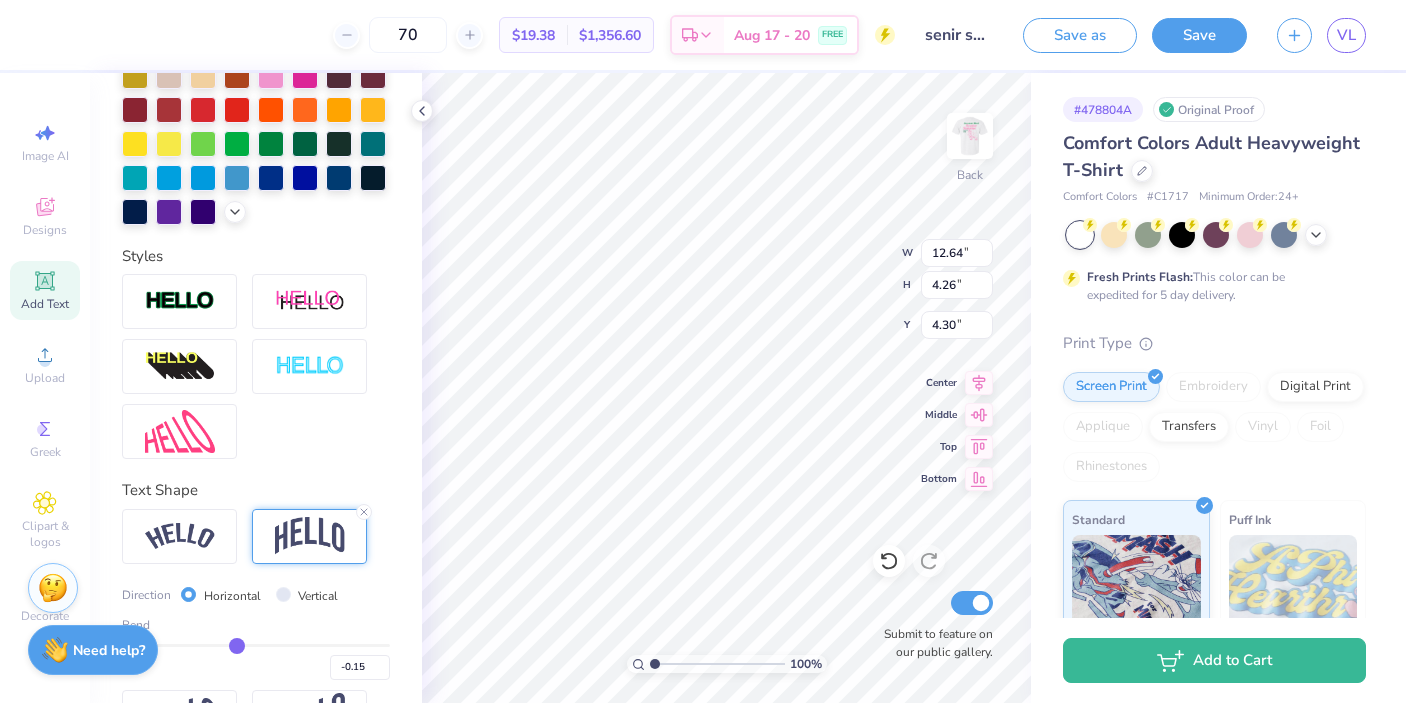 type on "-0.17" 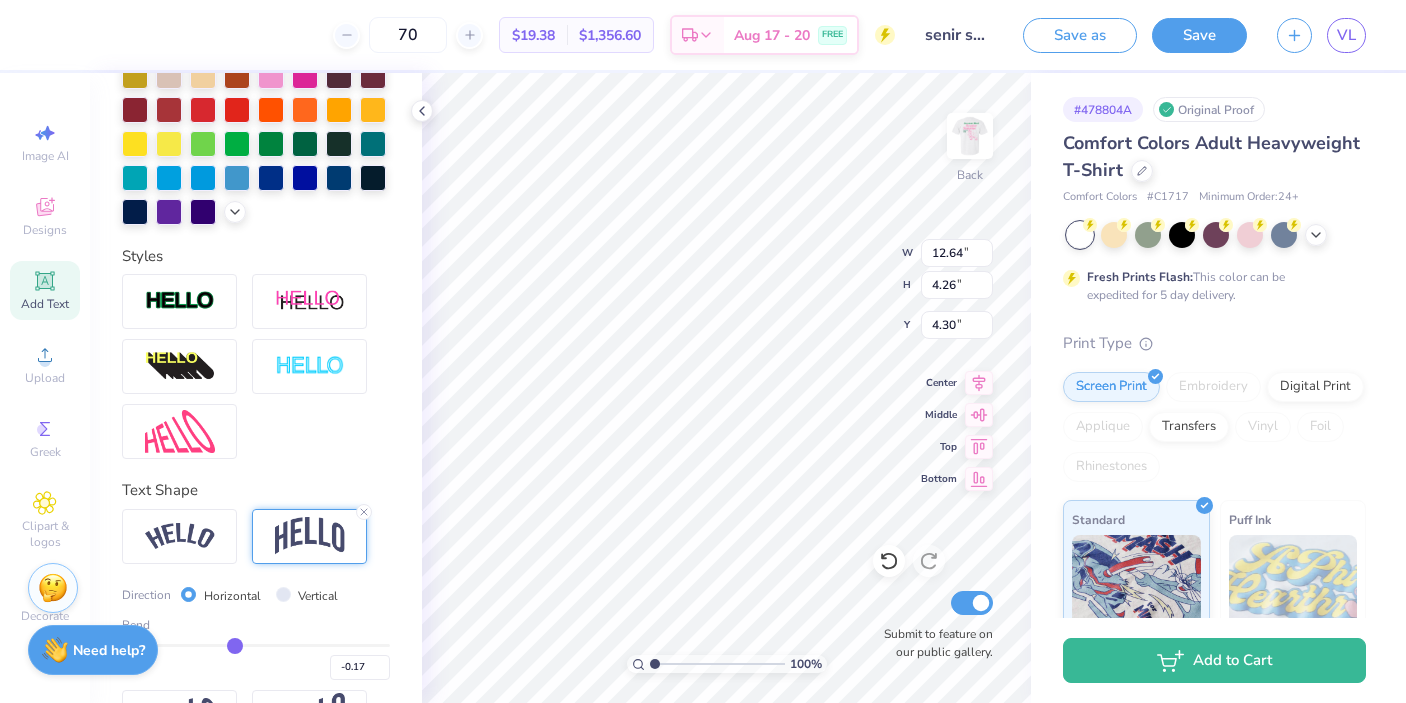 type on "-0.19" 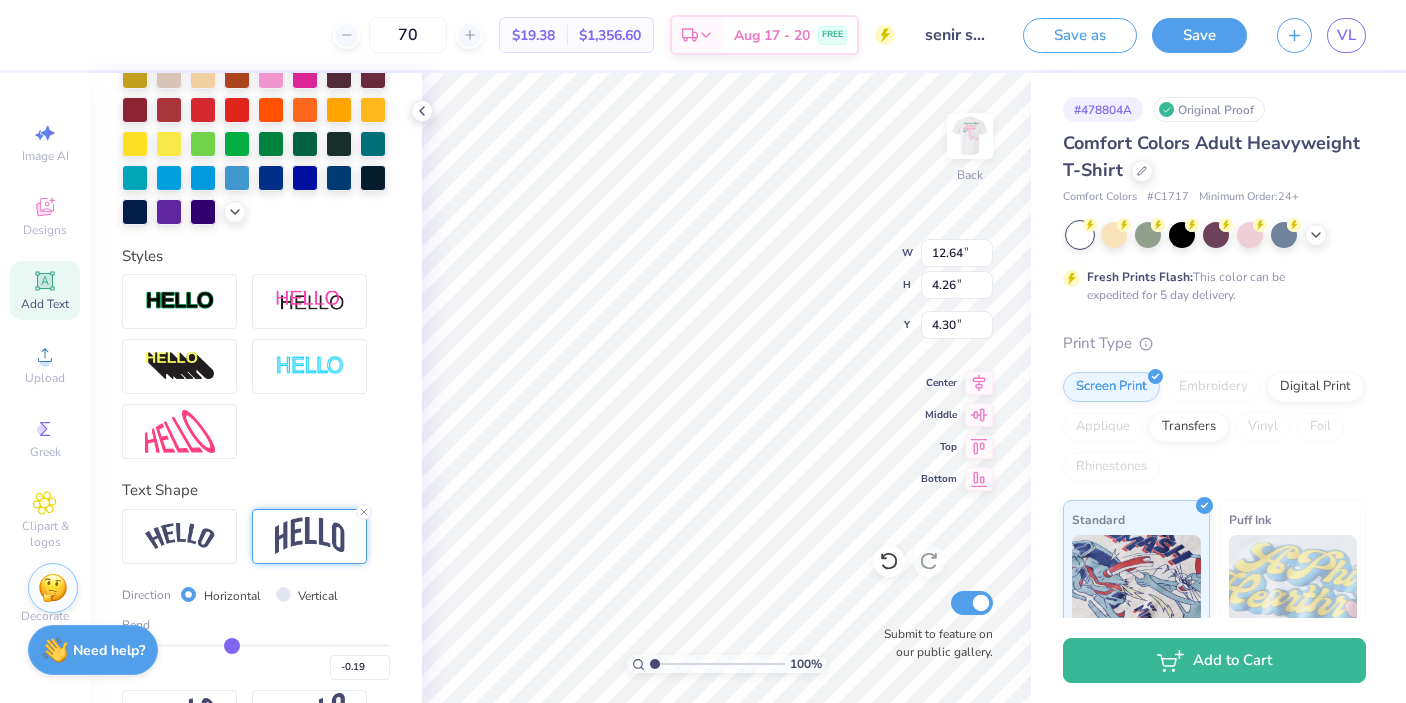 type on "-0.2" 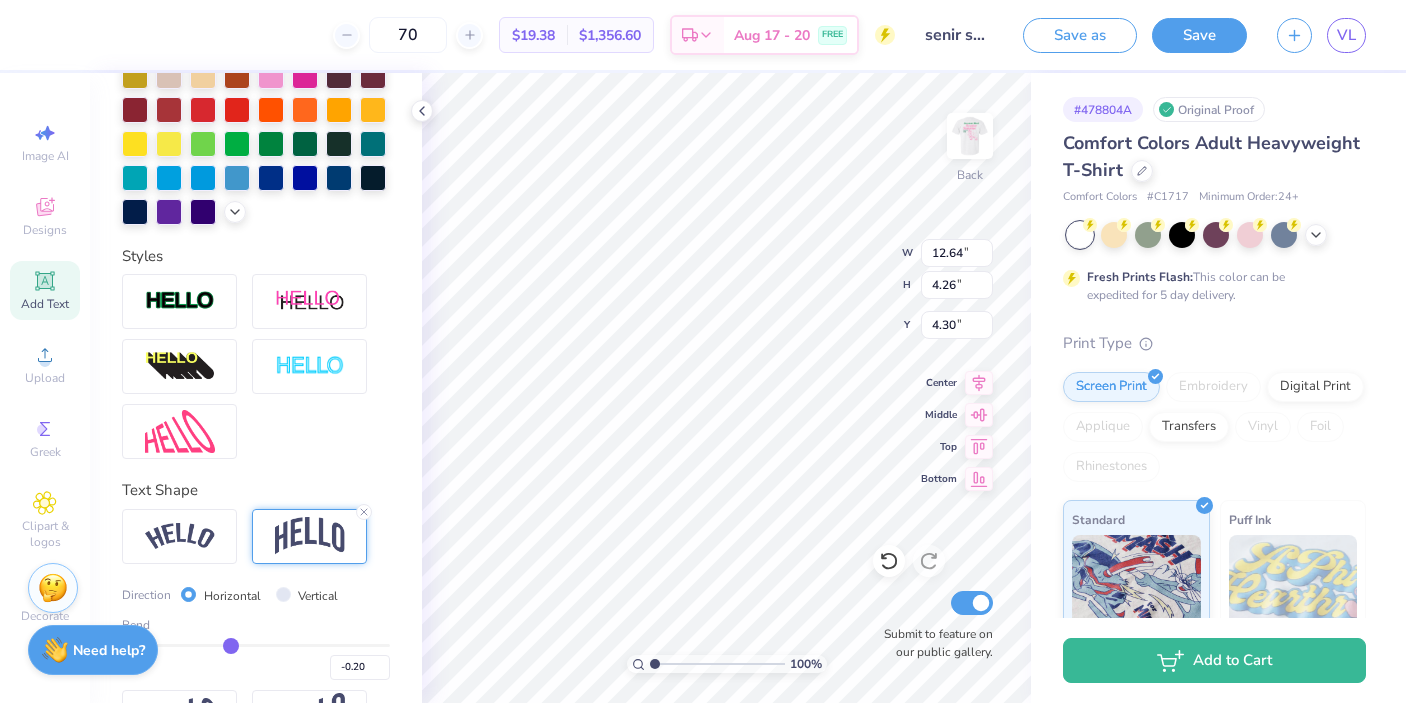 type on "-0.21" 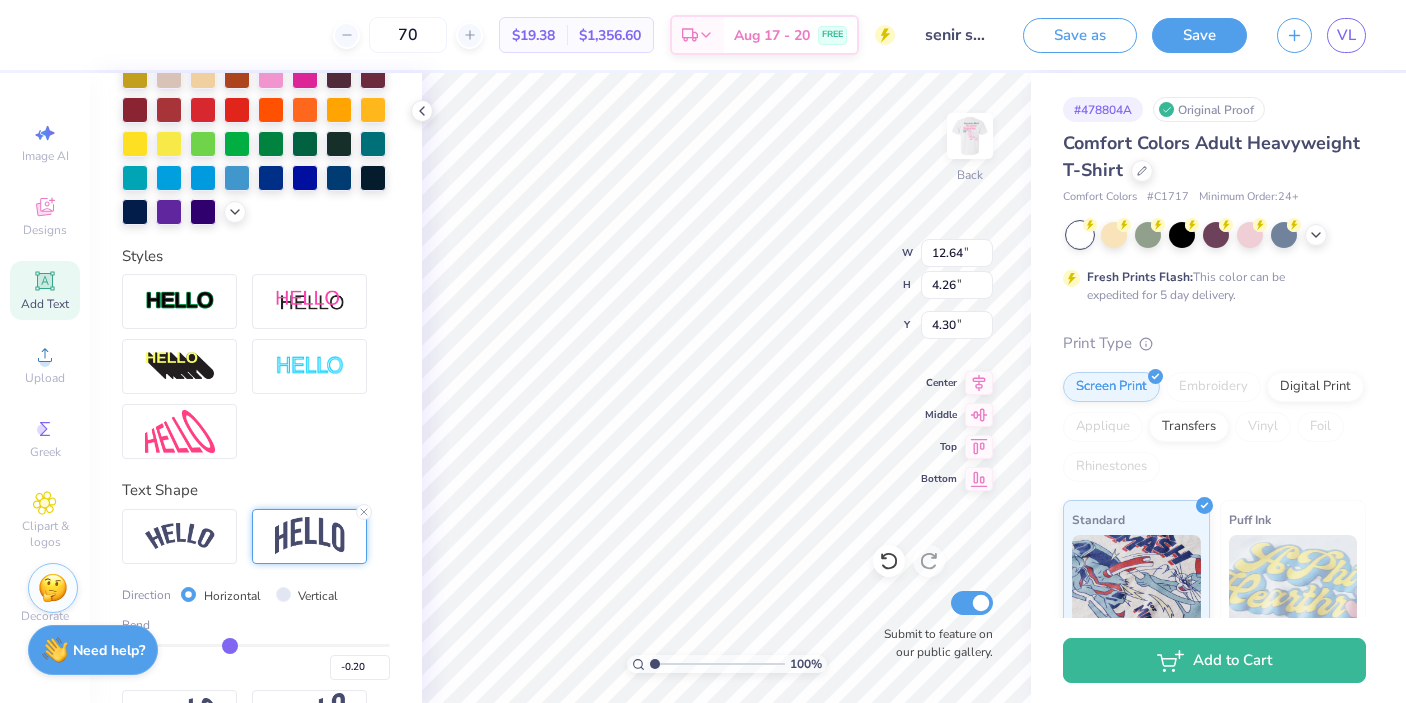 type on "-0.21" 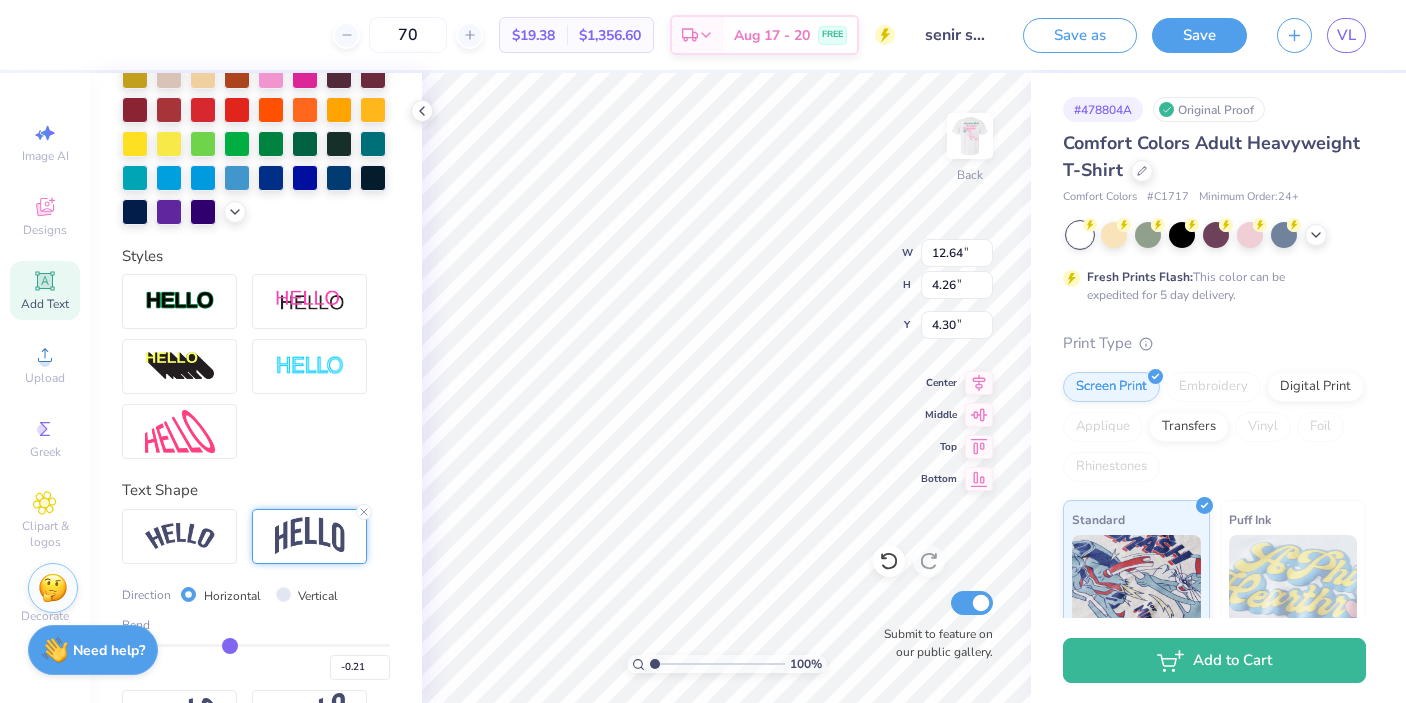 drag, startPoint x: 322, startPoint y: 641, endPoint x: 229, endPoint y: 635, distance: 93.193344 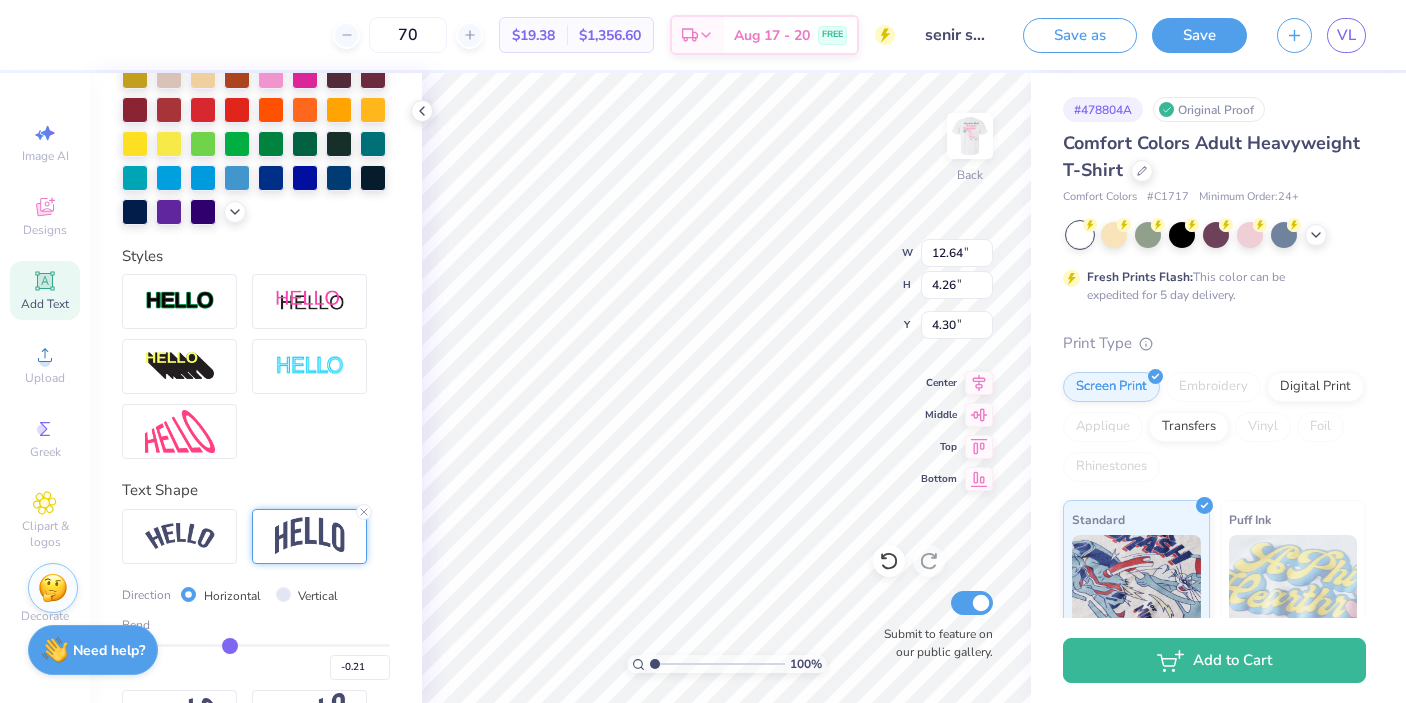 type on "2.80" 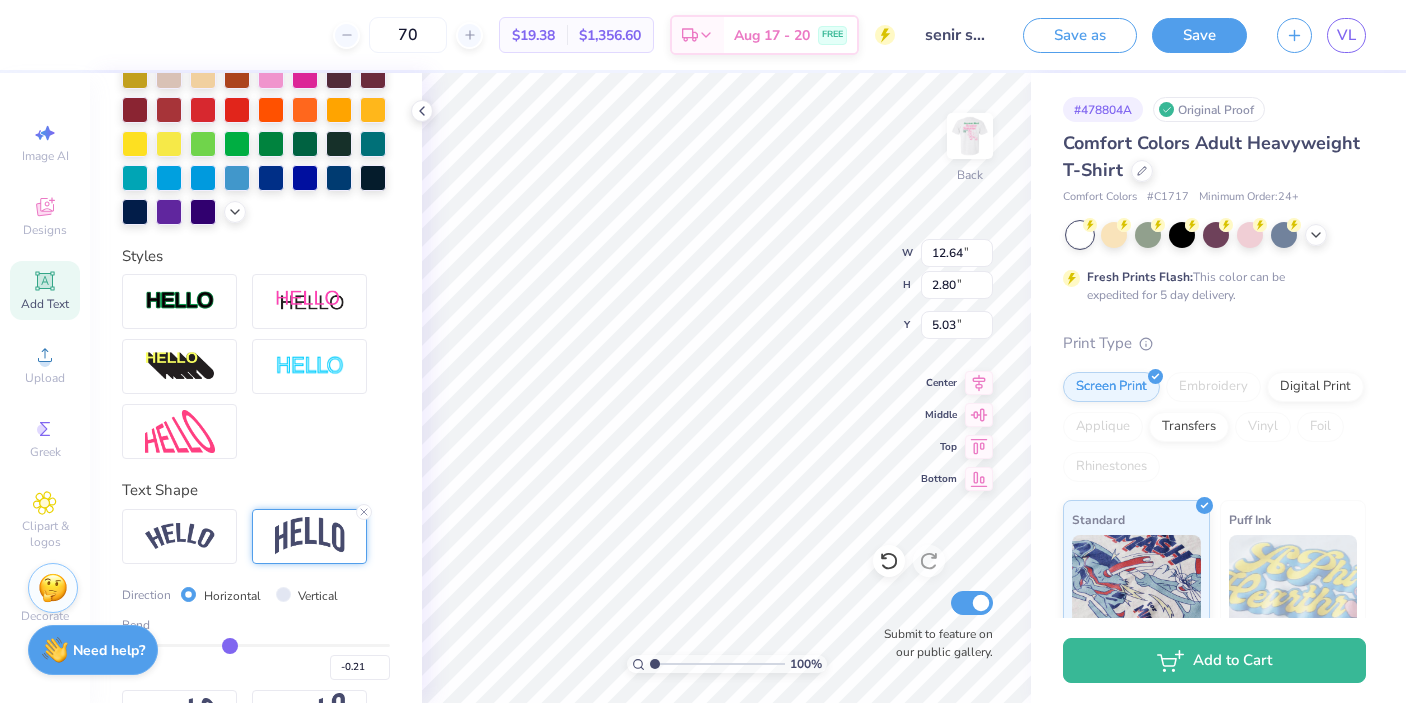 scroll, scrollTop: 576, scrollLeft: 0, axis: vertical 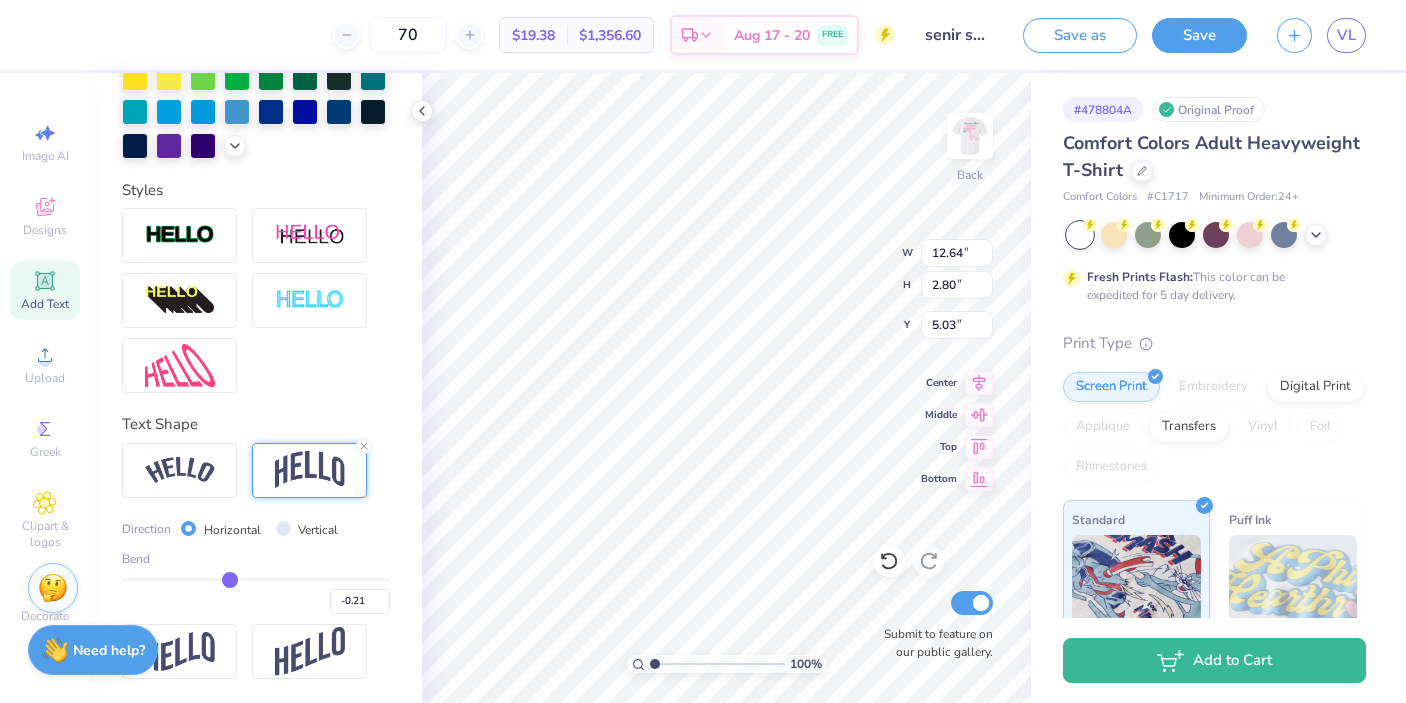 type on "-0.19" 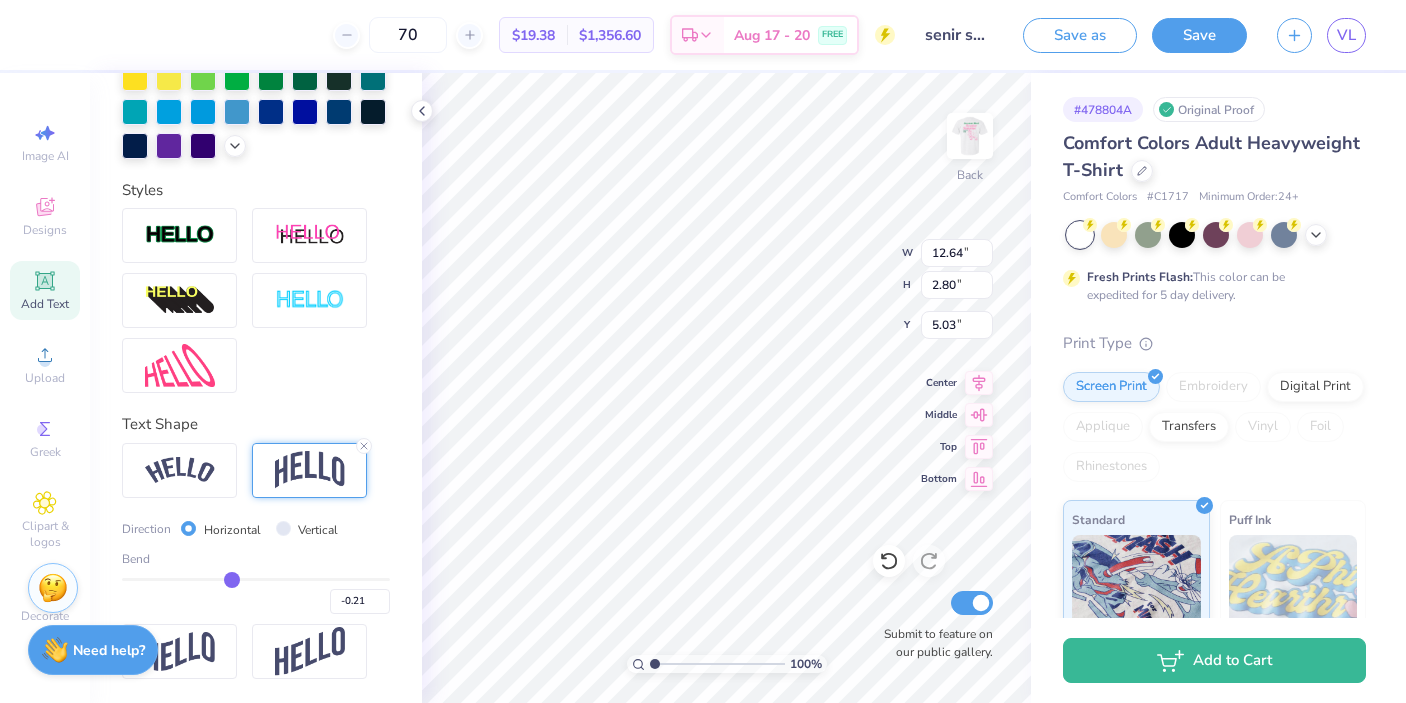type on "-0.19" 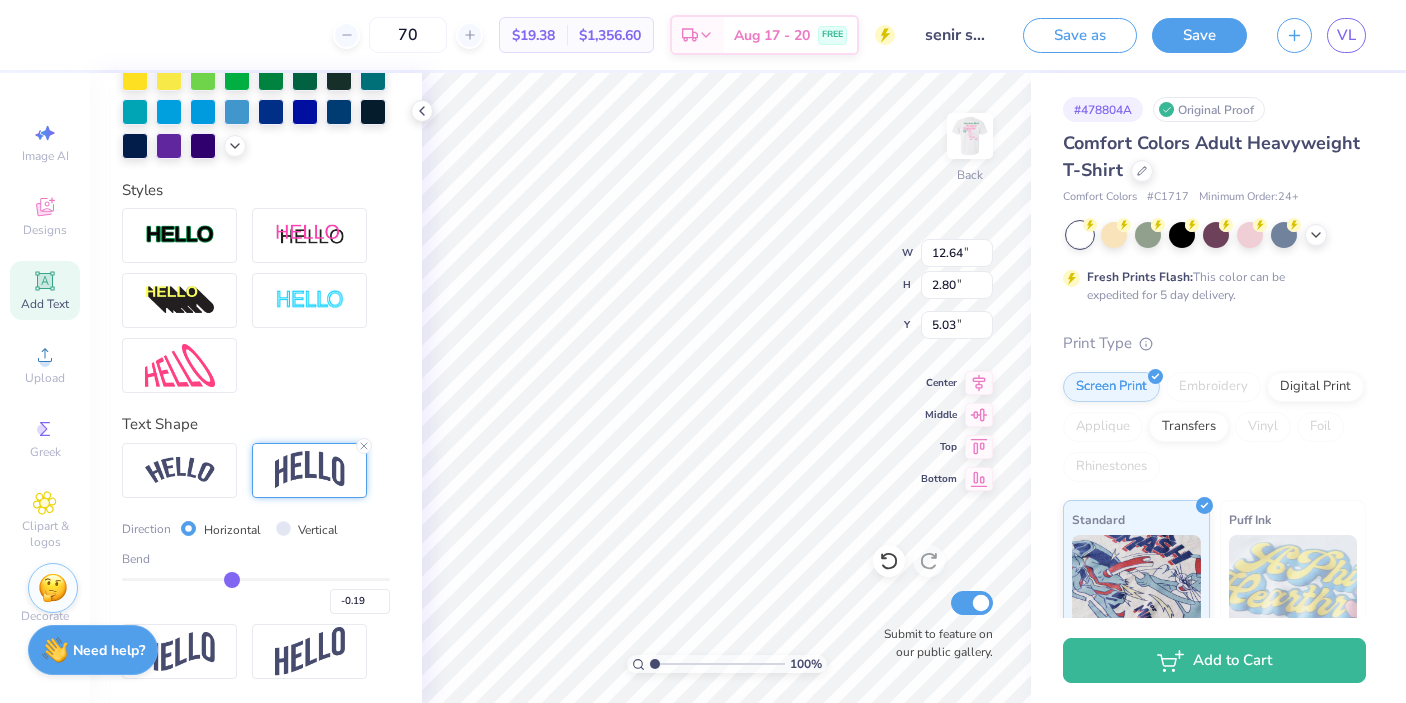 type on "-0.17" 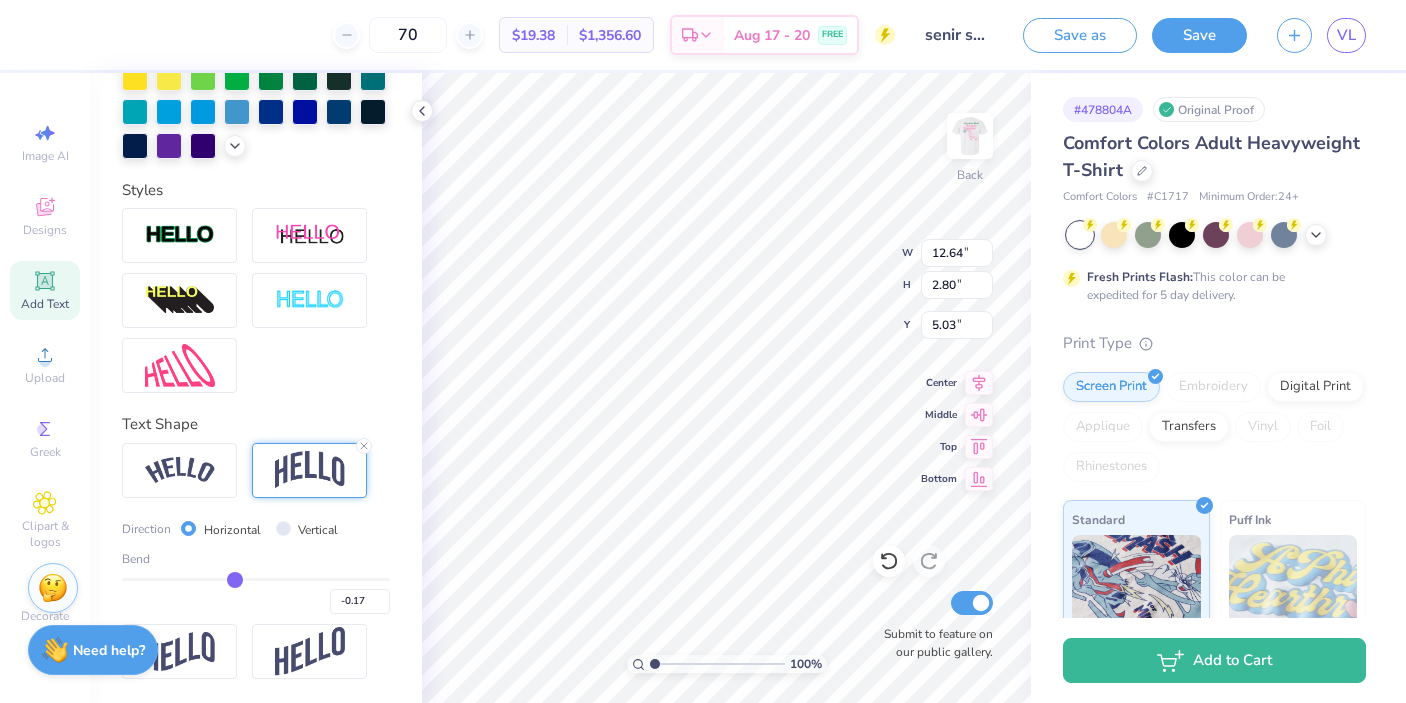 type on "-0.15" 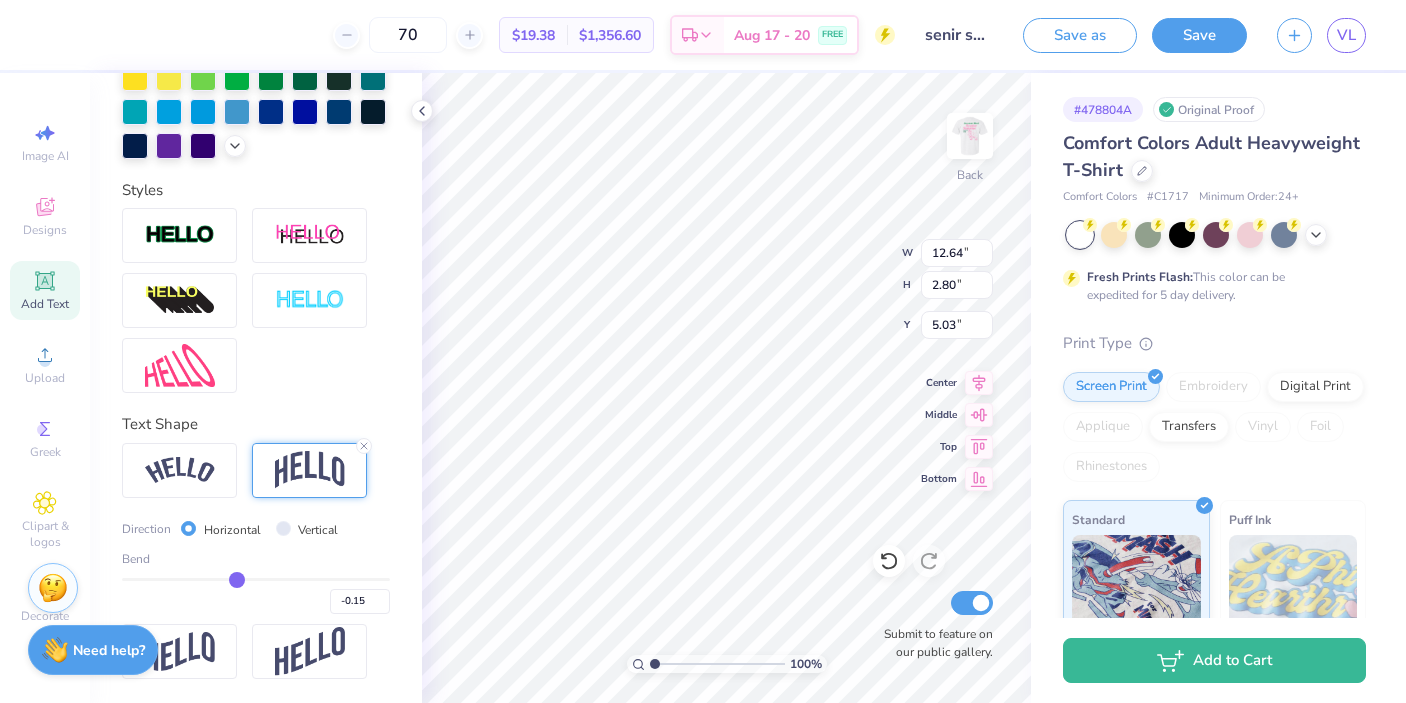type on "-0.11" 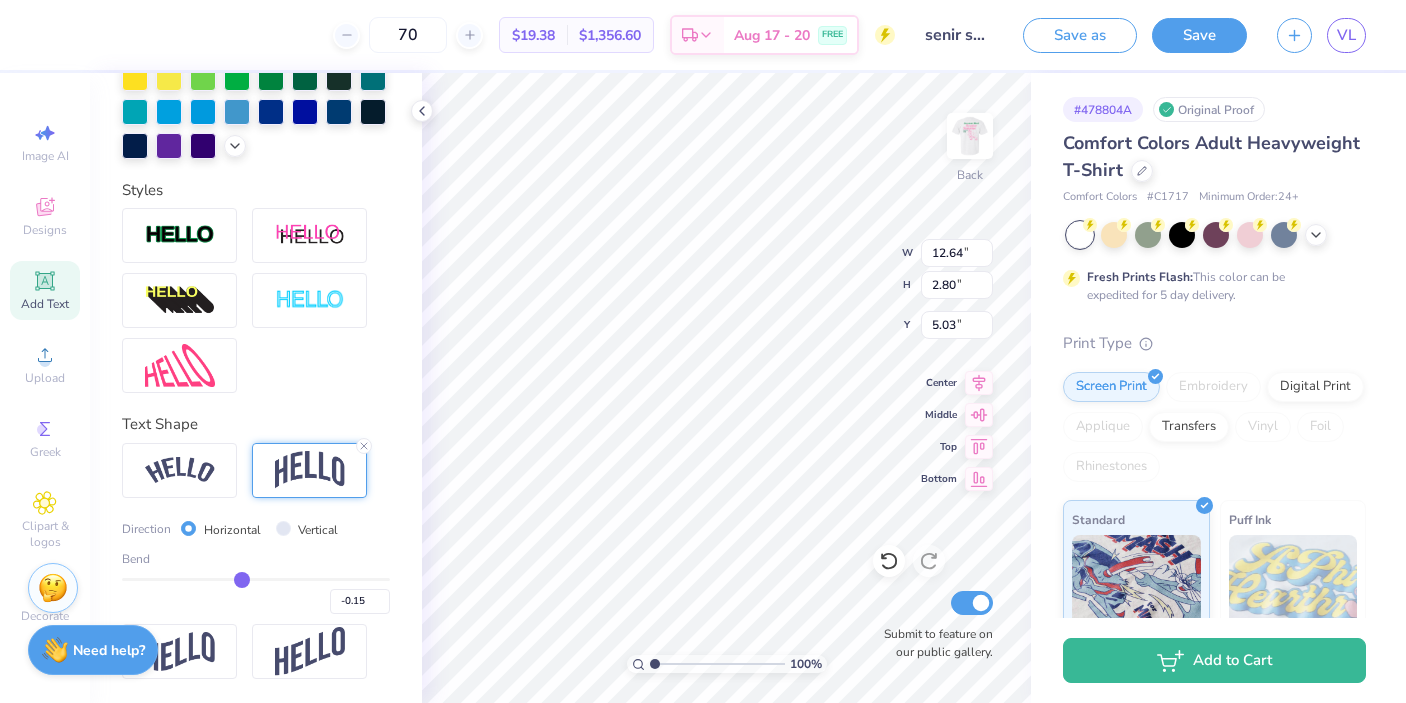 type on "-0.11" 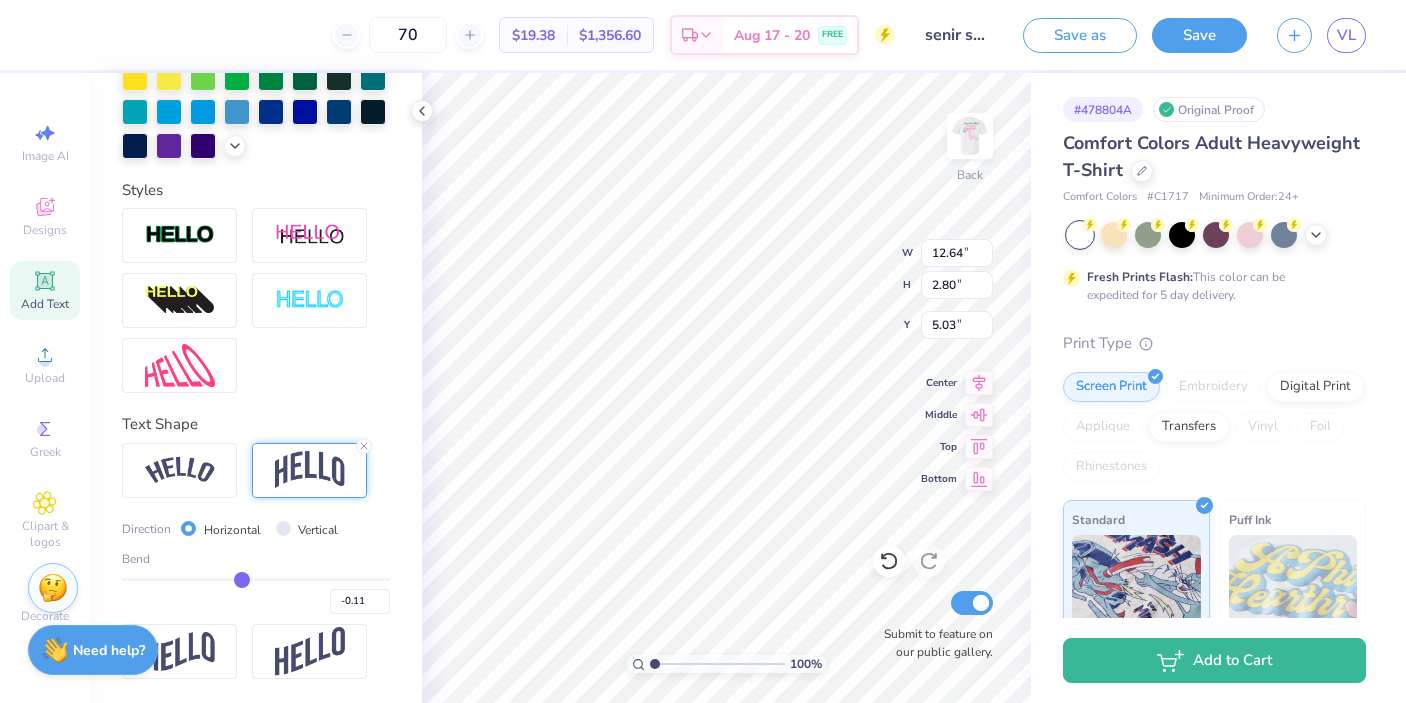 type on "-0.08" 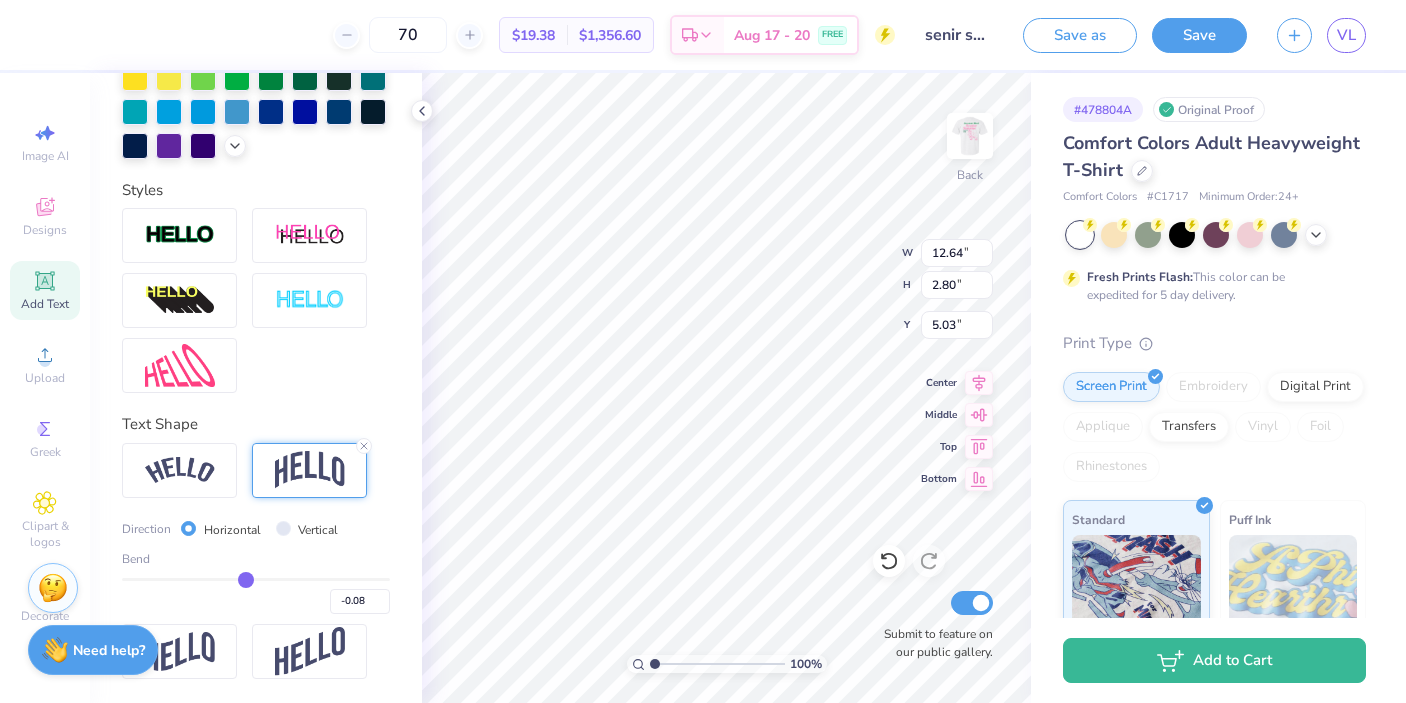 type on "-0.06" 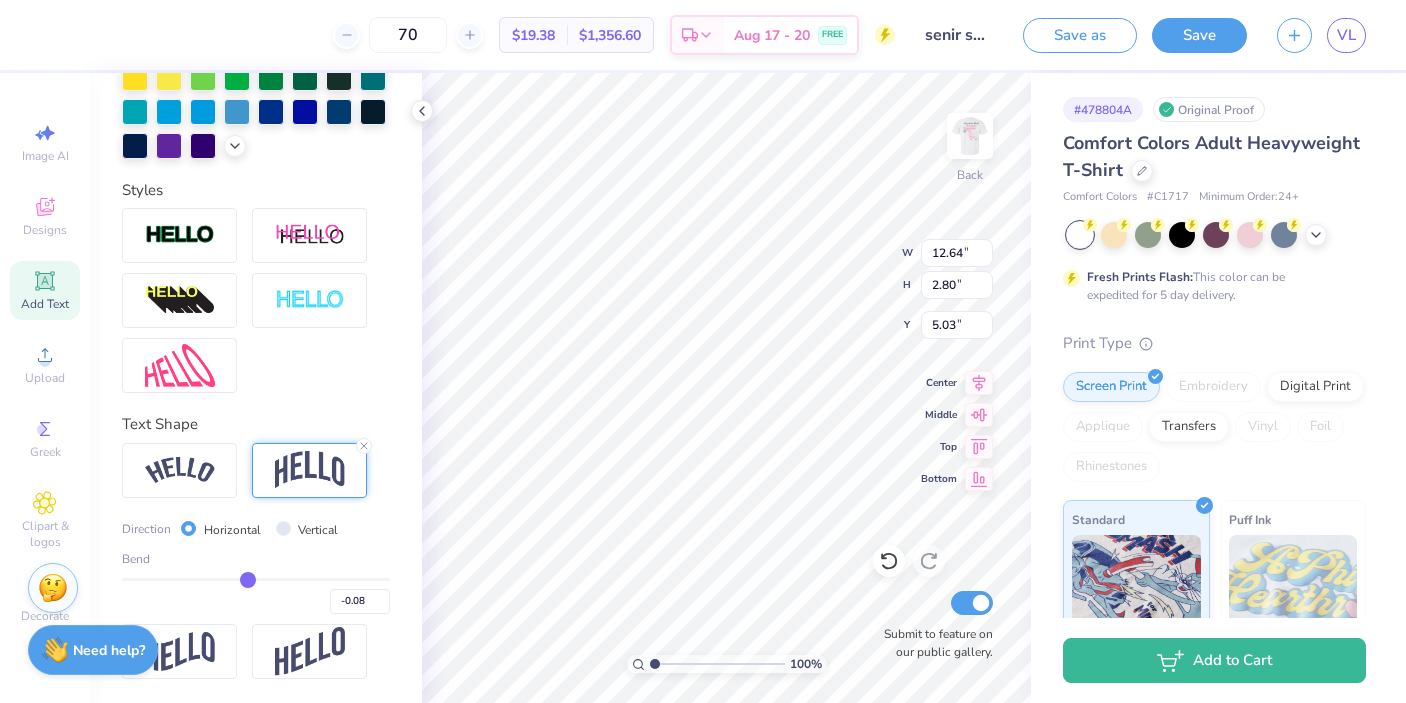 type on "-0.06" 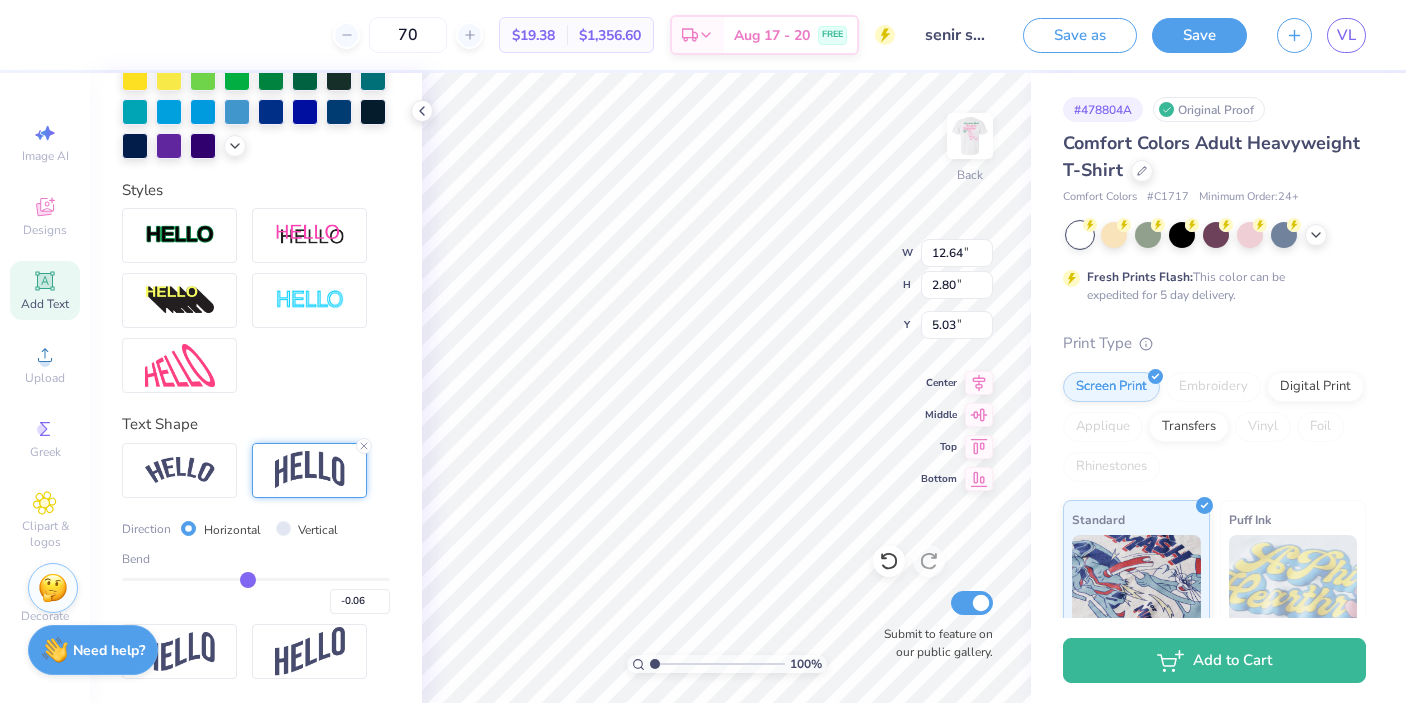 type on "-0.05" 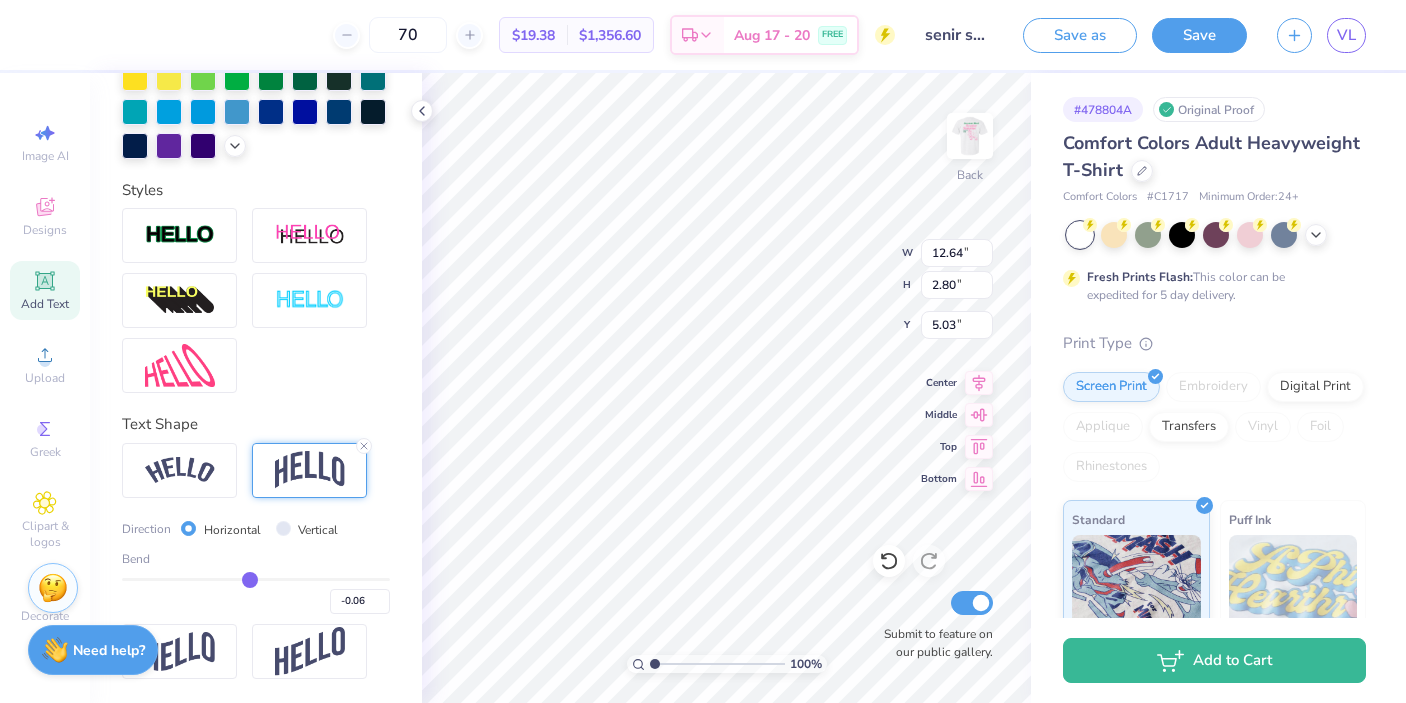 type on "-0.05" 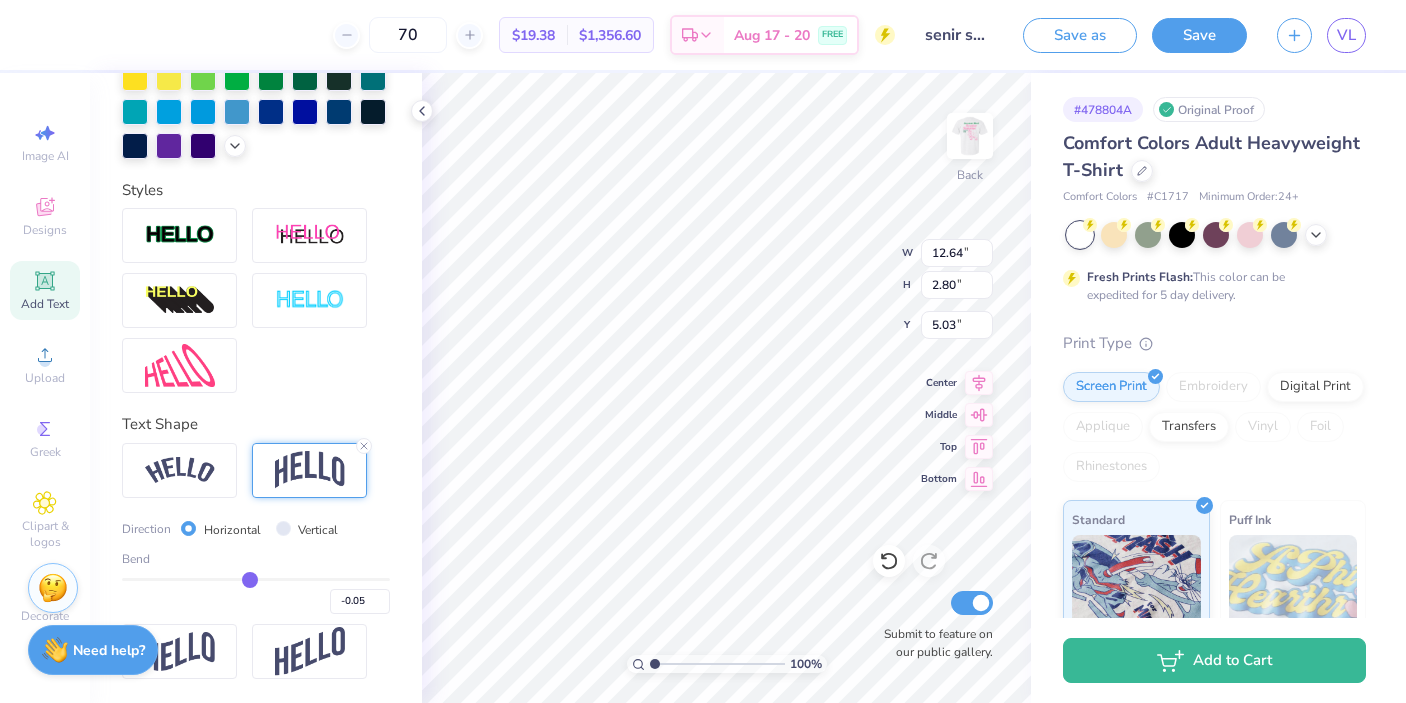 type on "-0.04" 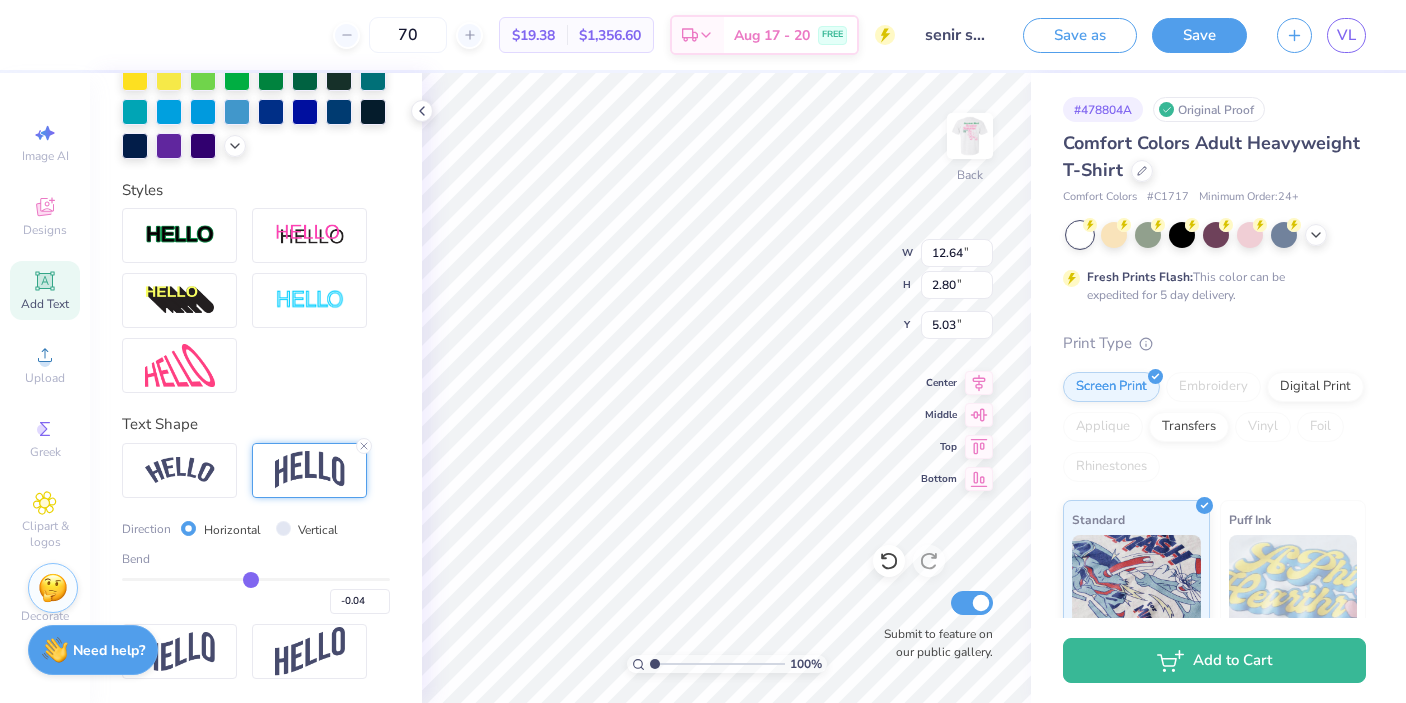 type on "-0.03" 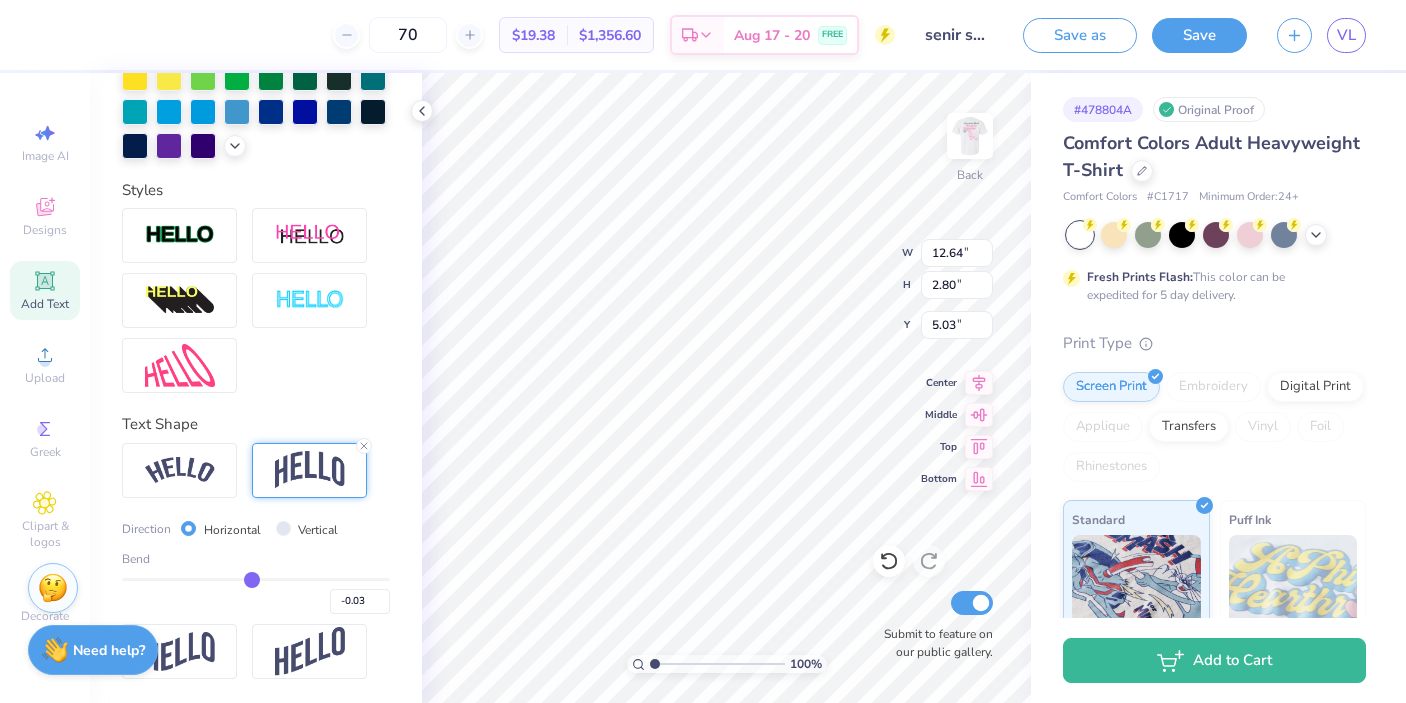 drag, startPoint x: 231, startPoint y: 581, endPoint x: 251, endPoint y: 581, distance: 20 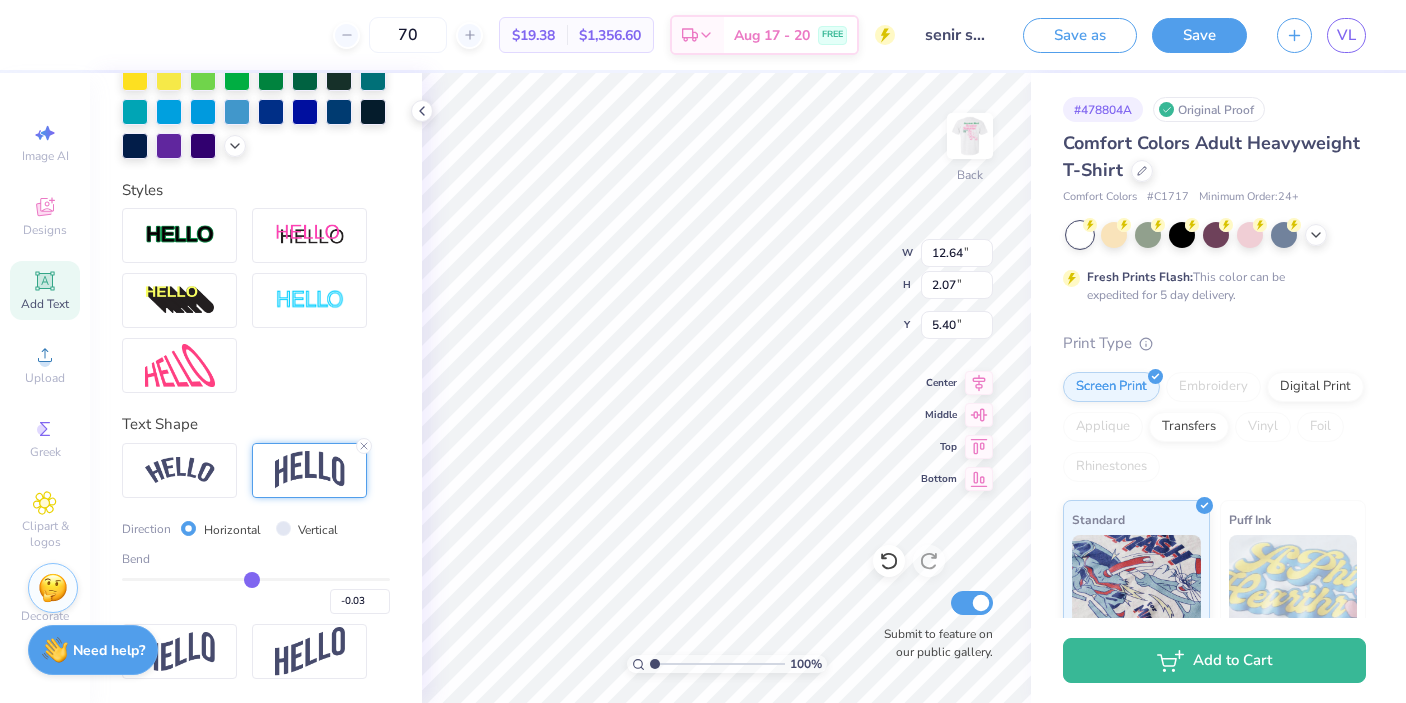 type on "-0.01" 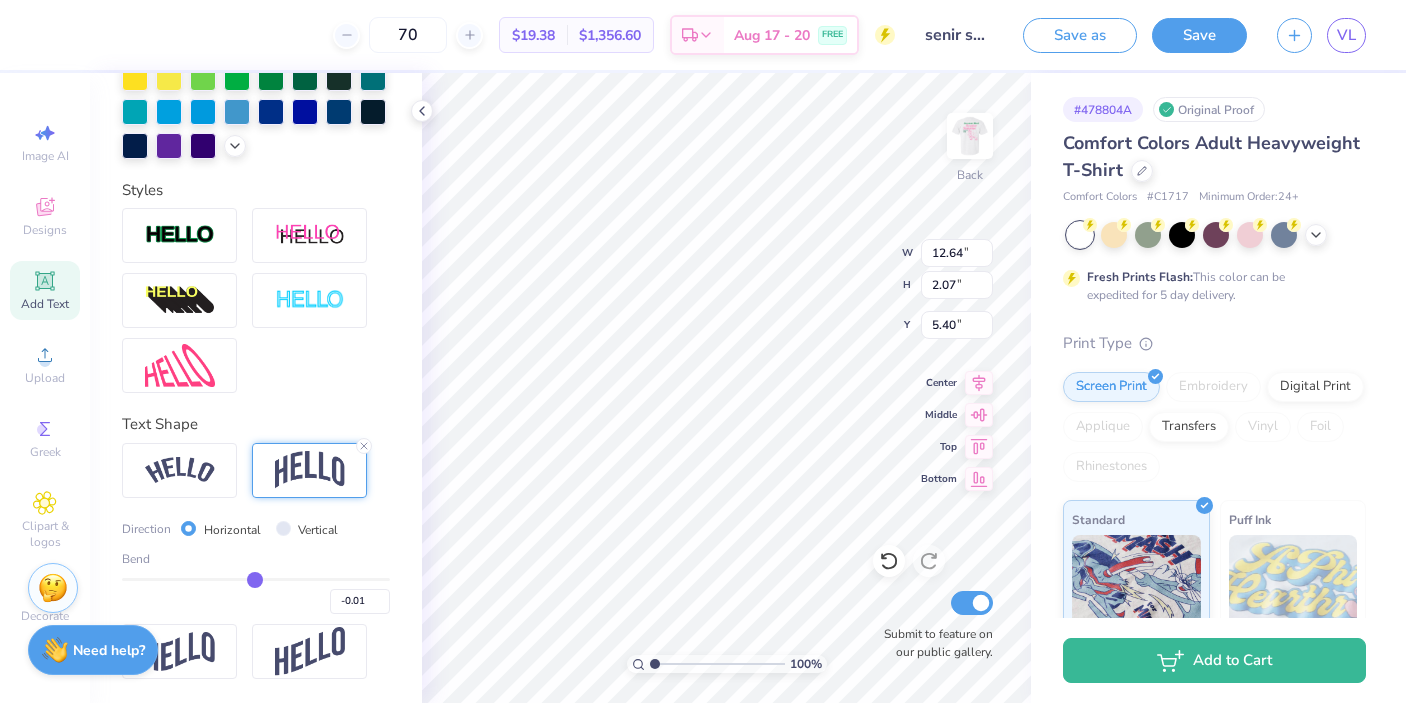 type on "0.02" 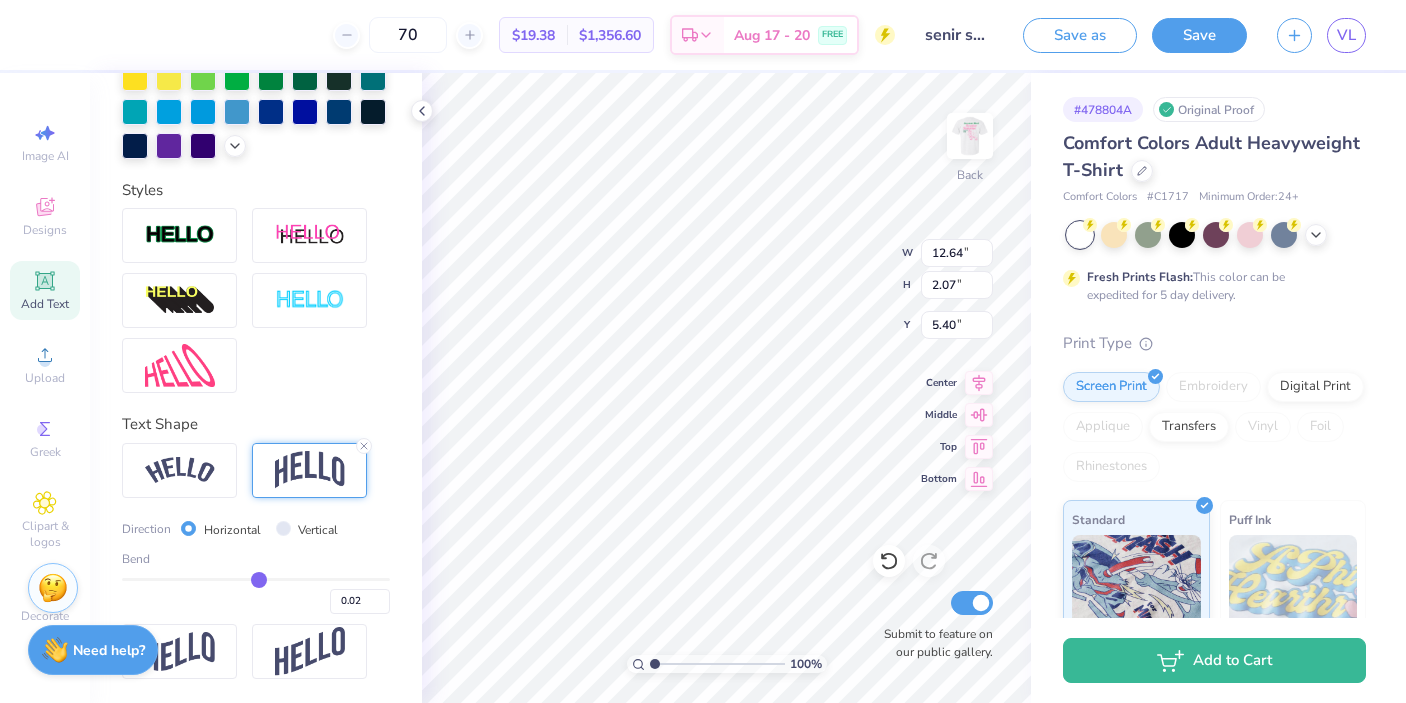 type on "0.06" 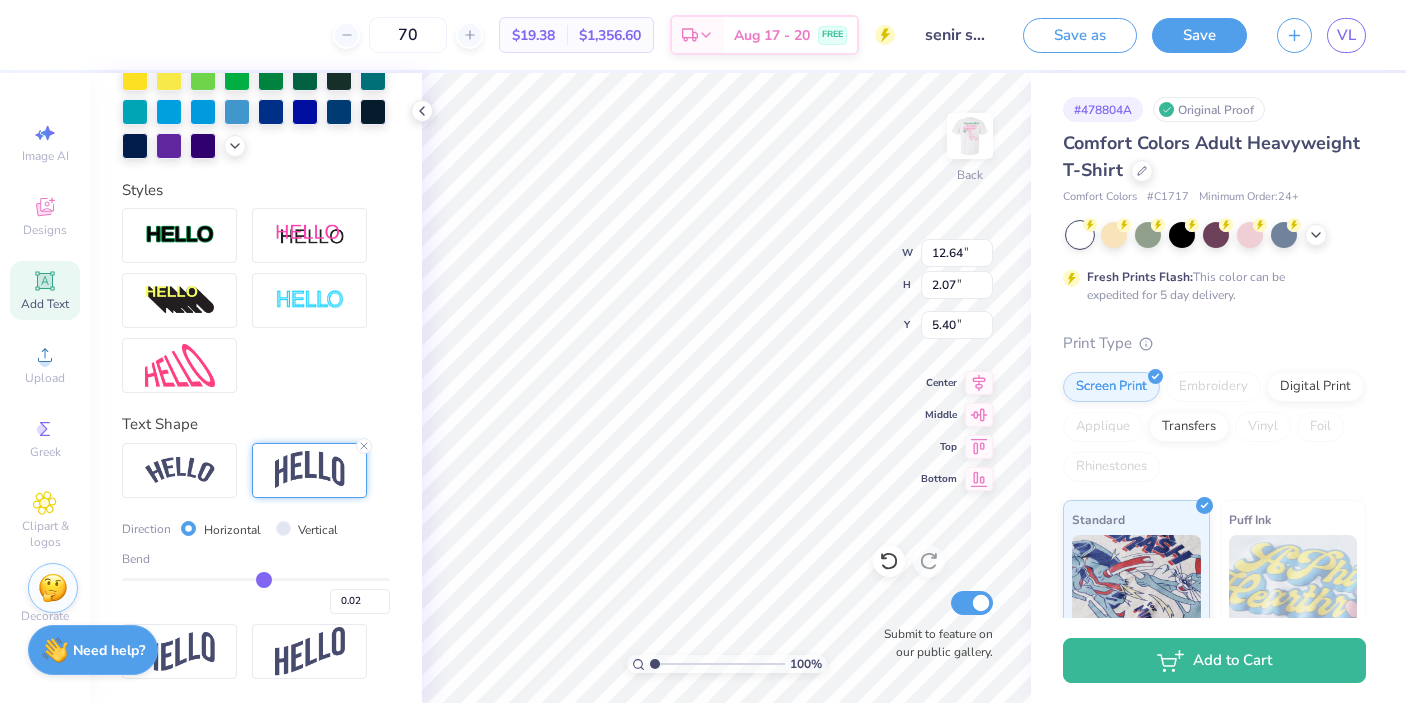 type on "0.06" 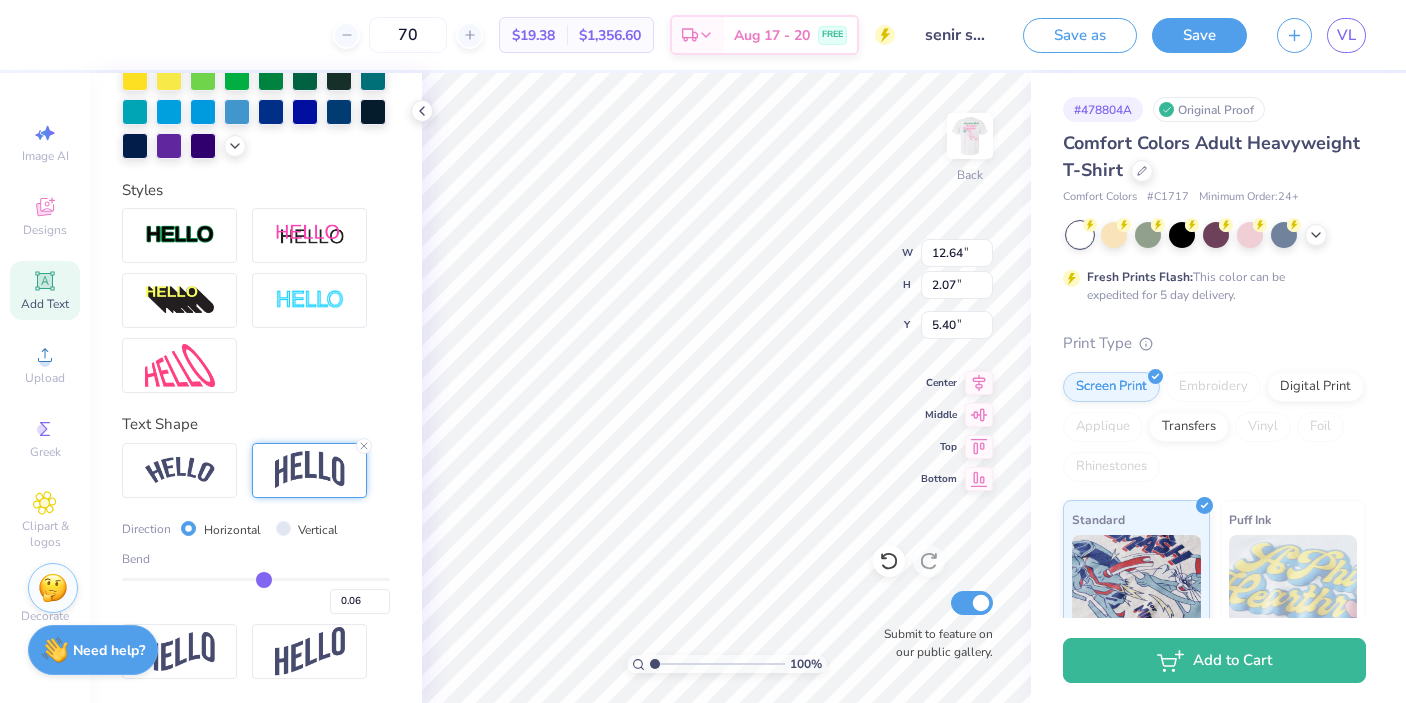 type on "0.08" 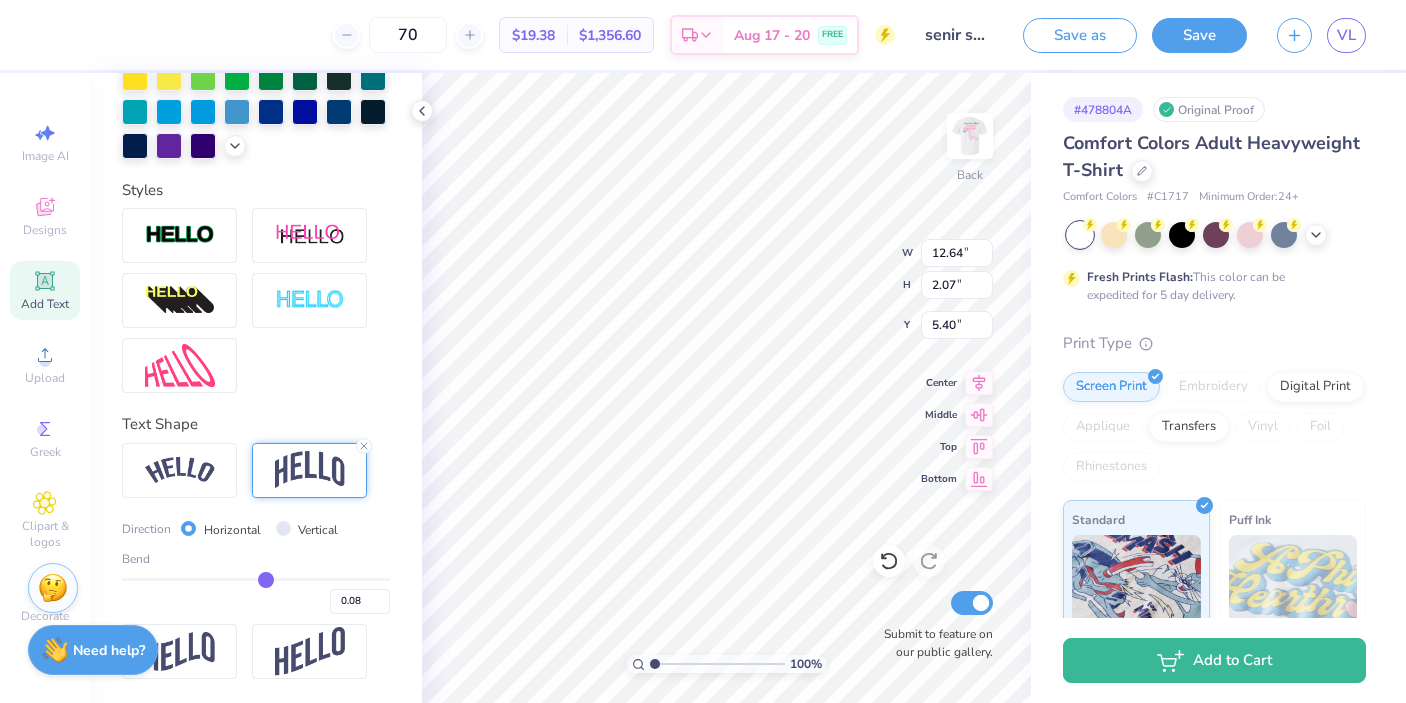 type on "0.1" 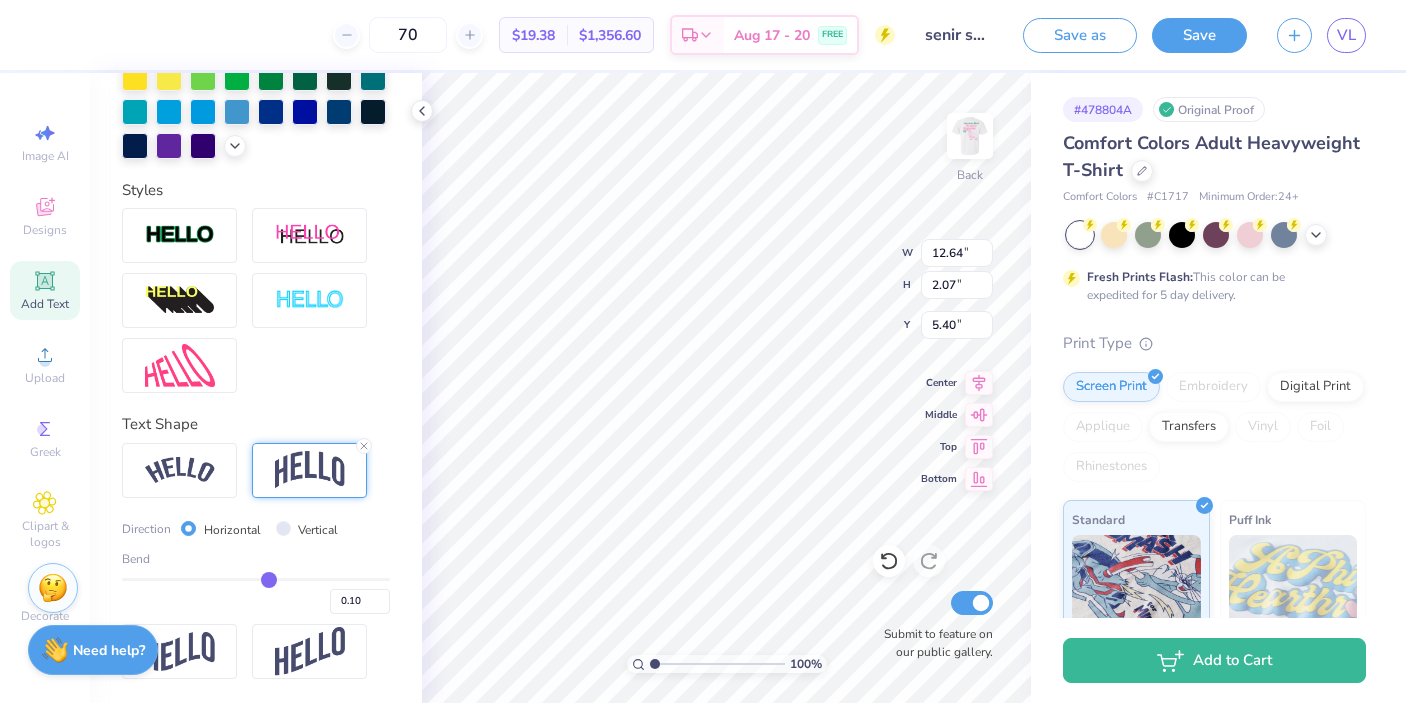 type on "0.11" 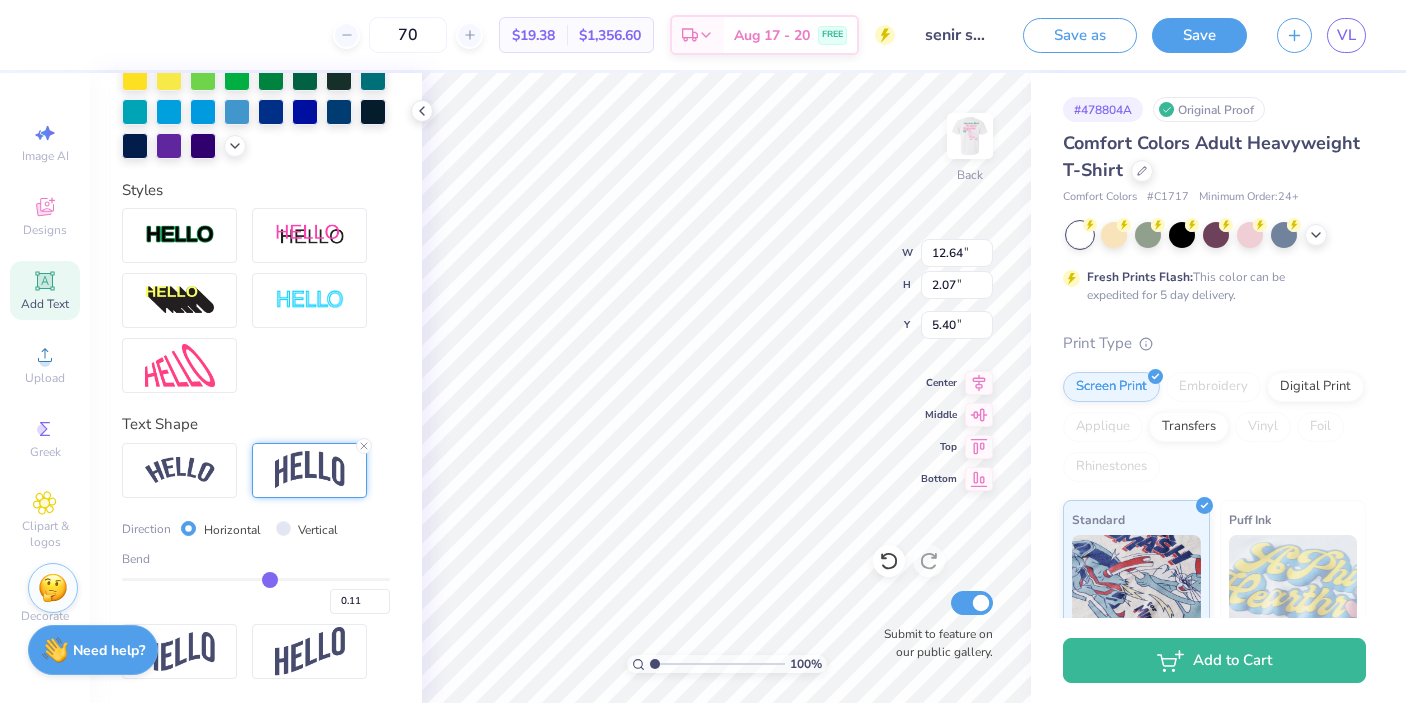 type on "0.12" 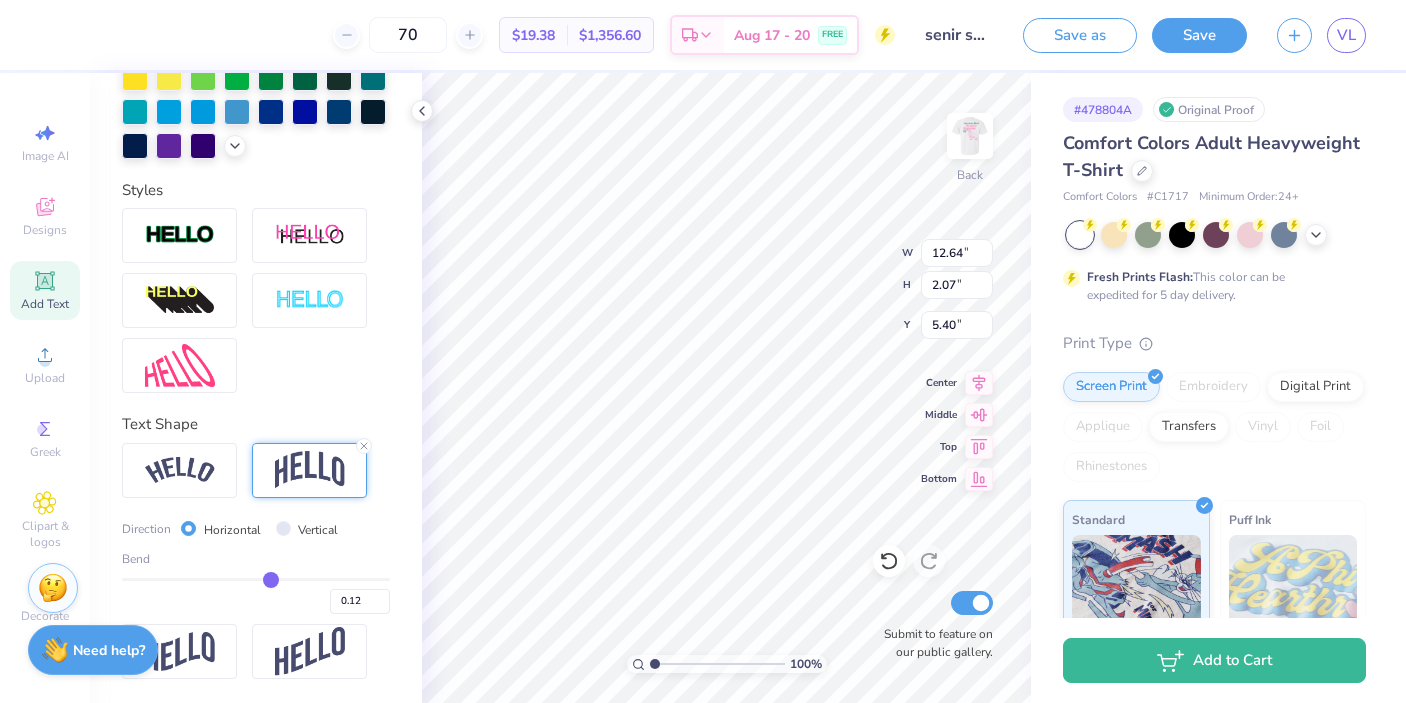 type on "0.11" 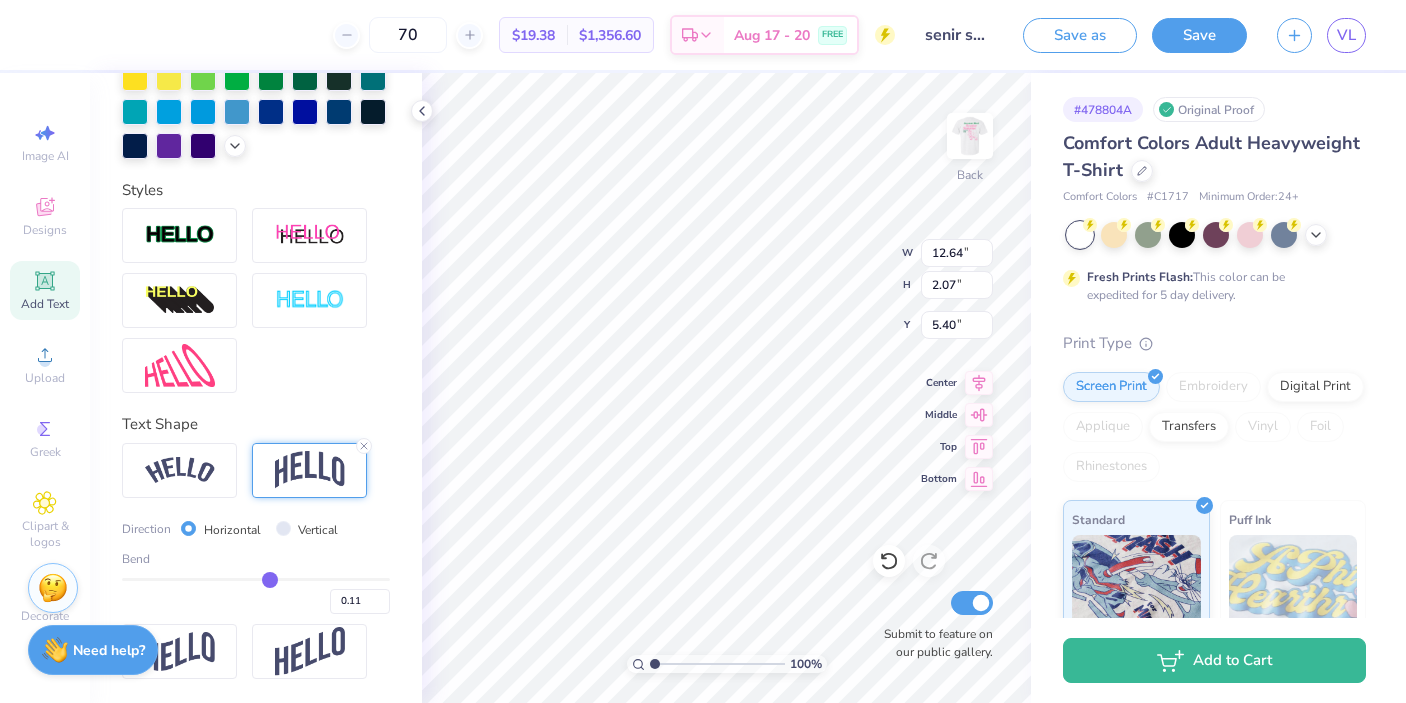 drag, startPoint x: 251, startPoint y: 581, endPoint x: 268, endPoint y: 581, distance: 17 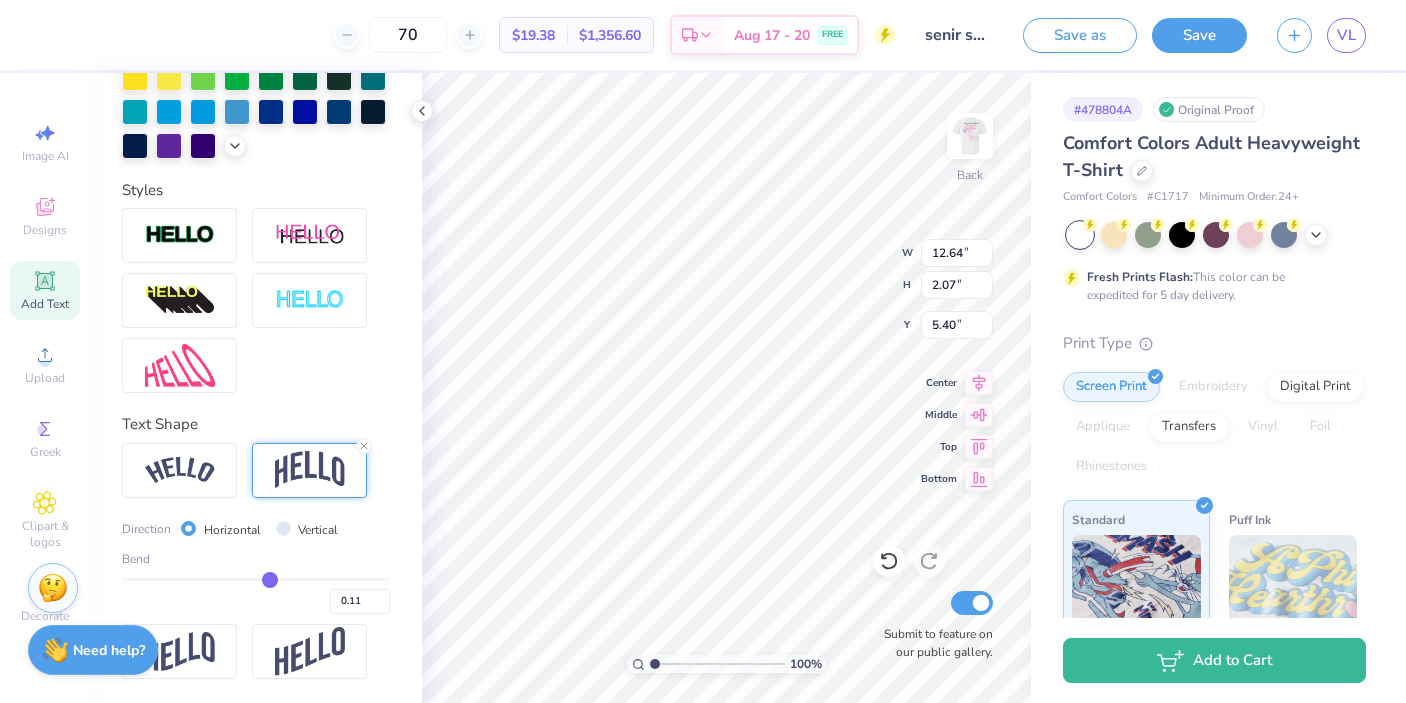 type on "2.39" 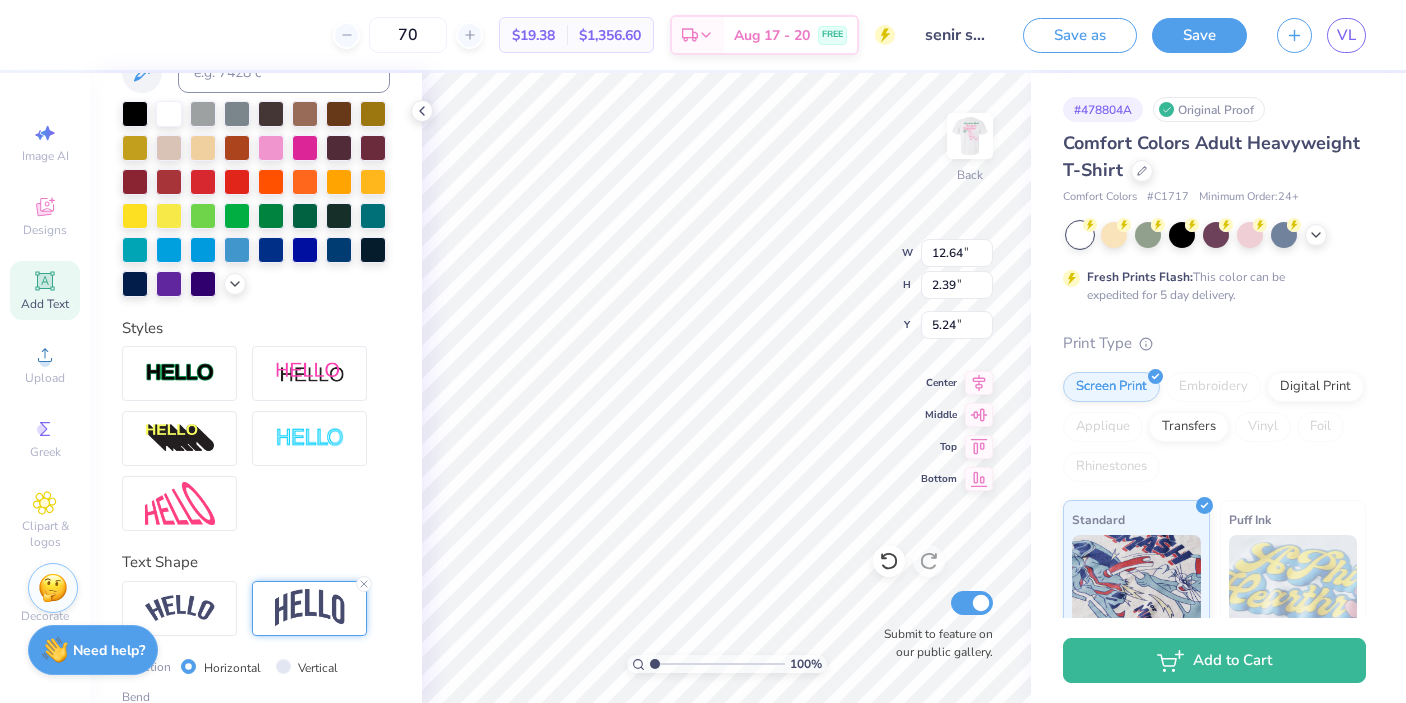 scroll, scrollTop: 312, scrollLeft: 0, axis: vertical 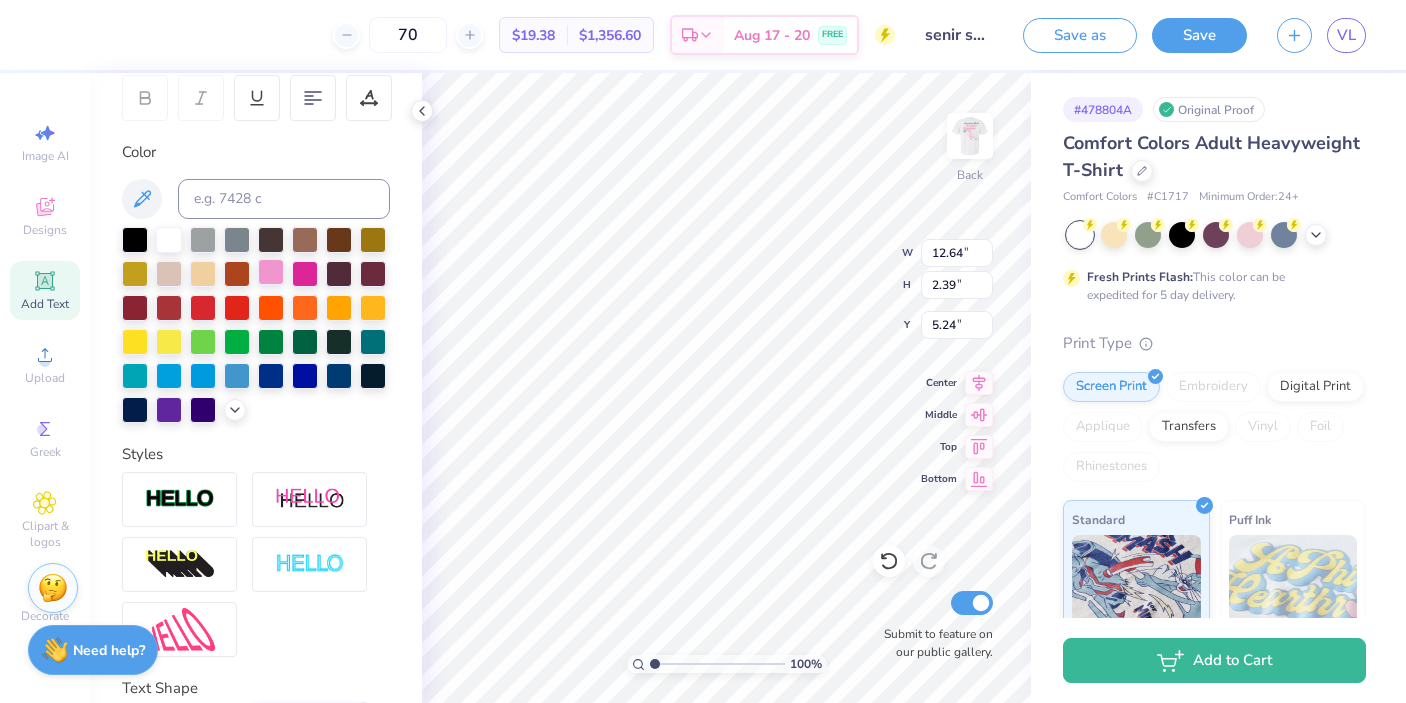 click at bounding box center [271, 272] 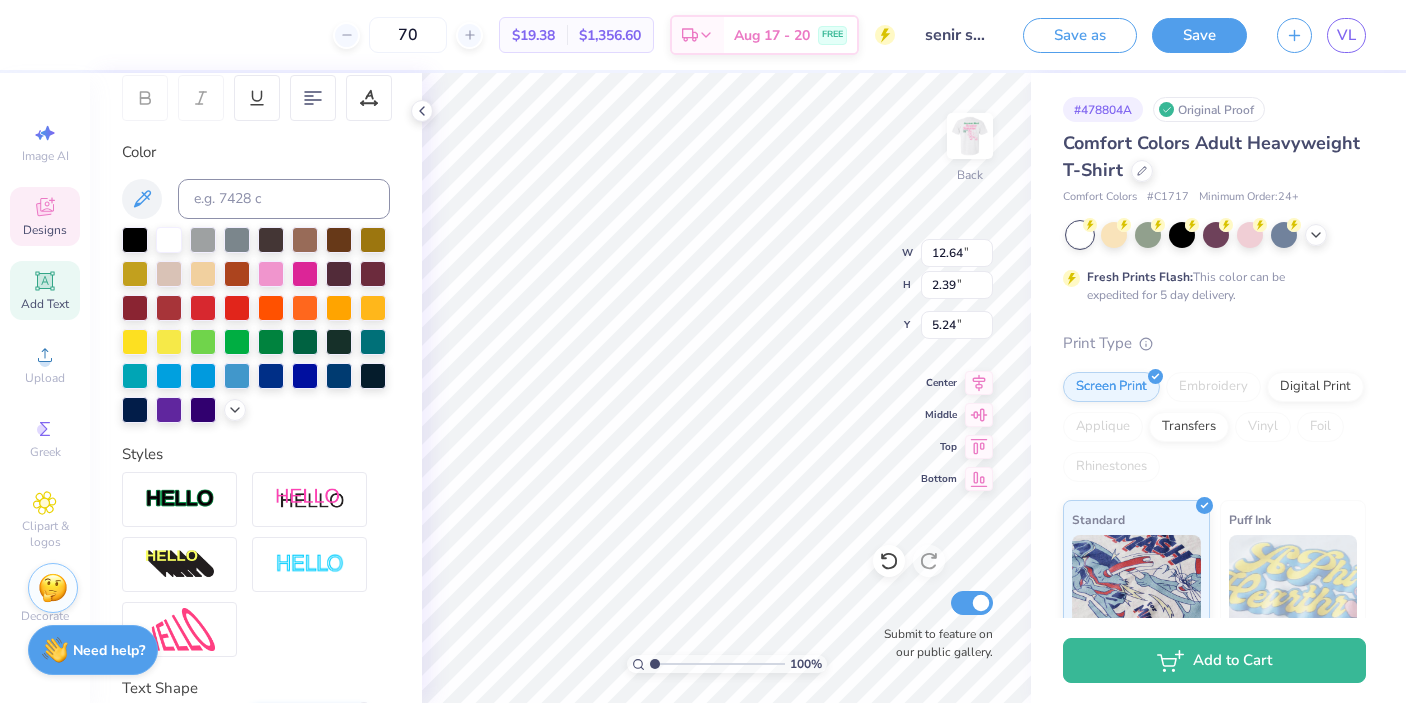 click on "Designs" at bounding box center [45, 216] 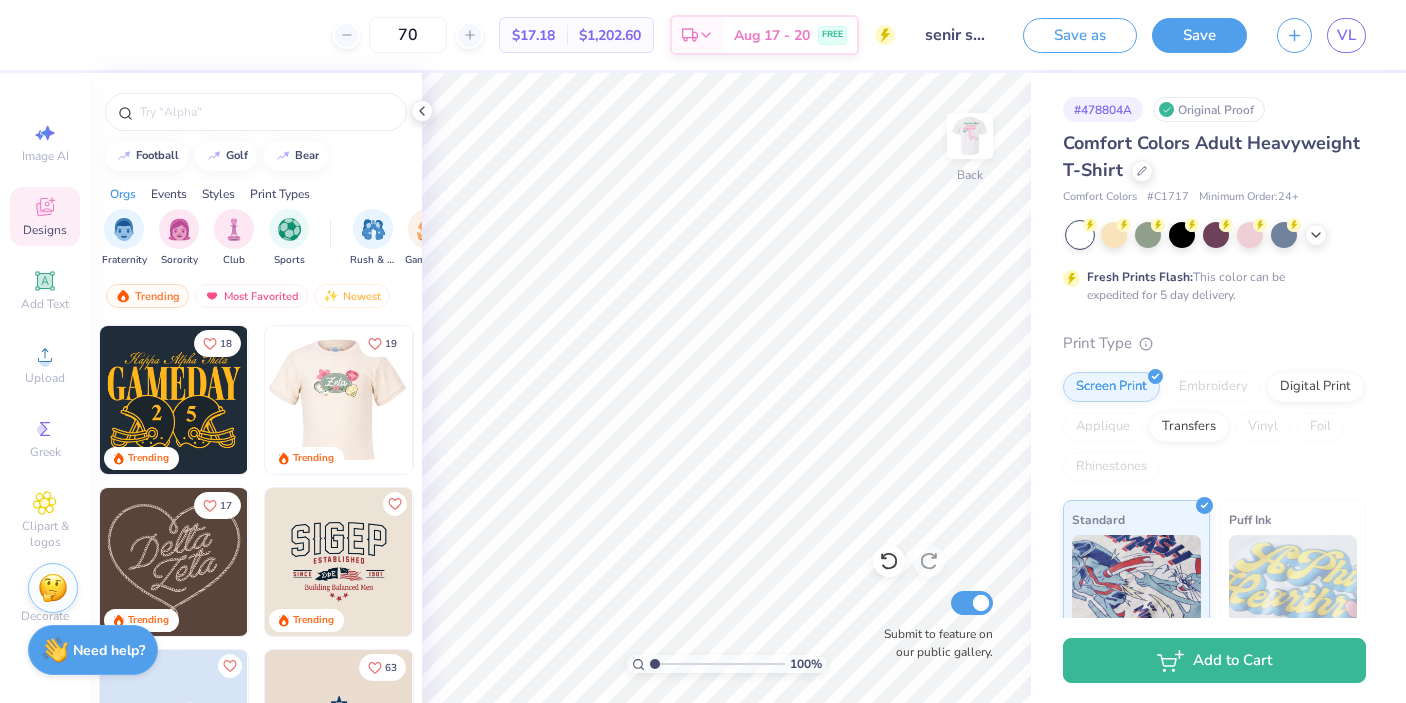 scroll, scrollTop: 792, scrollLeft: 0, axis: vertical 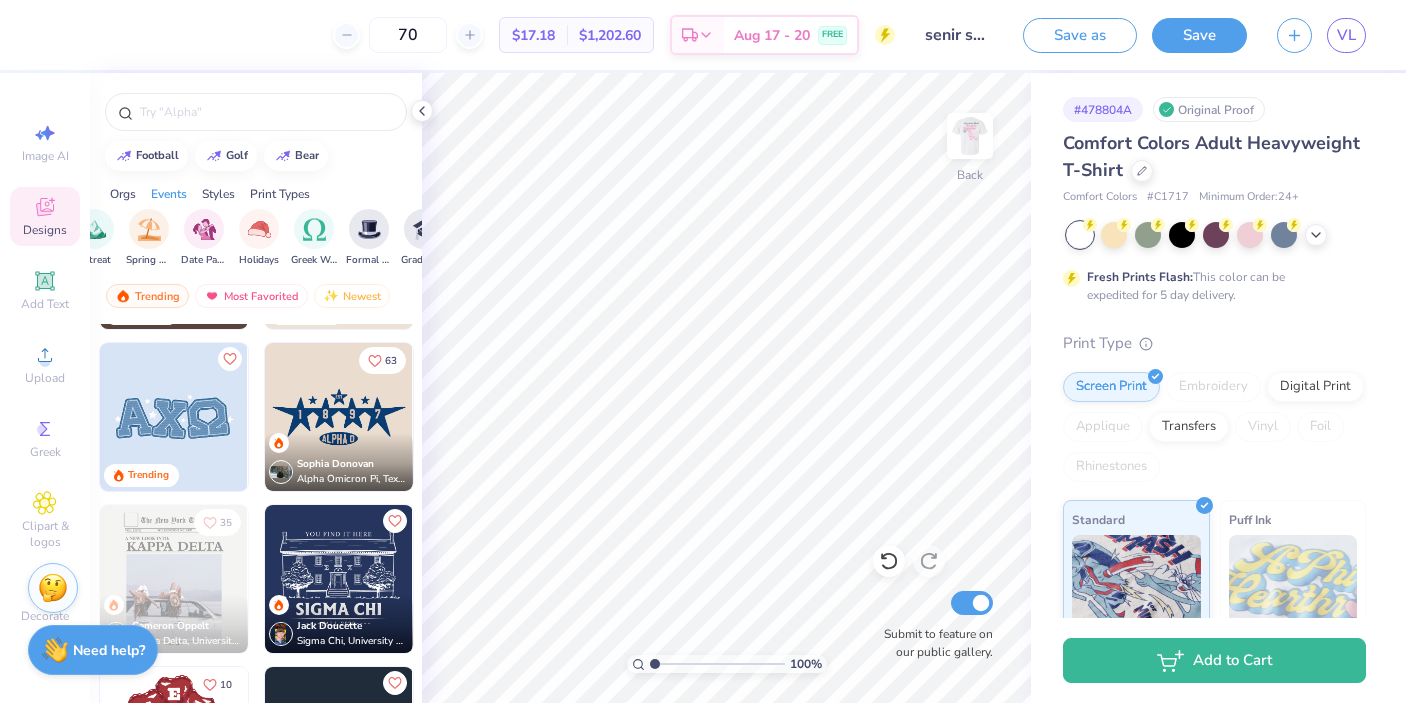 click on "Styles" at bounding box center [218, 194] 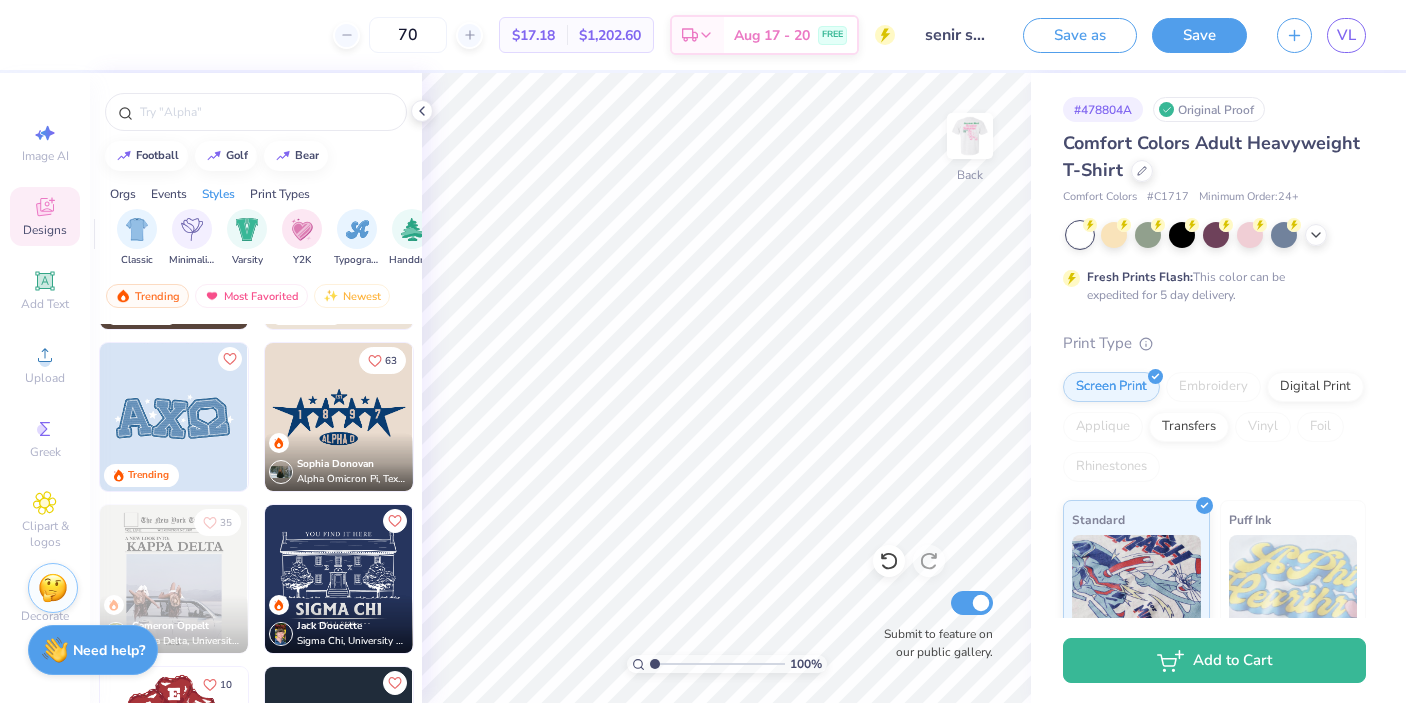 scroll, scrollTop: 0, scrollLeft: 1048, axis: horizontal 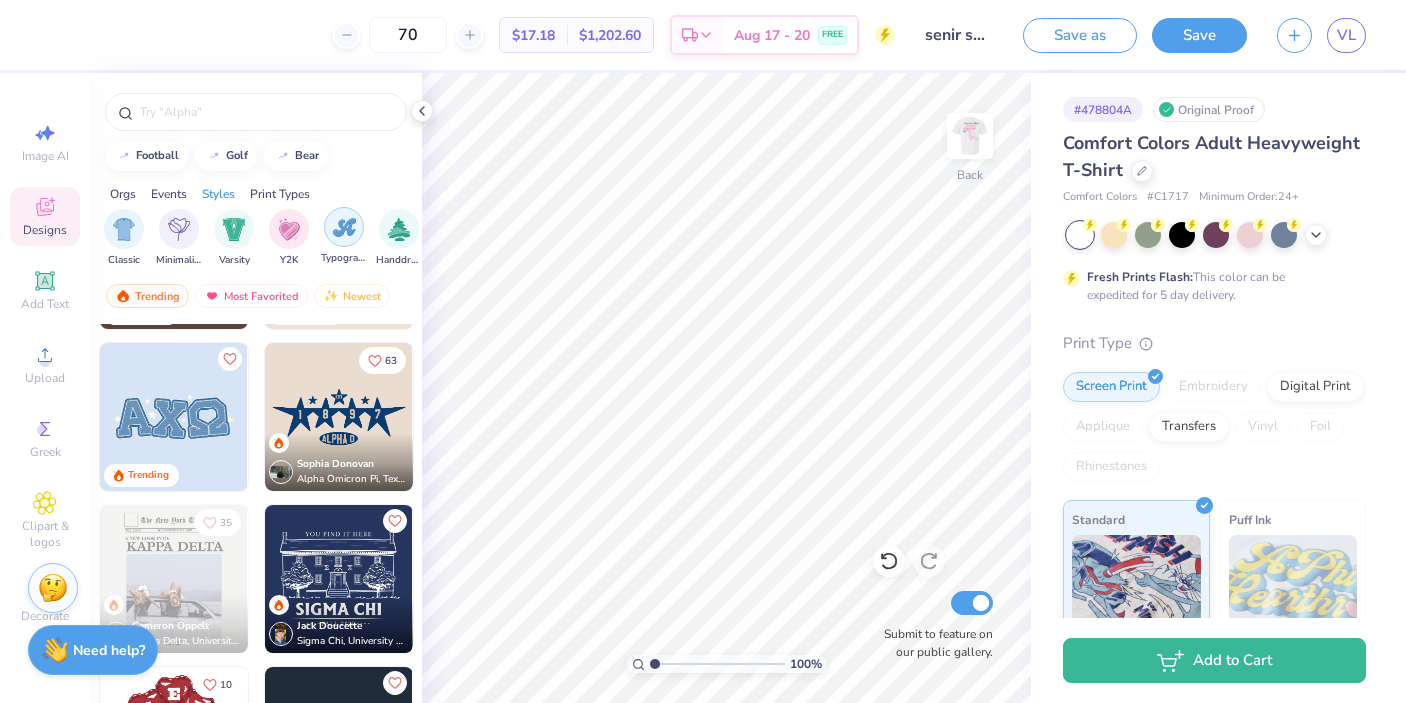click at bounding box center [344, 227] 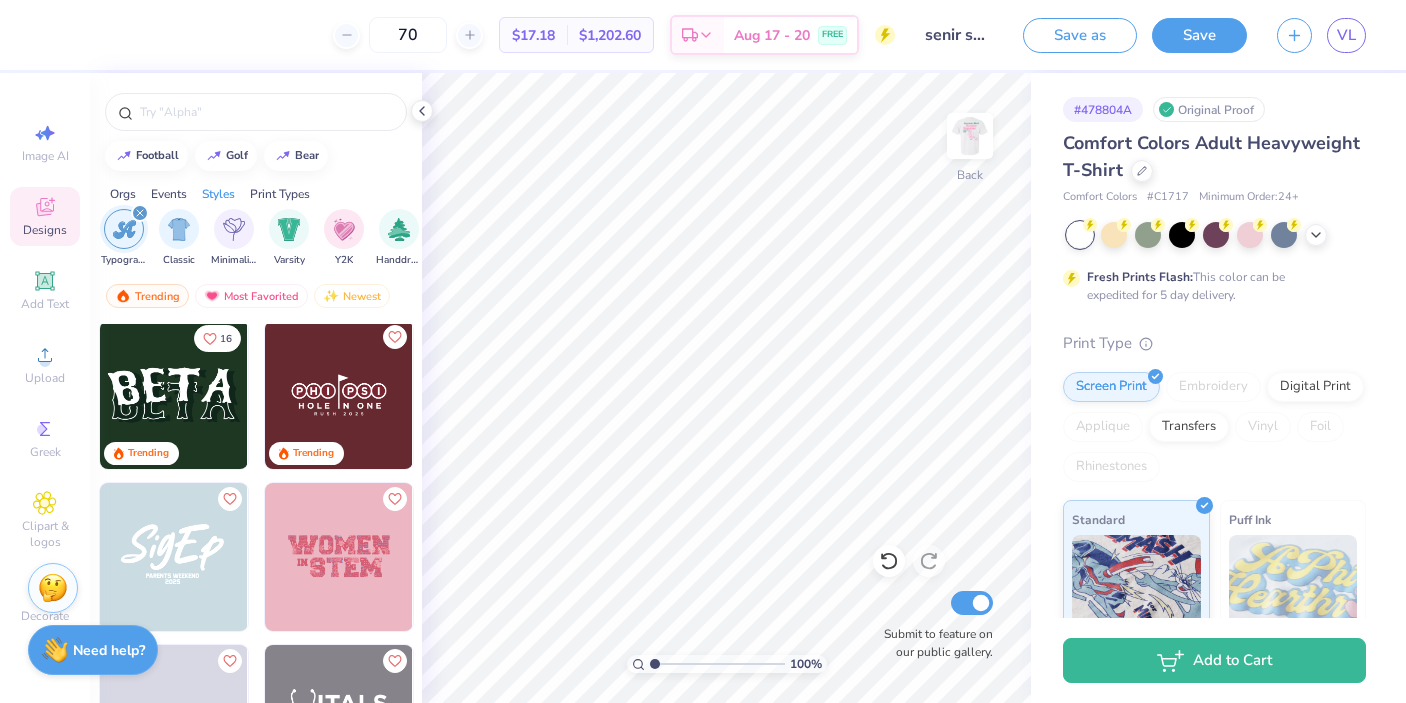scroll, scrollTop: 1241, scrollLeft: 0, axis: vertical 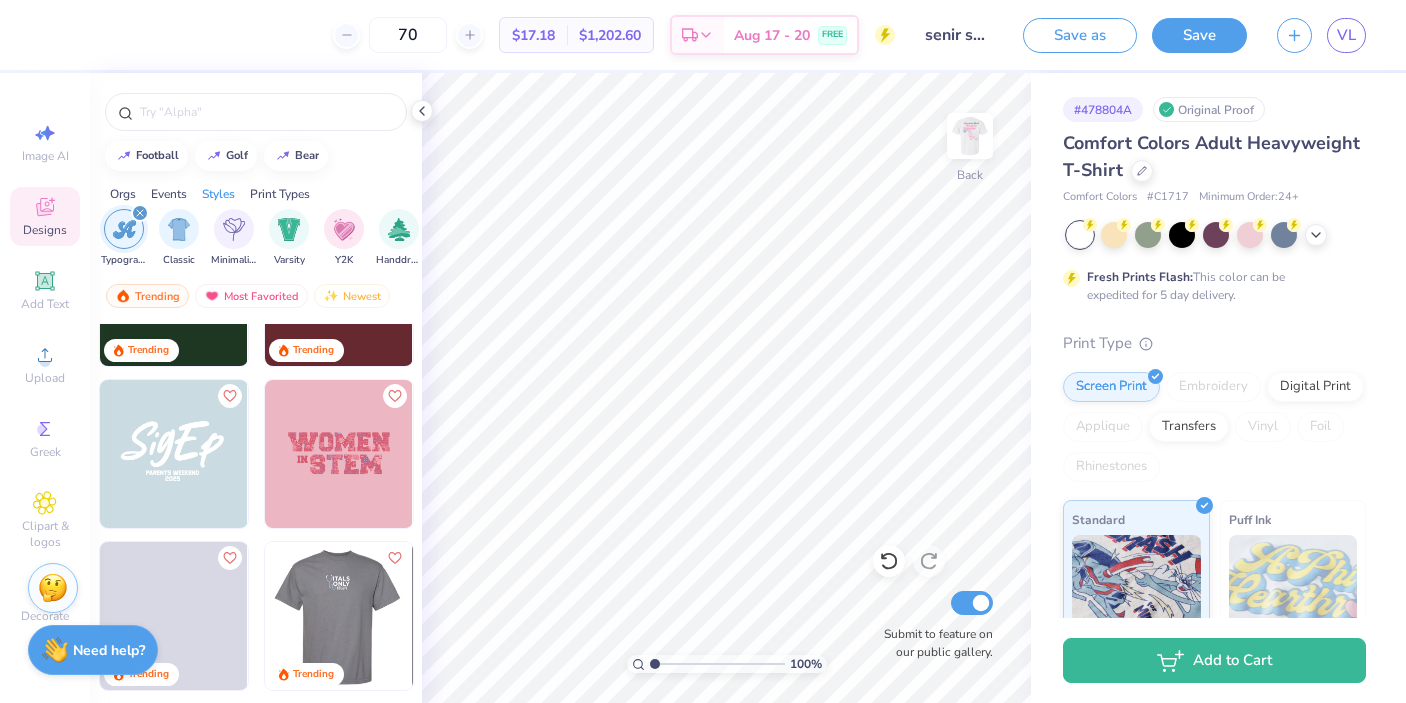 click at bounding box center [339, 454] 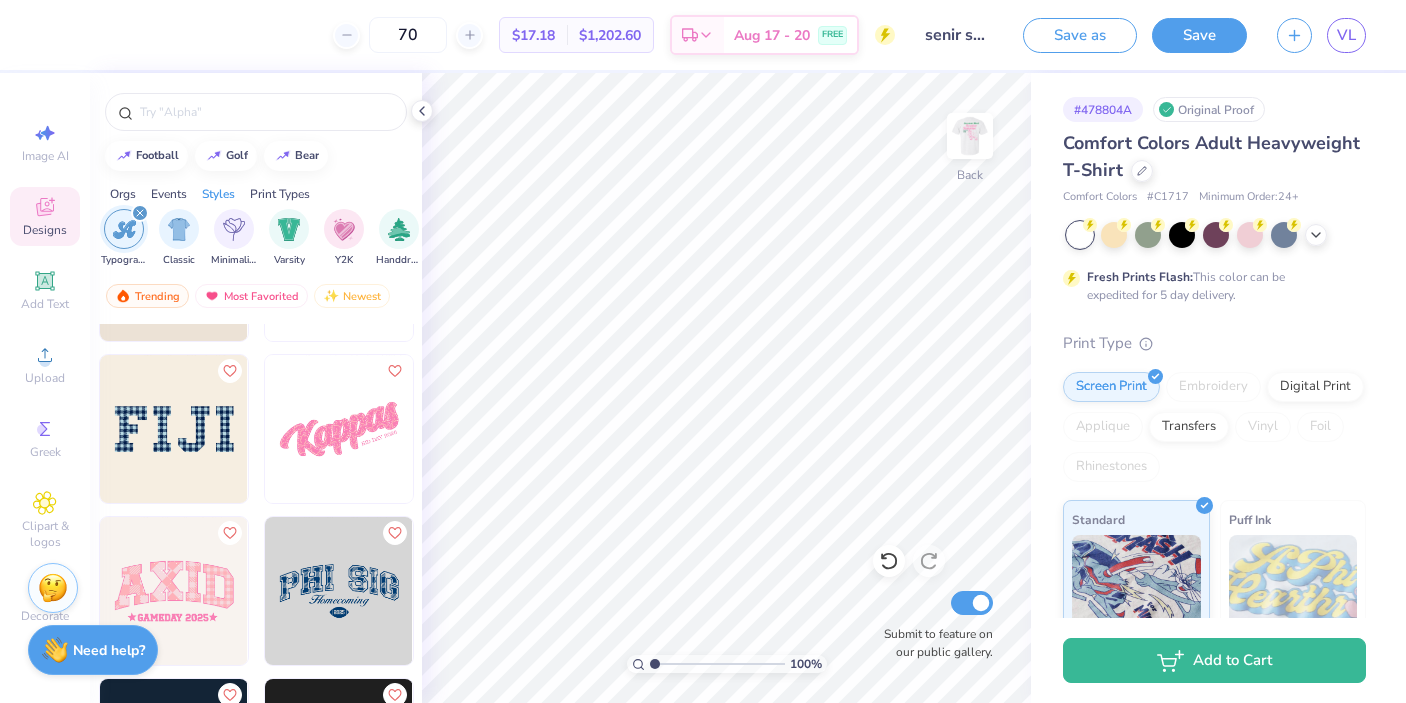 scroll, scrollTop: 10660, scrollLeft: 0, axis: vertical 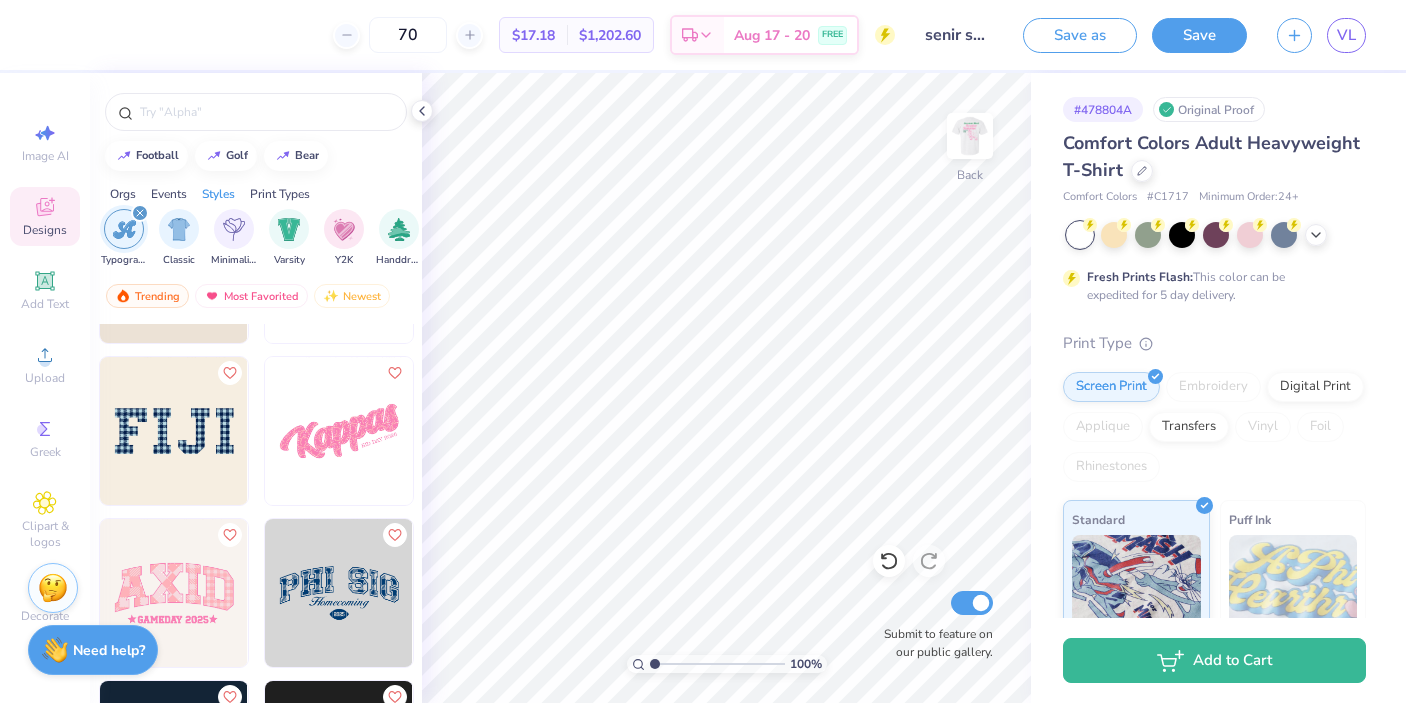 click at bounding box center (174, 593) 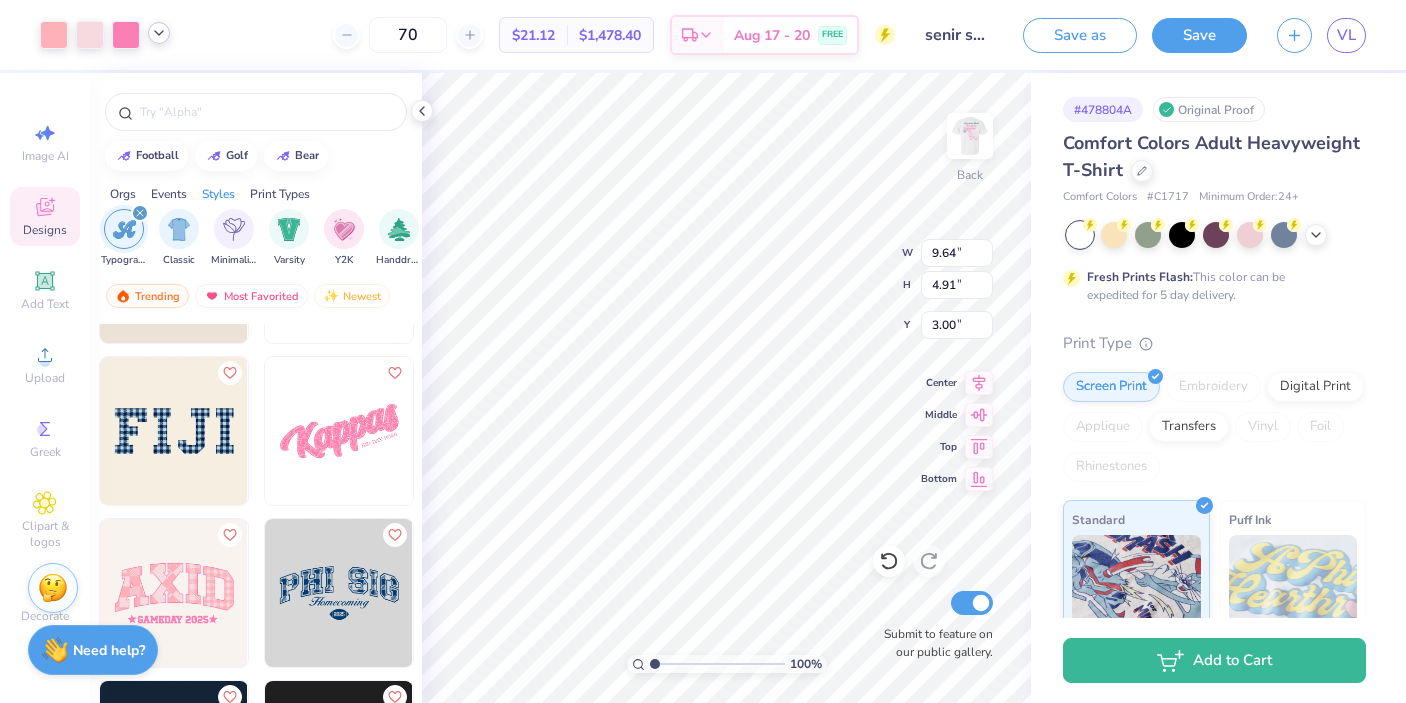 click 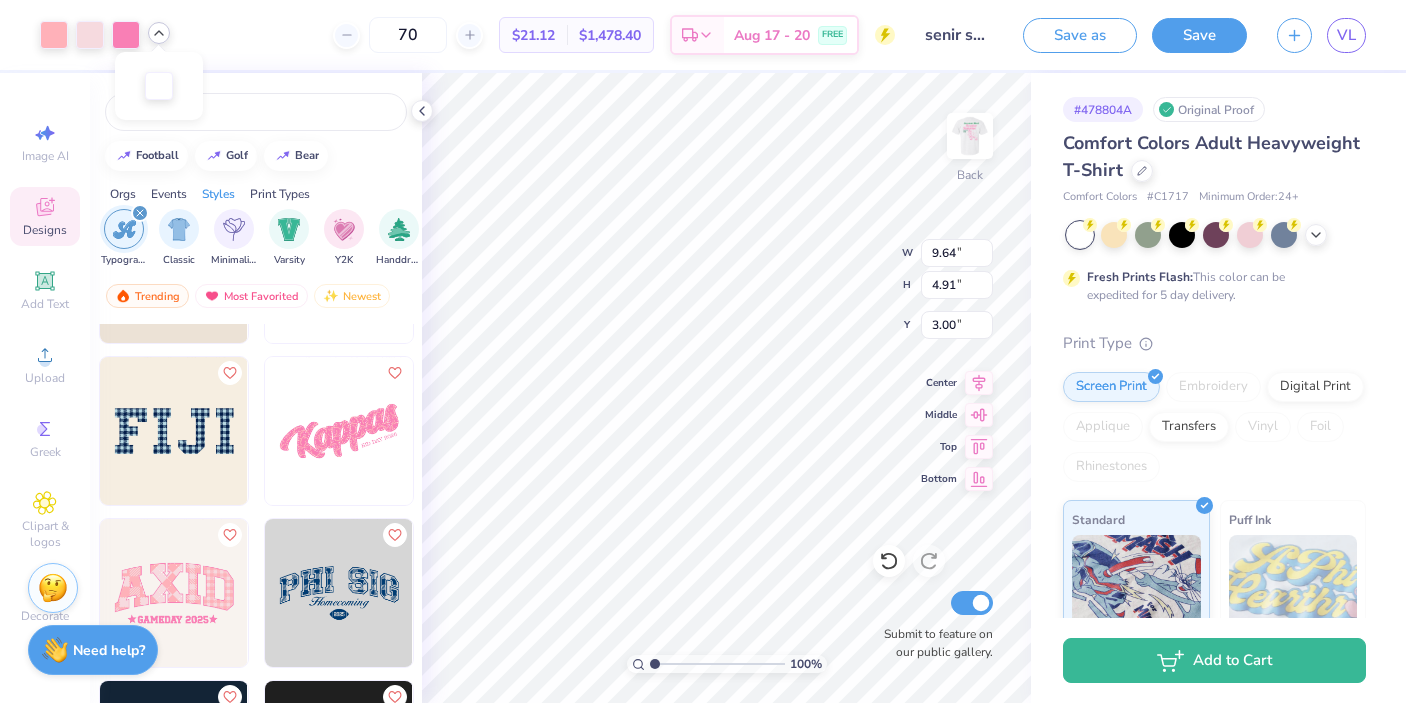 click on "70 $21.12 Per Item $1,478.40 Total Est.  Delivery Aug 17 - 20 FREE" at bounding box center (540, 35) 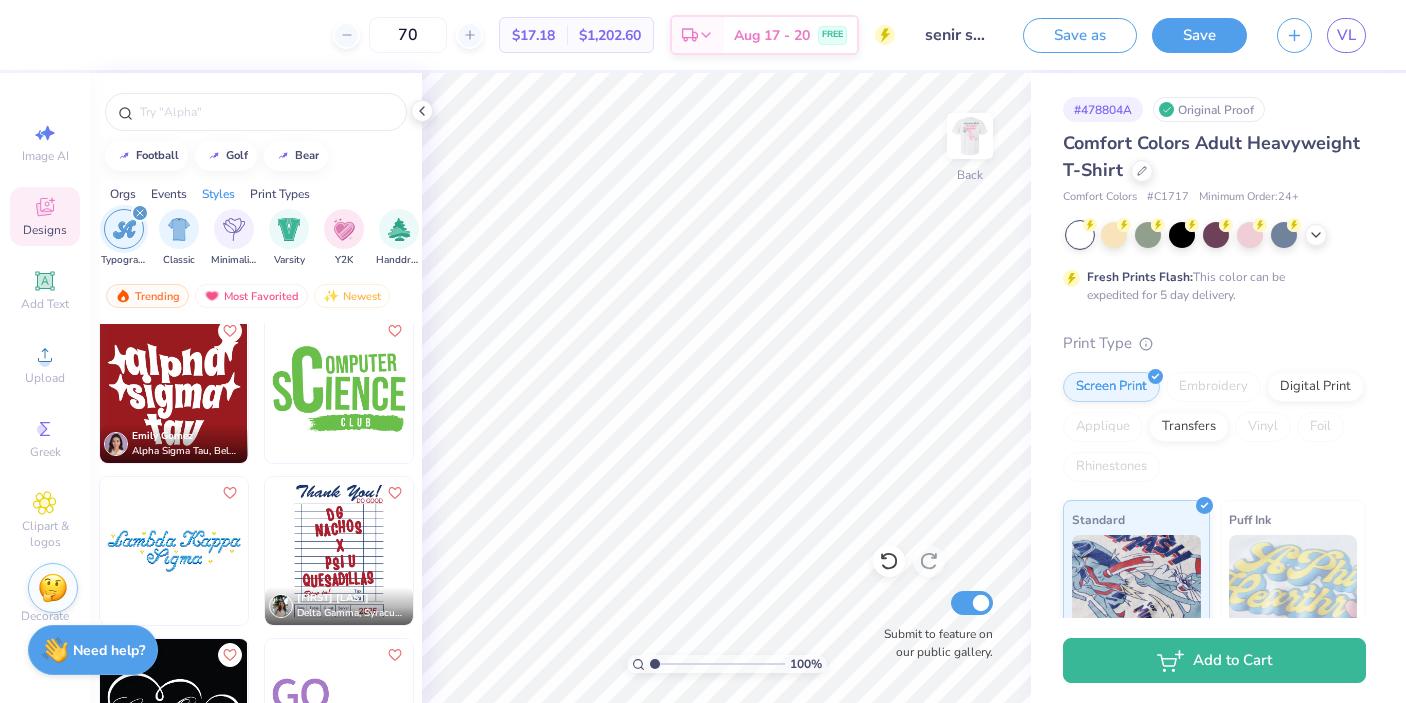 scroll, scrollTop: 12969, scrollLeft: 0, axis: vertical 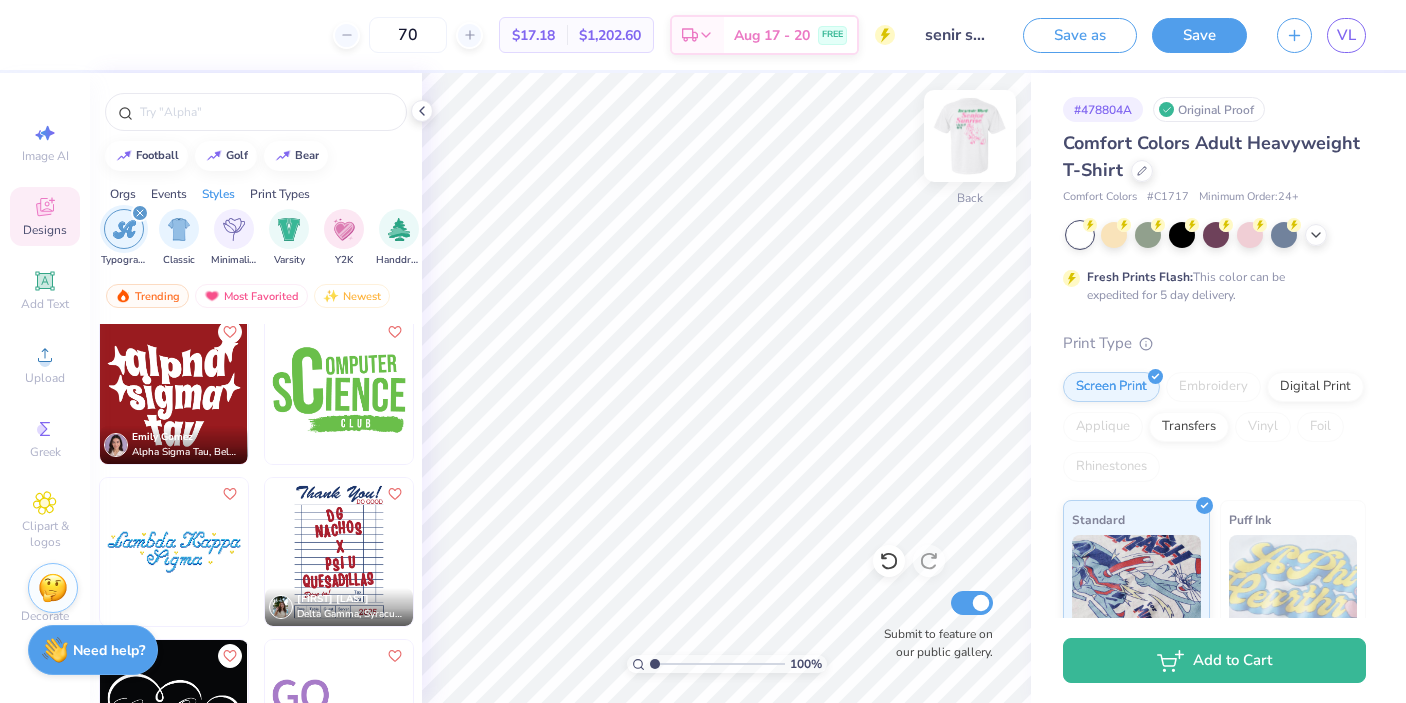 click at bounding box center (970, 136) 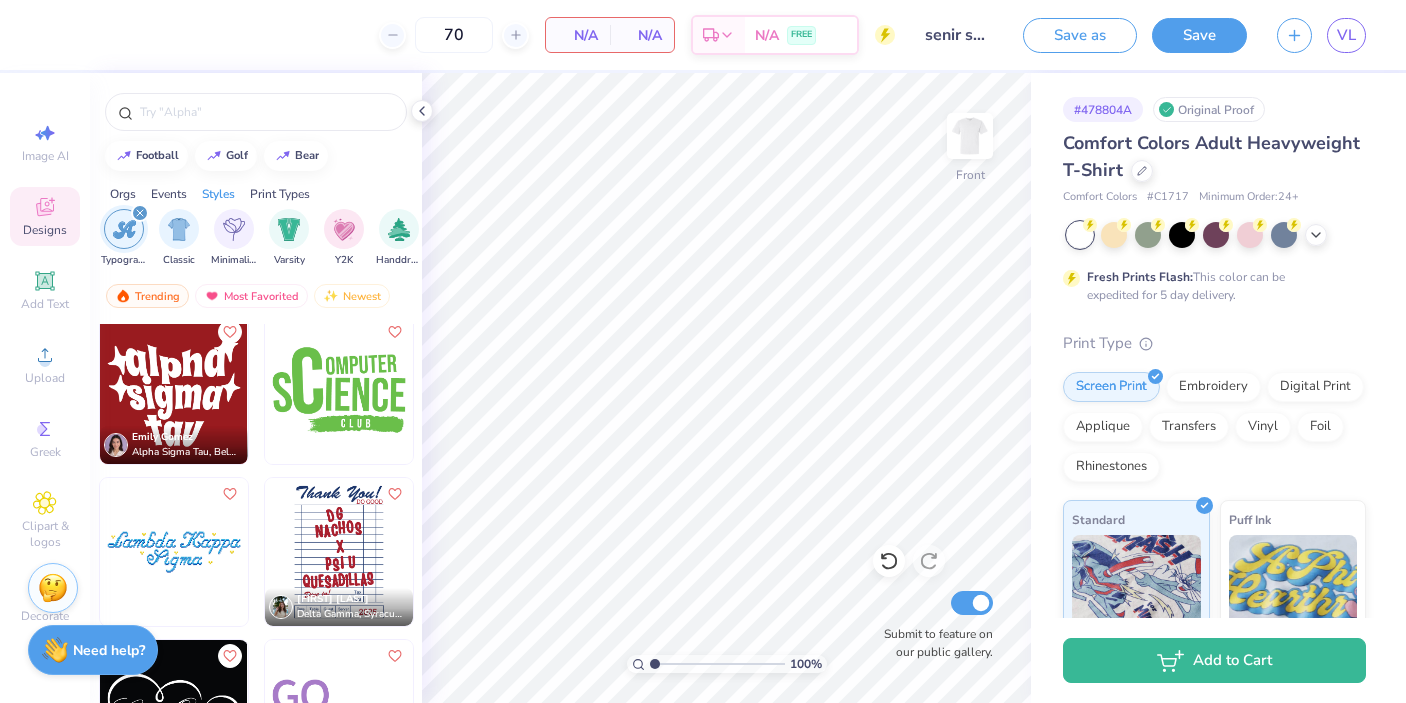 click at bounding box center (339, 552) 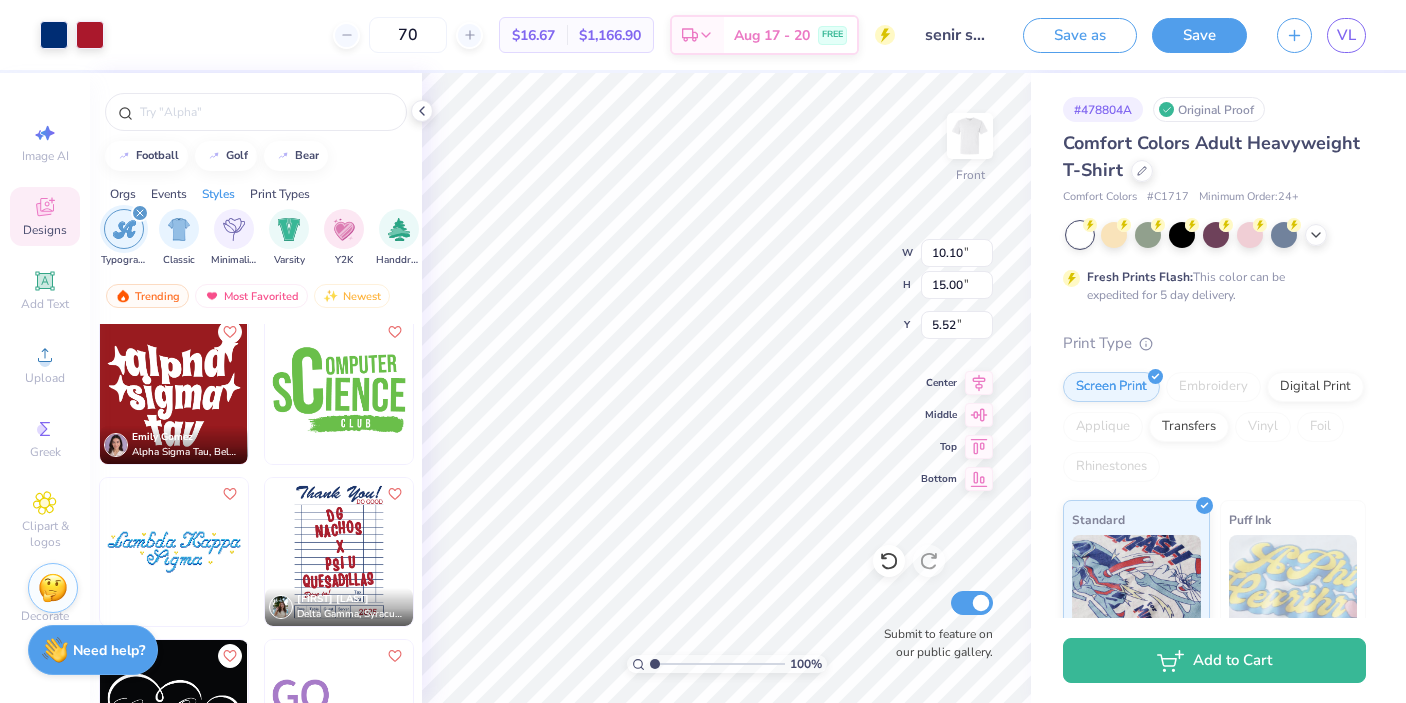 type on "5.52" 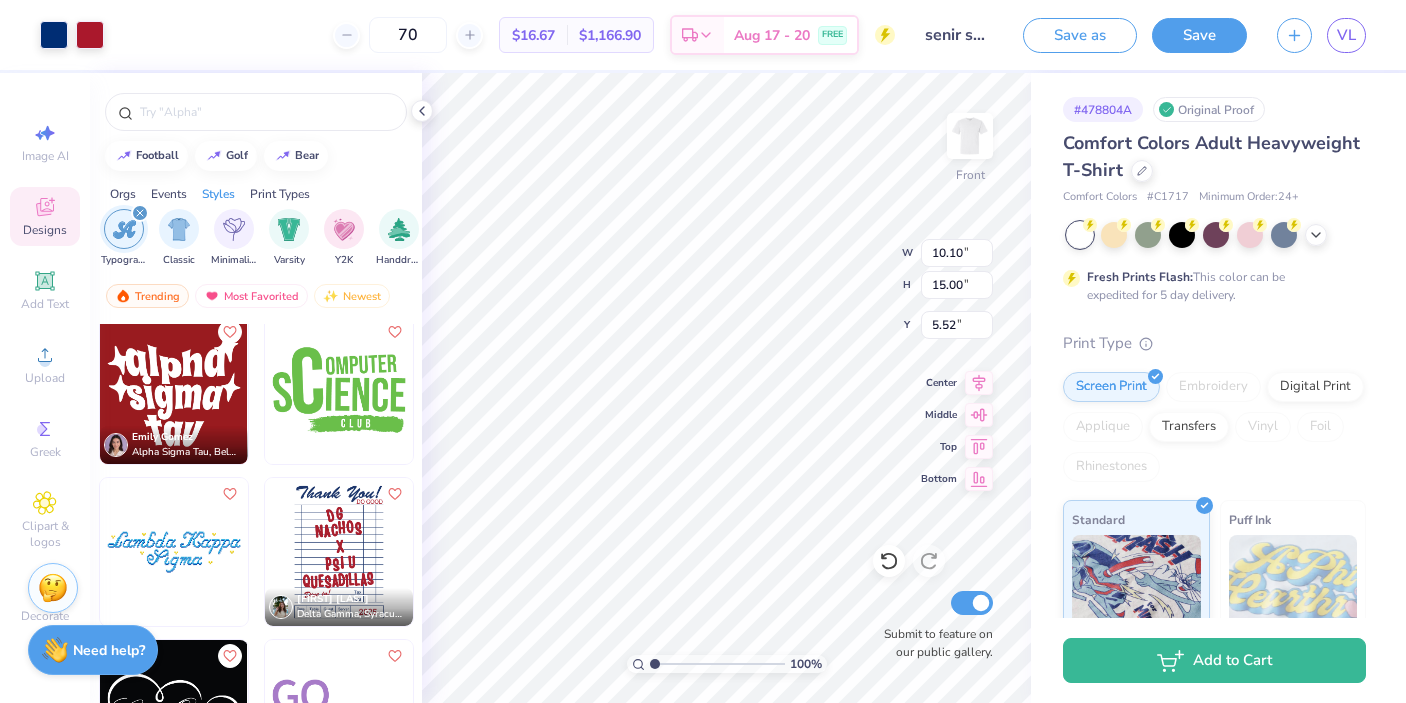 type on "11.17" 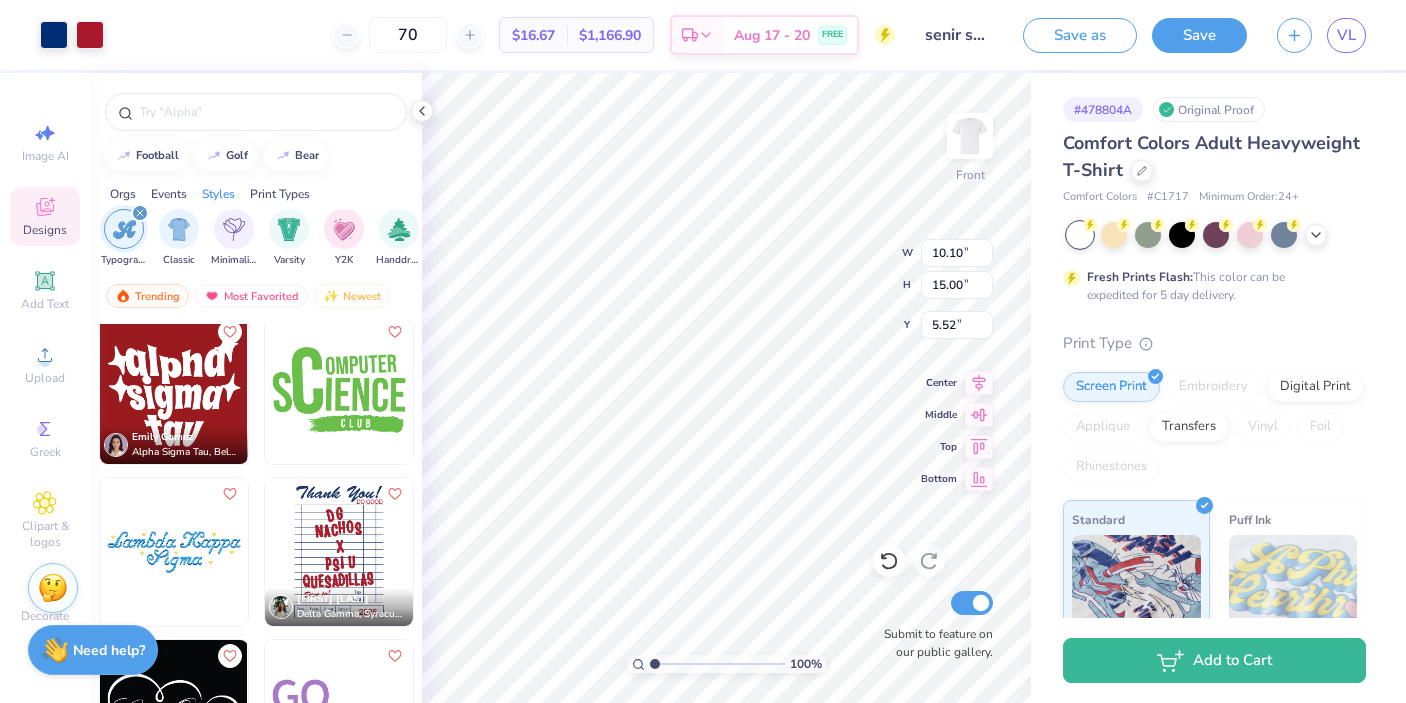 type on "16.59" 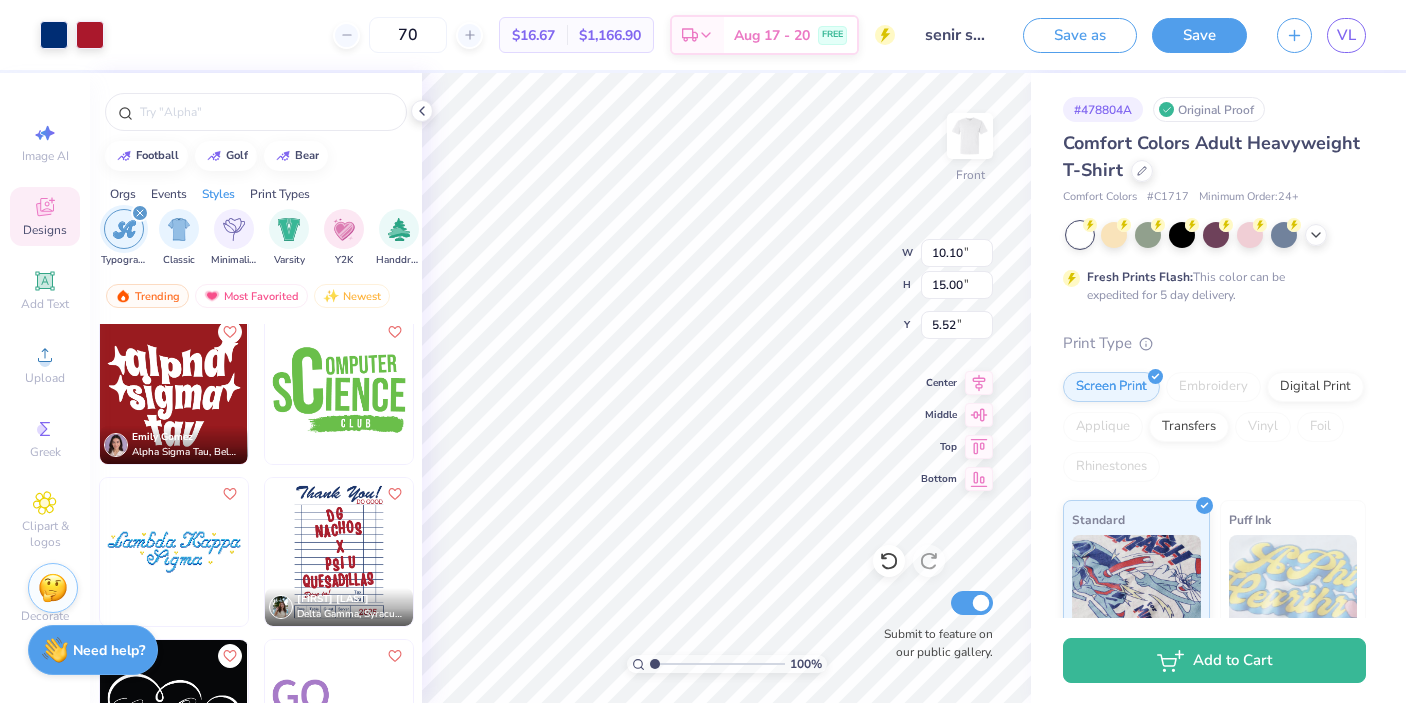 type on "3.93" 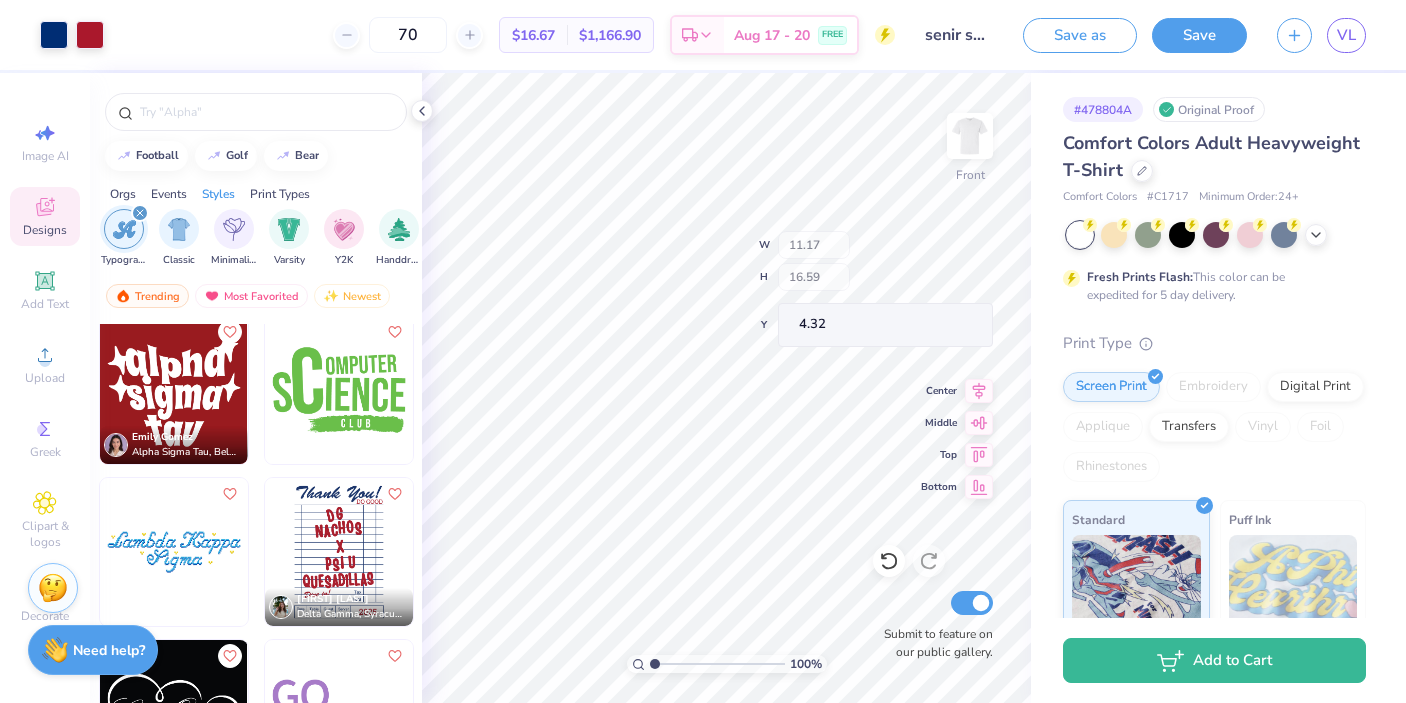 type on "4.32" 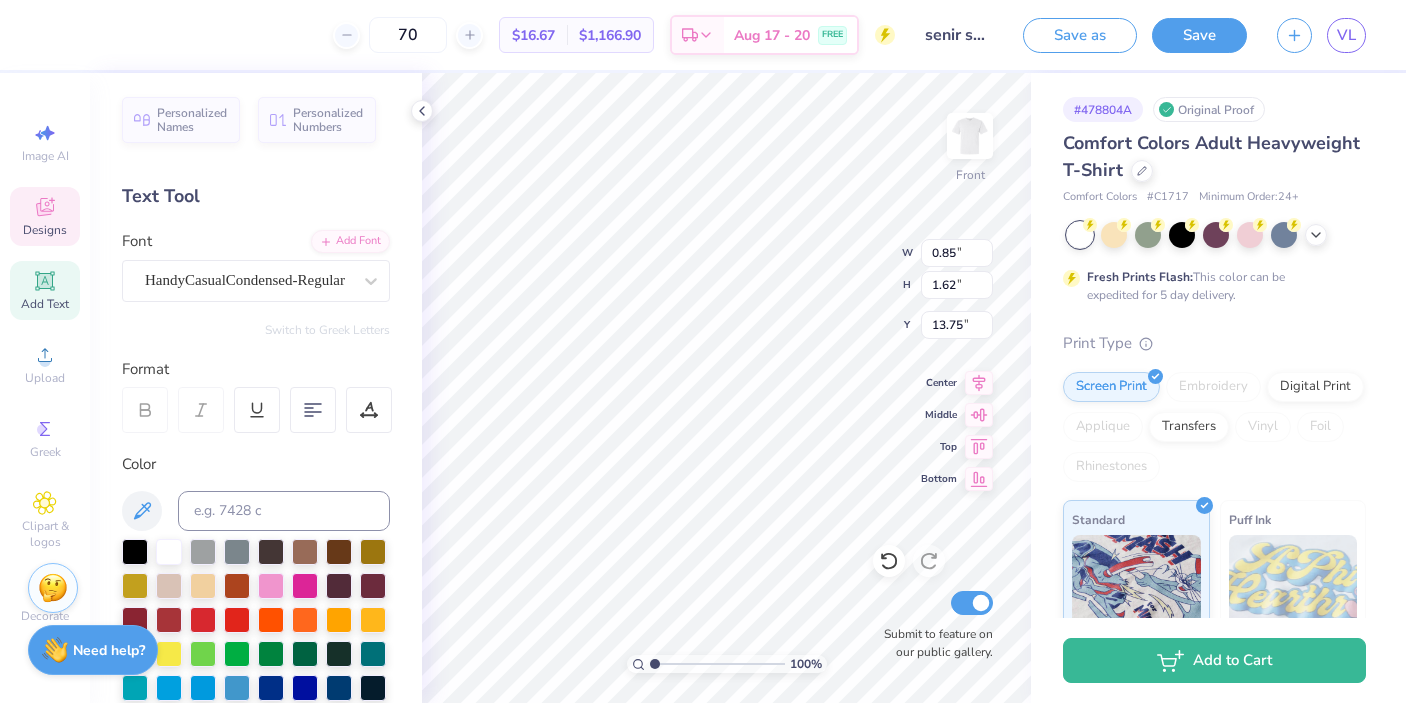 type 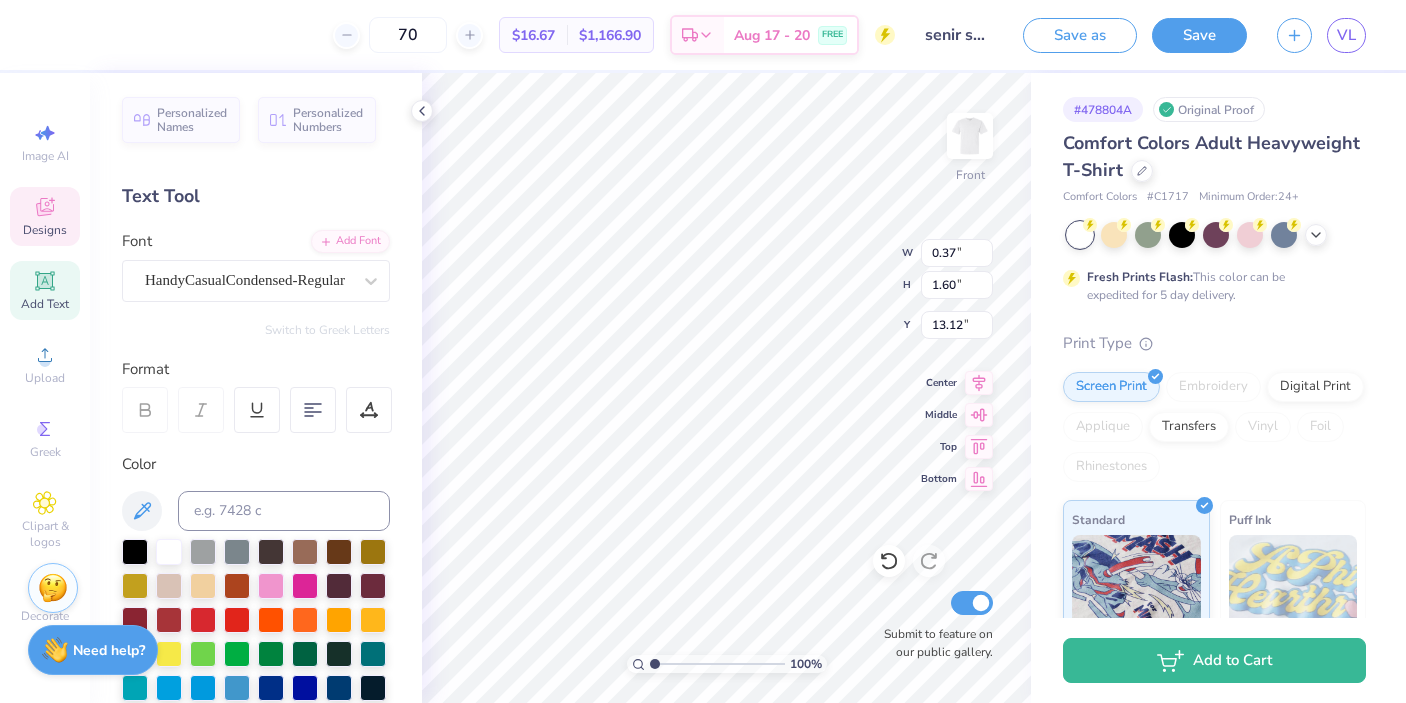 type on "0.37" 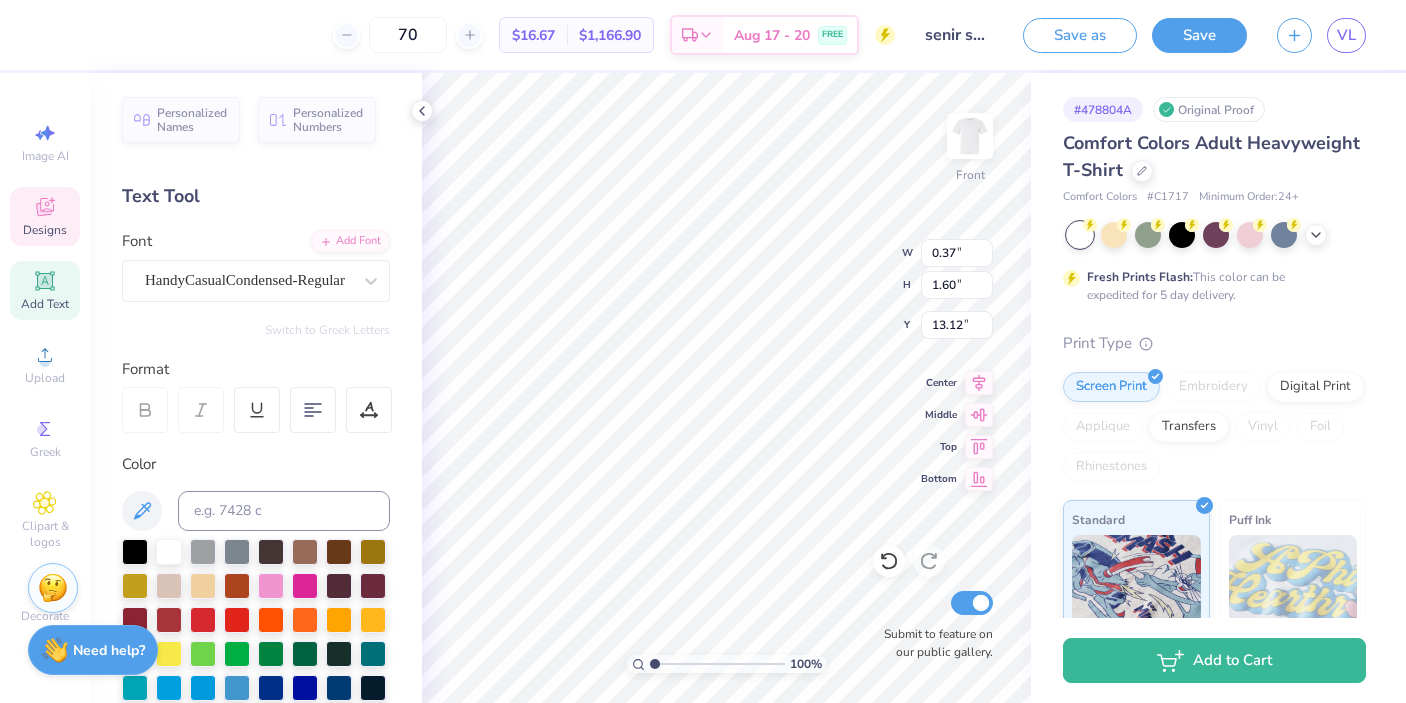type on "1.60" 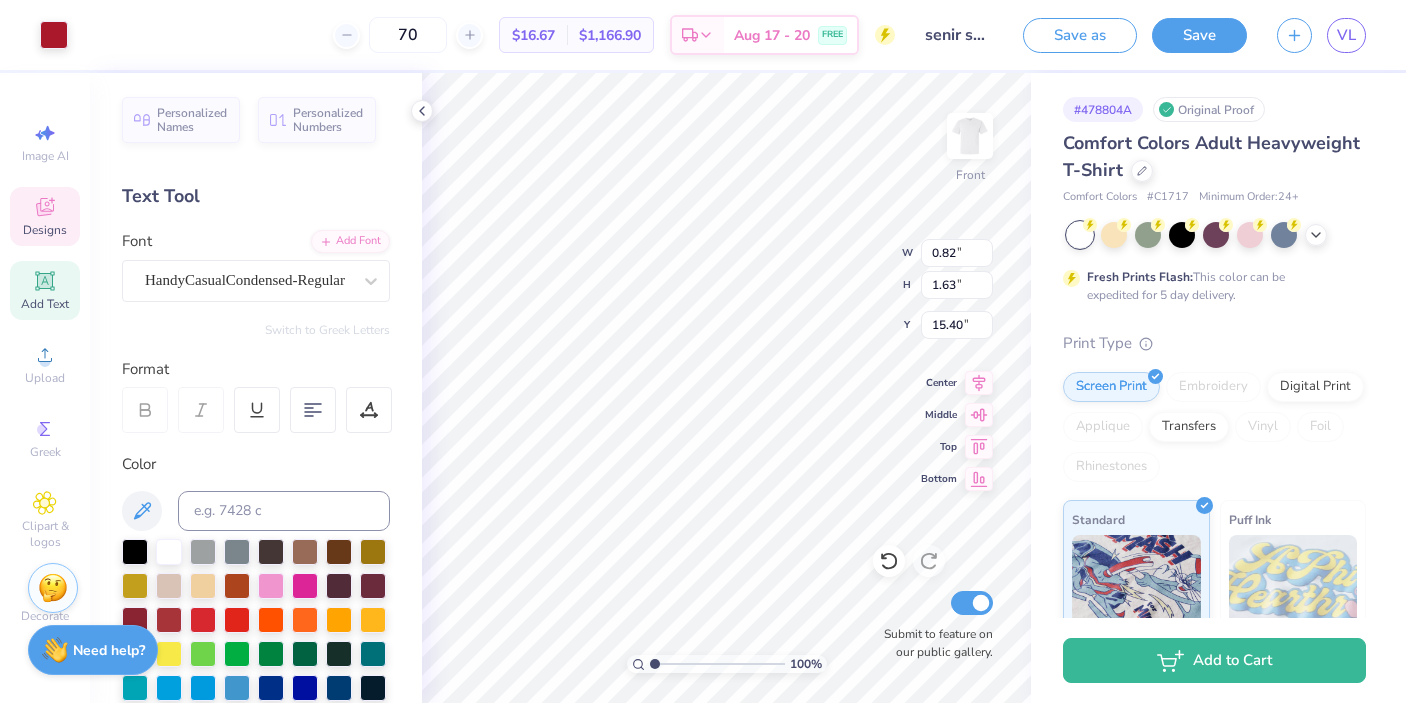 type on "0.82" 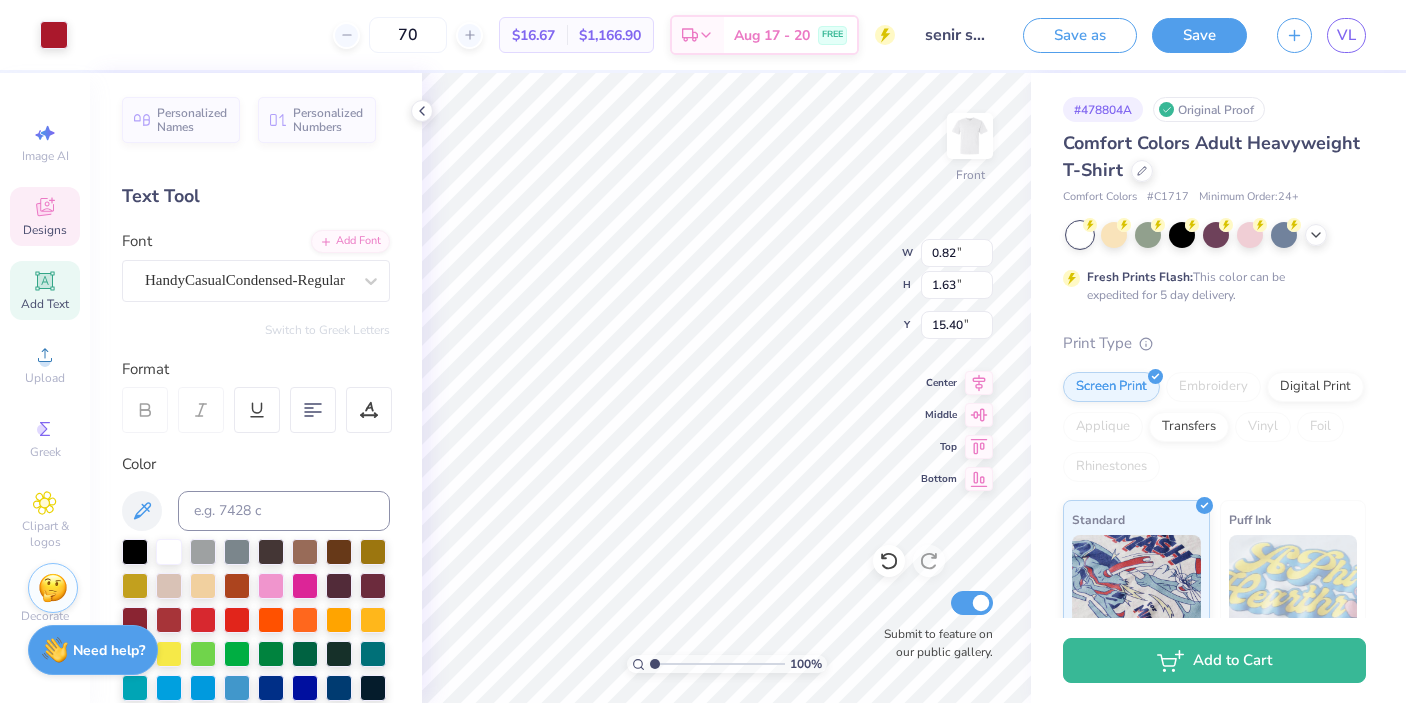 type on "1.63" 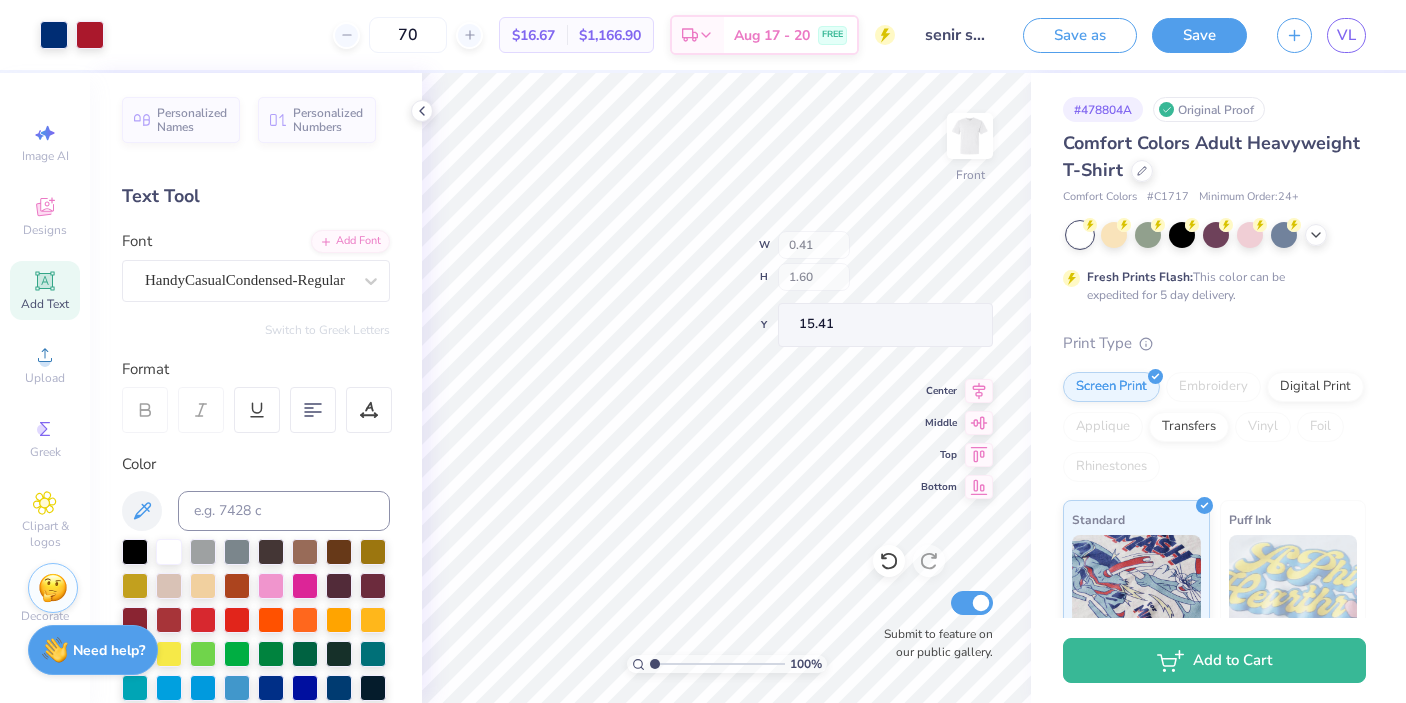 type on "0.76" 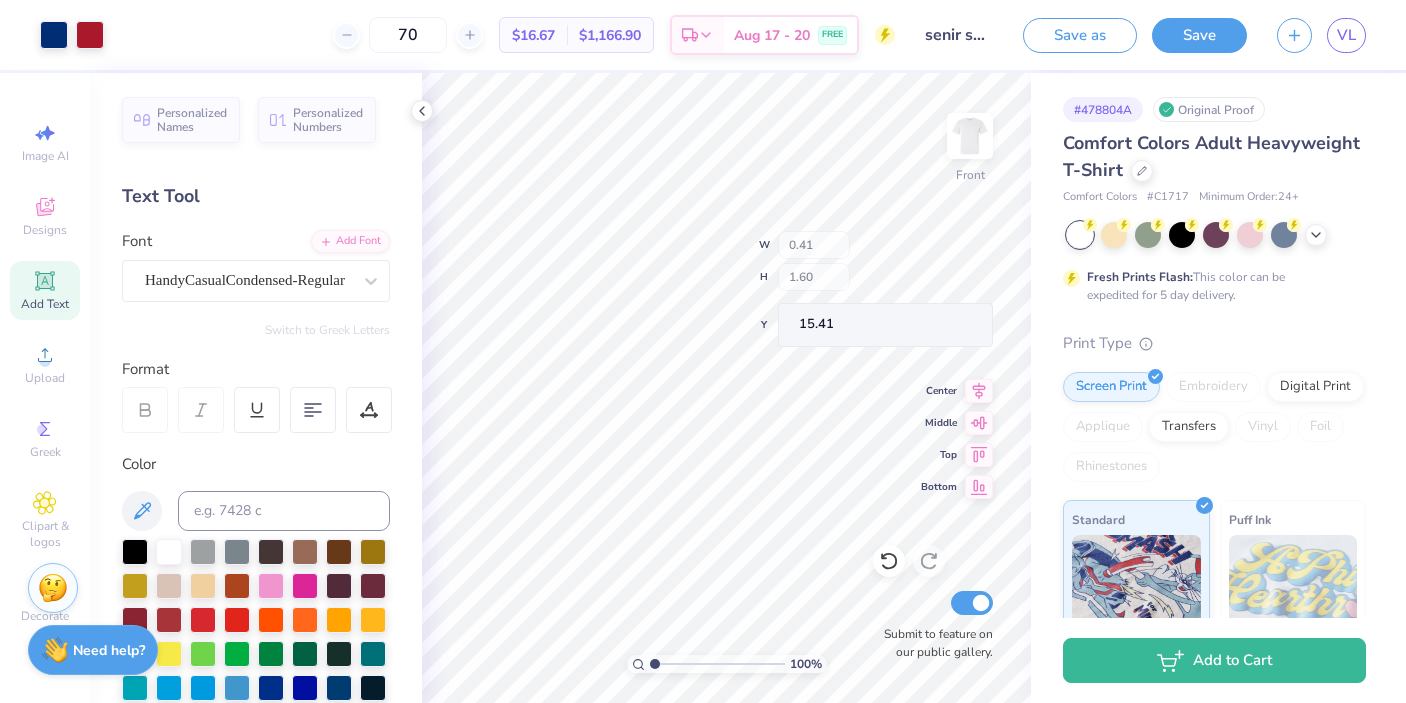 type on "15.26" 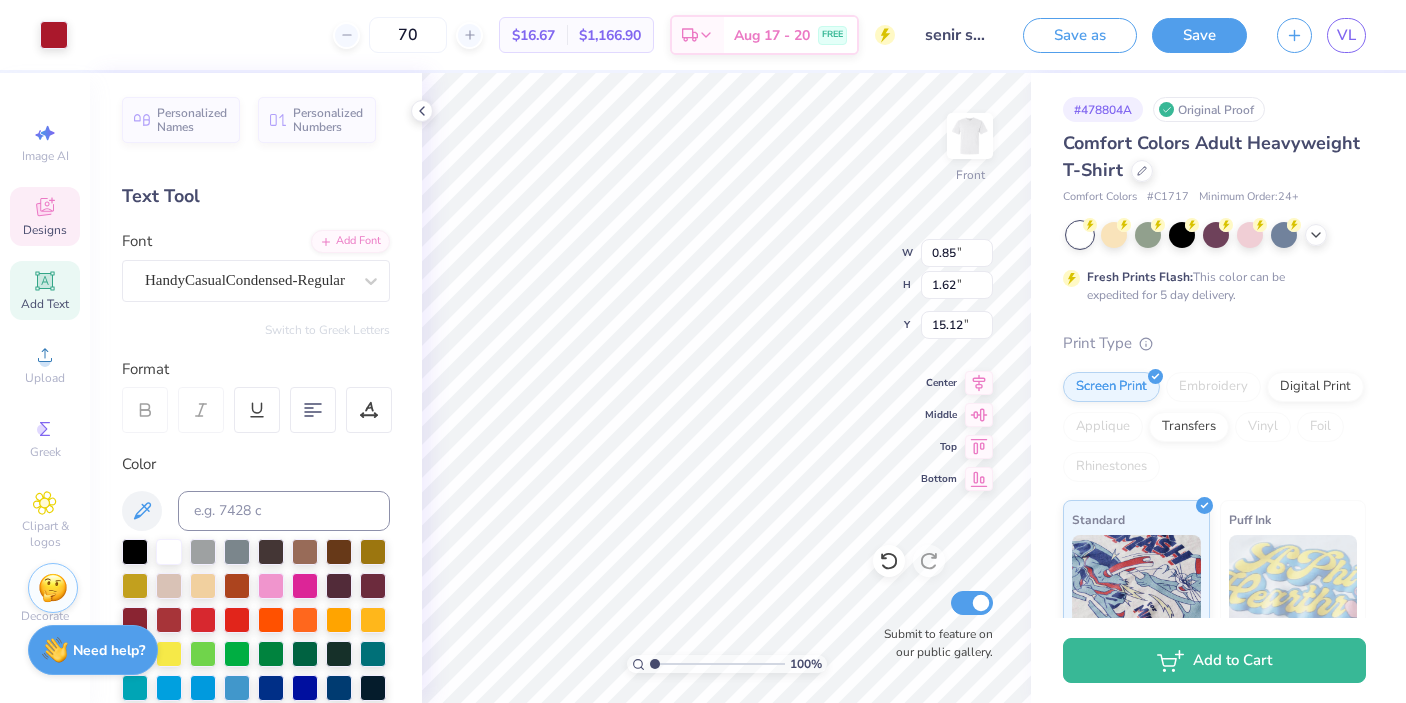 type on "0.85" 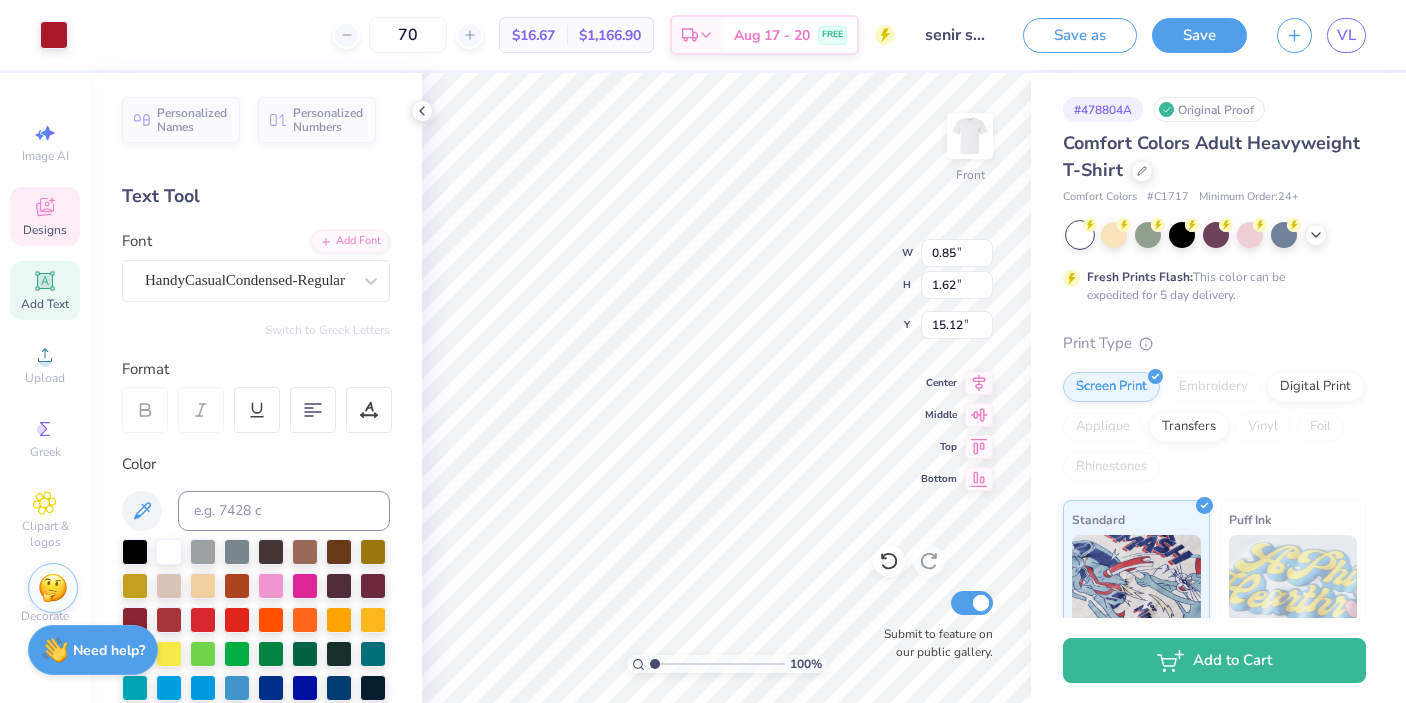 type on "1.62" 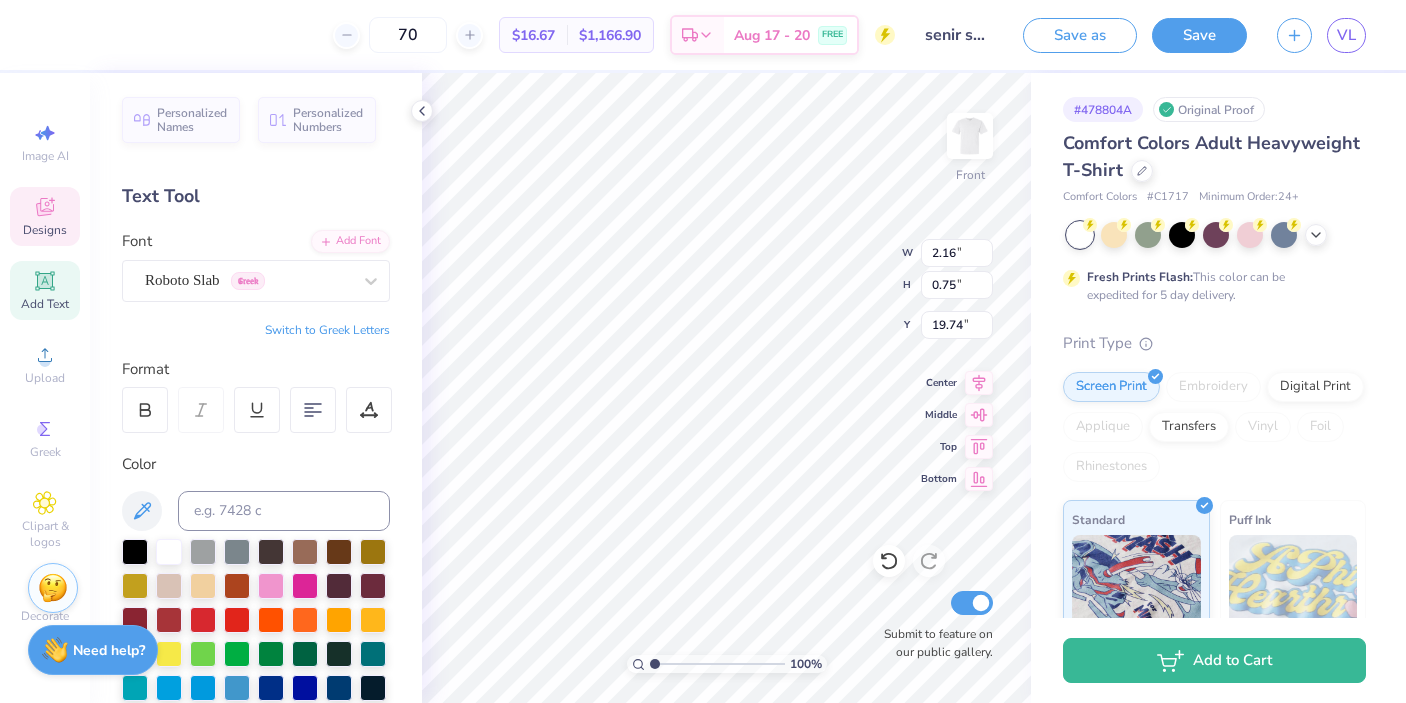 scroll, scrollTop: 0, scrollLeft: 0, axis: both 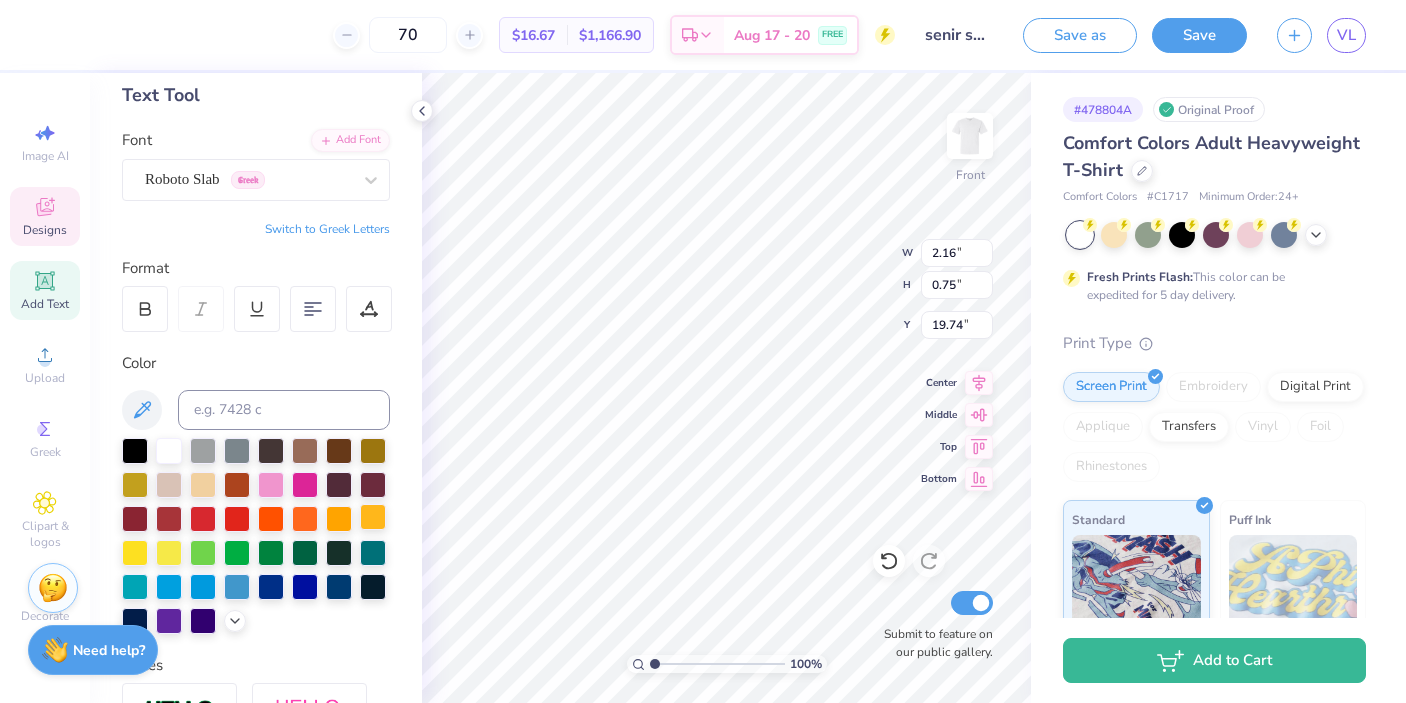 type on "2026" 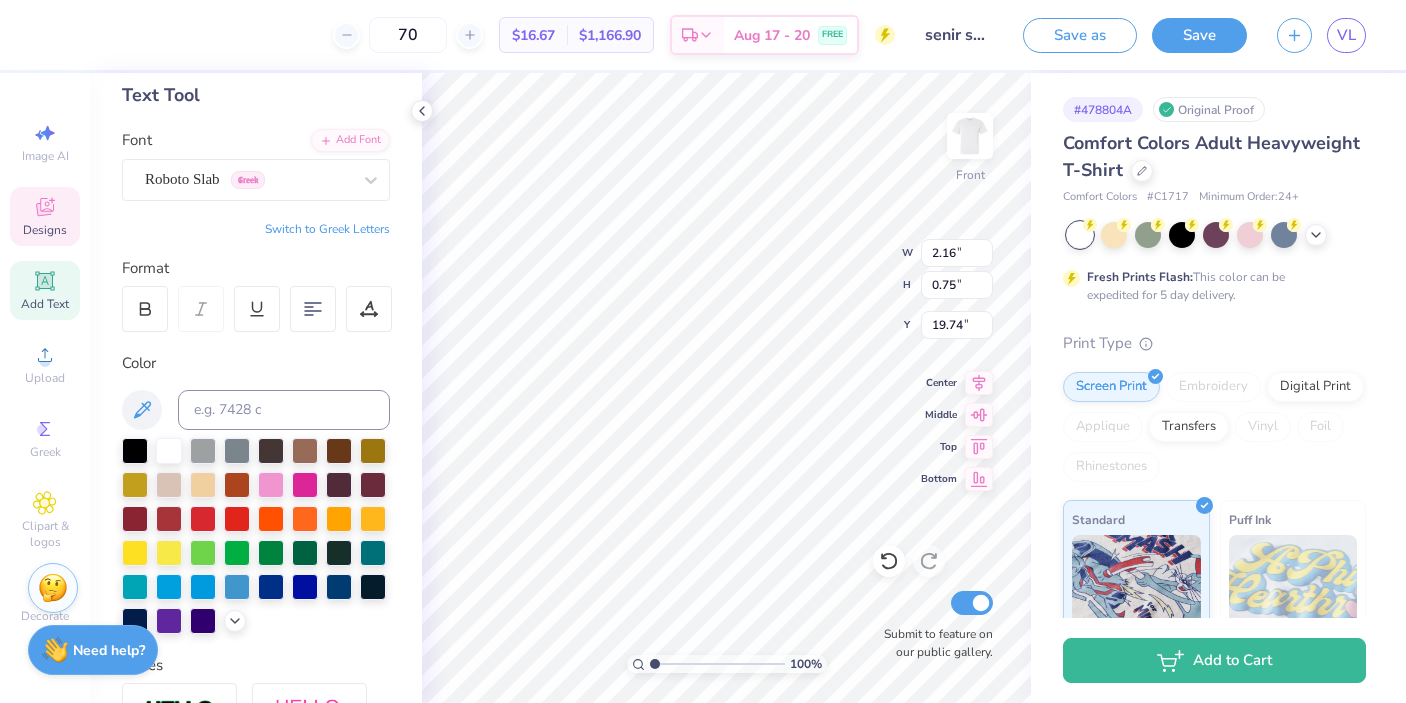 type on "10.71" 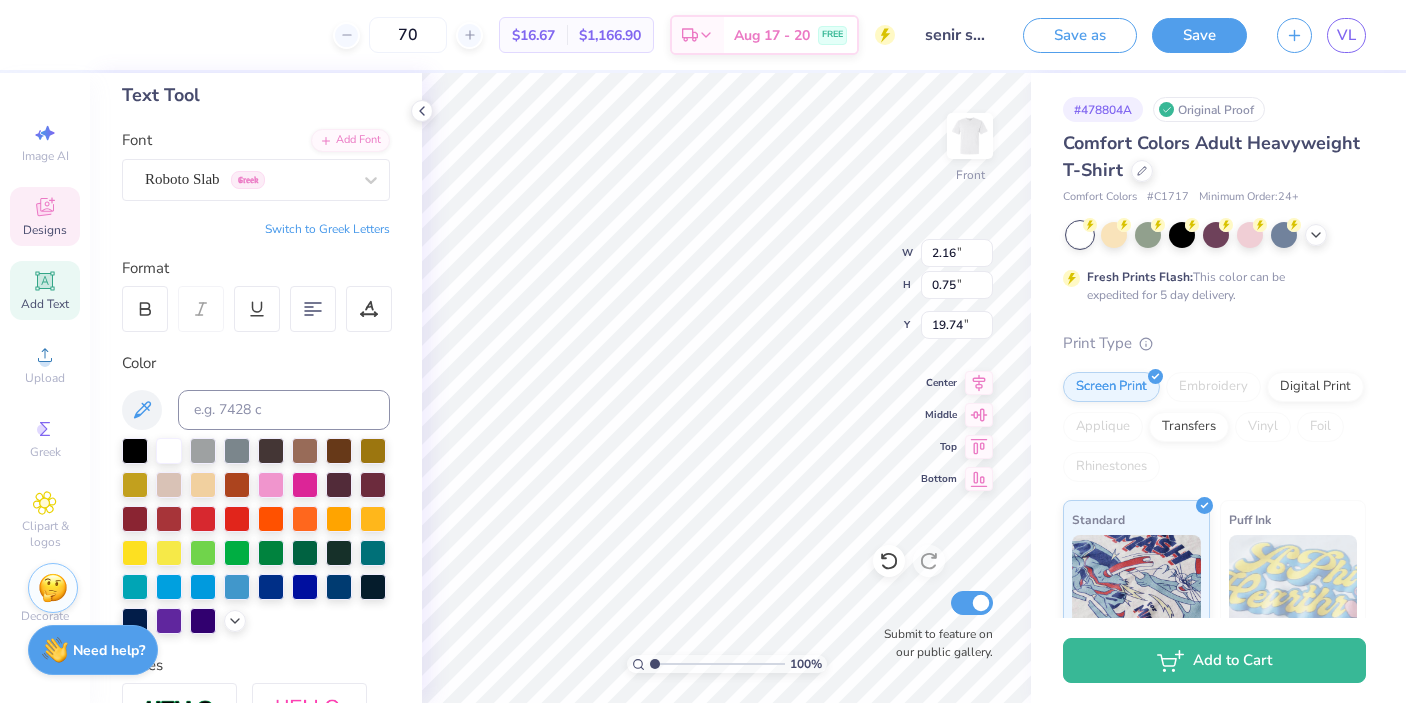 type on "2.07" 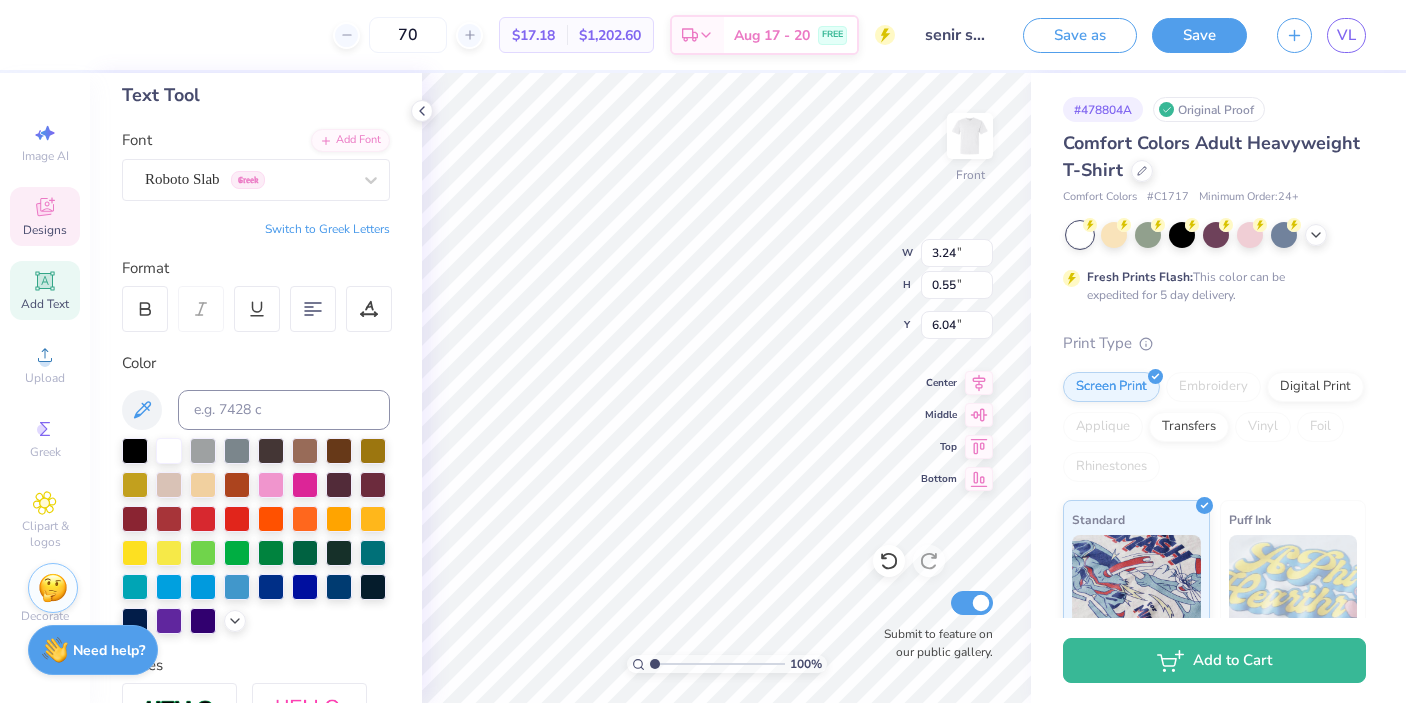scroll, scrollTop: 0, scrollLeft: 3, axis: horizontal 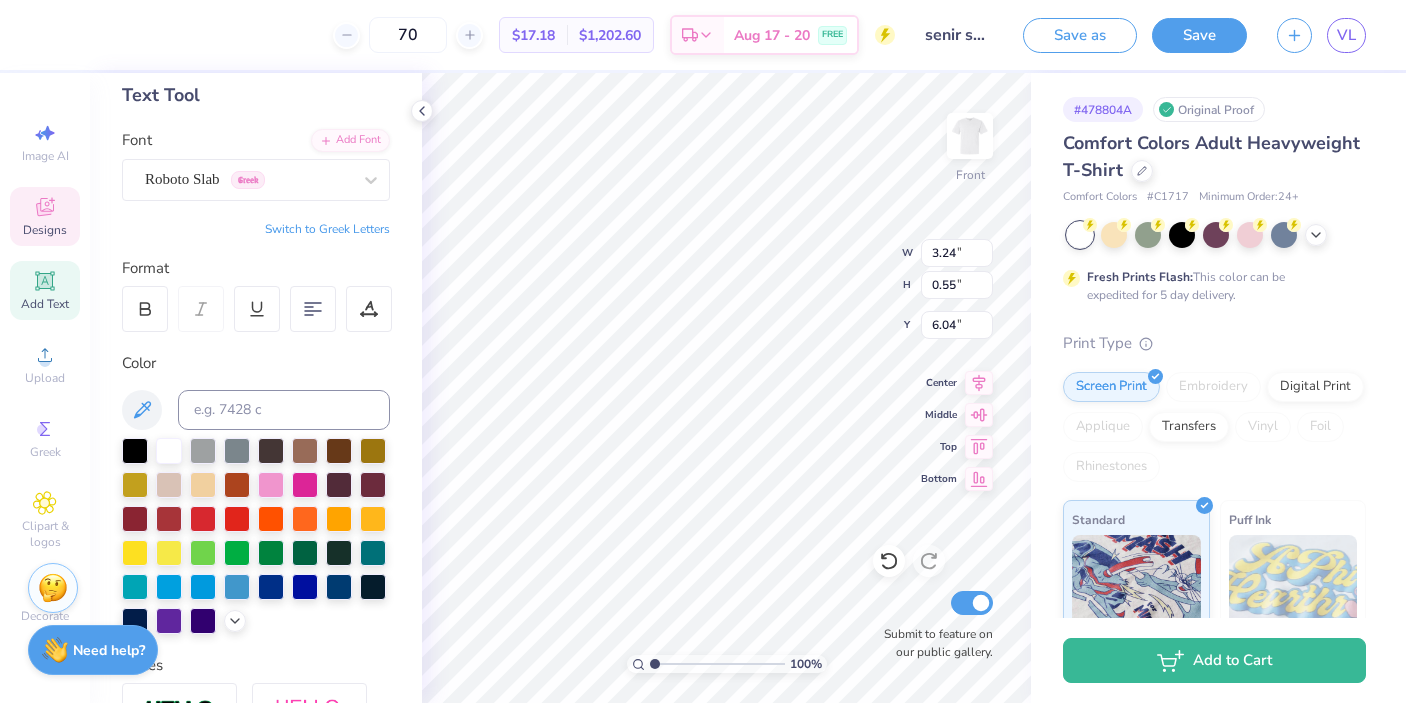 type on "2.27" 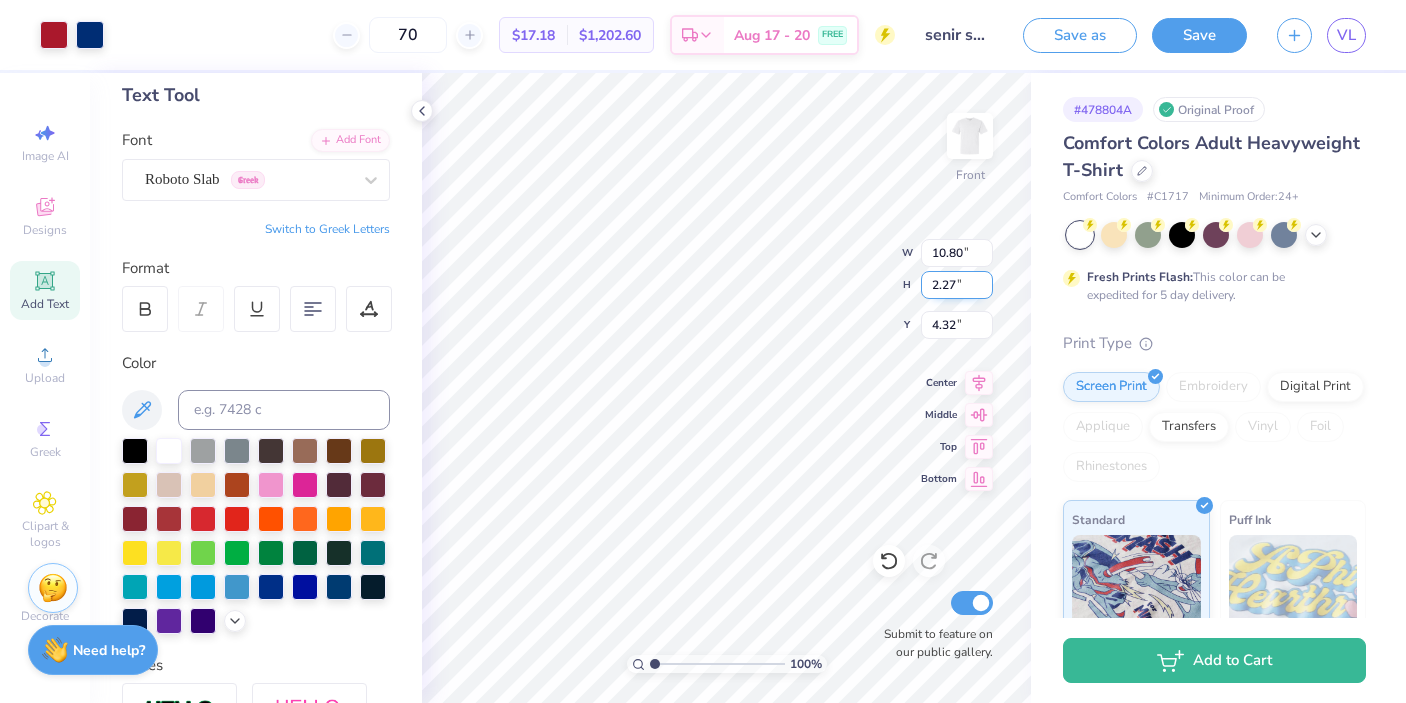 click on "100  % Front W 10.80 10.80 " H 2.27 2.27 " Y 4.32 4.32 " Center Middle Top Bottom Submit to feature on our public gallery." at bounding box center (726, 388) 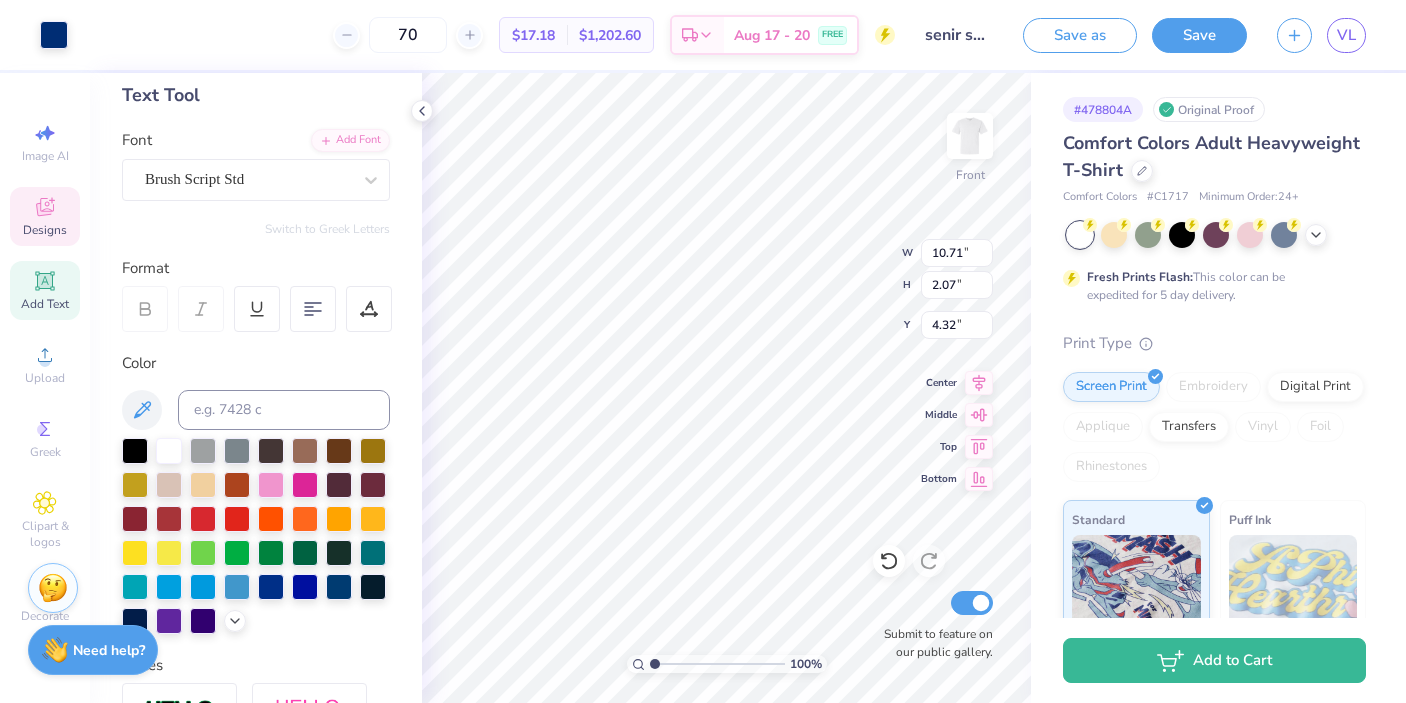 type on "4.25" 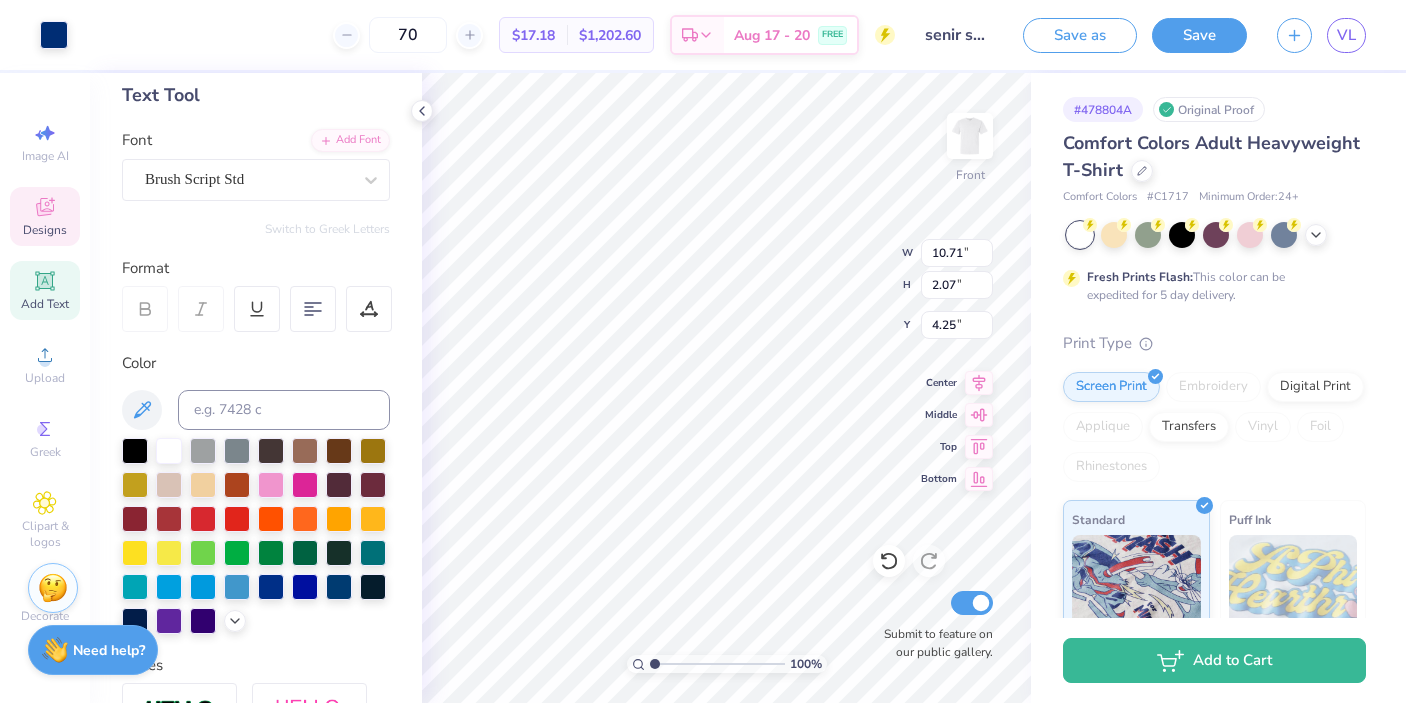 type on "3.24" 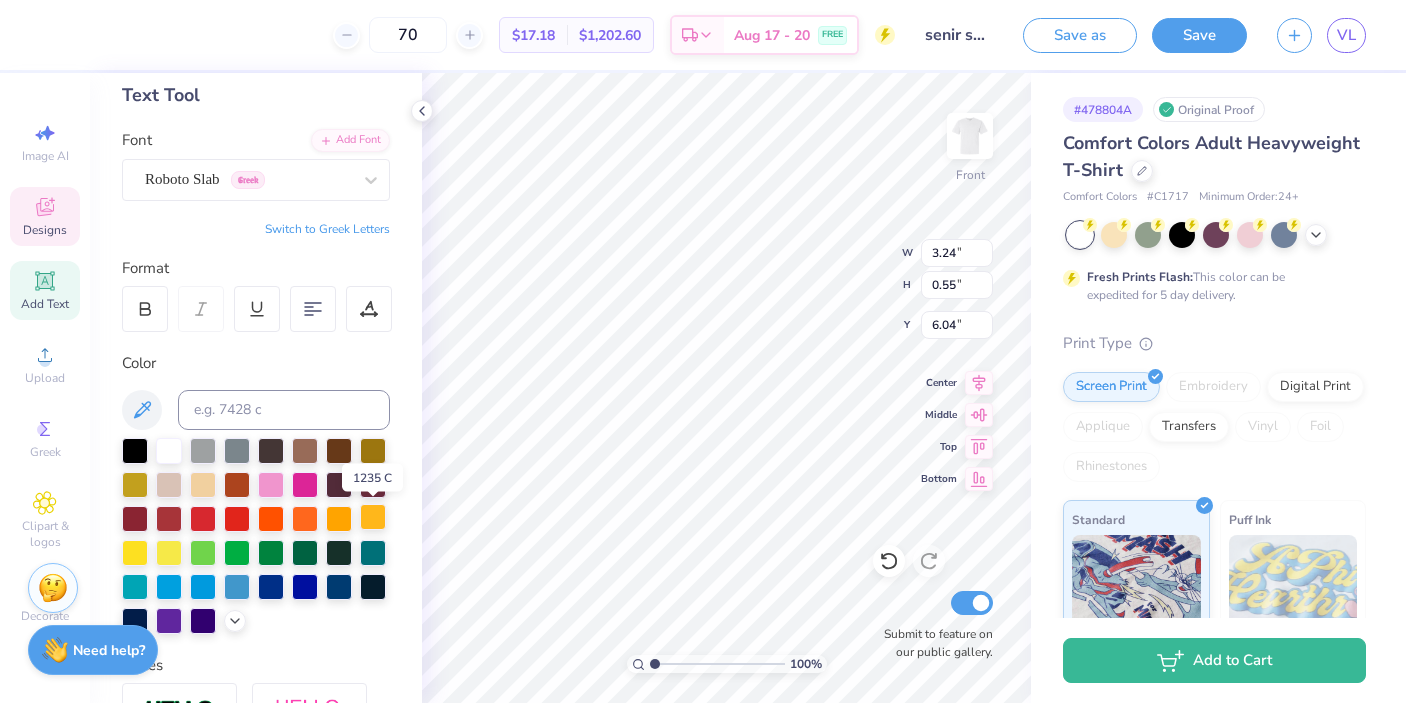 click at bounding box center (373, 517) 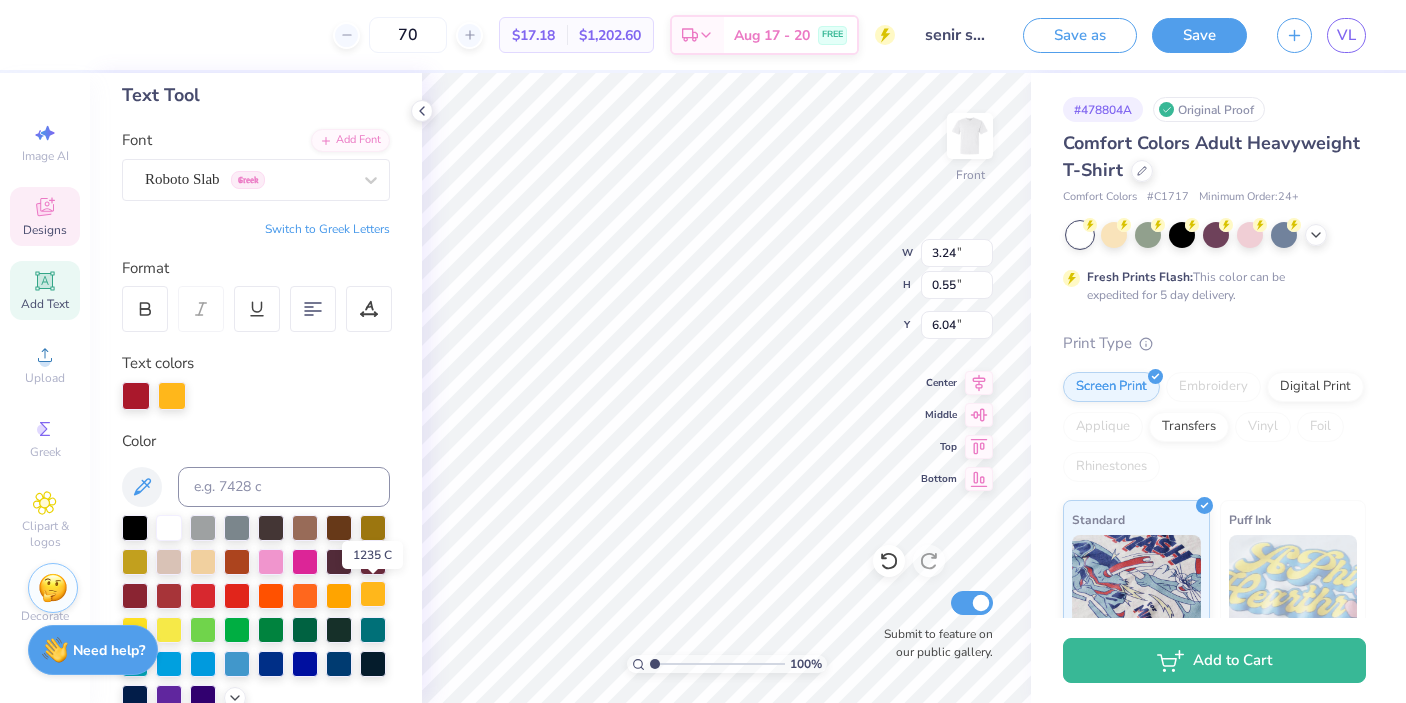 click at bounding box center [373, 594] 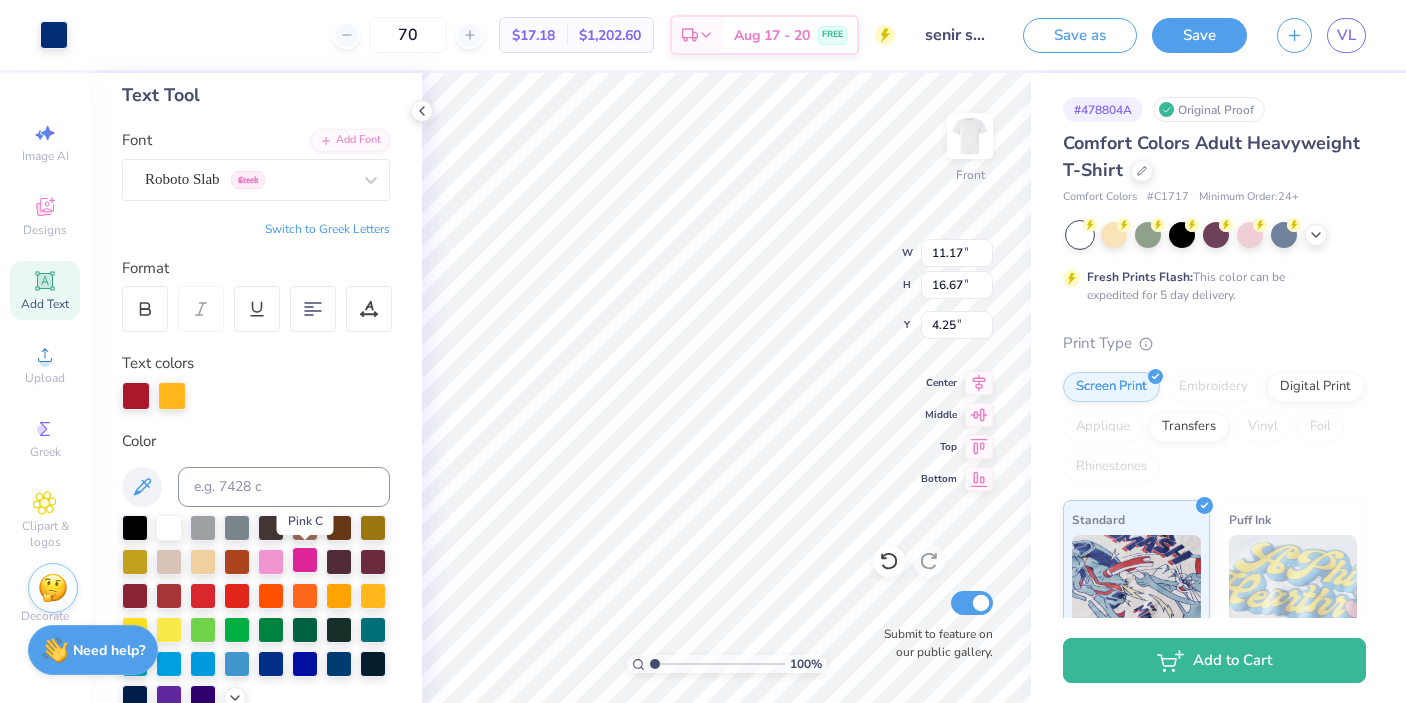 click at bounding box center (305, 560) 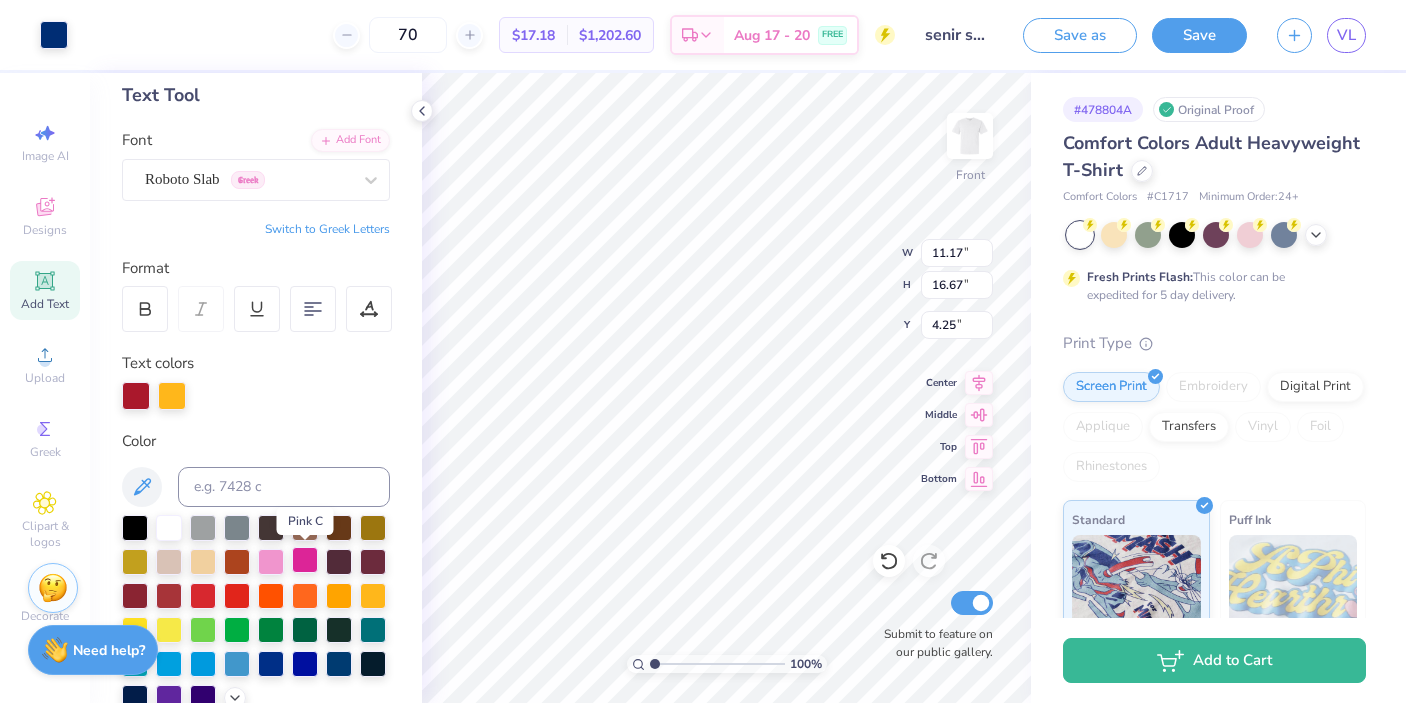 click at bounding box center (305, 560) 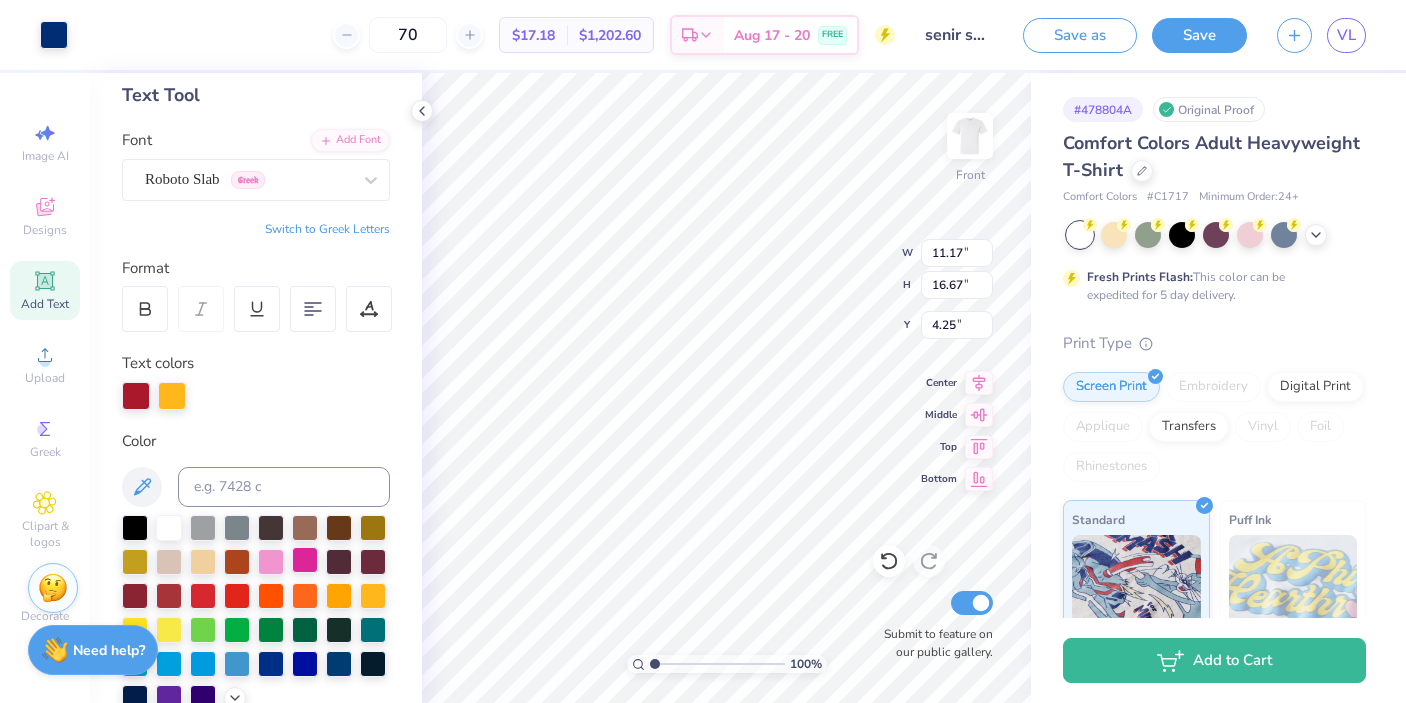 click at bounding box center (305, 560) 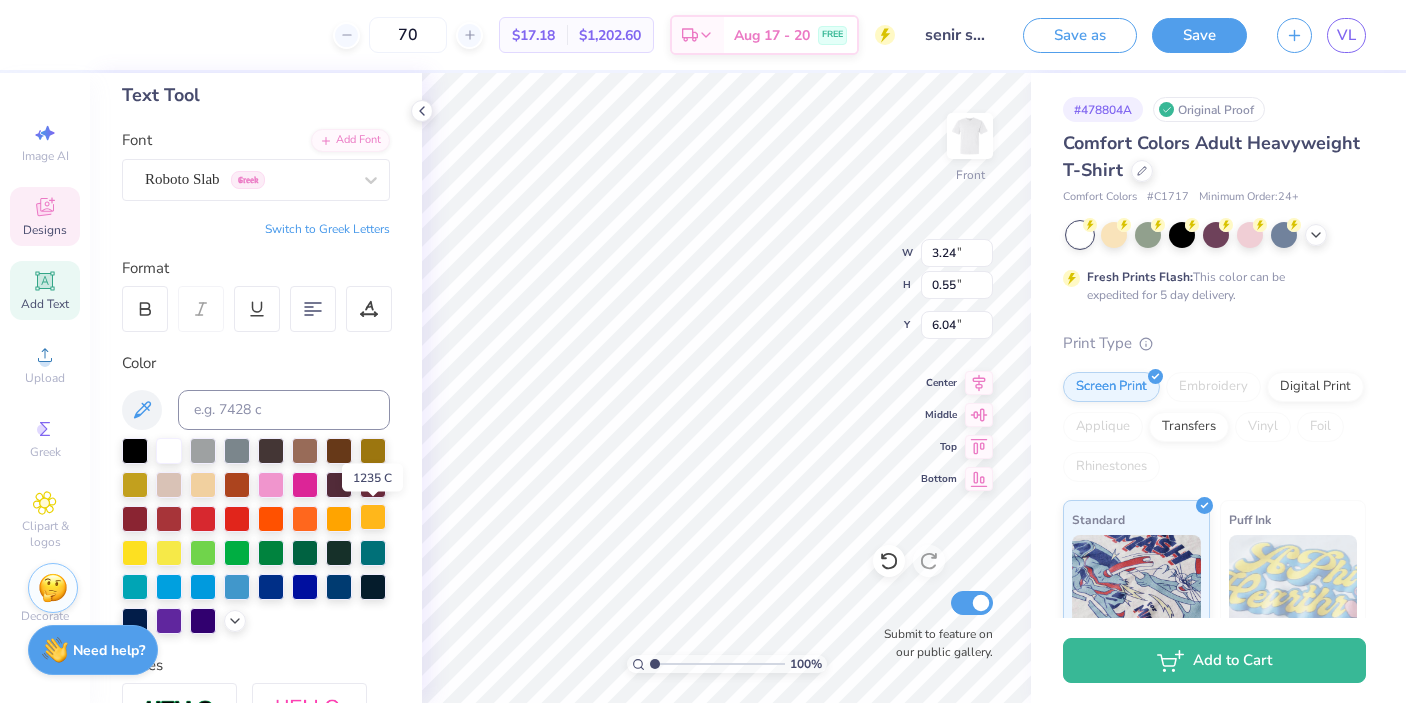 click at bounding box center [373, 517] 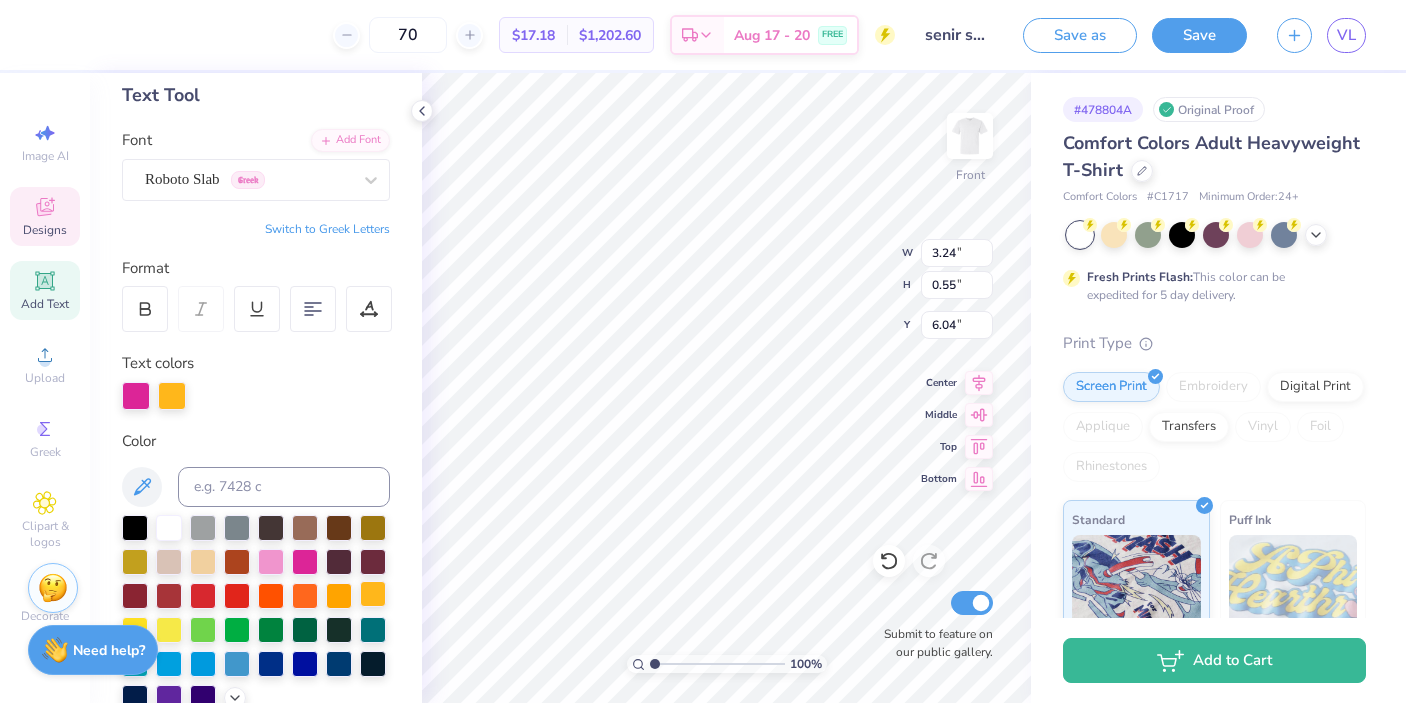 click at bounding box center (373, 594) 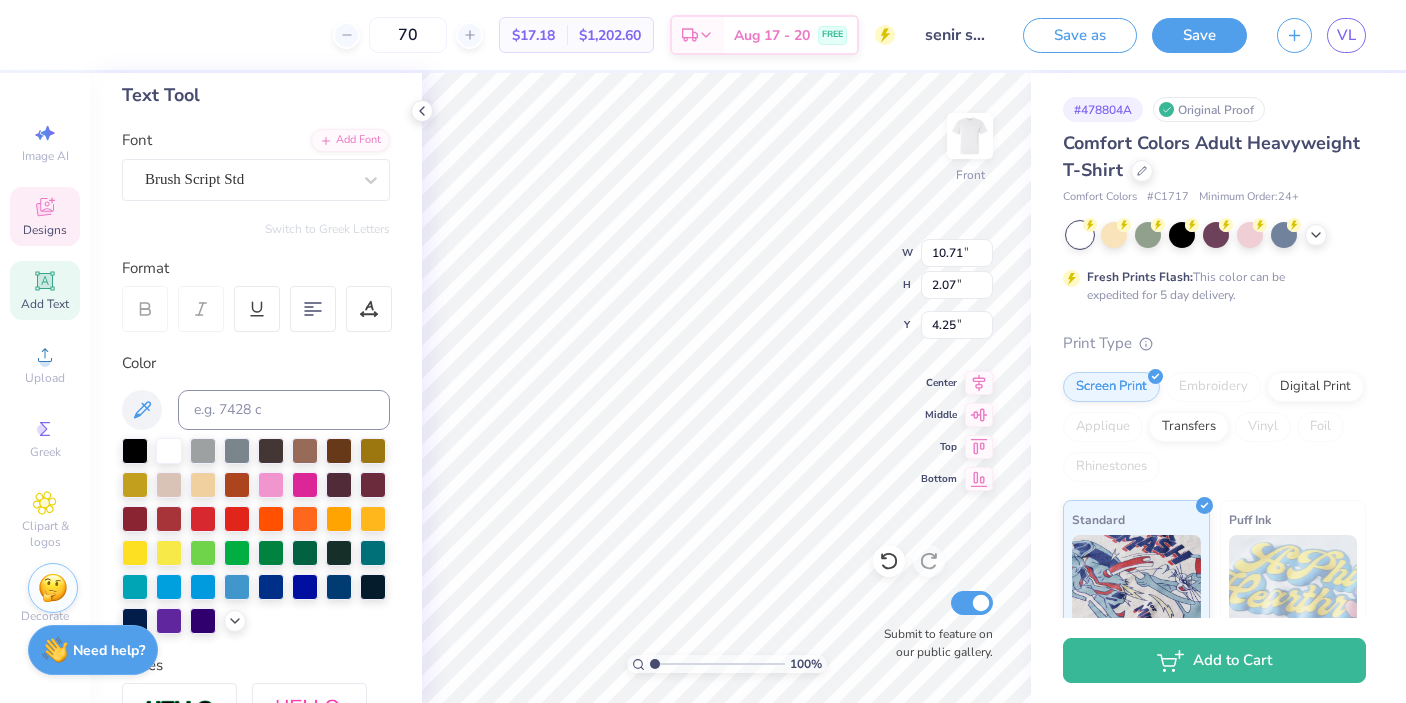 scroll, scrollTop: 0, scrollLeft: 3, axis: horizontal 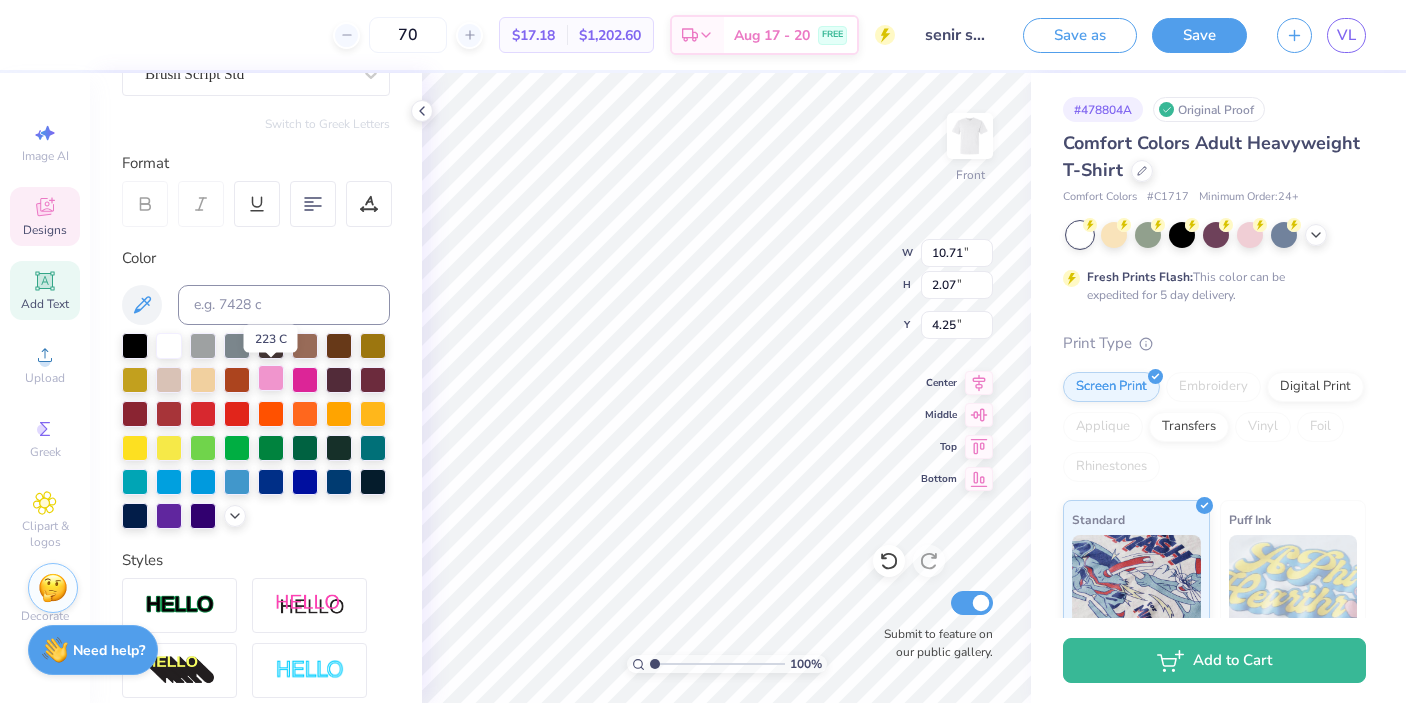 click at bounding box center [271, 378] 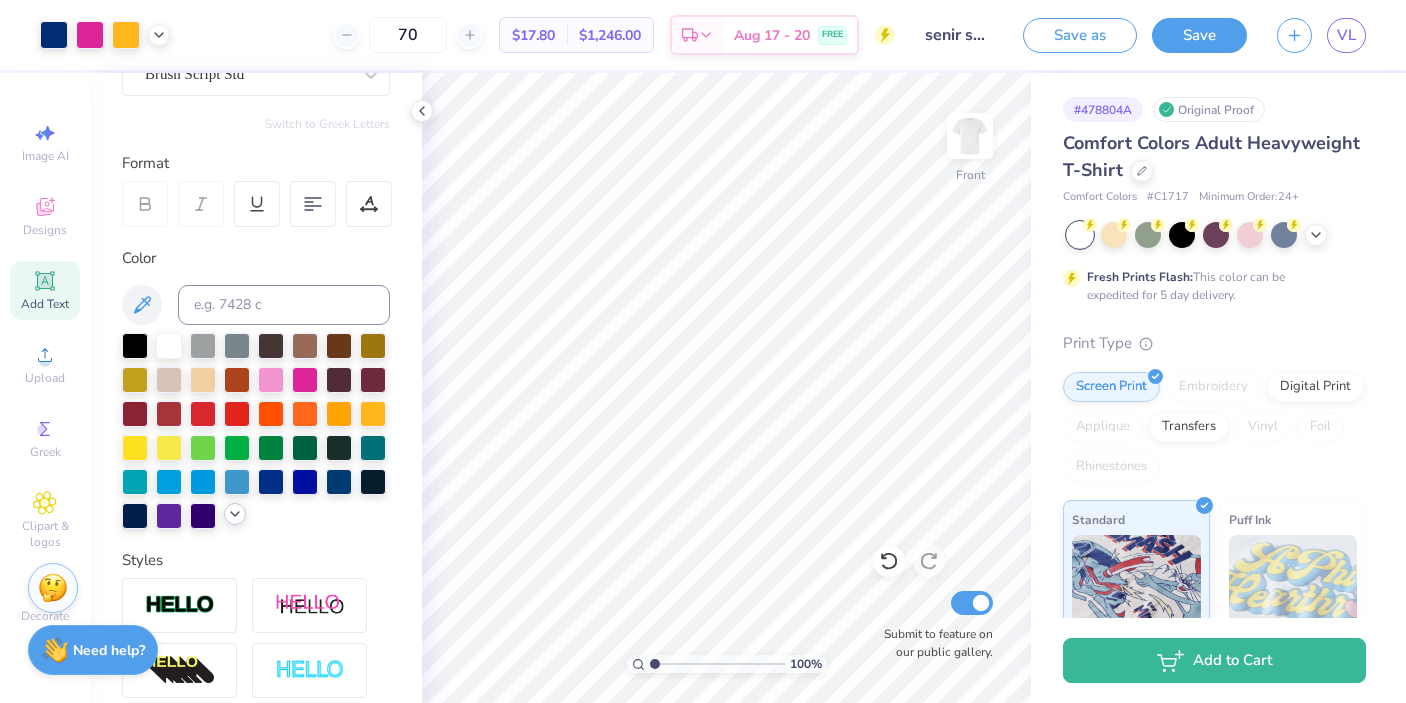 click at bounding box center [235, 514] 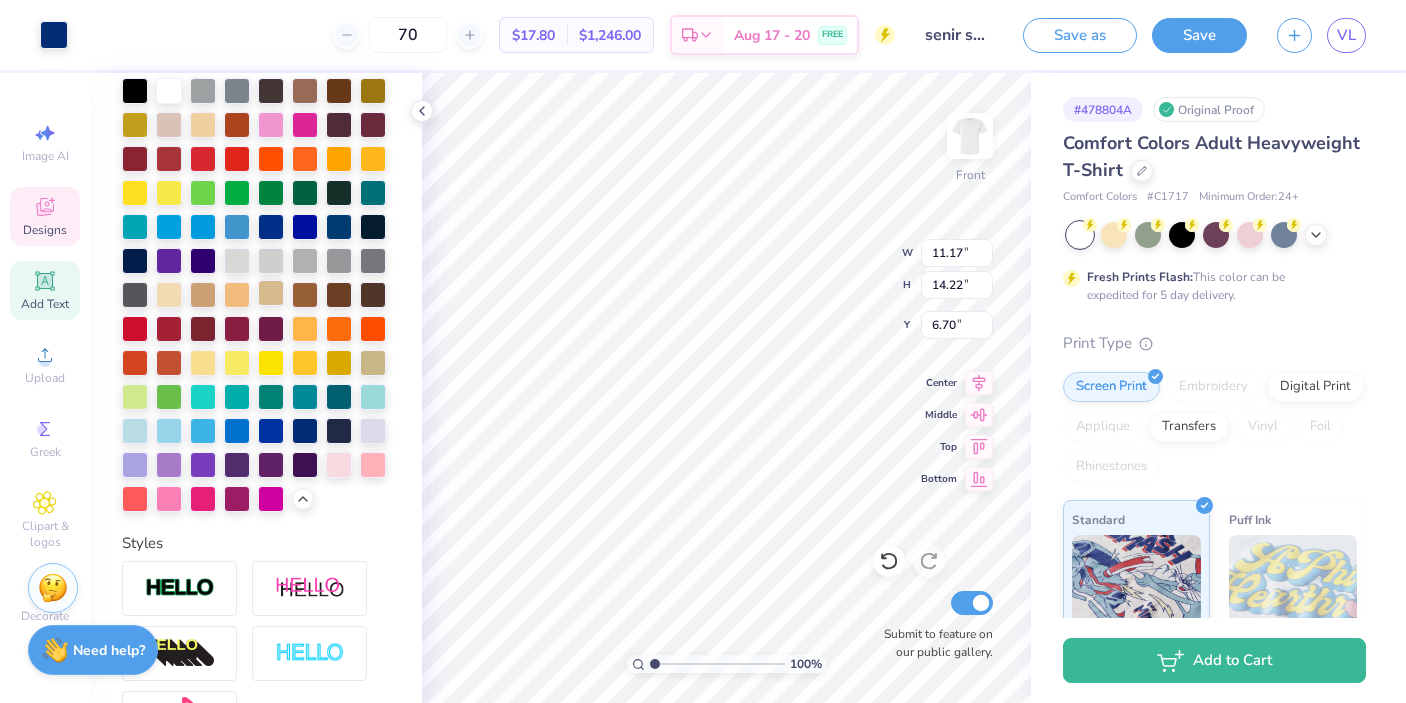 scroll, scrollTop: 454, scrollLeft: 0, axis: vertical 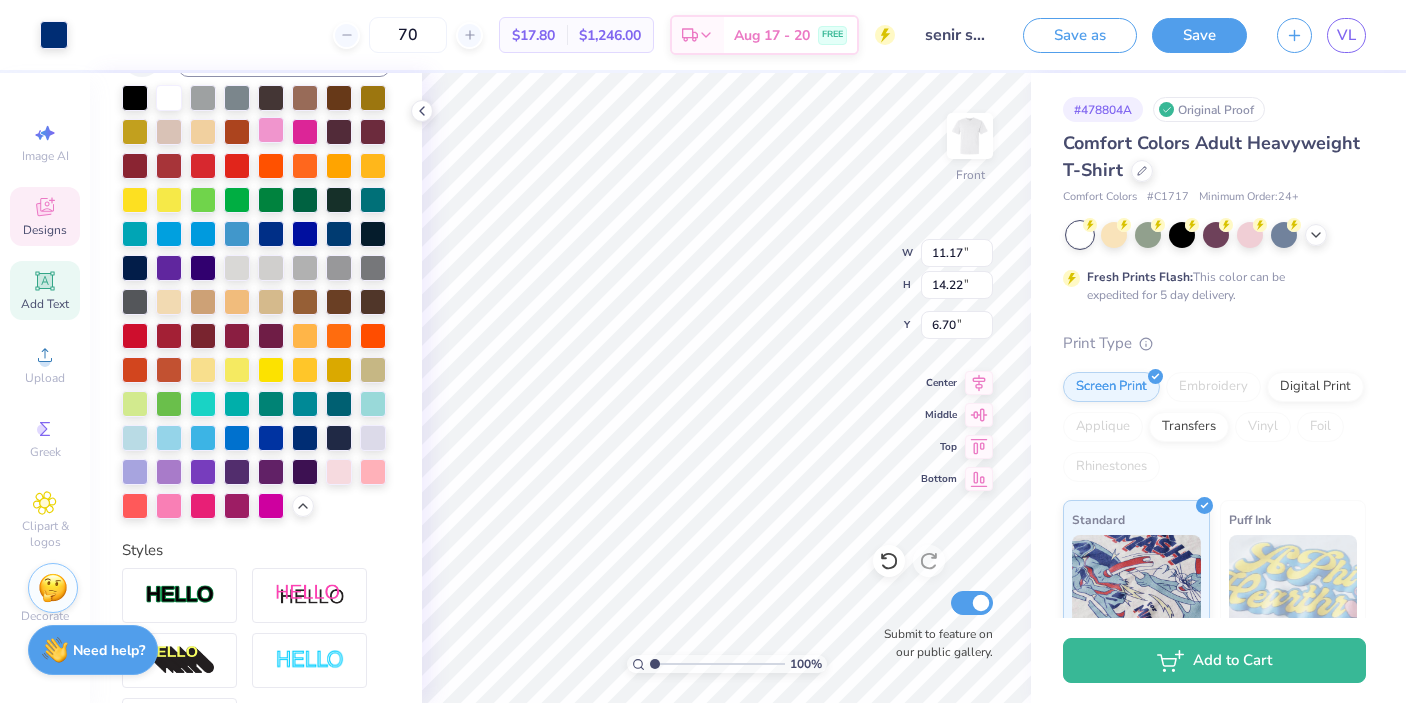 click at bounding box center (271, 130) 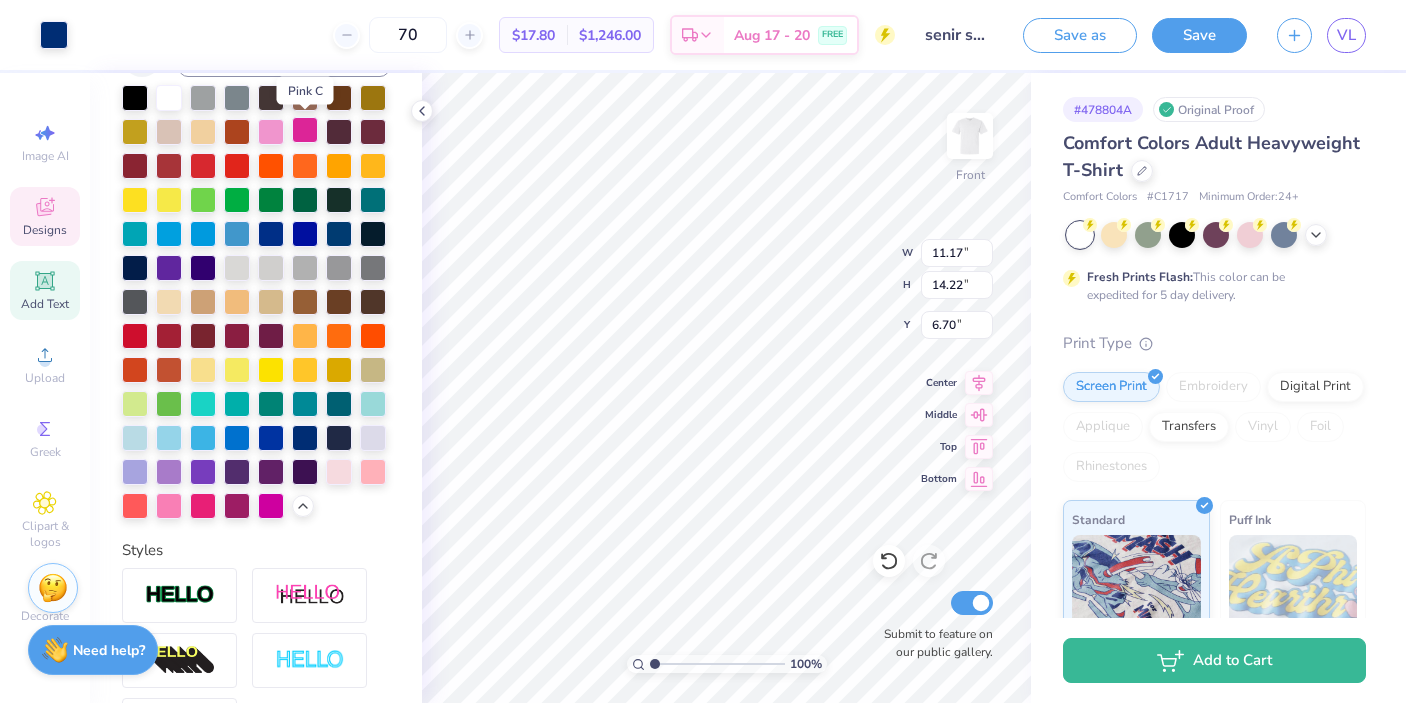 click at bounding box center [305, 130] 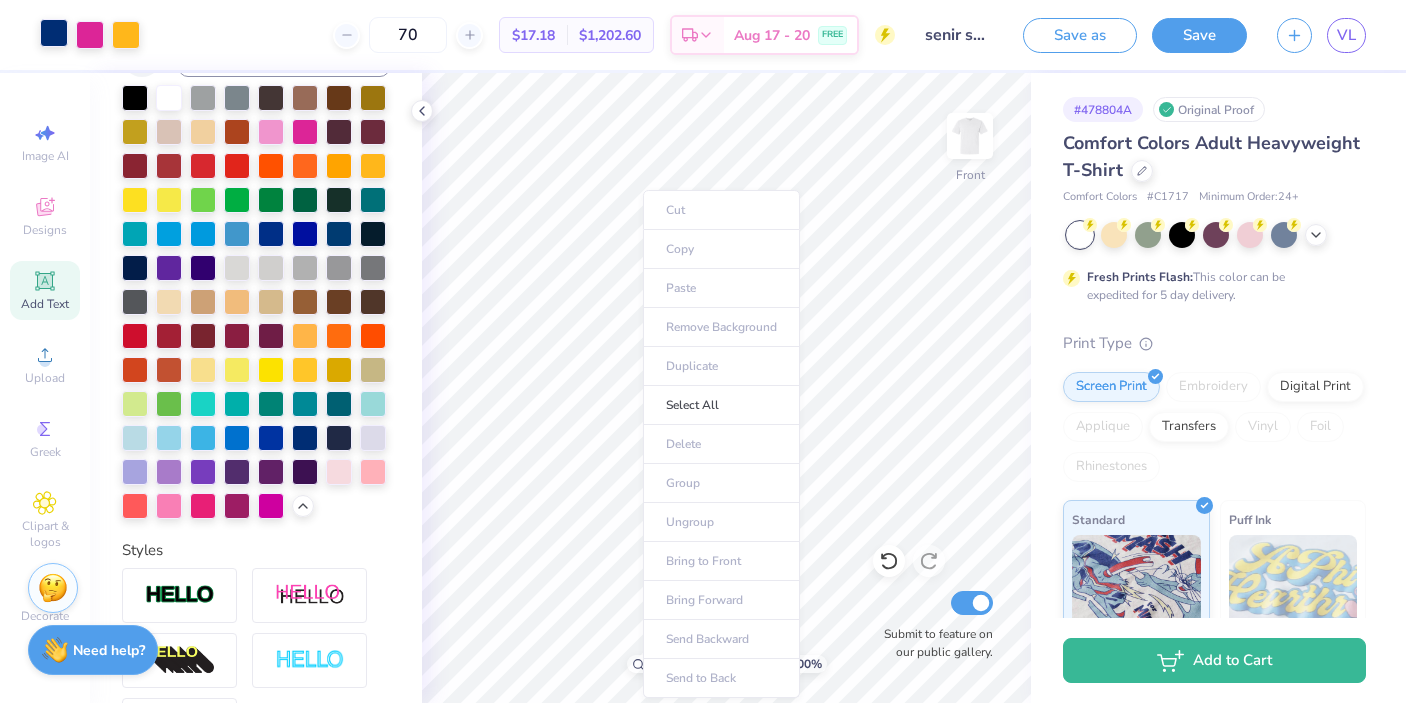 click at bounding box center [54, 33] 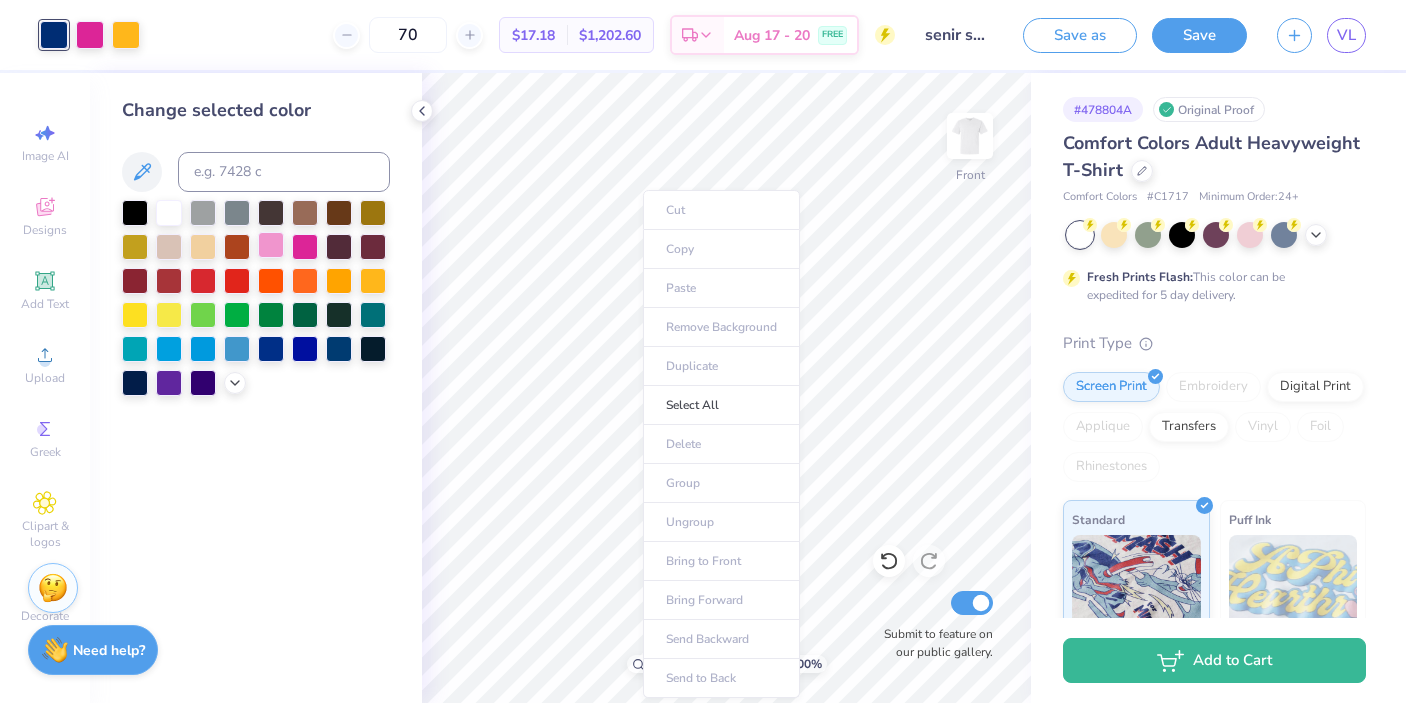 click at bounding box center (271, 245) 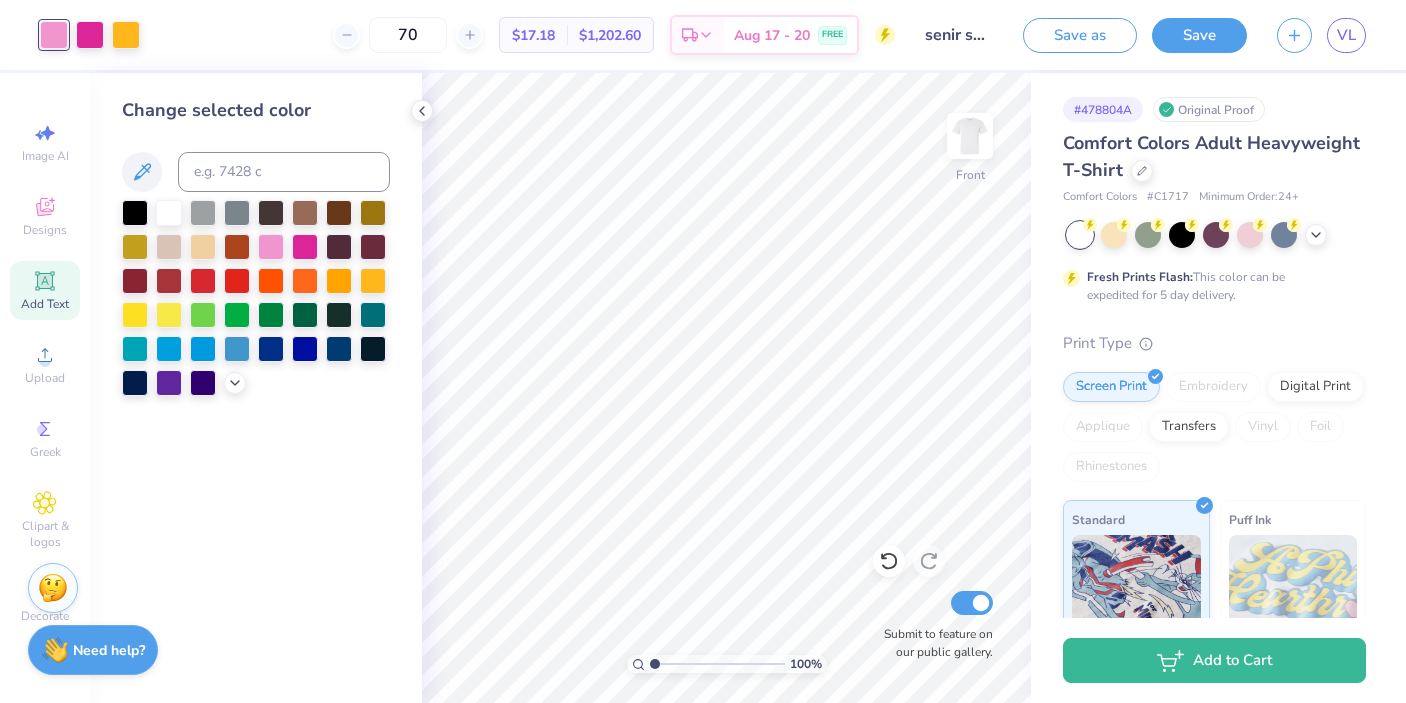 click on "Add Text" at bounding box center [45, 304] 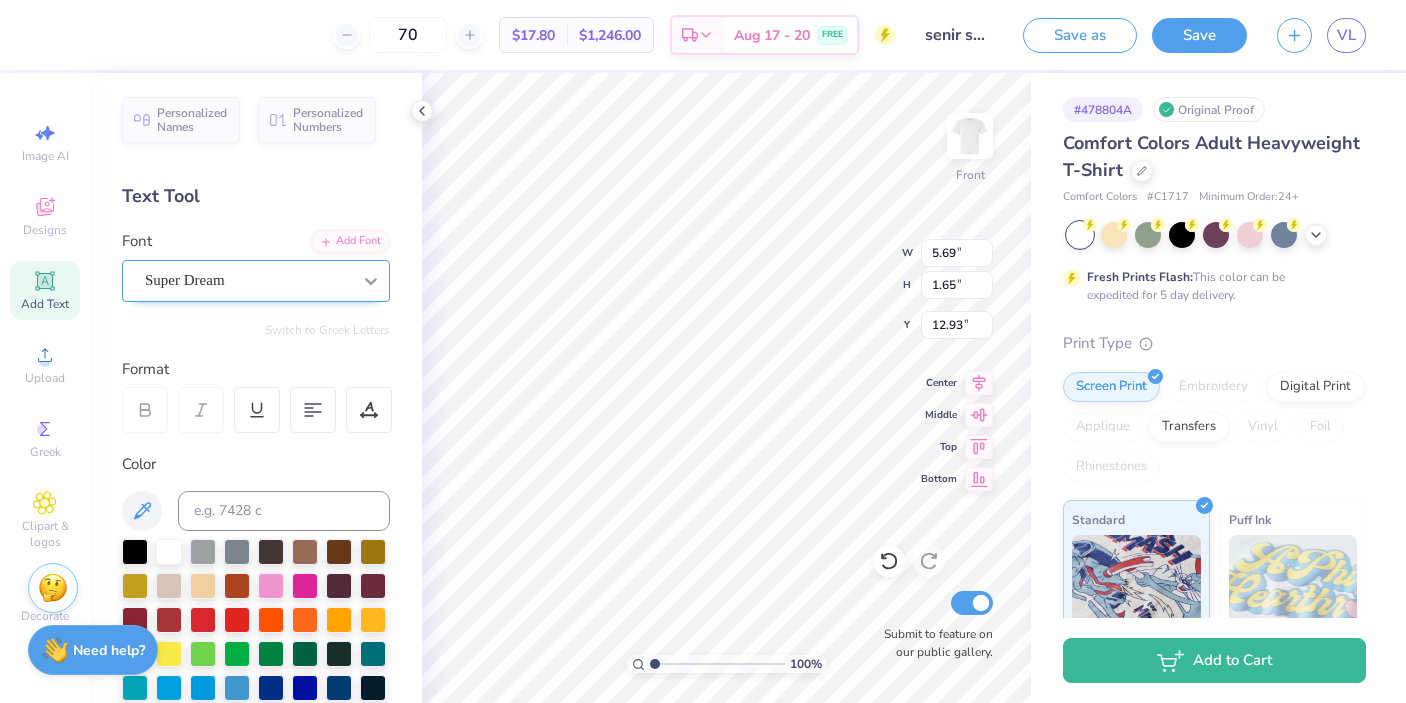 click 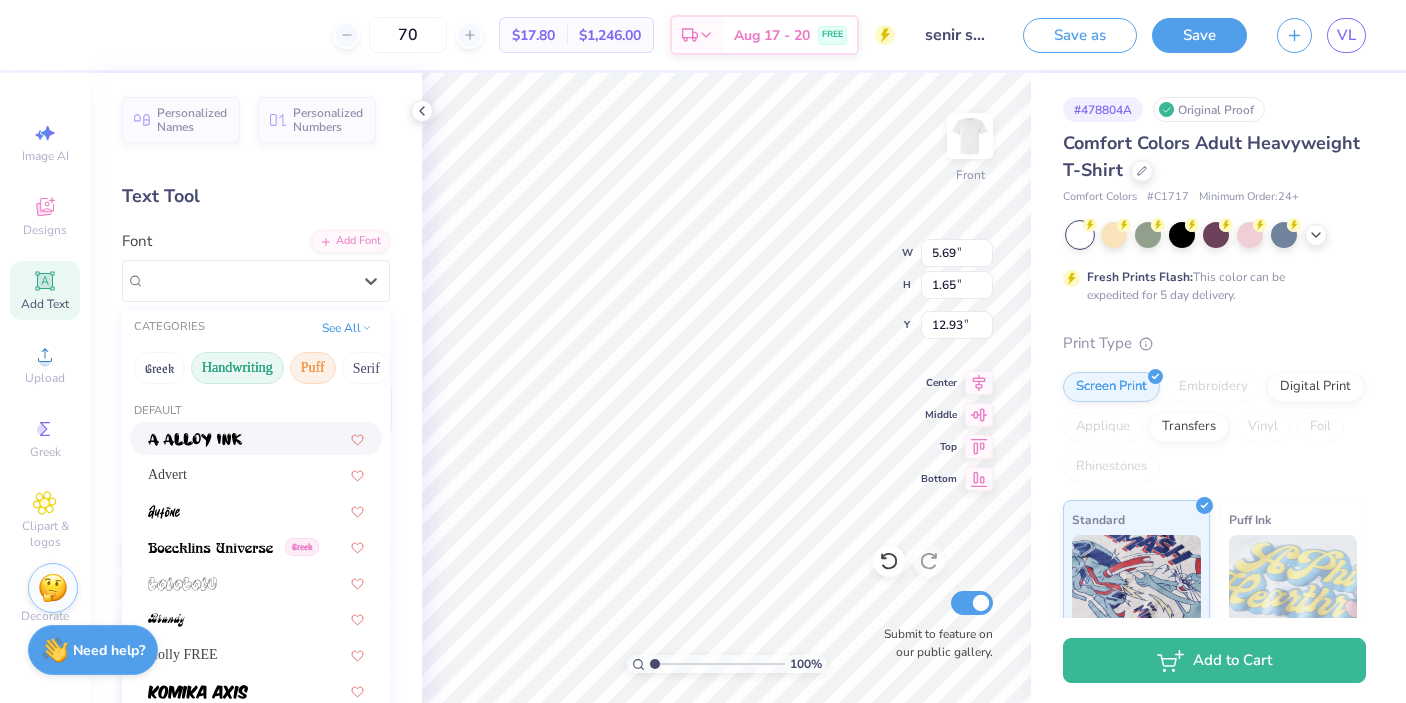 click on "Handwriting" at bounding box center (237, 368) 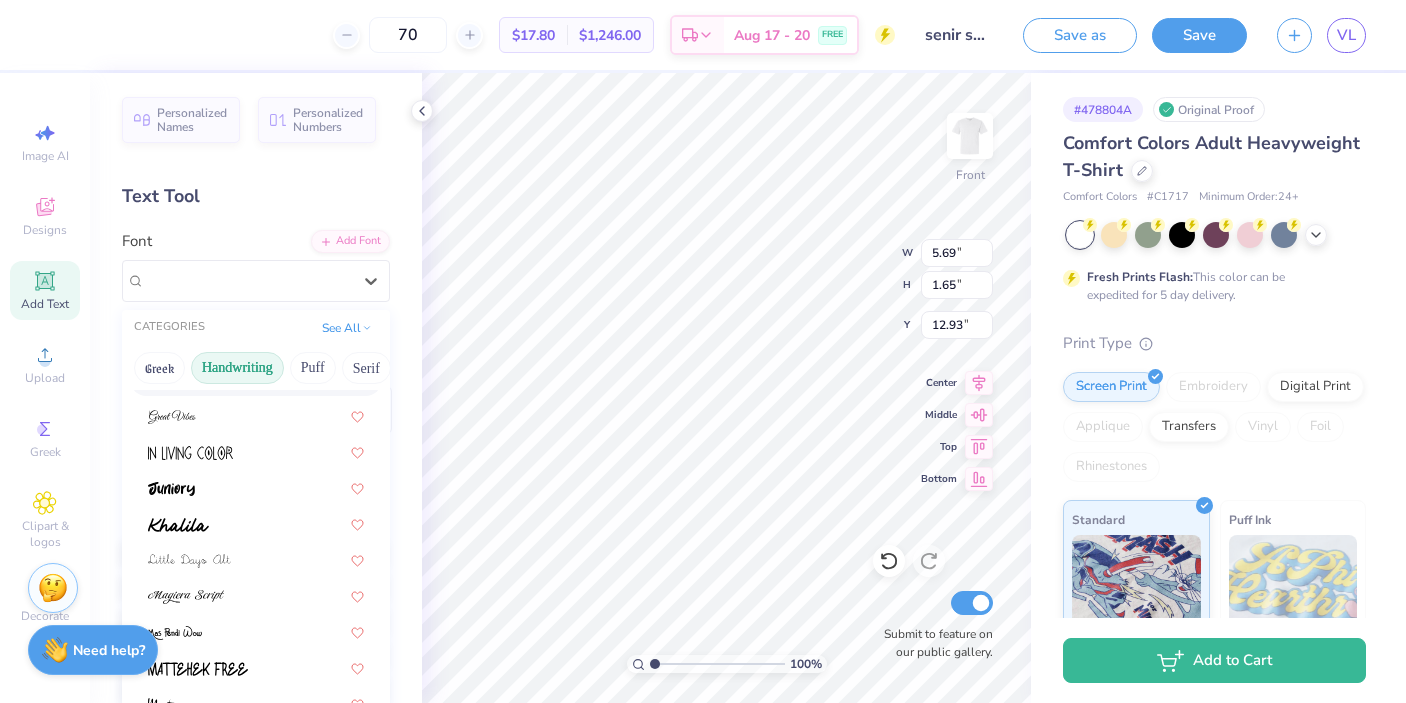 scroll, scrollTop: 314, scrollLeft: 0, axis: vertical 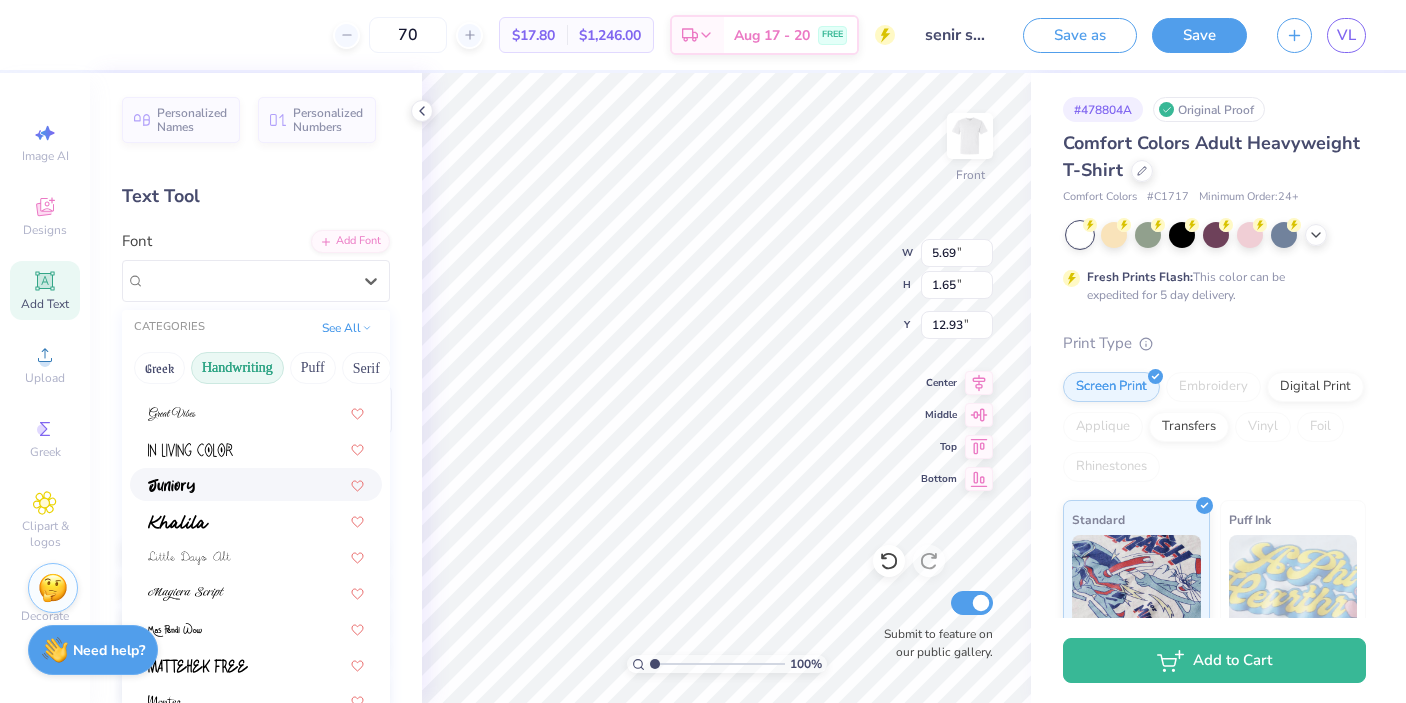 click at bounding box center [256, 484] 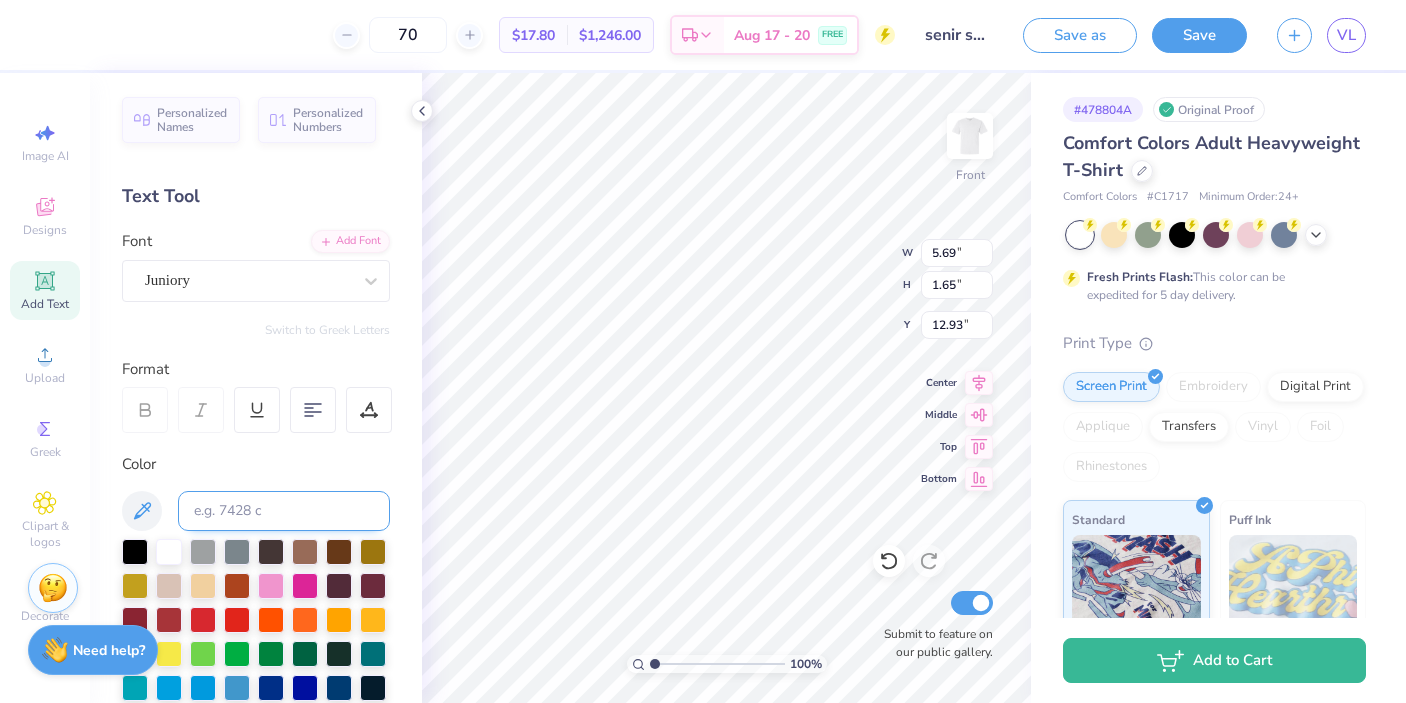 type on "5.43" 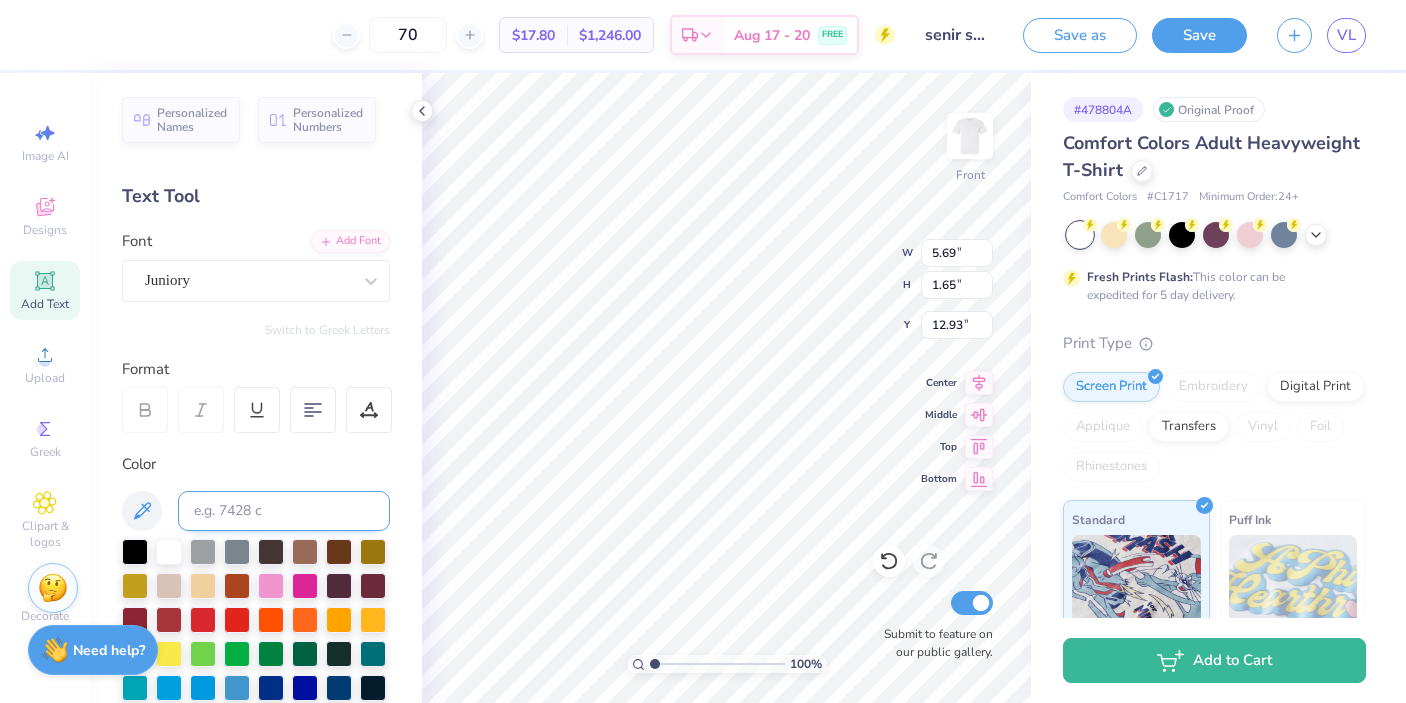 type on "2.01" 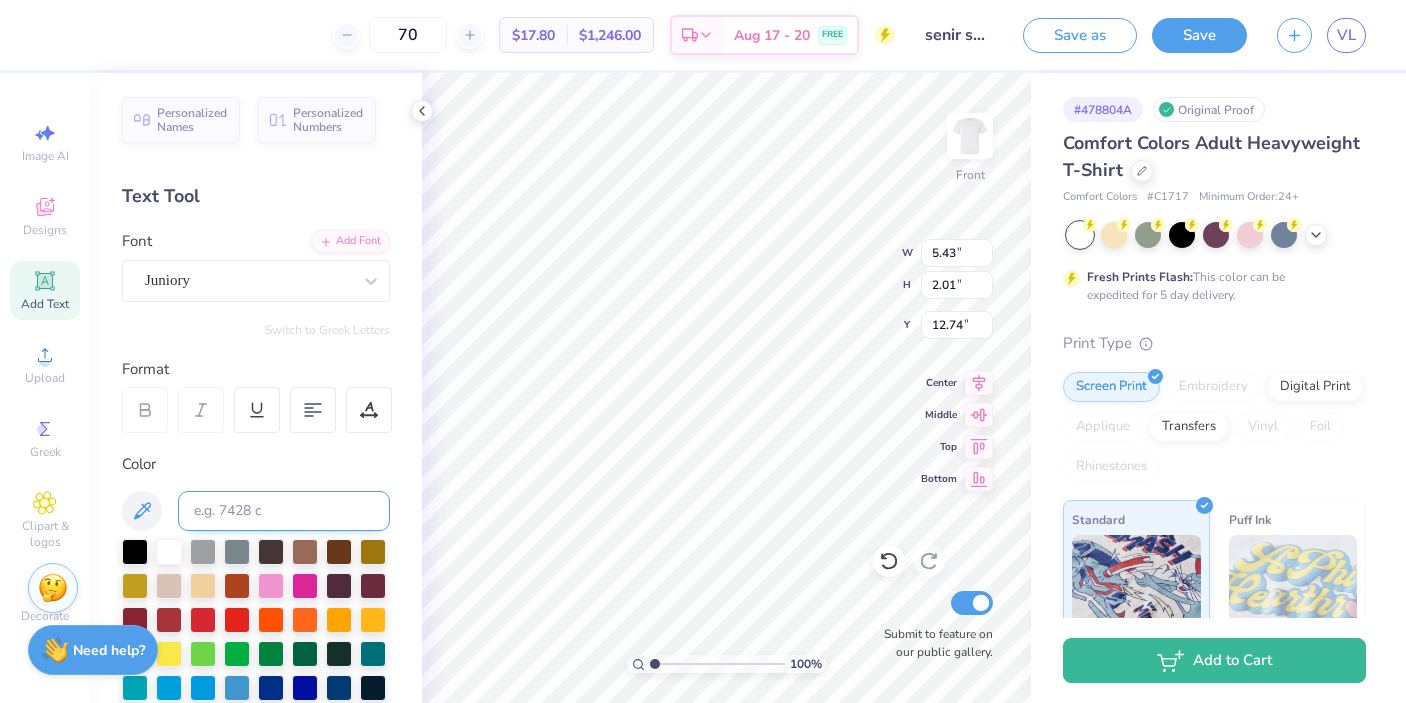 scroll, scrollTop: 0, scrollLeft: 0, axis: both 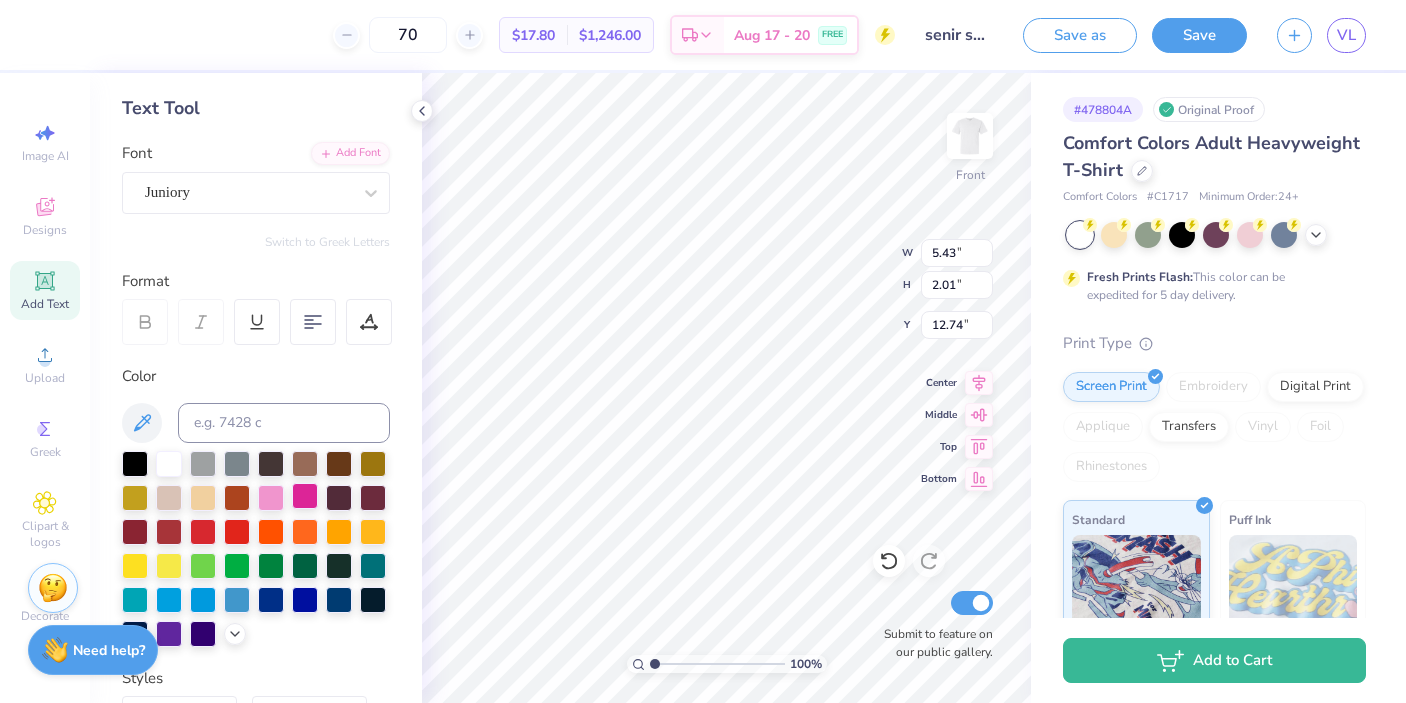 type on "S" 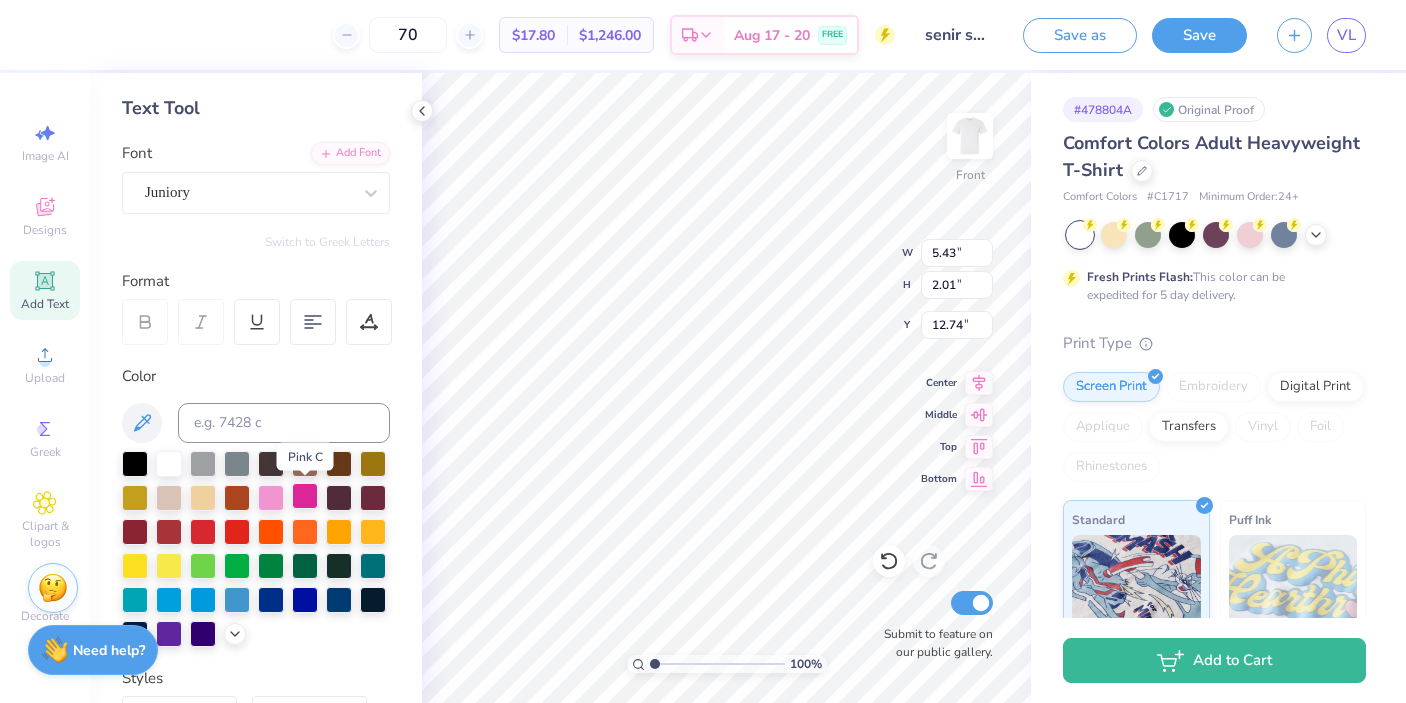 scroll, scrollTop: 142, scrollLeft: 0, axis: vertical 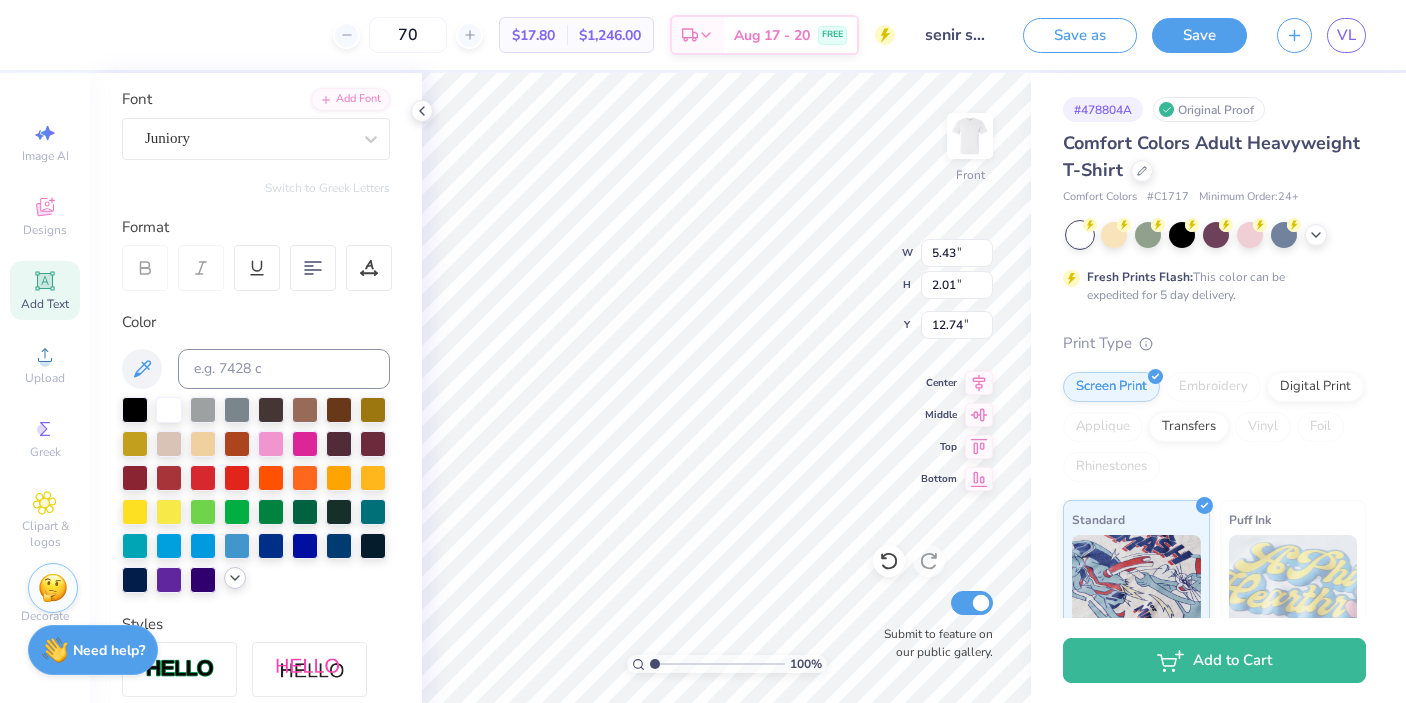 click 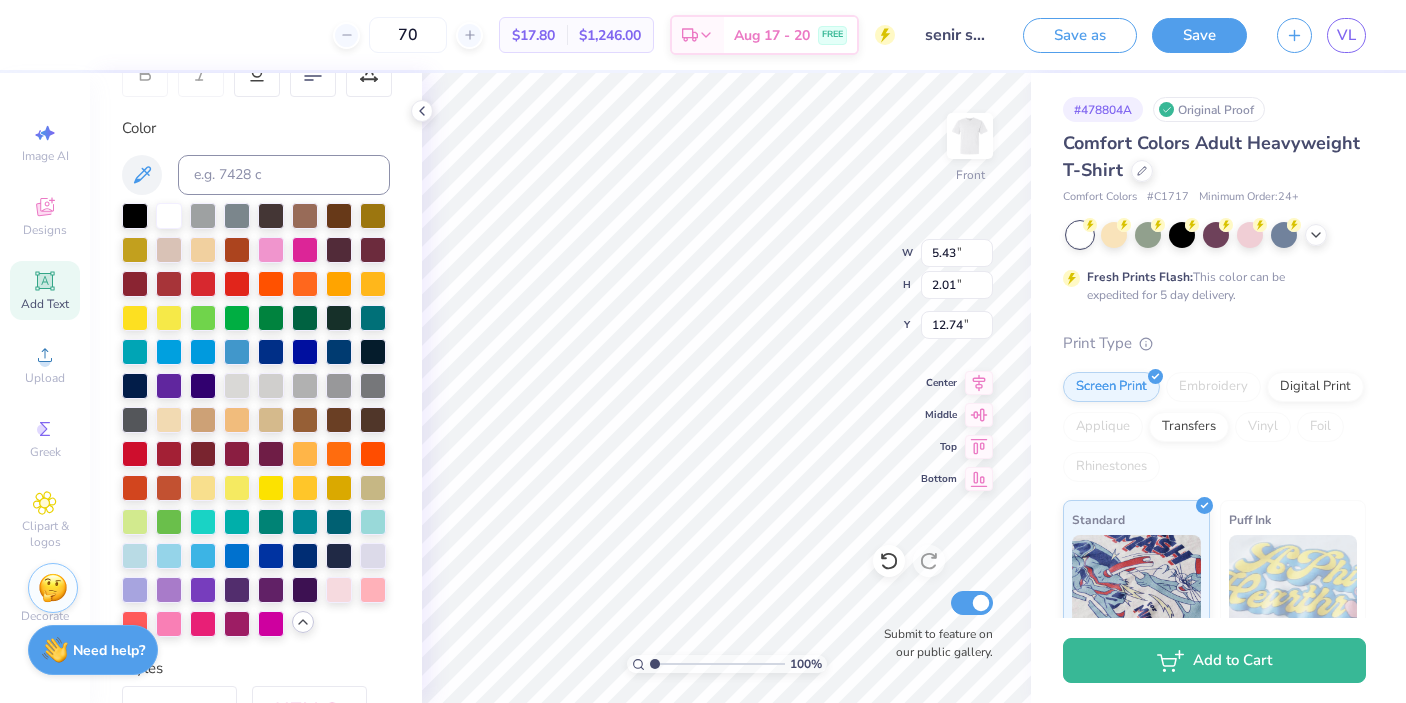 scroll, scrollTop: 339, scrollLeft: 0, axis: vertical 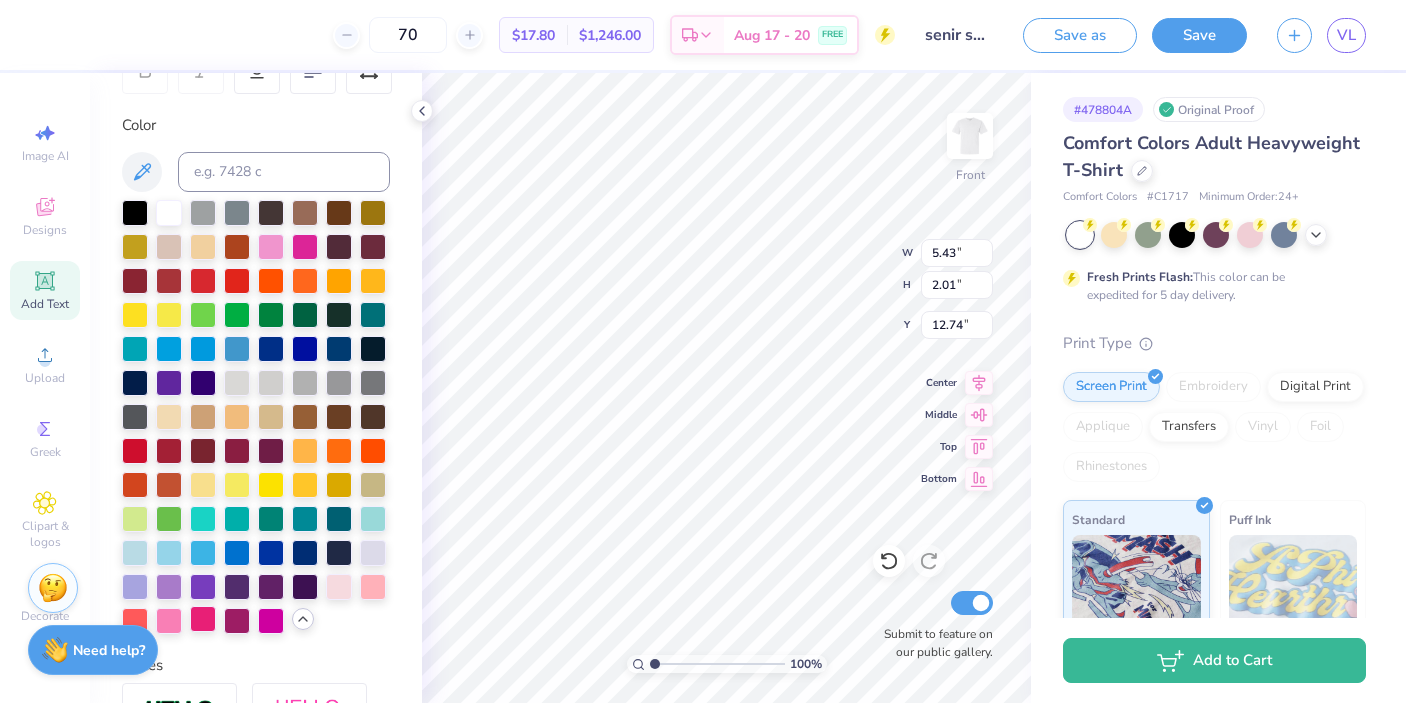 click at bounding box center [203, 619] 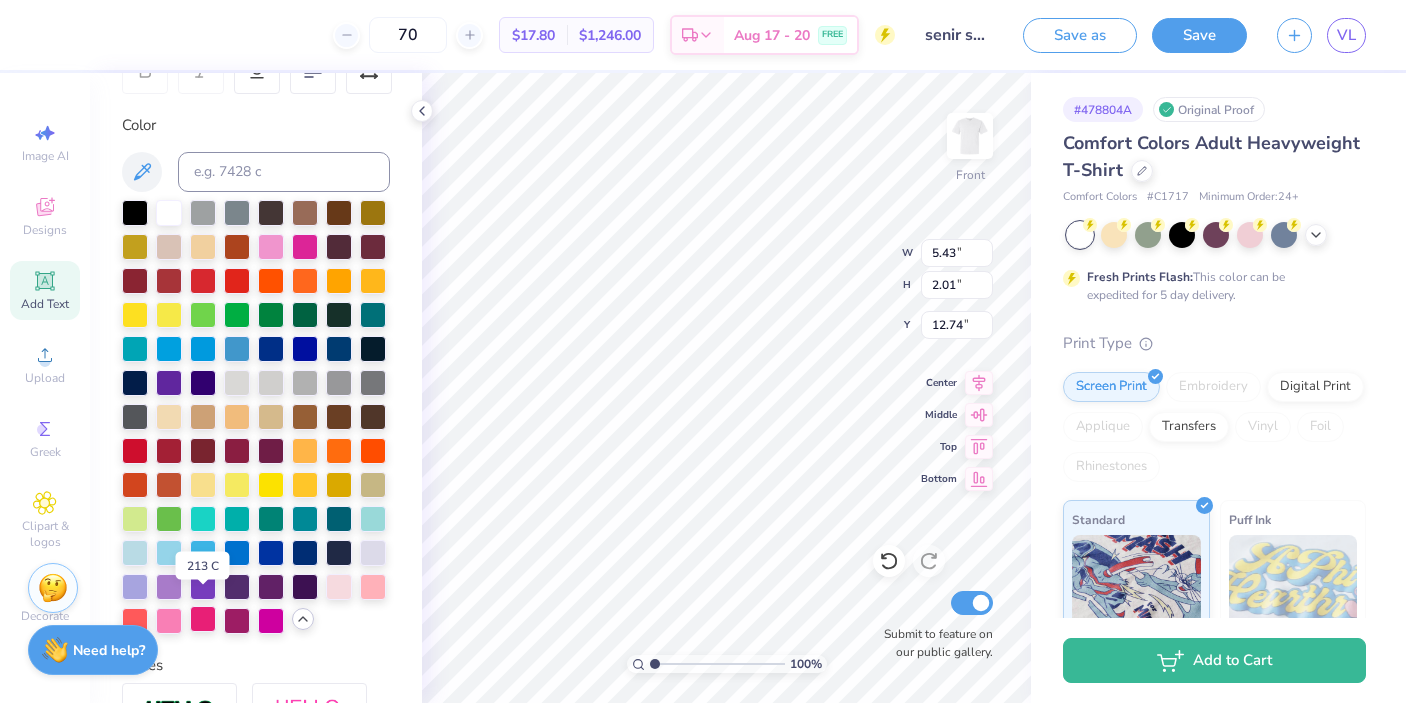 scroll, scrollTop: 424, scrollLeft: 0, axis: vertical 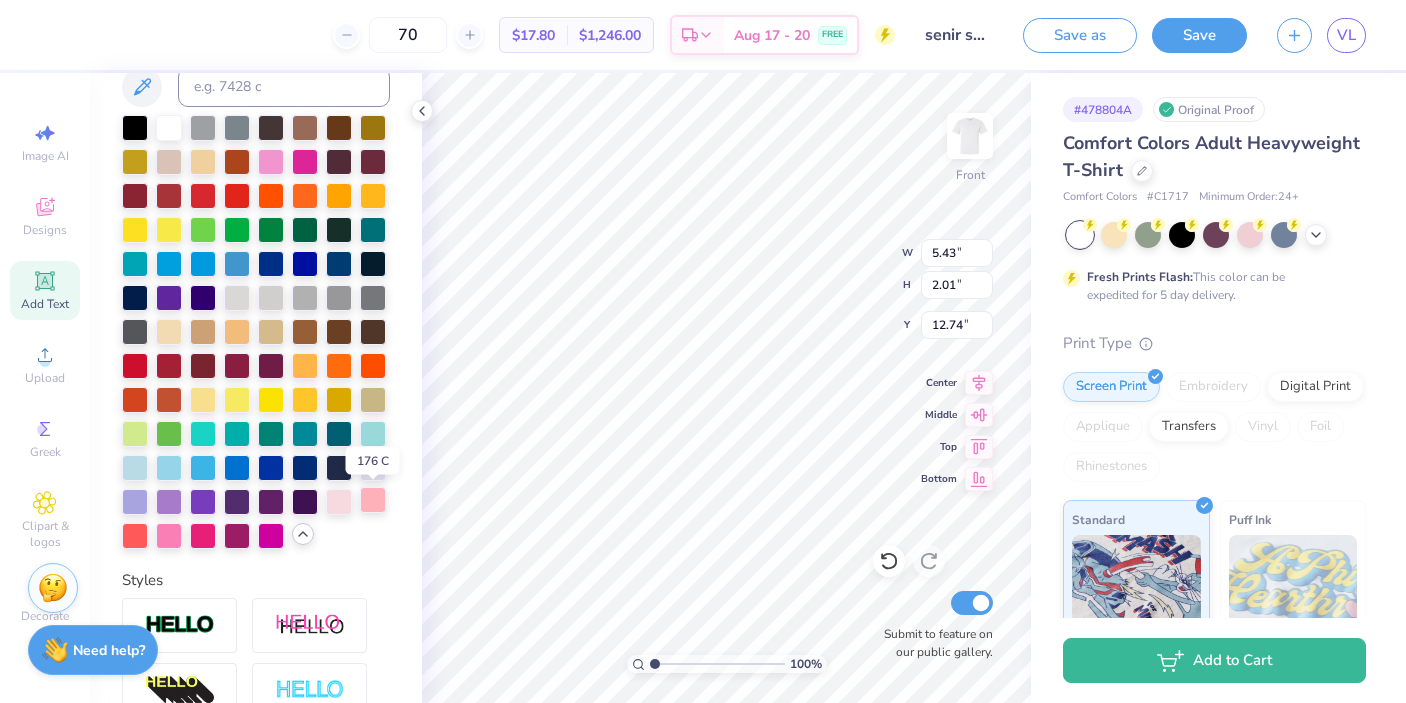 click at bounding box center (373, 500) 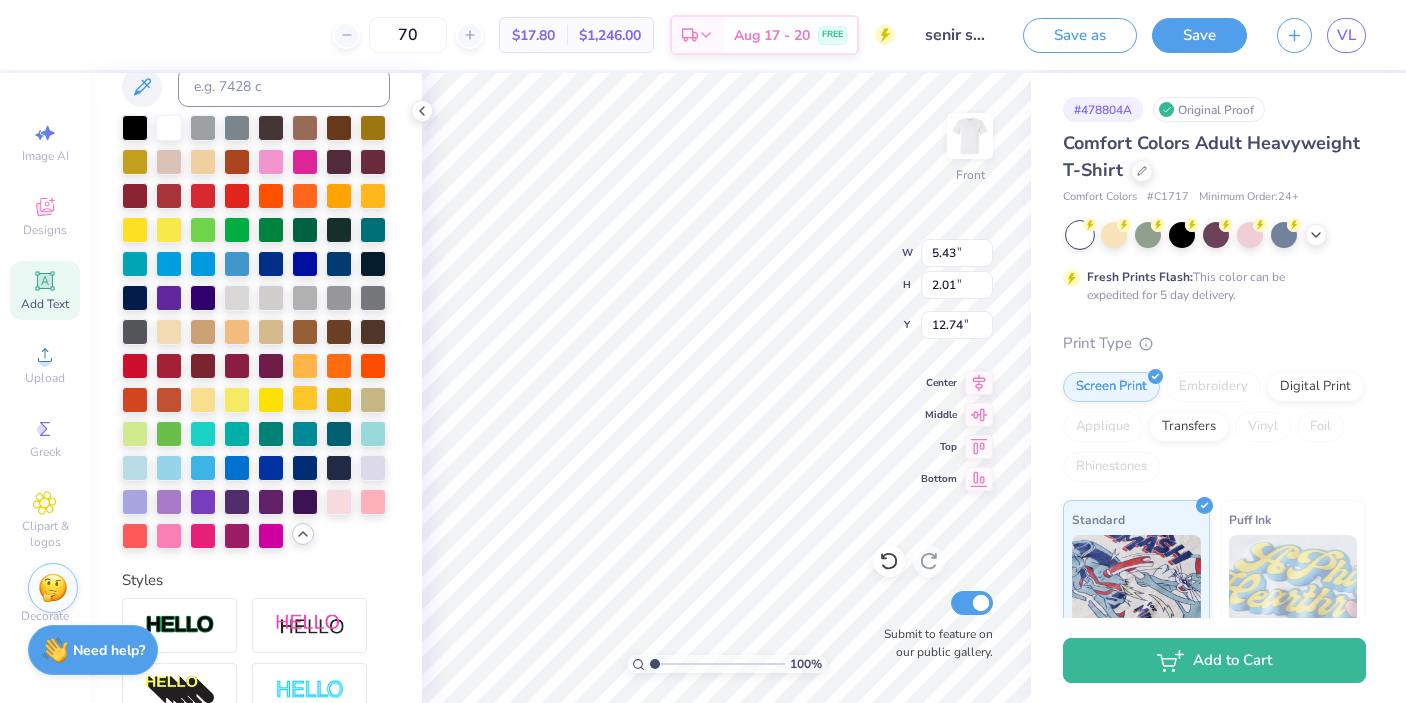 click at bounding box center (305, 398) 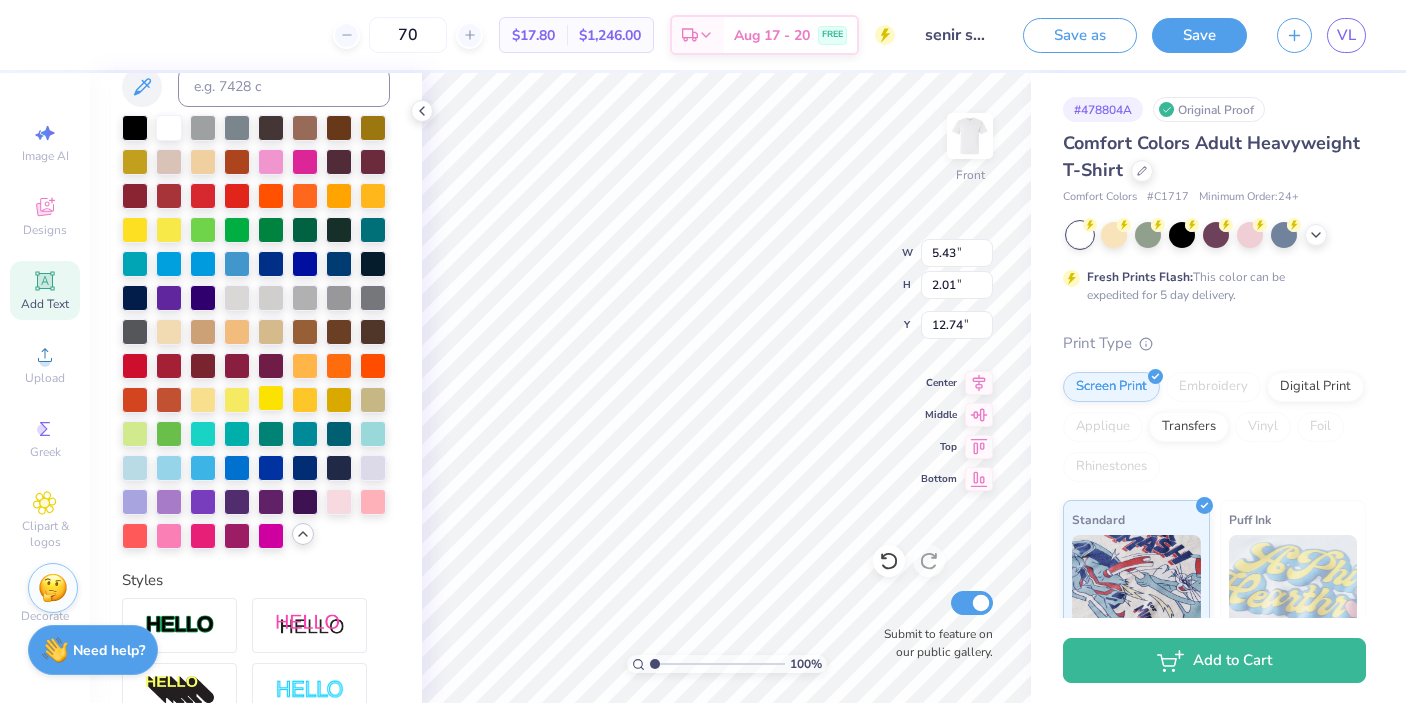 click at bounding box center [271, 398] 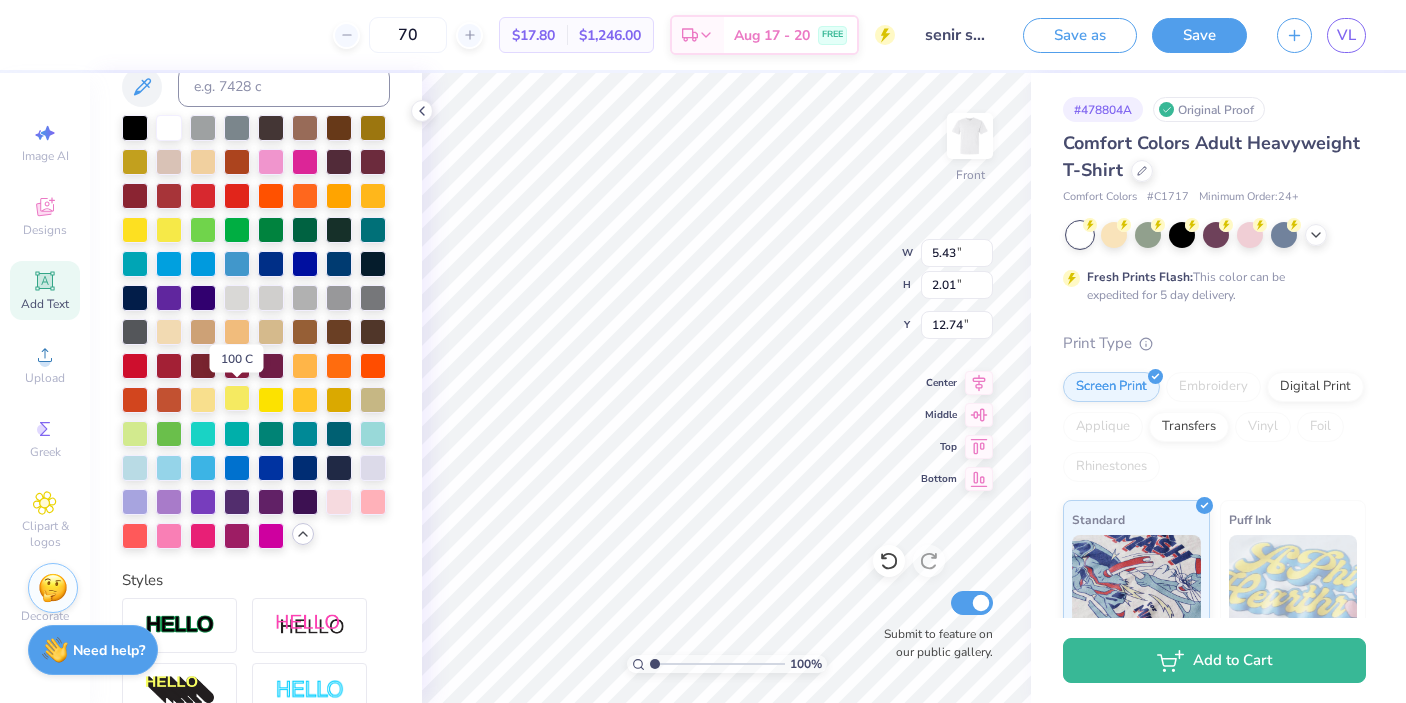 click at bounding box center [237, 398] 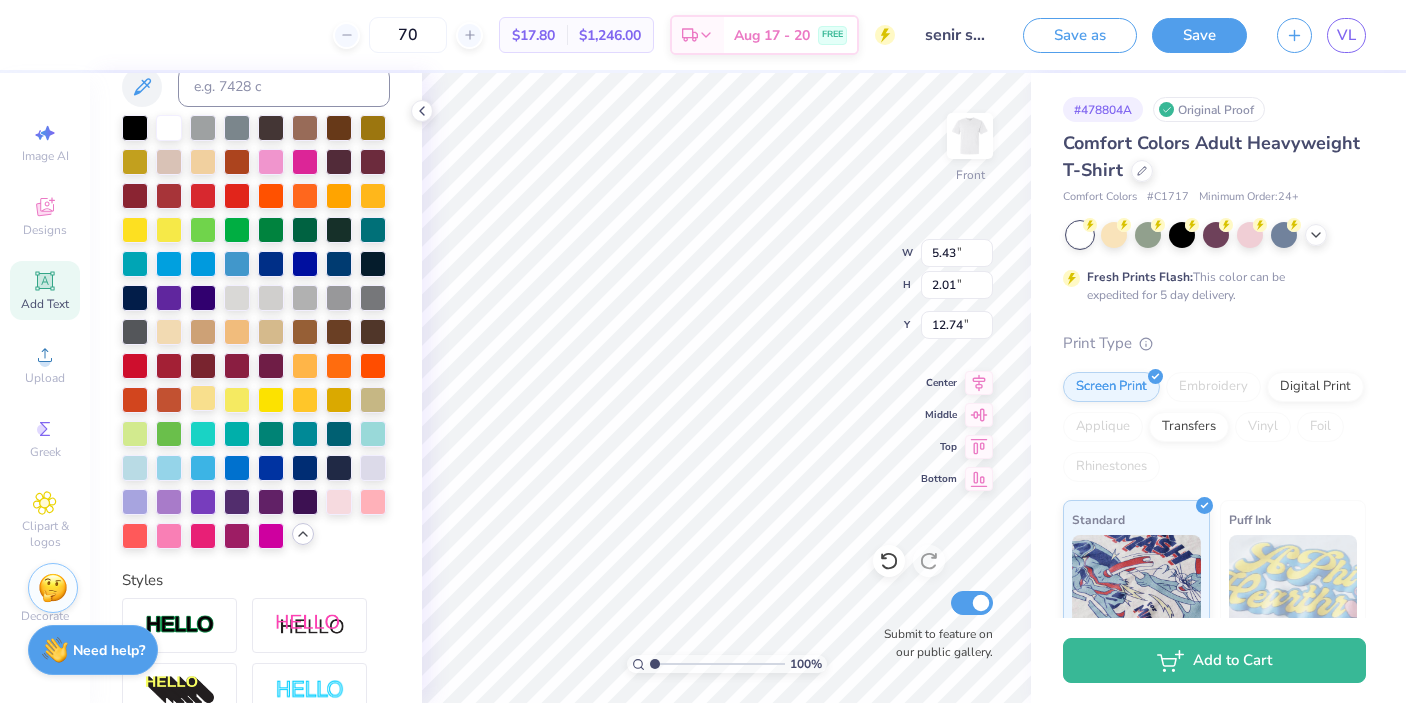 click at bounding box center (203, 398) 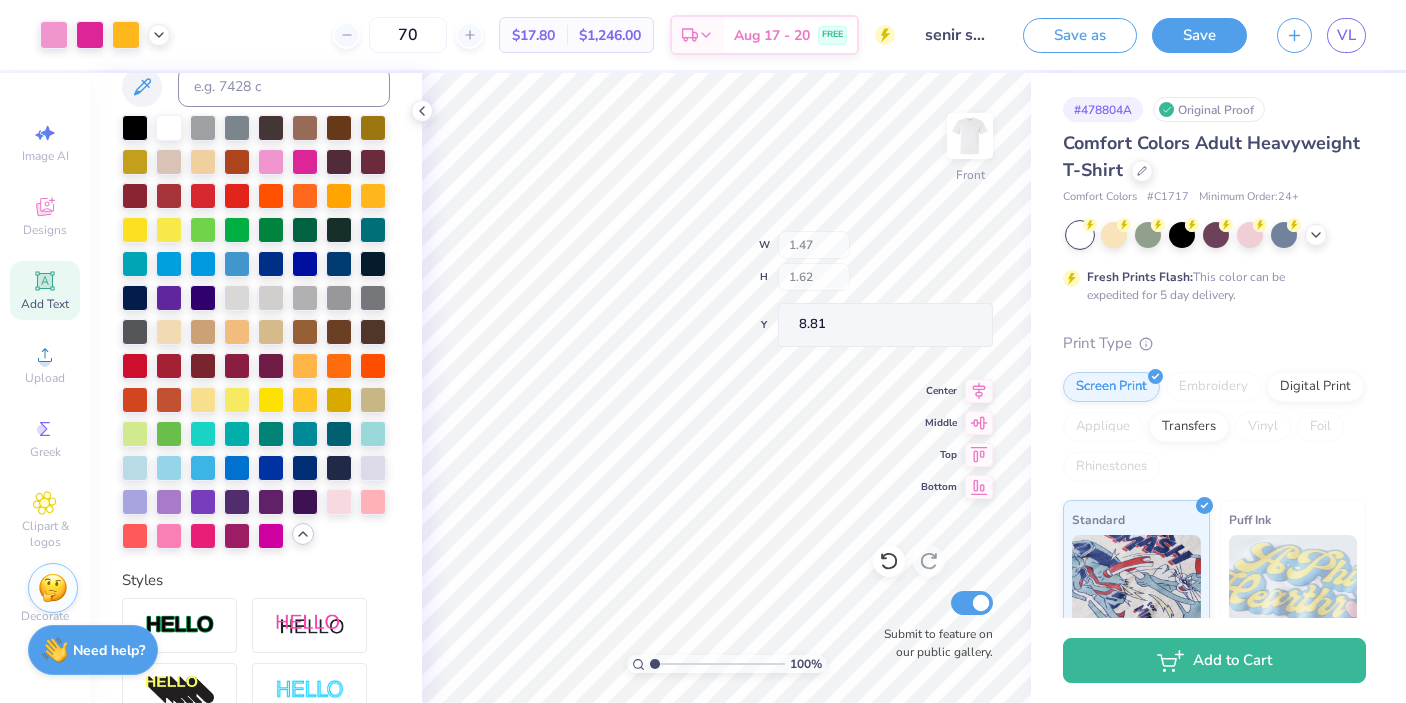 type on "8.81" 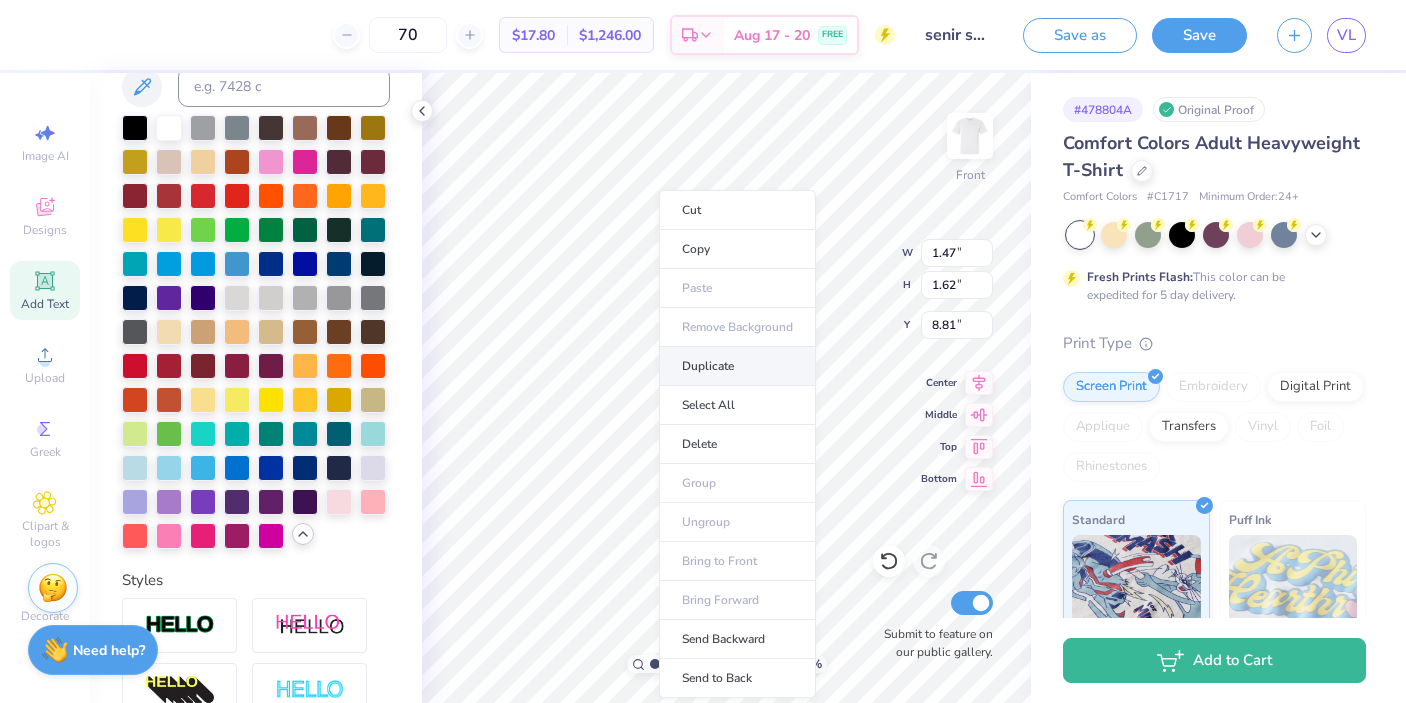 click on "Duplicate" at bounding box center (737, 366) 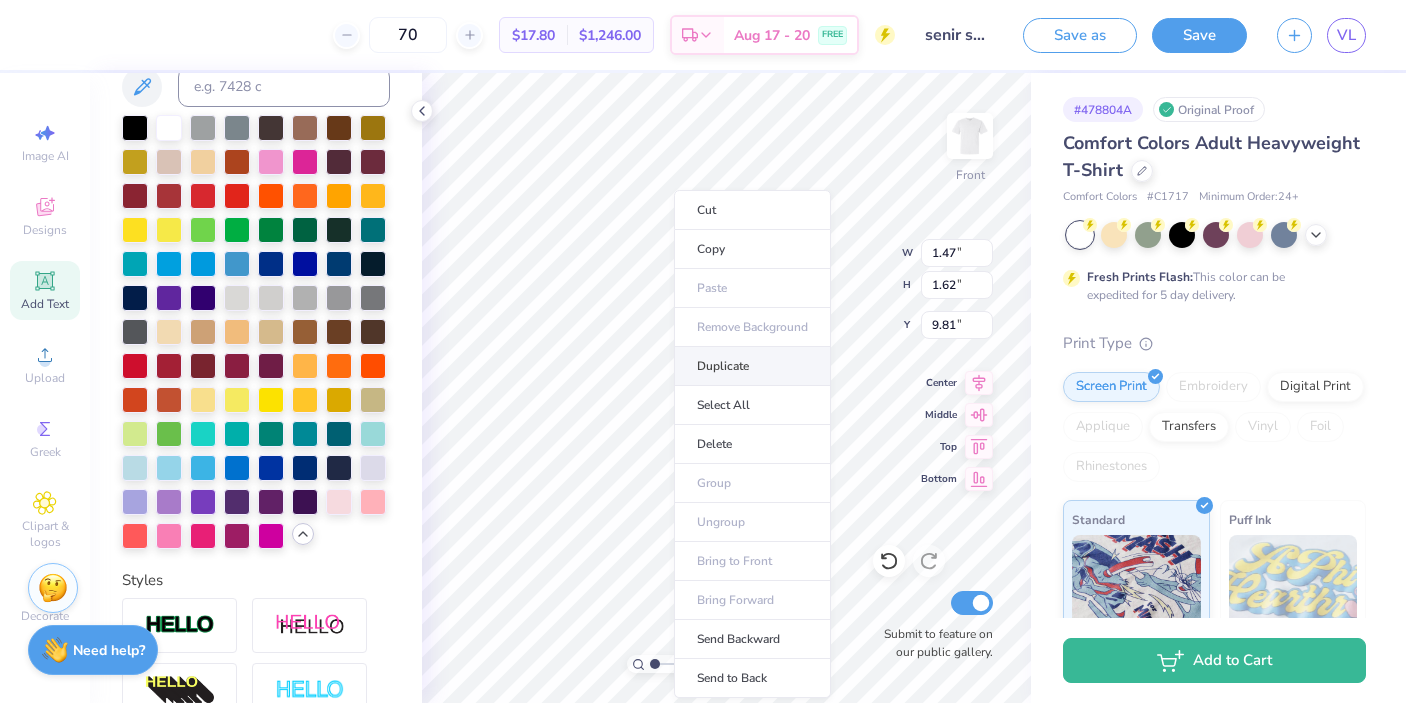 click on "Duplicate" at bounding box center [752, 366] 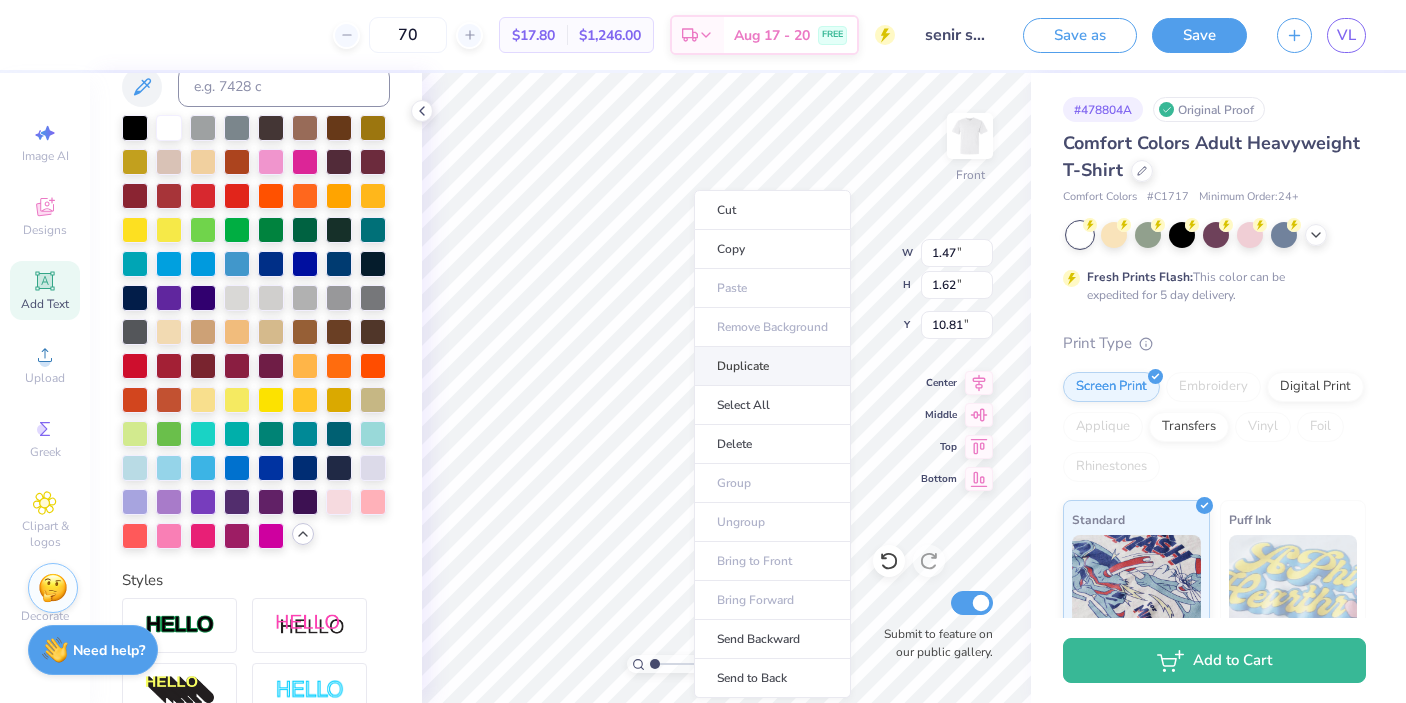 click on "Duplicate" at bounding box center (772, 366) 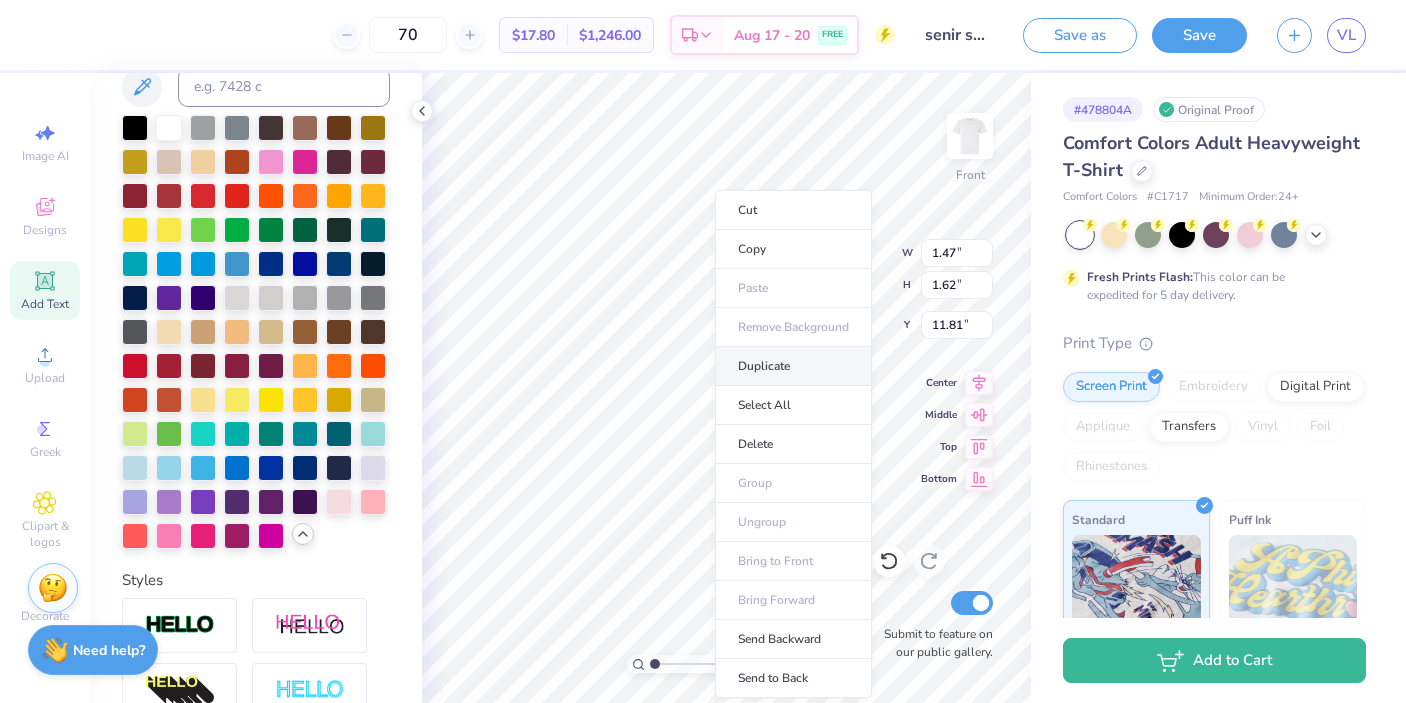 click on "Duplicate" at bounding box center (793, 366) 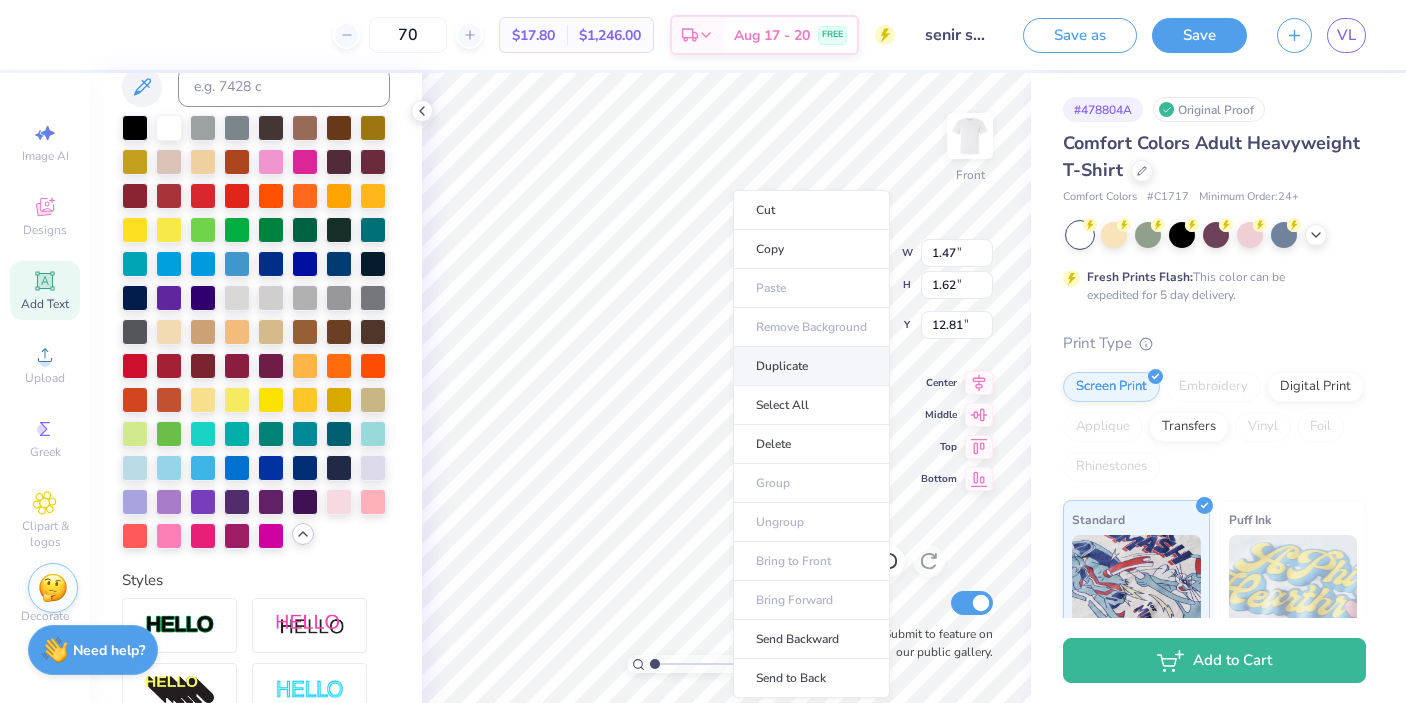 click on "Duplicate" at bounding box center [811, 366] 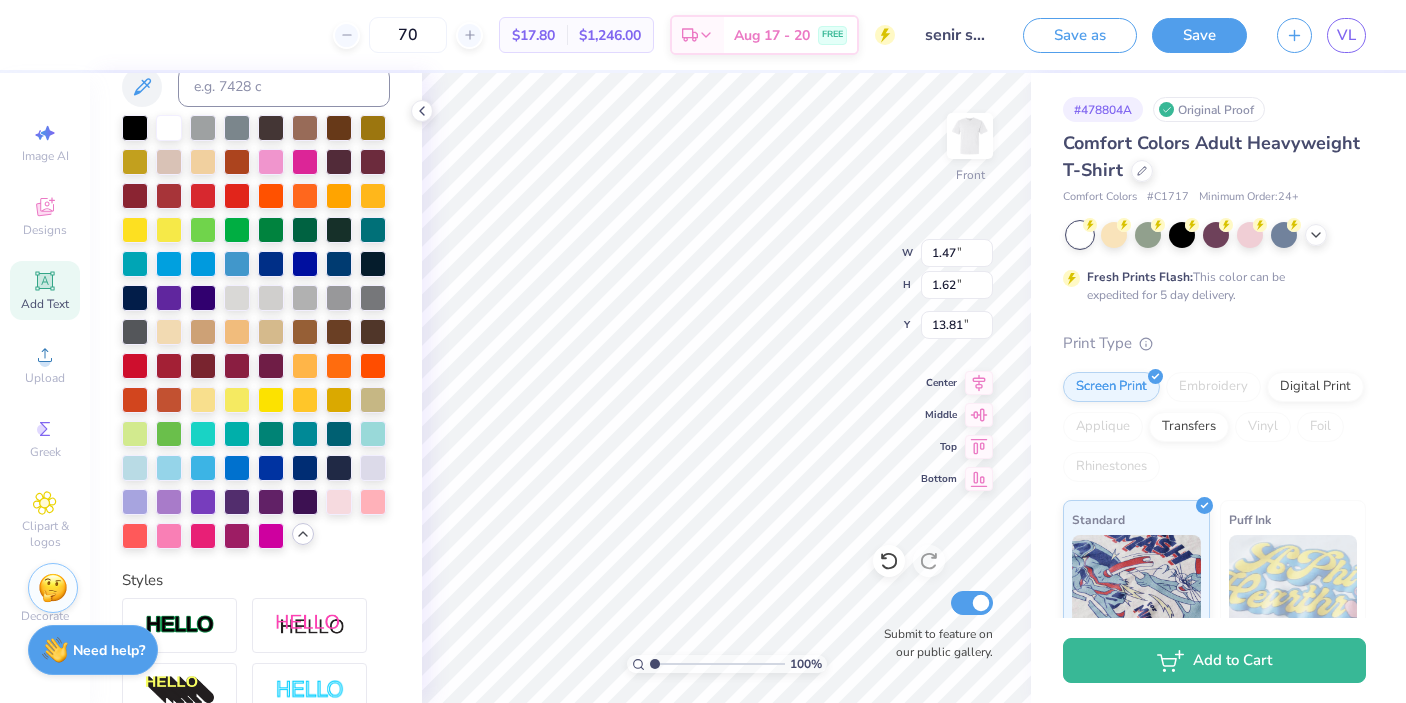 type on "10.00" 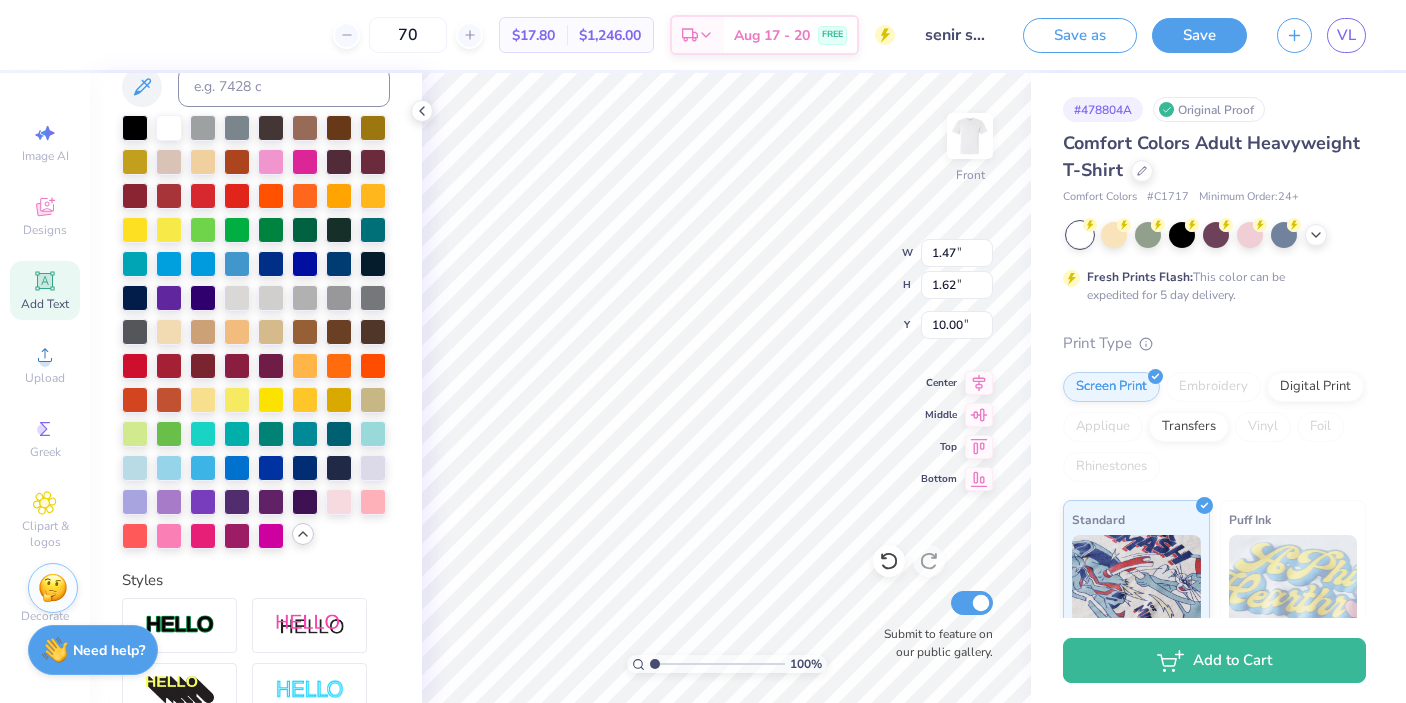 type on "e" 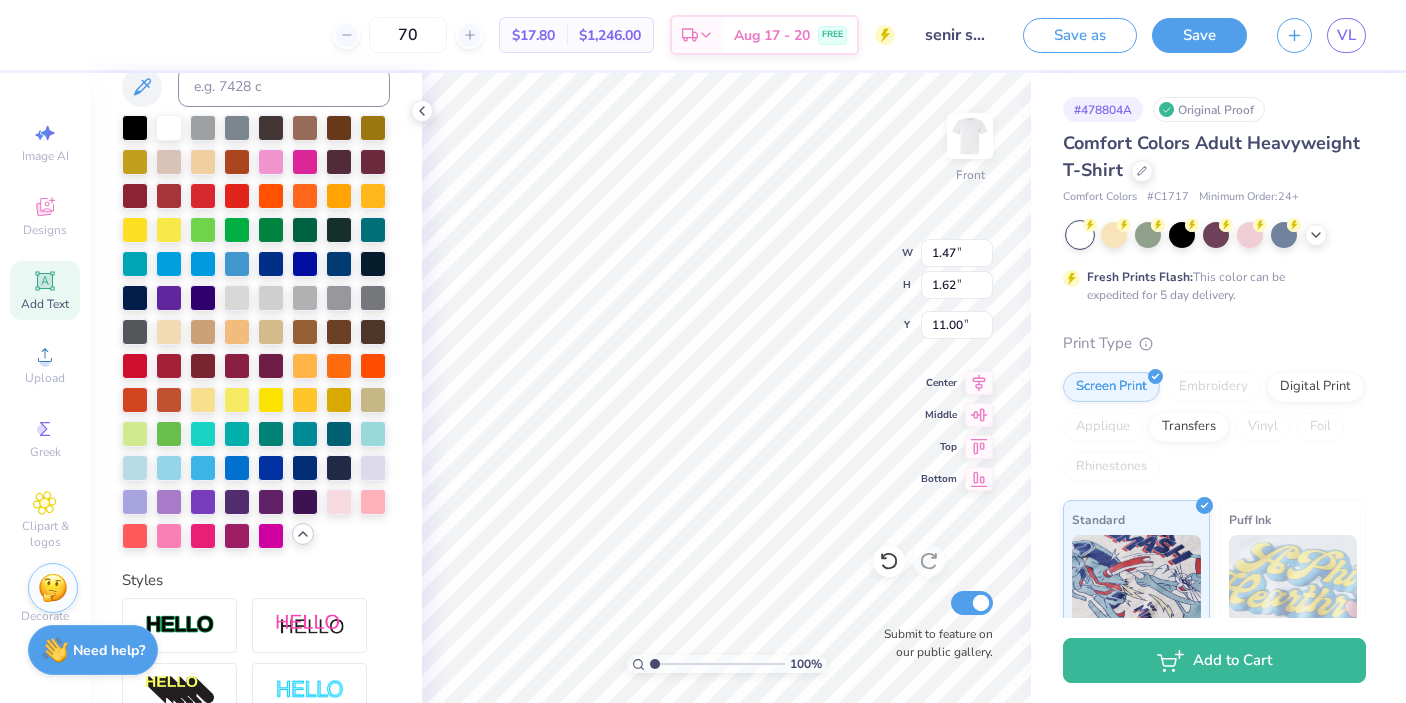 type on "11.81" 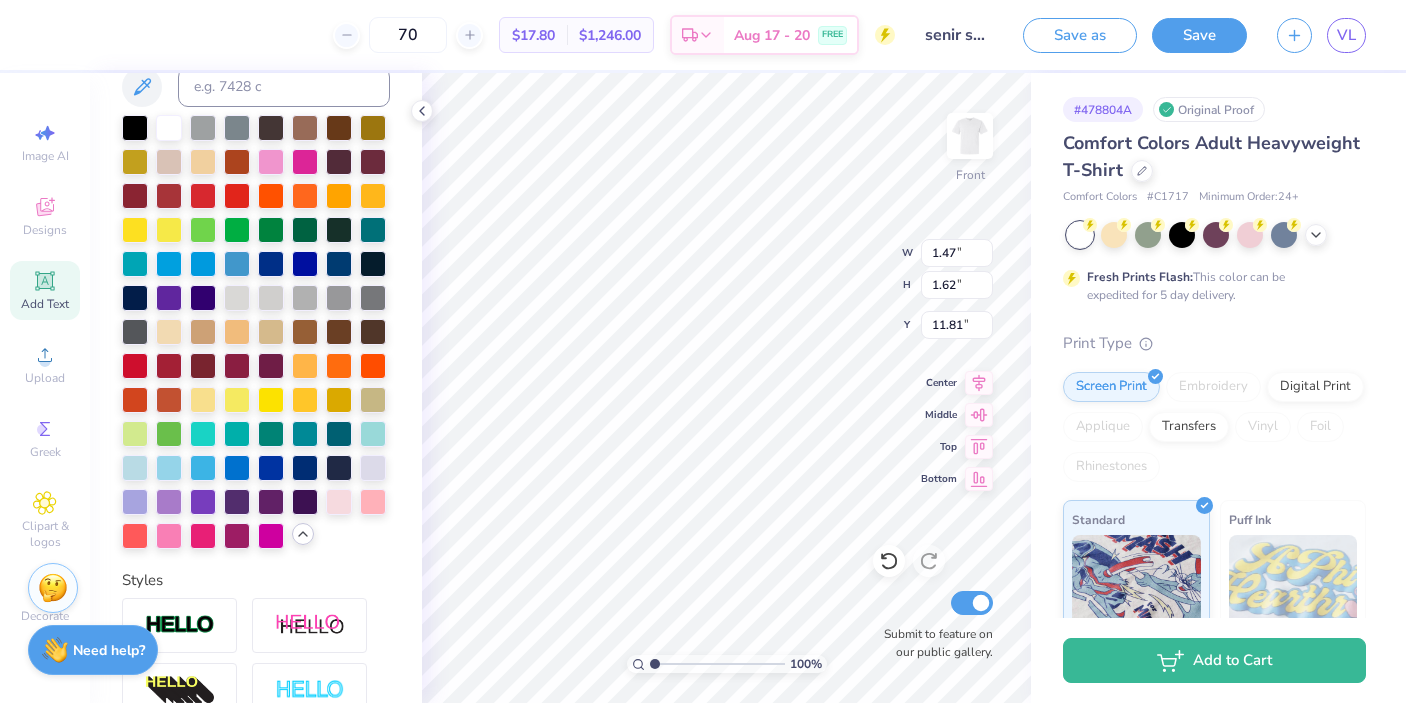 type on "S" 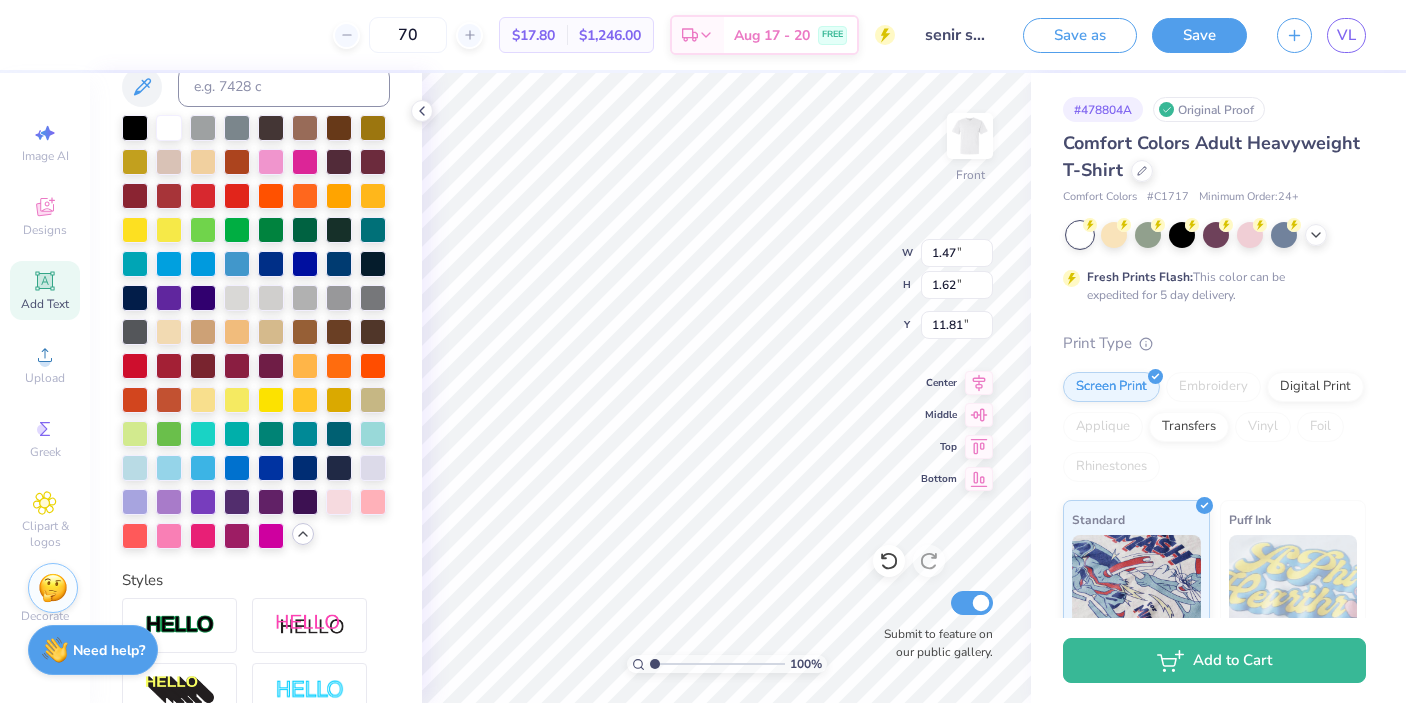 type on "N" 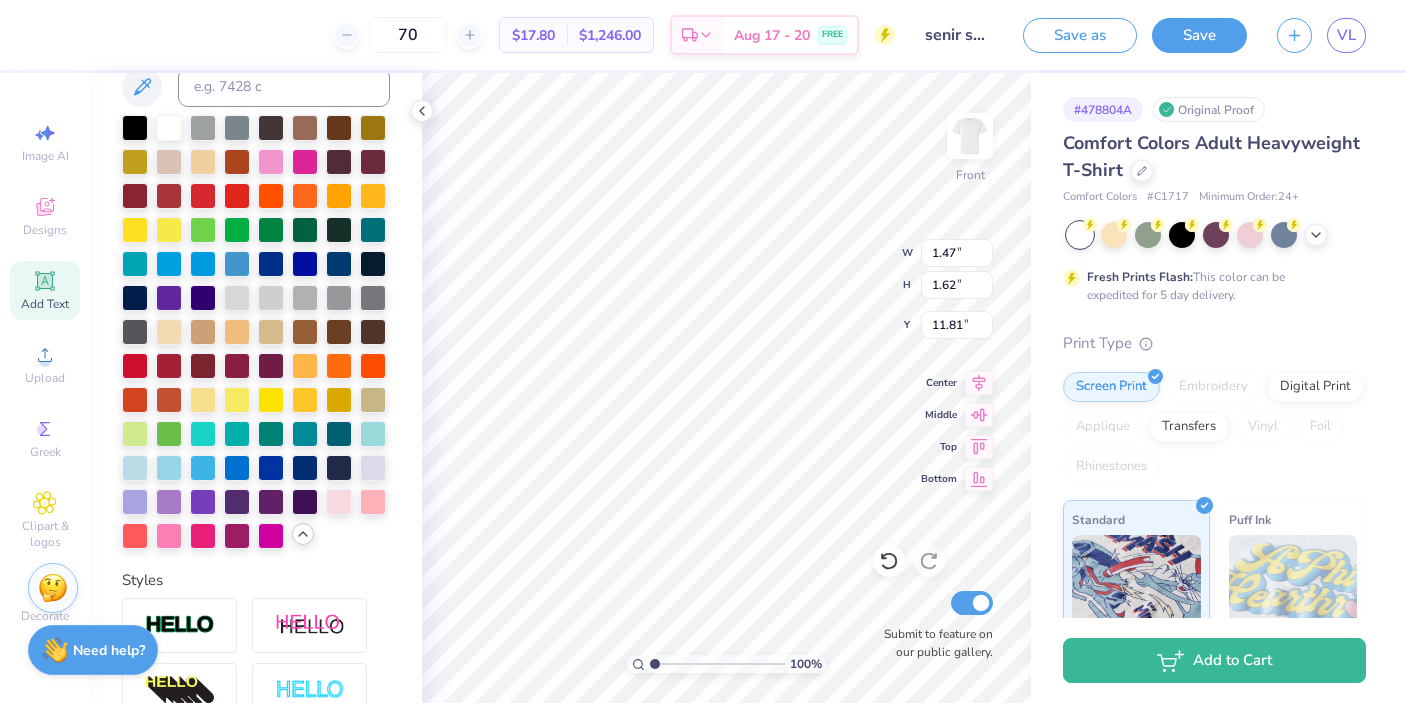 type on "11.18" 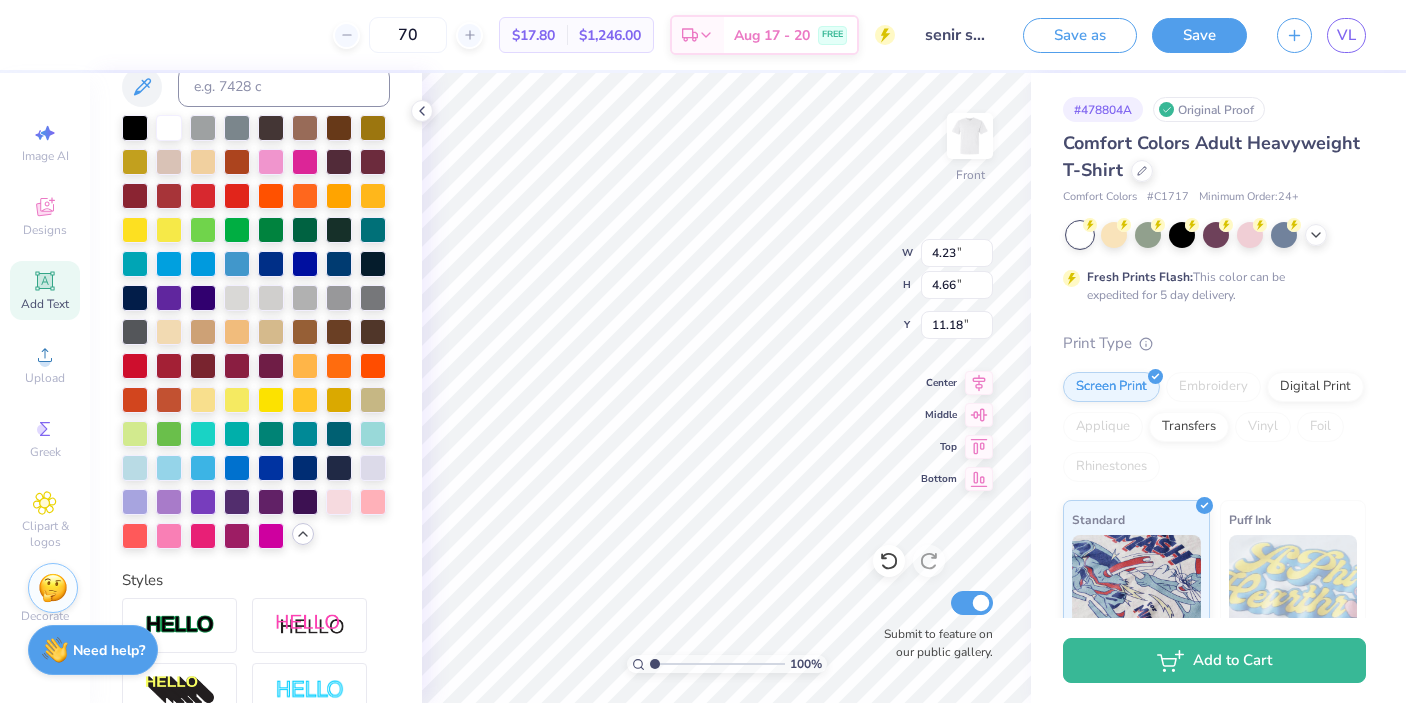 type on "4.23" 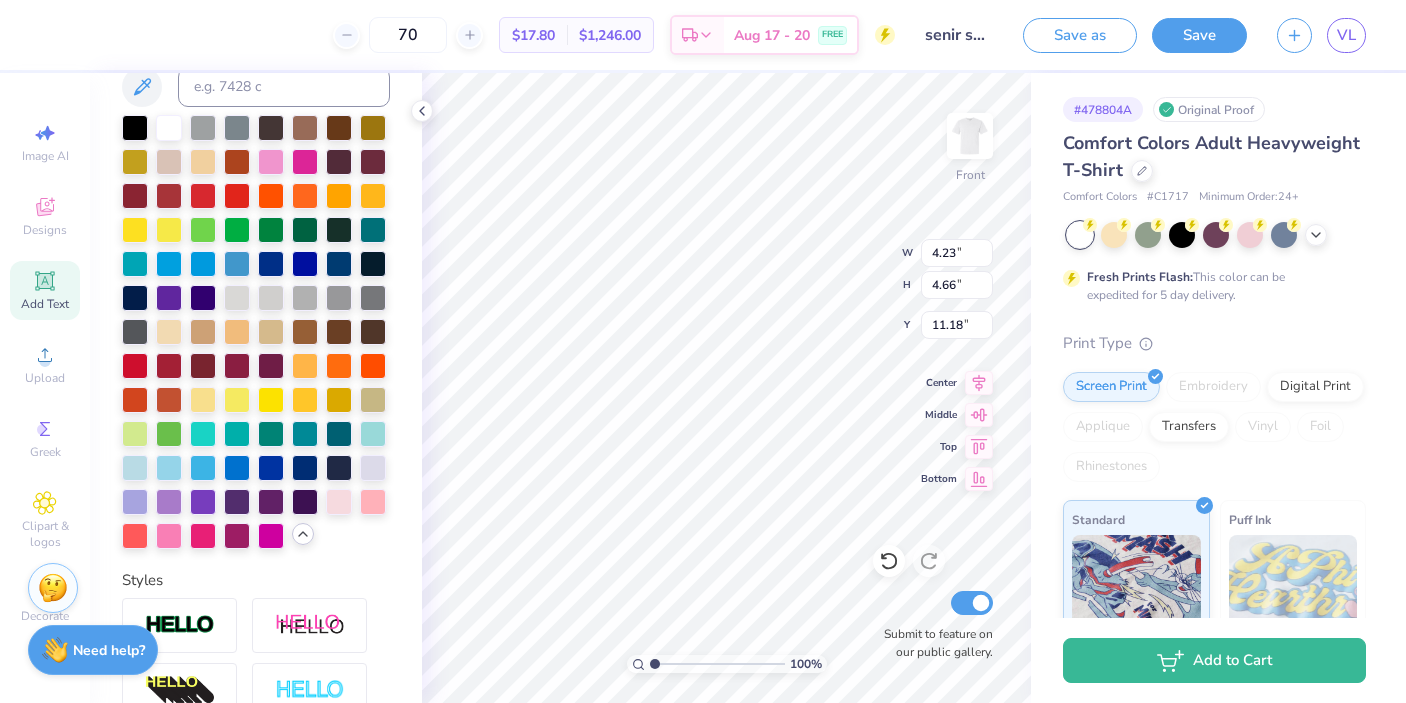 type on "4.66" 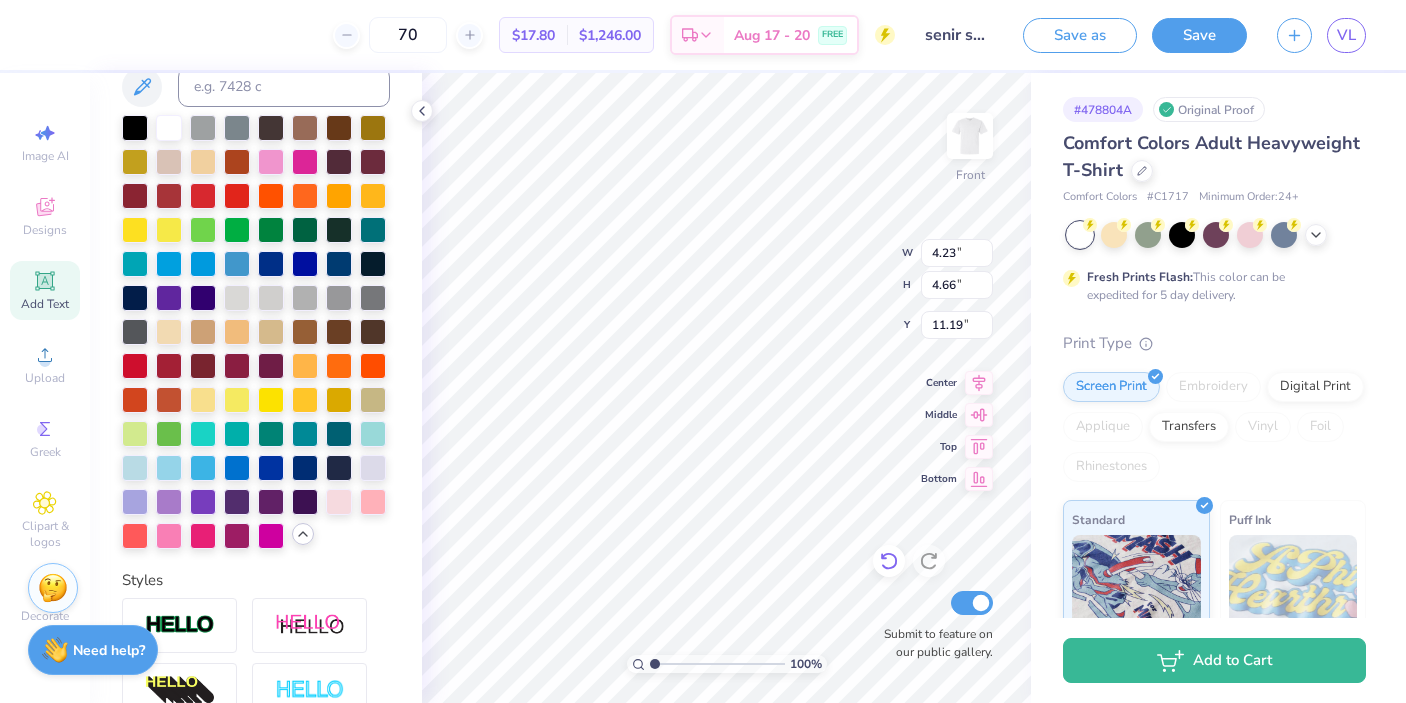 click 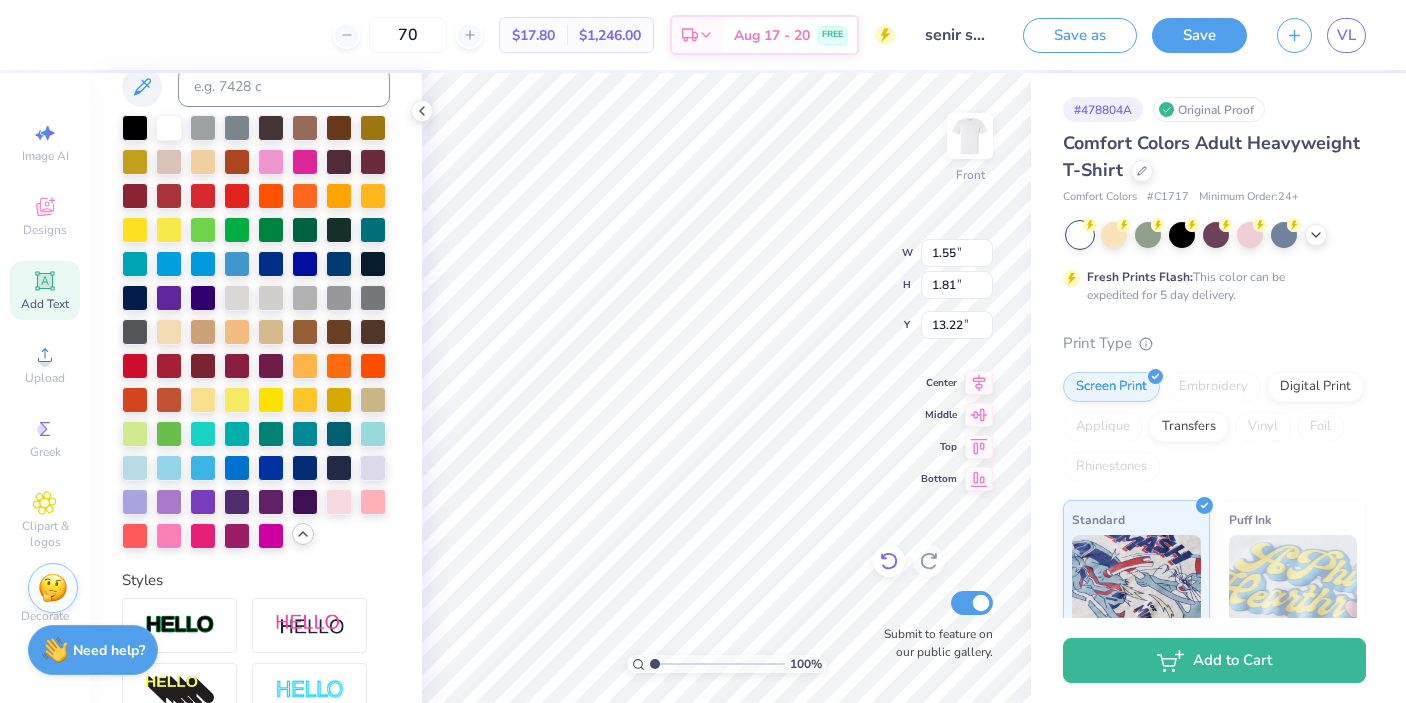 type on "1.55" 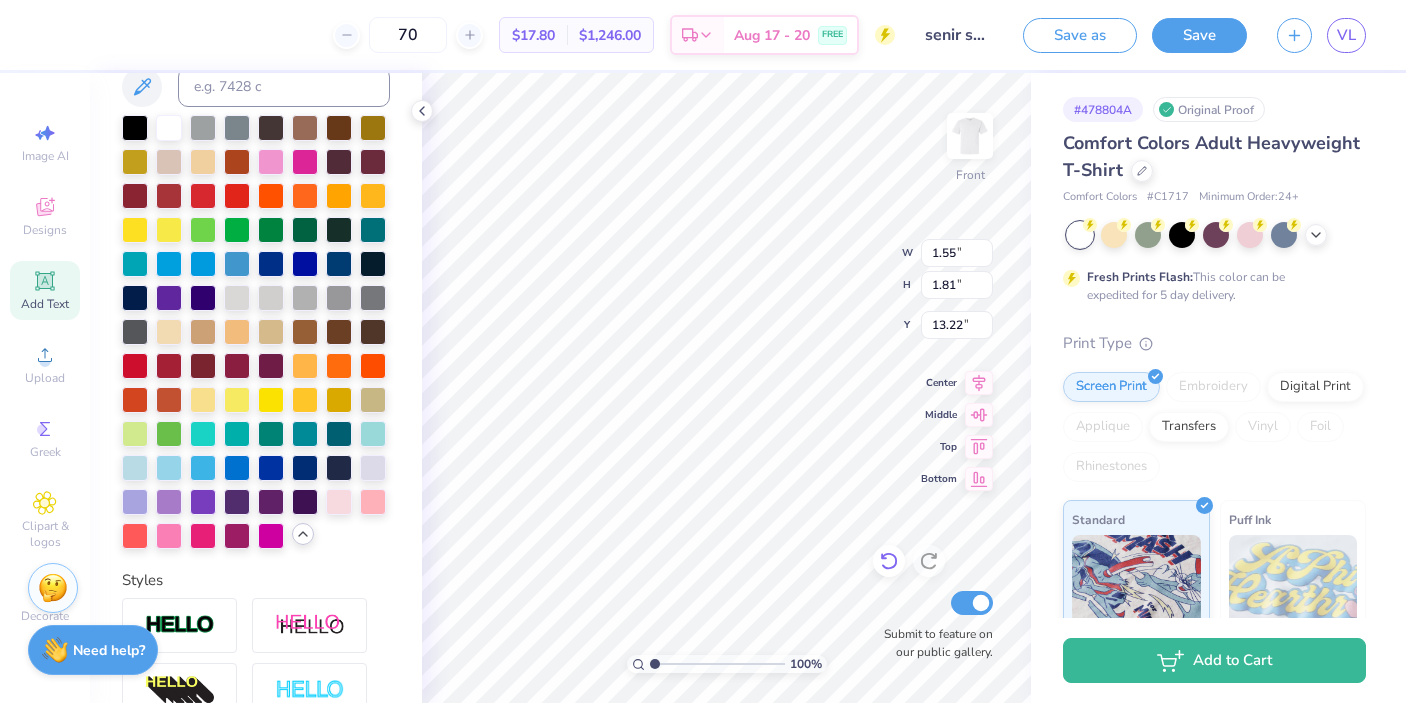 type on "1.81" 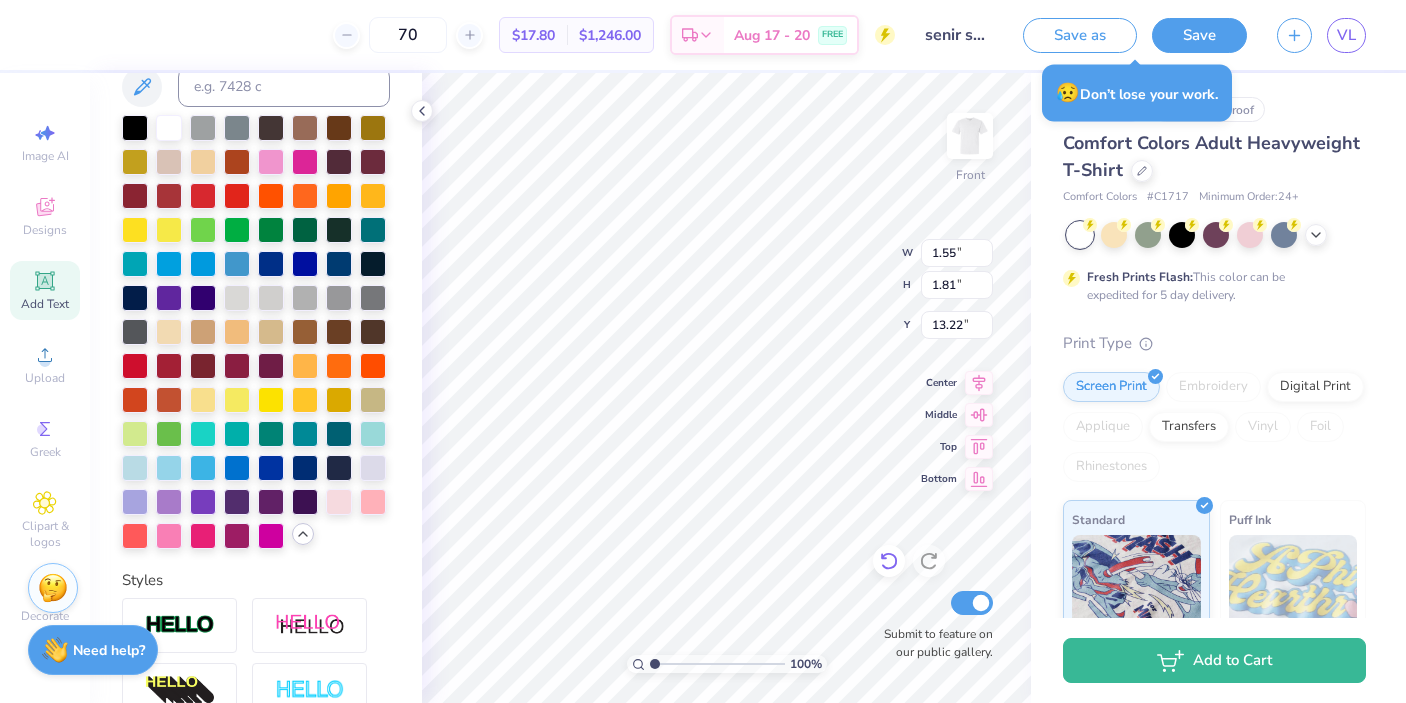 type on "1.47" 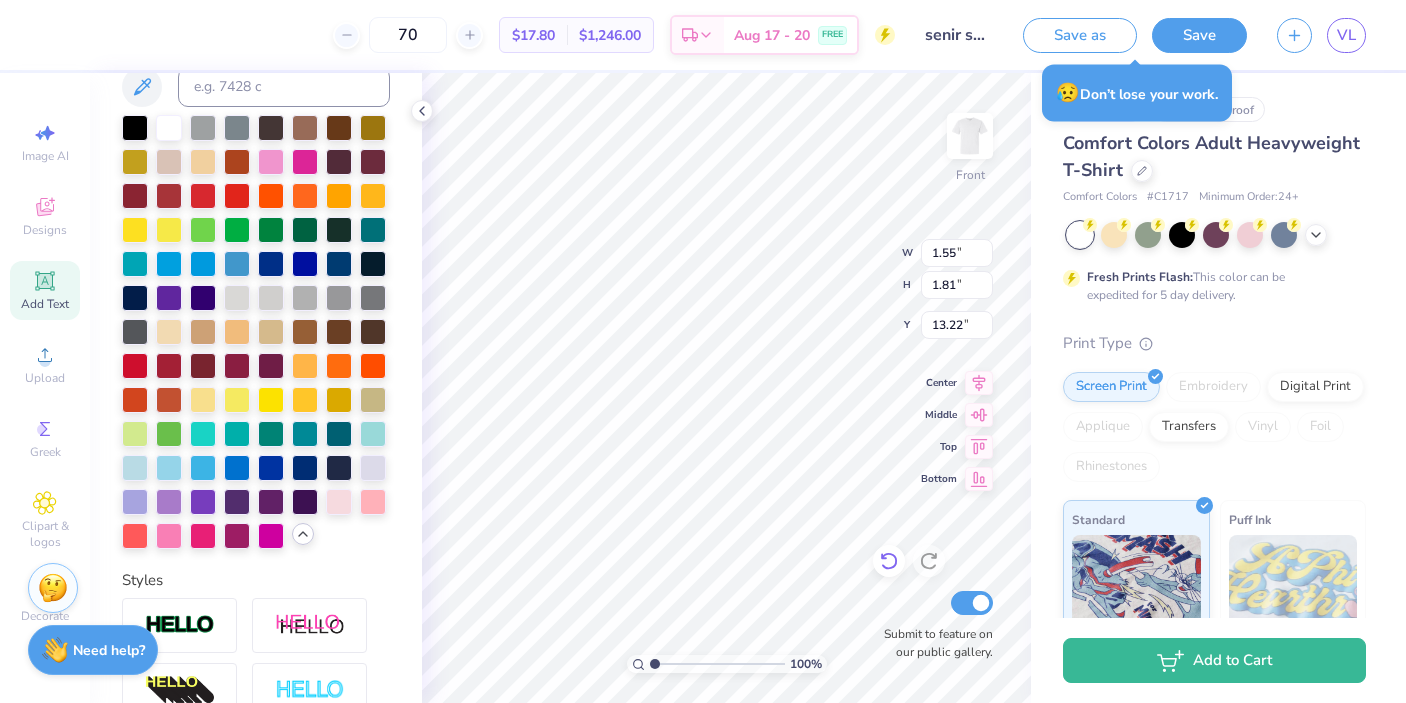 type on "1.62" 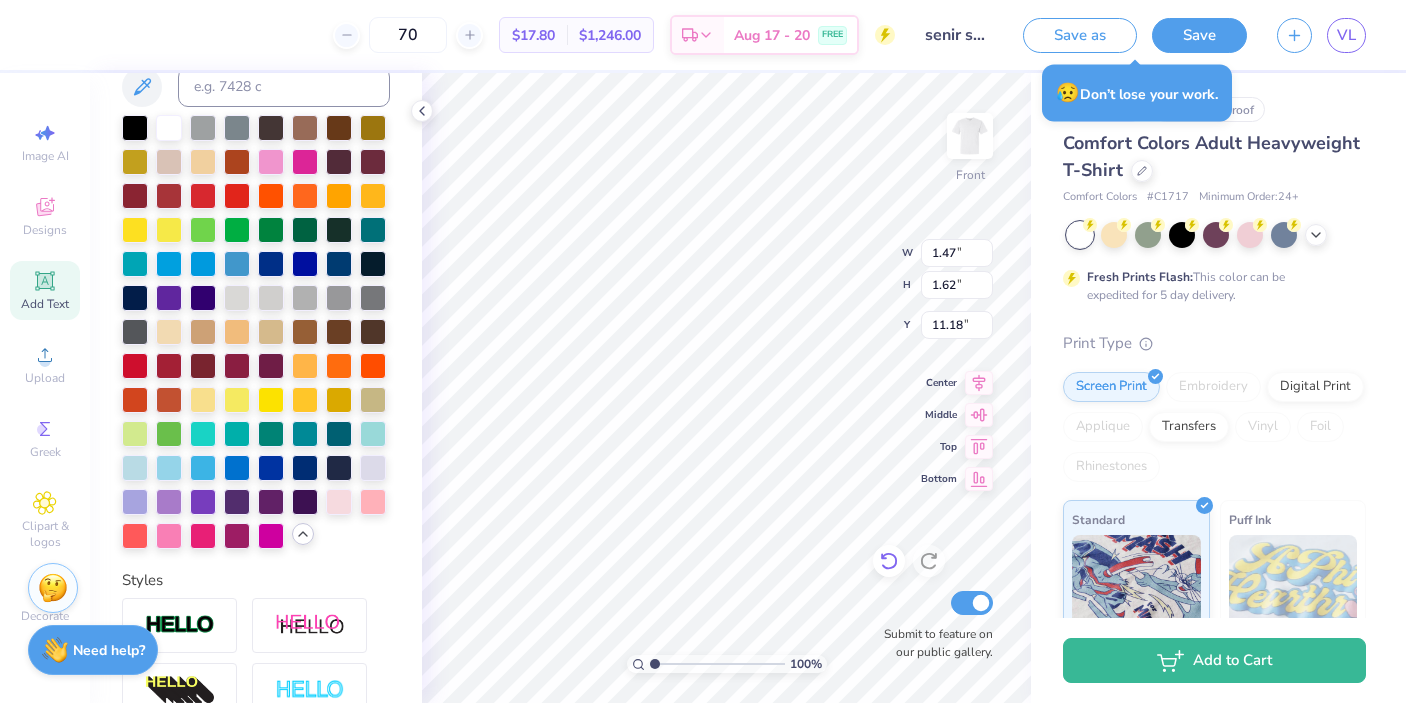 type on "I" 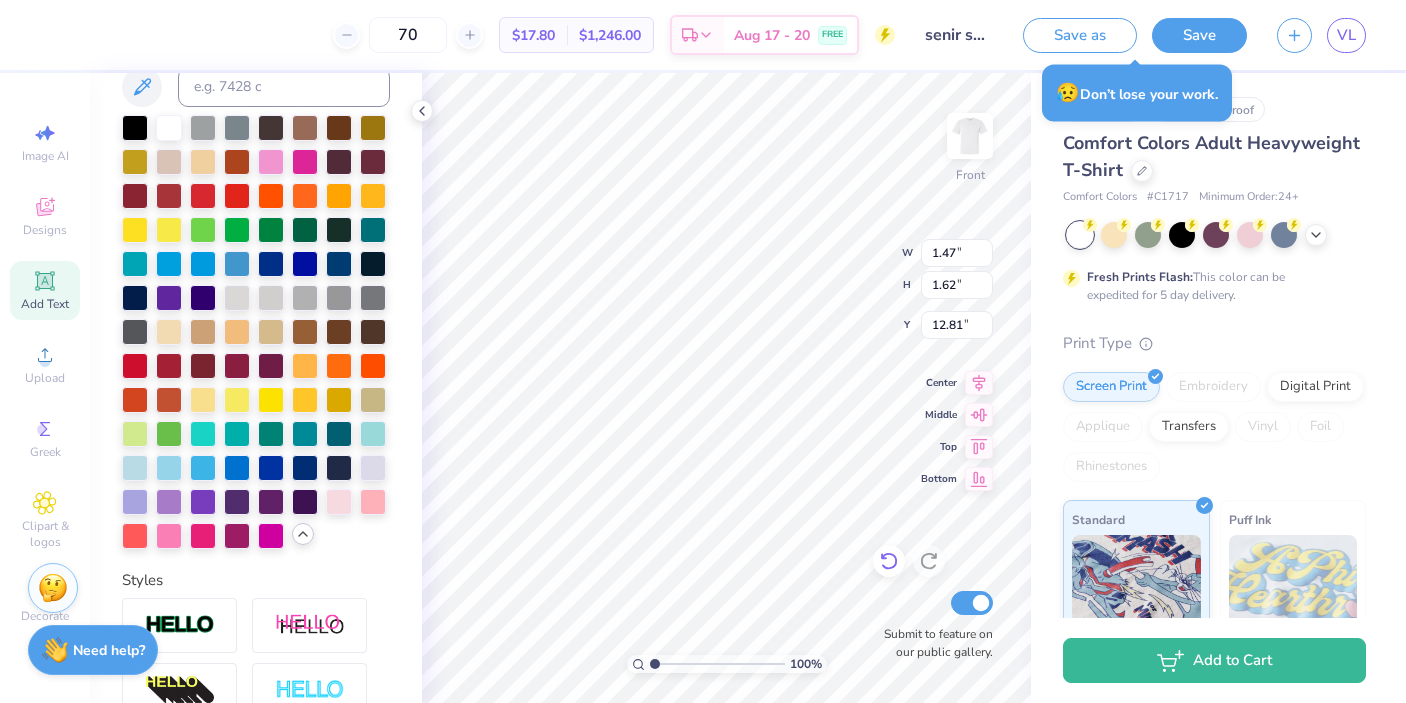 type on "O" 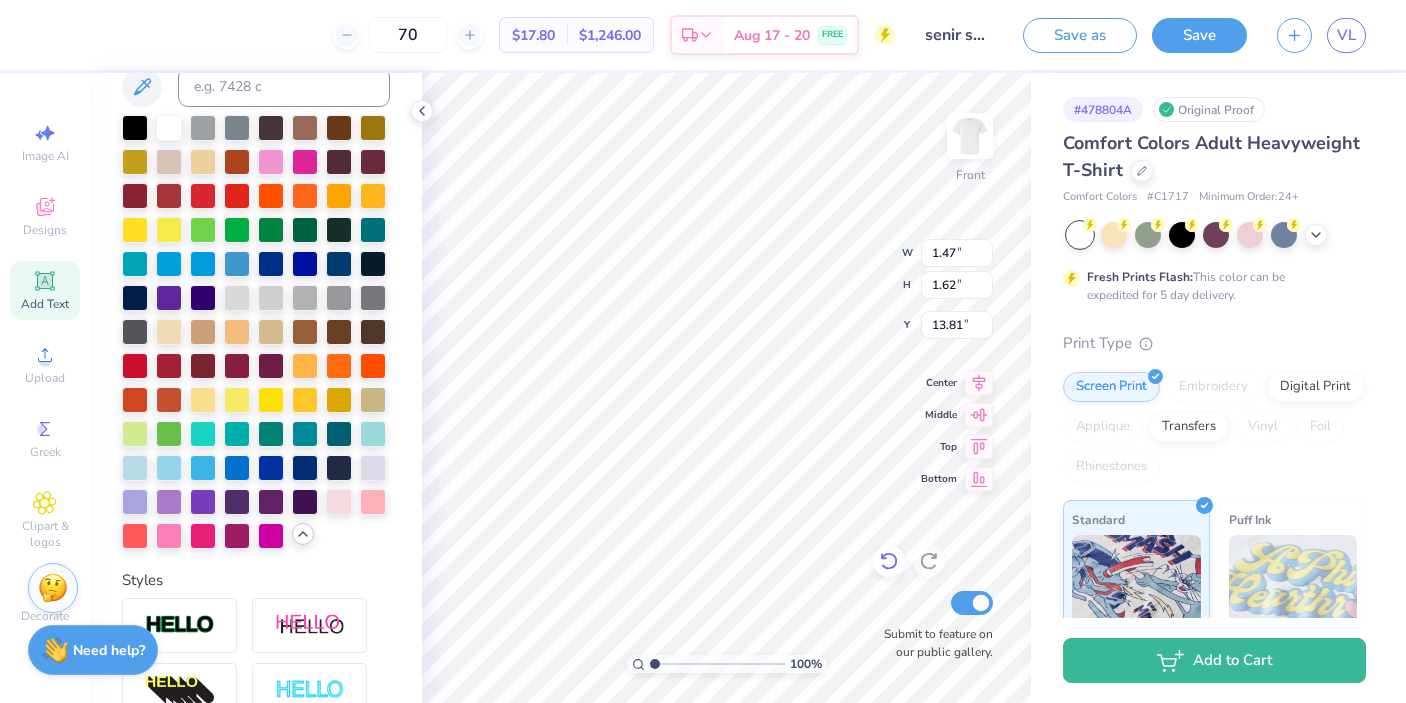 type on "13.75" 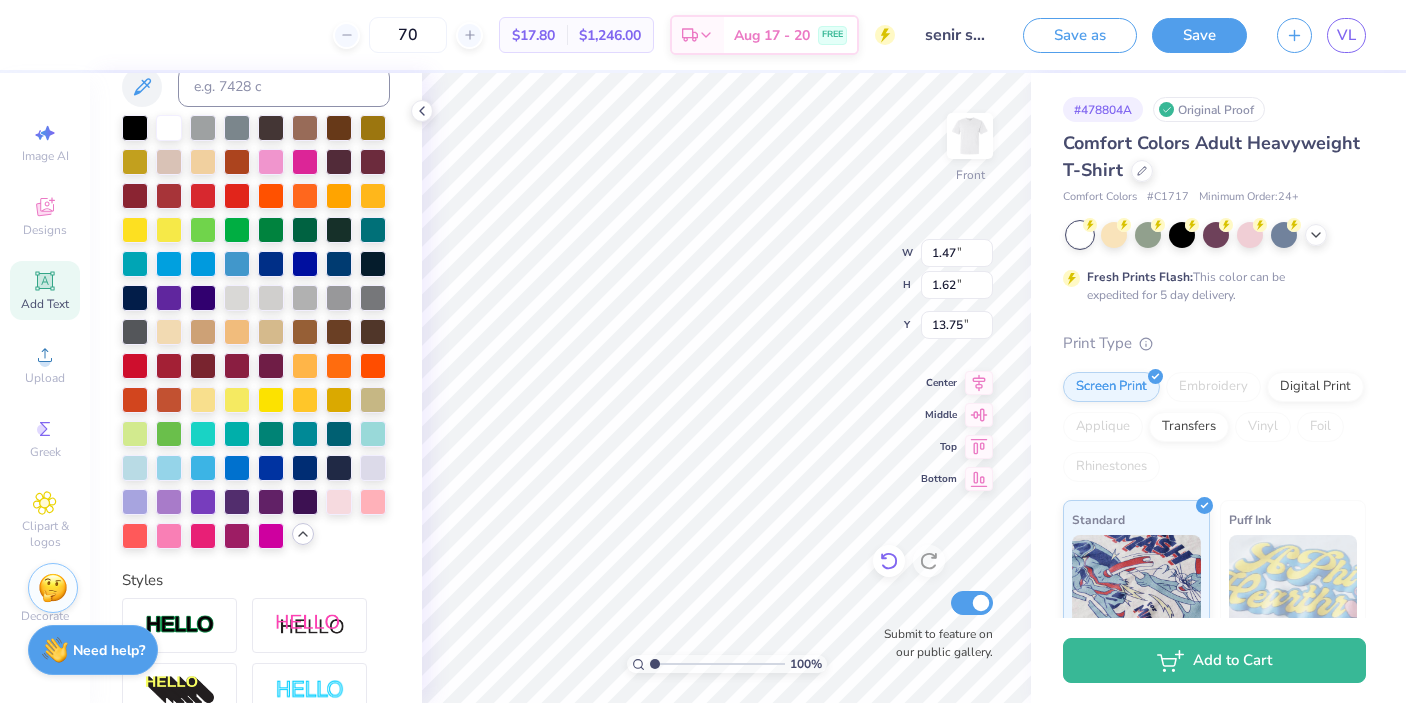 type on "R" 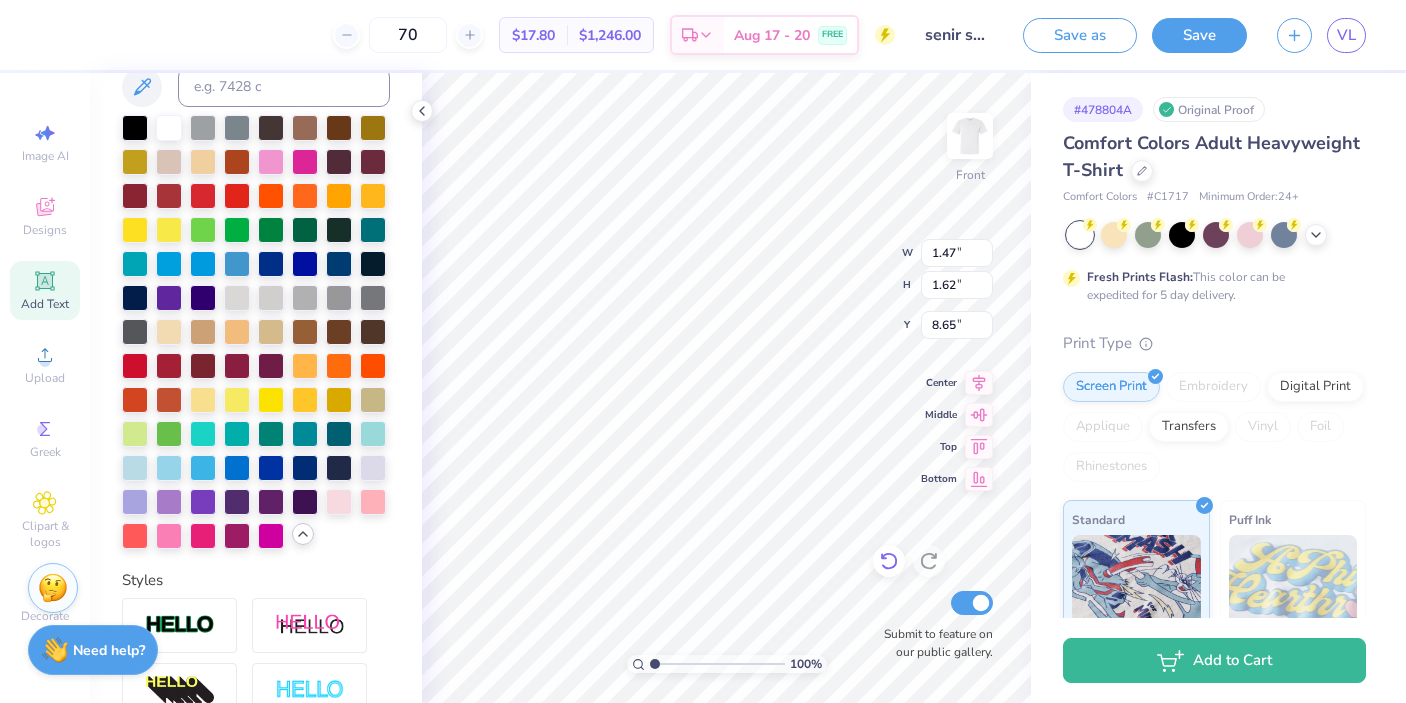 type on "8.65" 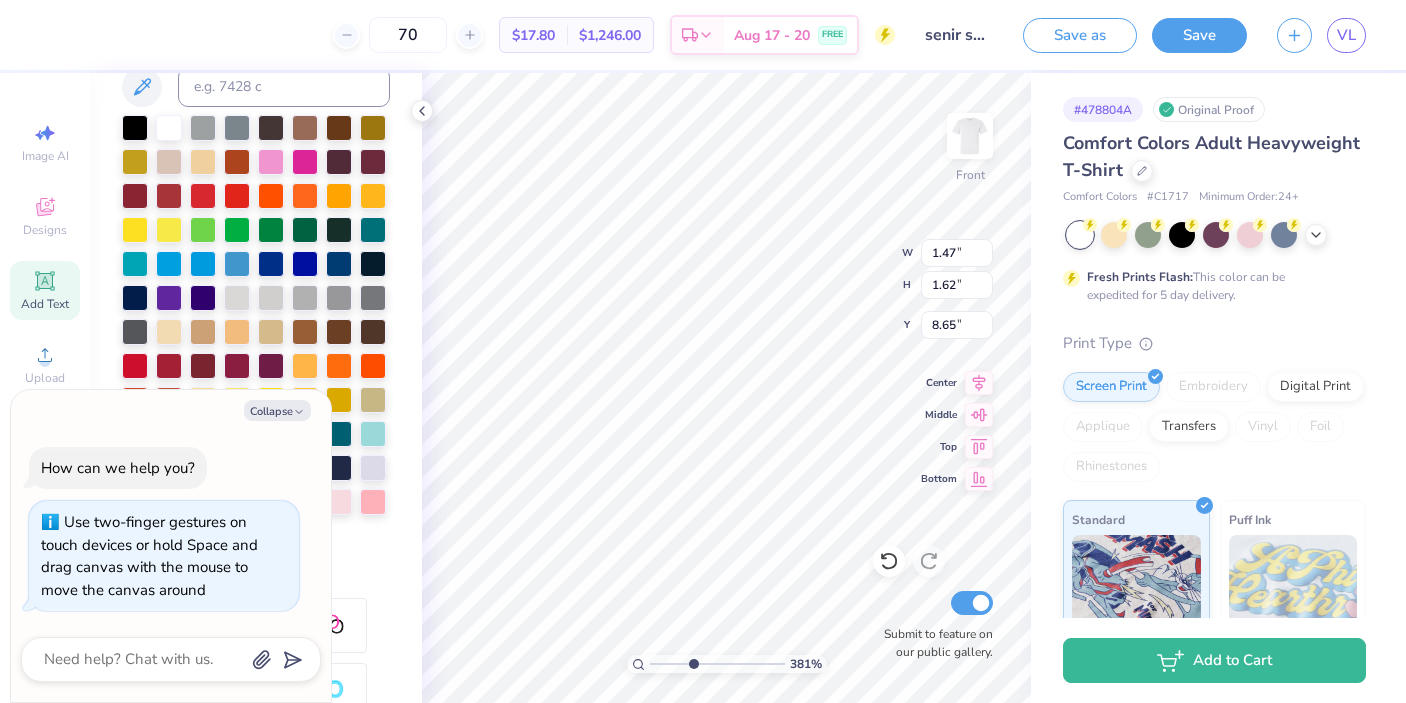 type on "3.93" 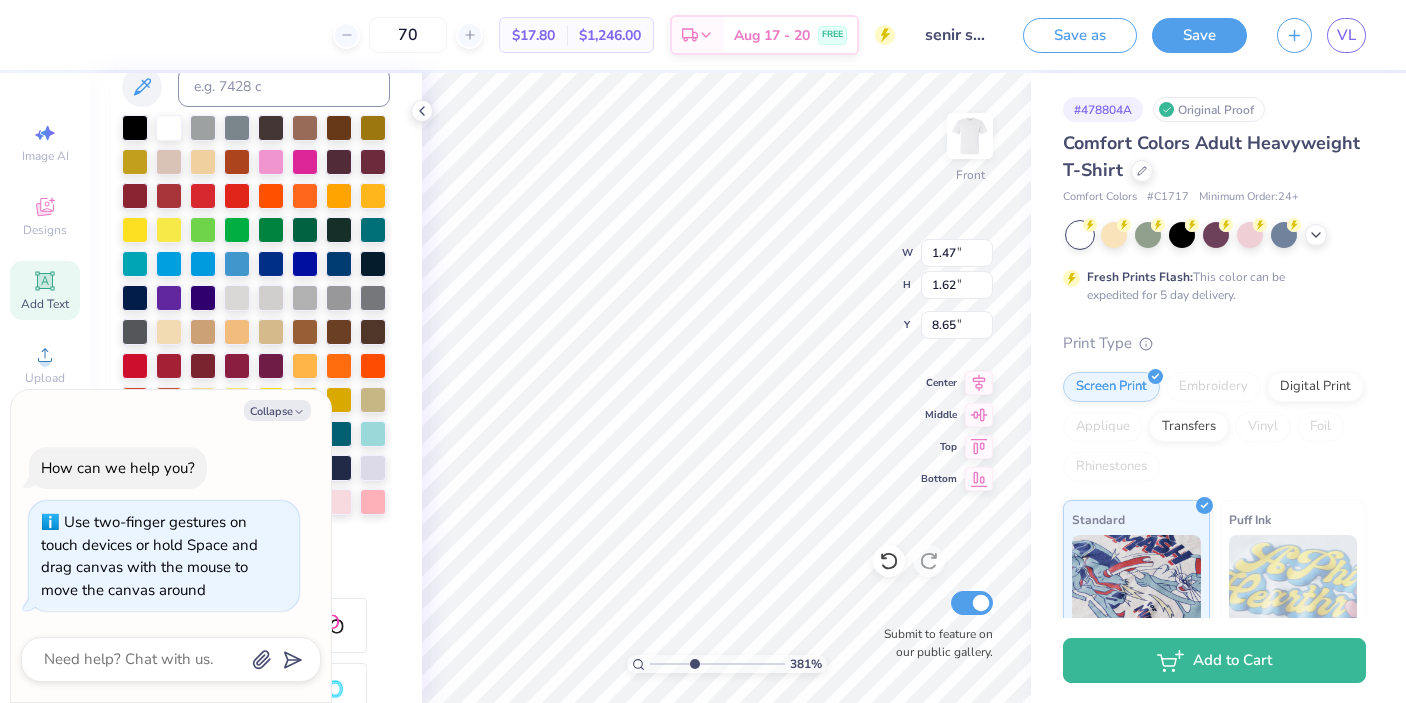 type on "3.95" 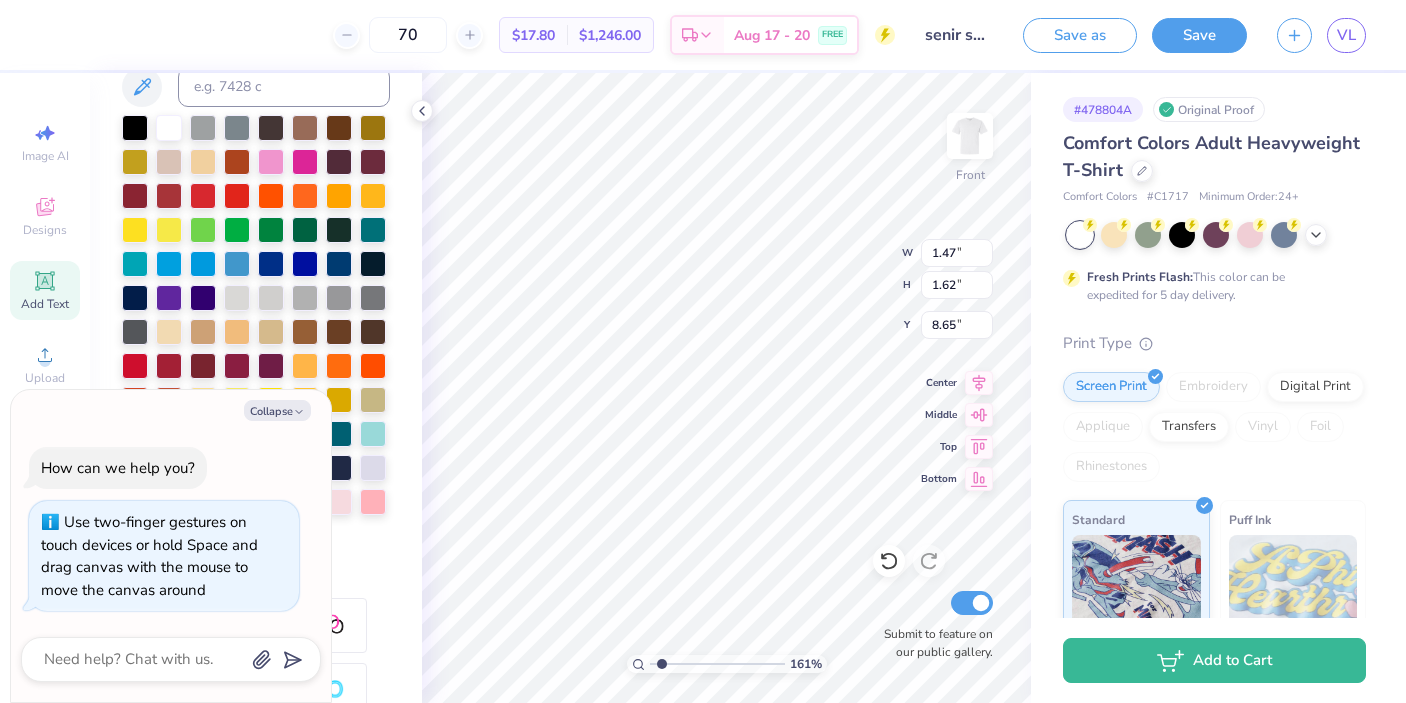 type on "1.55" 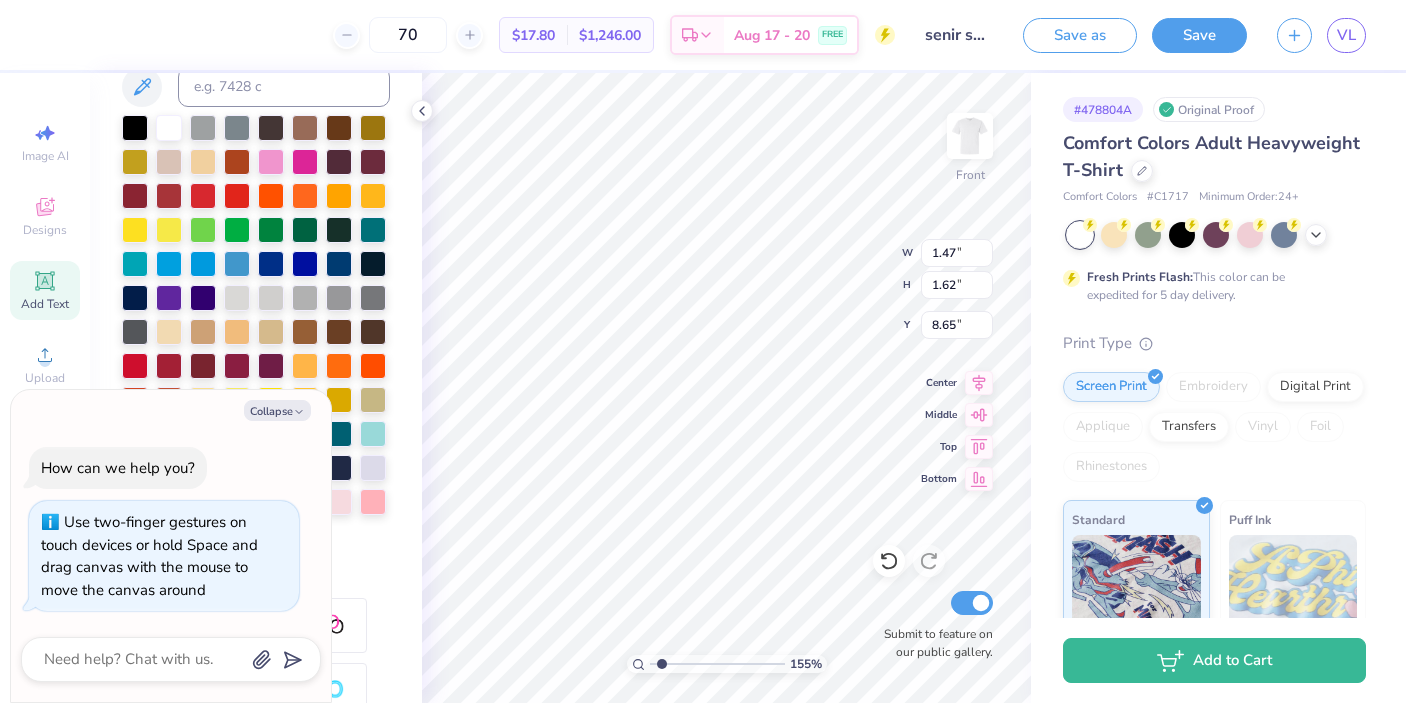 type on "x" 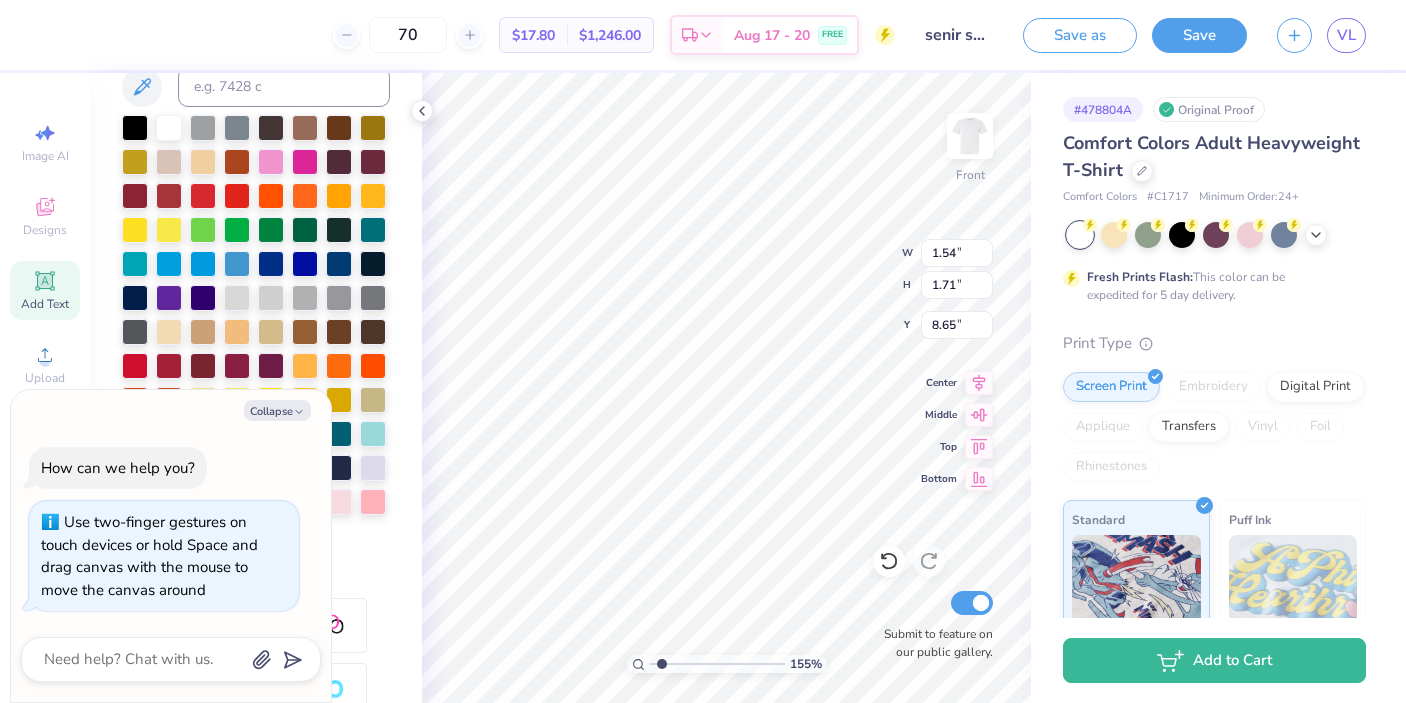 type on "1.54" 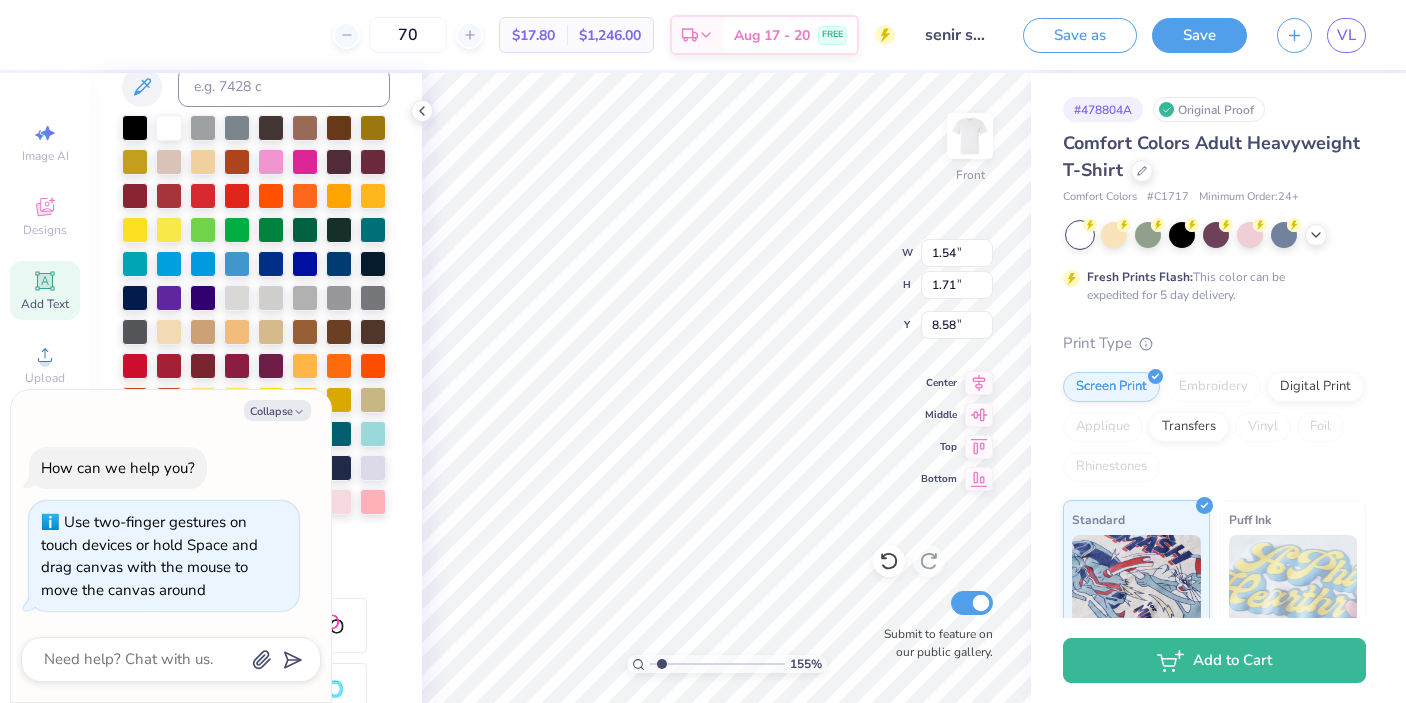type on "1.23" 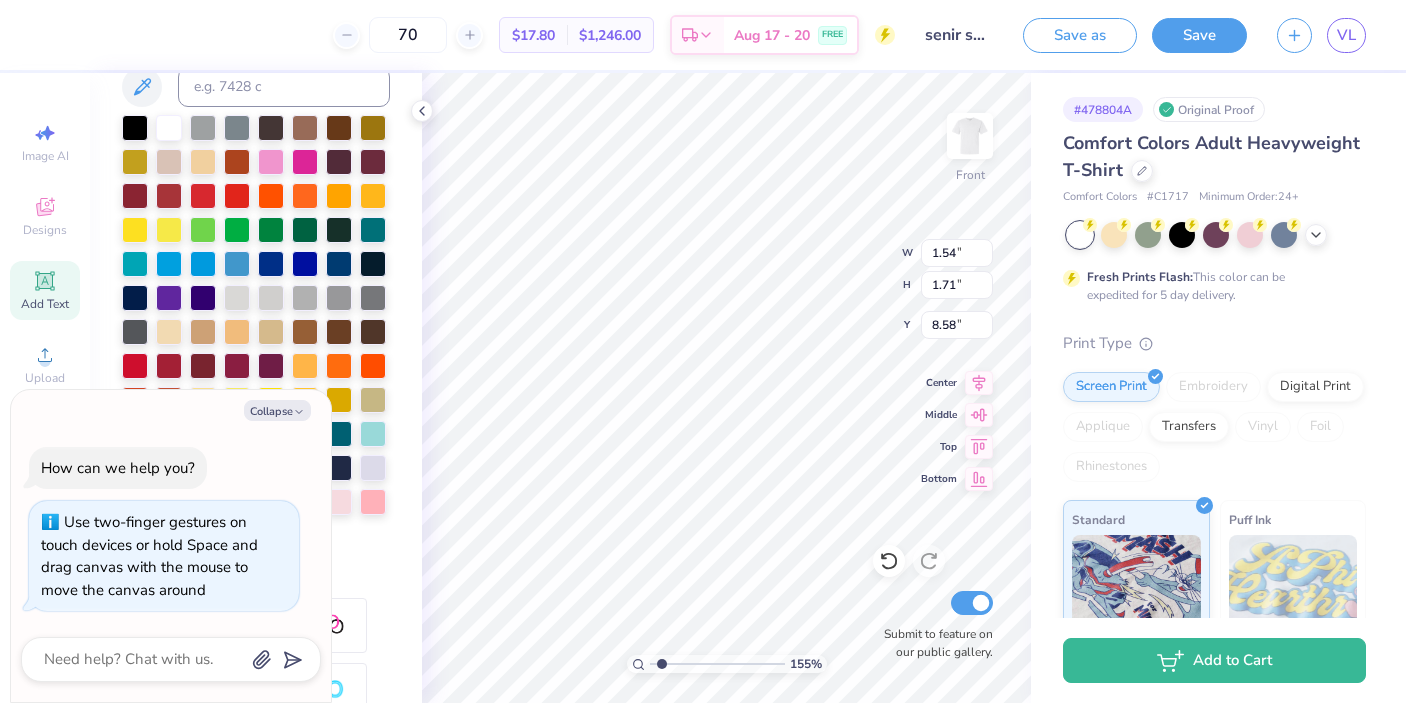 type on "1.81" 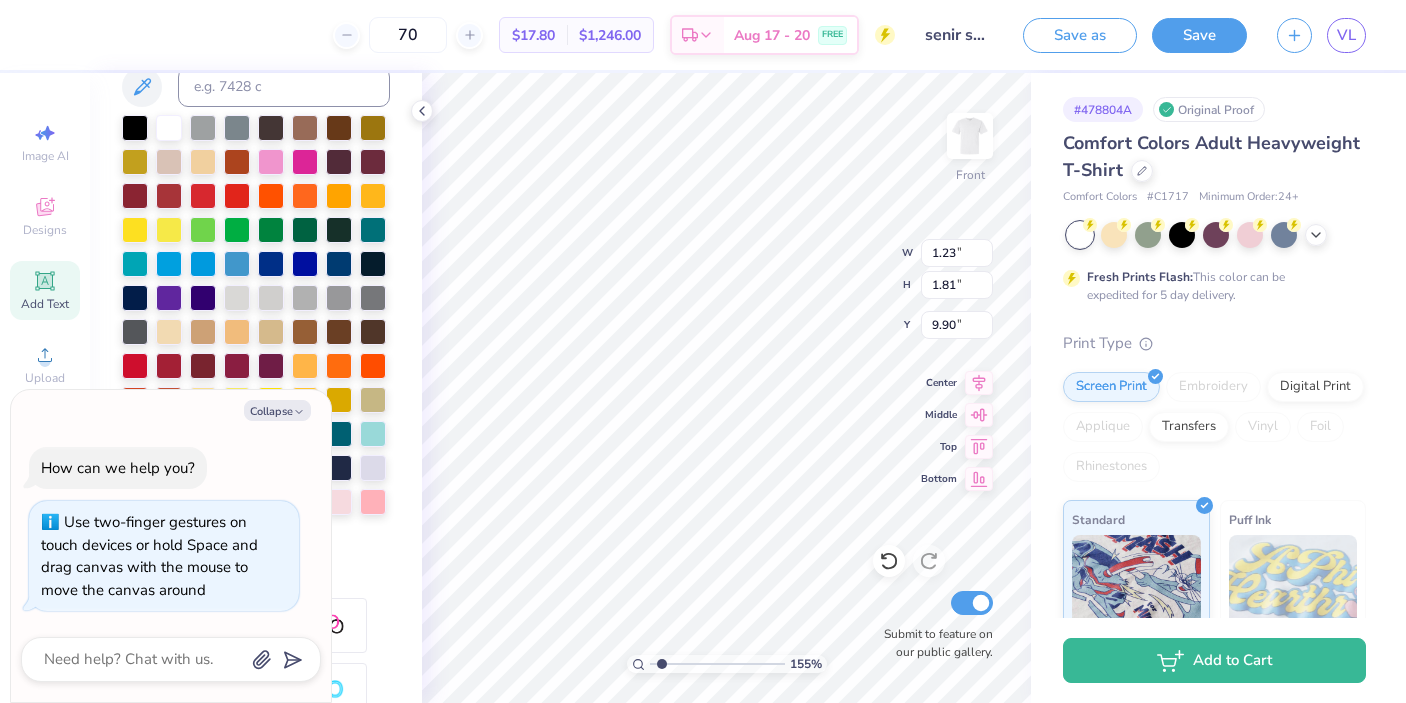 type on "x" 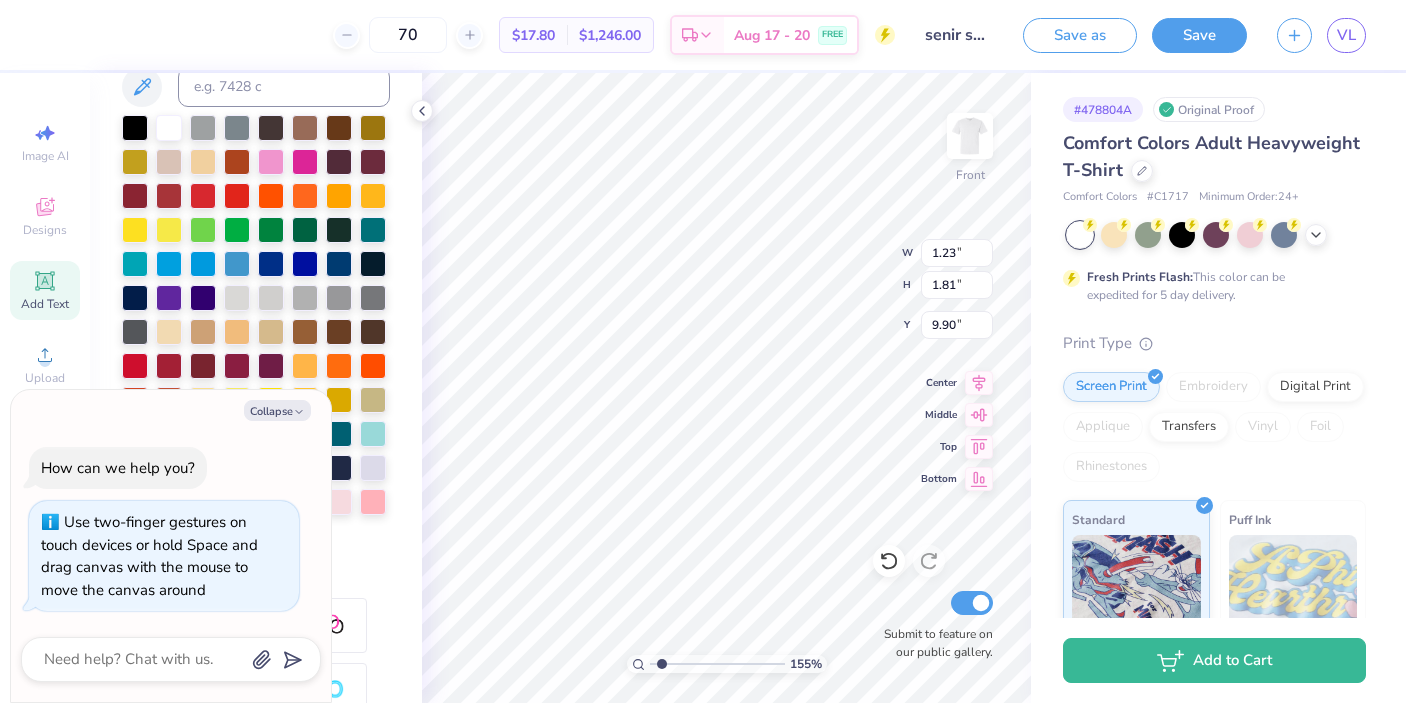 type on "8.60" 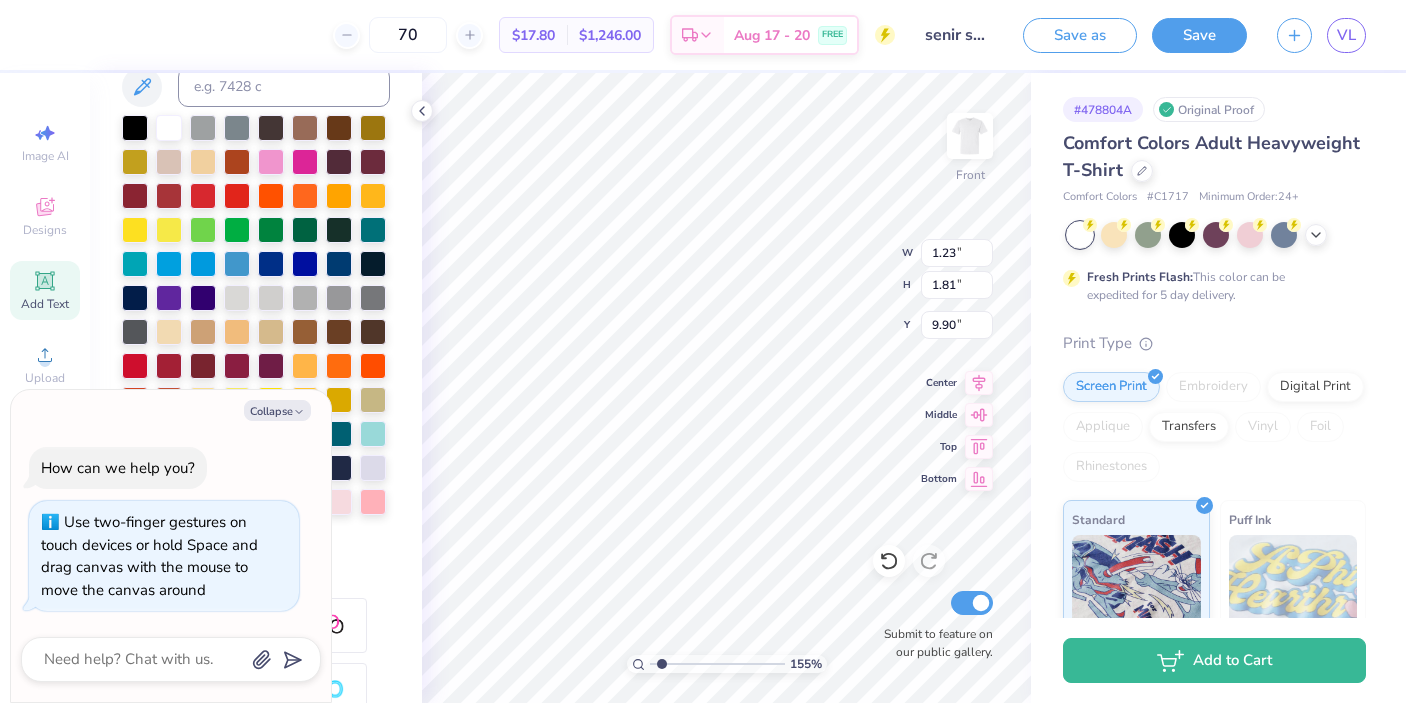 type on "x" 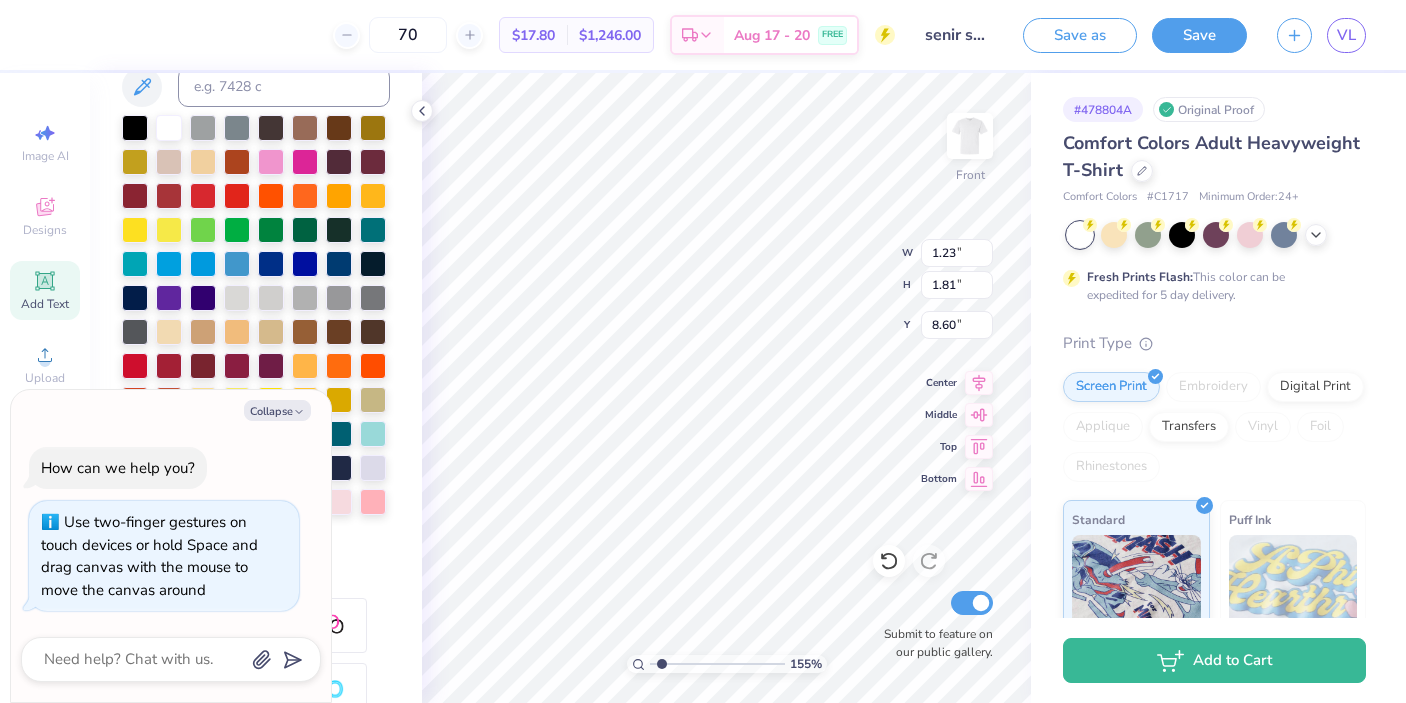 type on "1.55" 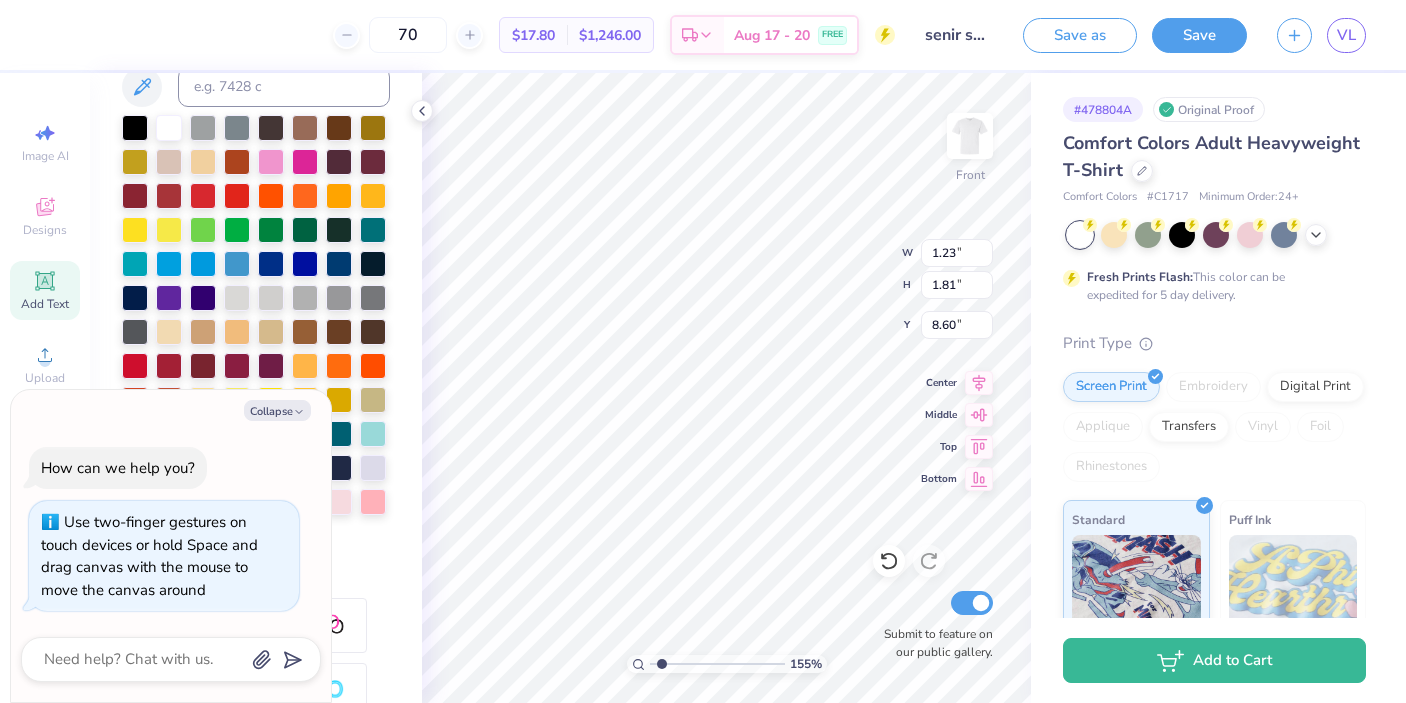 type on "13.22" 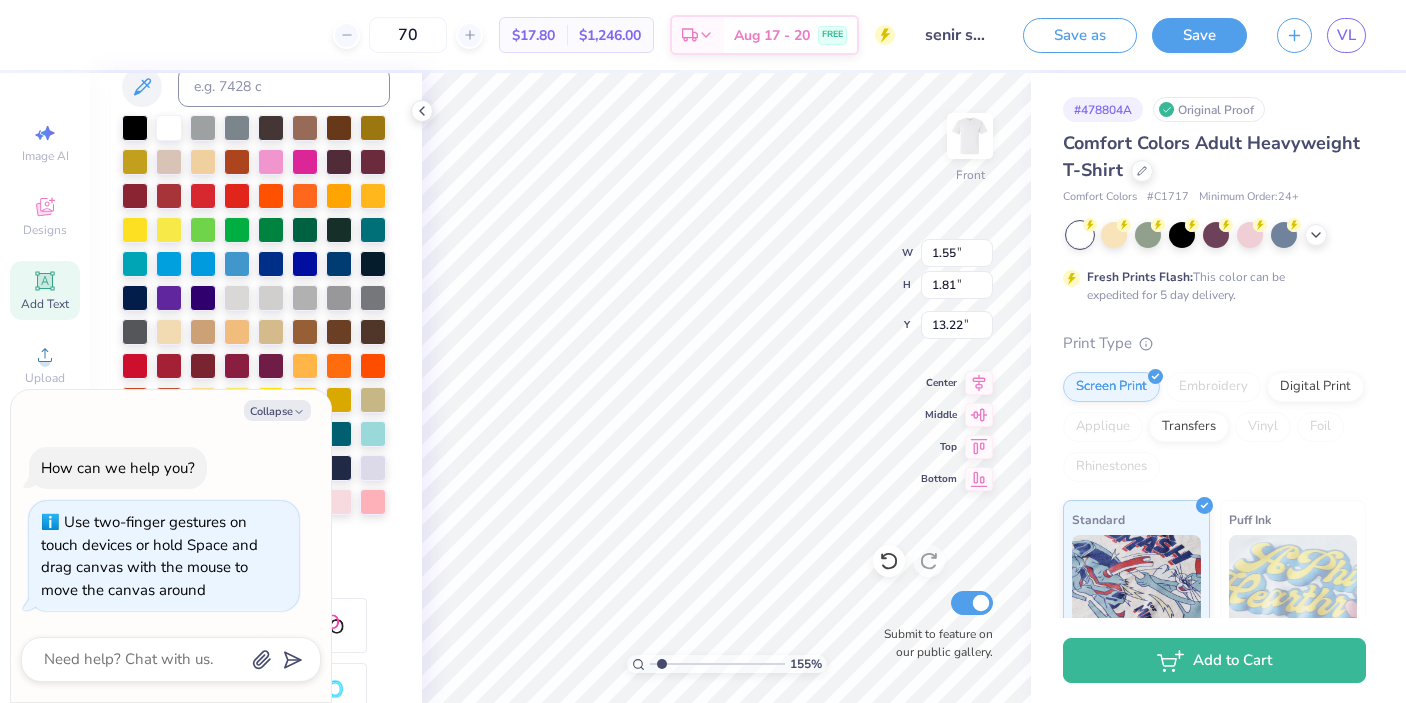 type on "1.30" 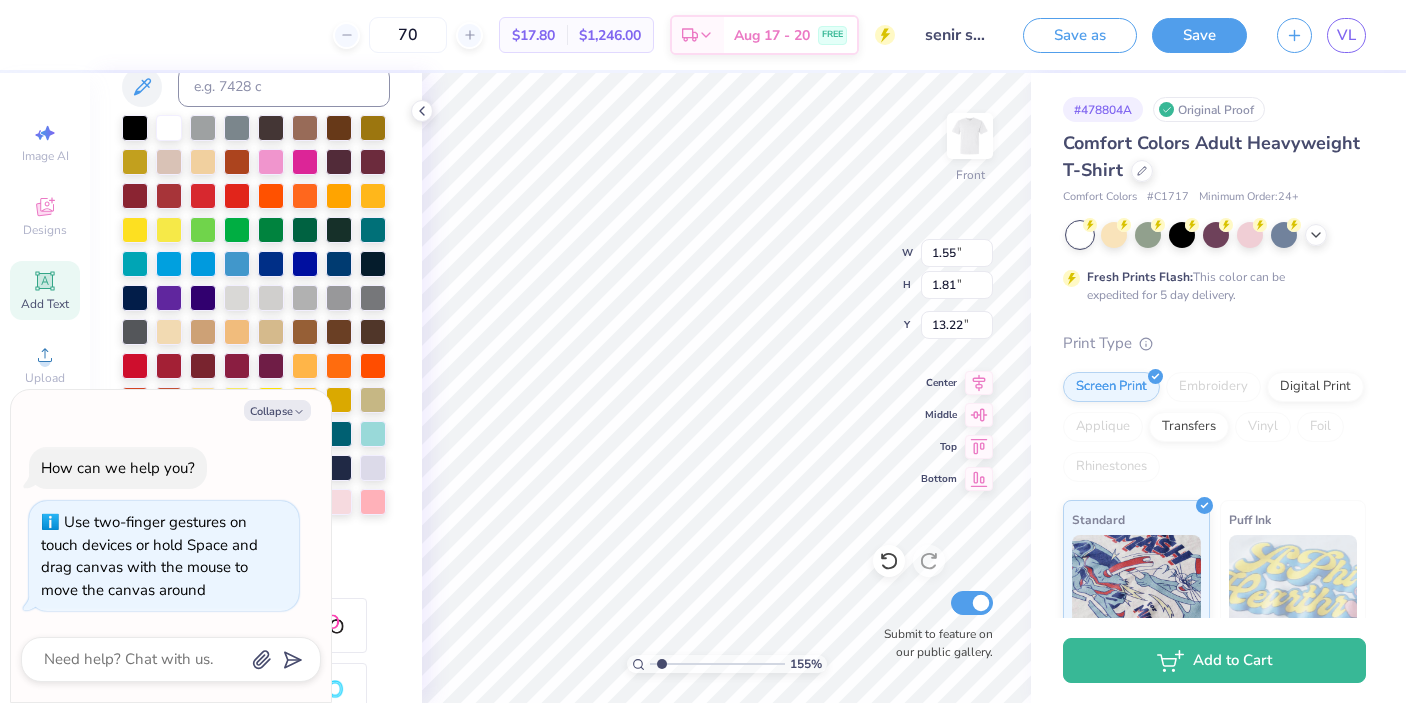 type on "1.78" 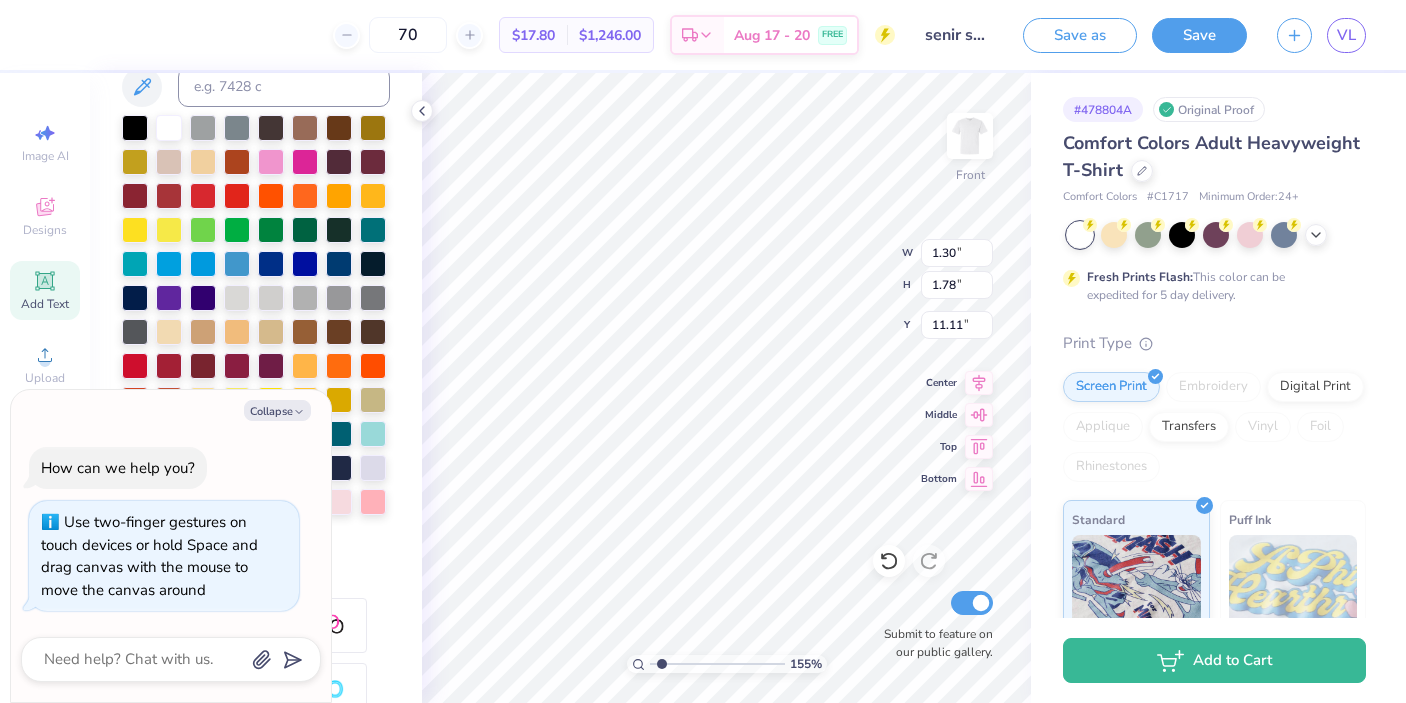 type on "1.14" 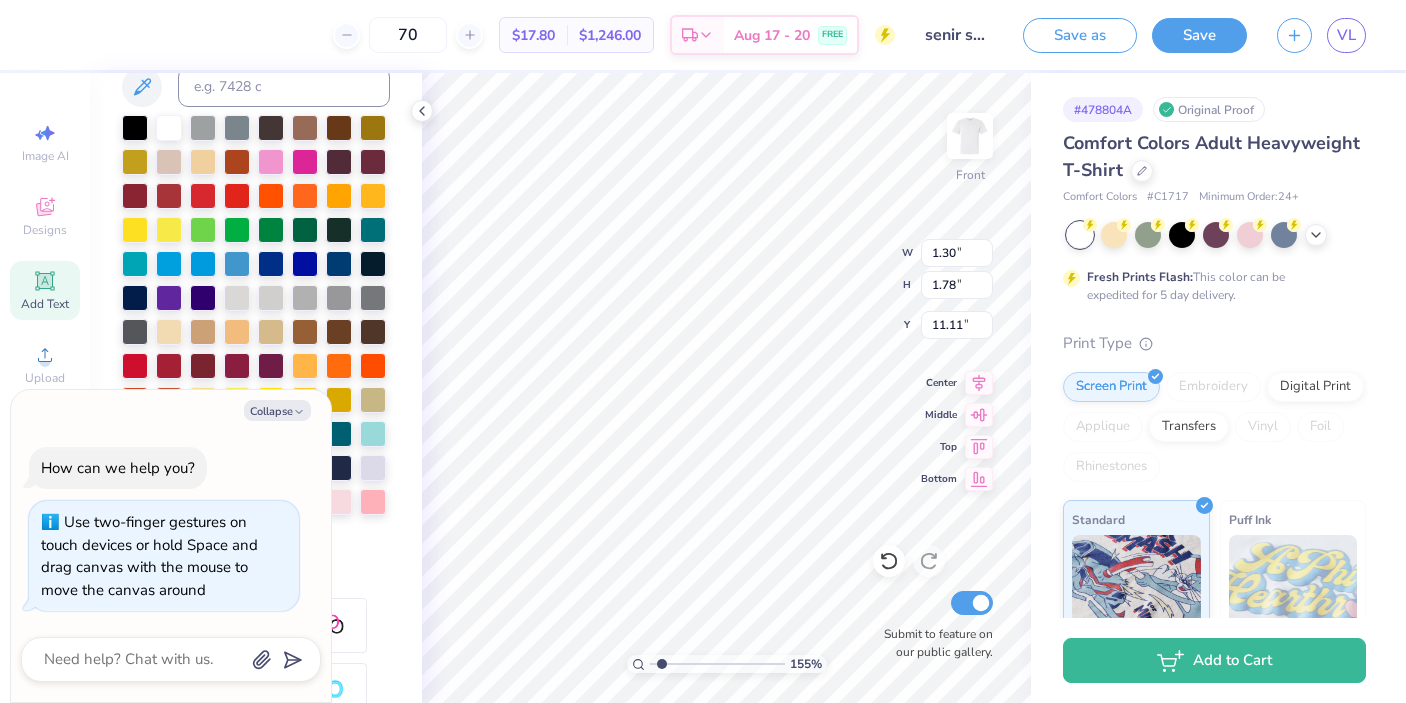 type 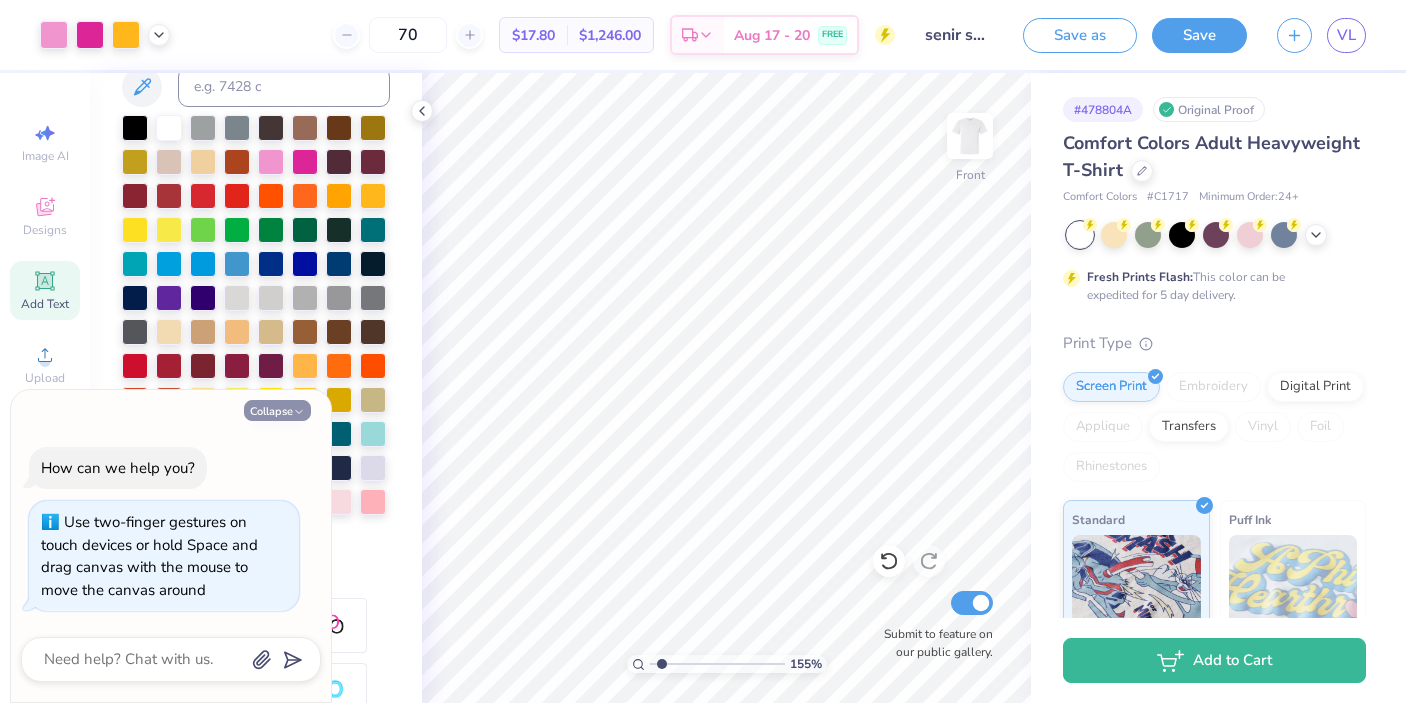 click 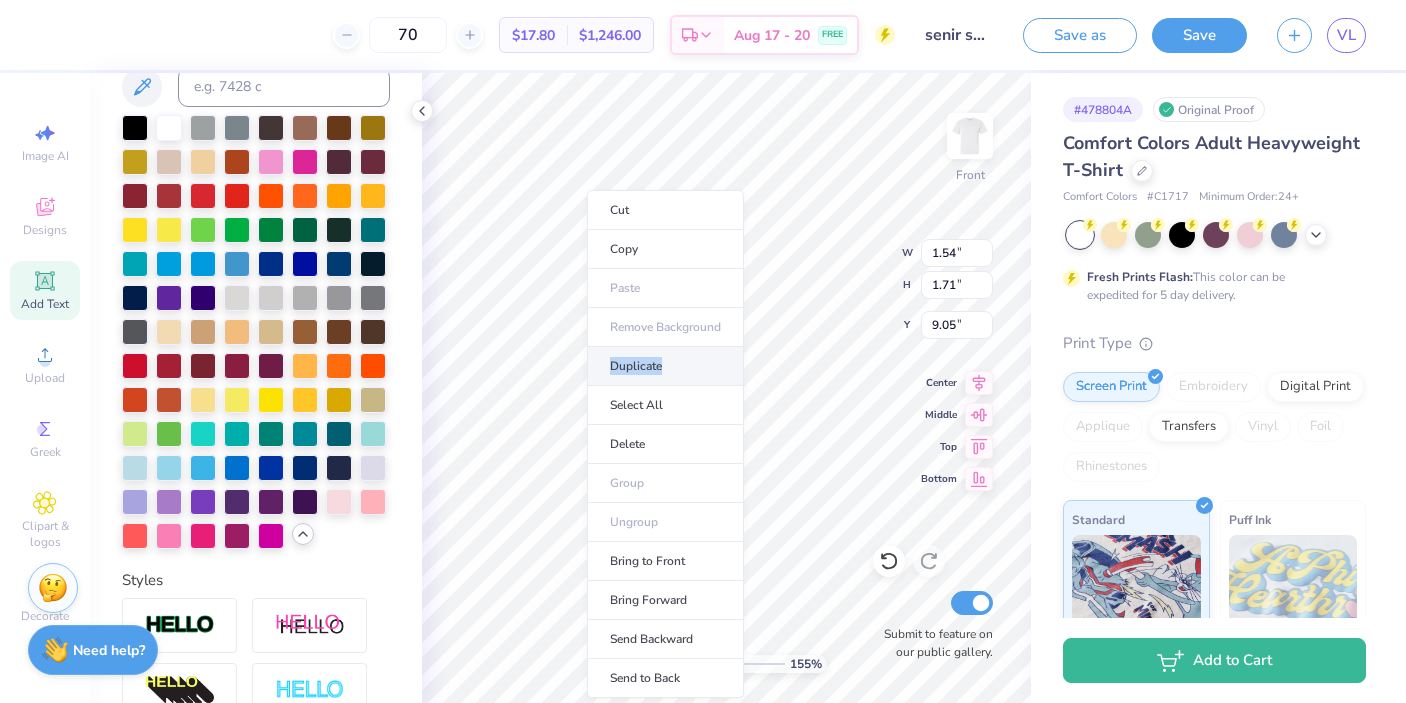 click on "Duplicate" at bounding box center [665, 366] 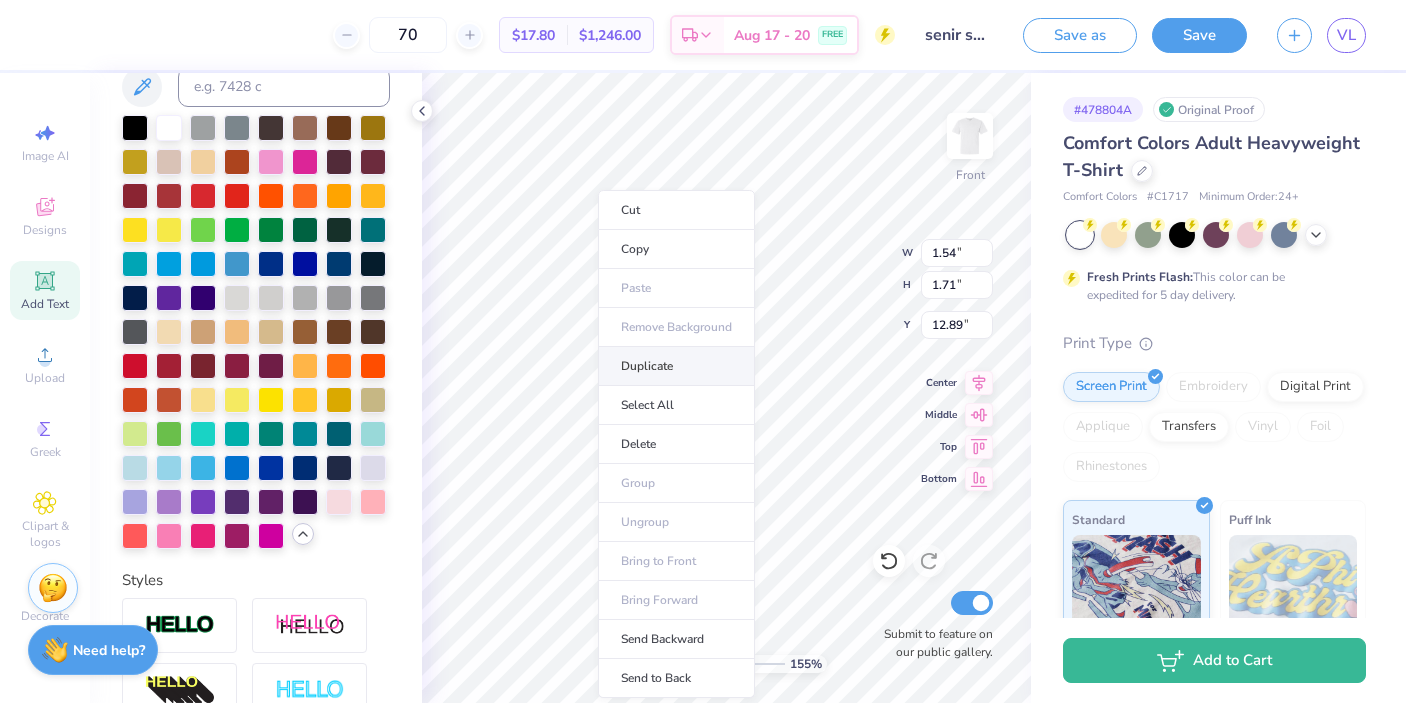 click on "Duplicate" at bounding box center [676, 366] 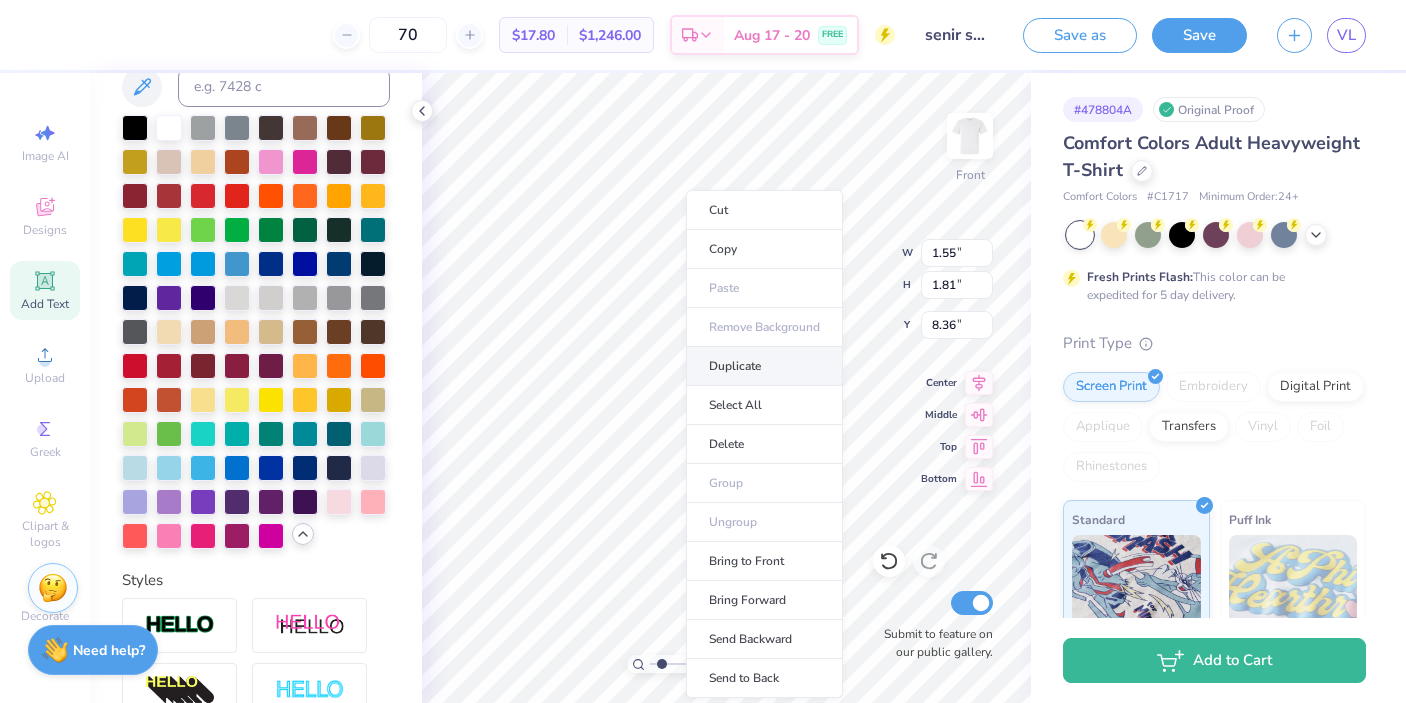 click on "Duplicate" at bounding box center (764, 366) 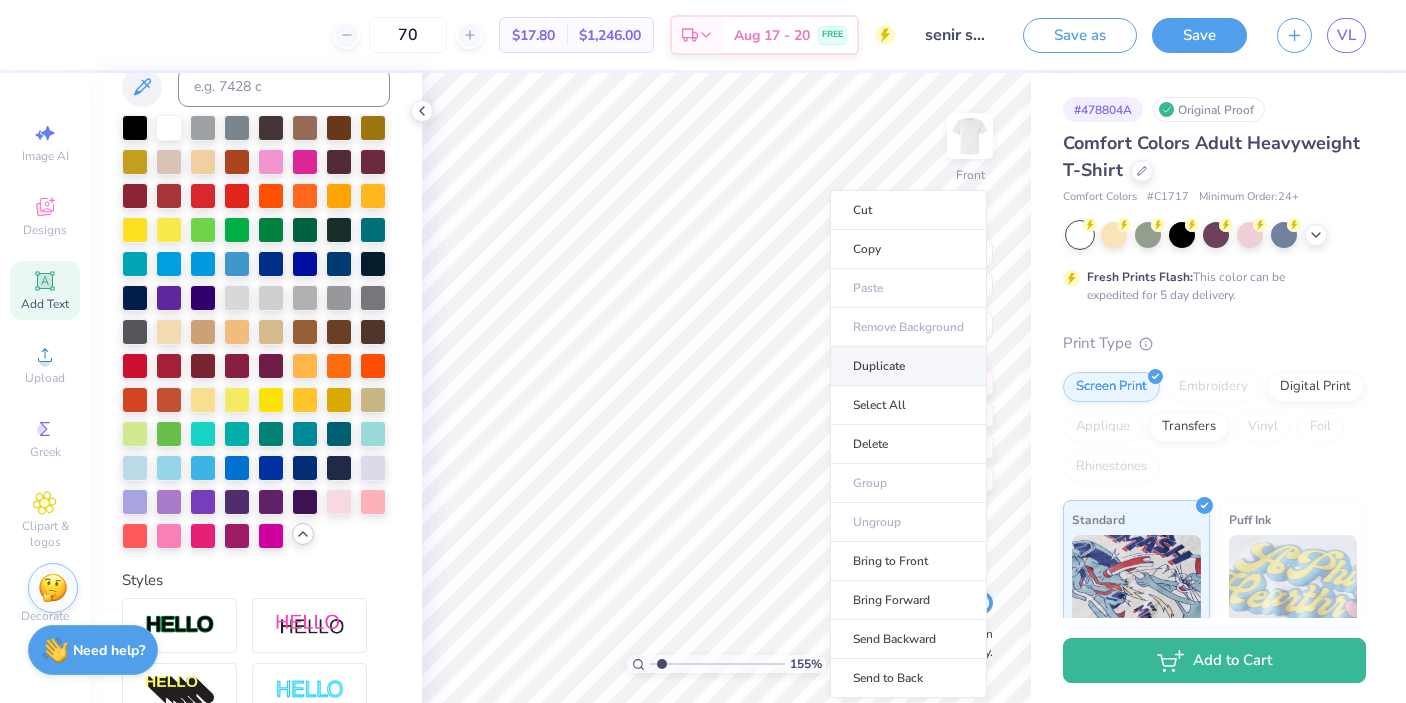 click on "Duplicate" at bounding box center [908, 366] 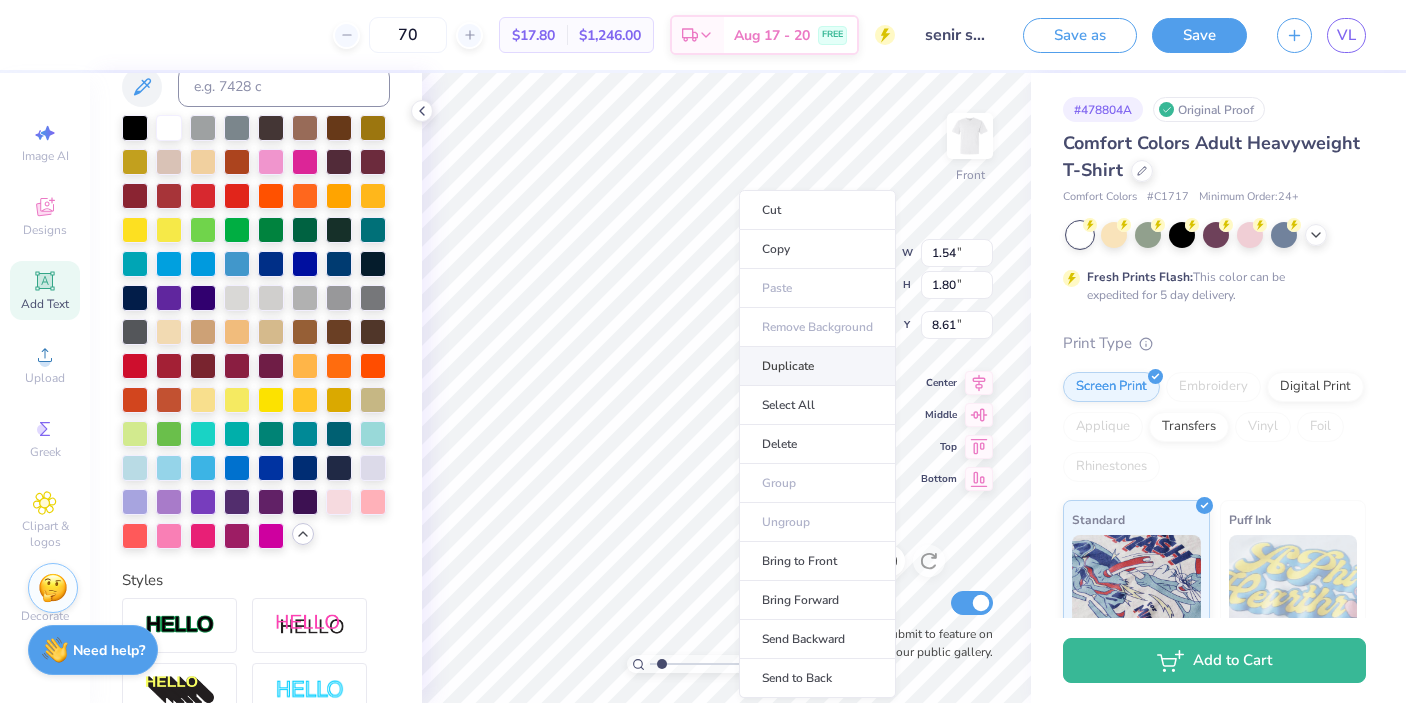 click on "Duplicate" at bounding box center [817, 366] 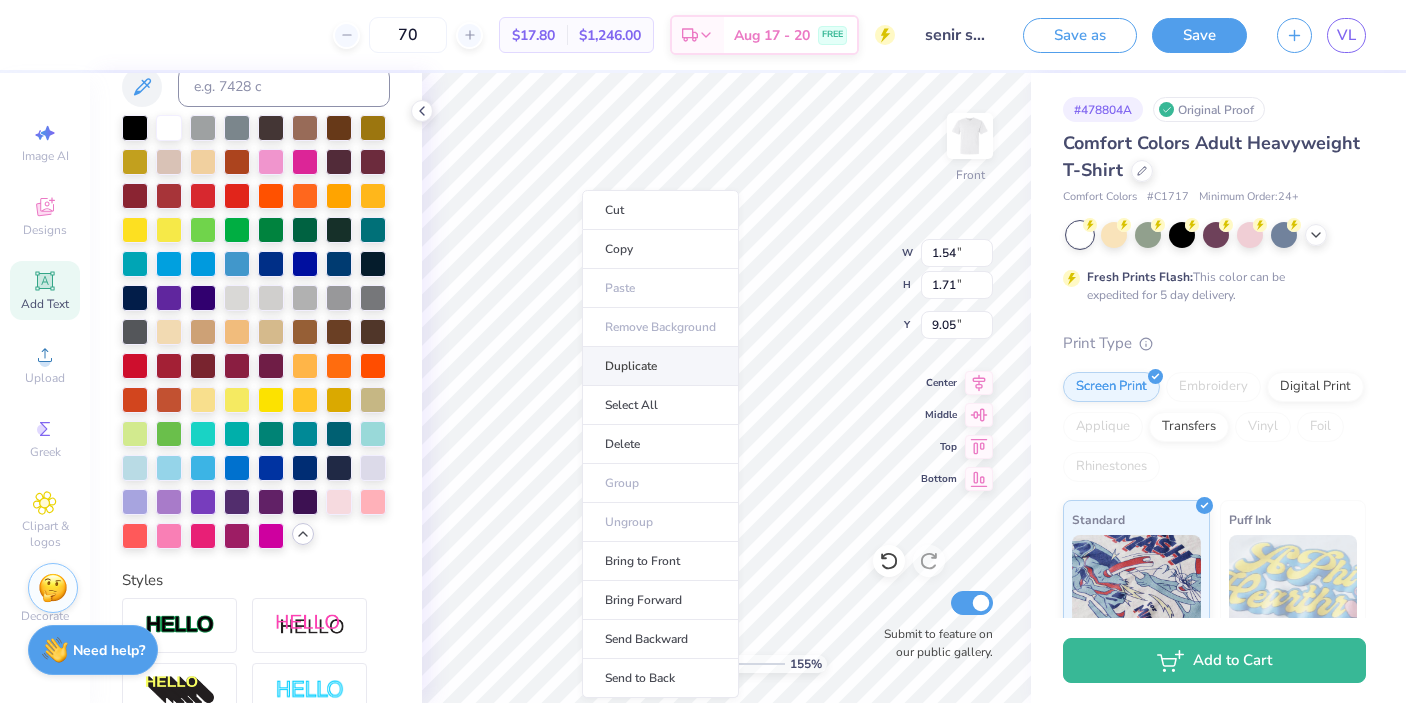 click on "Duplicate" at bounding box center (660, 366) 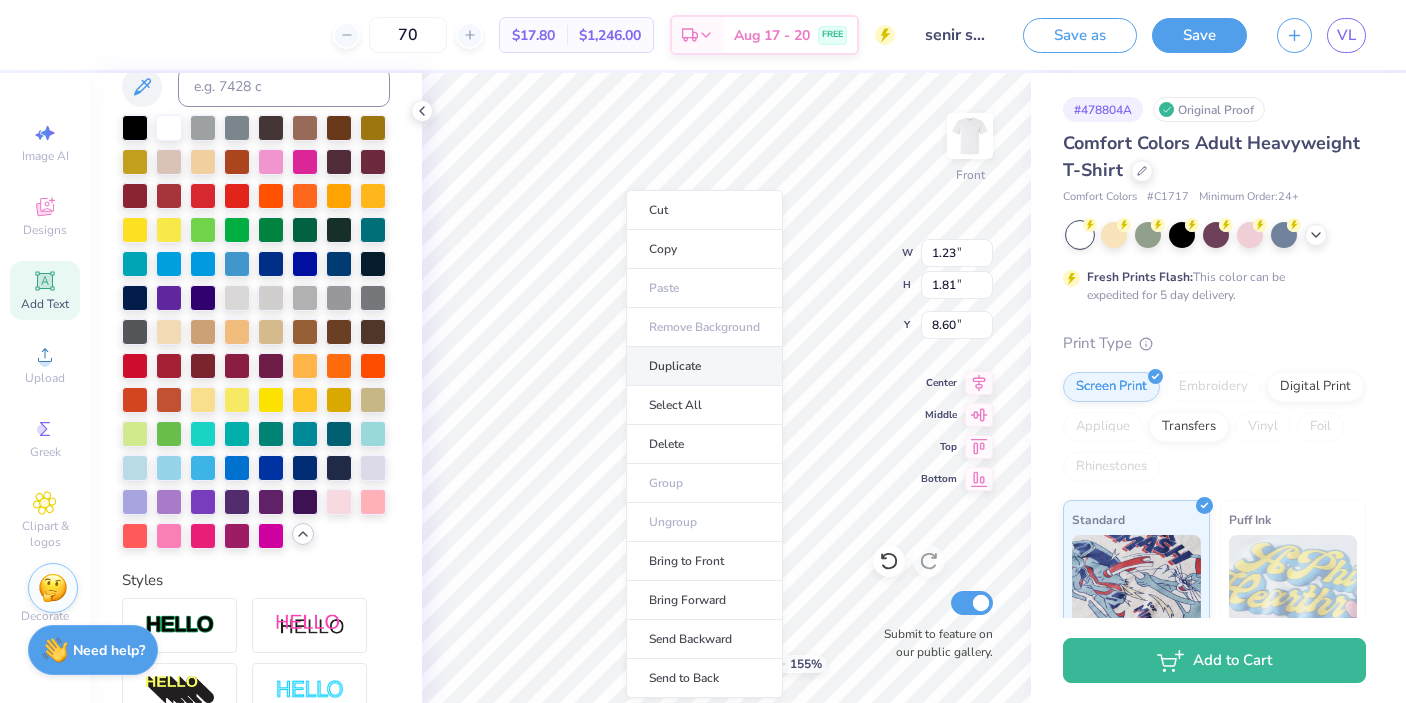 click on "Duplicate" at bounding box center [704, 366] 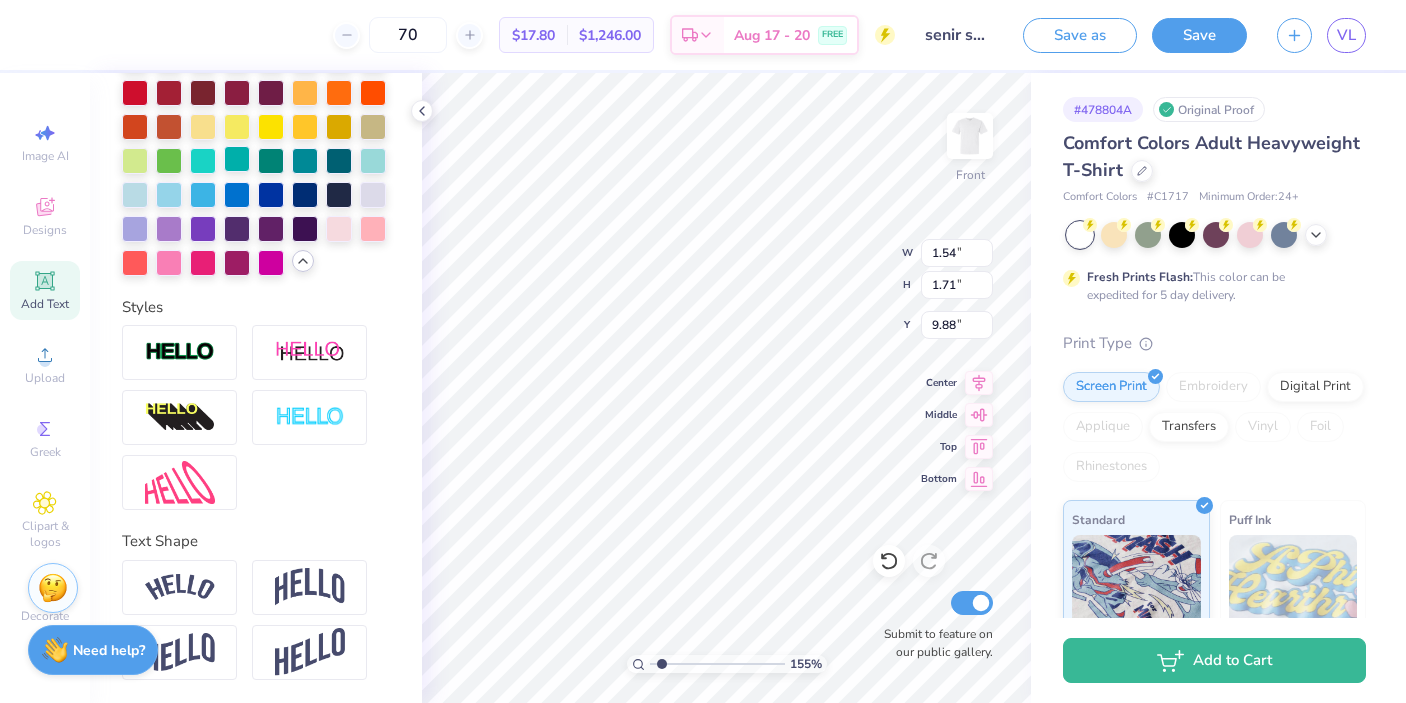scroll, scrollTop: 0, scrollLeft: 0, axis: both 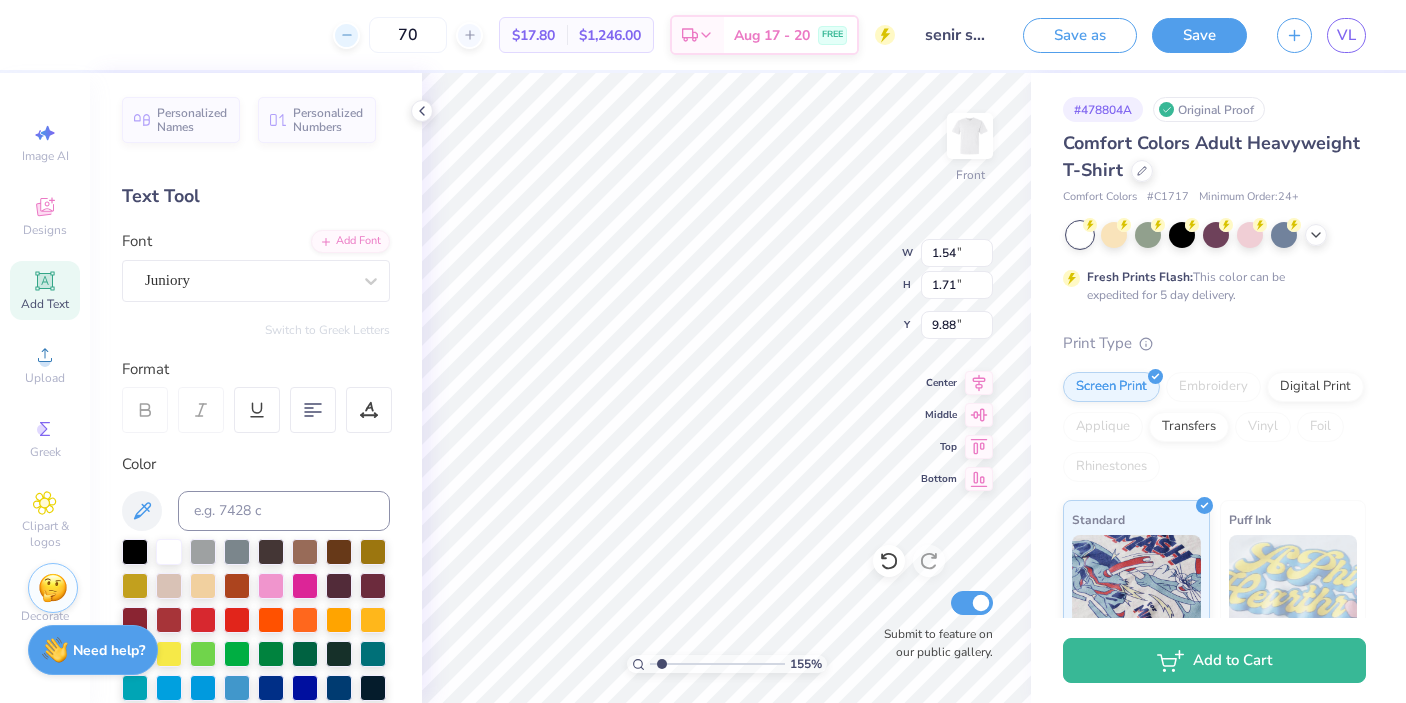click at bounding box center (346, 35) 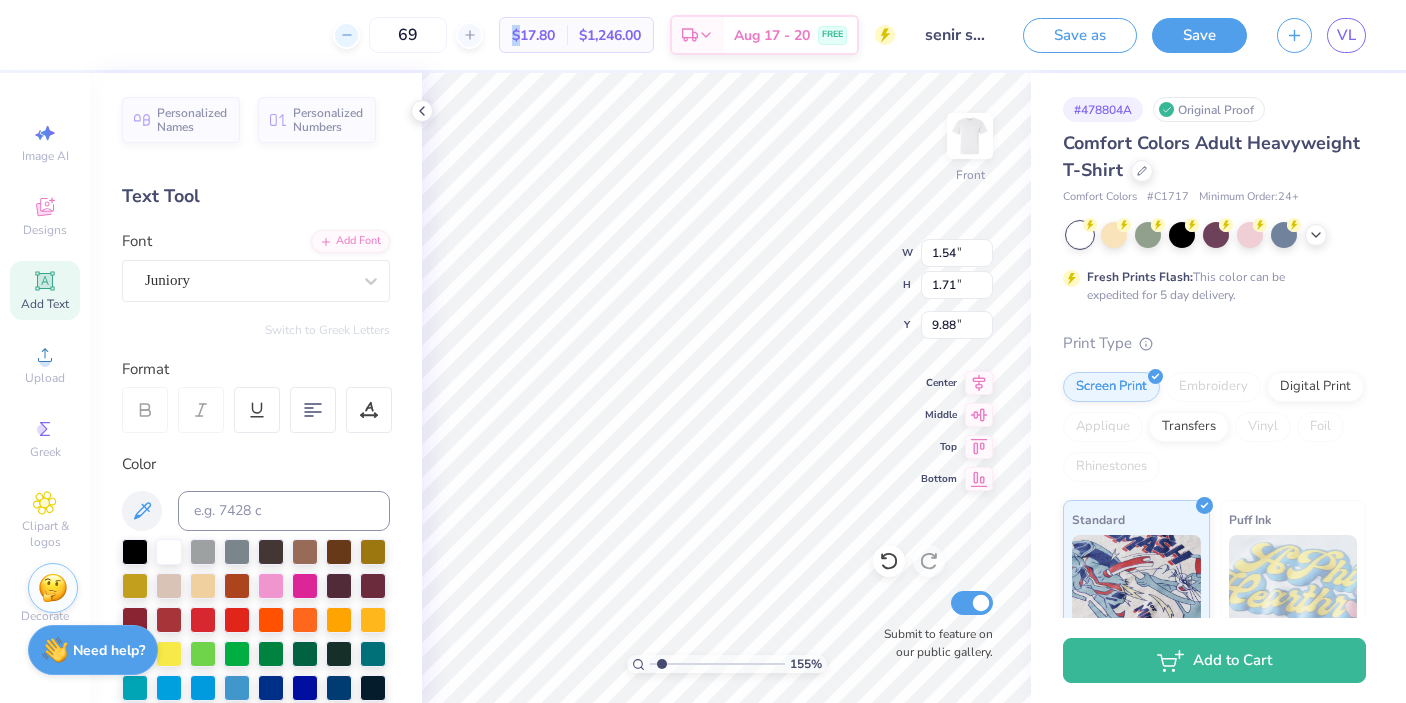click at bounding box center [346, 35] 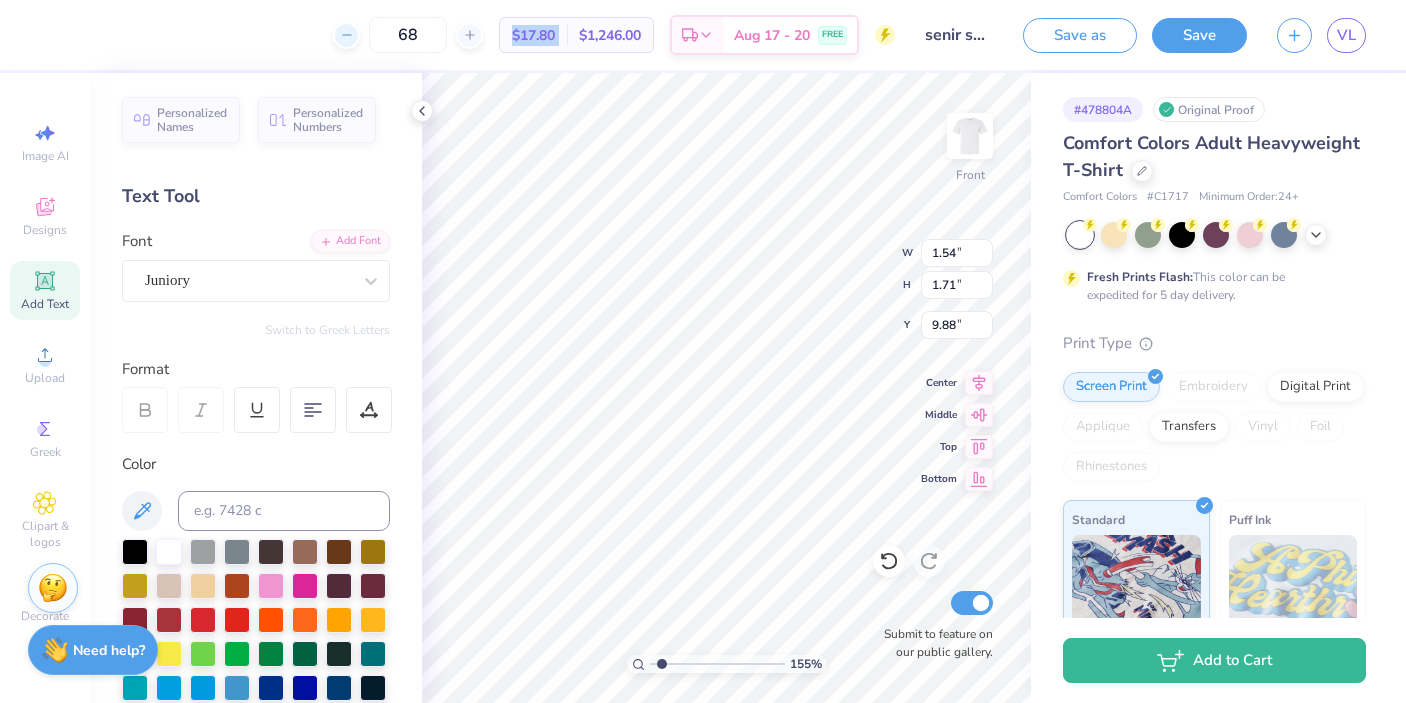 click at bounding box center [346, 35] 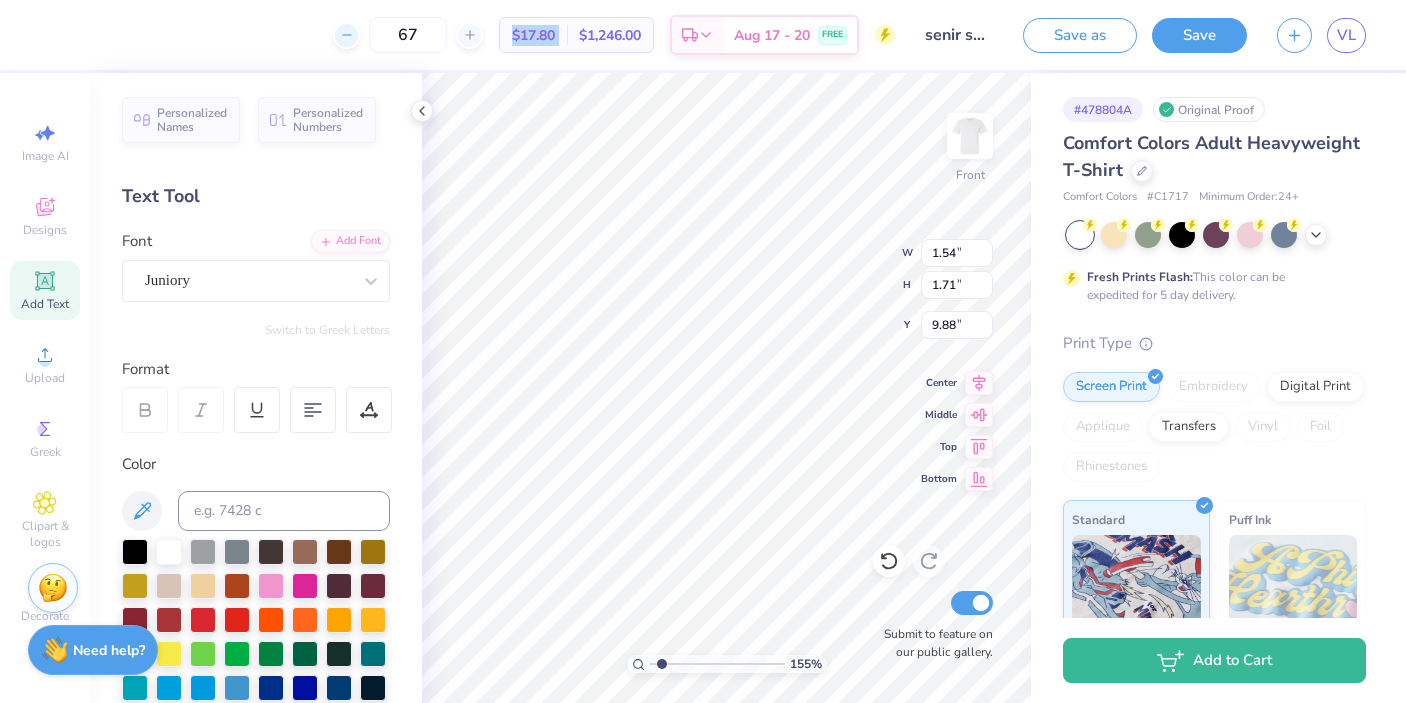 click at bounding box center [346, 35] 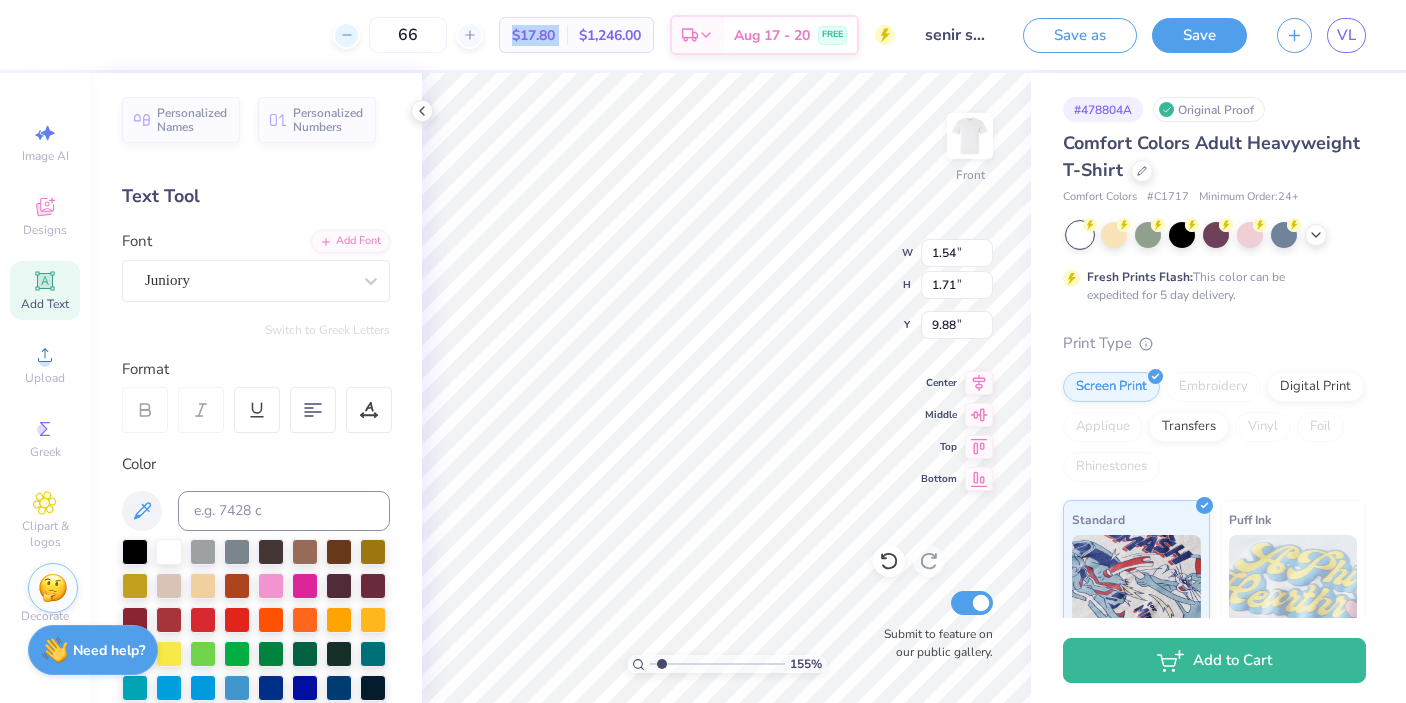 click at bounding box center [346, 35] 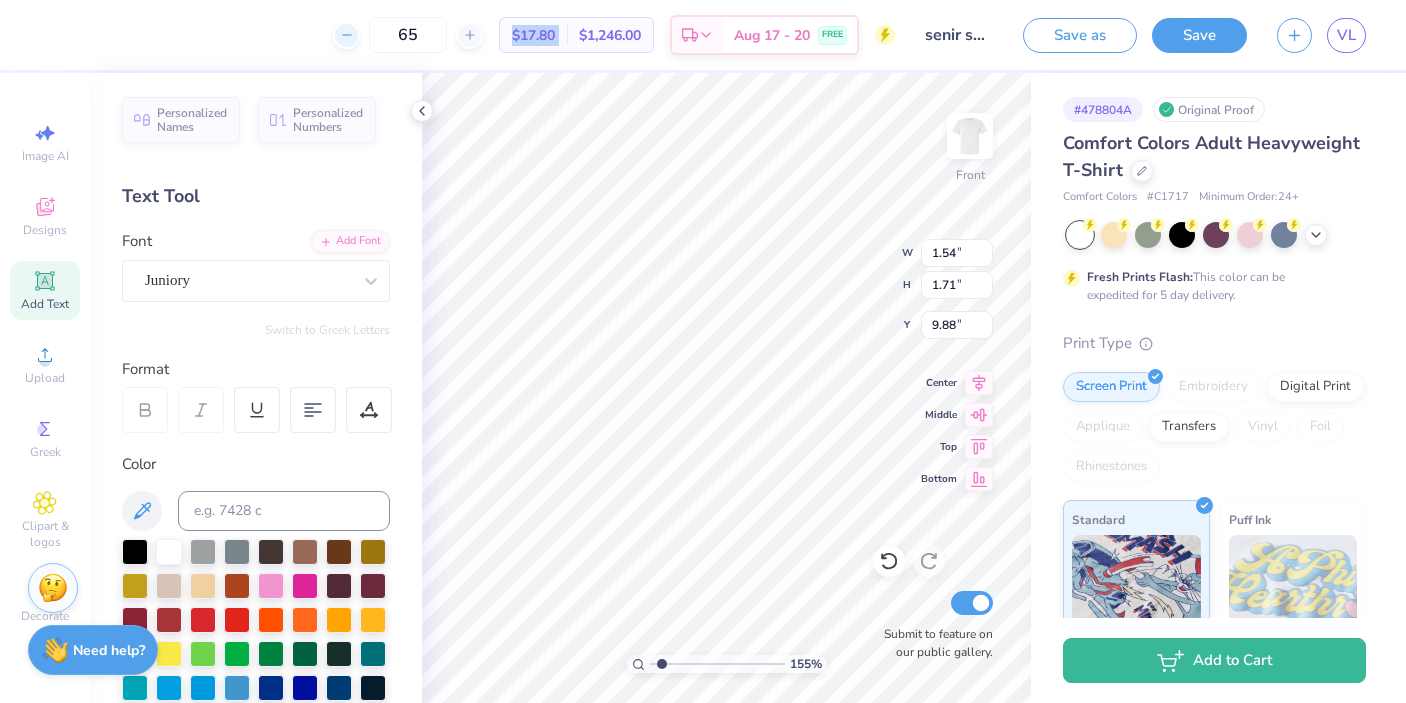 click at bounding box center [346, 35] 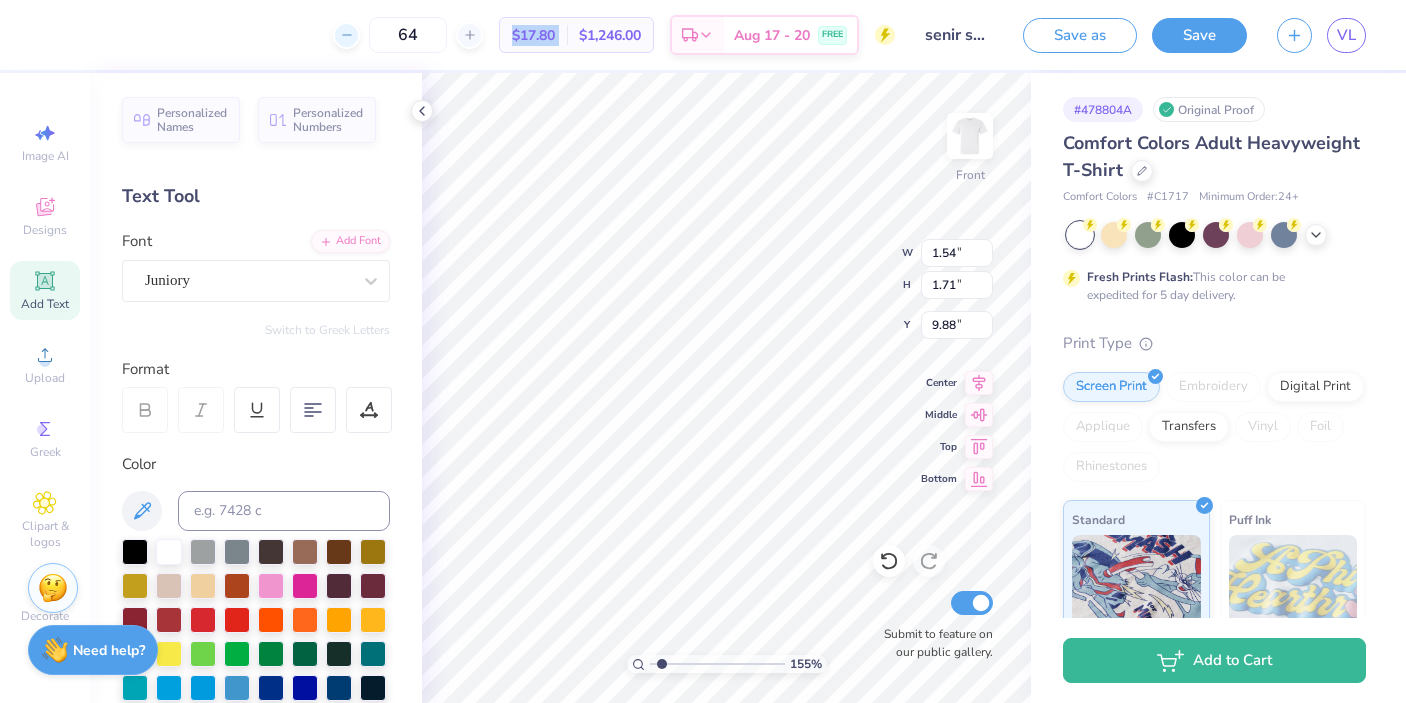 click at bounding box center [346, 35] 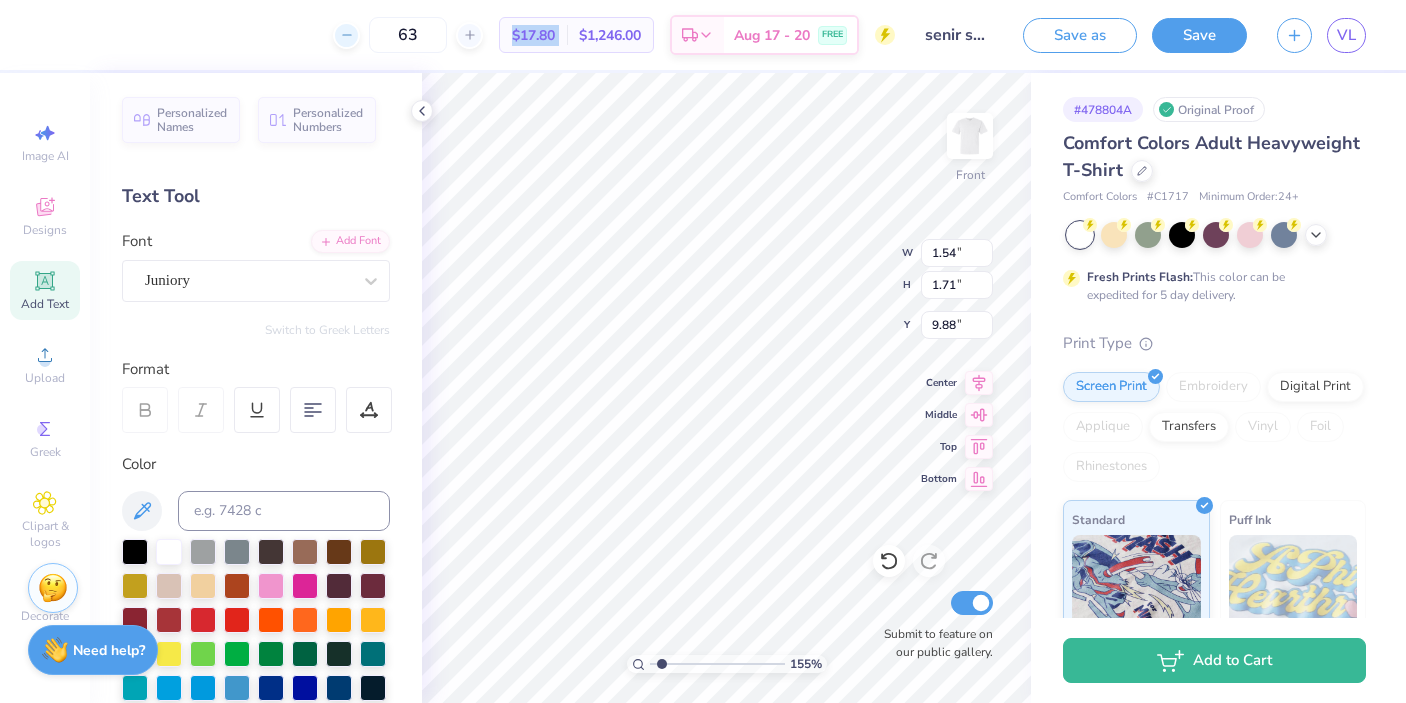 click at bounding box center [346, 35] 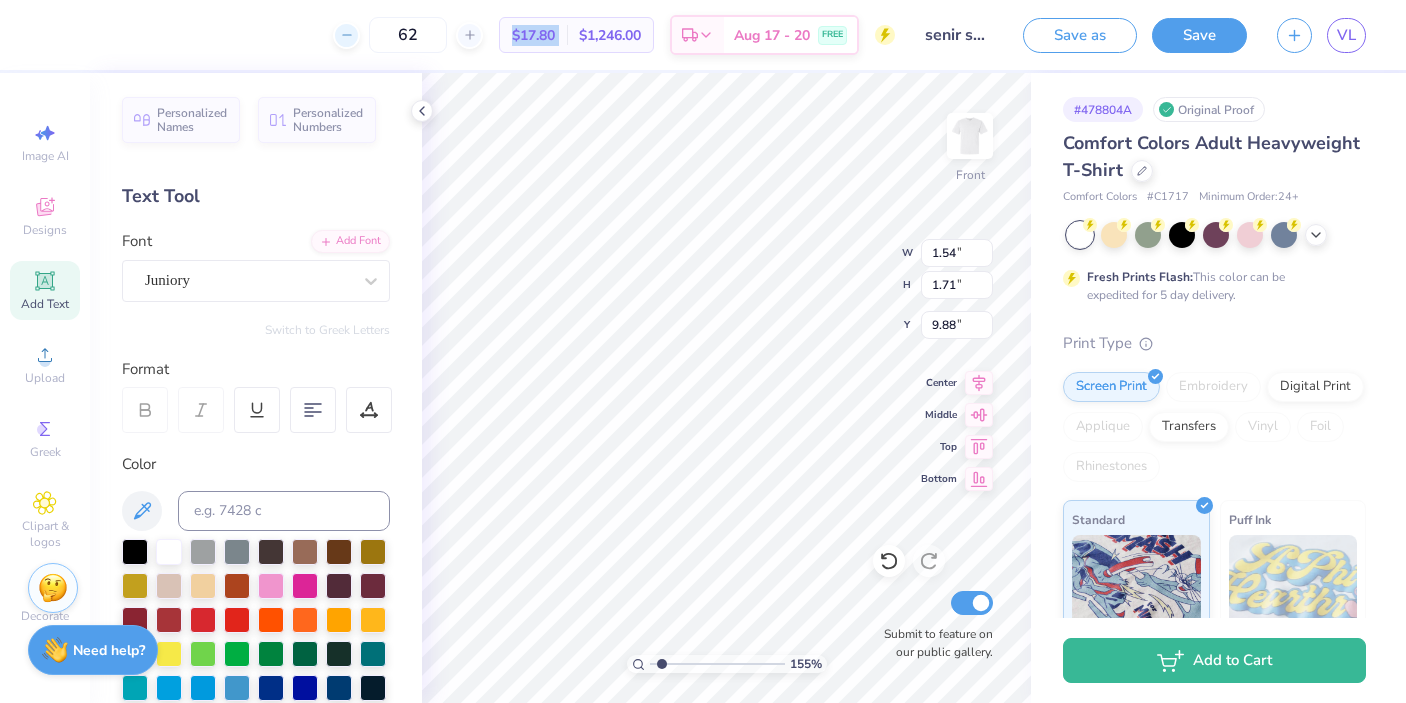 click at bounding box center [346, 35] 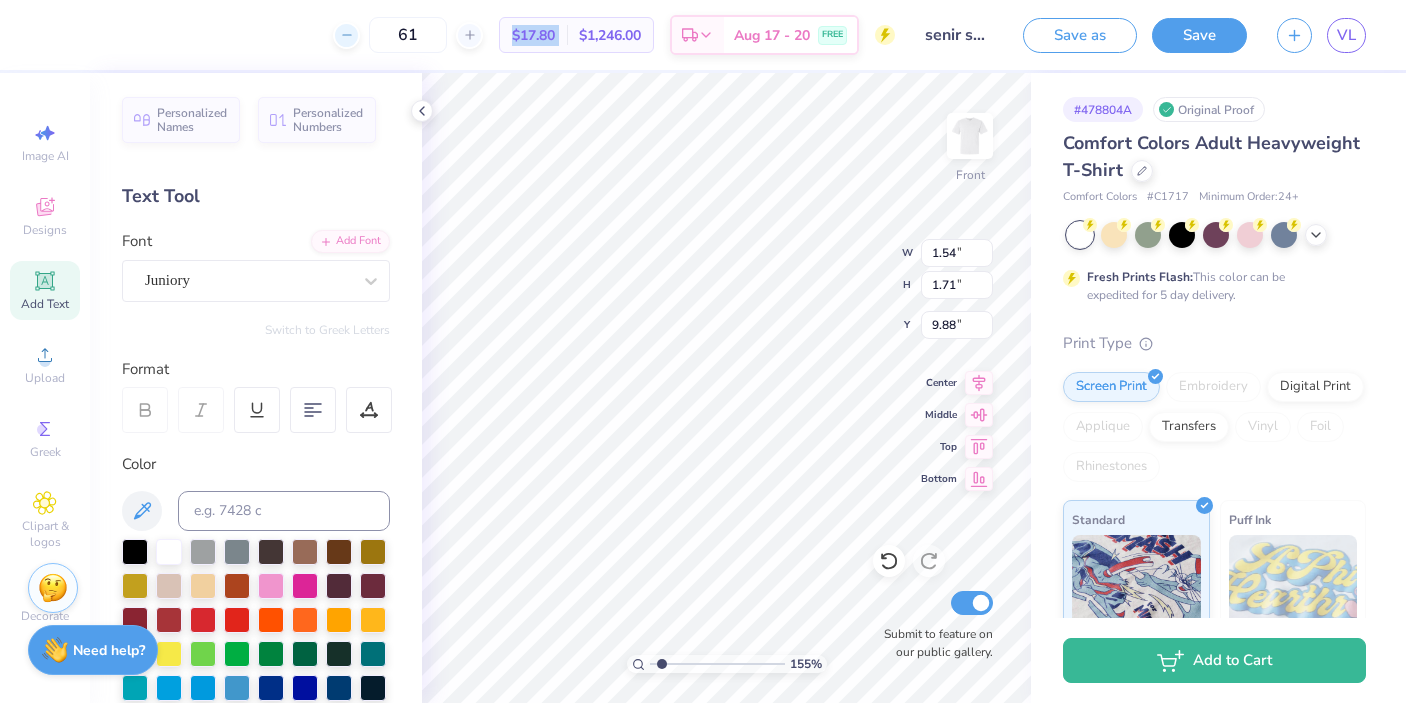 click at bounding box center [346, 35] 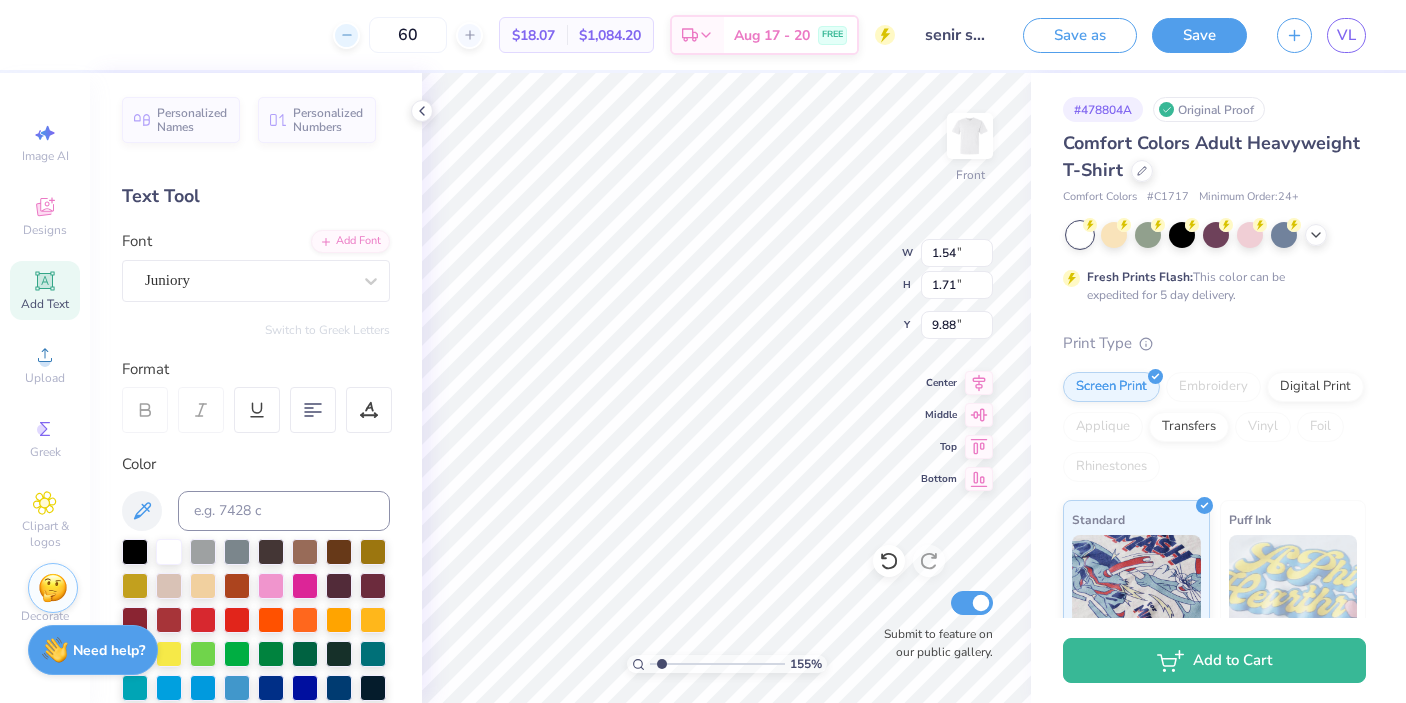 click at bounding box center (346, 35) 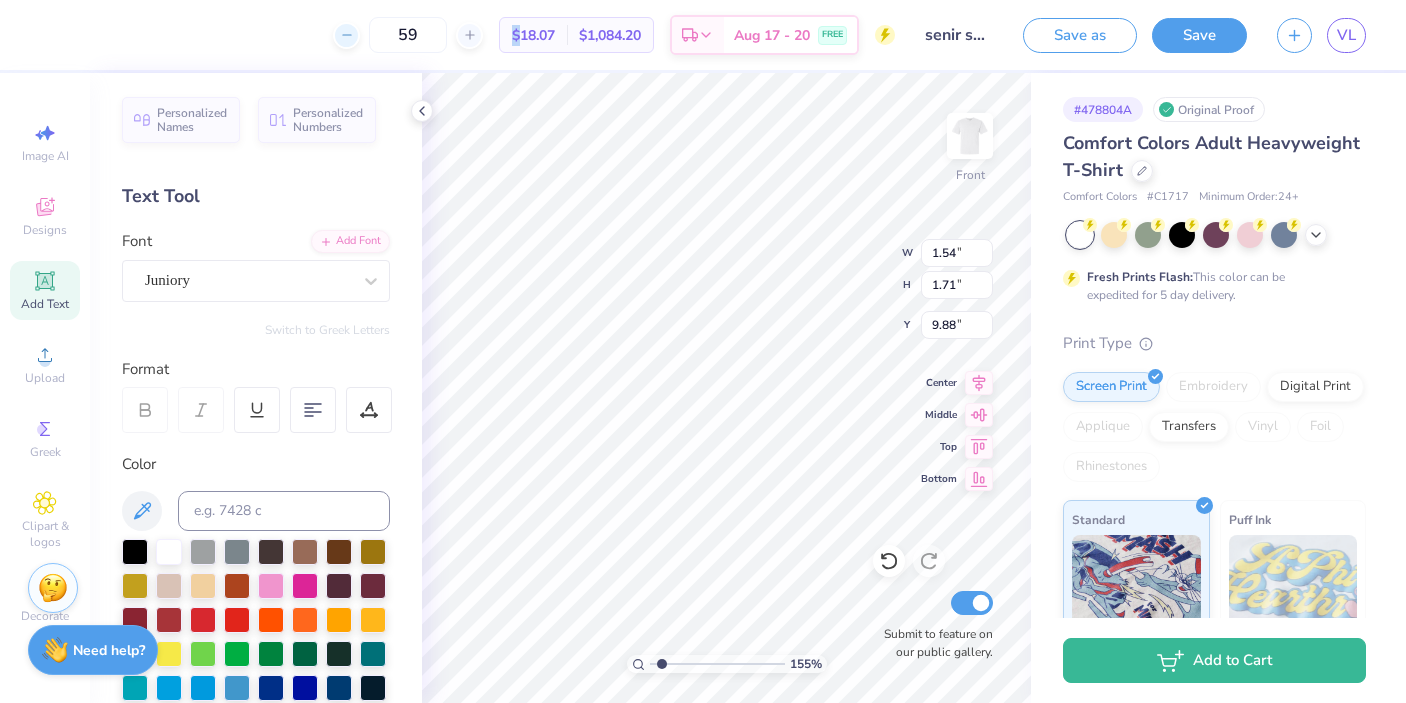 click at bounding box center (346, 35) 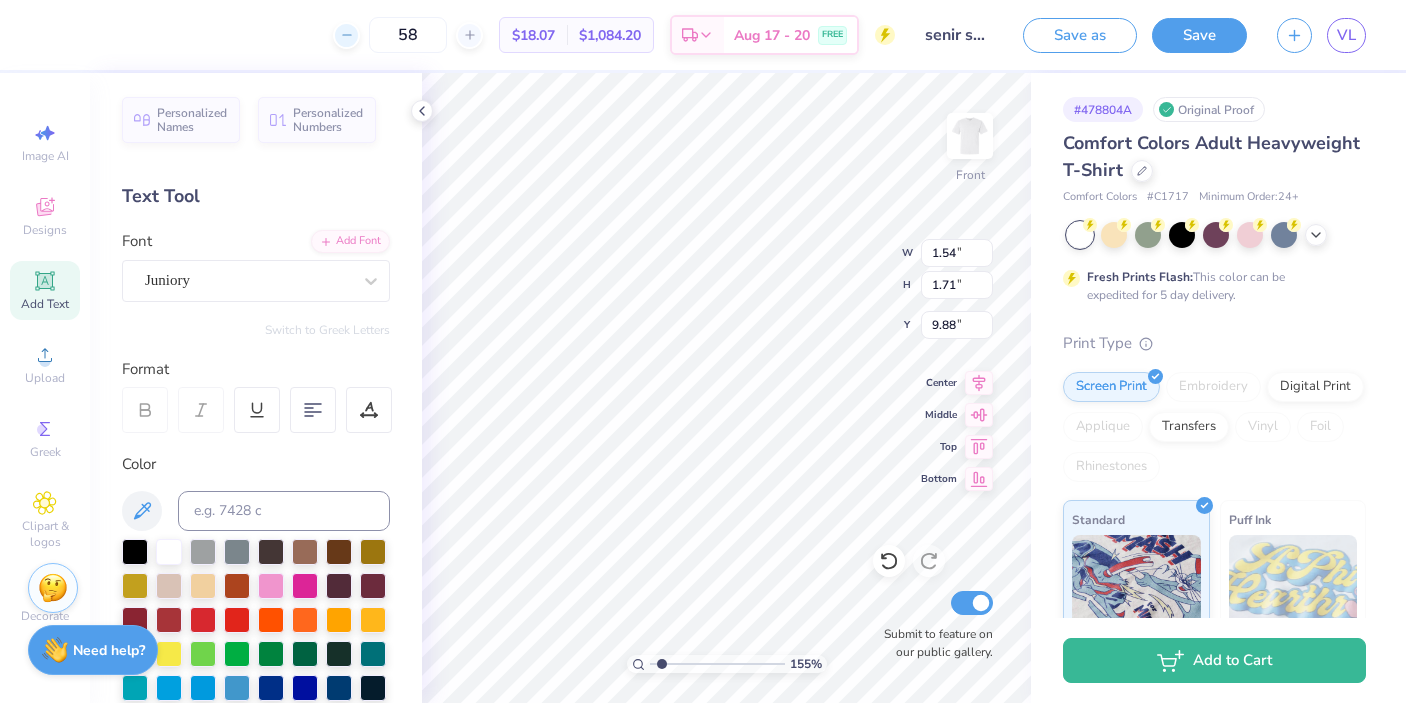 click on "58 $18.07 Per Item $1,084.20 Total Est.  Delivery Aug 17 - 20 FREE" at bounding box center (475, 35) 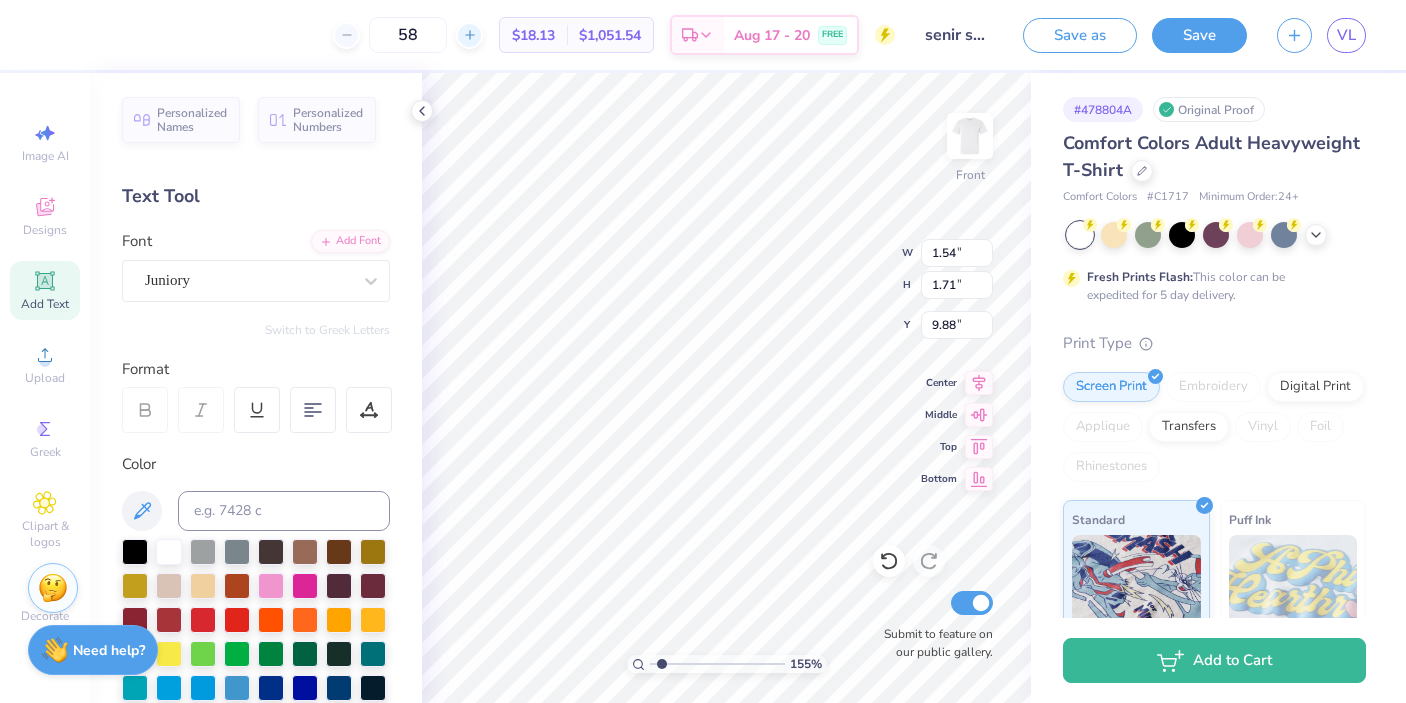 click at bounding box center (469, 35) 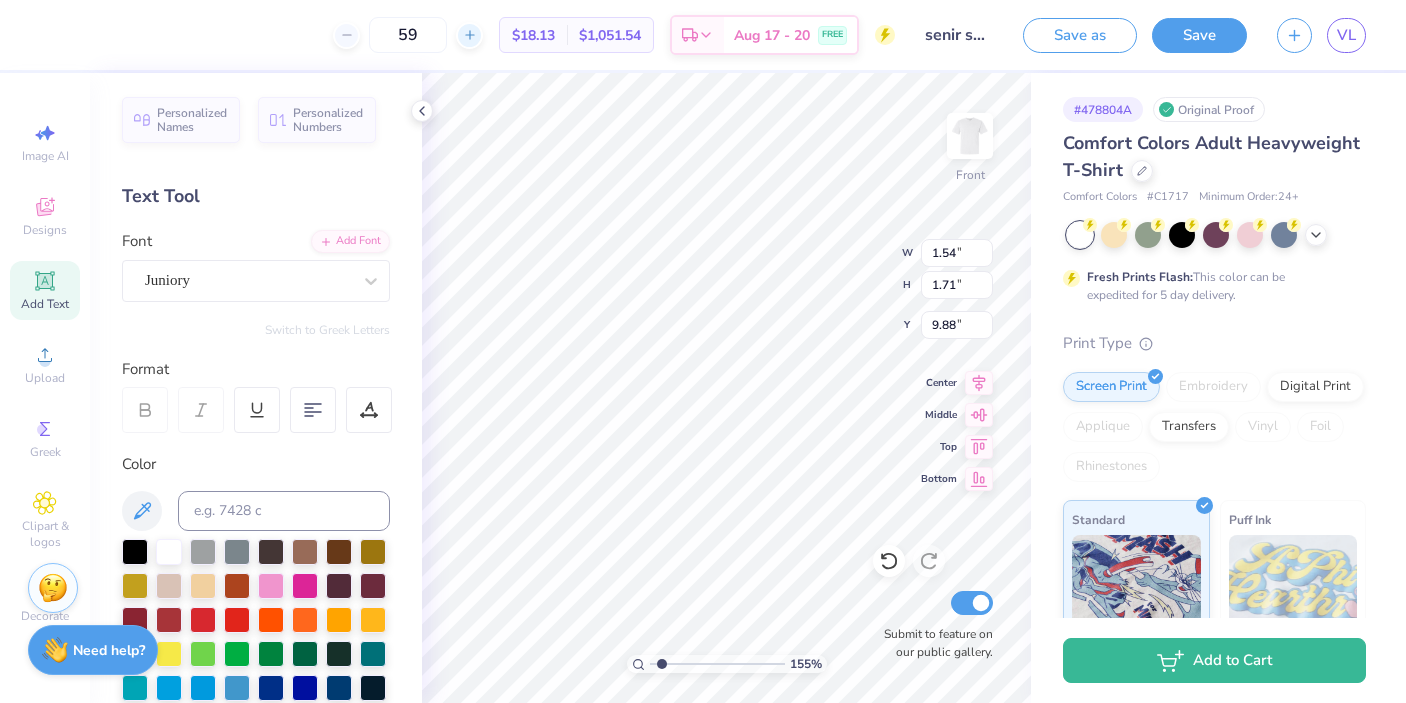 click at bounding box center [469, 35] 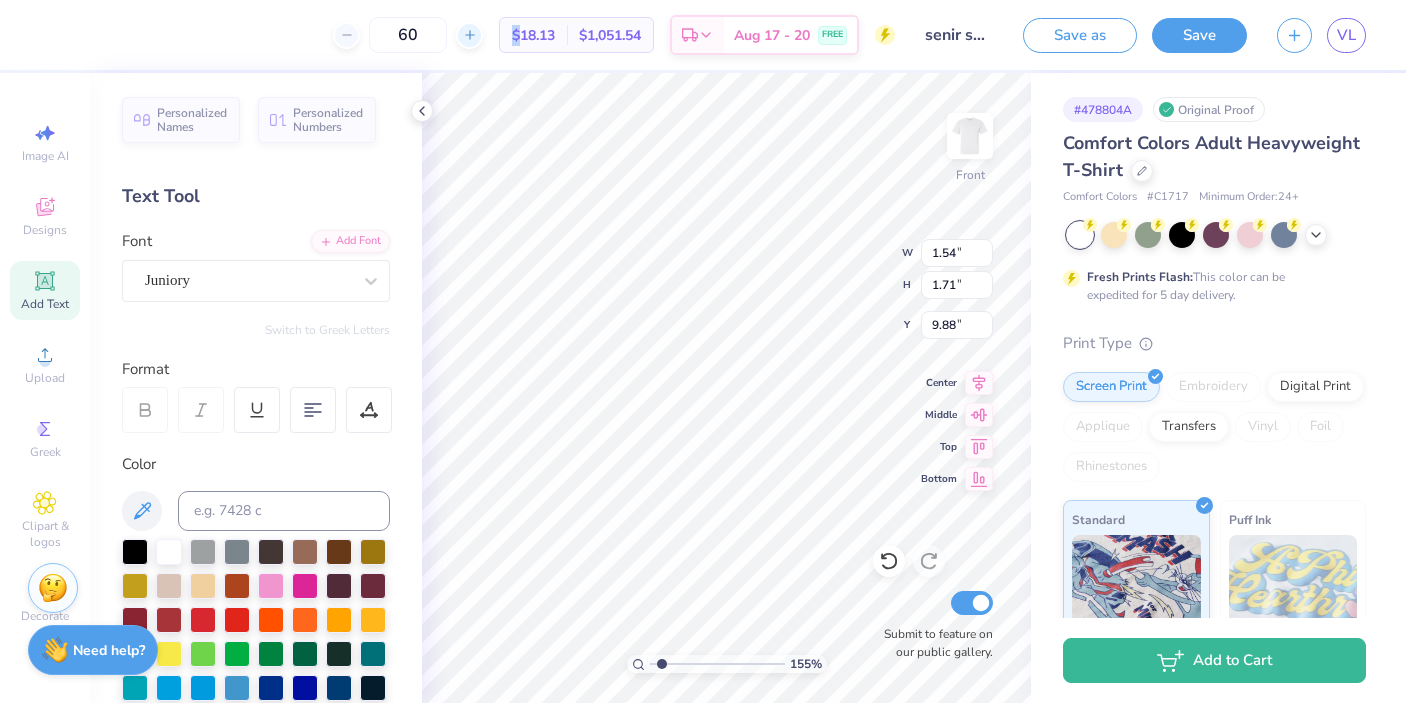 click at bounding box center (469, 35) 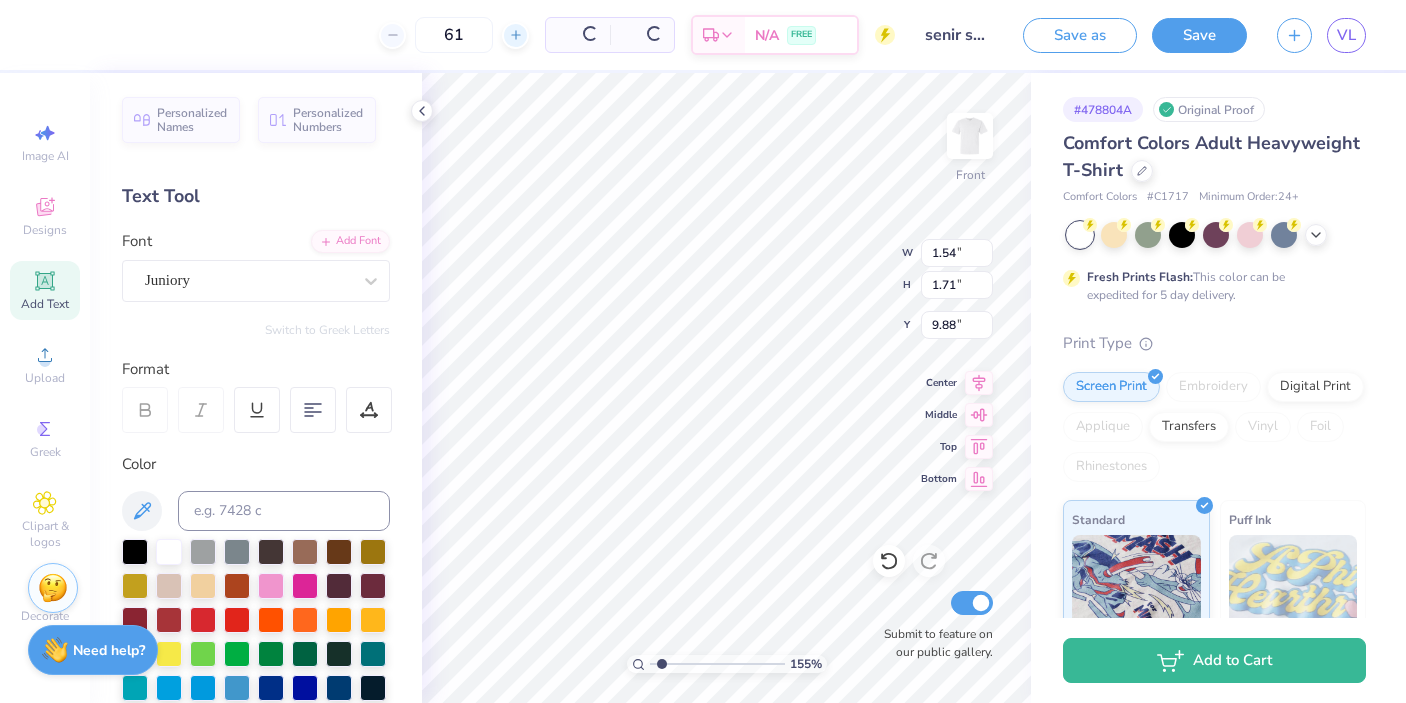 click on "61" at bounding box center [454, 35] 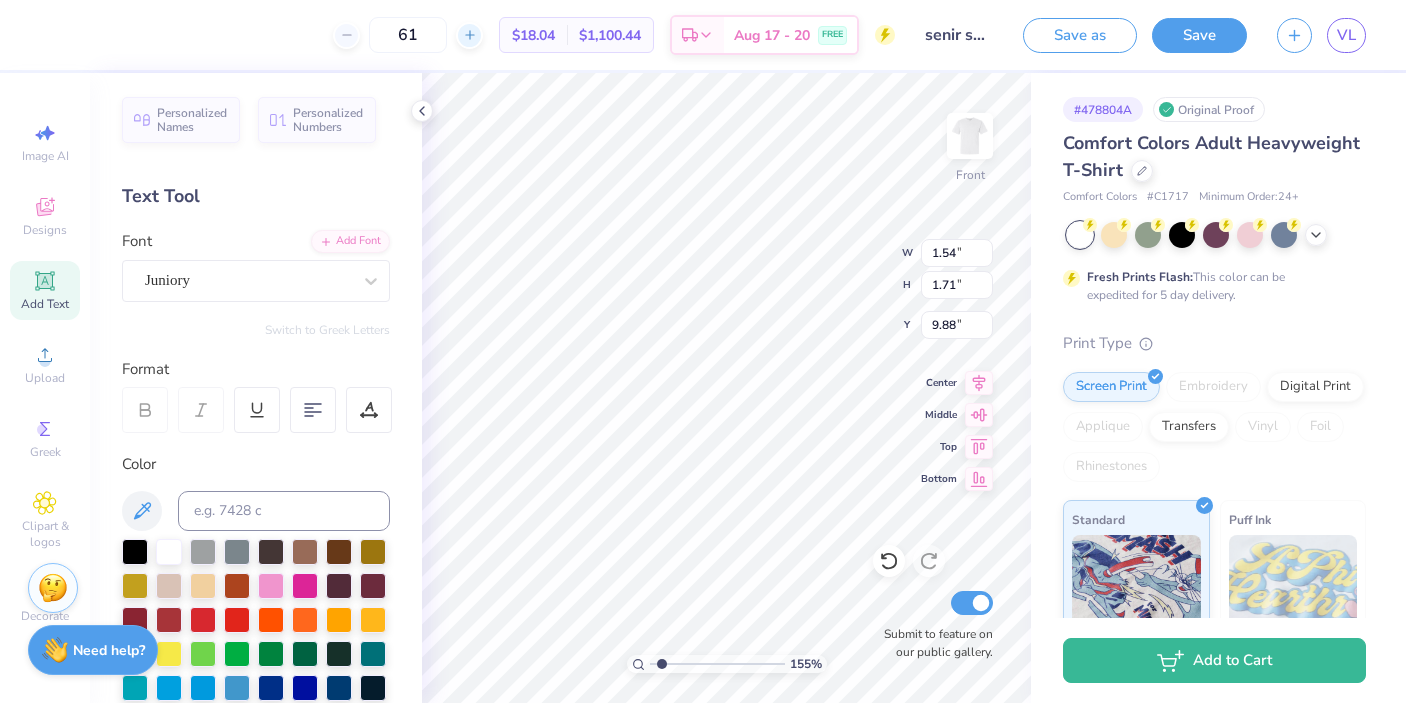 click 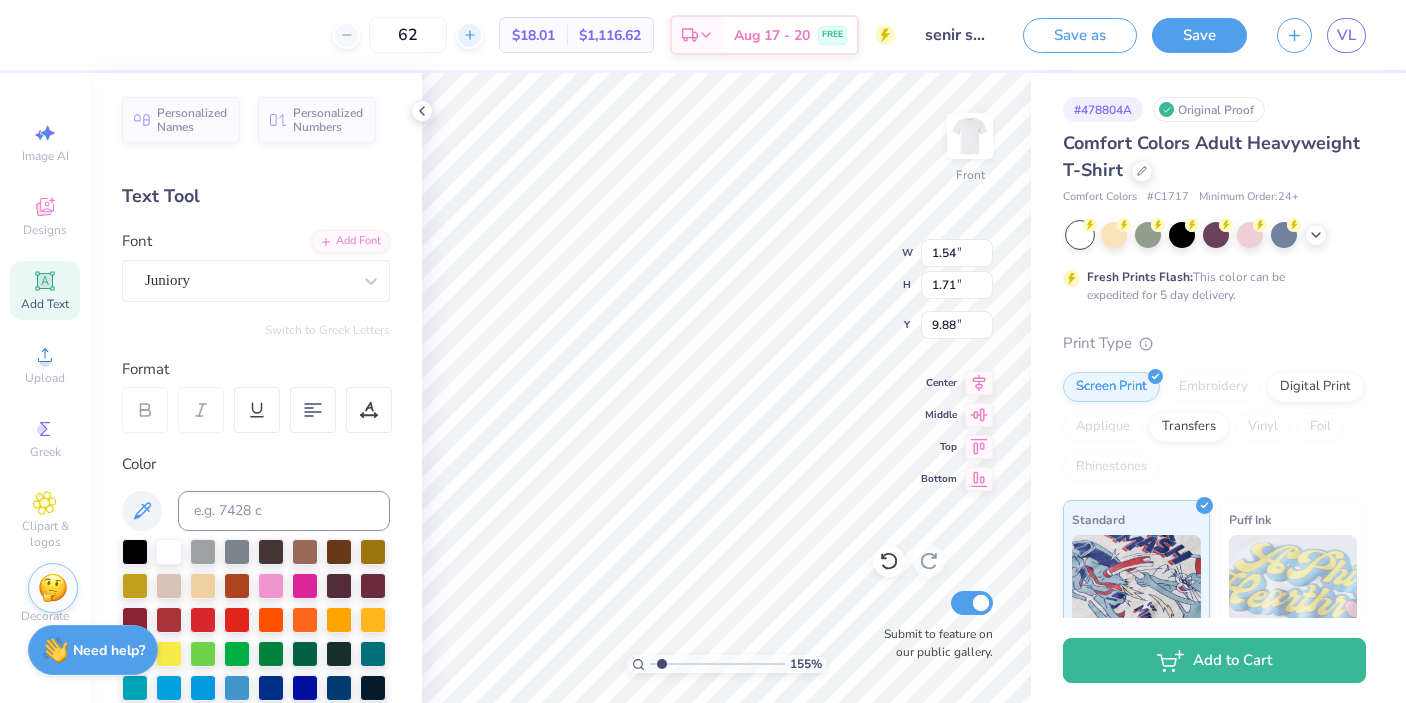 click 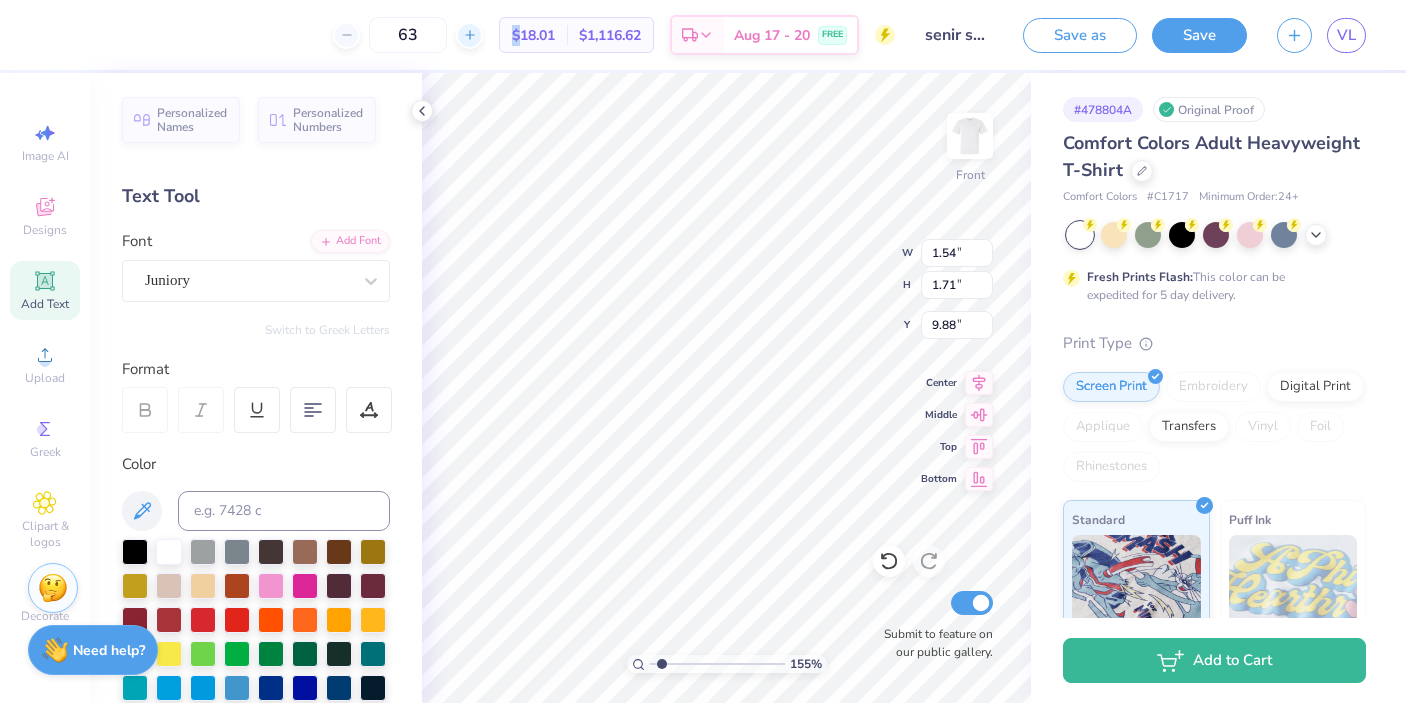 click 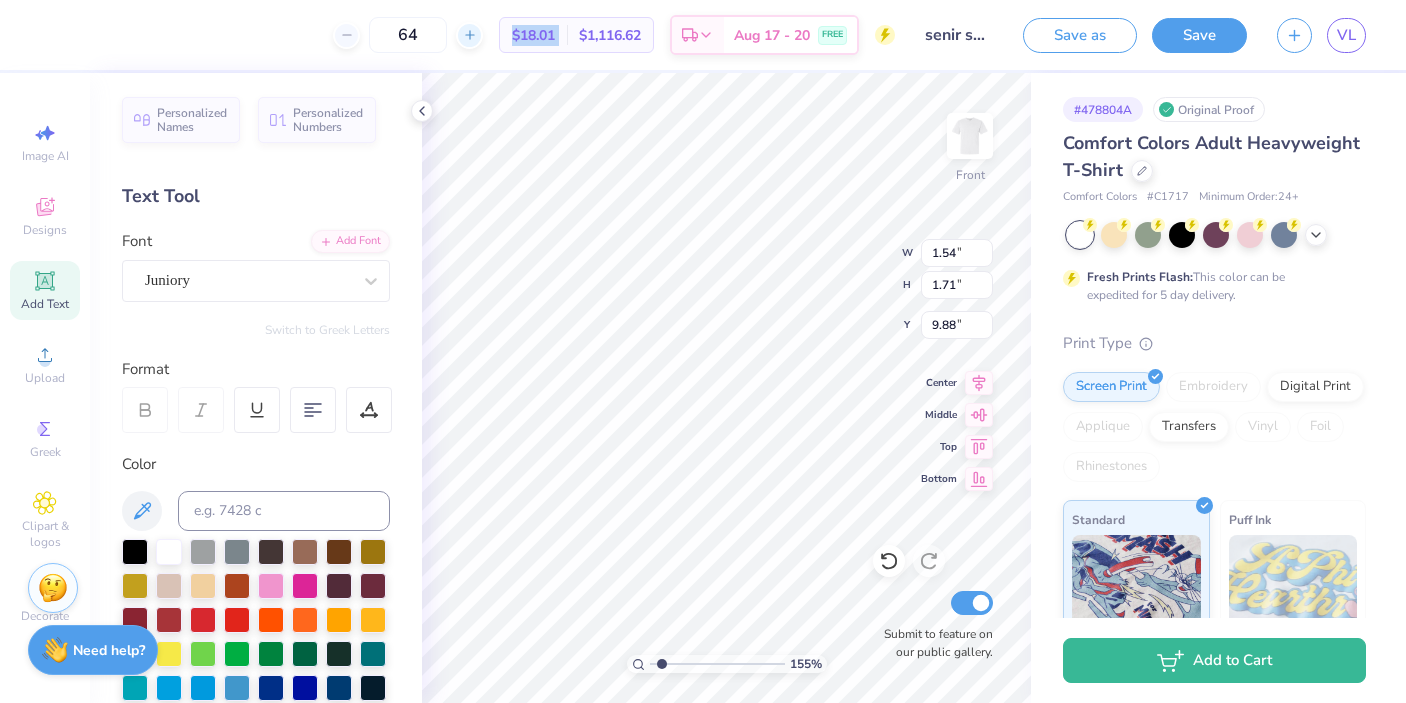 click 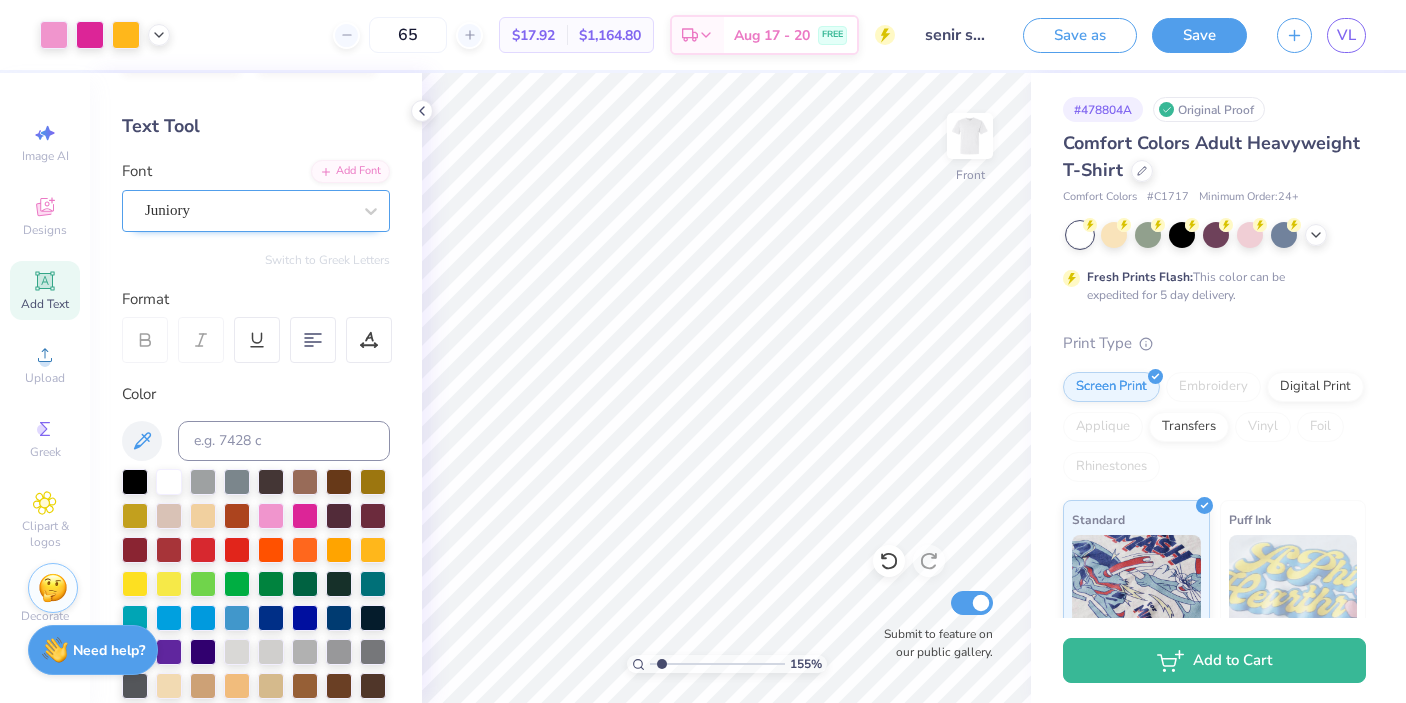 scroll, scrollTop: 74, scrollLeft: 0, axis: vertical 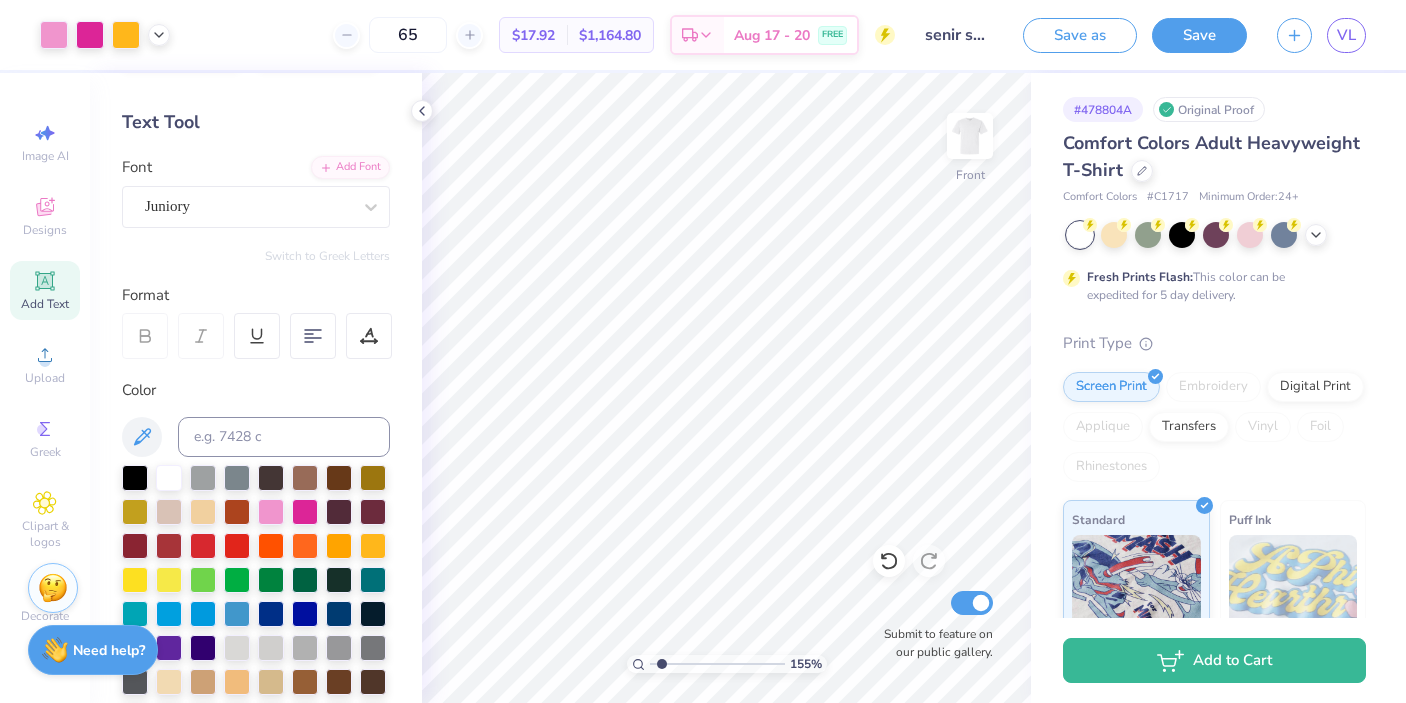 click 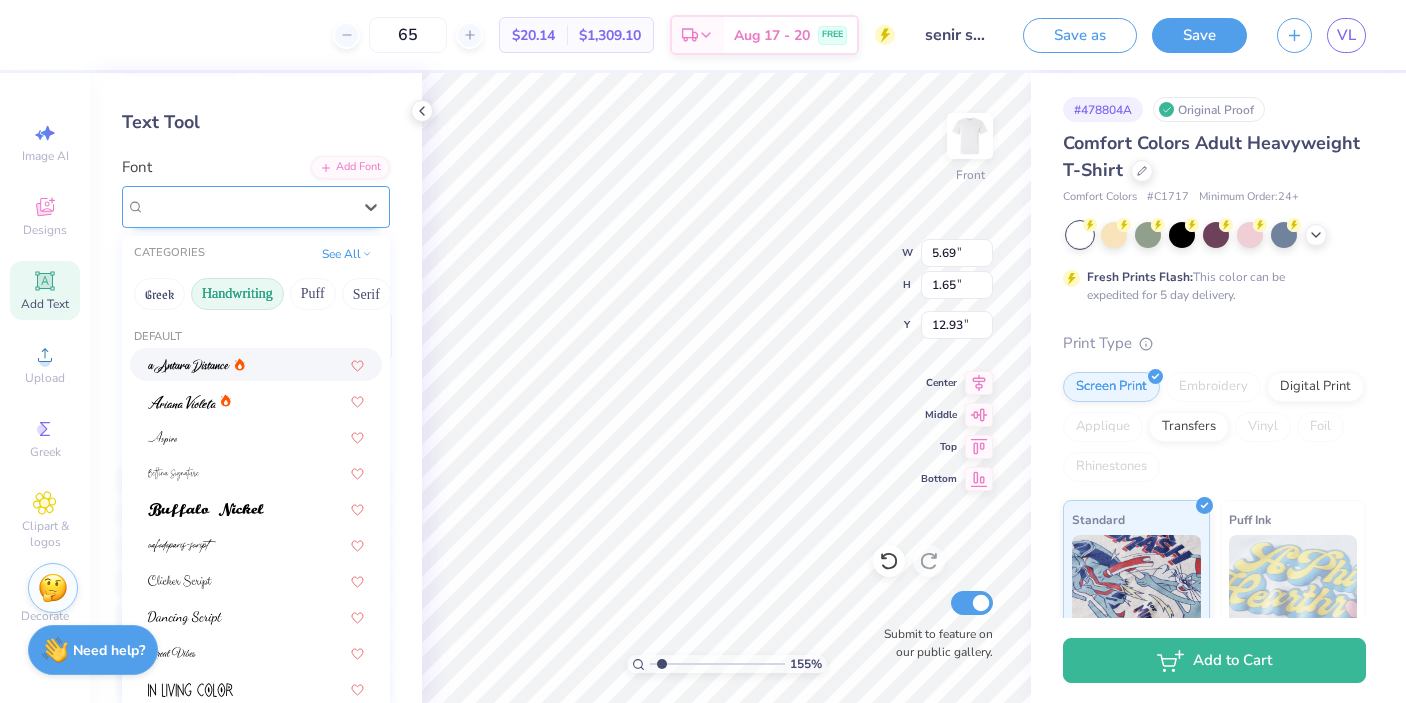 click on "Super Dream" at bounding box center [256, 207] 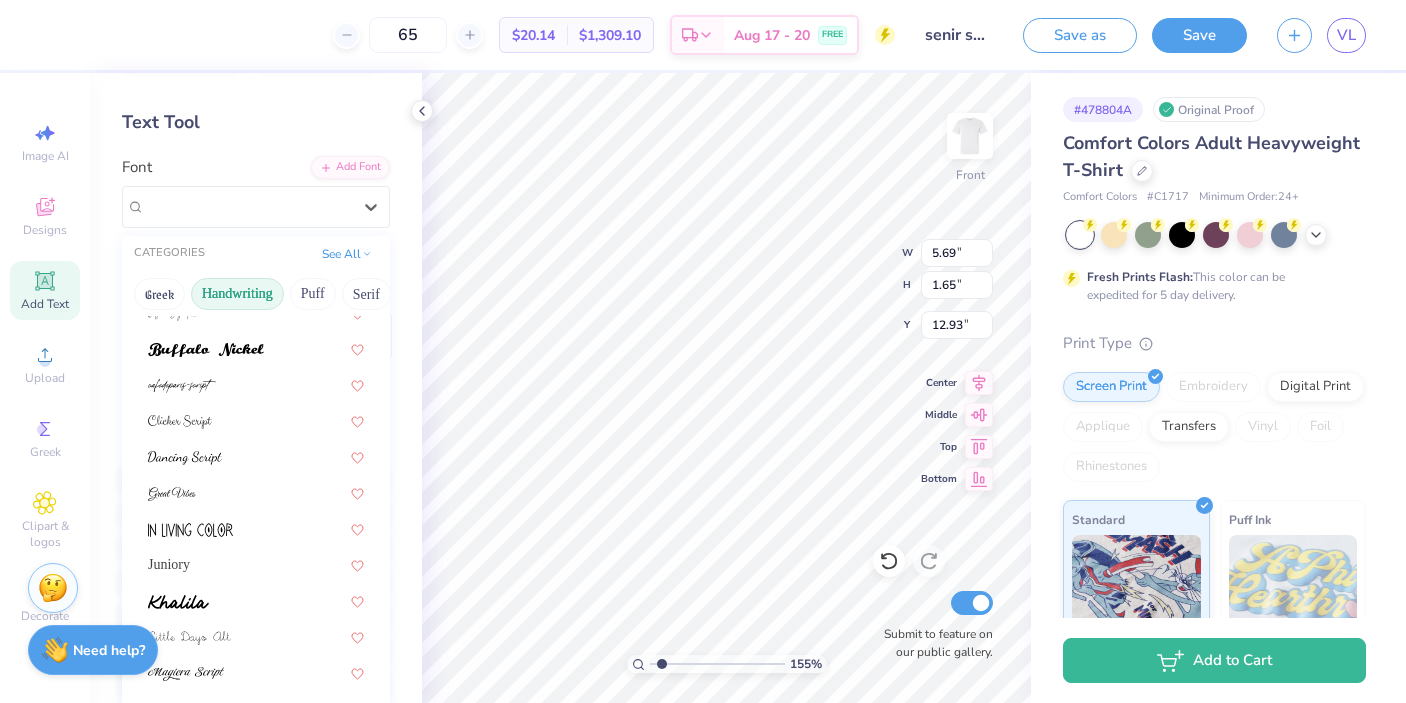 scroll, scrollTop: 363, scrollLeft: 0, axis: vertical 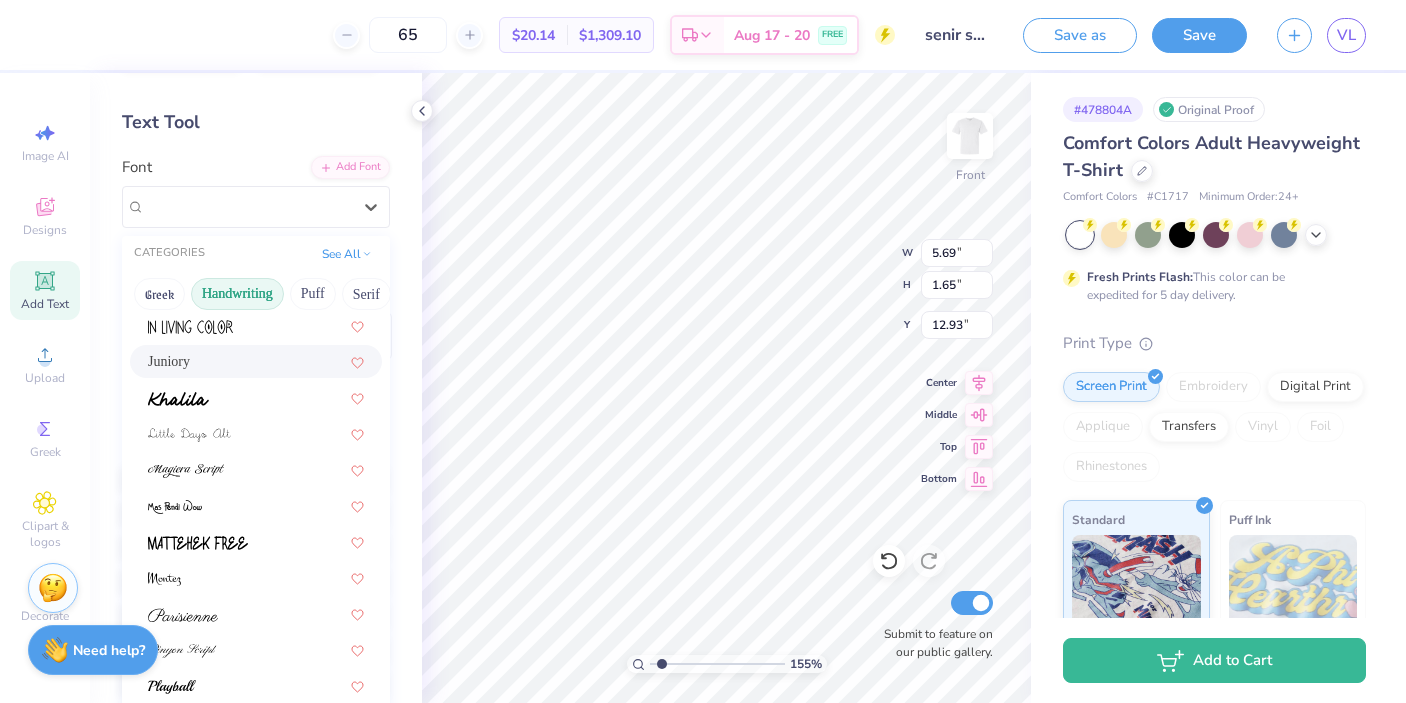 click on "Juniory" at bounding box center [256, 361] 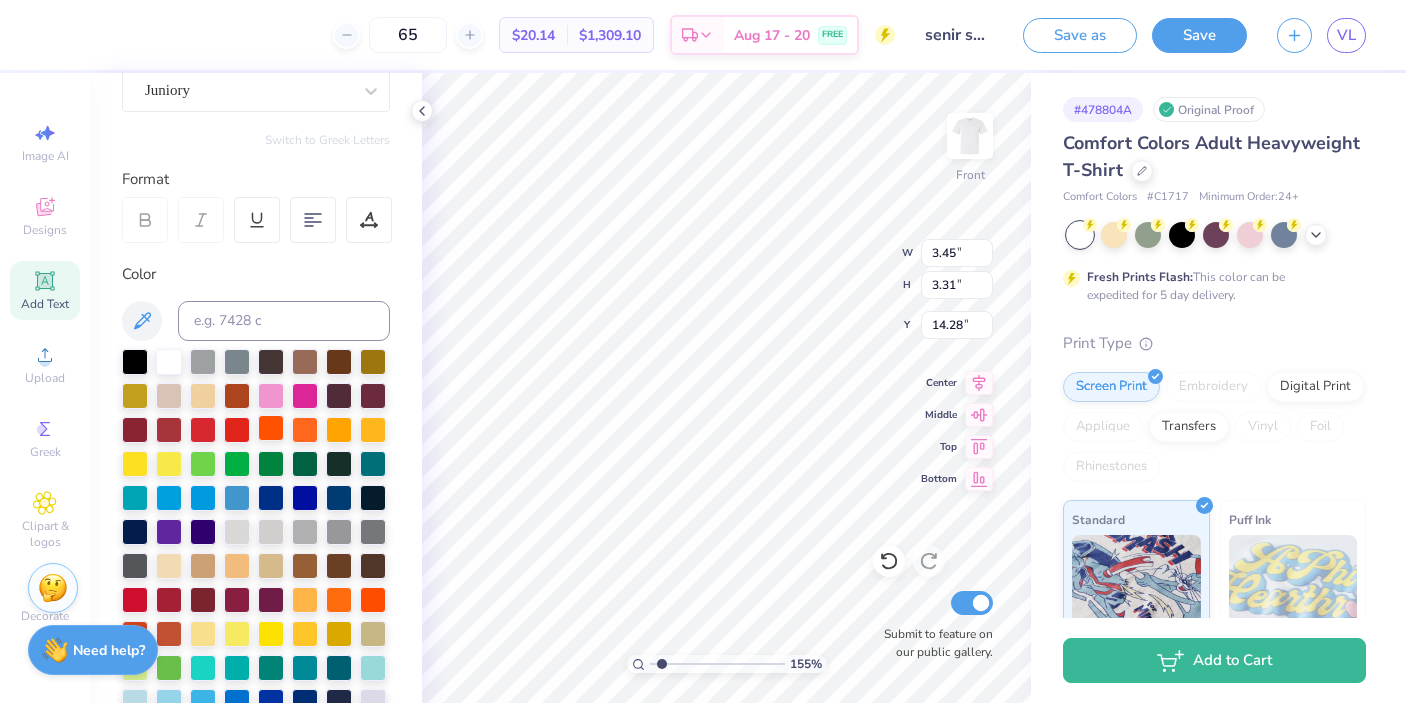 scroll, scrollTop: 352, scrollLeft: 0, axis: vertical 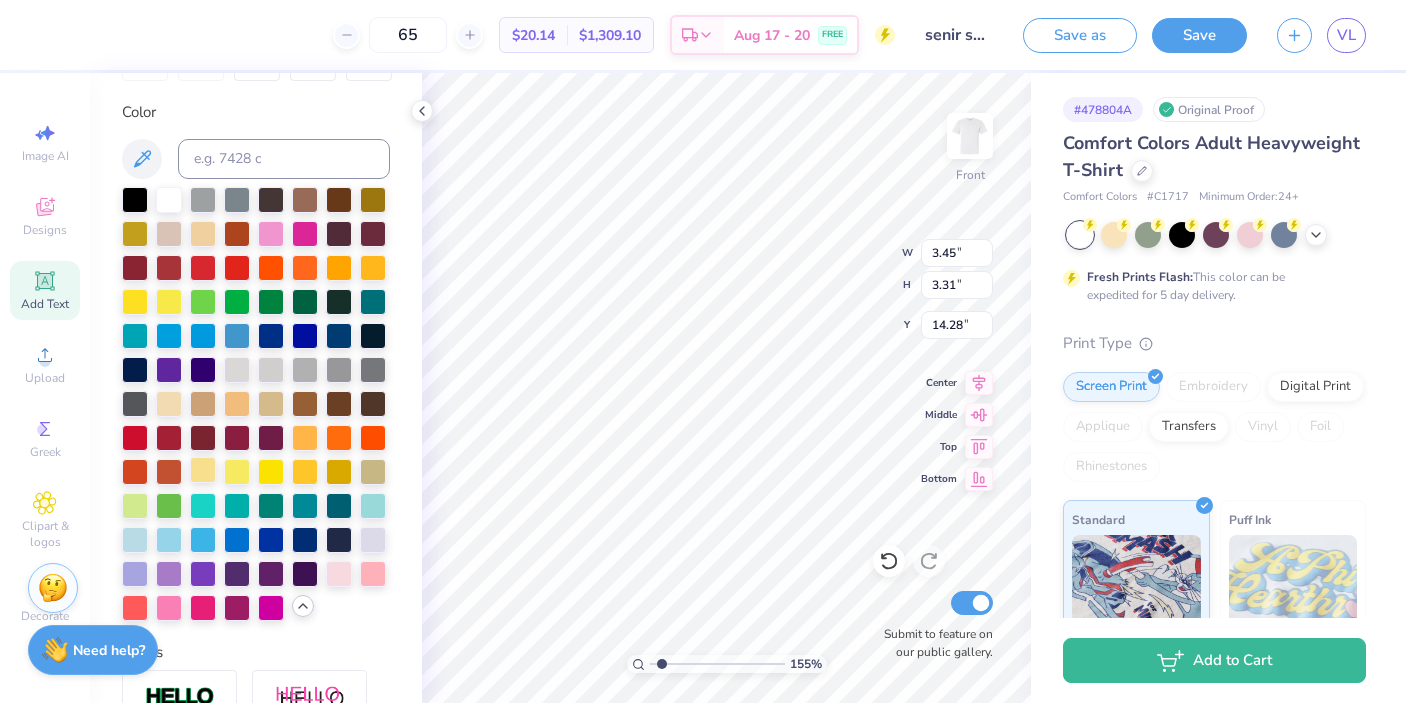 click at bounding box center [203, 470] 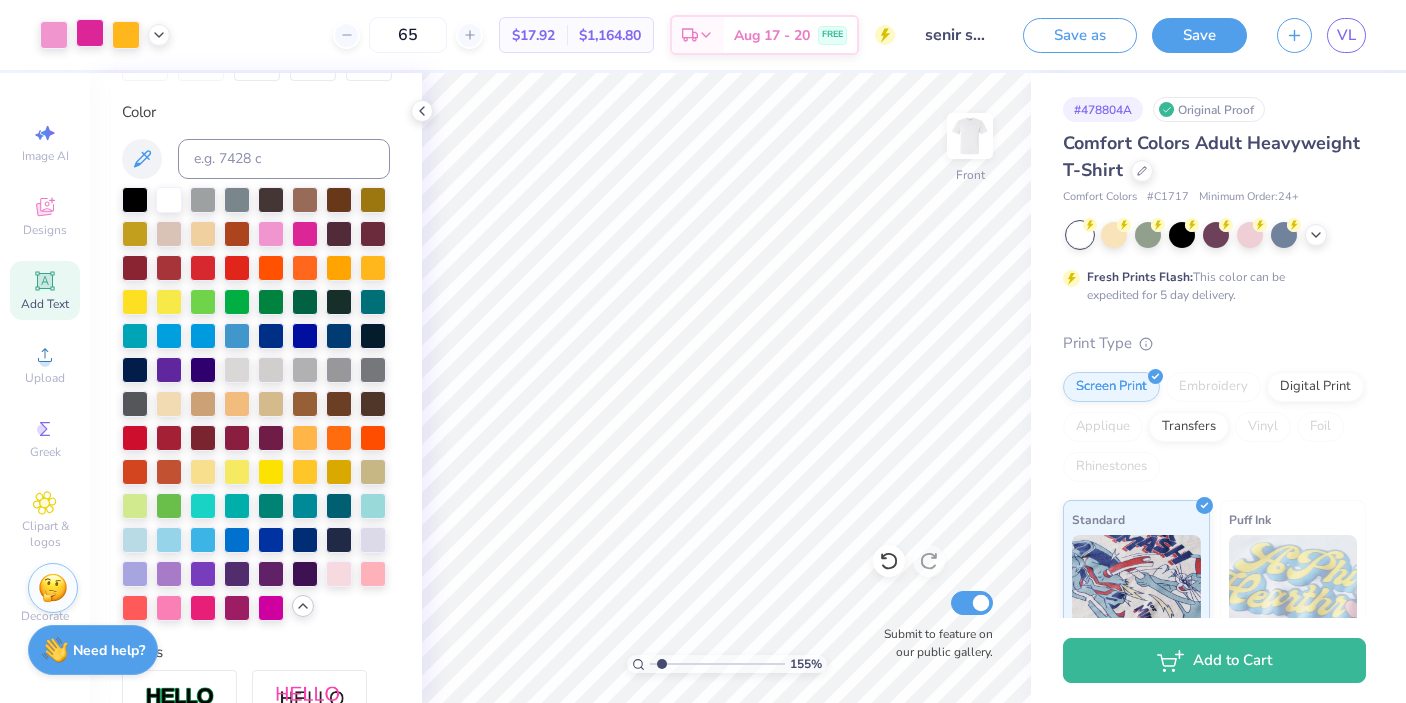 click at bounding box center [90, 33] 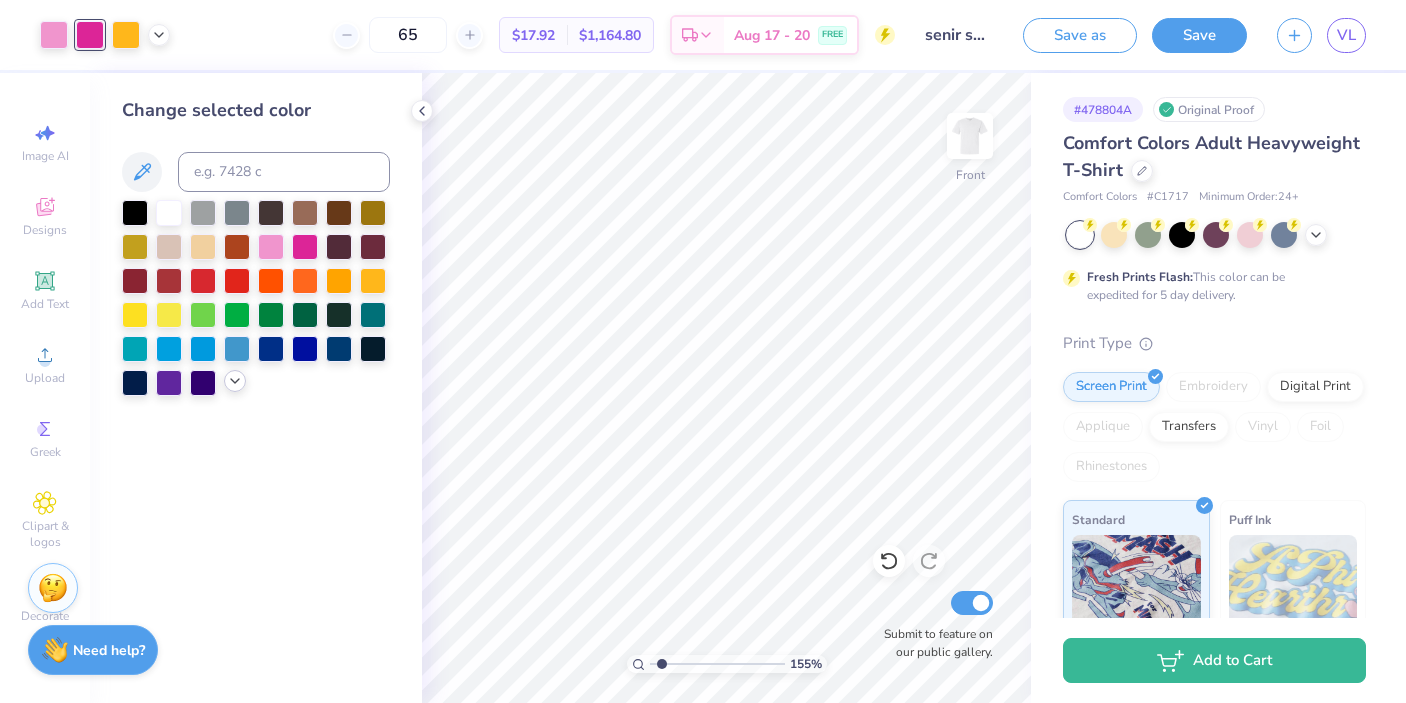 click 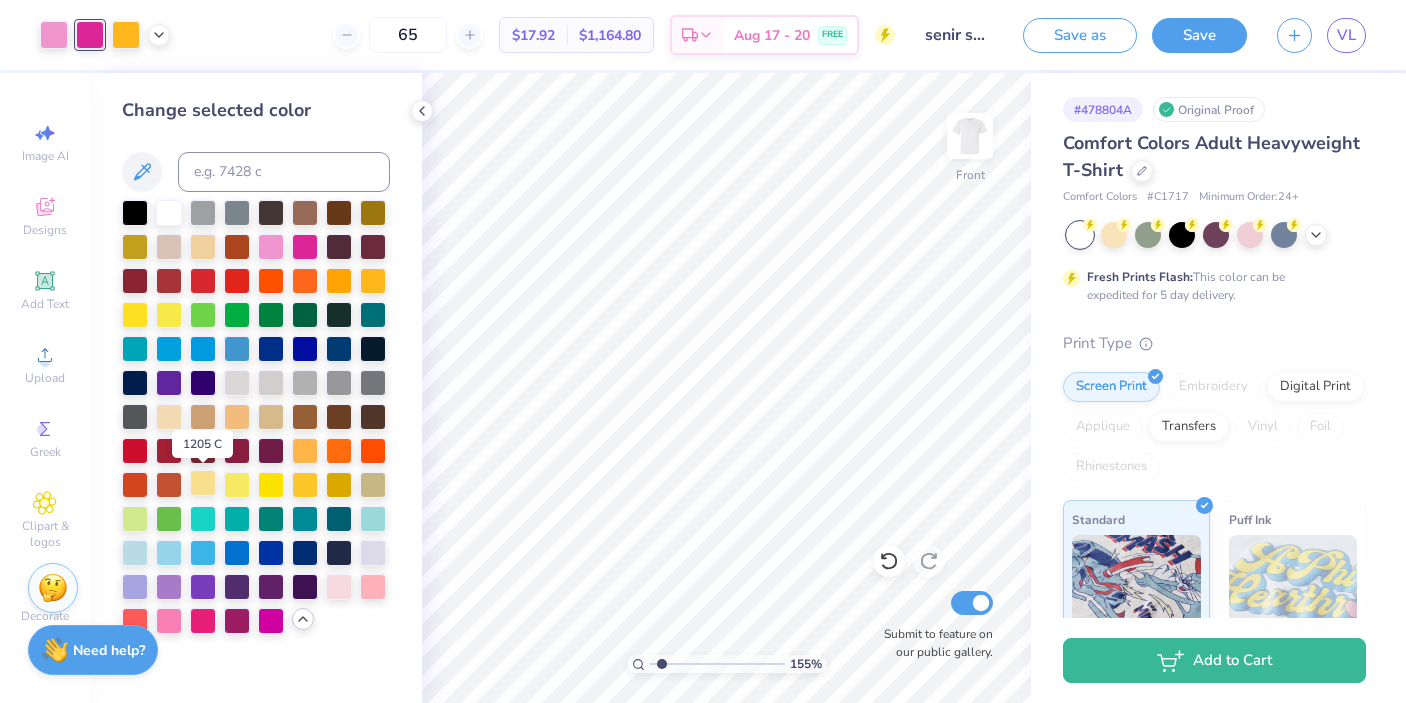 click at bounding box center (203, 483) 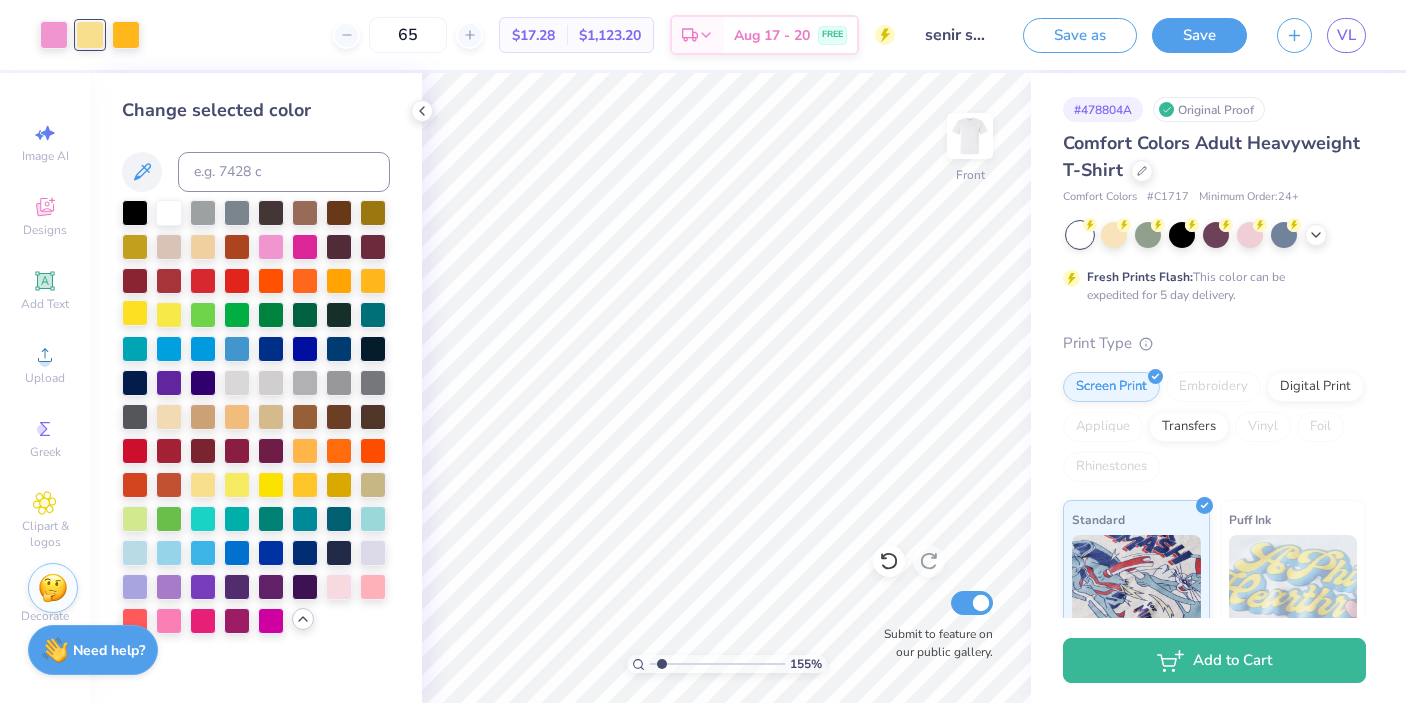 click at bounding box center [135, 313] 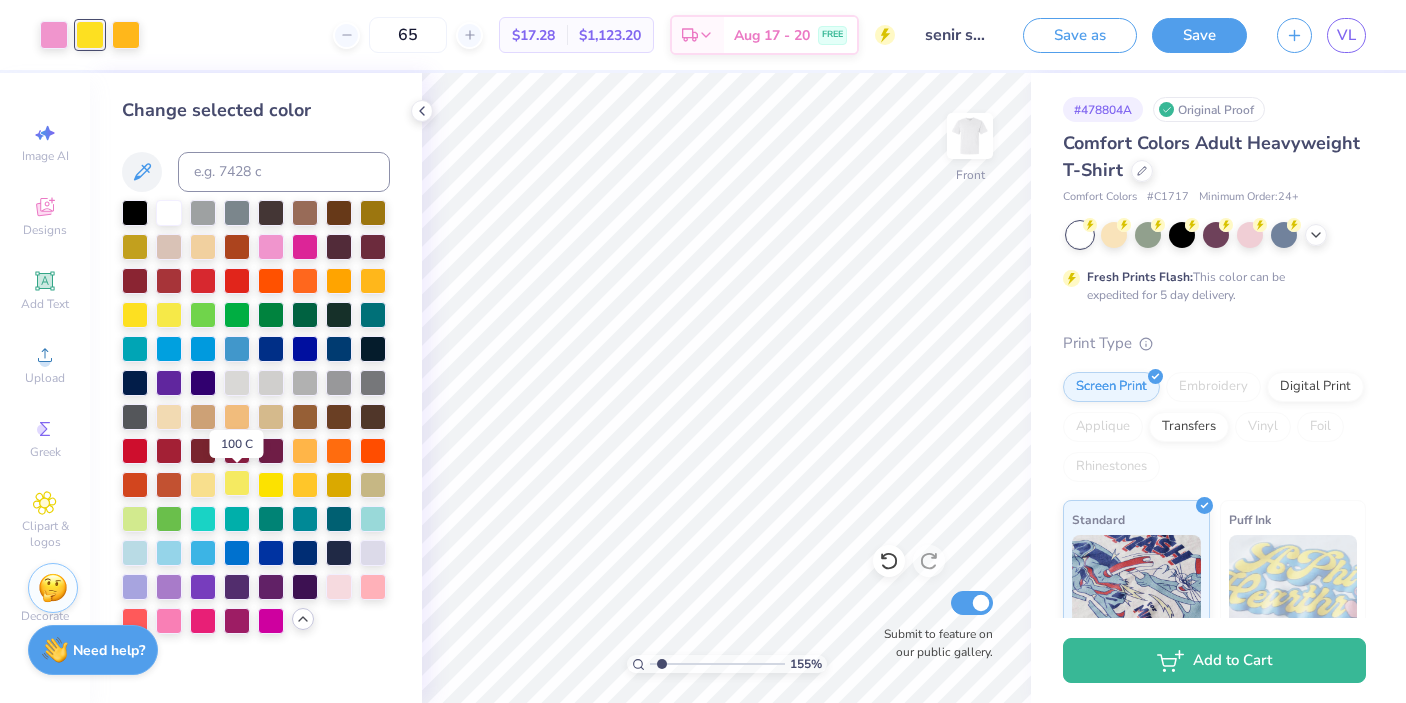 click at bounding box center [237, 483] 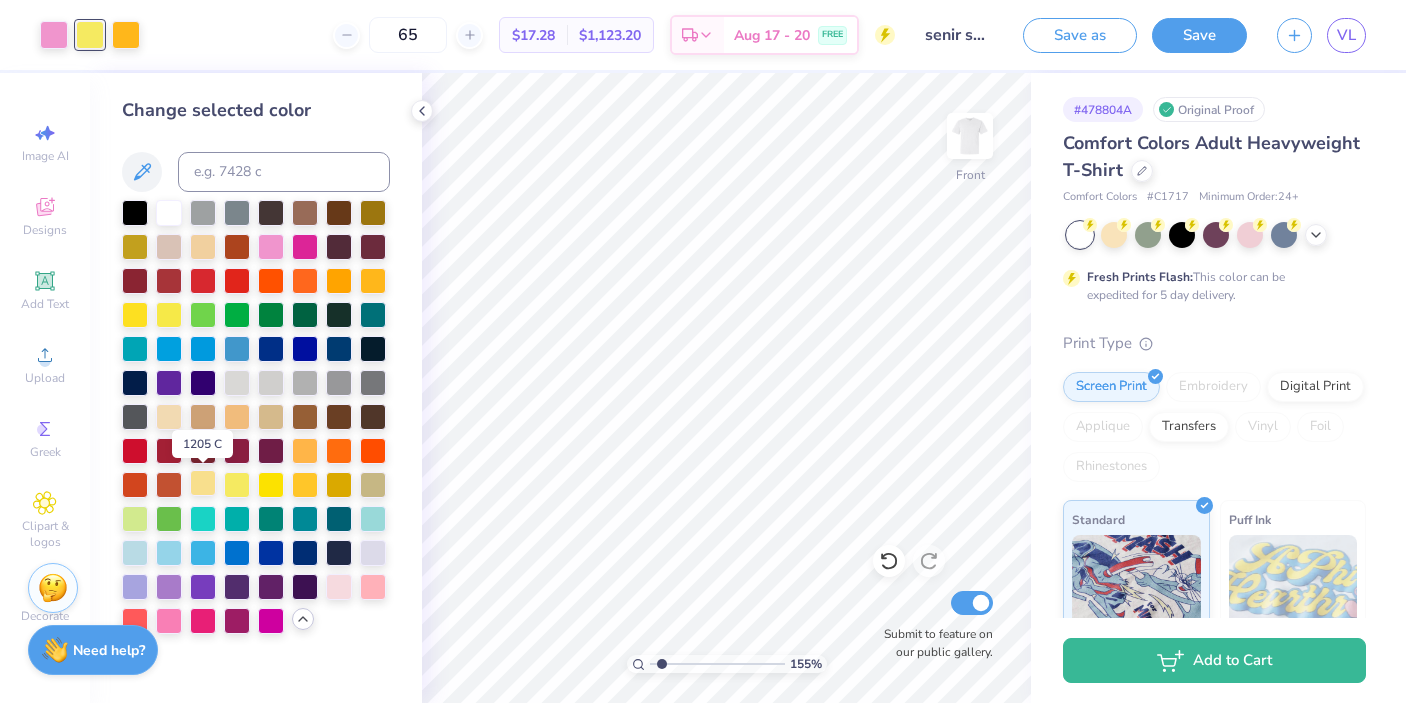 click at bounding box center [203, 483] 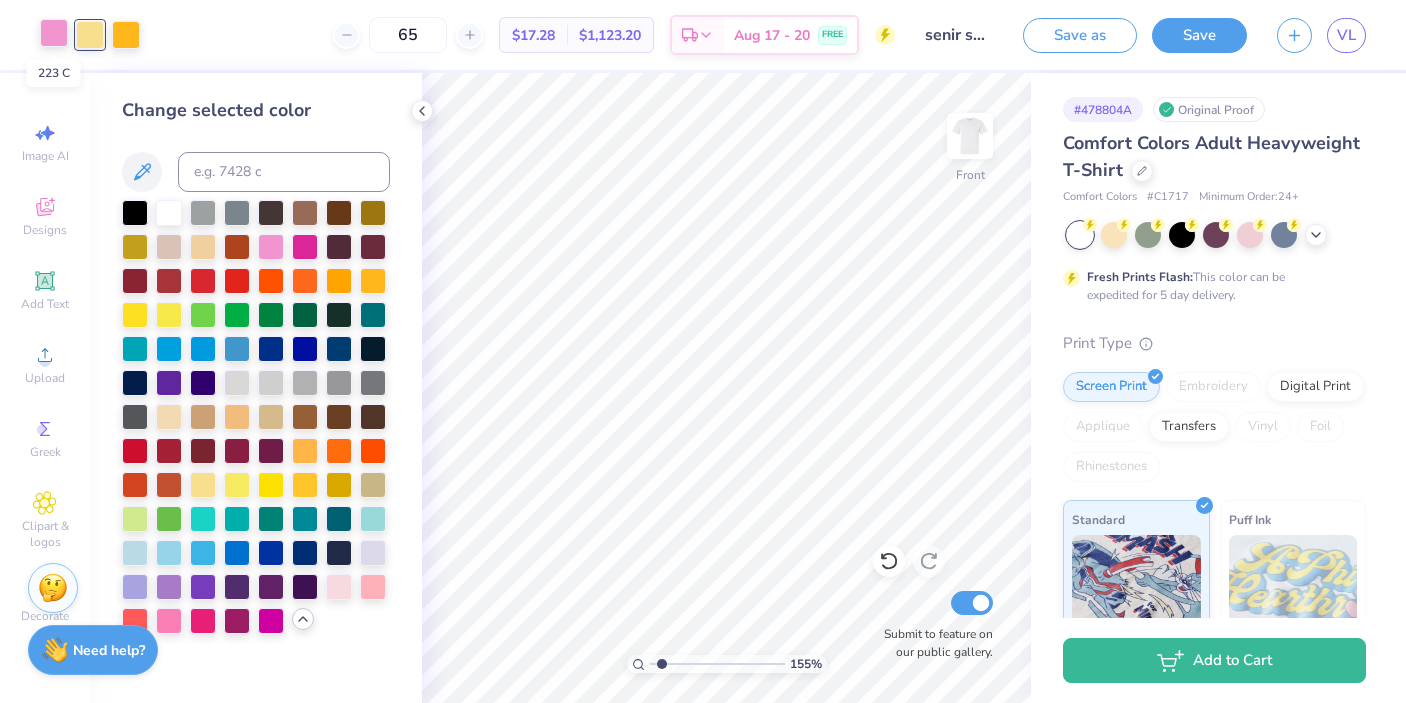 click at bounding box center [54, 33] 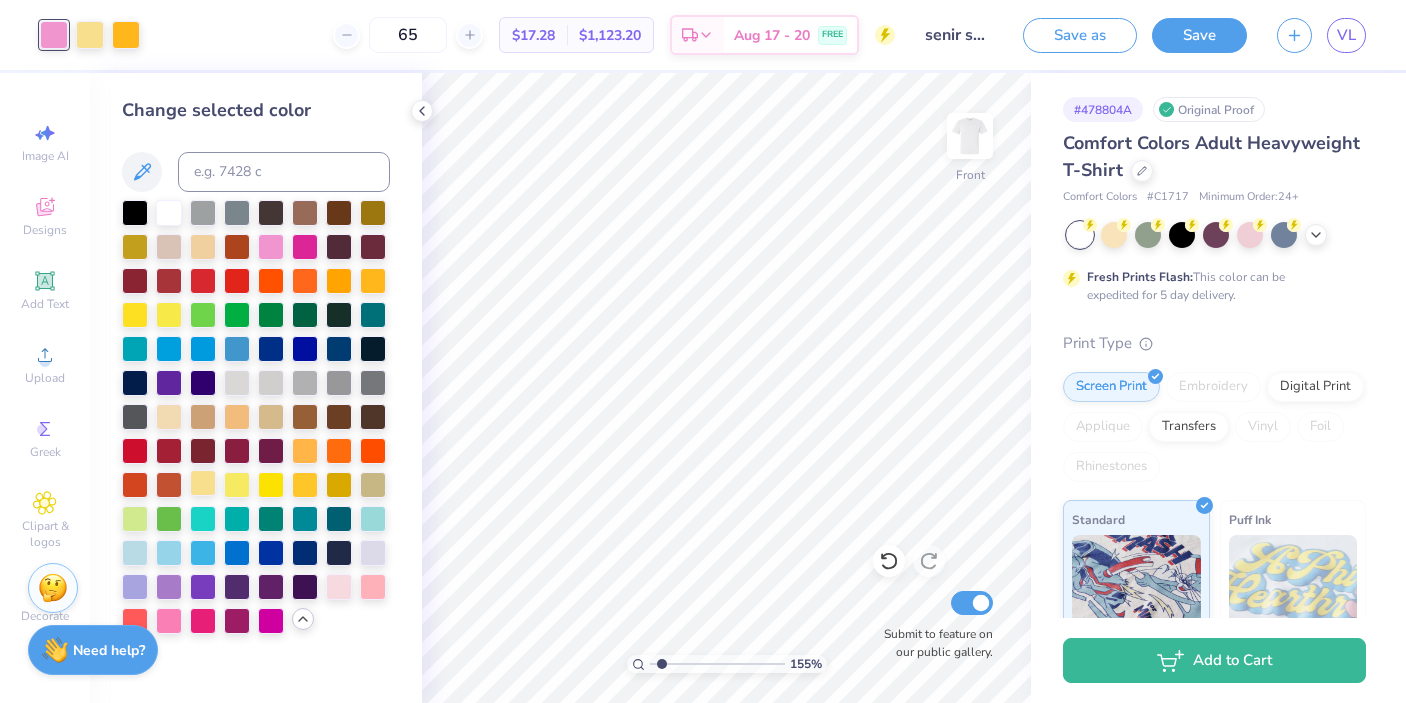 click at bounding box center [203, 483] 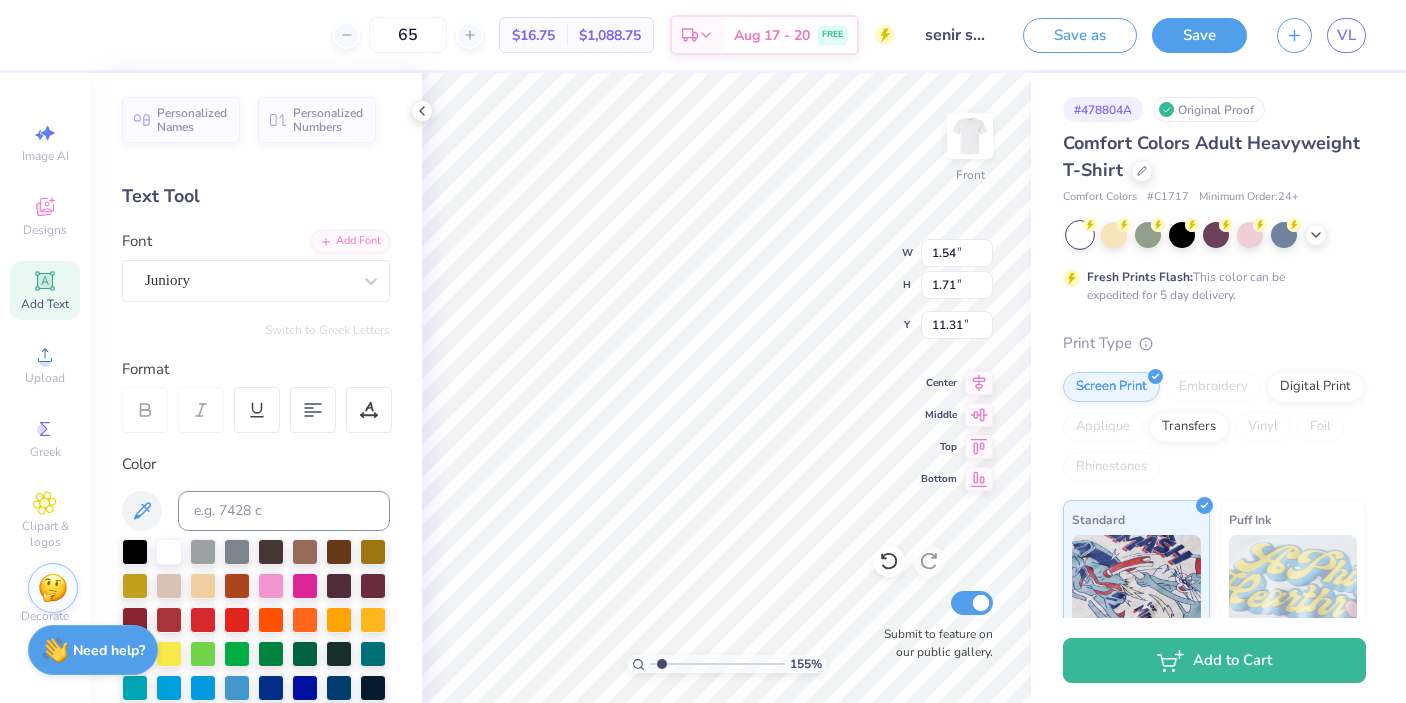 scroll, scrollTop: 222, scrollLeft: 0, axis: vertical 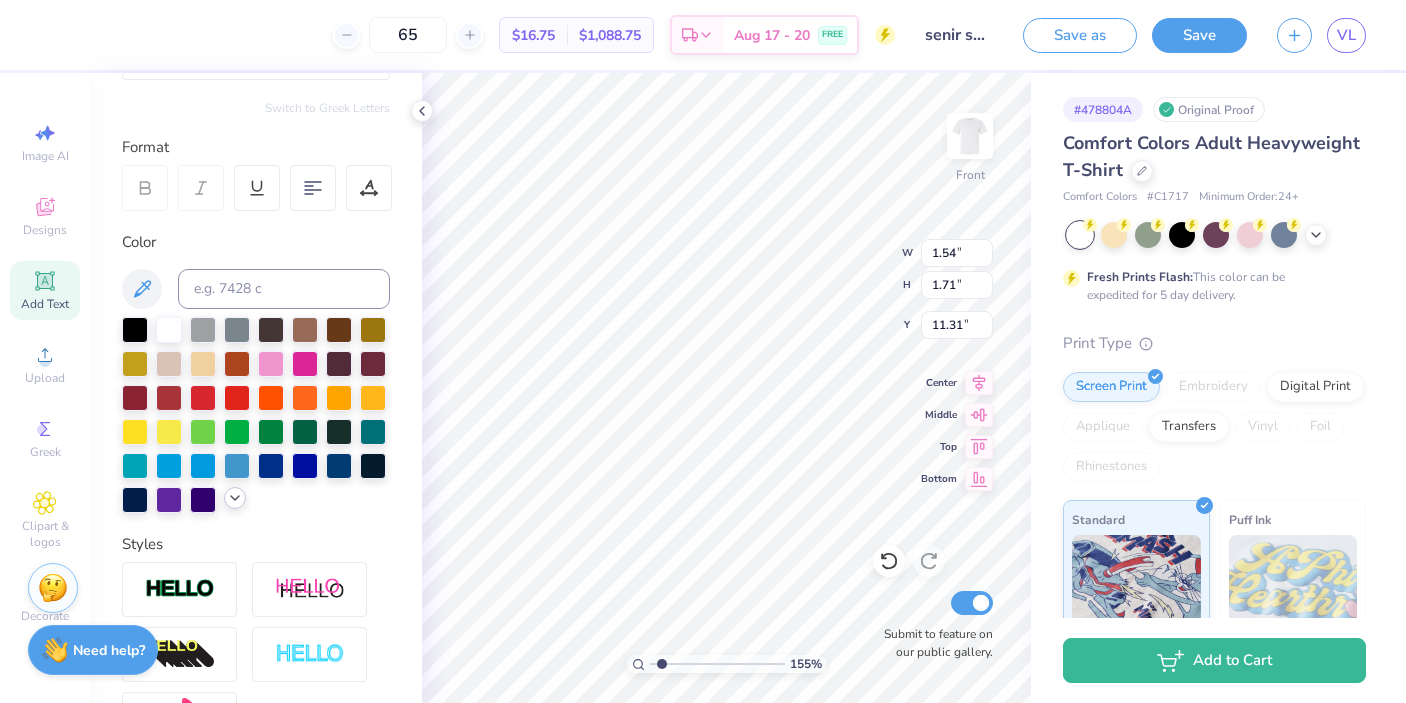 click 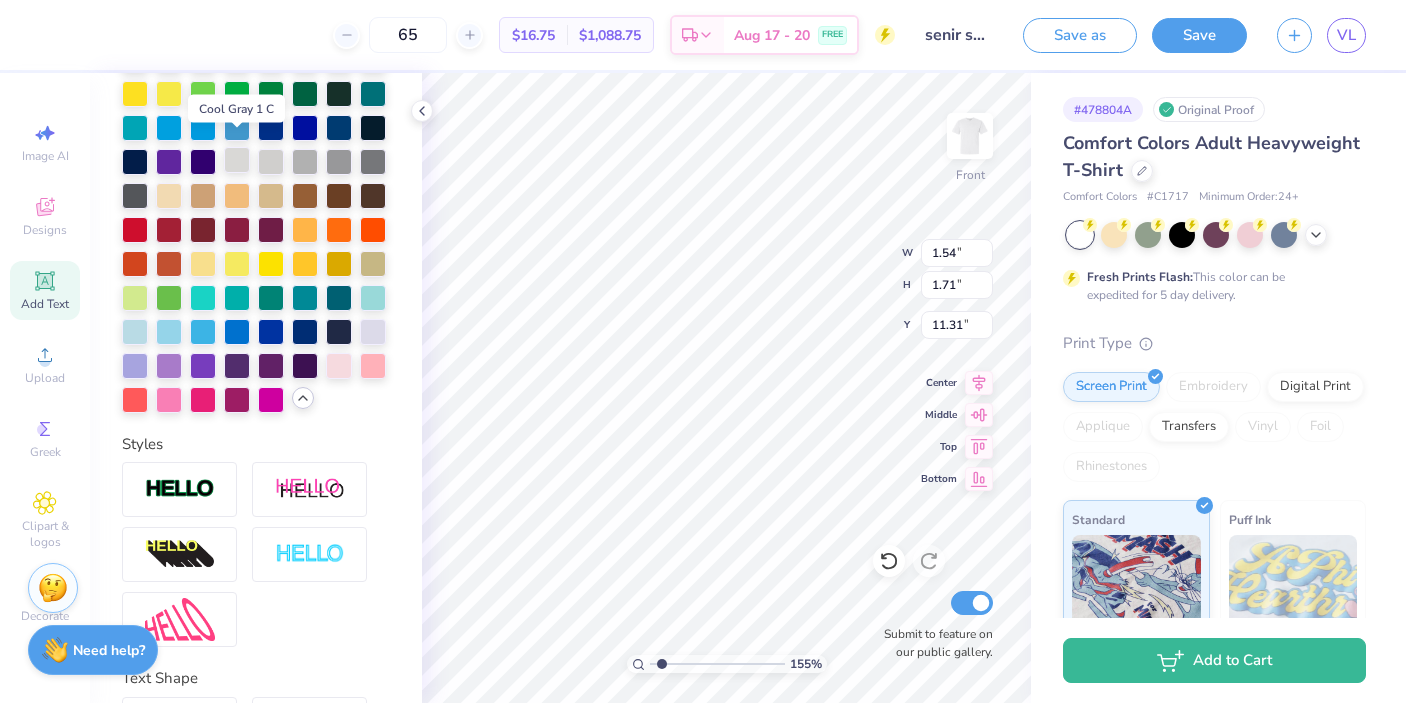 scroll, scrollTop: 573, scrollLeft: 0, axis: vertical 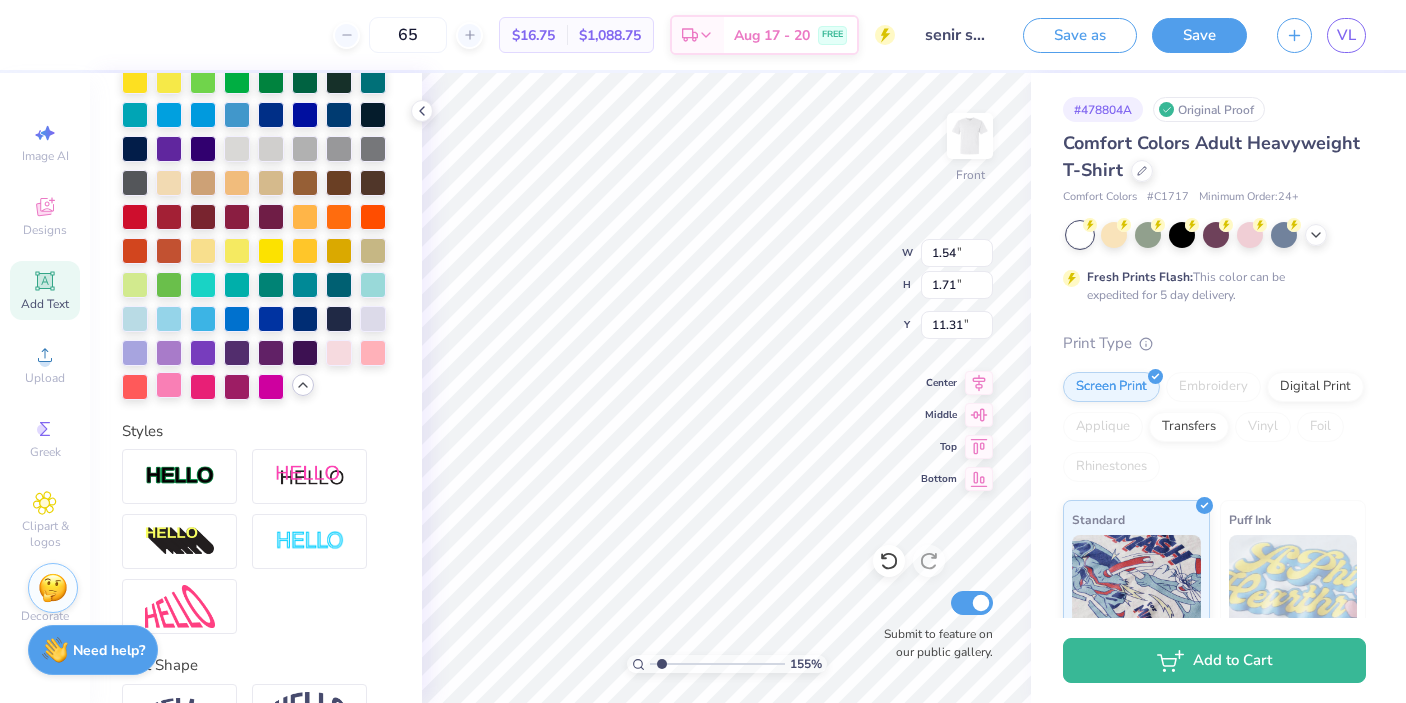 click at bounding box center [169, 385] 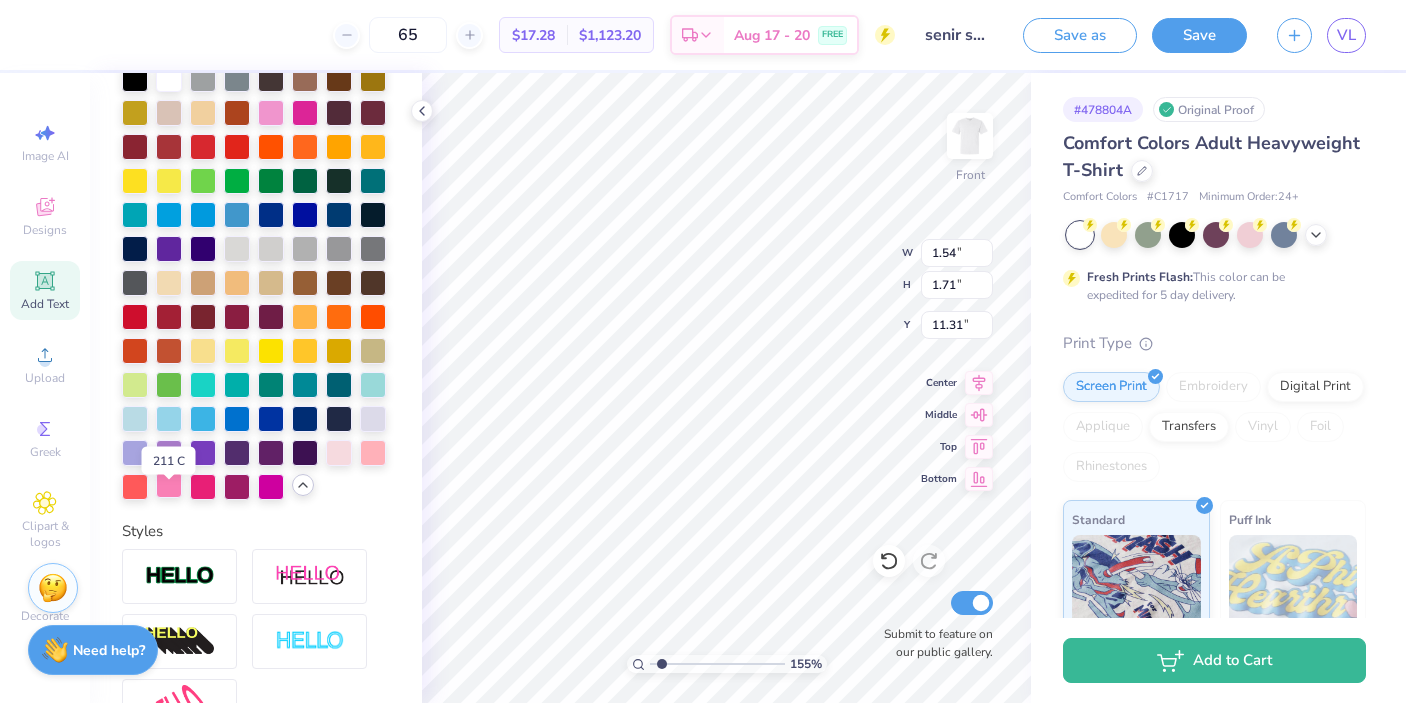 scroll, scrollTop: 458, scrollLeft: 0, axis: vertical 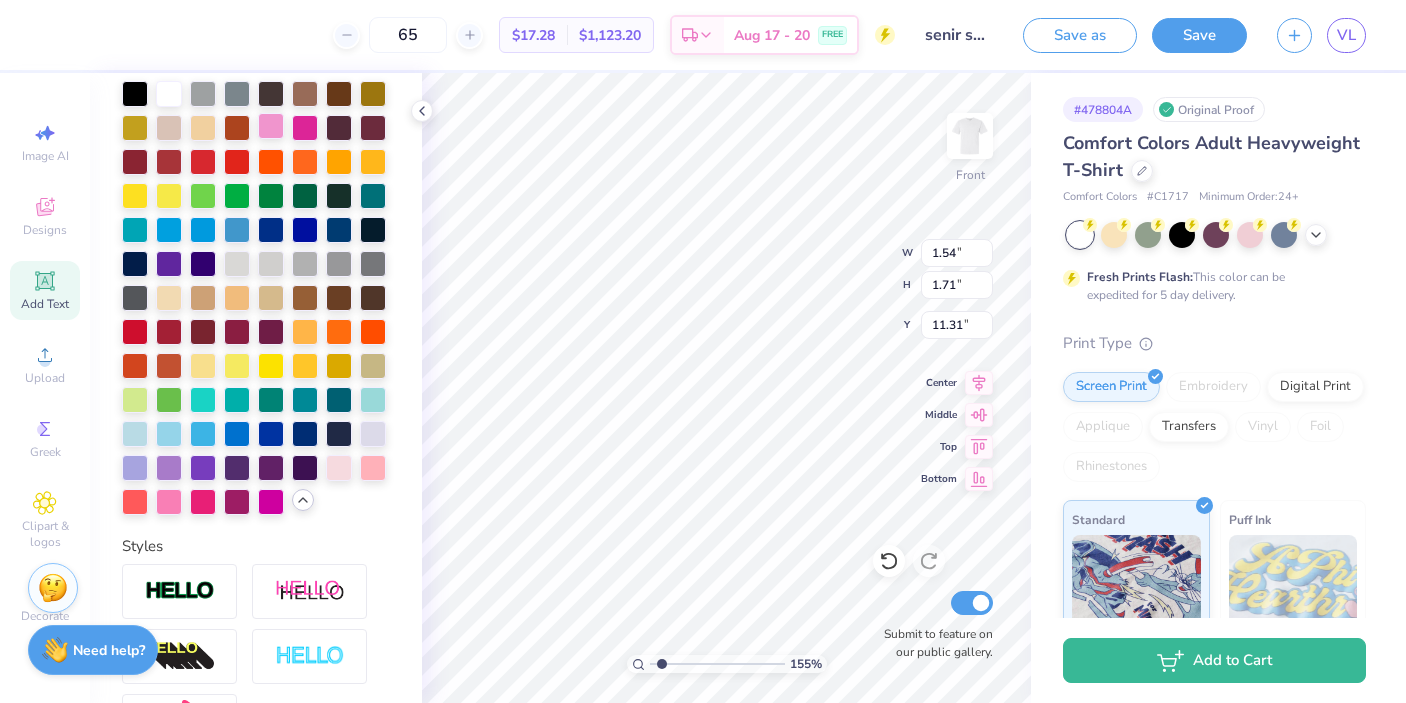 click at bounding box center [271, 126] 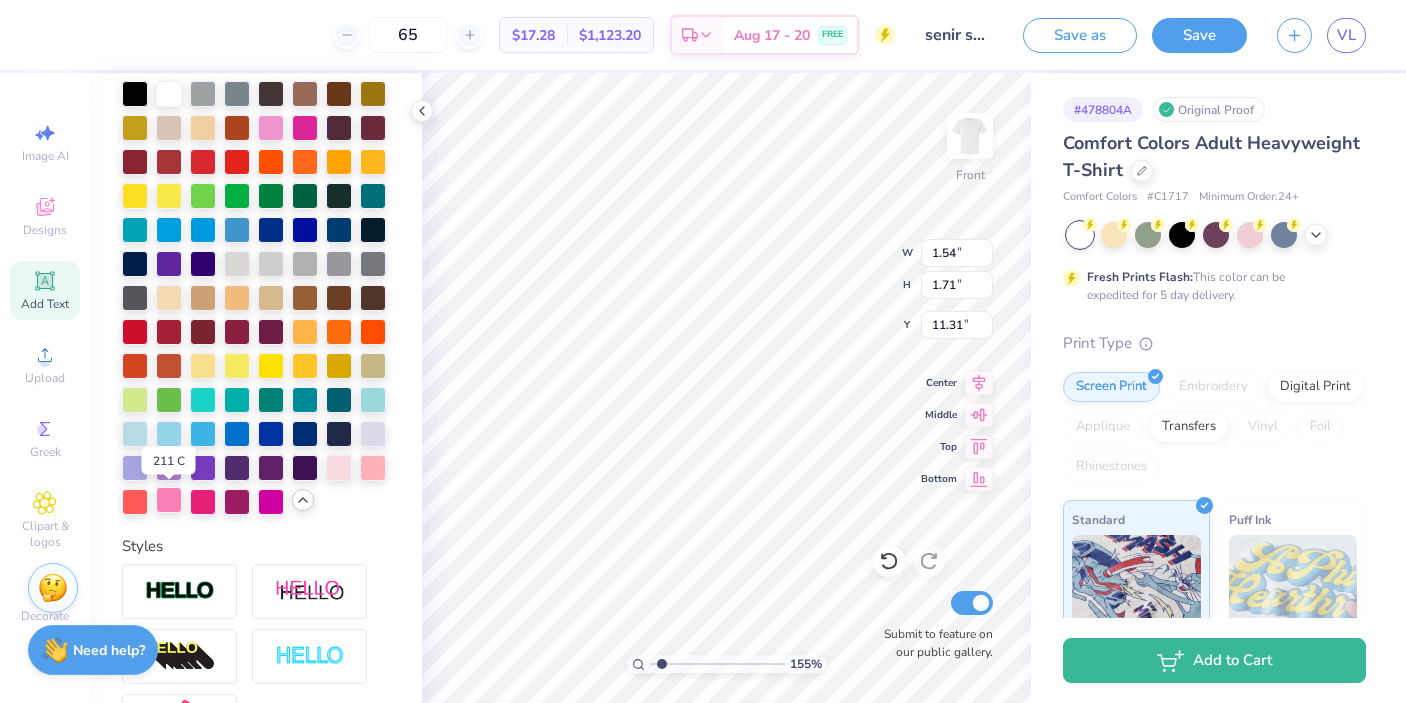 click at bounding box center (169, 500) 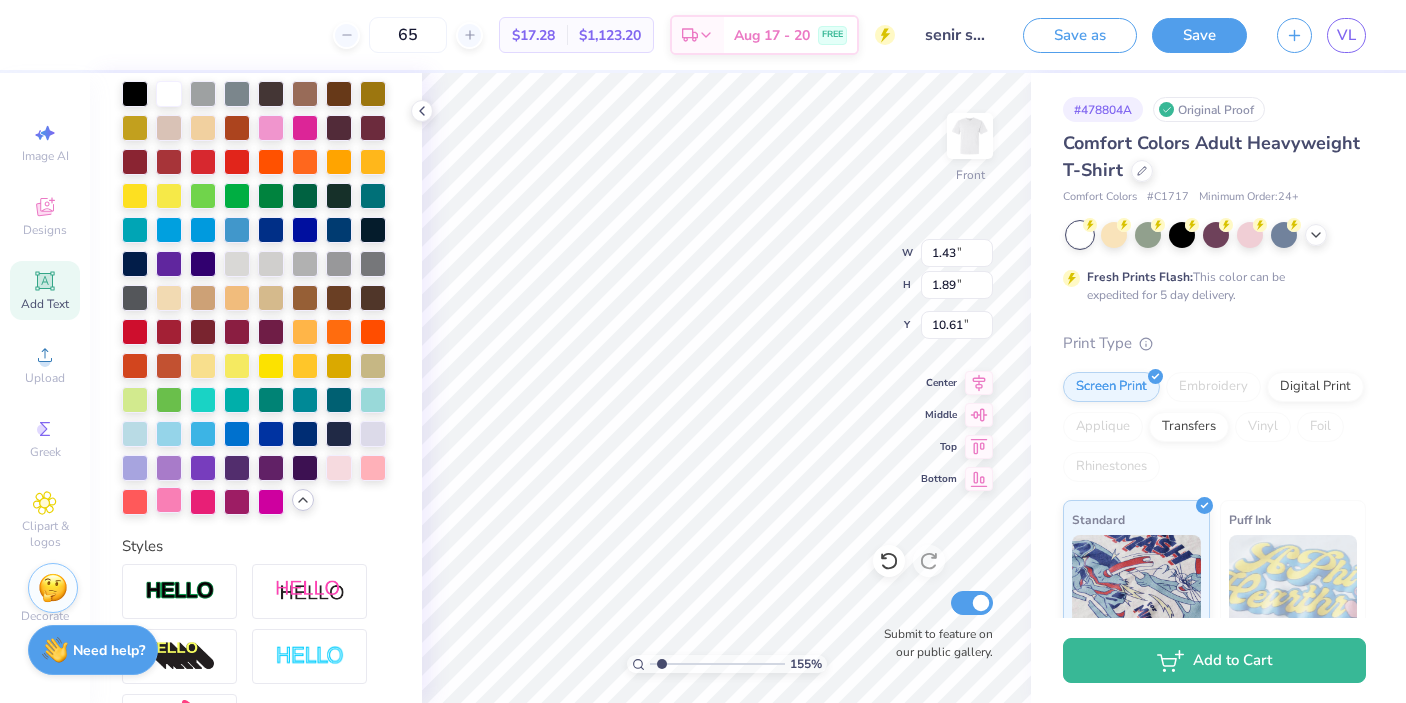 click at bounding box center [169, 500] 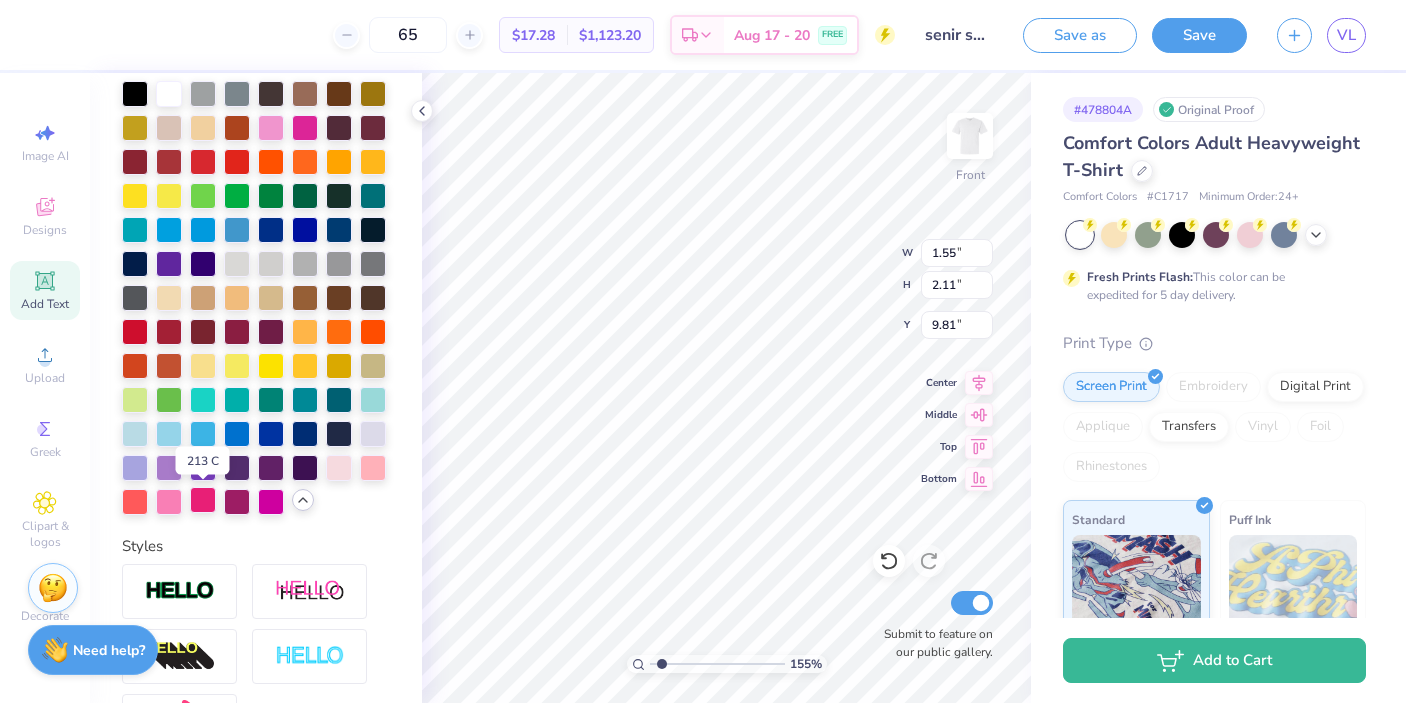 click at bounding box center (203, 500) 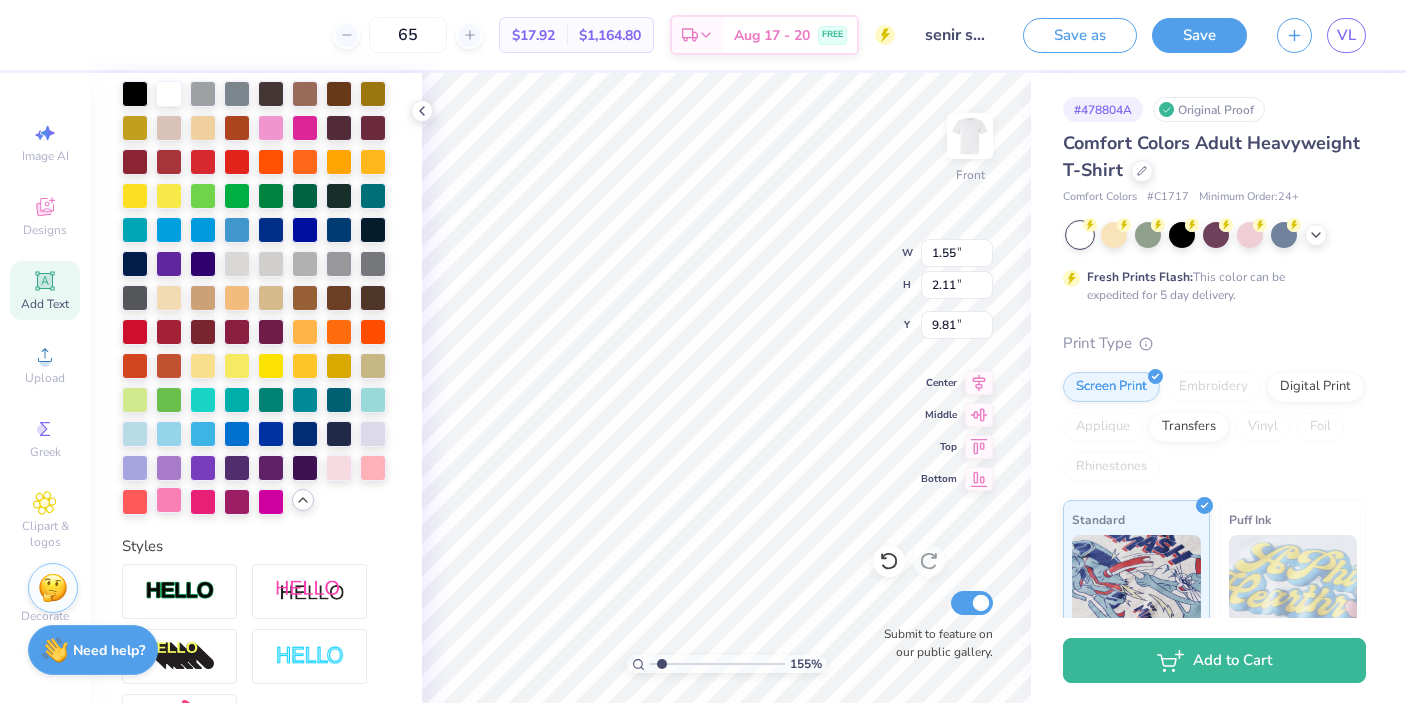 click at bounding box center [169, 500] 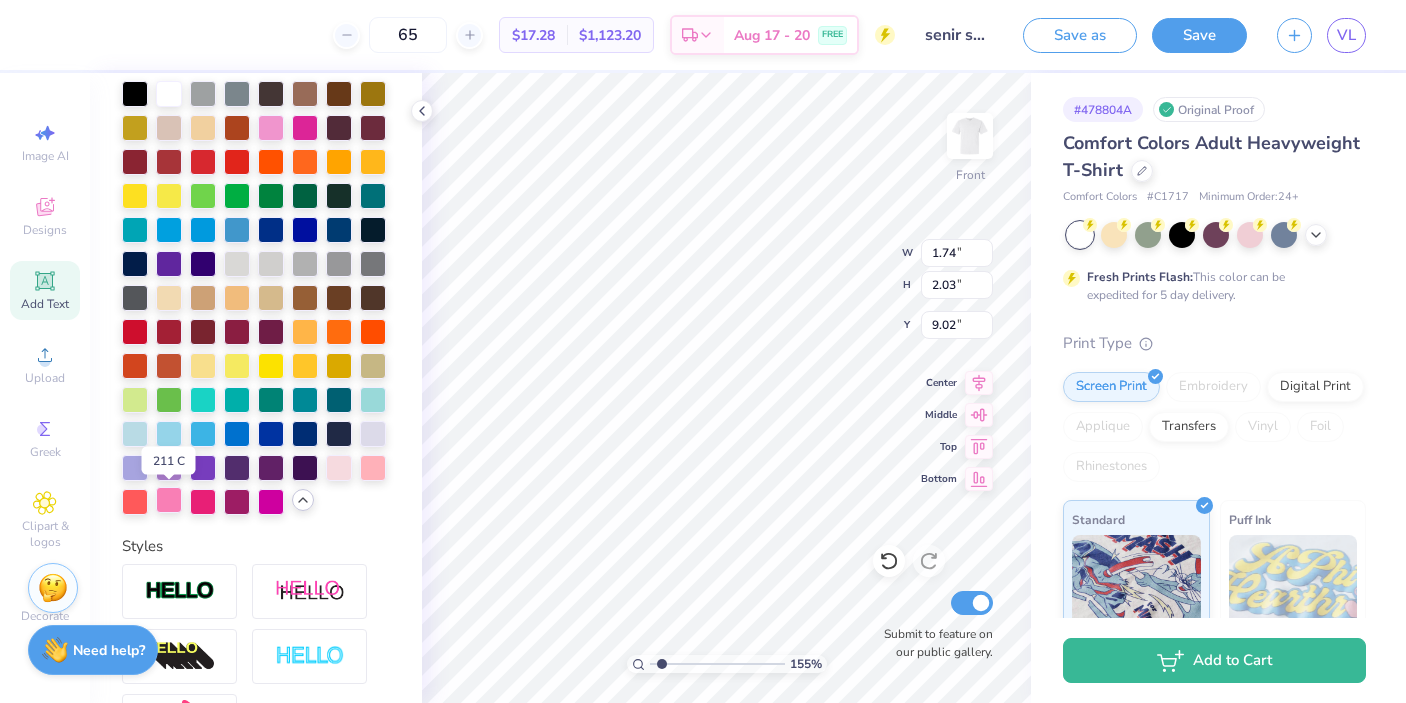 click at bounding box center [169, 500] 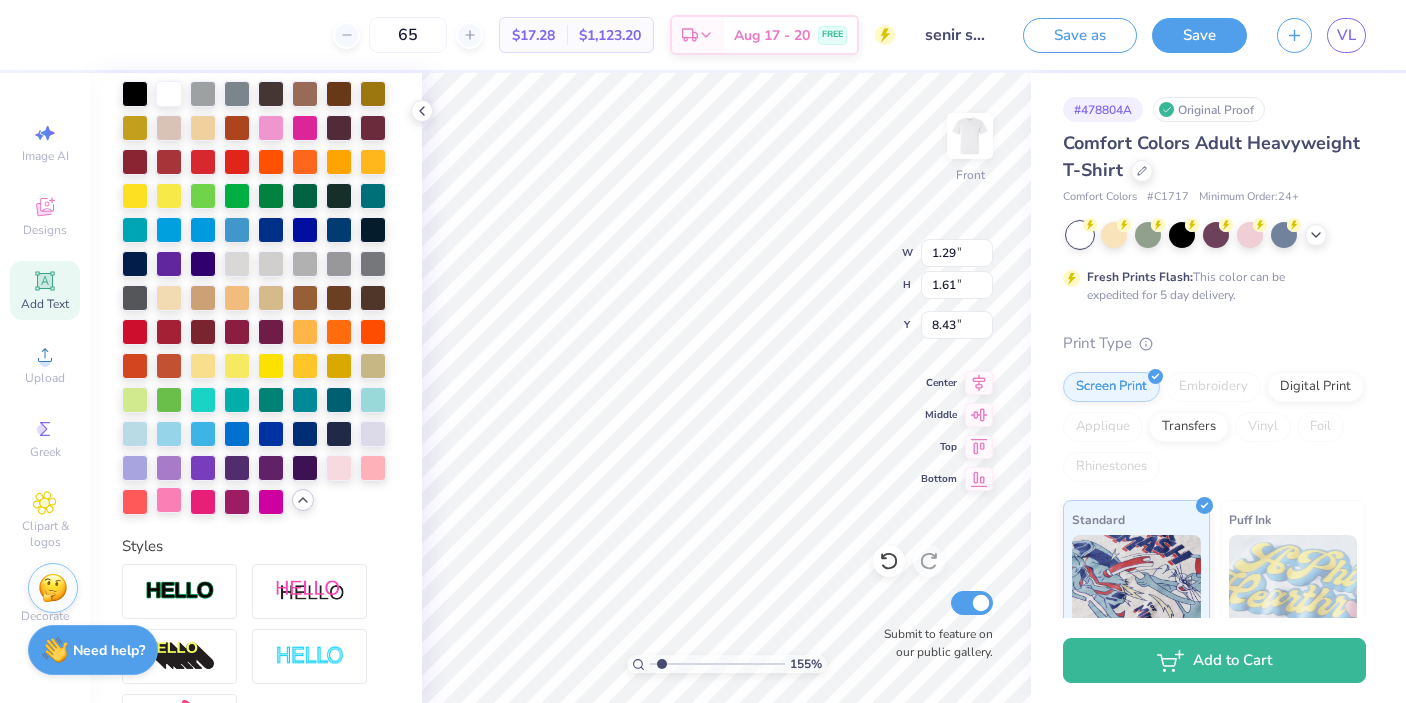 click at bounding box center [169, 500] 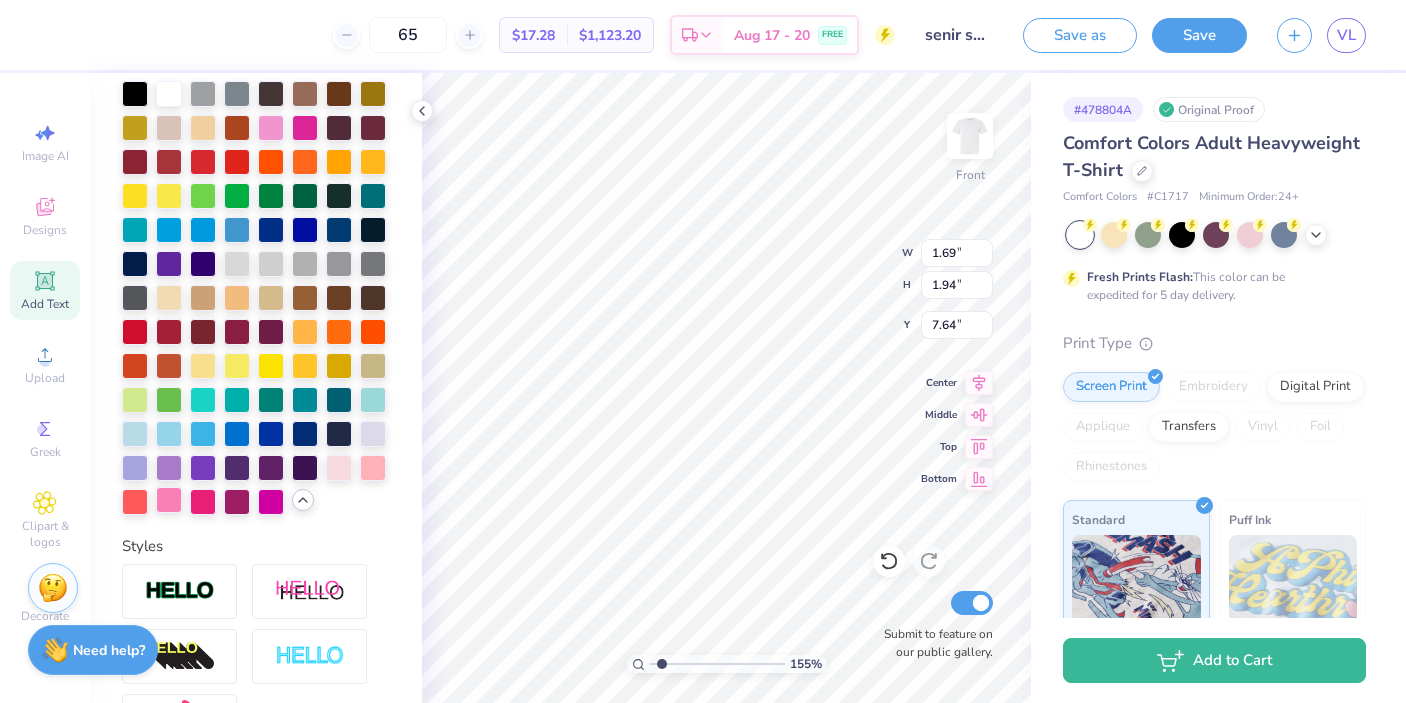 click at bounding box center (169, 500) 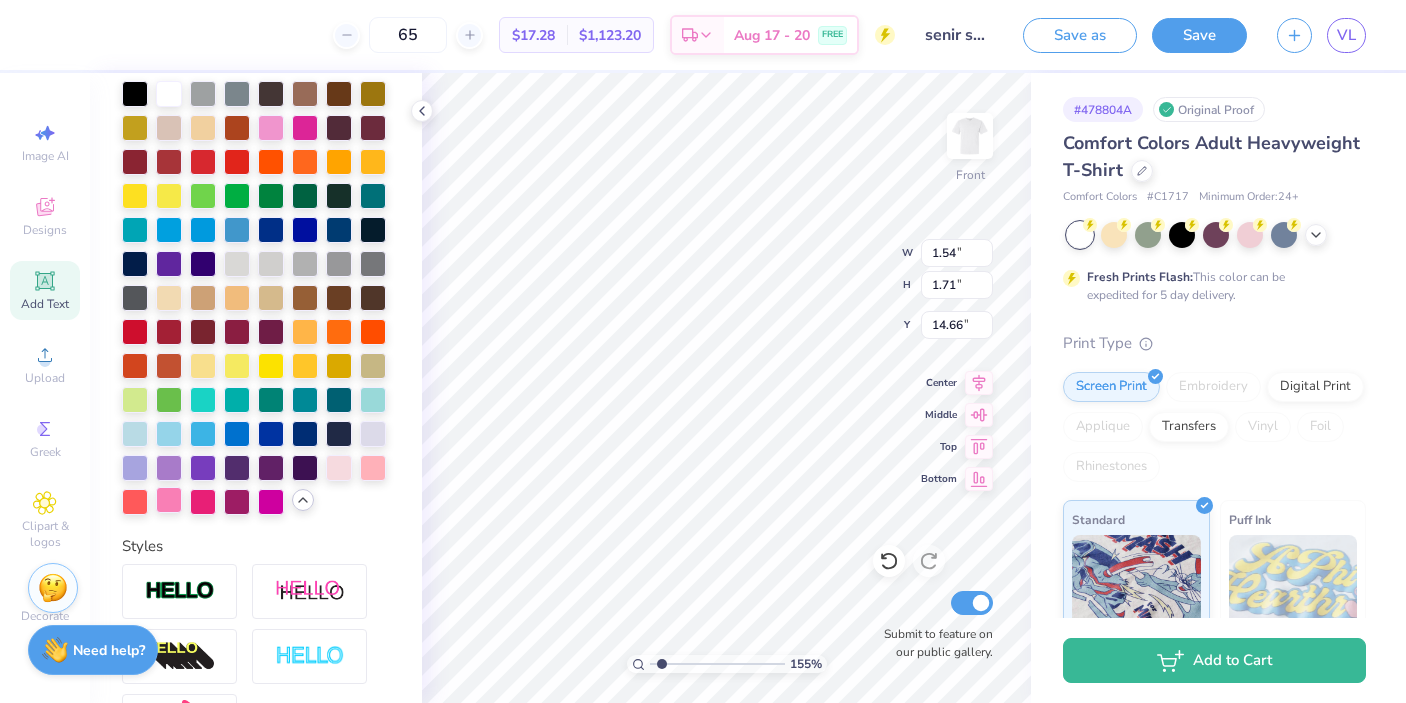 click at bounding box center [169, 500] 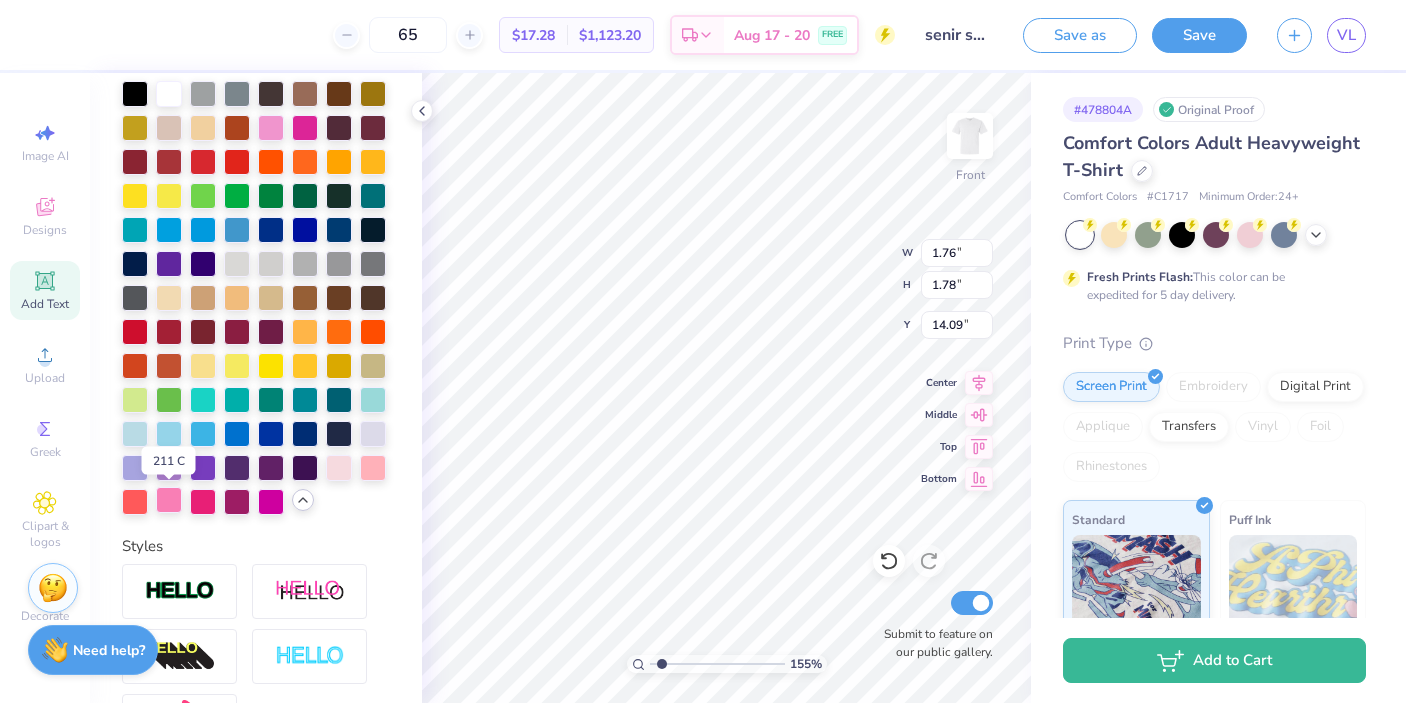 click at bounding box center [169, 500] 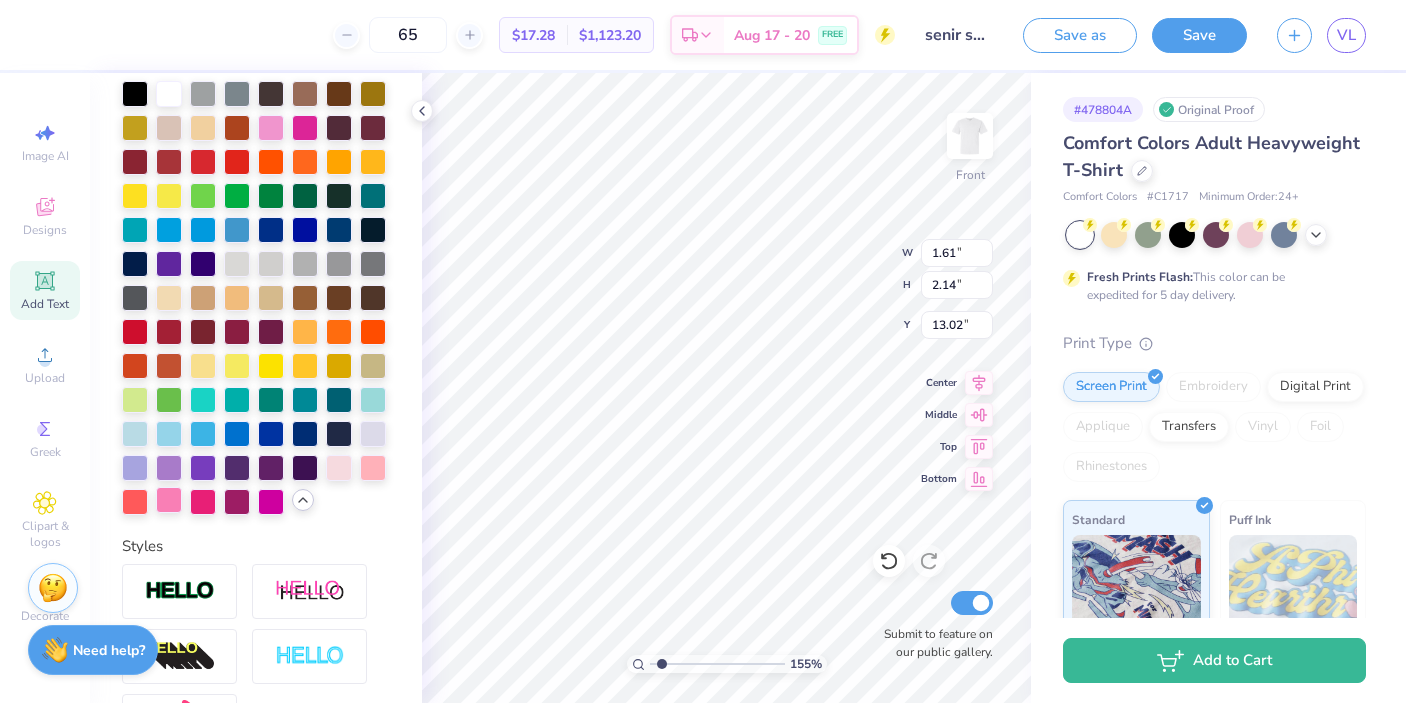 click at bounding box center (169, 500) 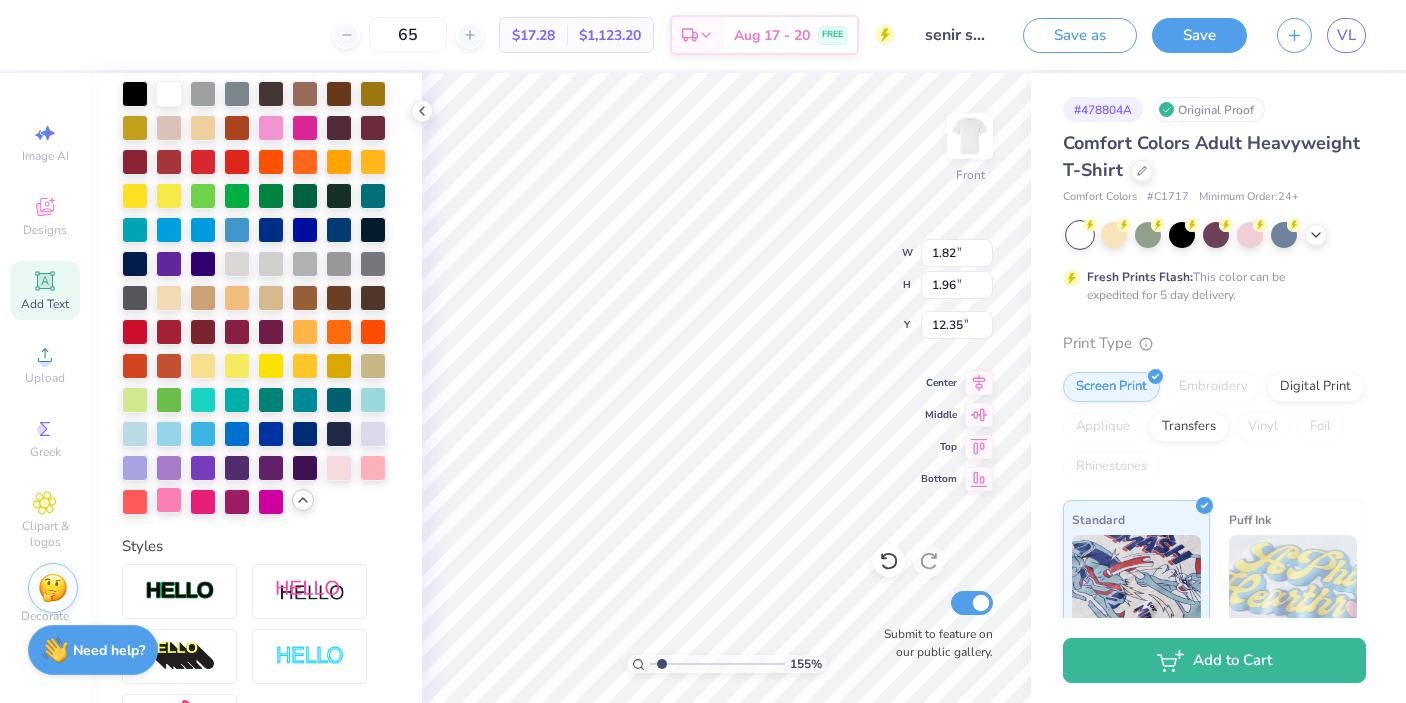 click at bounding box center (169, 500) 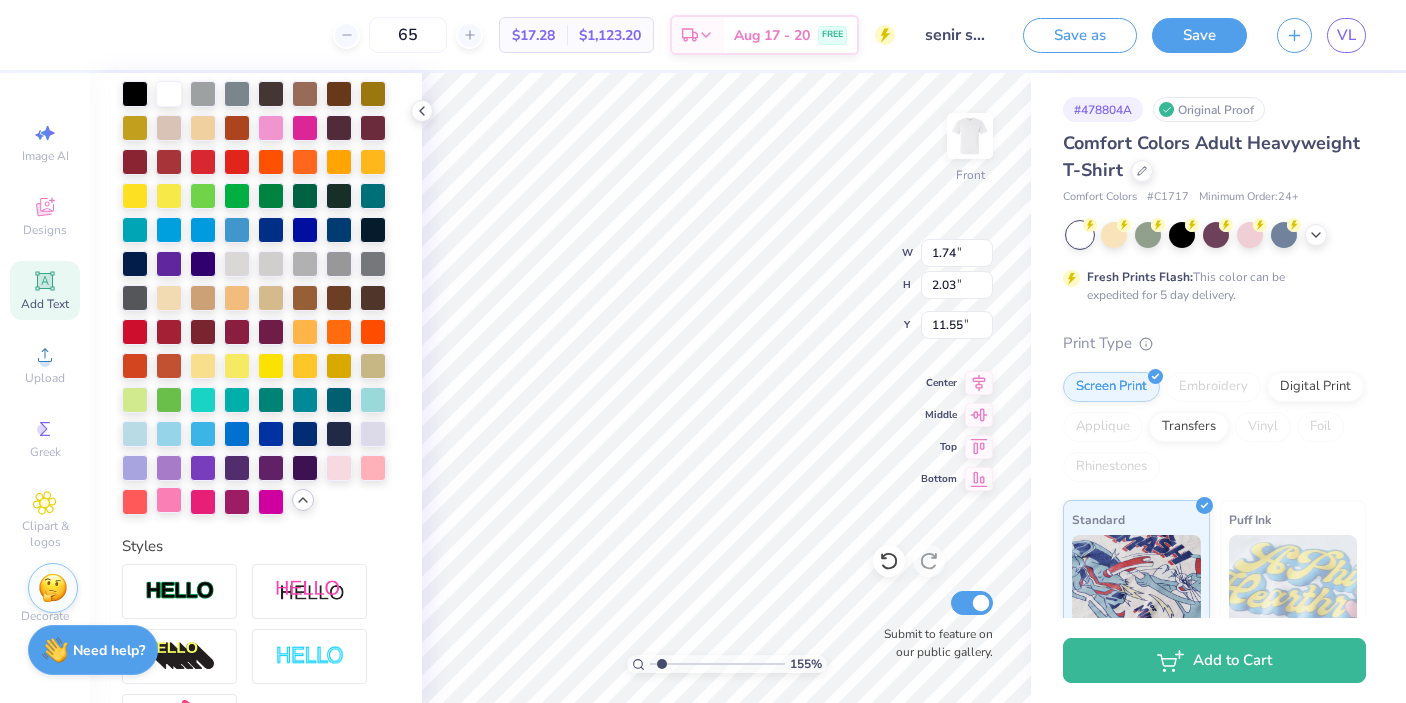 click at bounding box center (169, 500) 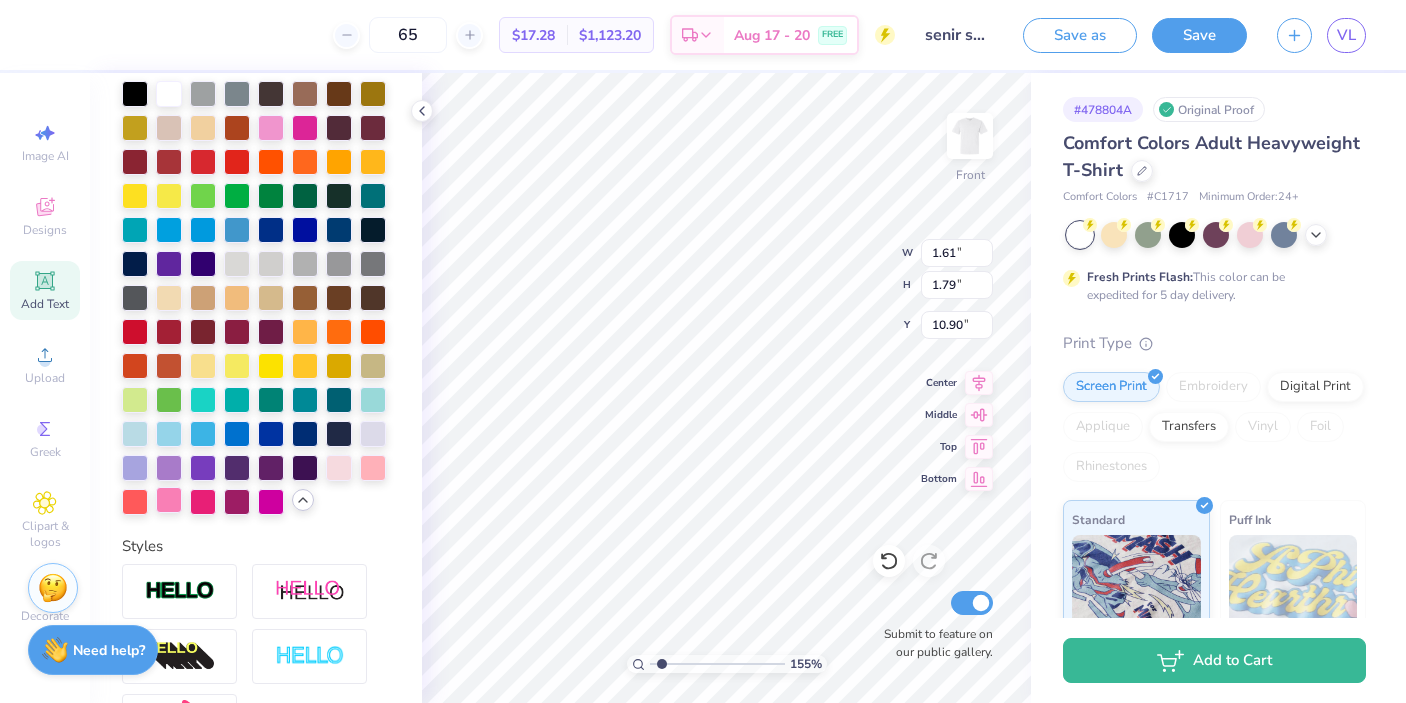 click at bounding box center [169, 500] 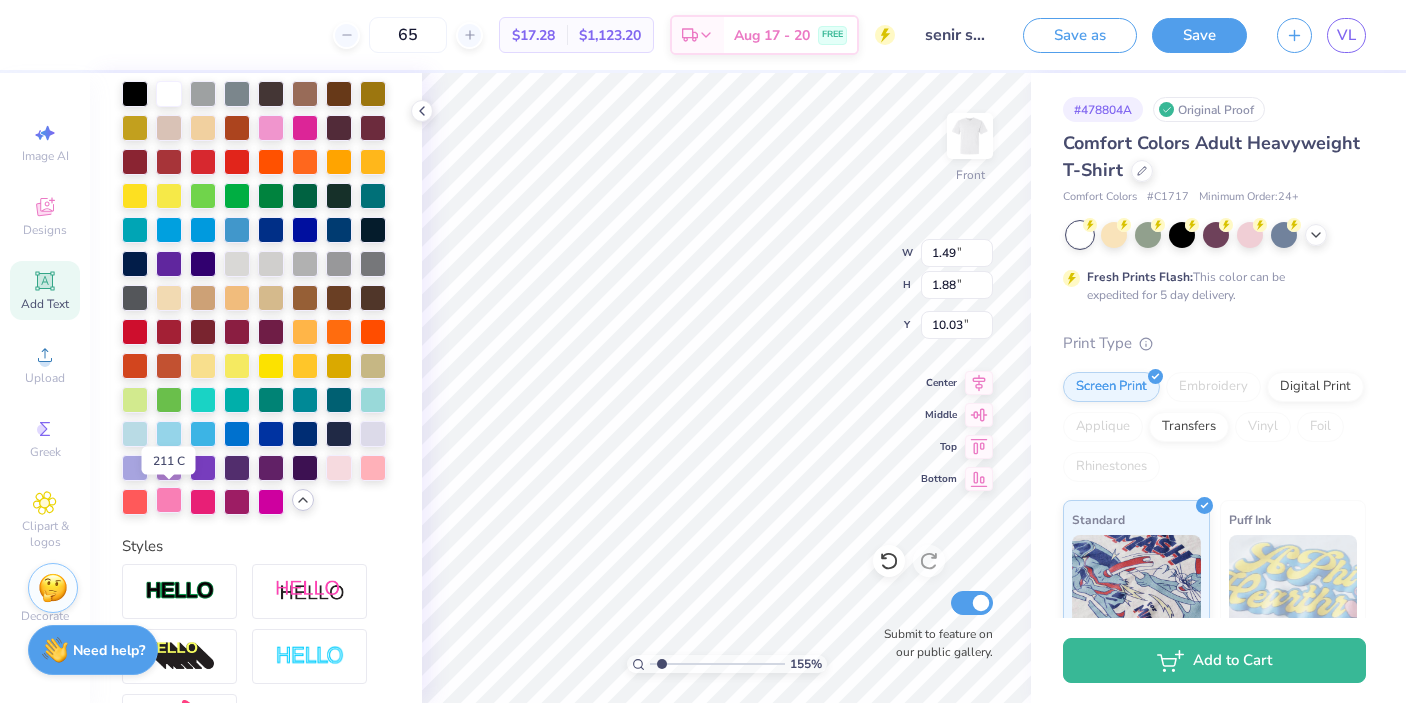 click at bounding box center (169, 500) 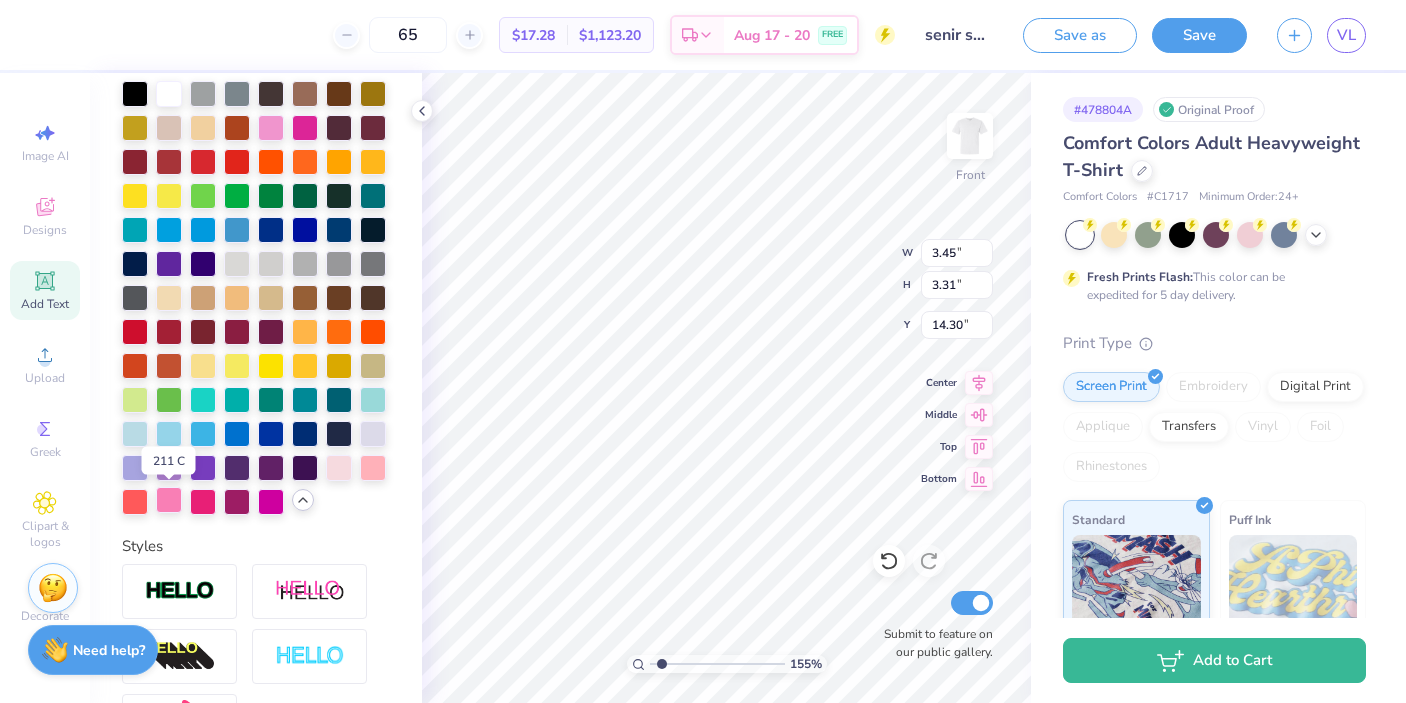 click at bounding box center (169, 500) 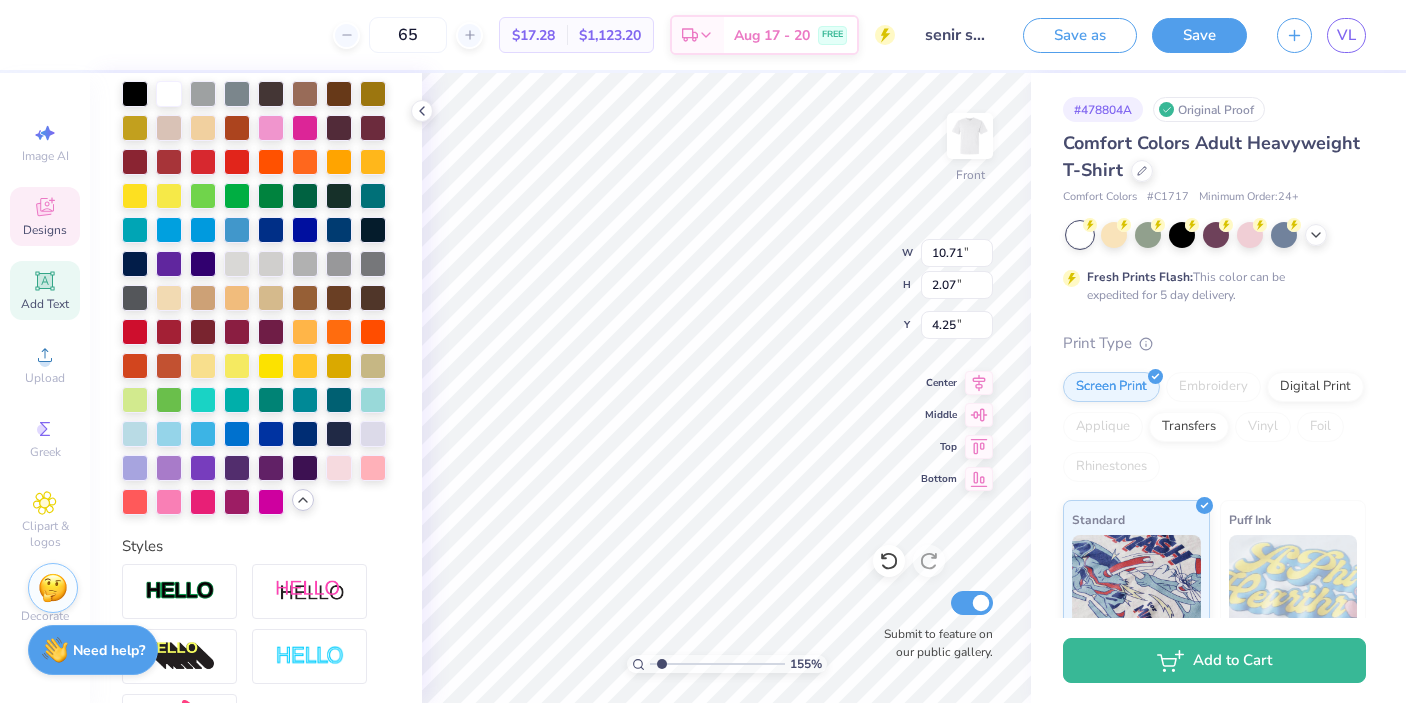 scroll, scrollTop: 0, scrollLeft: 3, axis: horizontal 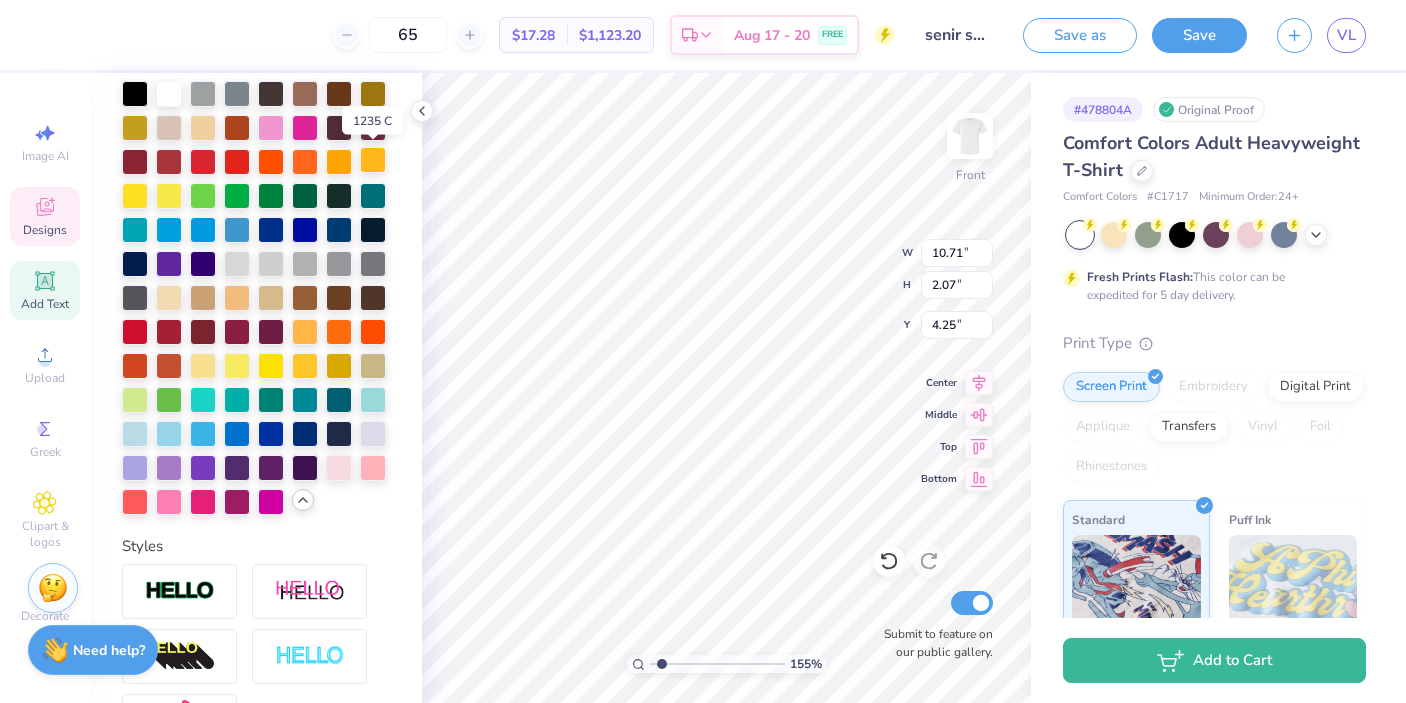 click at bounding box center (373, 160) 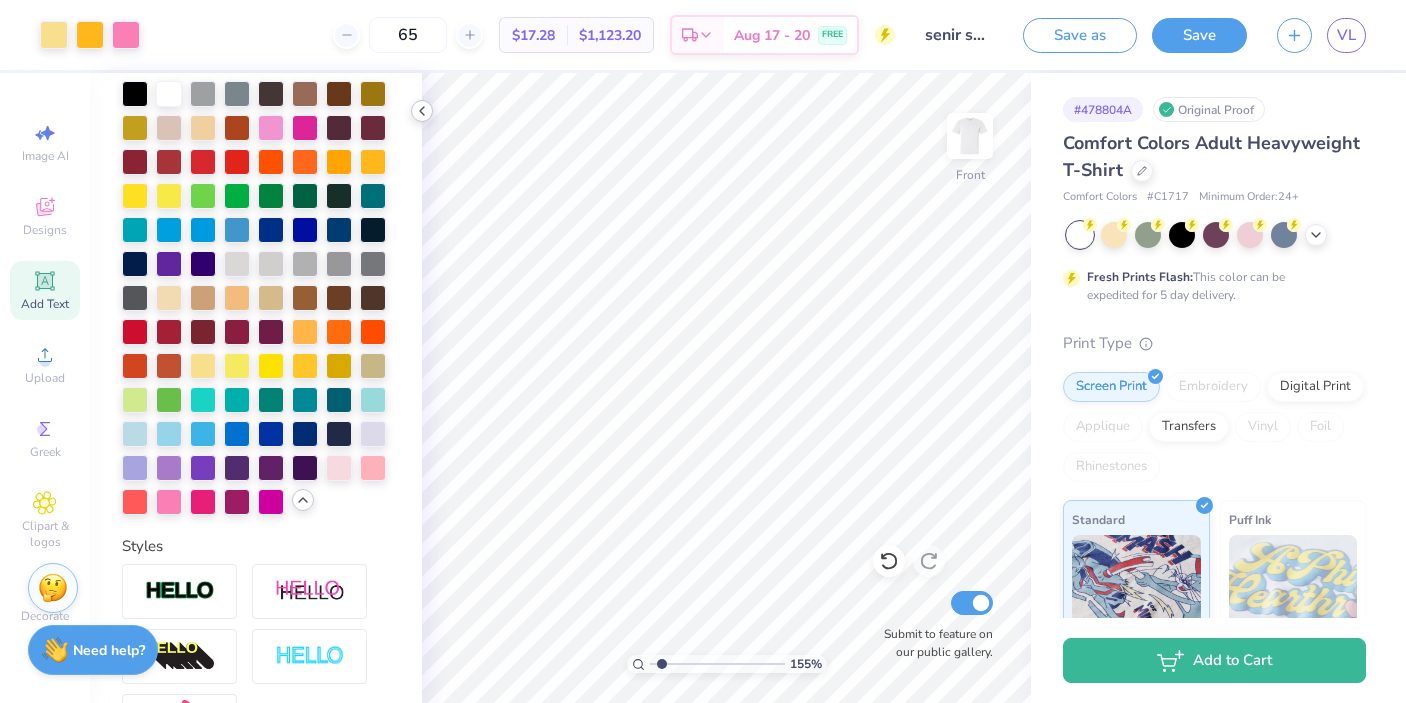 click 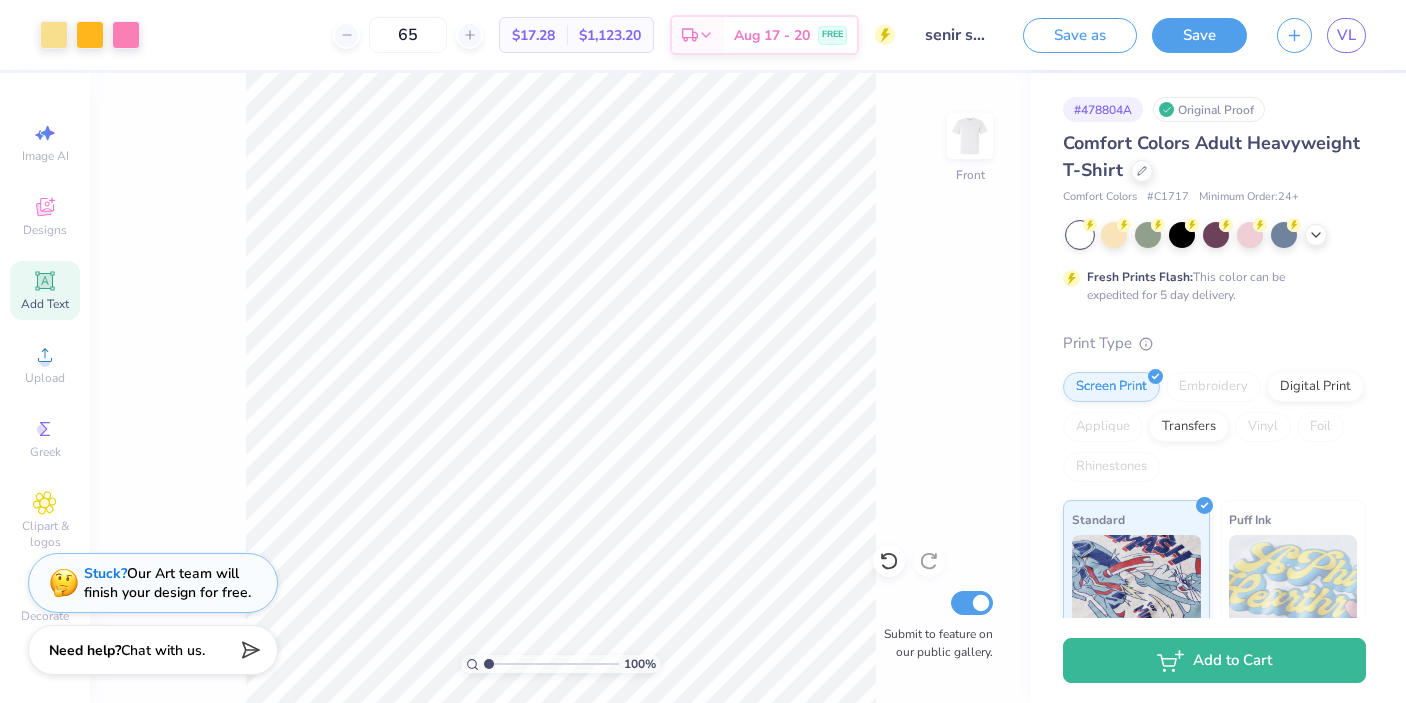 drag, startPoint x: 497, startPoint y: 666, endPoint x: 428, endPoint y: 666, distance: 69 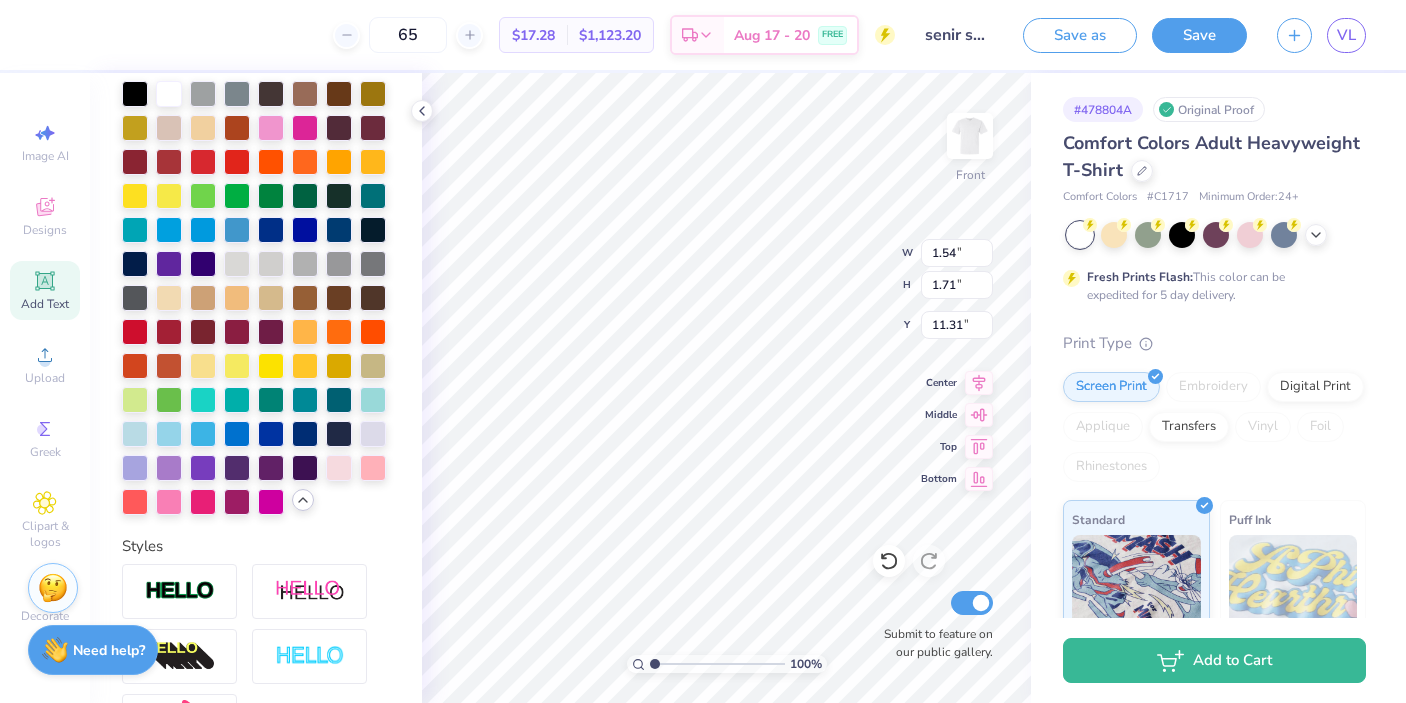 scroll, scrollTop: 0, scrollLeft: 1, axis: horizontal 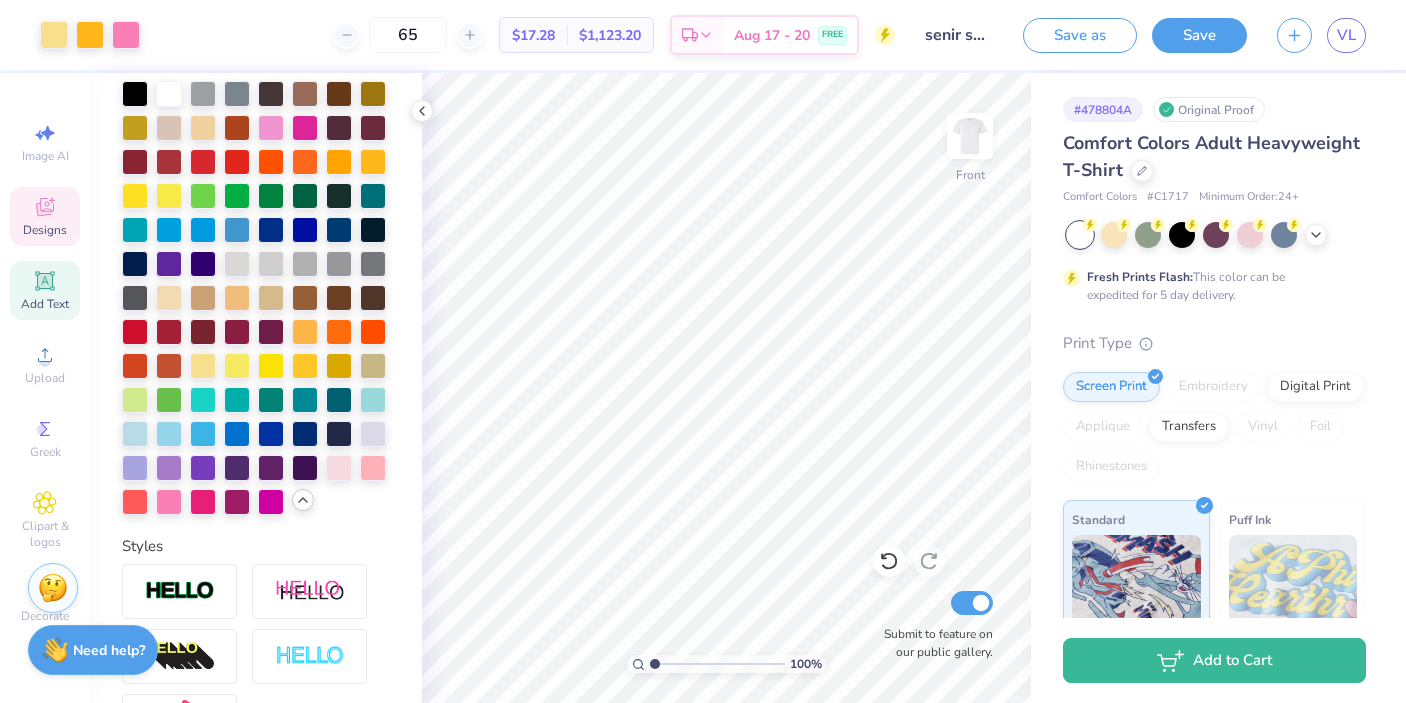 click 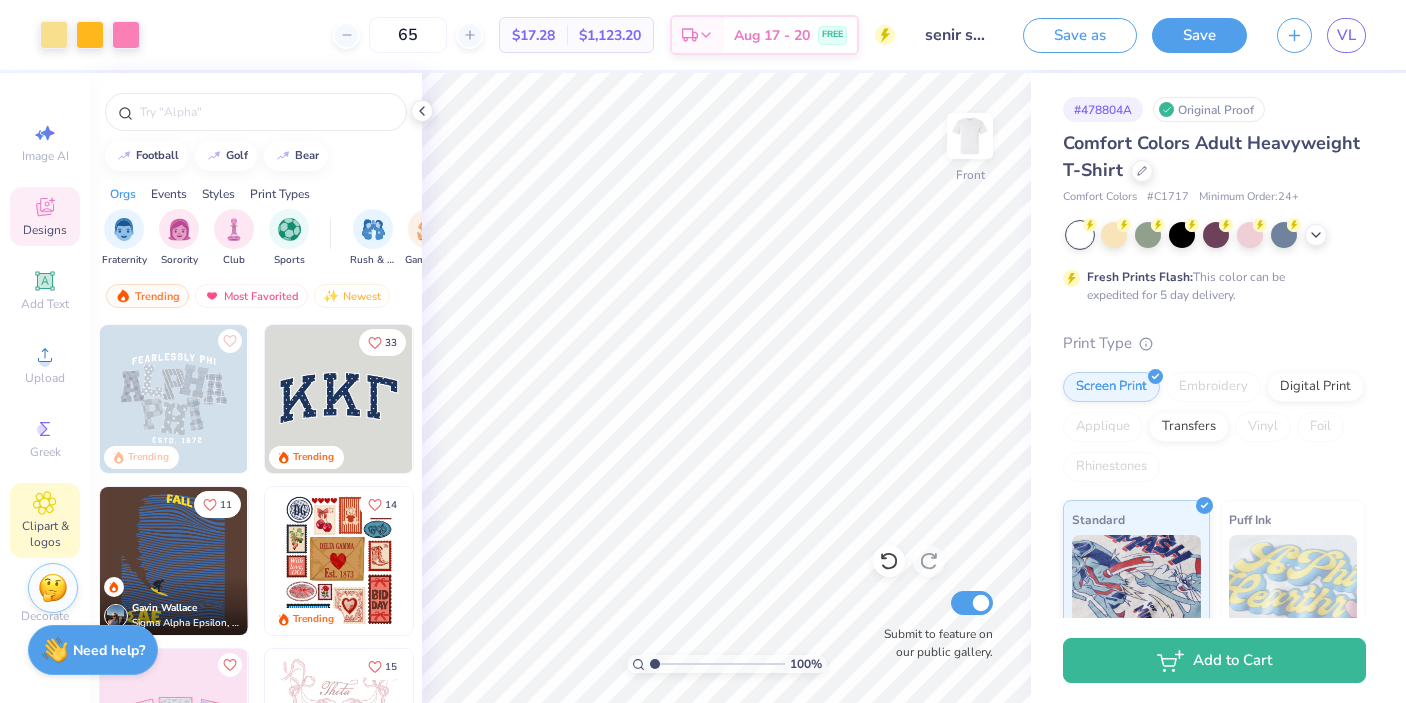 click 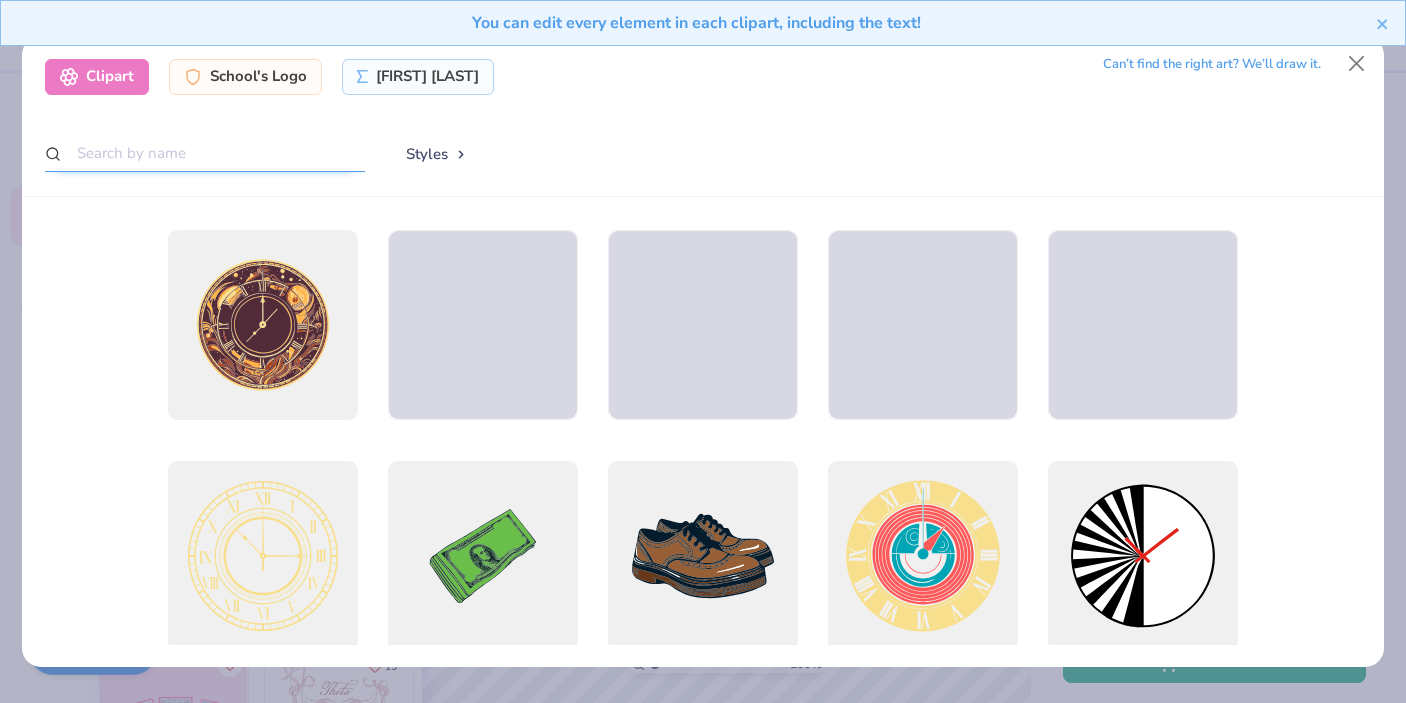 click at bounding box center [205, 153] 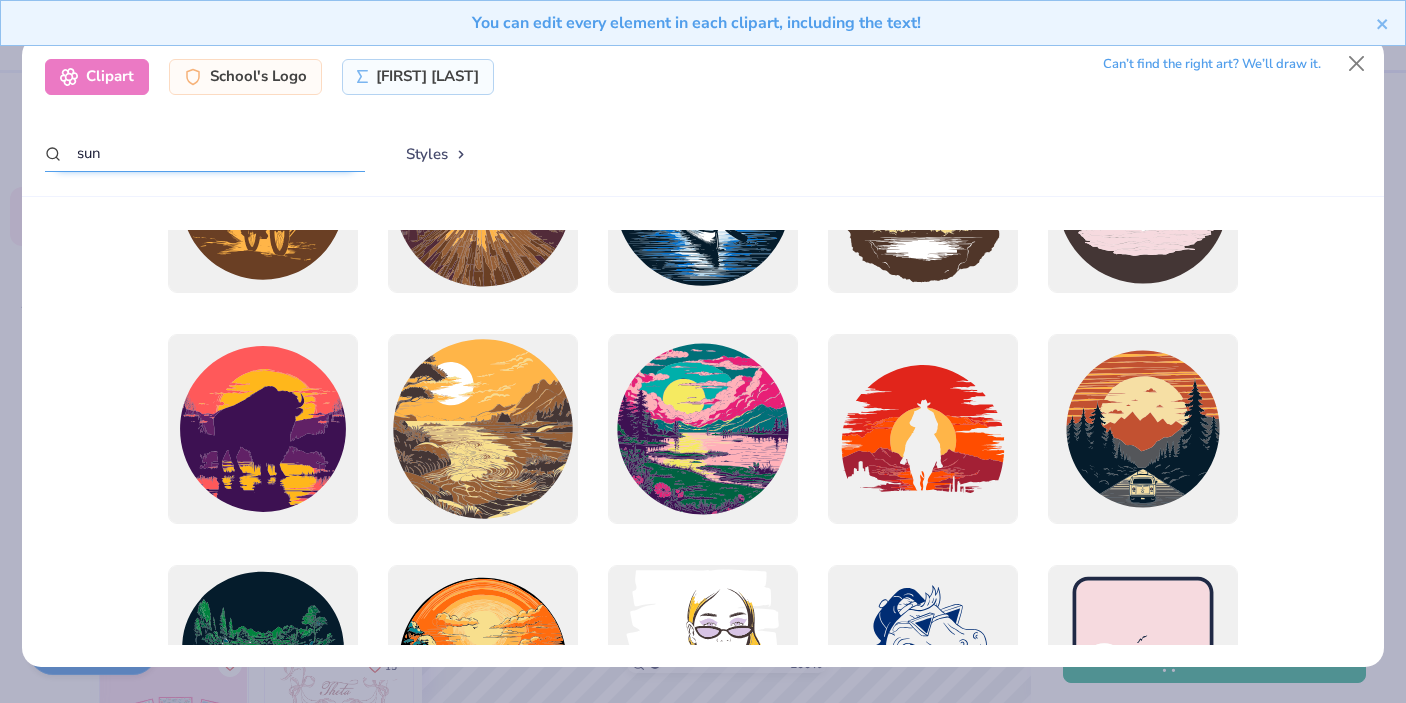 scroll, scrollTop: 5666, scrollLeft: 0, axis: vertical 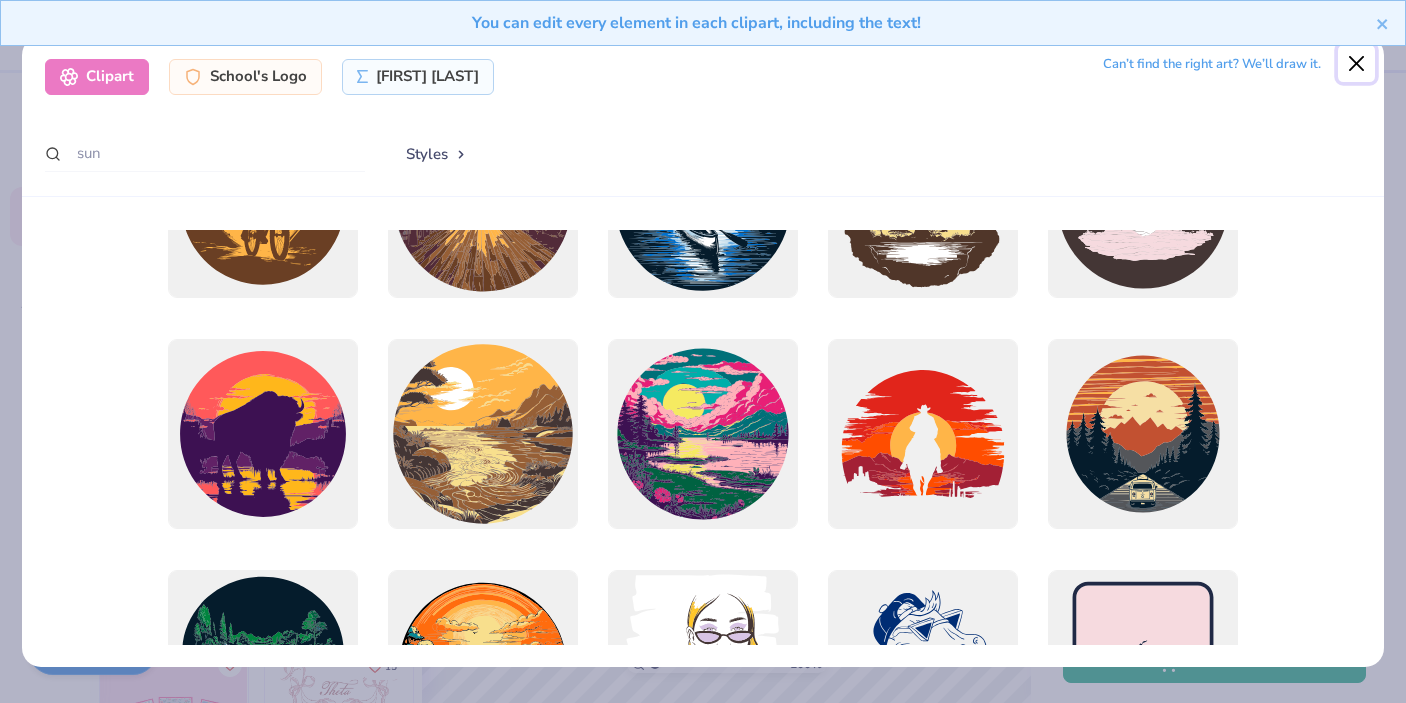 click at bounding box center [1357, 64] 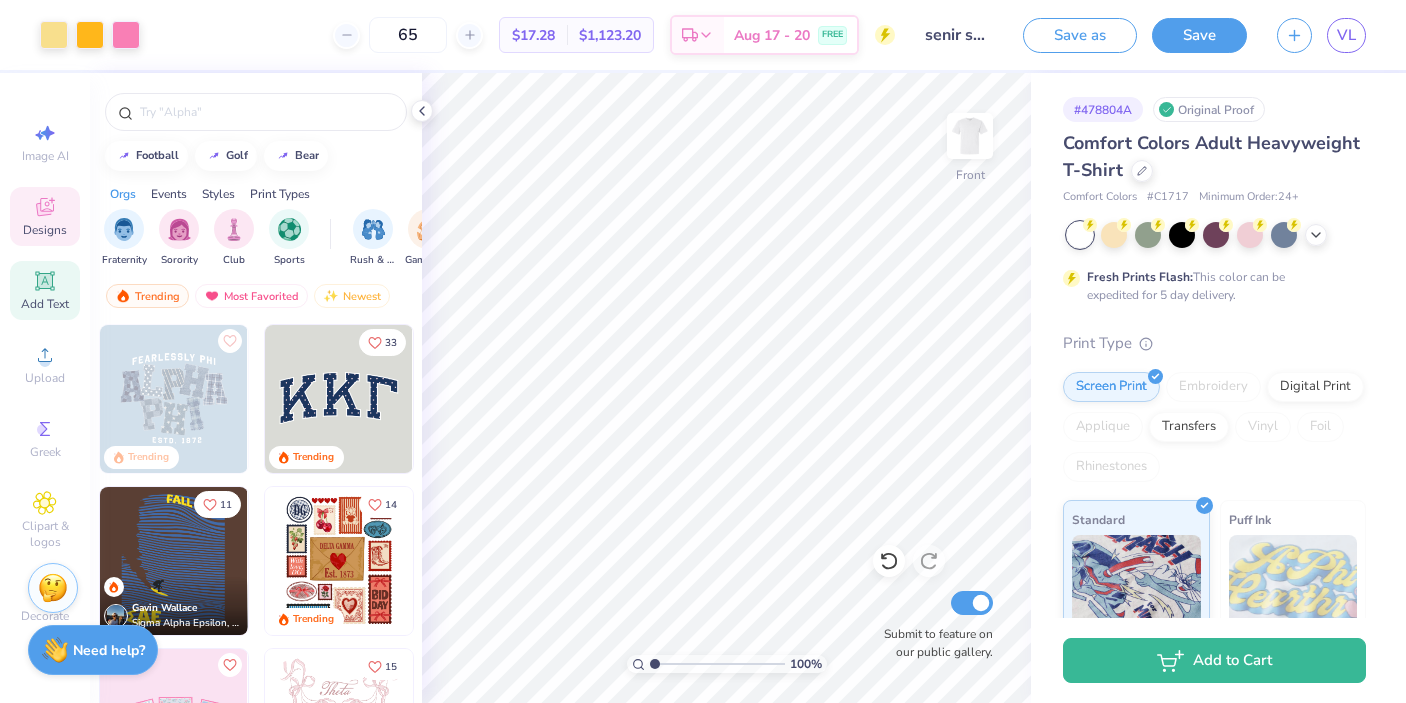 click on "Add Text" at bounding box center [45, 290] 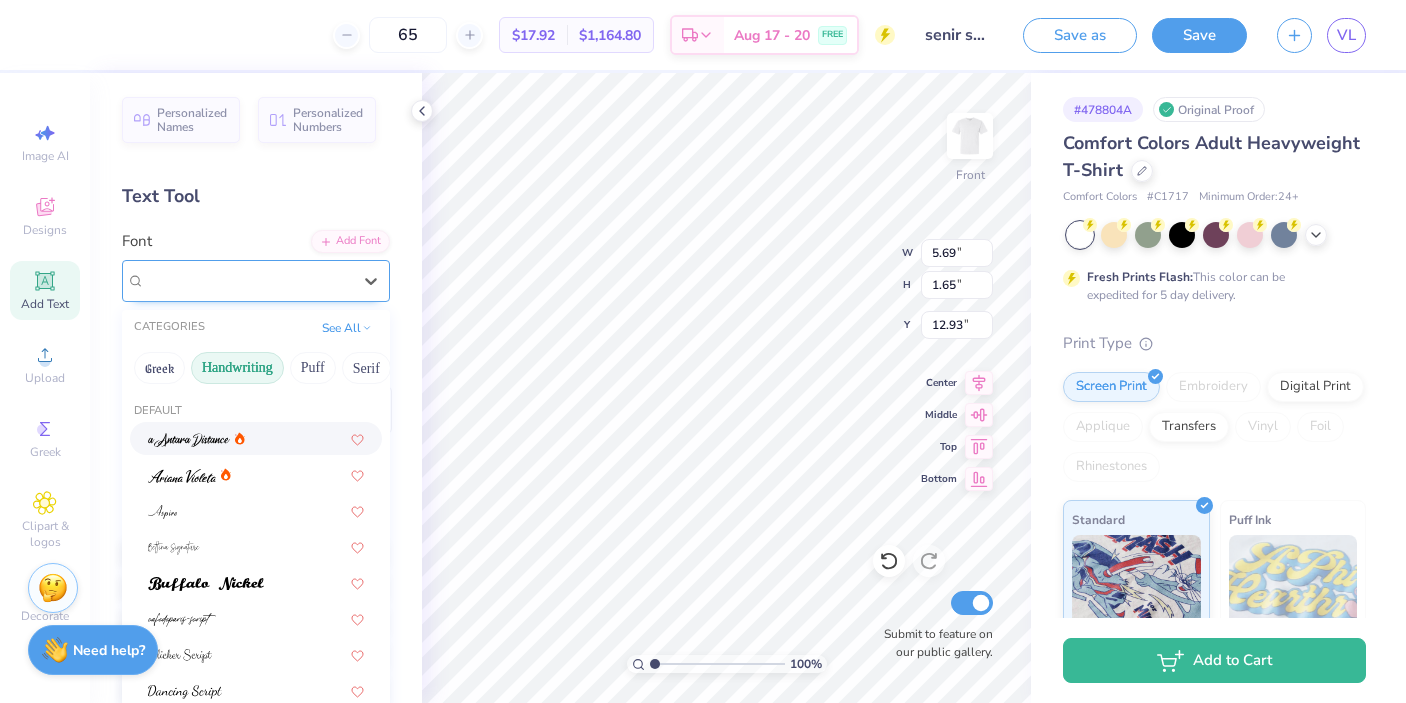 click on "Super Dream" at bounding box center (248, 280) 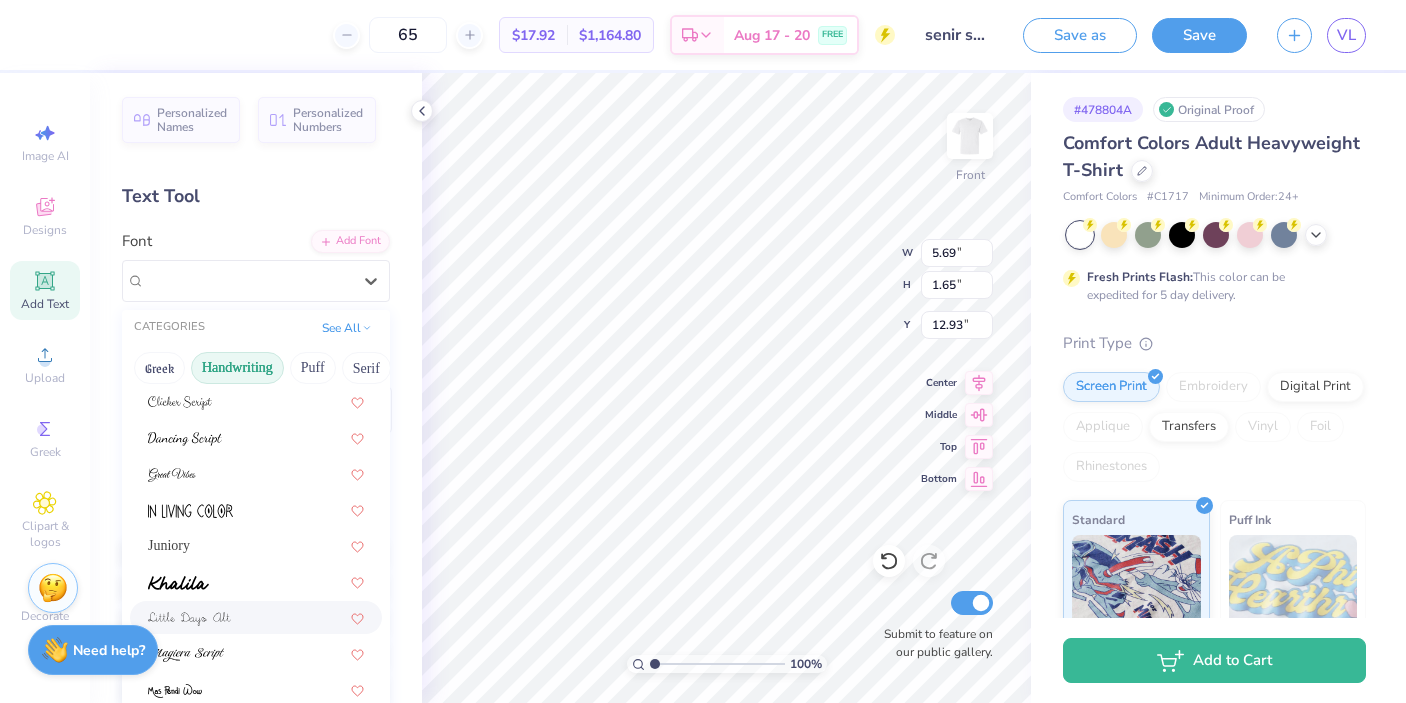 scroll, scrollTop: 267, scrollLeft: 0, axis: vertical 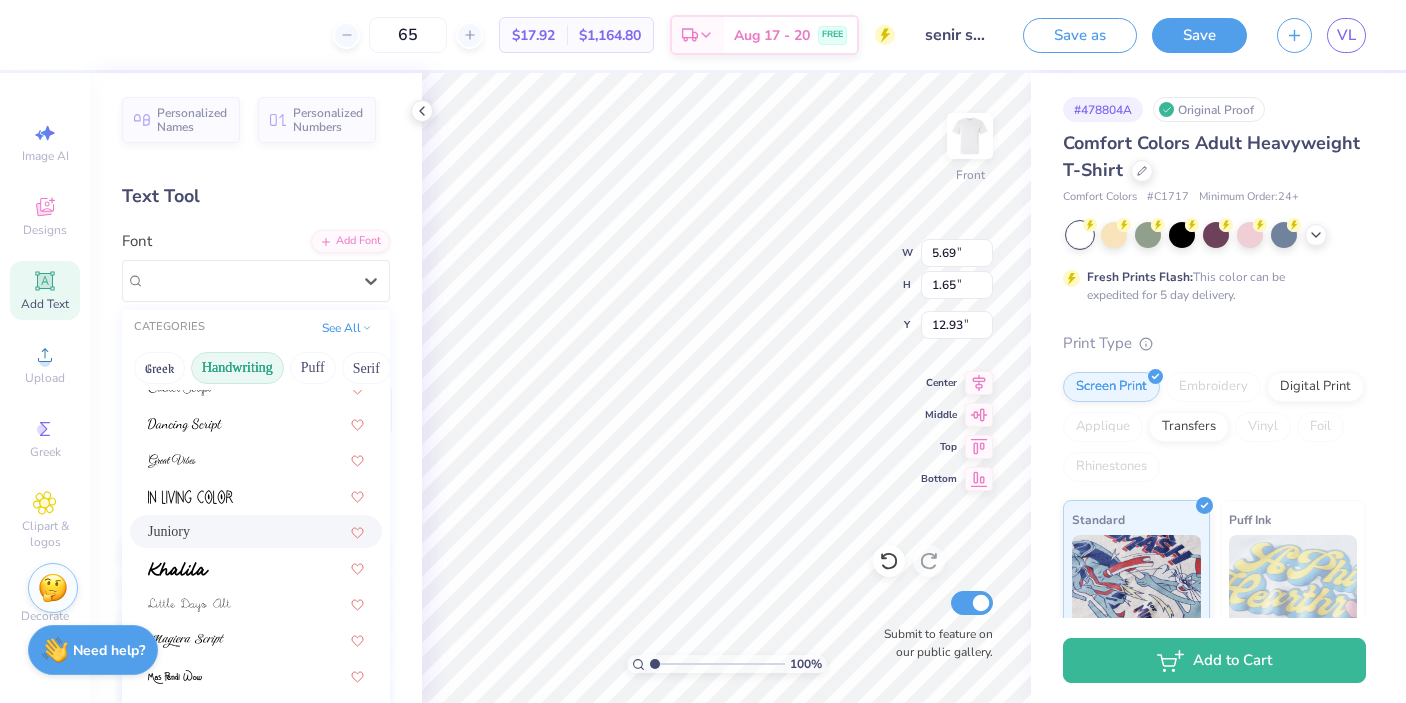 click on "Juniory" at bounding box center (256, 531) 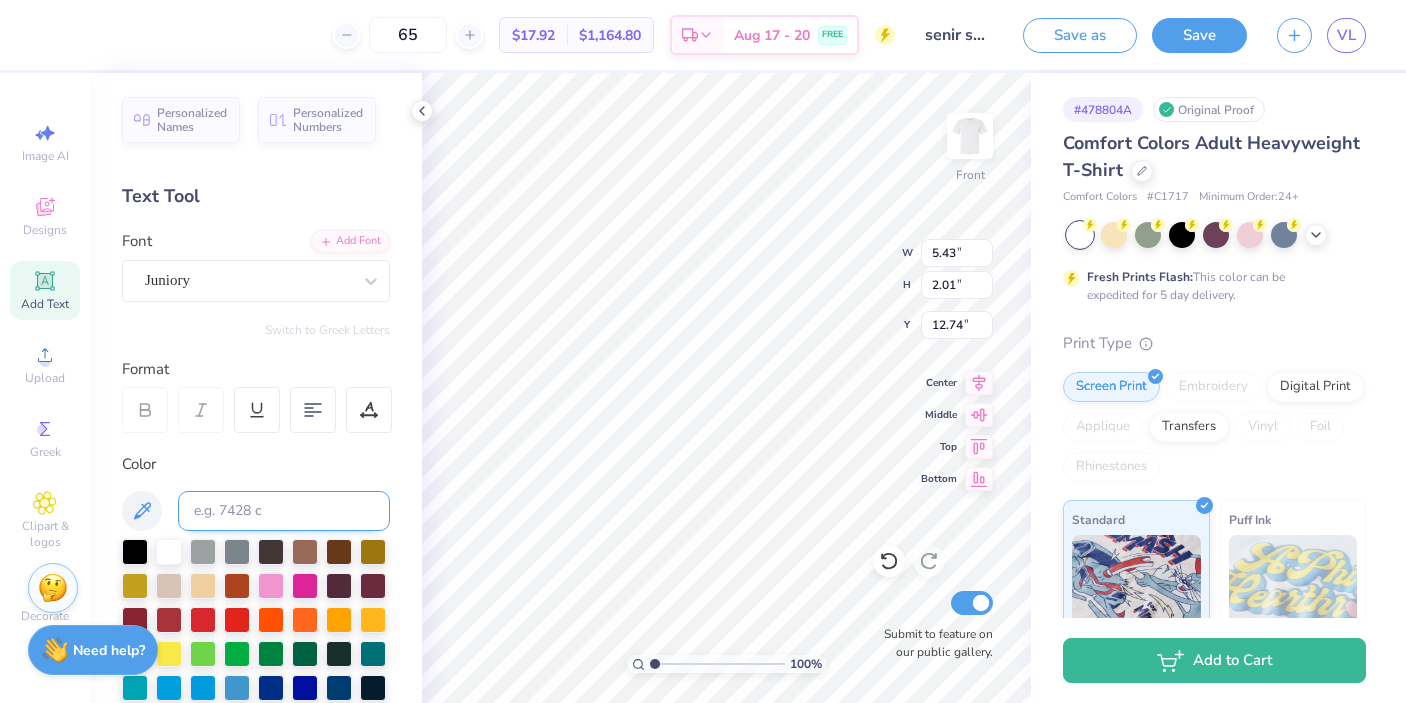 scroll, scrollTop: 0, scrollLeft: 0, axis: both 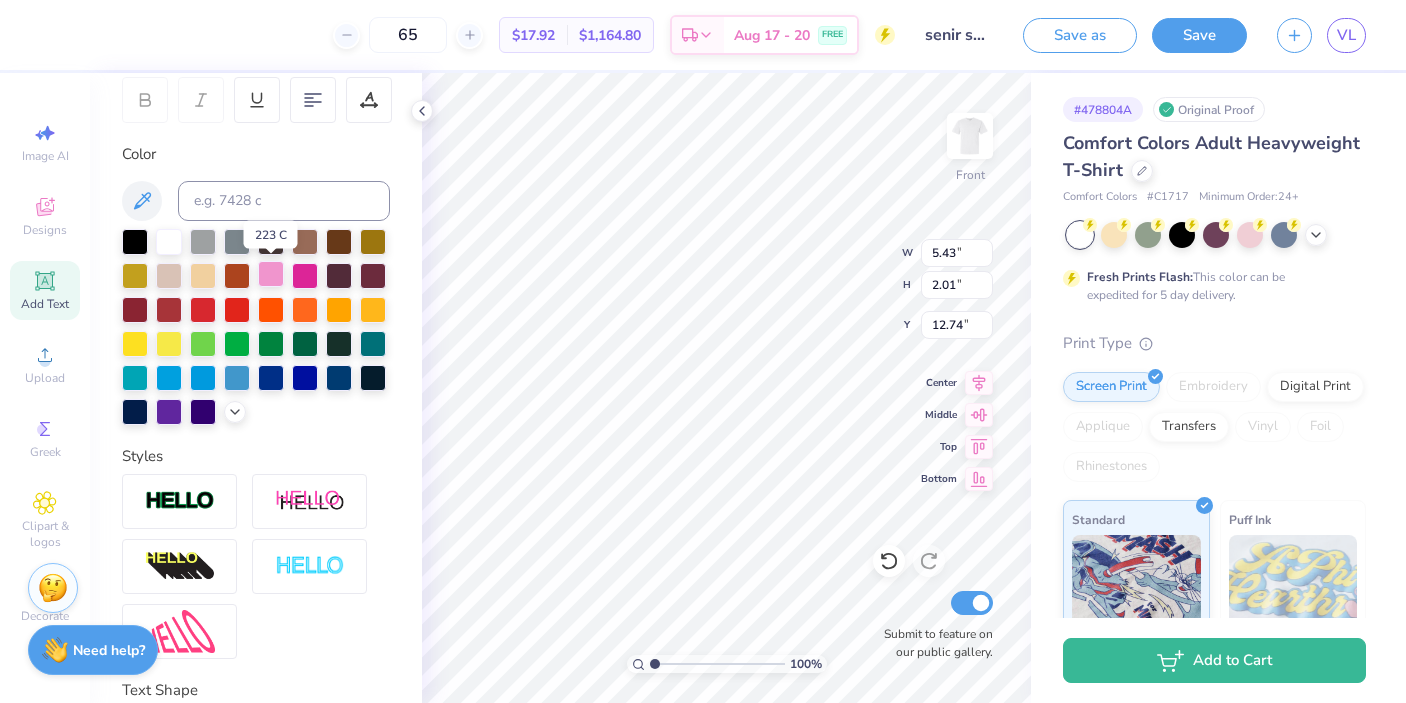 click at bounding box center (271, 274) 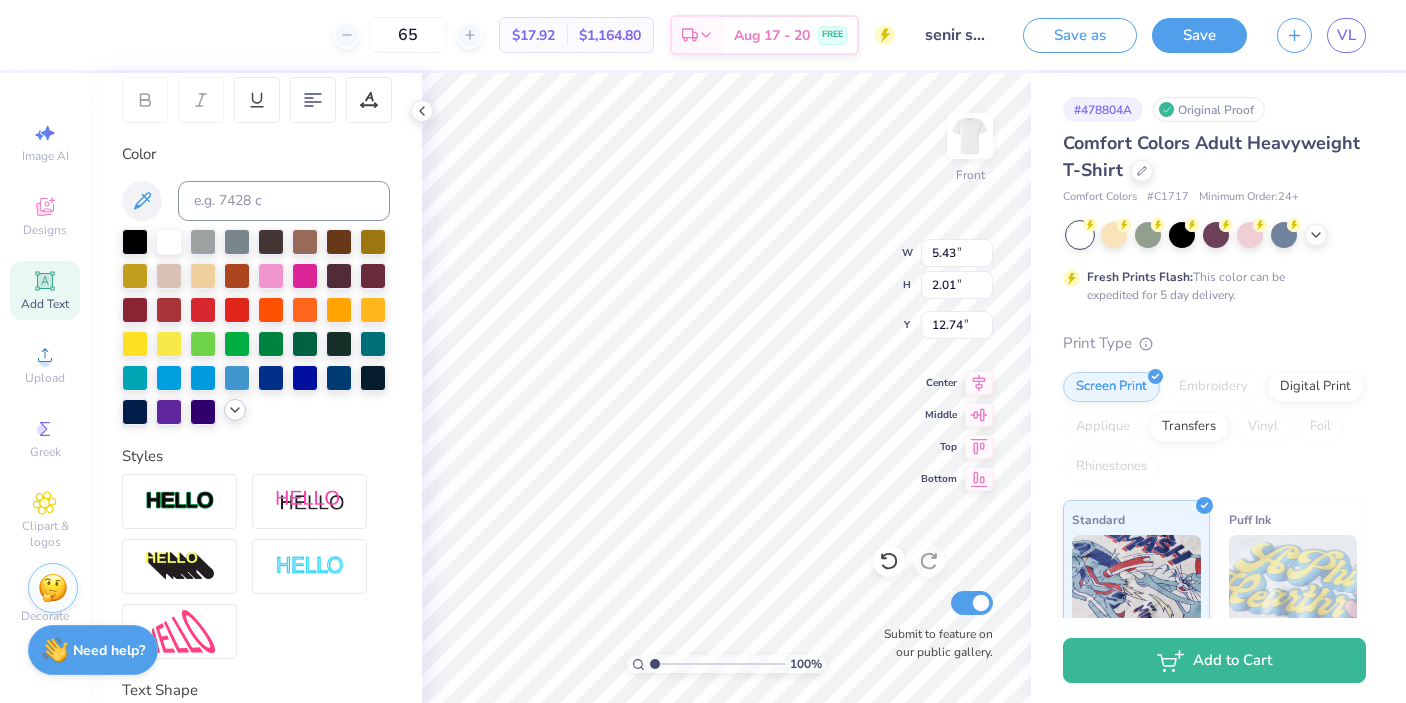 click 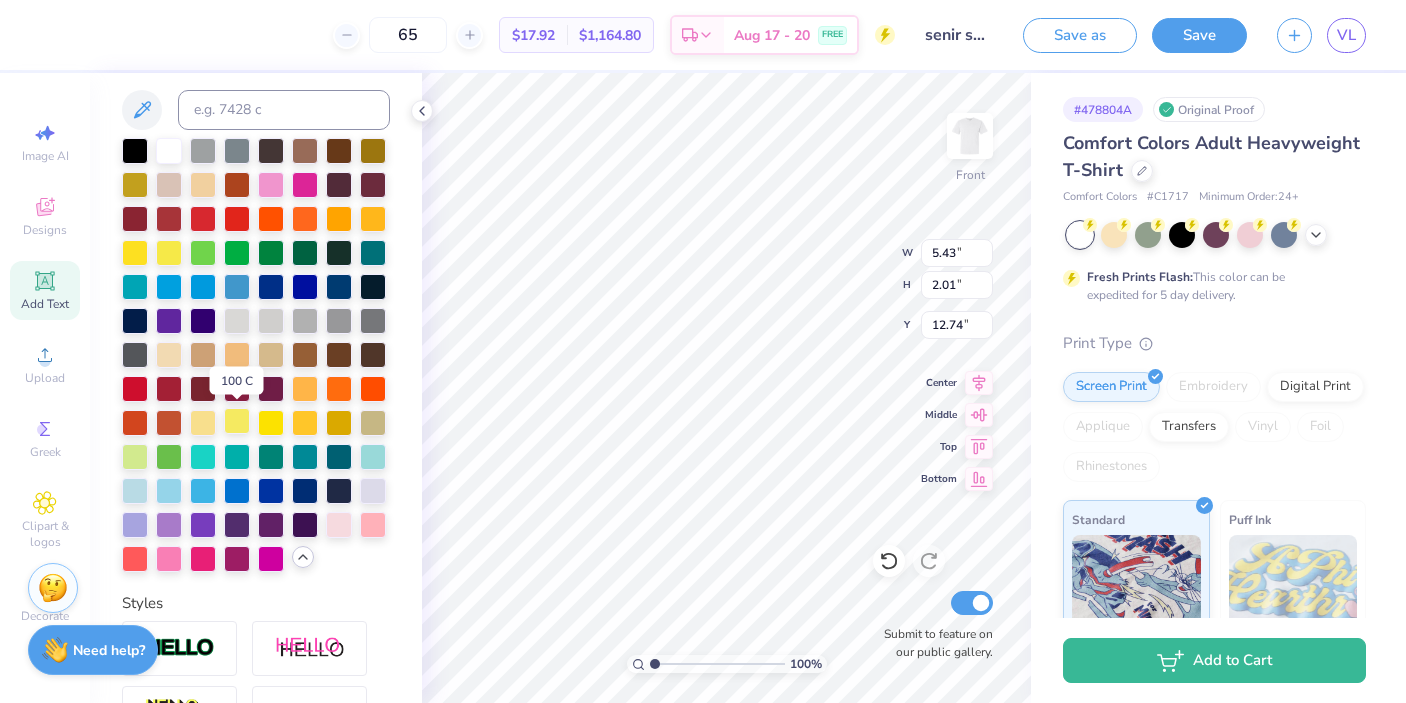 scroll, scrollTop: 403, scrollLeft: 0, axis: vertical 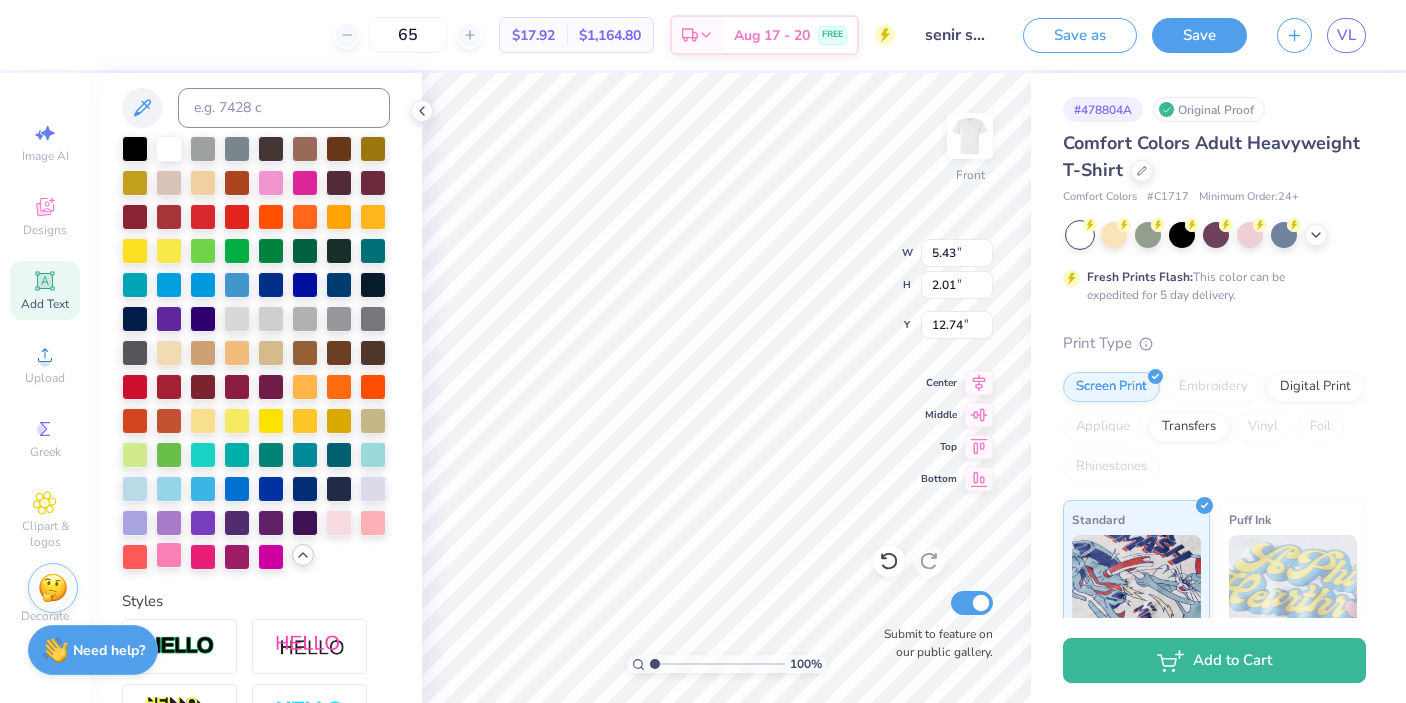 click at bounding box center [169, 555] 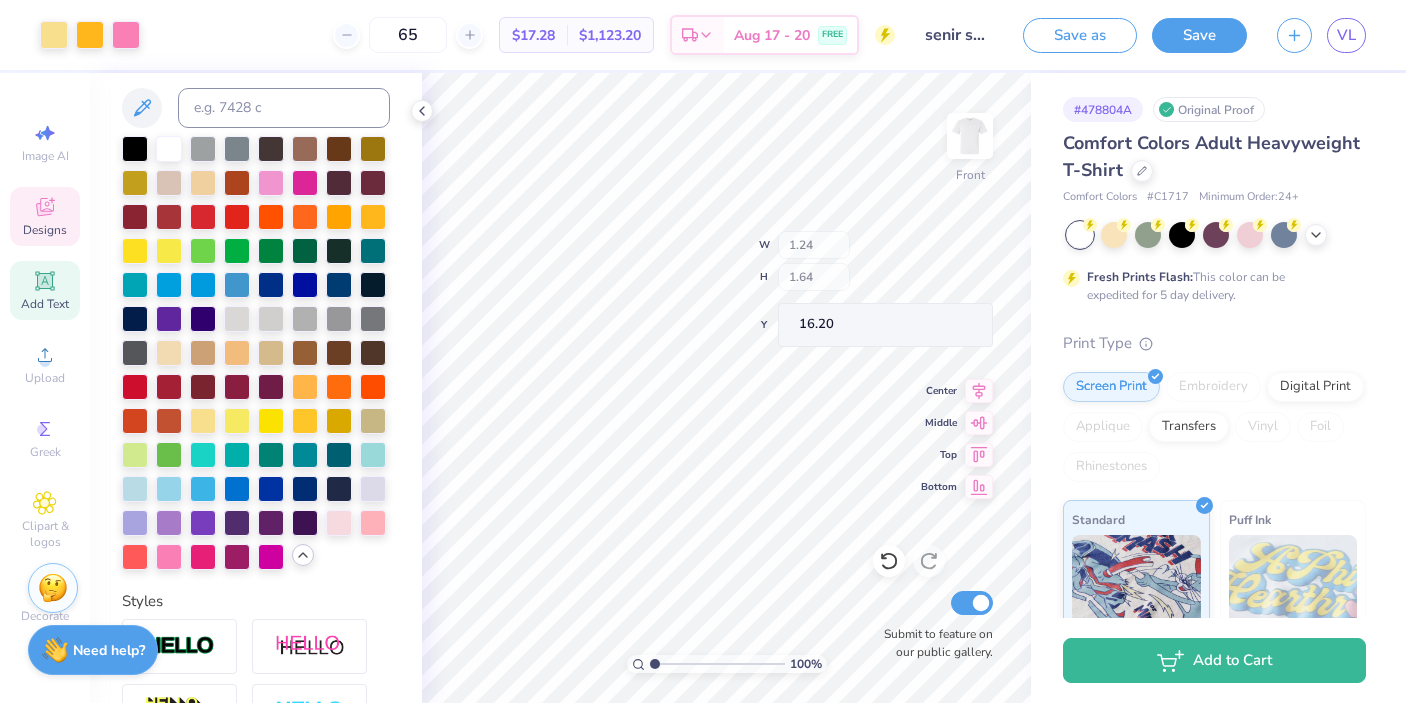 click on "Designs" at bounding box center (45, 216) 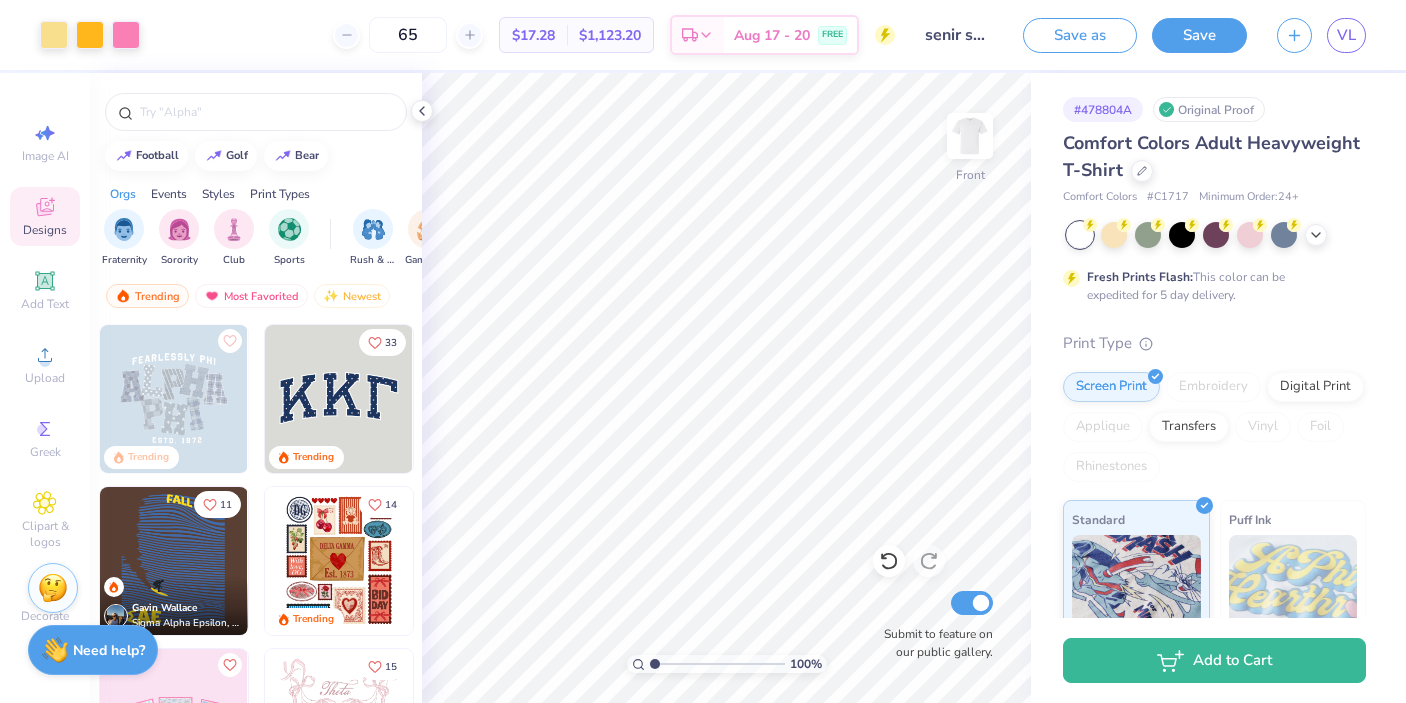 scroll, scrollTop: 110, scrollLeft: 0, axis: vertical 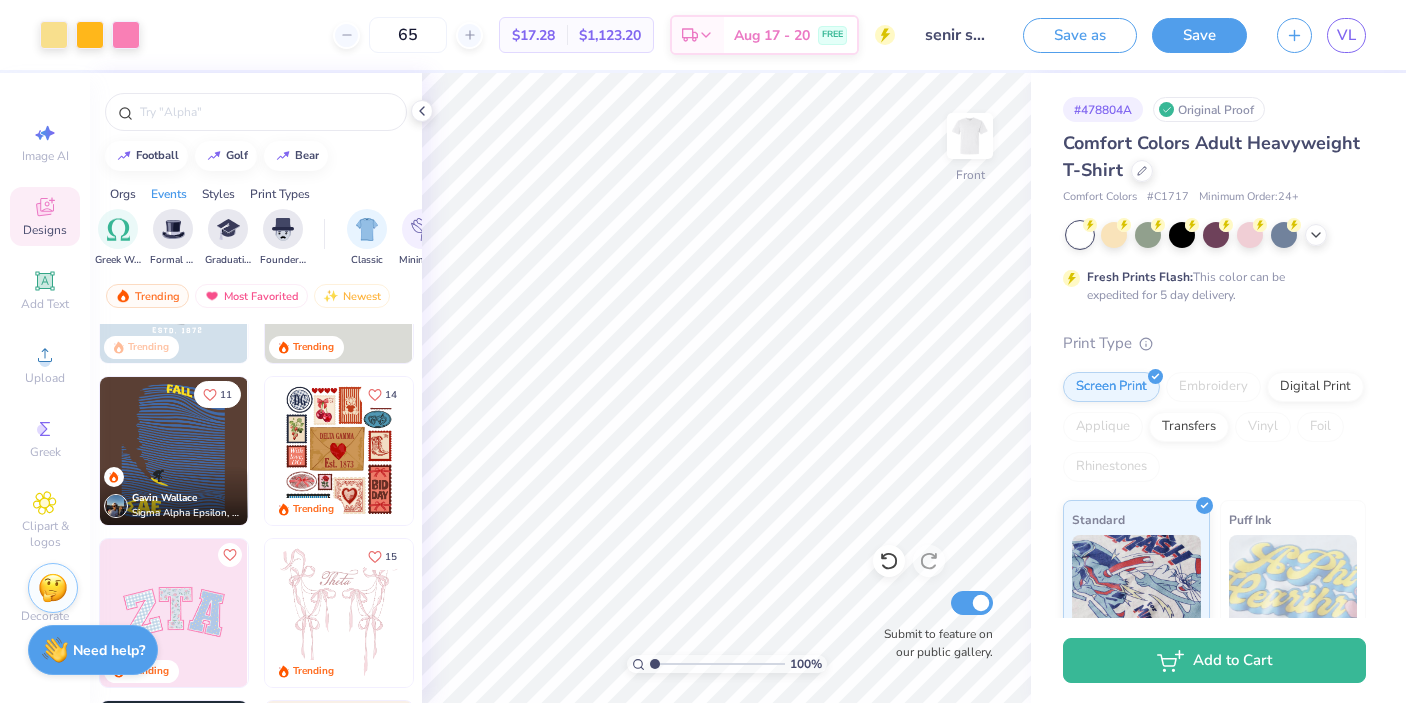 click on "Print Types" at bounding box center [280, 194] 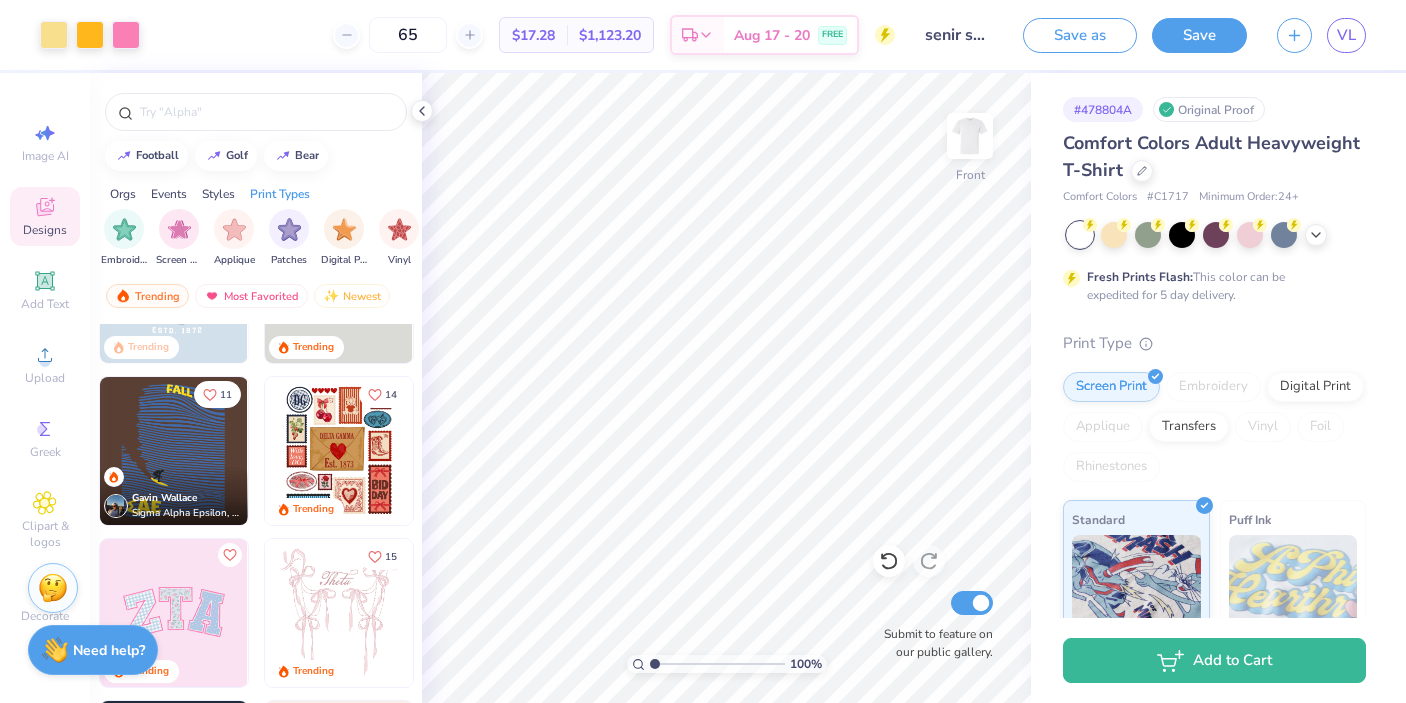 click on "Styles" at bounding box center [218, 194] 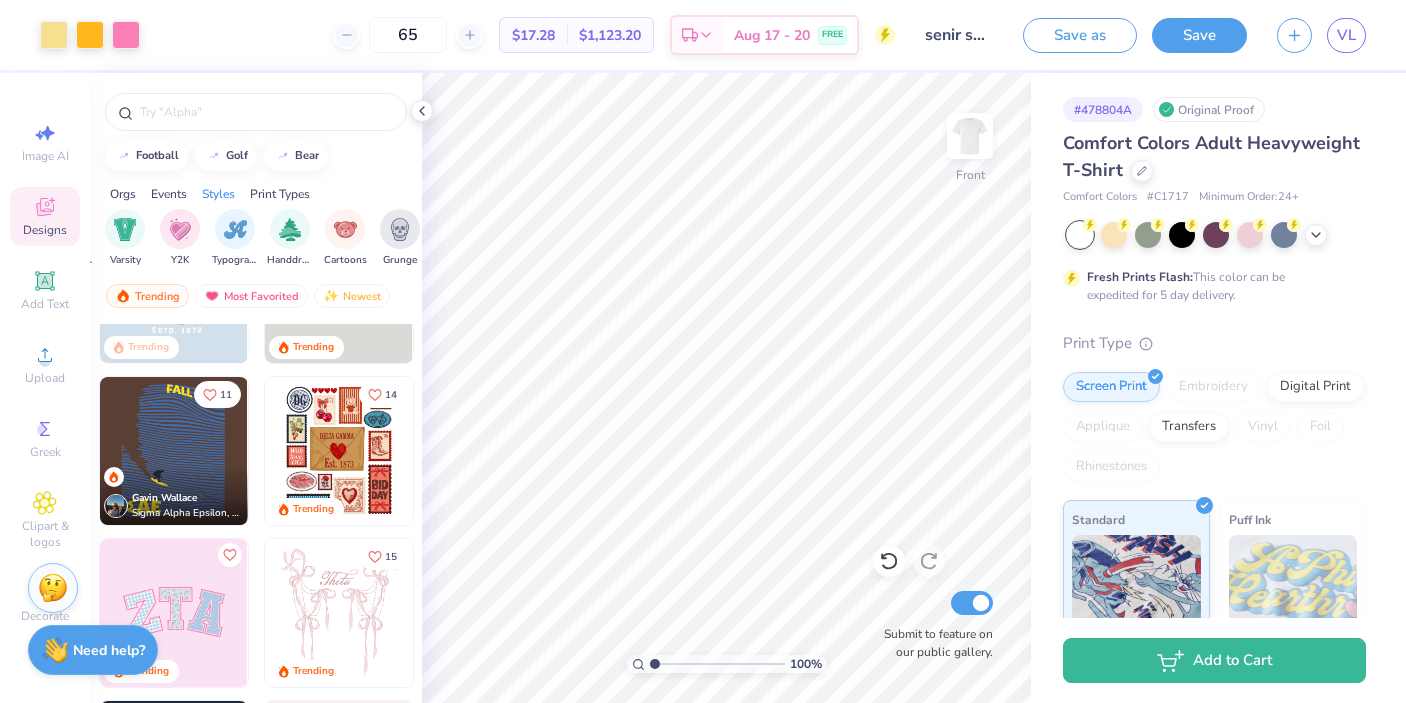 scroll, scrollTop: 0, scrollLeft: 1172, axis: horizontal 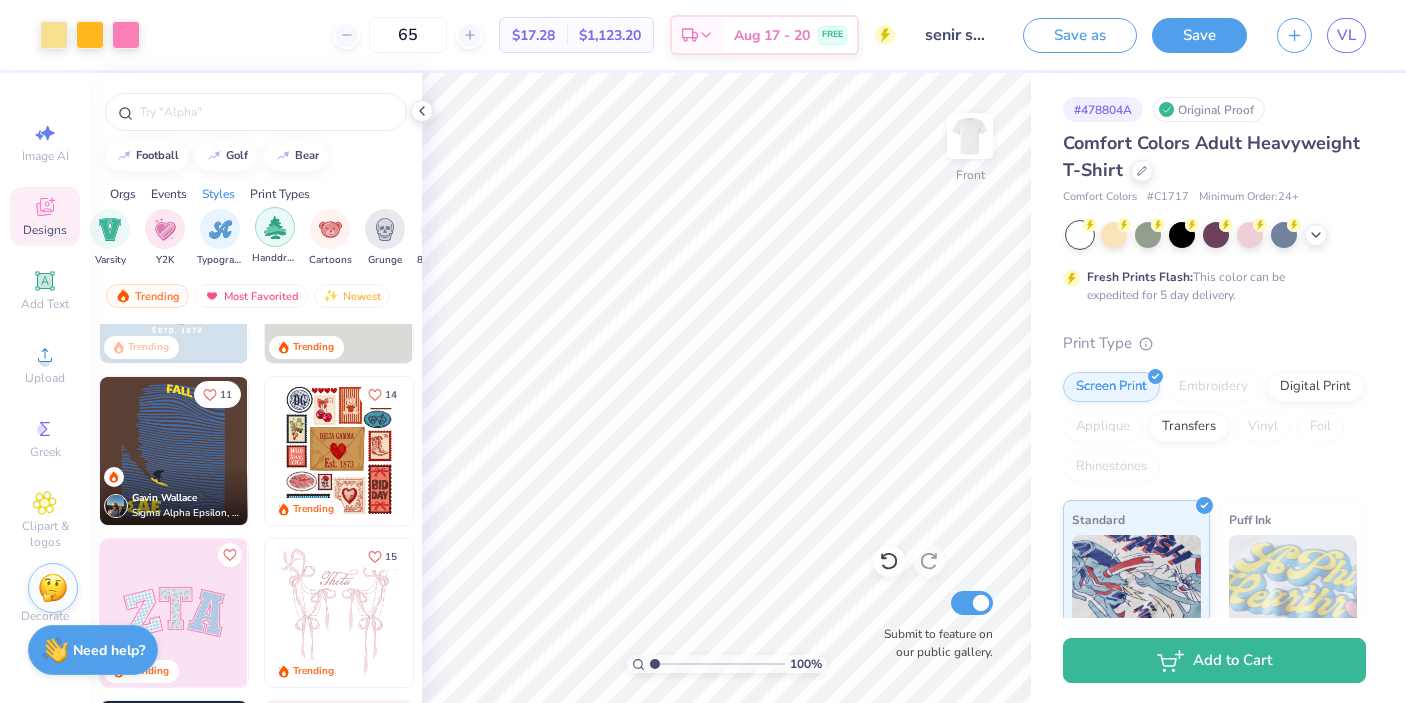 click at bounding box center (275, 227) 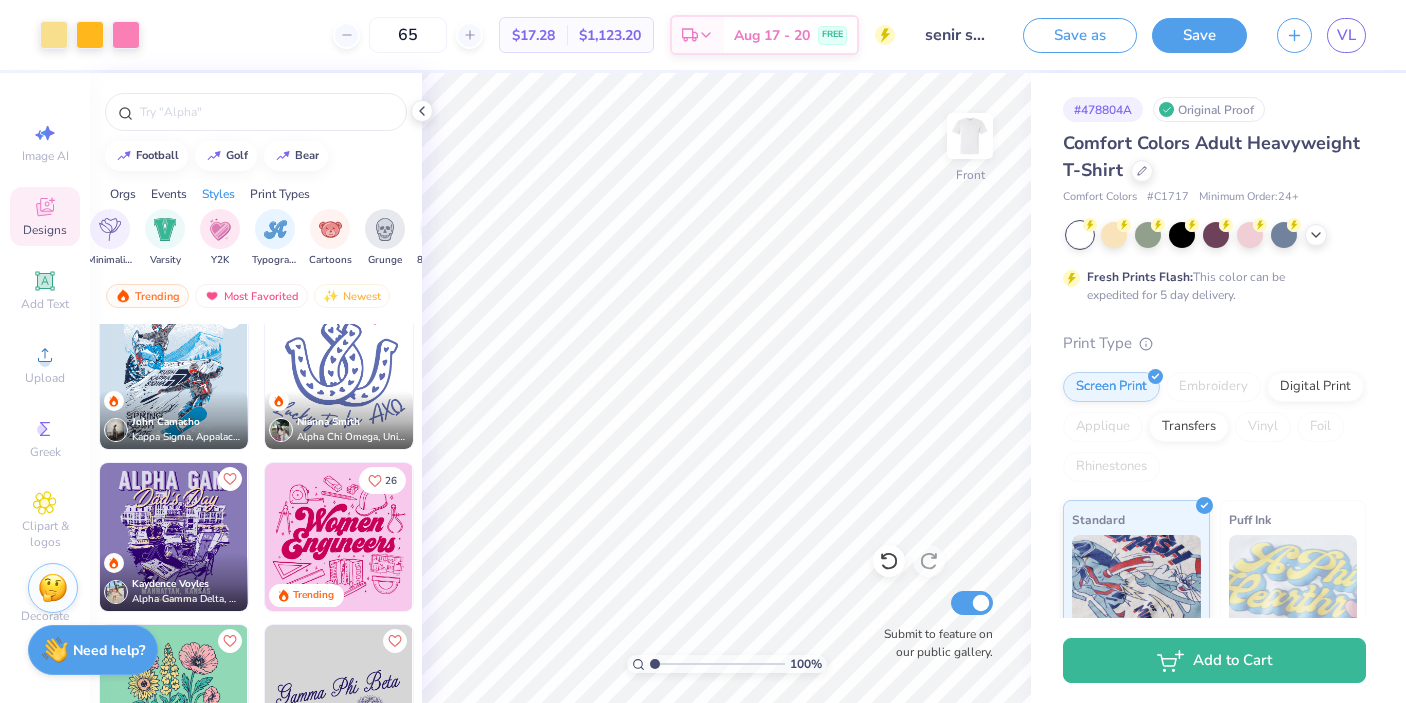 scroll, scrollTop: 675, scrollLeft: 0, axis: vertical 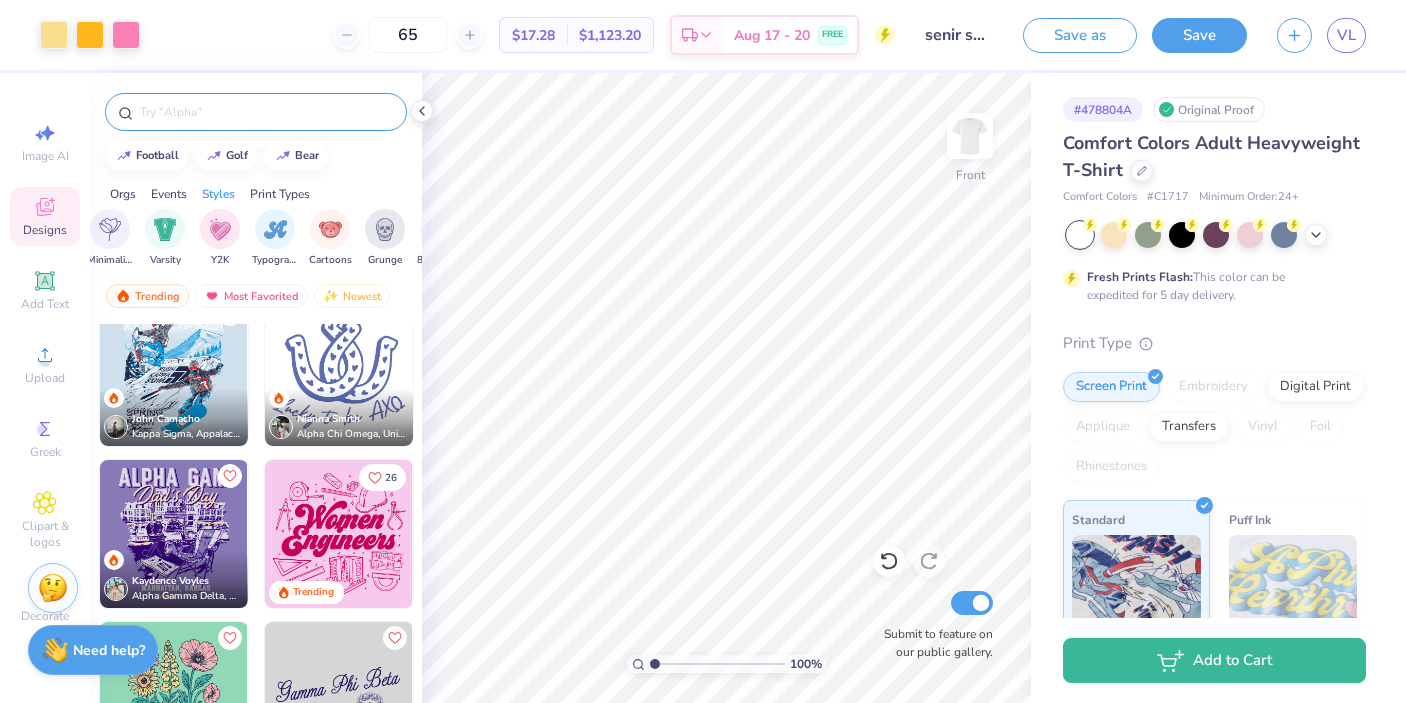 click at bounding box center [266, 112] 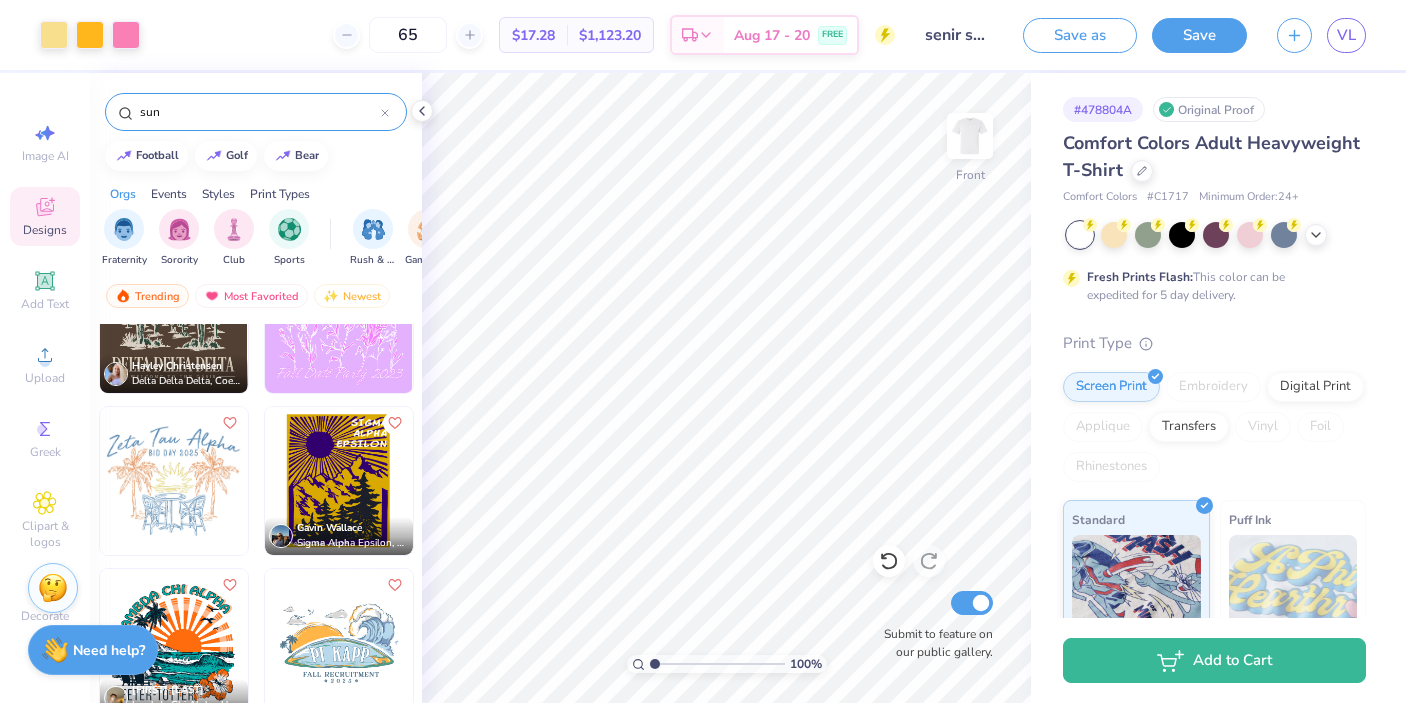 scroll, scrollTop: 0, scrollLeft: 0, axis: both 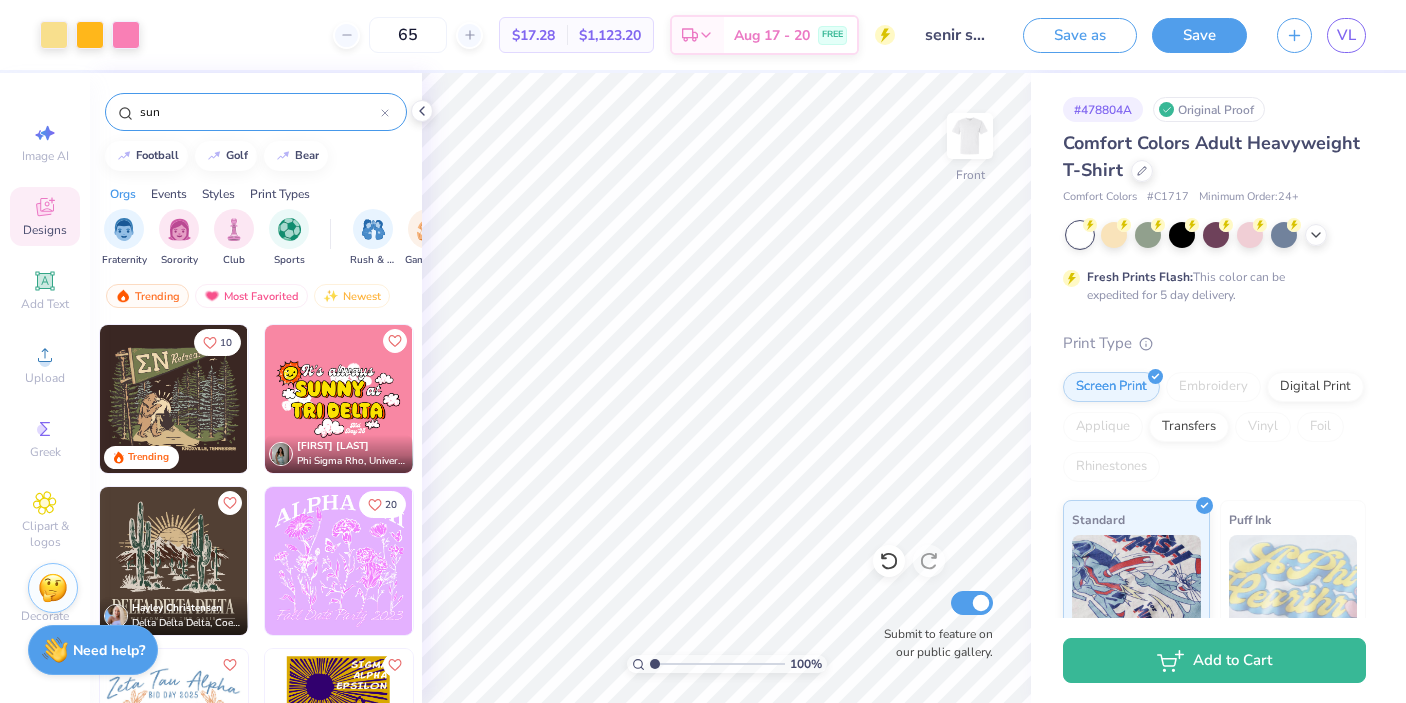 click at bounding box center [339, 399] 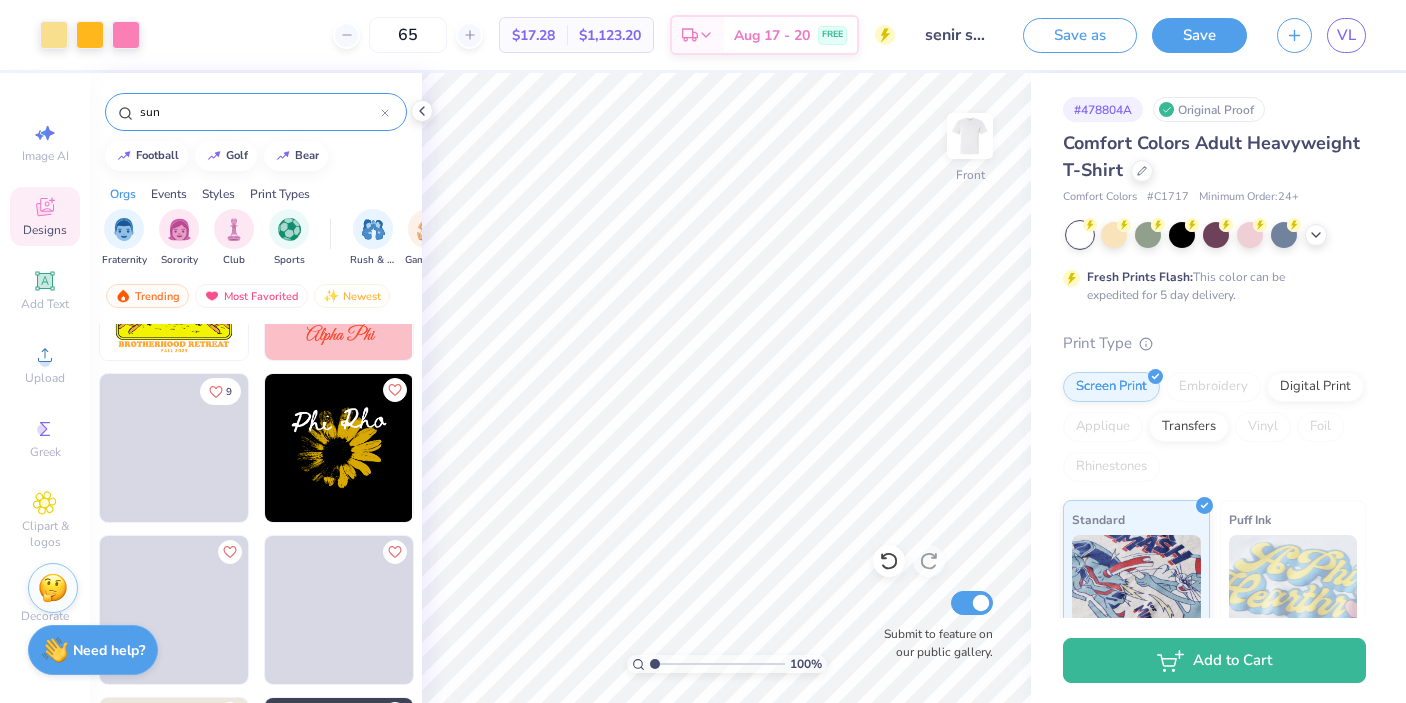 scroll, scrollTop: 2709, scrollLeft: 0, axis: vertical 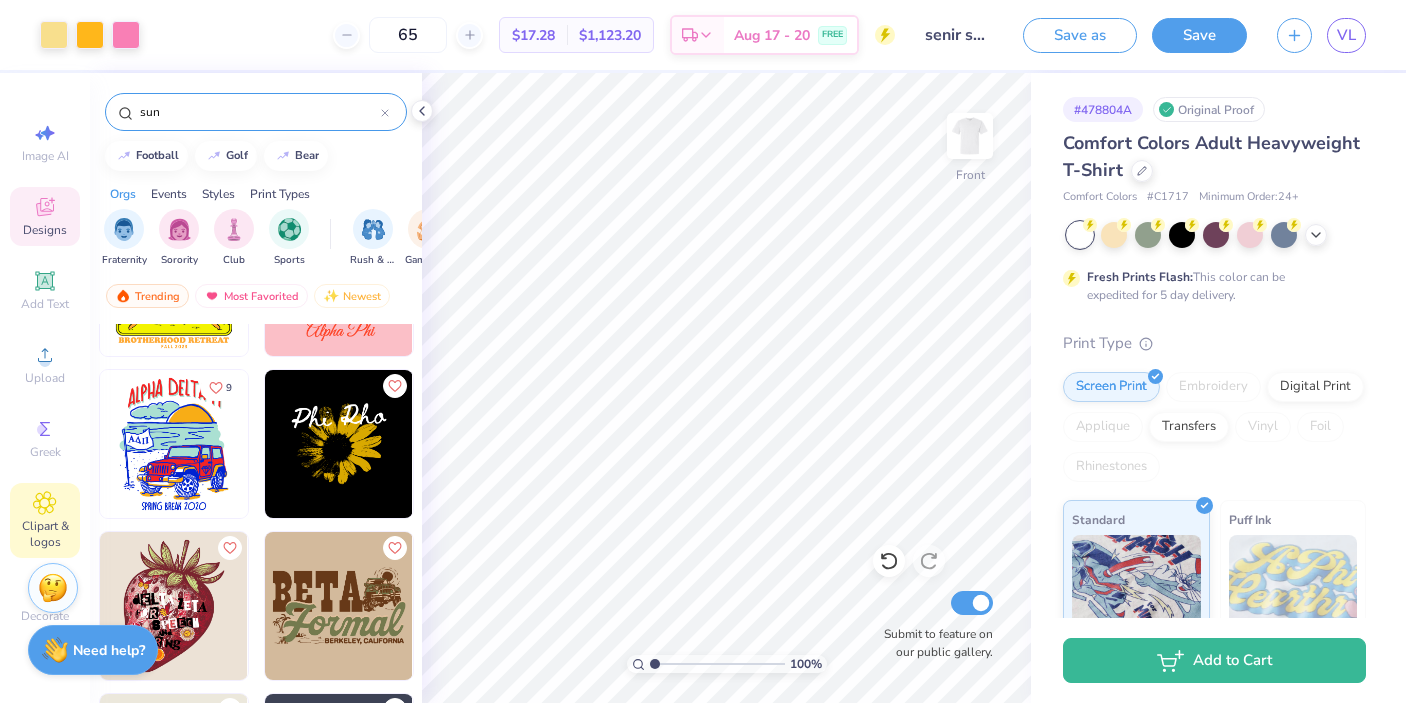 click 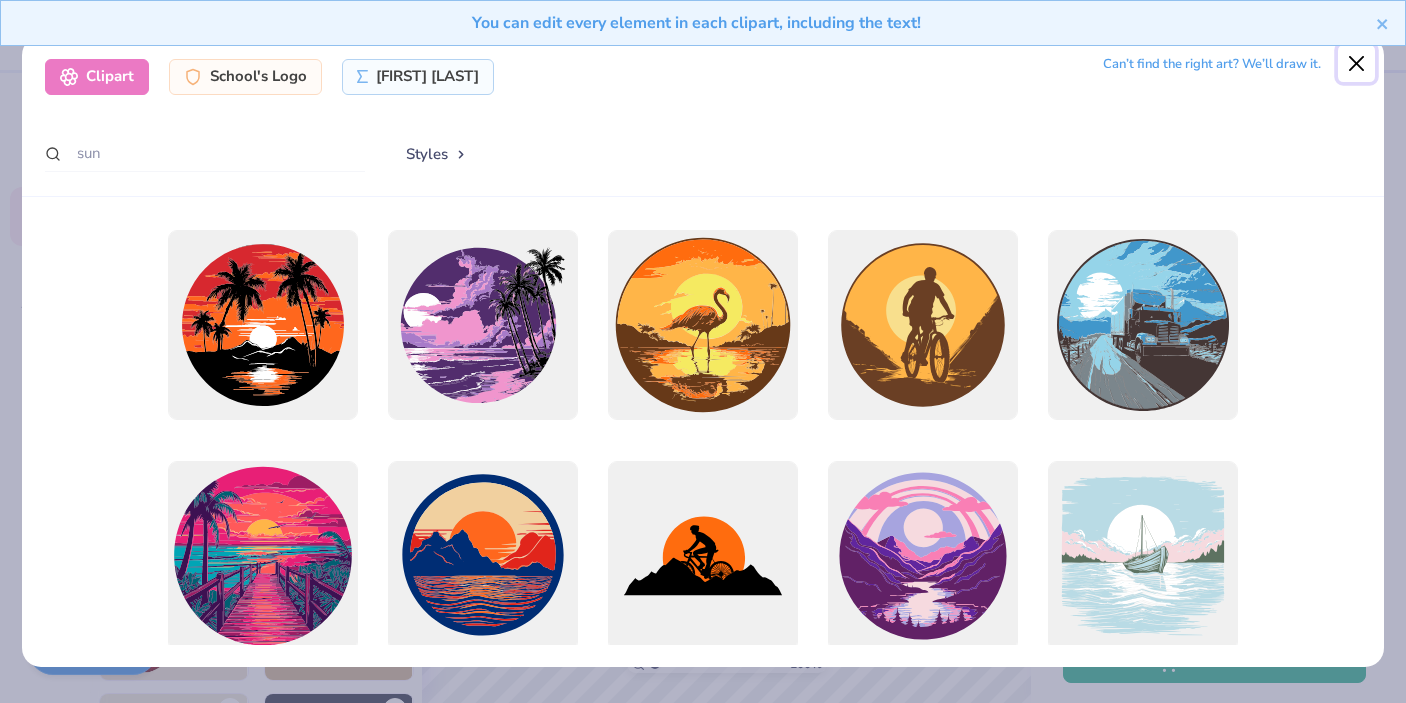 click at bounding box center [1357, 64] 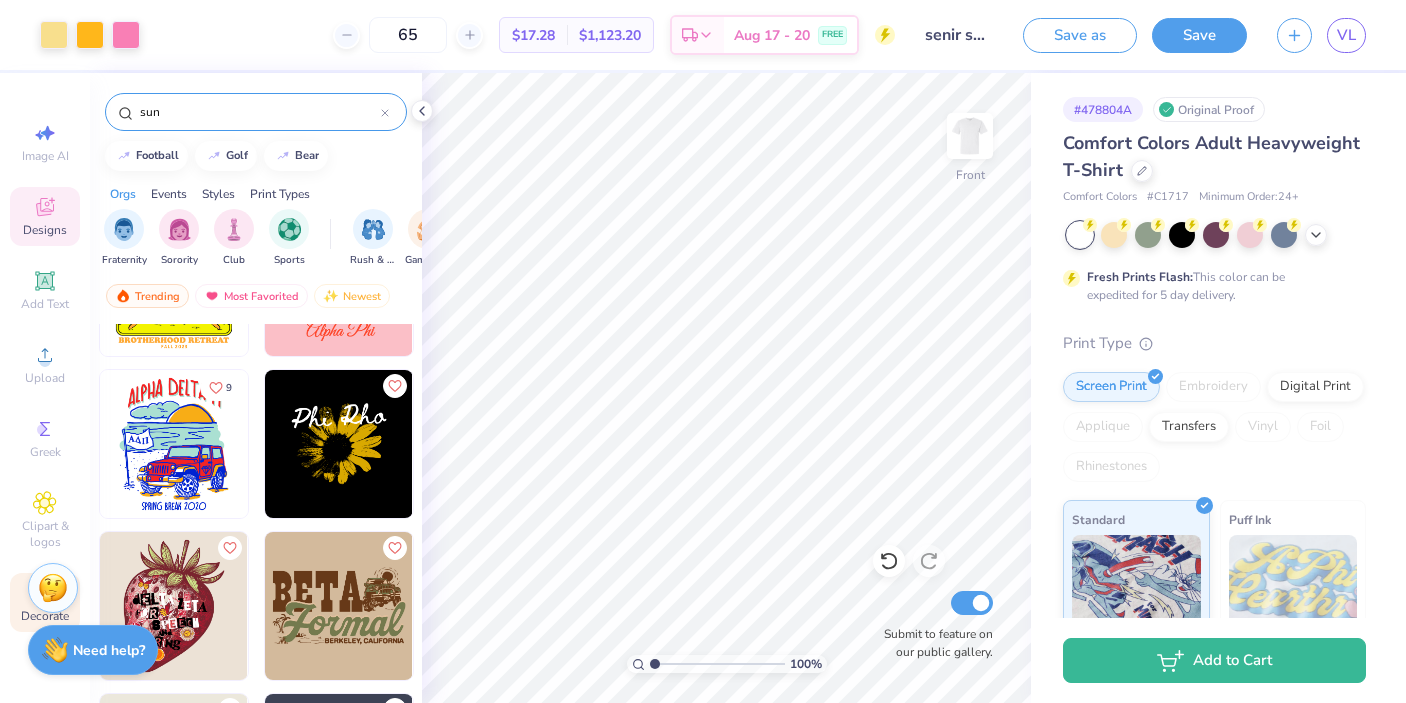 click on "Decorate" at bounding box center (45, 602) 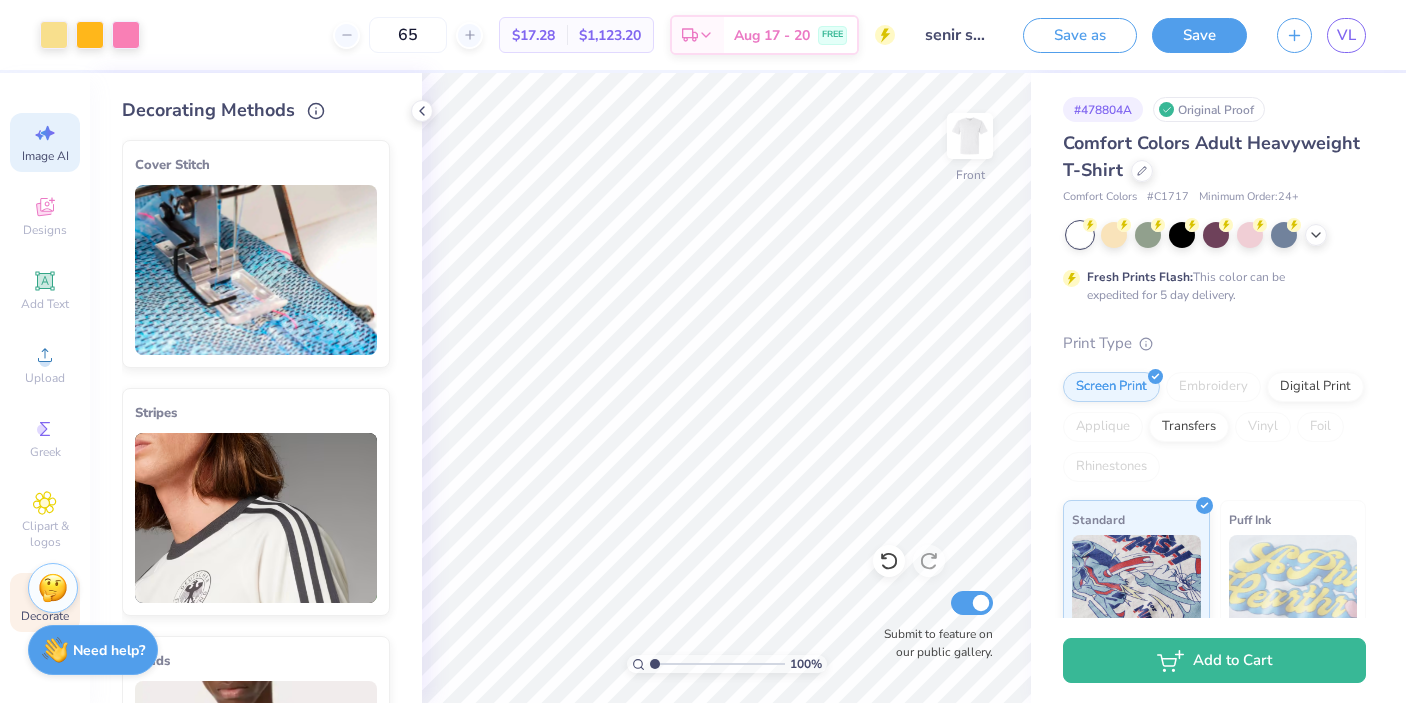 click 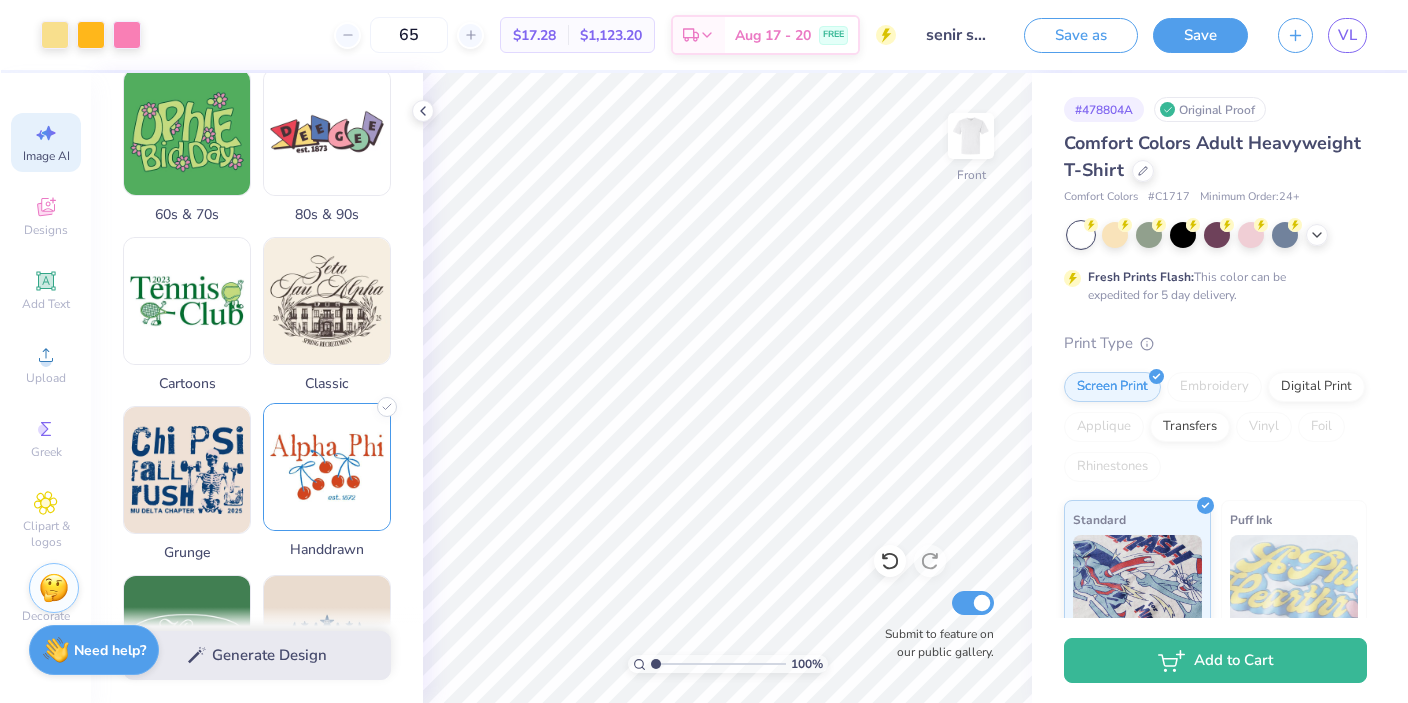 scroll, scrollTop: 684, scrollLeft: 0, axis: vertical 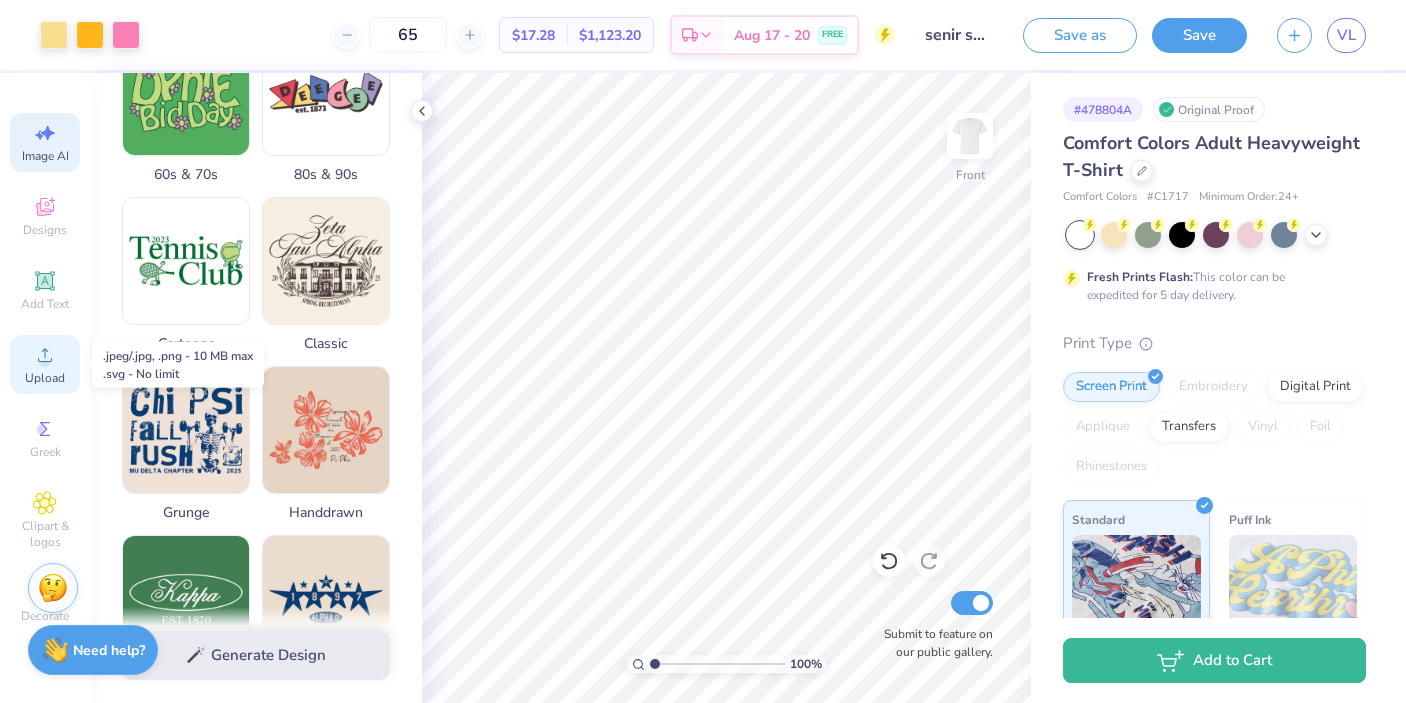 click on "Upload" at bounding box center [45, 378] 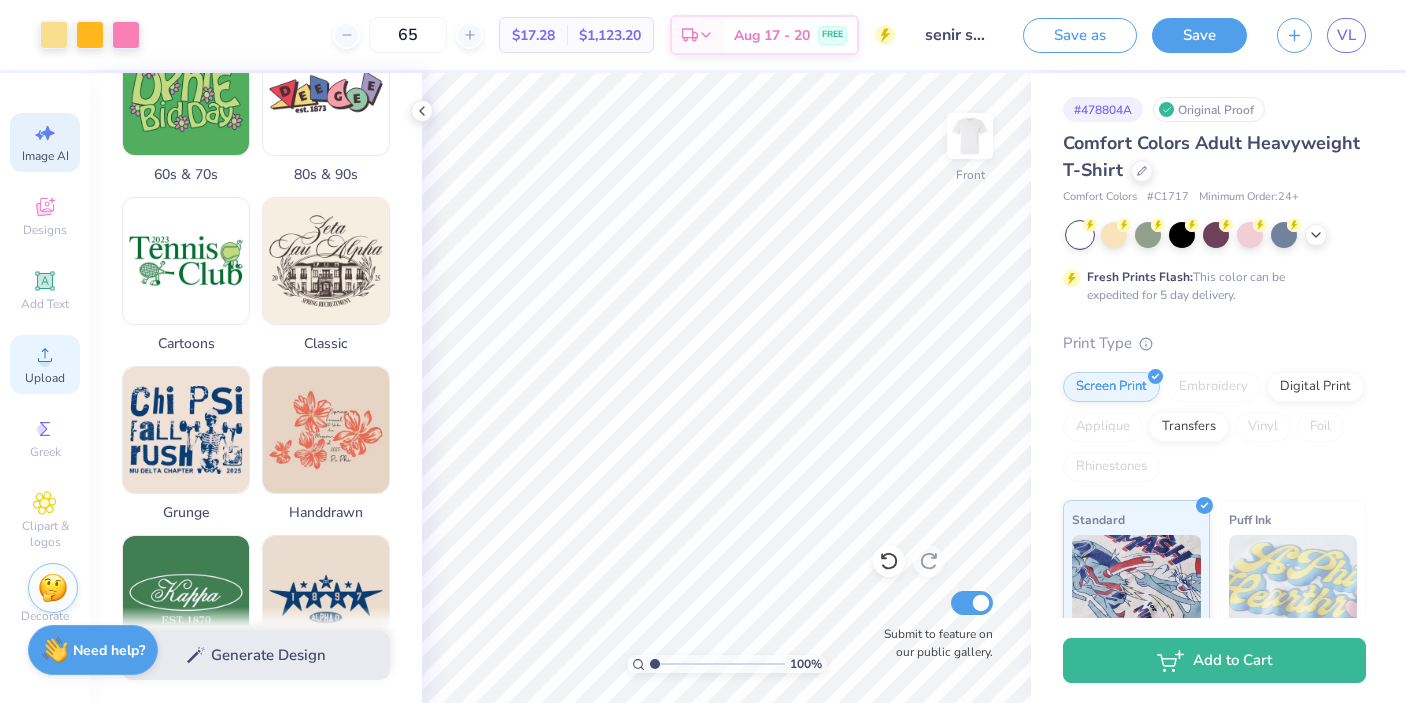 click on "Upload" at bounding box center [45, 364] 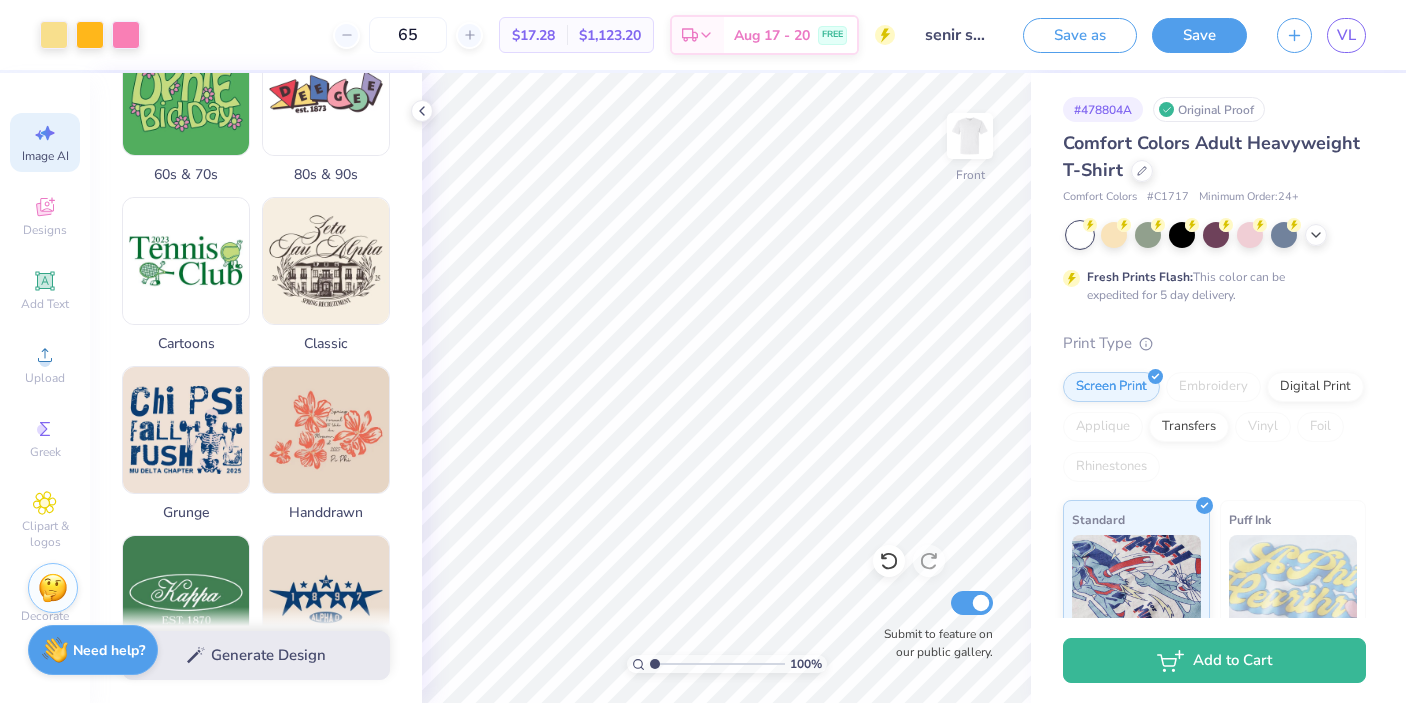 click on "# 478804A Original Proof Comfort Colors Adult Heavyweight T-Shirt Comfort Colors # C1717 Minimum Order:  24 +   Fresh Prints Flash:  This color can be expedited for 5 day delivery. Print Type Screen Print Embroidery Digital Print Applique Transfers Vinyl Foil Rhinestones Standard Puff Ink Neon Ink Metallic & Glitter Ink Glow in the Dark Ink Water based Ink" at bounding box center (1218, 512) 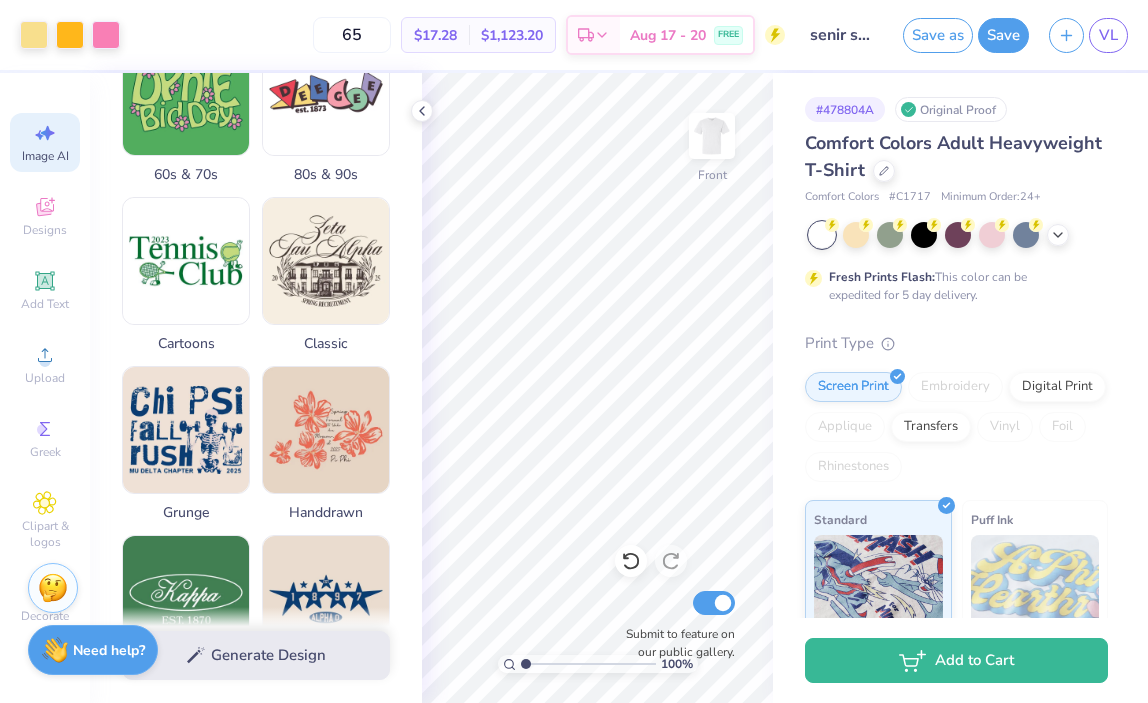 click on "Comfort Colors Adult Heavyweight T-Shirt Comfort Colors # C1717 Minimum Order:  24 +   Fresh Prints Flash:  This color can be expedited for 5 day delivery. Print Type Screen Print Embroidery Digital Print Applique Transfers Vinyl Foil Rhinestones Standard Puff Ink Neon Ink Metallic & Glitter Ink Glow in the Dark Ink Water based Ink" at bounding box center [956, 541] 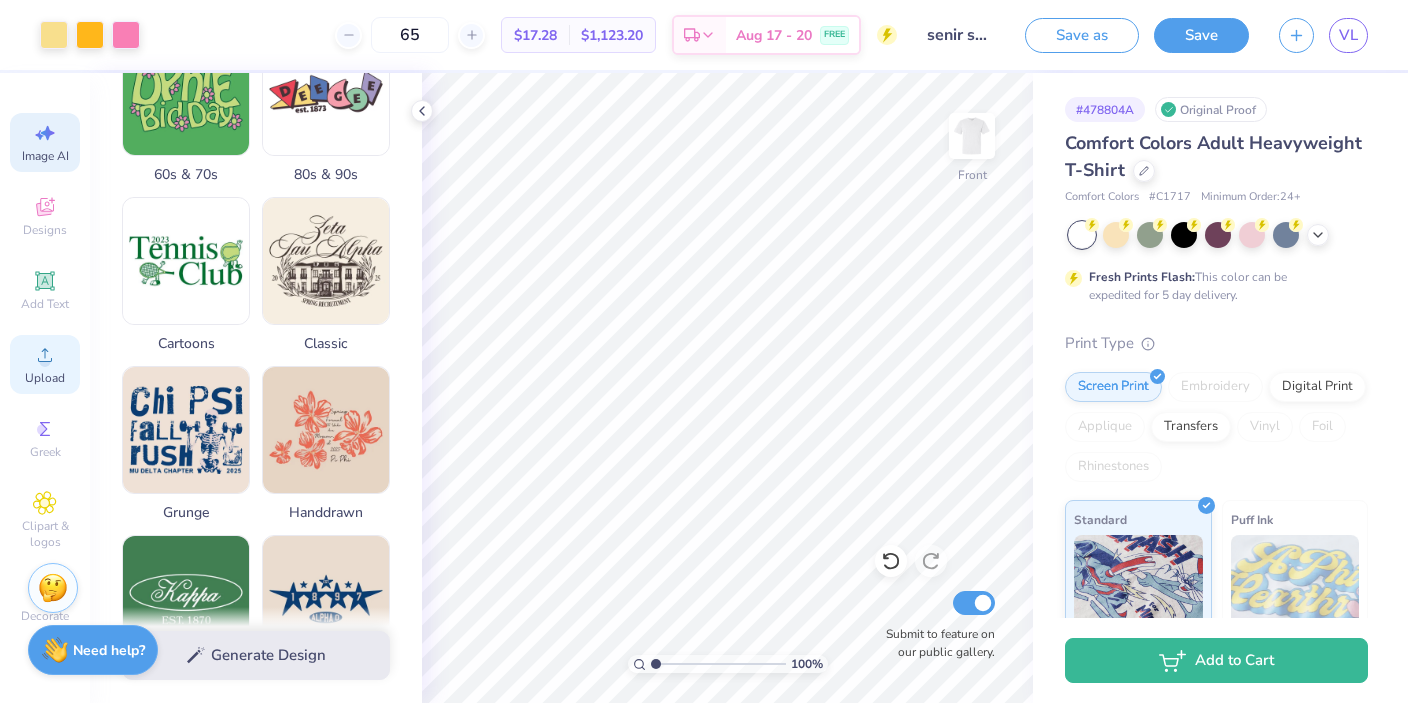 click 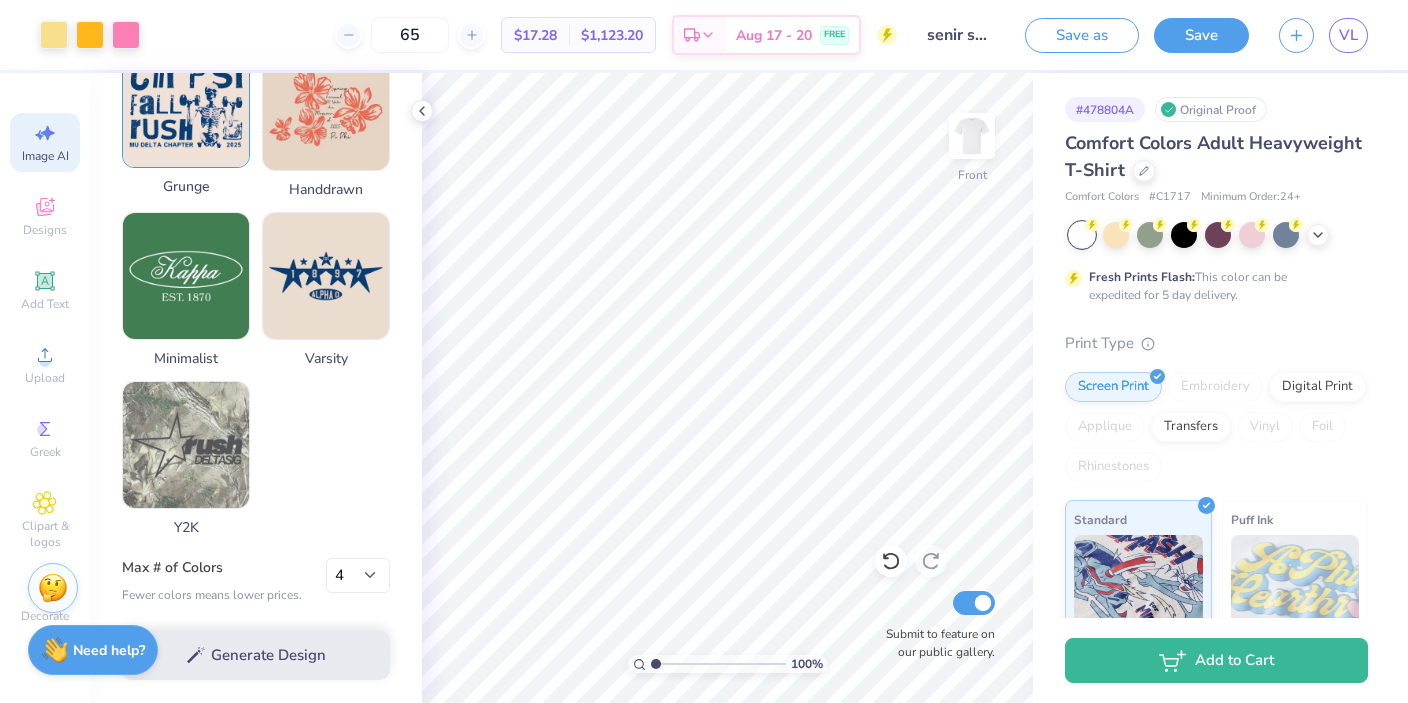 scroll, scrollTop: 0, scrollLeft: 0, axis: both 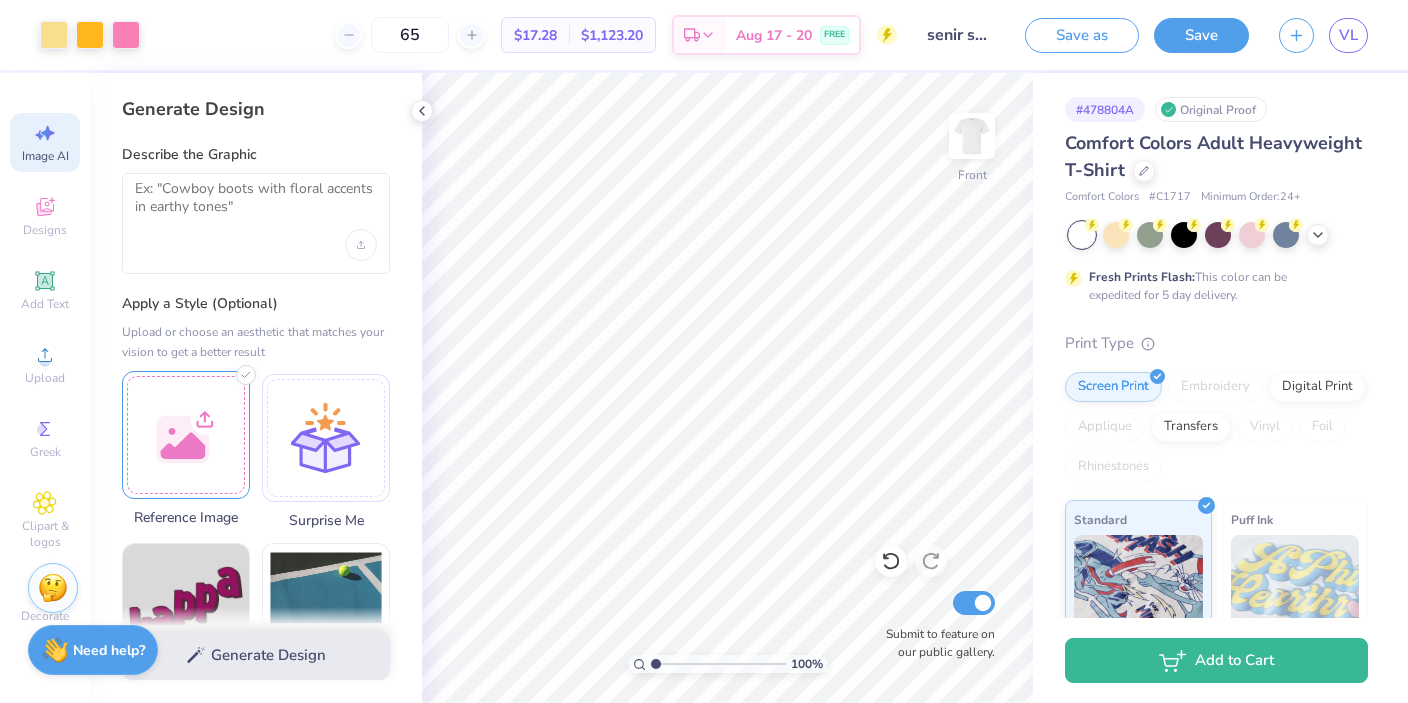 click at bounding box center (186, 435) 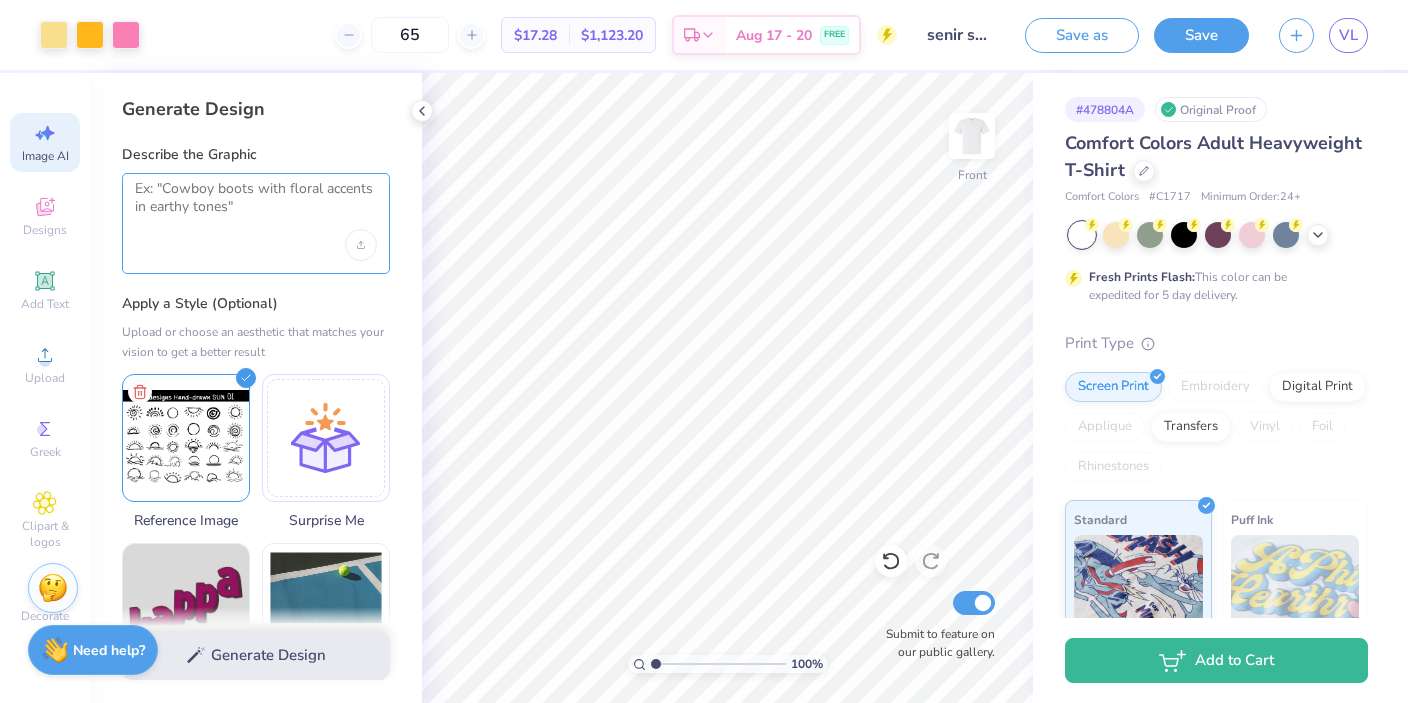 click at bounding box center (256, 205) 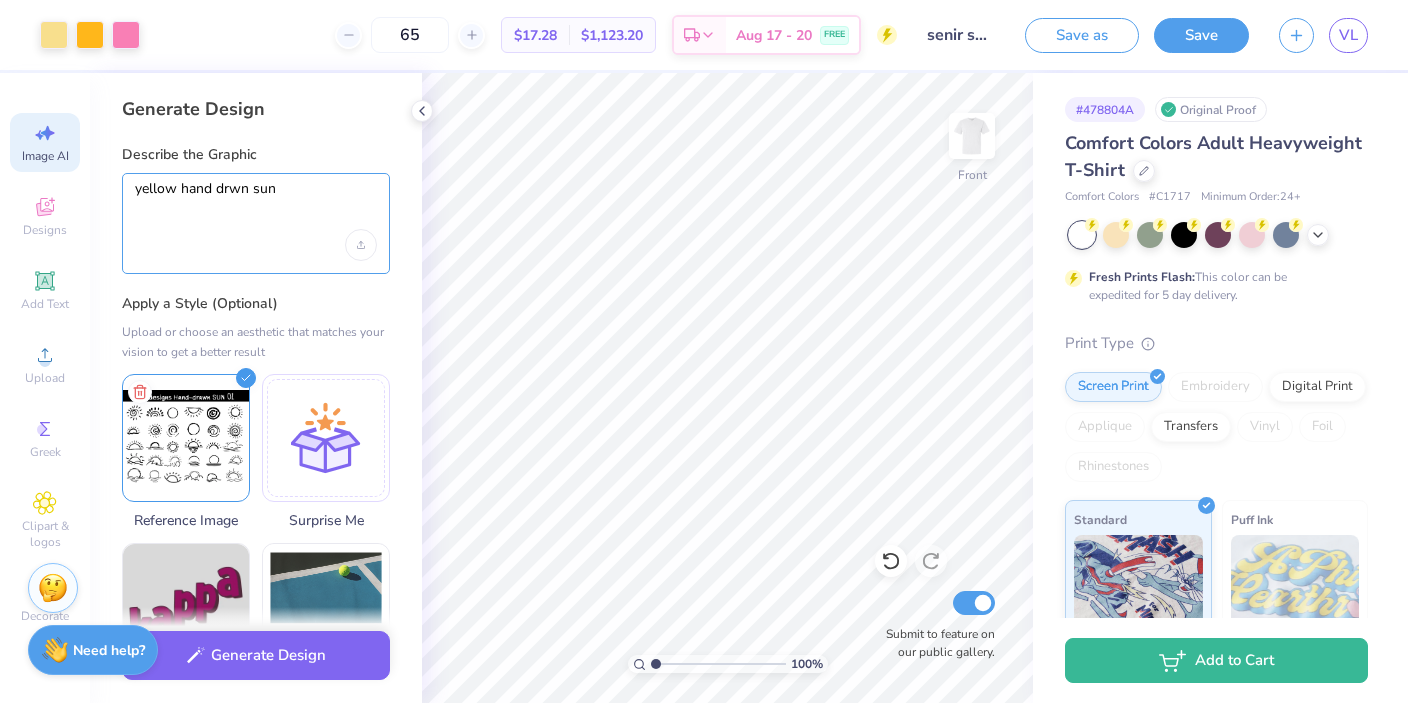 click on "yellow hand drwn sun" at bounding box center [256, 205] 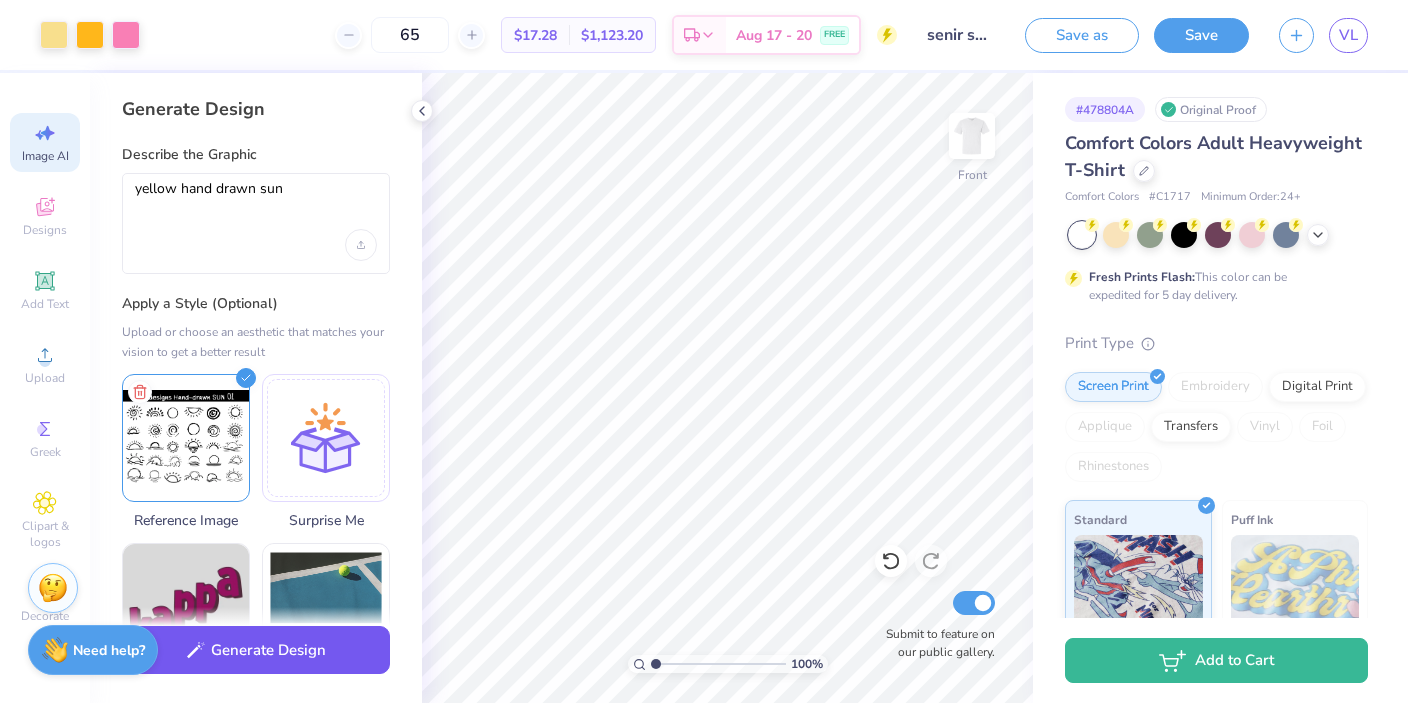 click on "Generate Design" at bounding box center [256, 650] 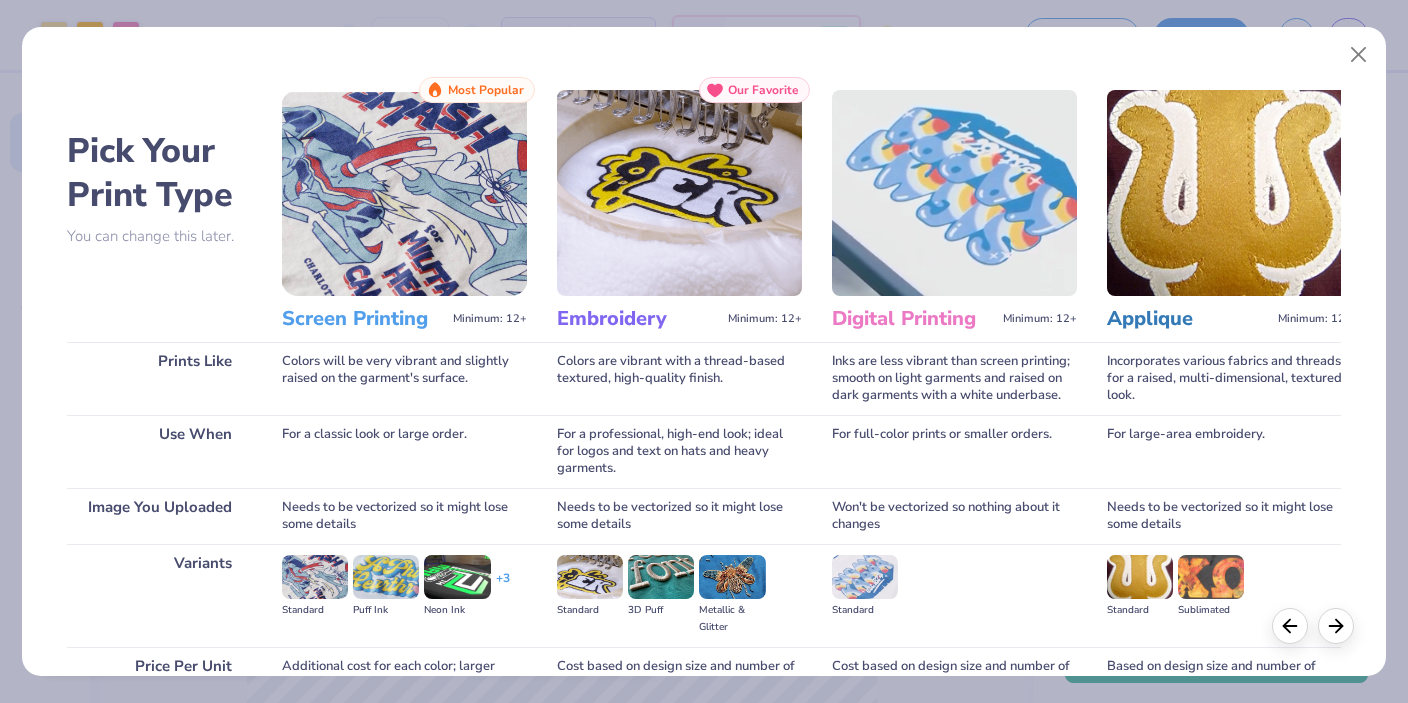 scroll, scrollTop: 0, scrollLeft: 0, axis: both 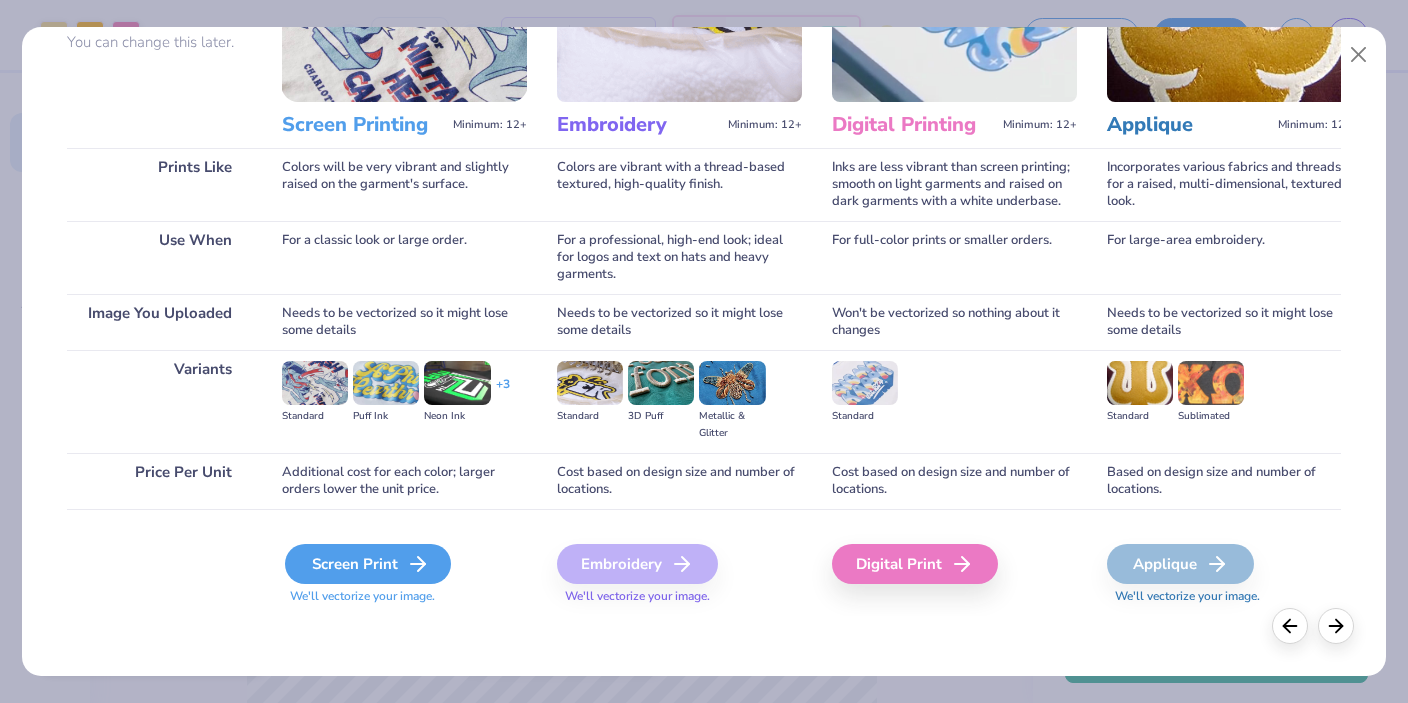 click on "Screen Print" at bounding box center [368, 564] 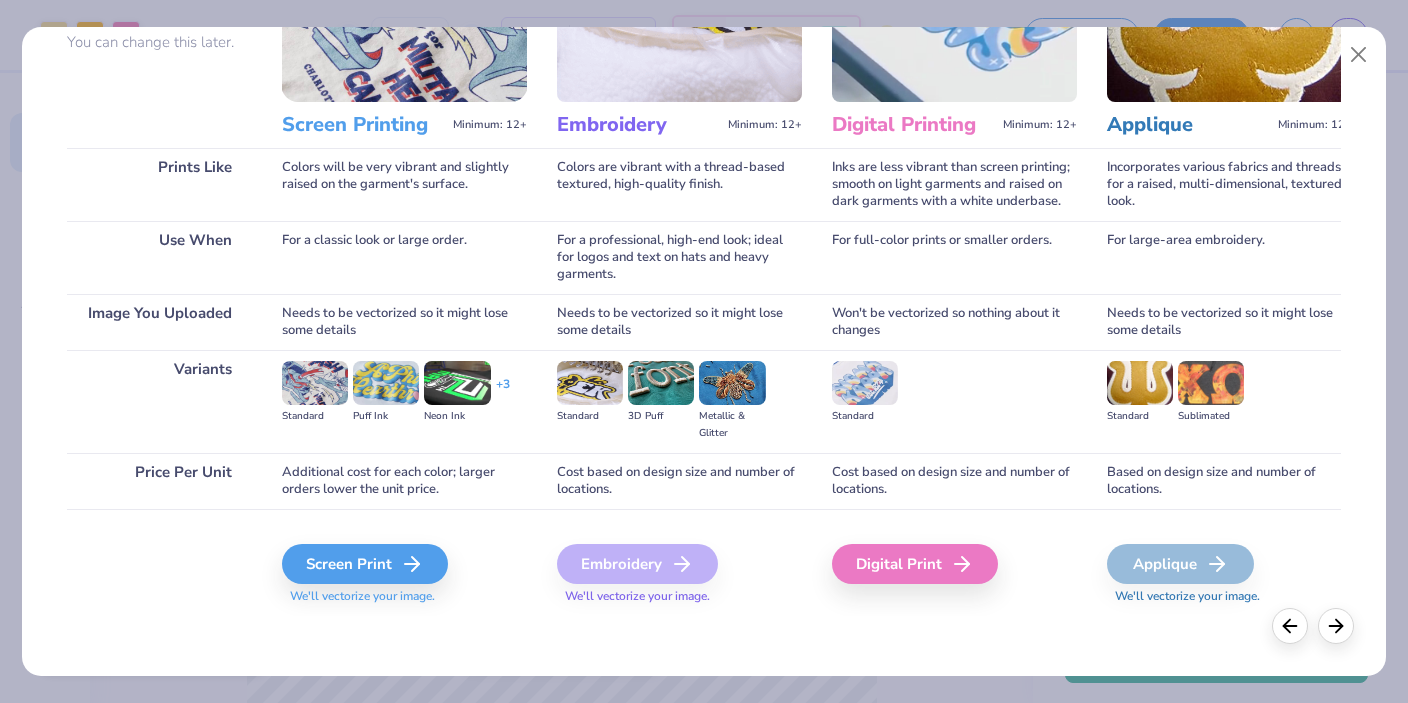 click at bounding box center [315, 383] 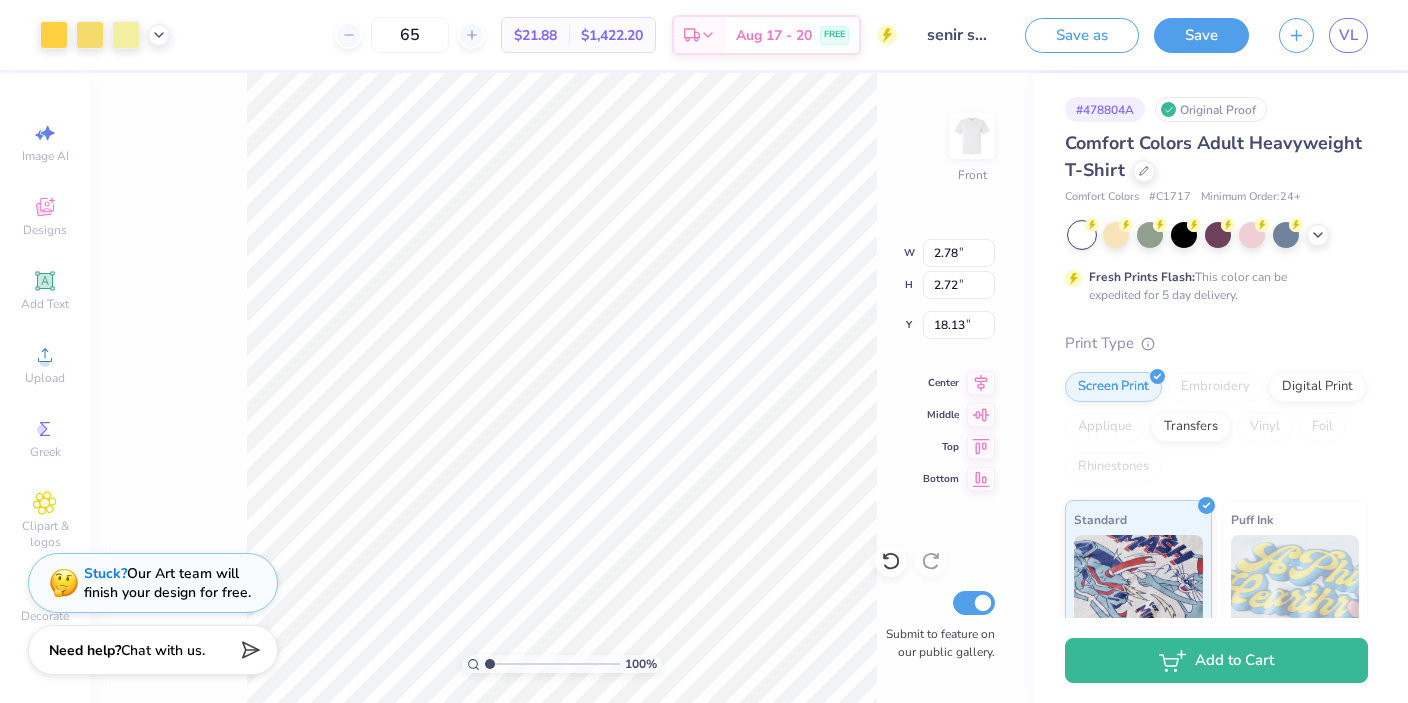type on "2.78" 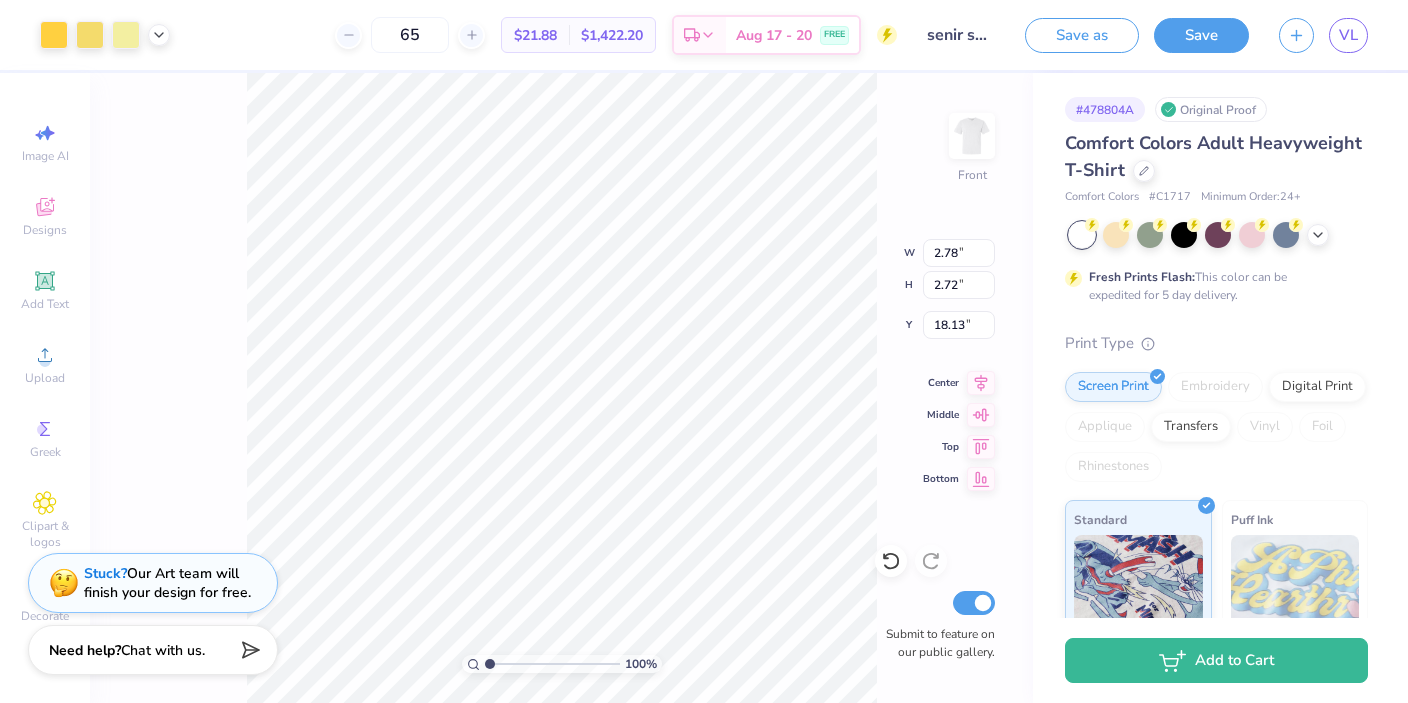 type on "2.72" 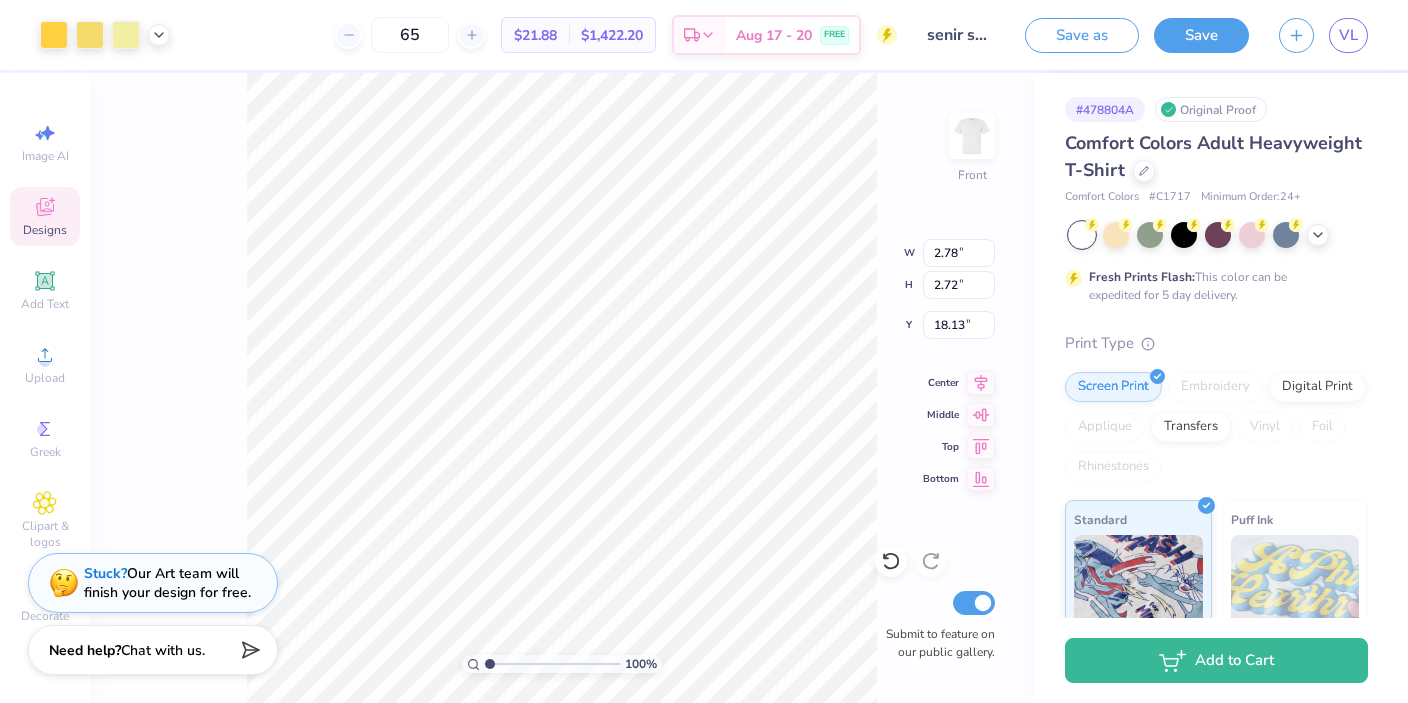 type on "15.13" 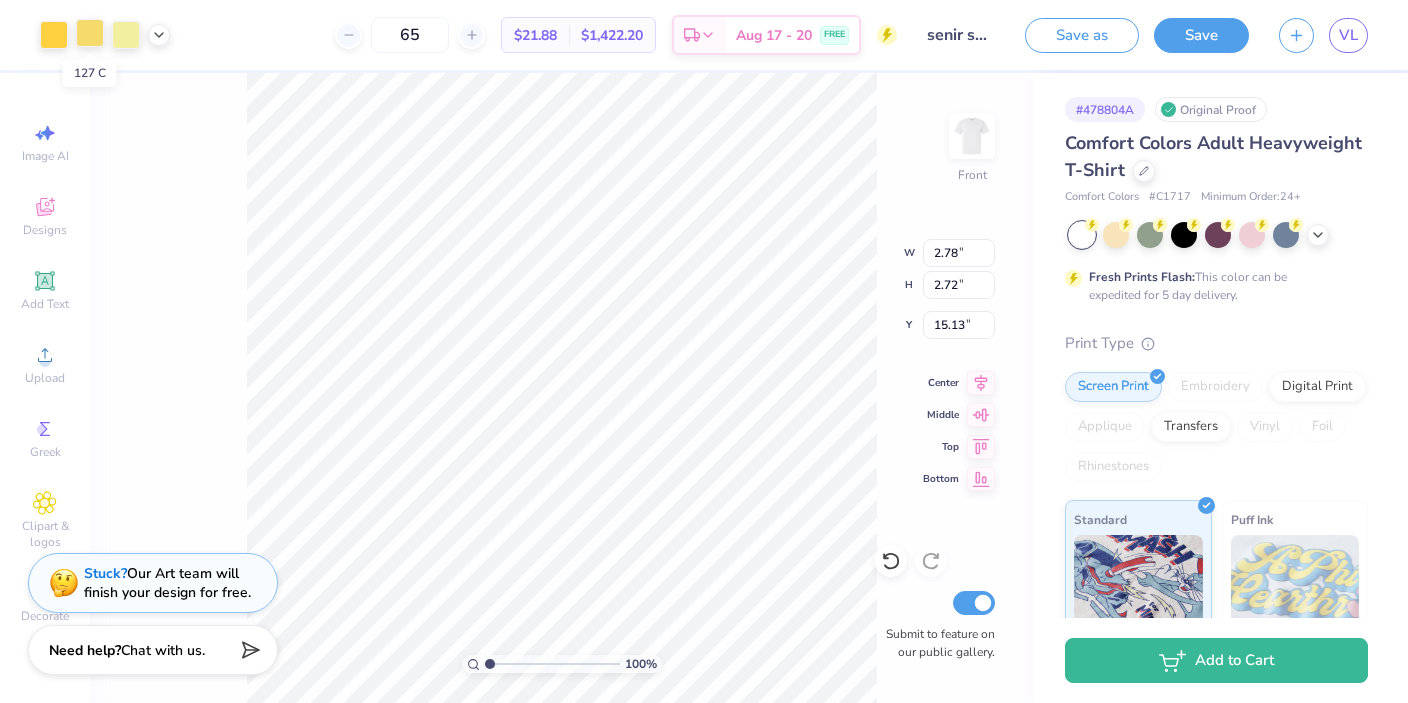 click at bounding box center [90, 33] 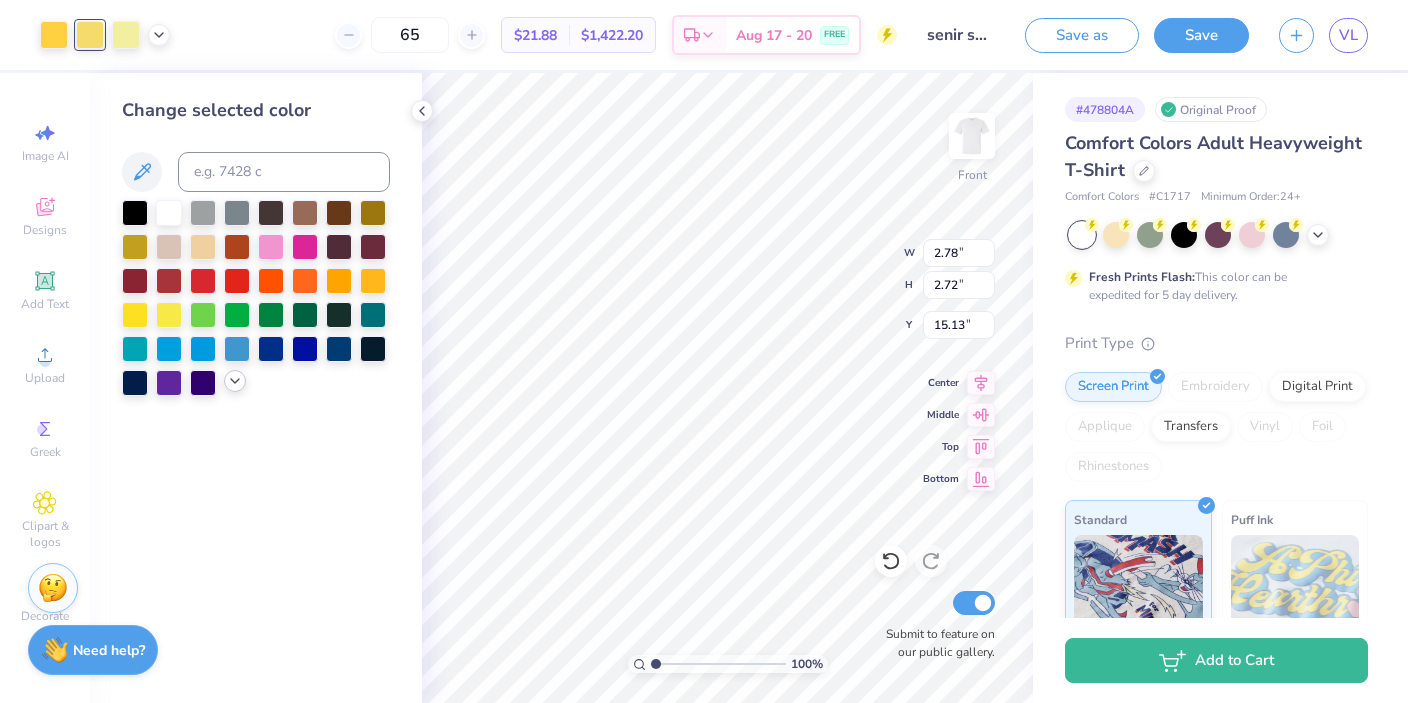 click 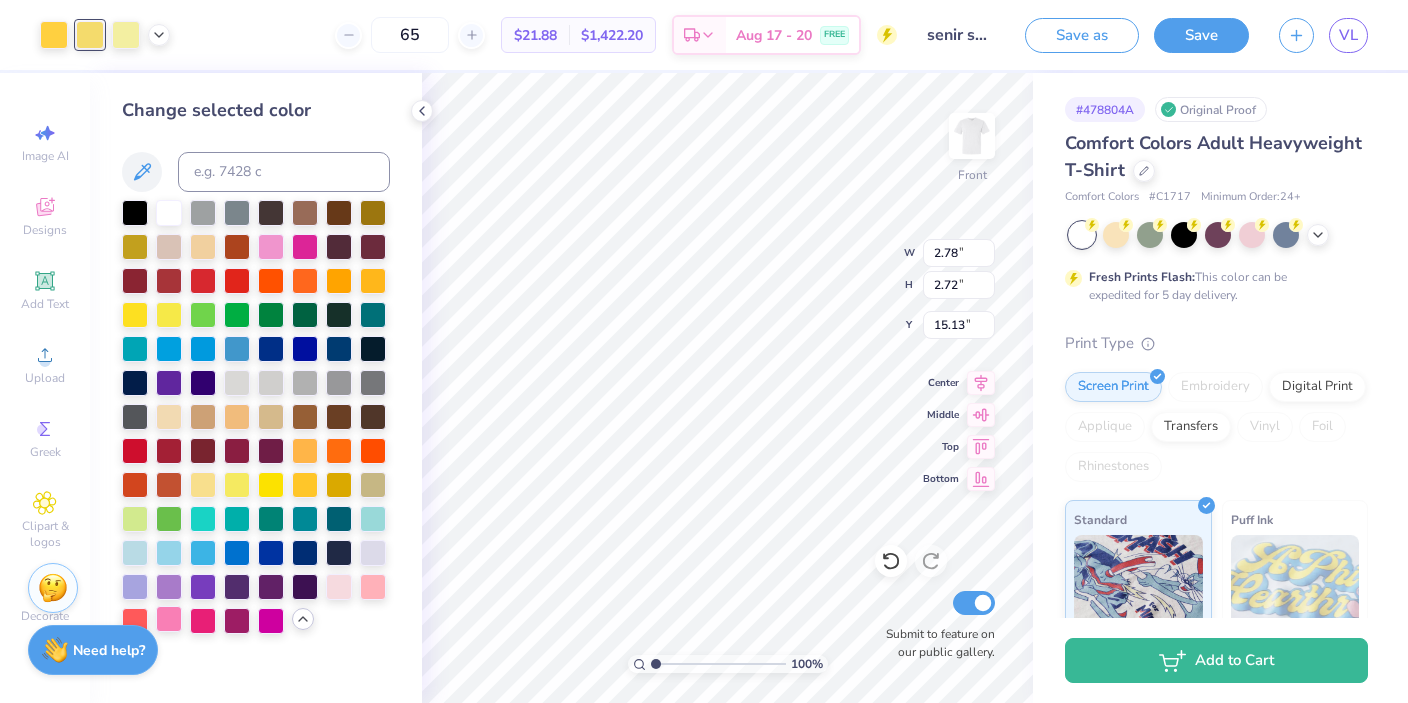 click at bounding box center (169, 619) 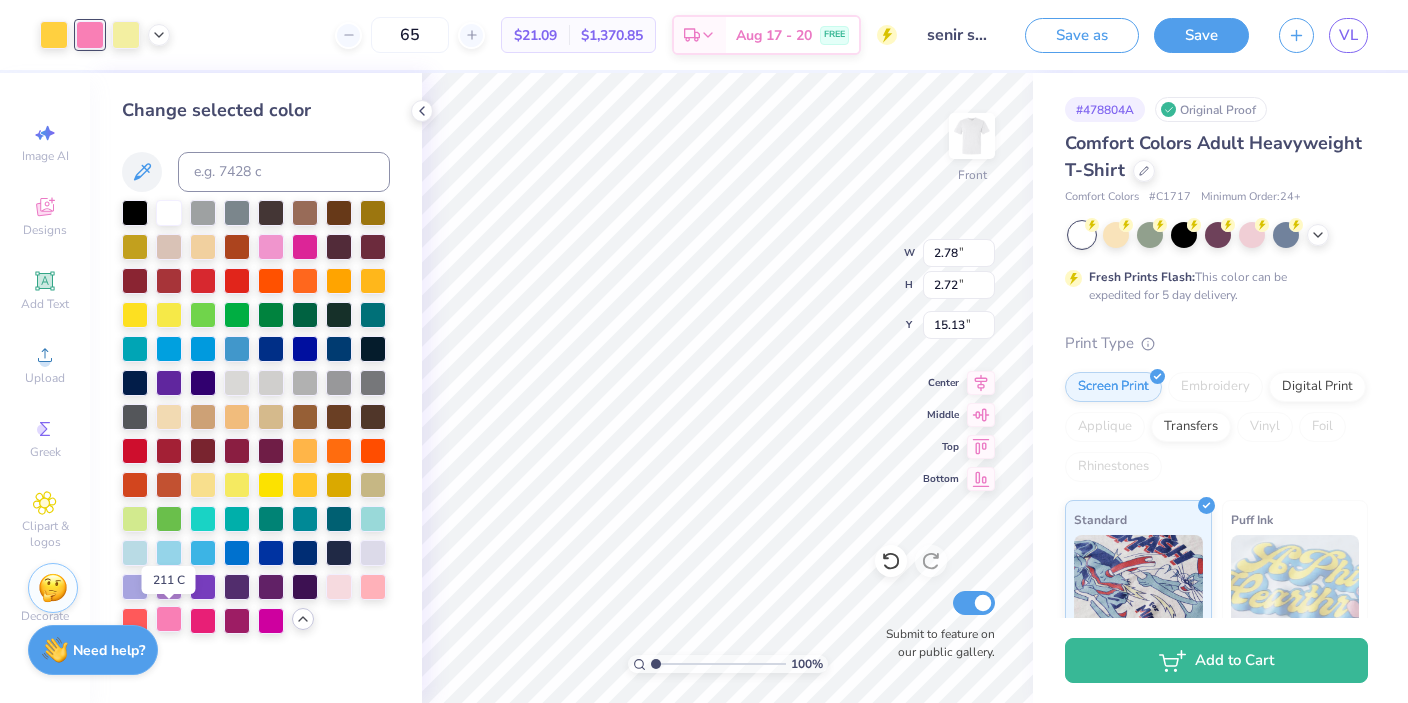 click at bounding box center [169, 619] 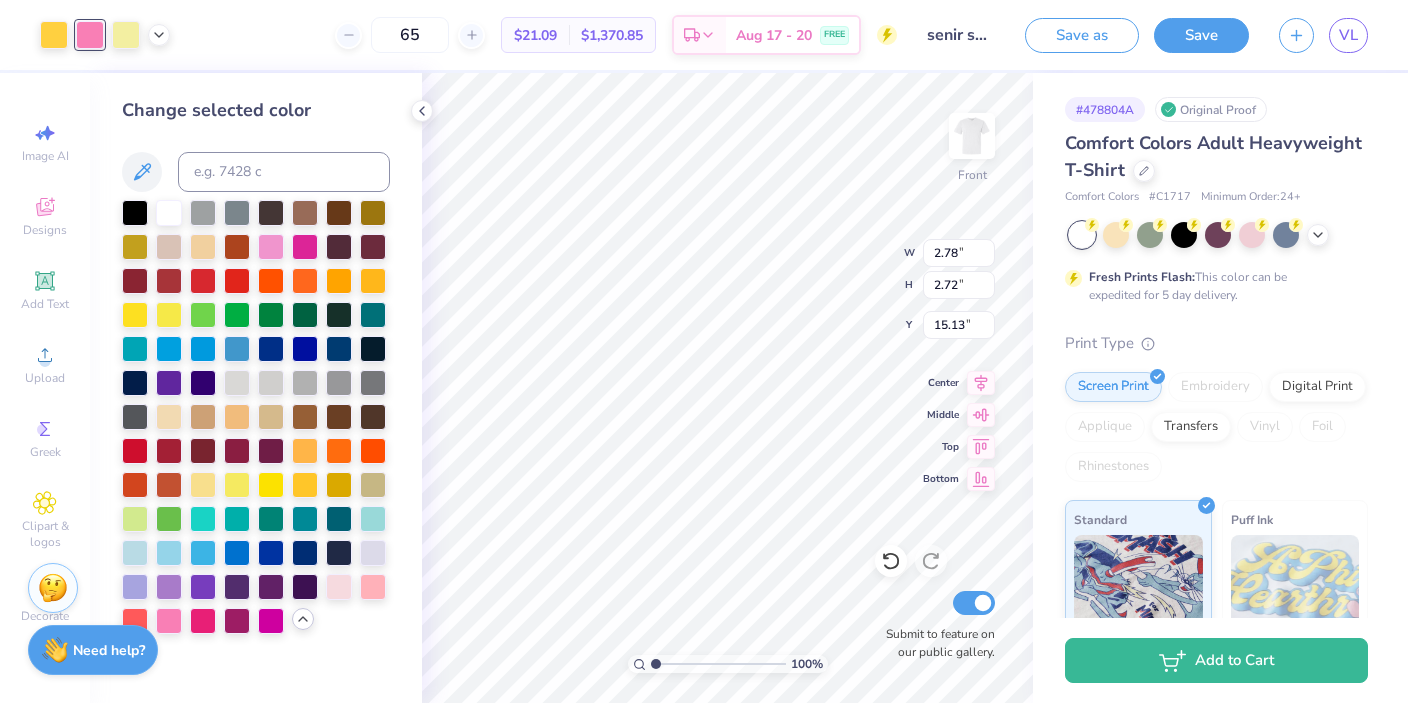 click on "Change selected color" at bounding box center (256, 388) 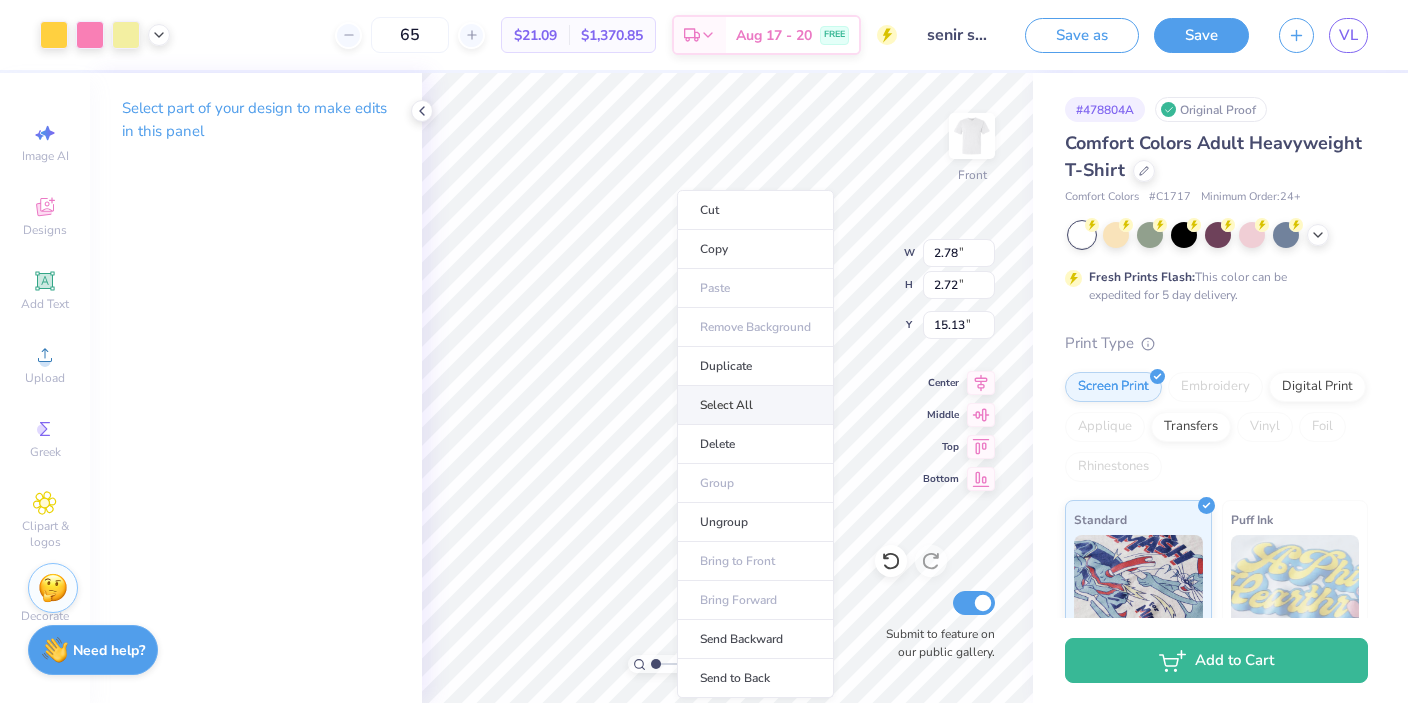click on "Select All" at bounding box center (755, 405) 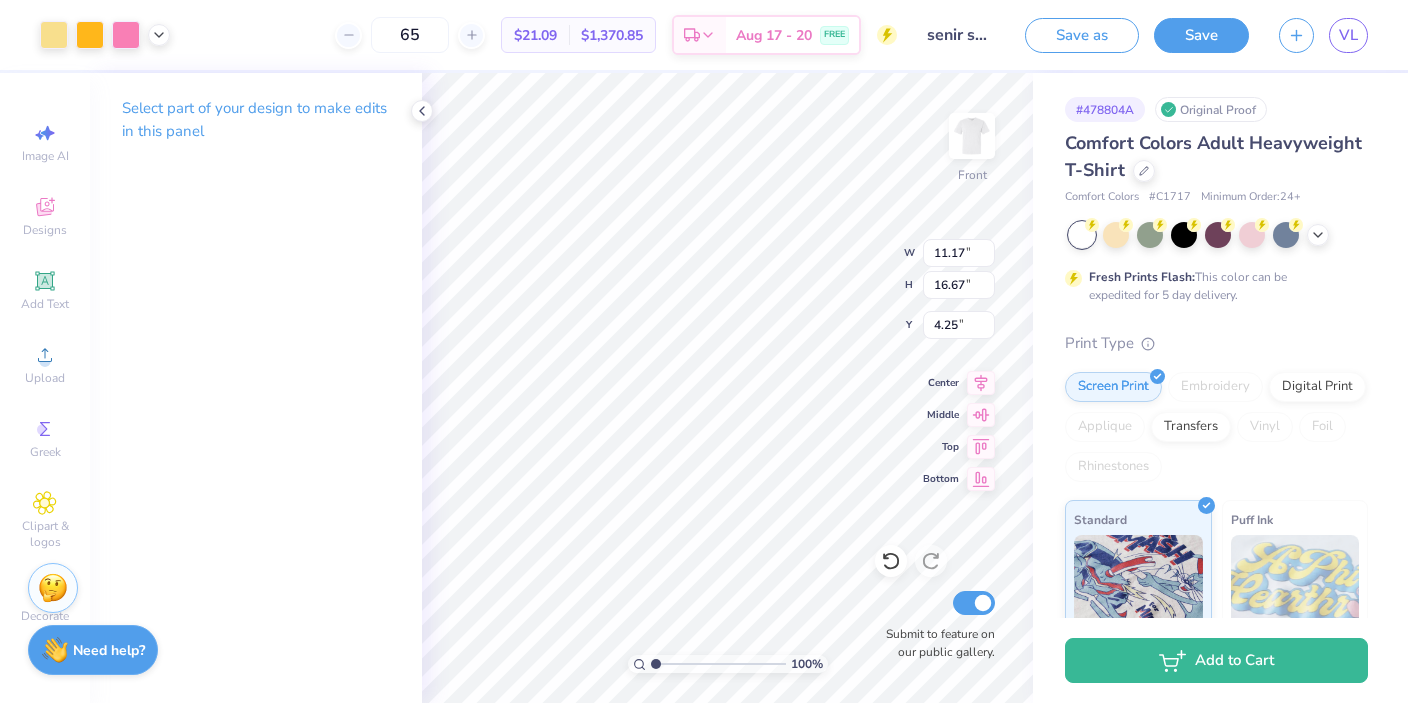 type on "11.17" 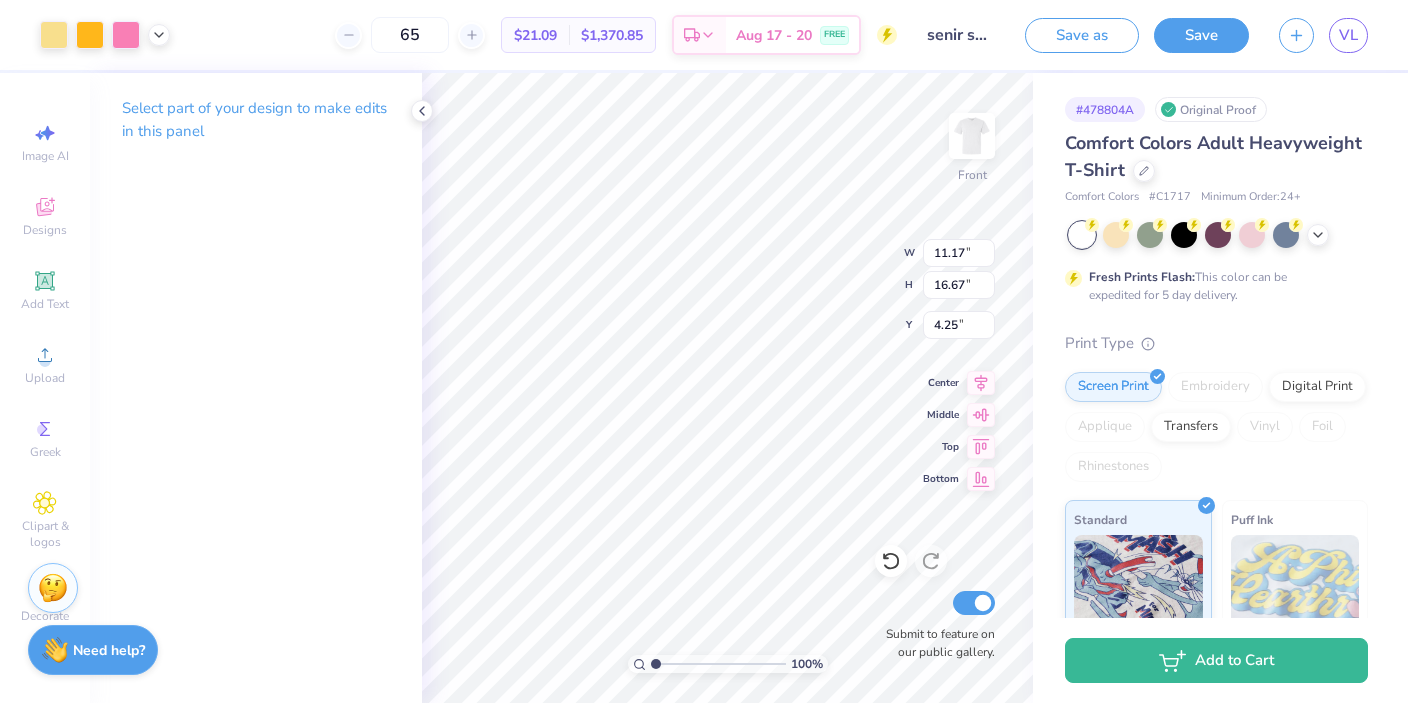 type on "16.67" 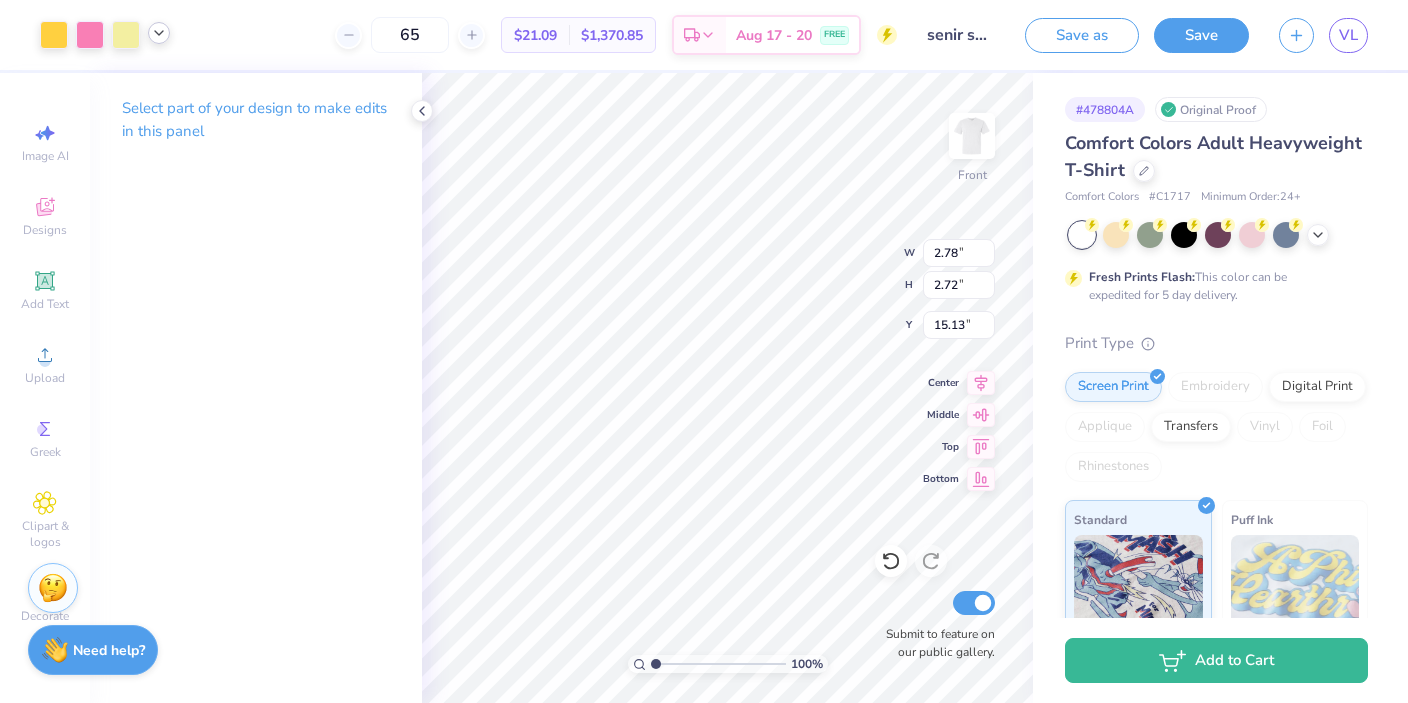 click 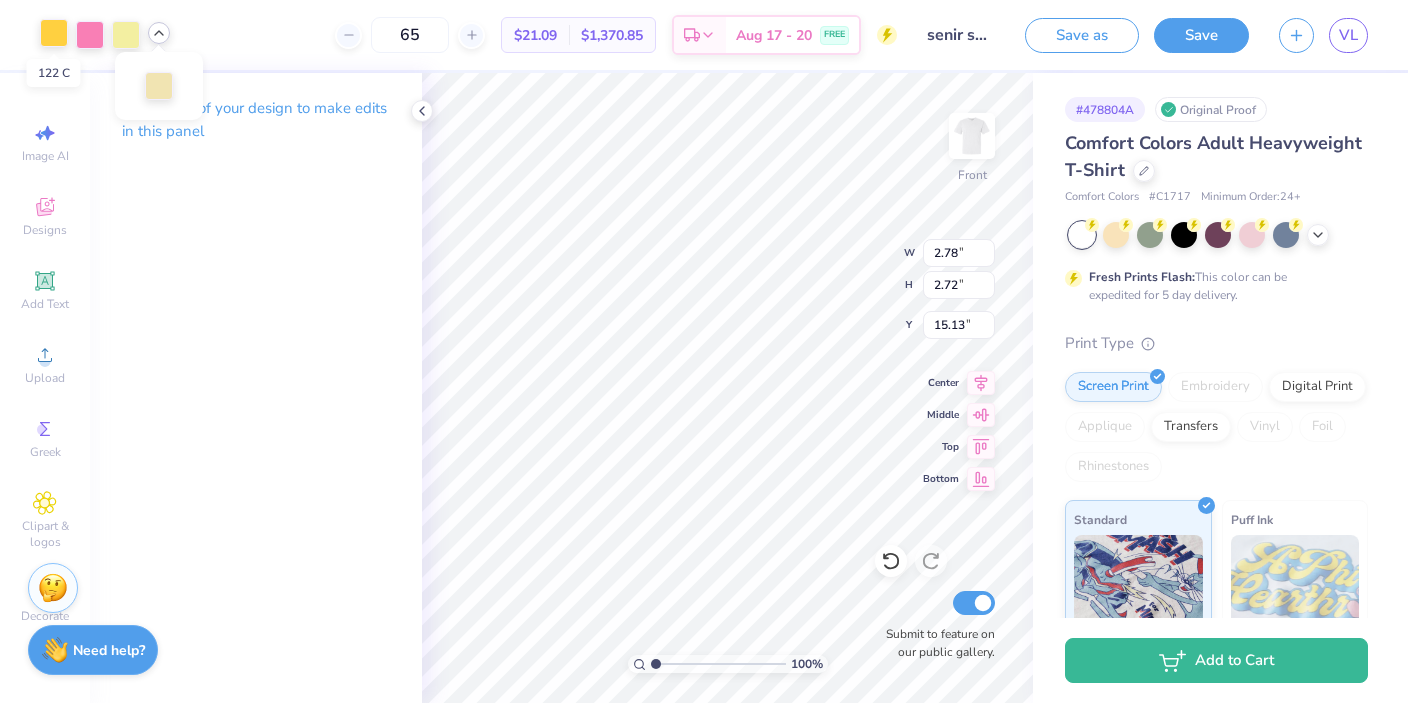 click at bounding box center (54, 33) 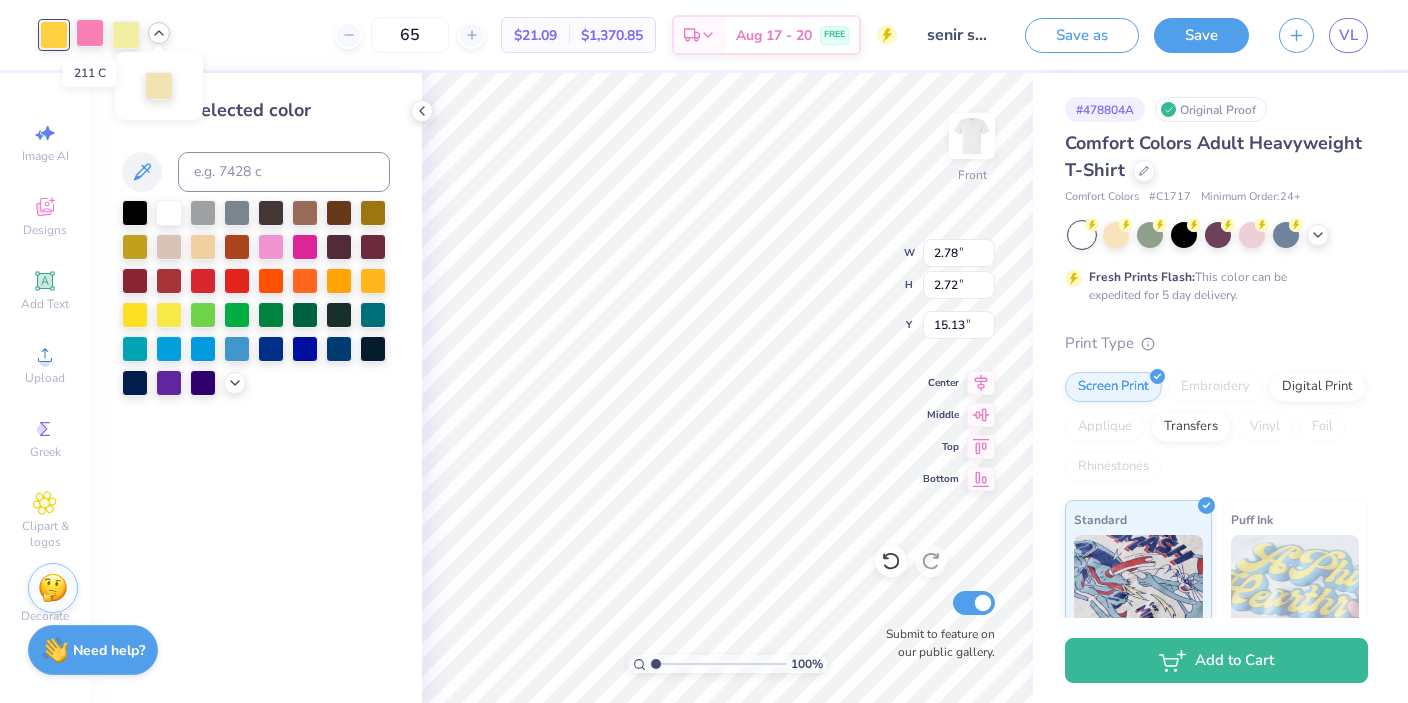 click at bounding box center (90, 33) 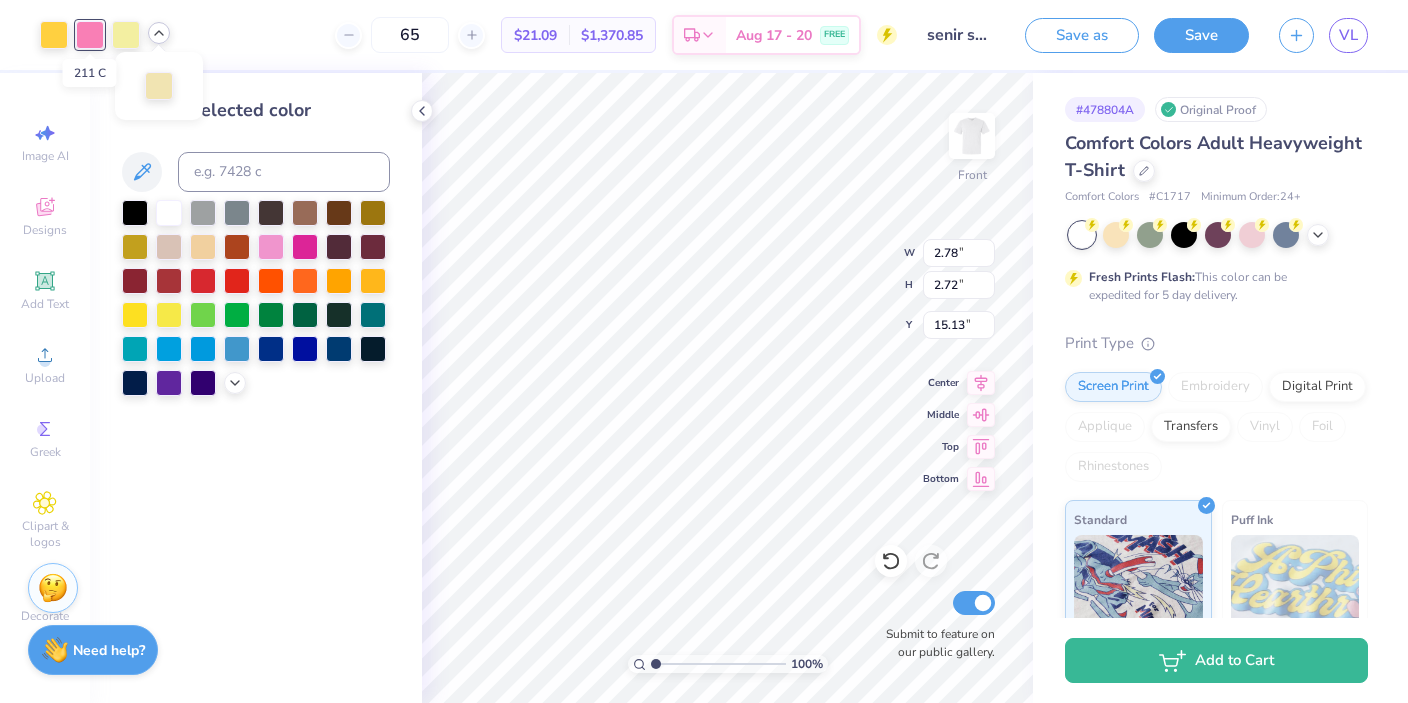 click at bounding box center [90, 35] 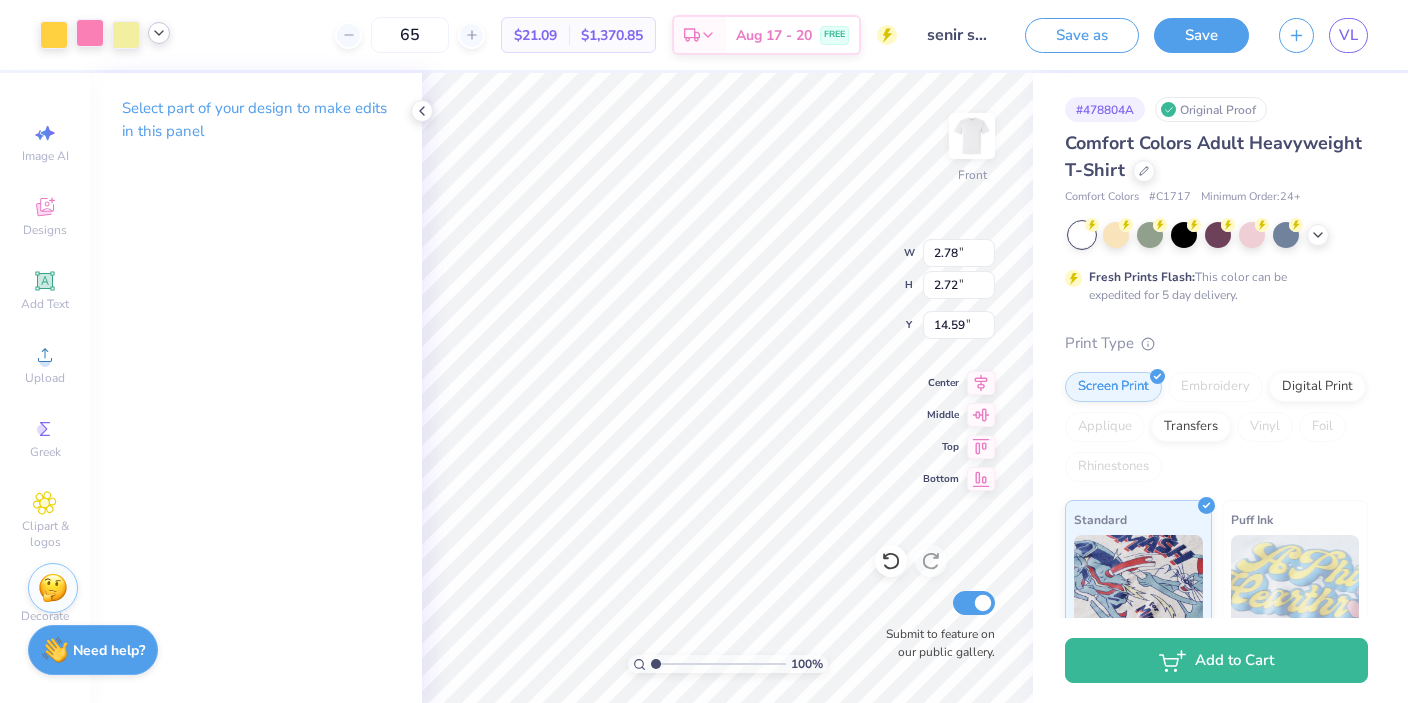 type on "14.59" 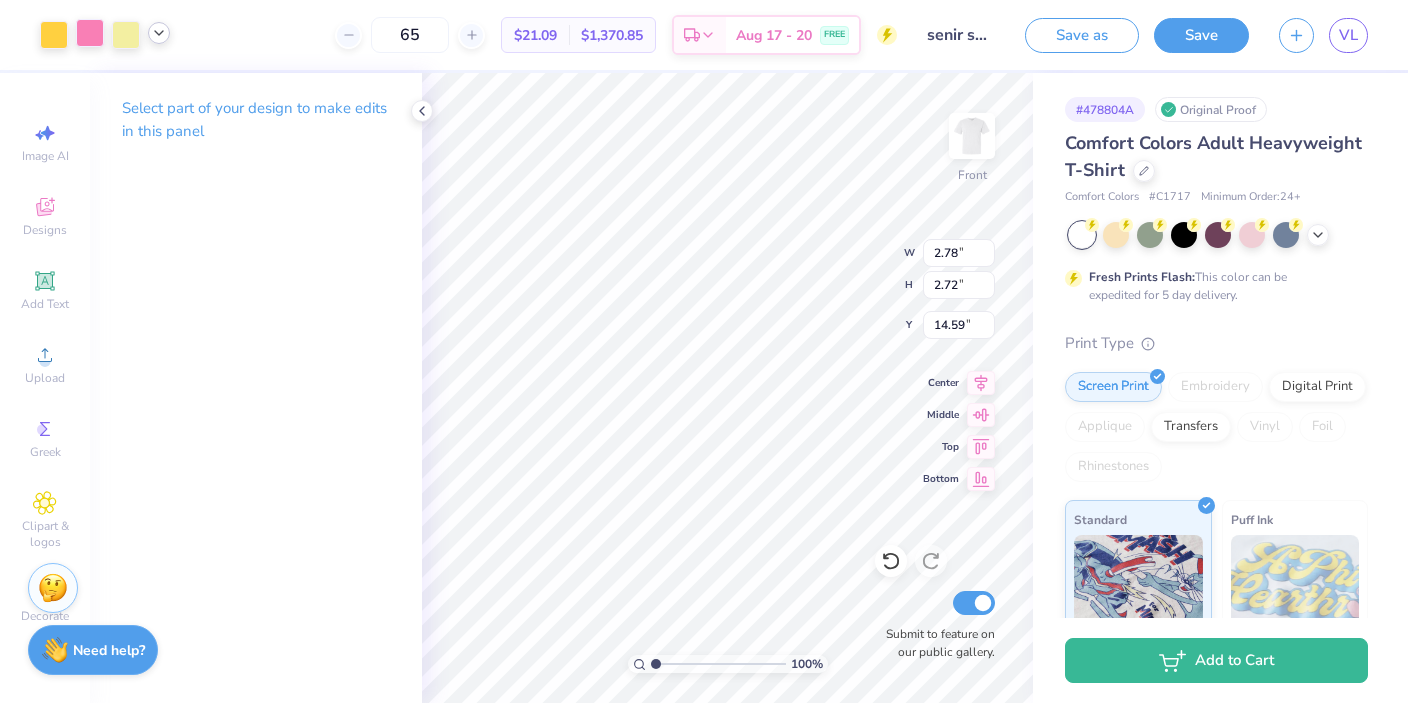 type on "3.05" 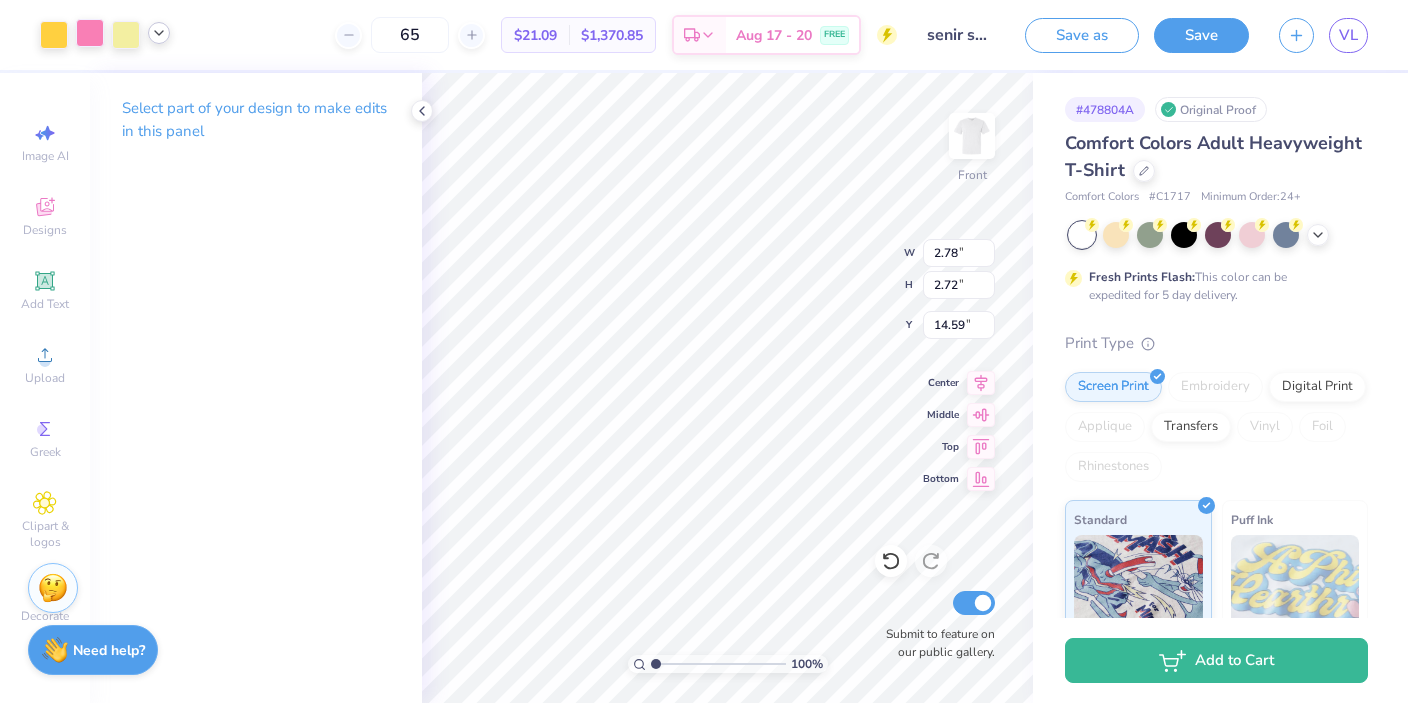 type on "2.98" 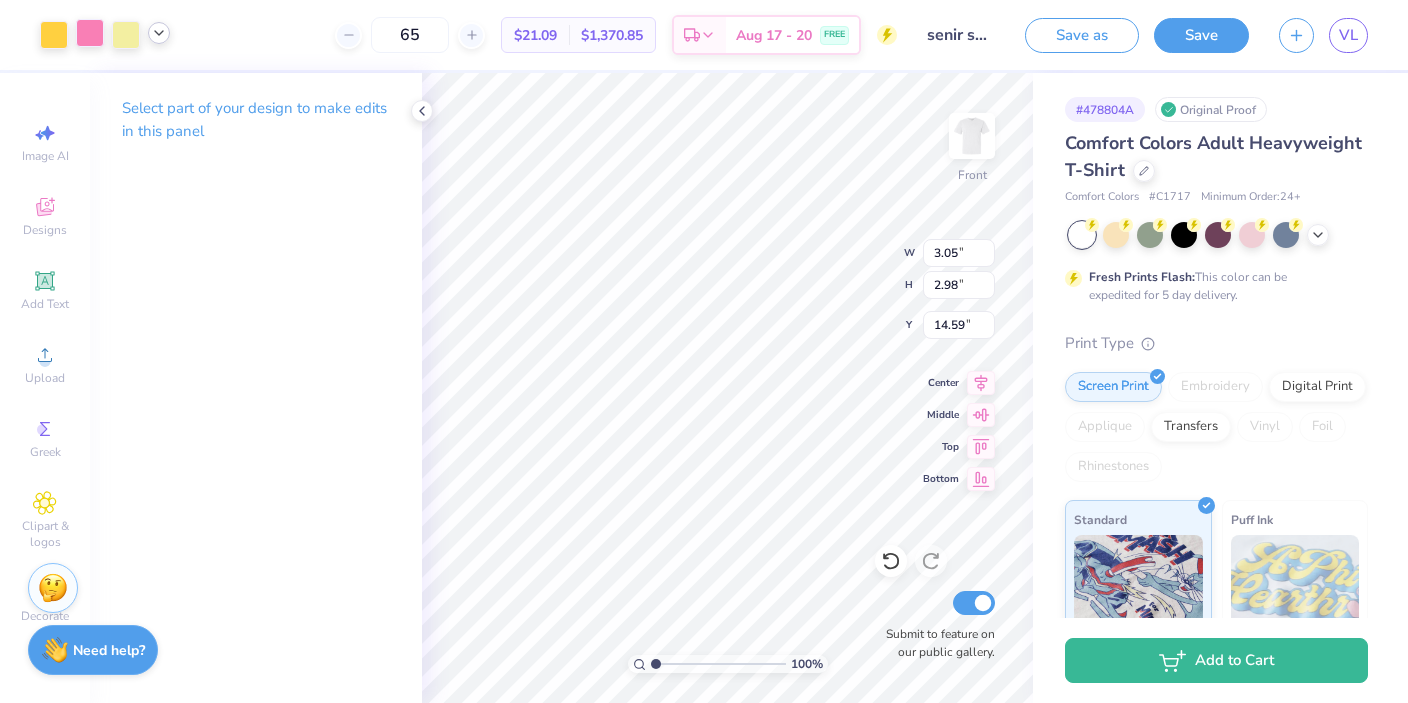 type on "3.04" 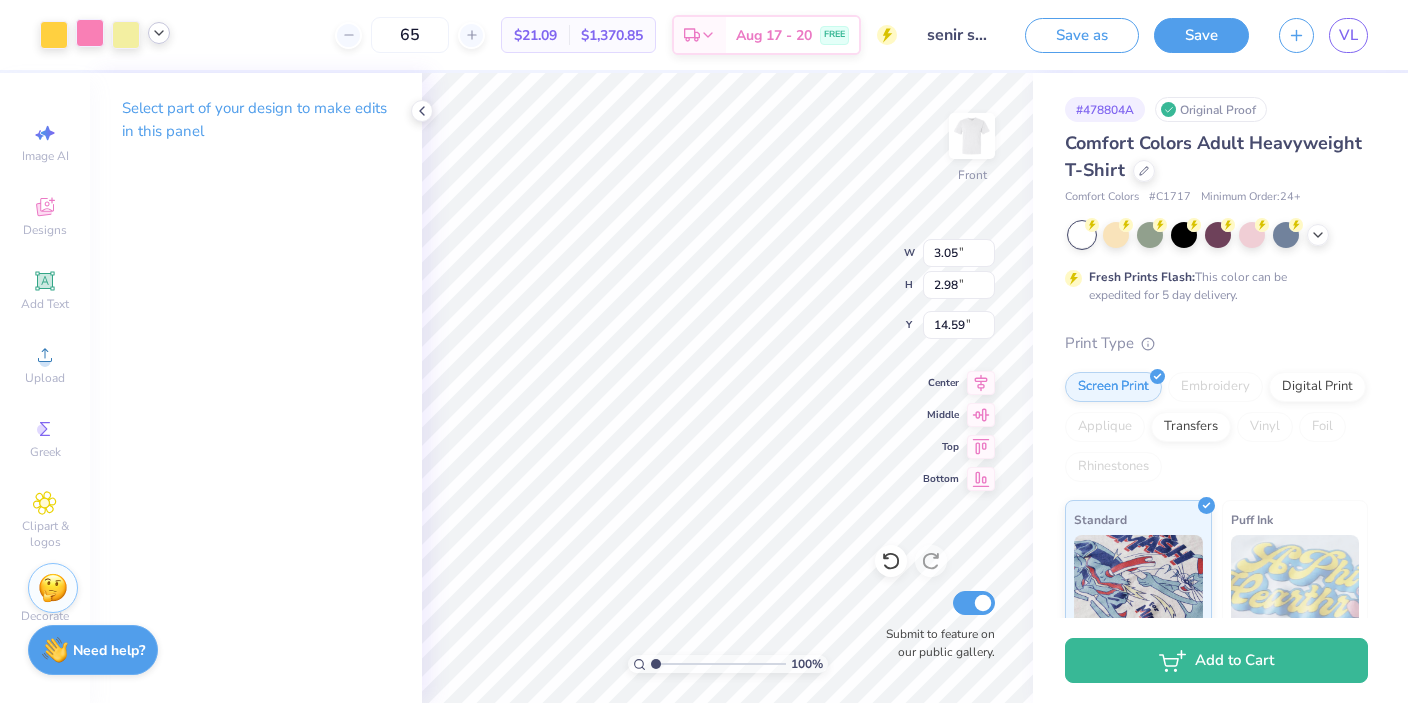 type on "2.97" 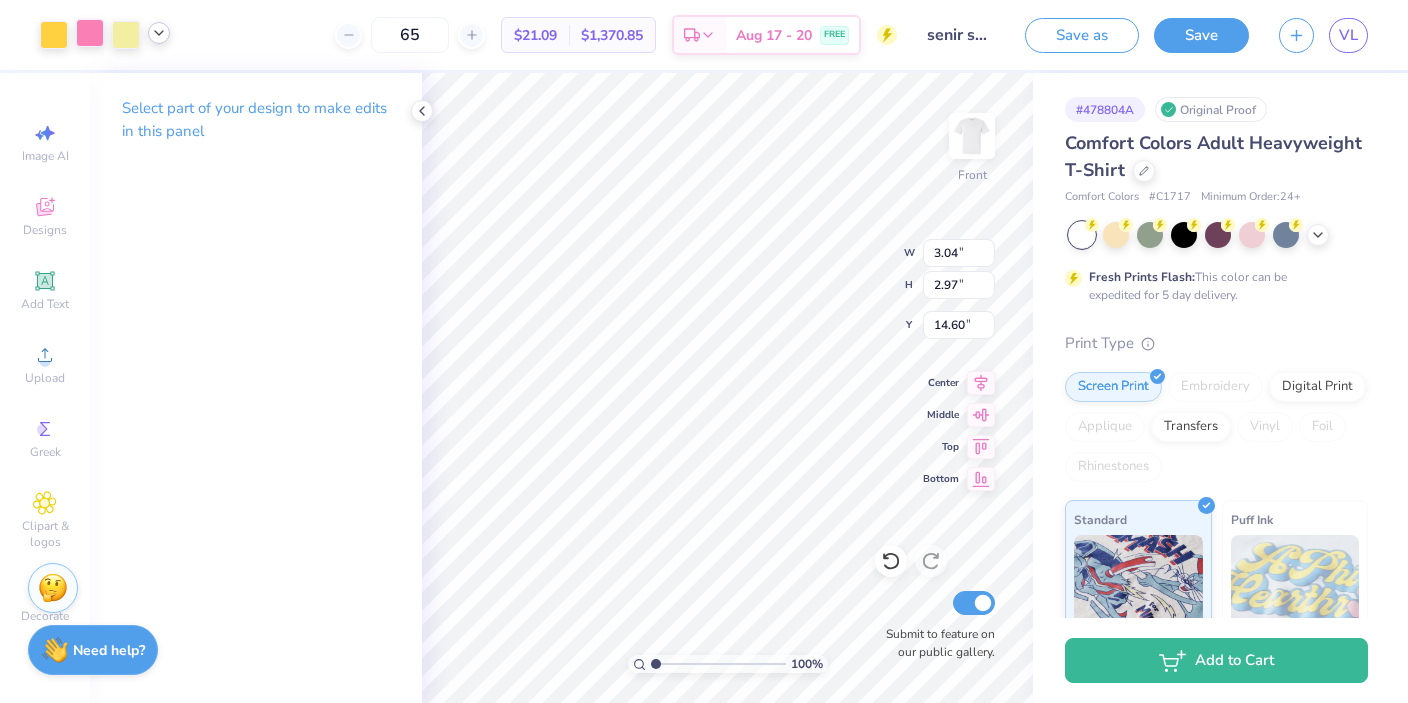 type on "5.25" 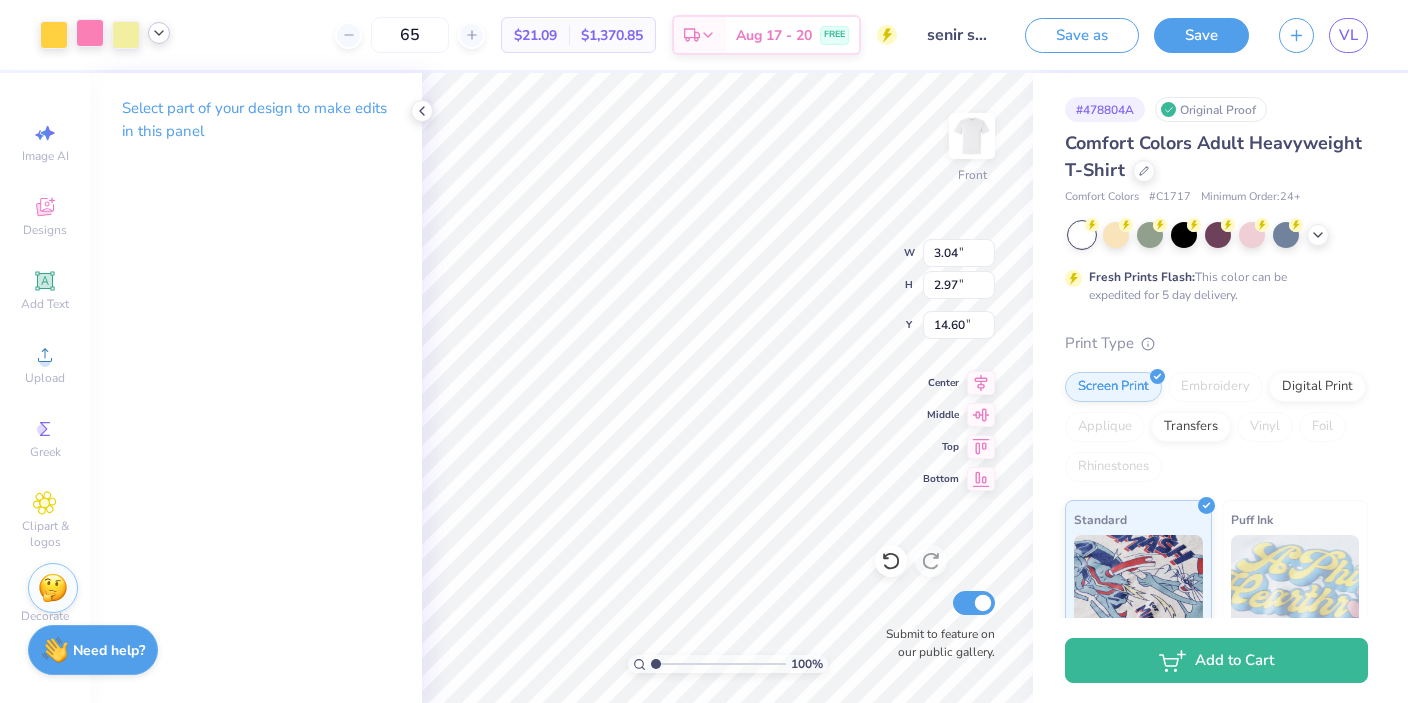type on "5.12" 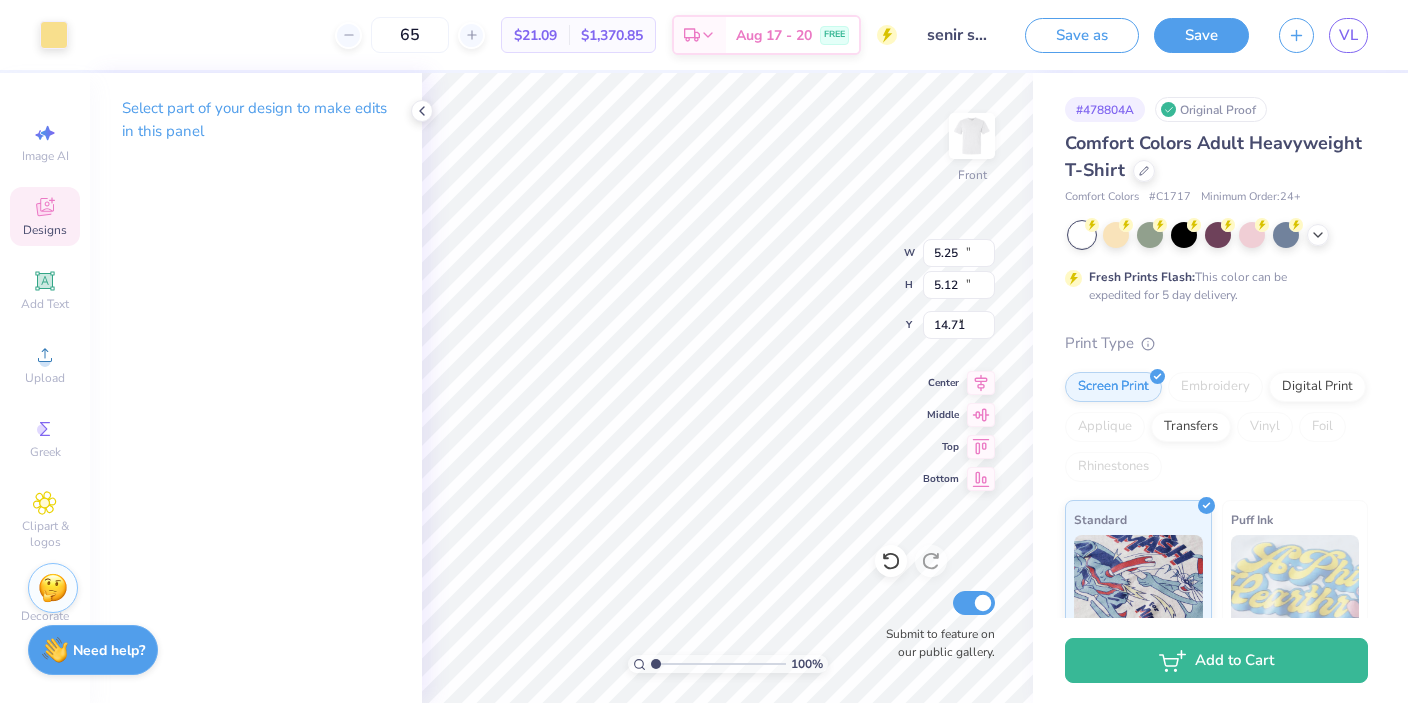 type on "11.17" 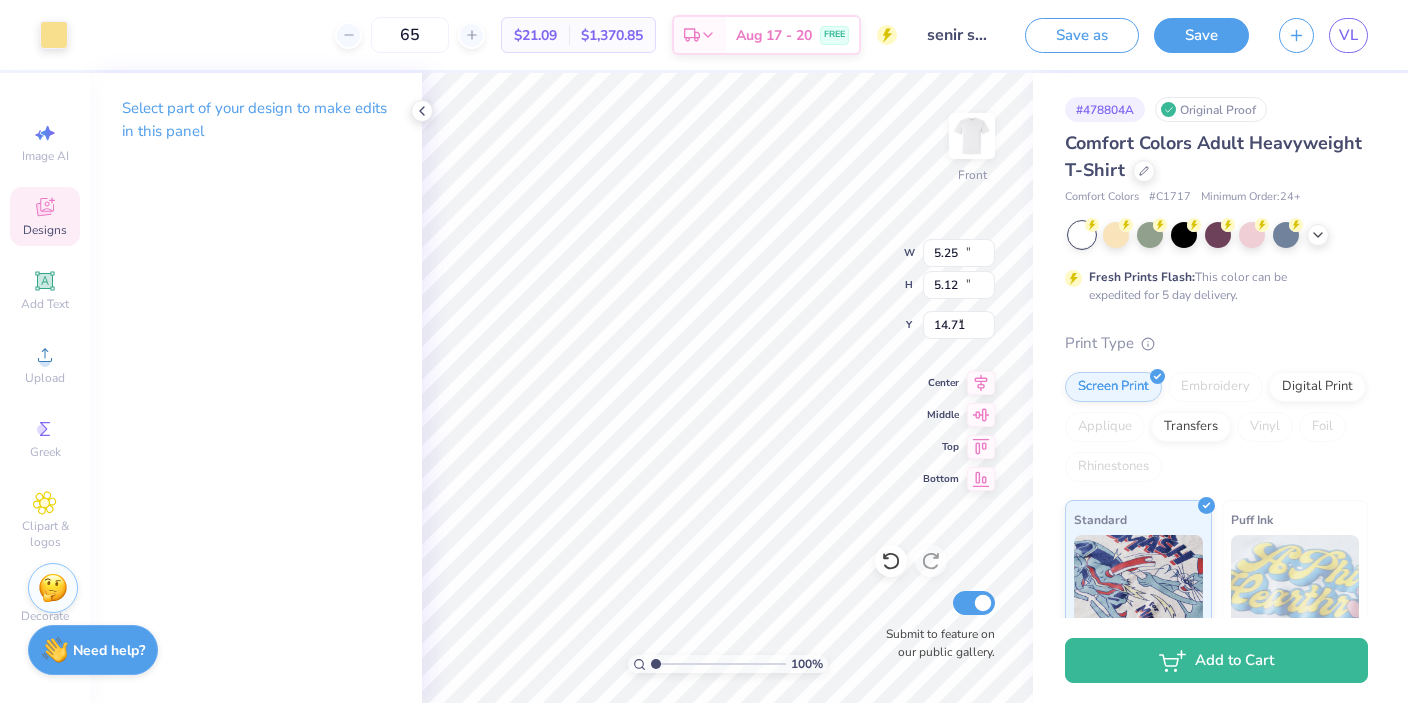 type on "14.22" 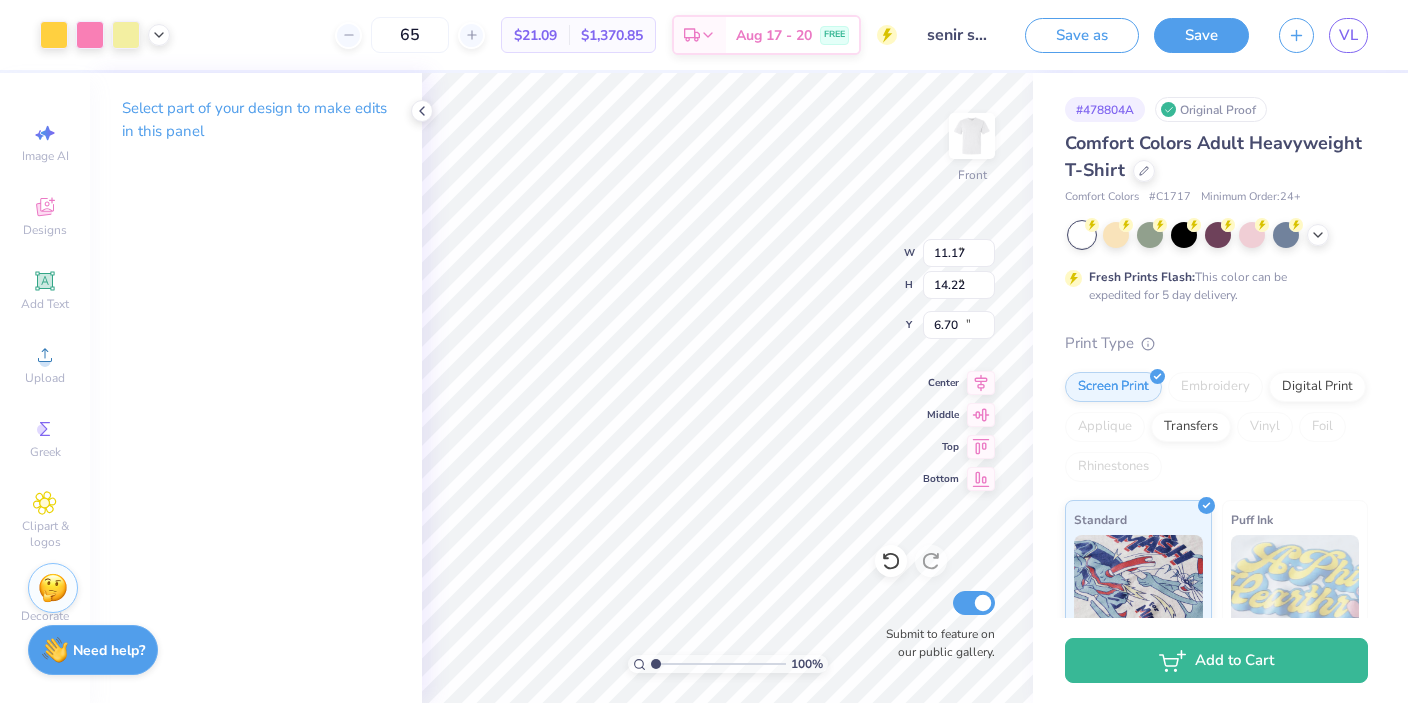 type on "5.25" 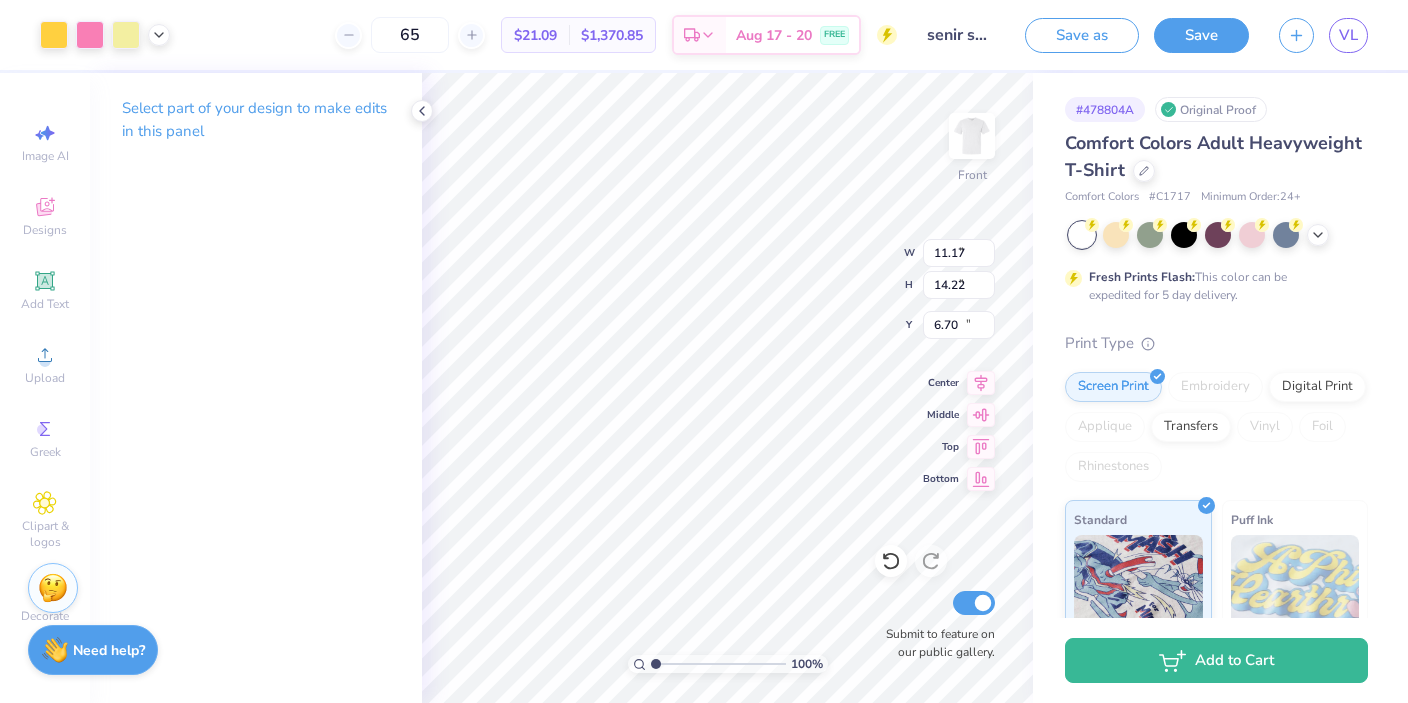 type on "5.12" 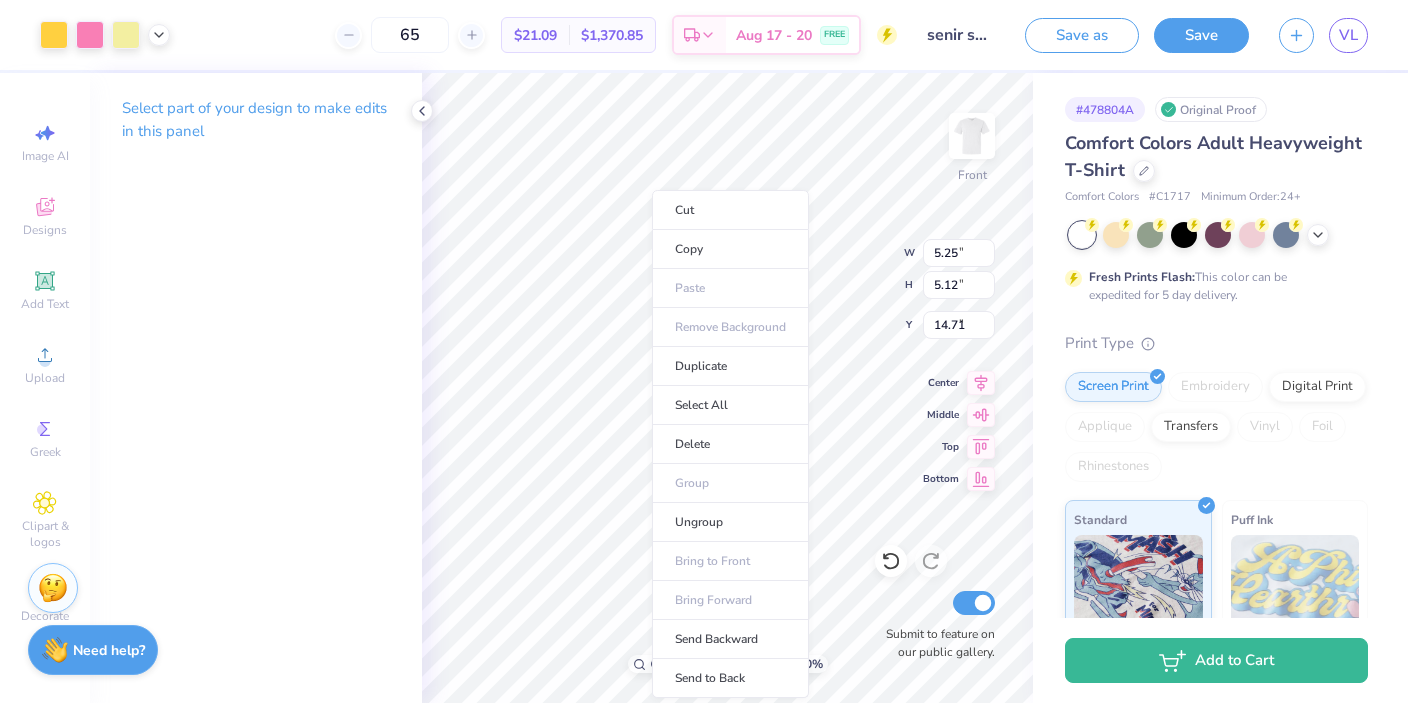 type on "6.97" 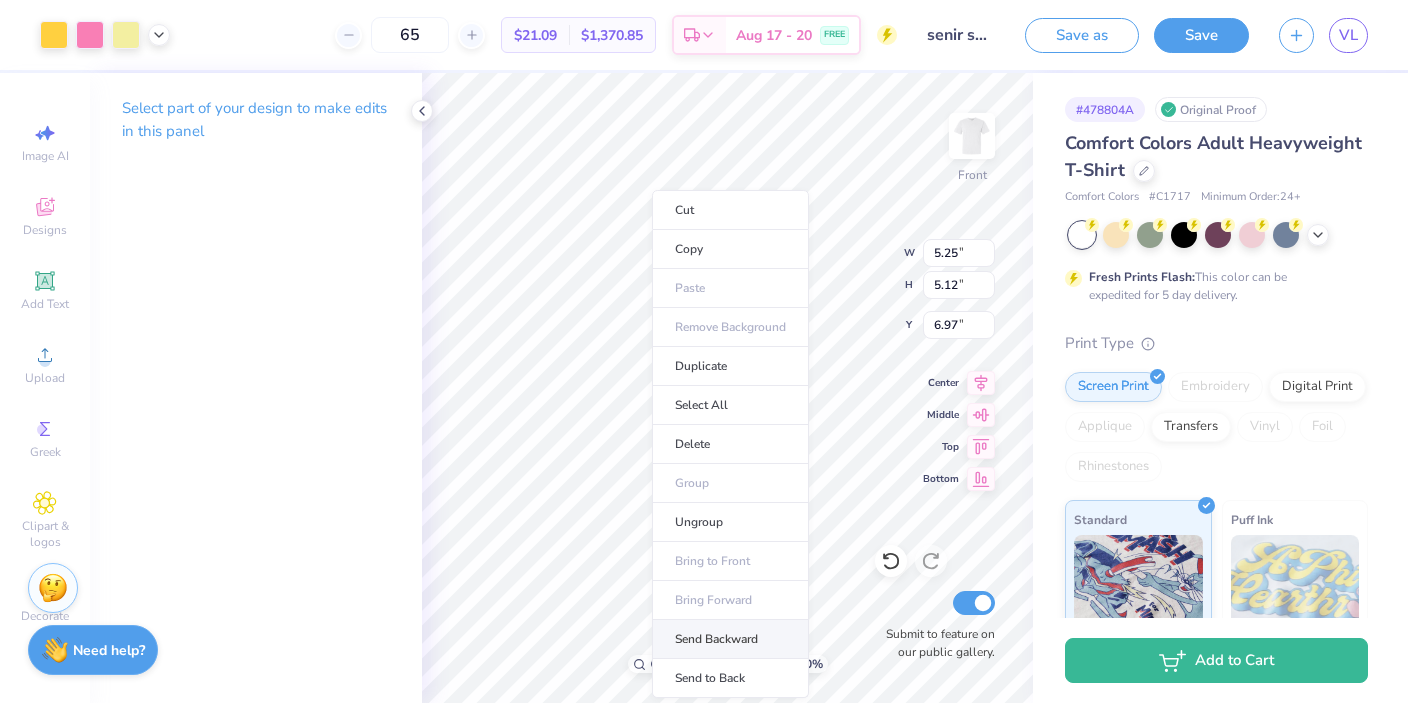 click on "Send Backward" at bounding box center (730, 639) 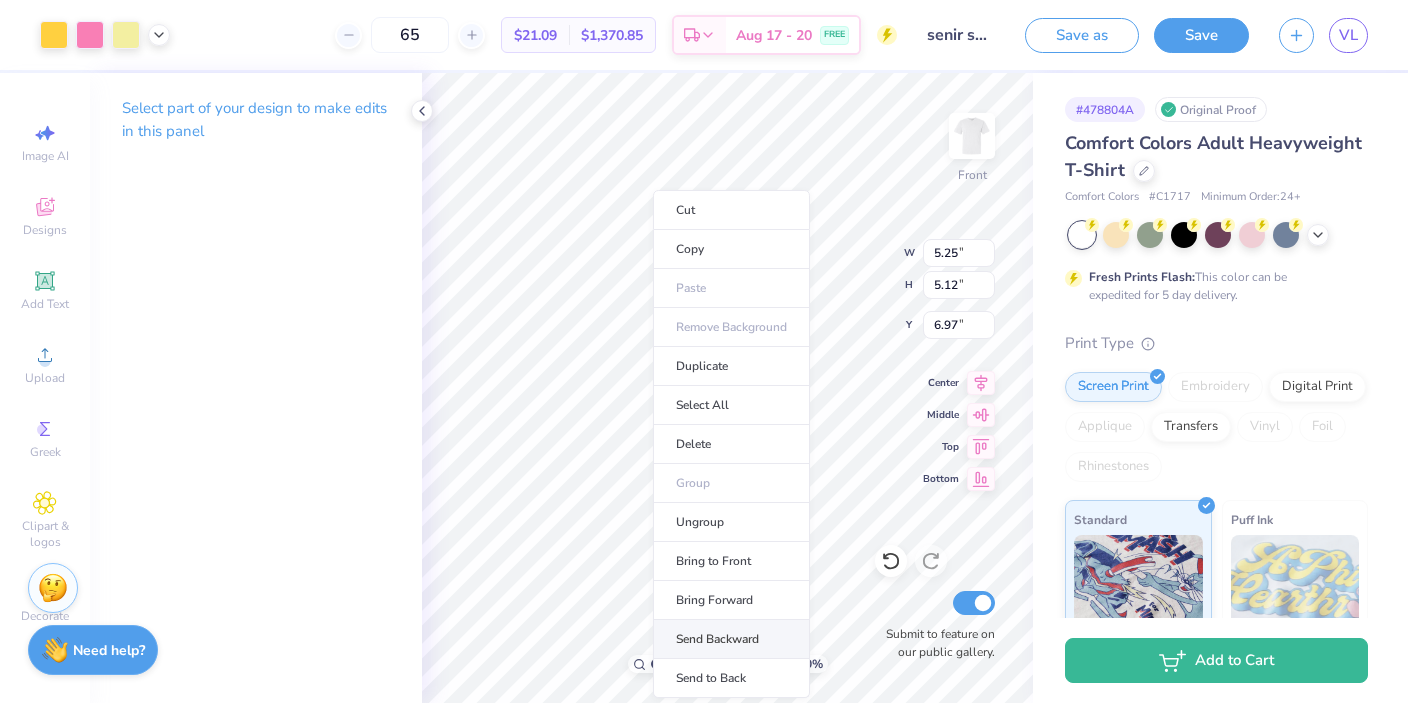 click on "Send Backward" at bounding box center (731, 639) 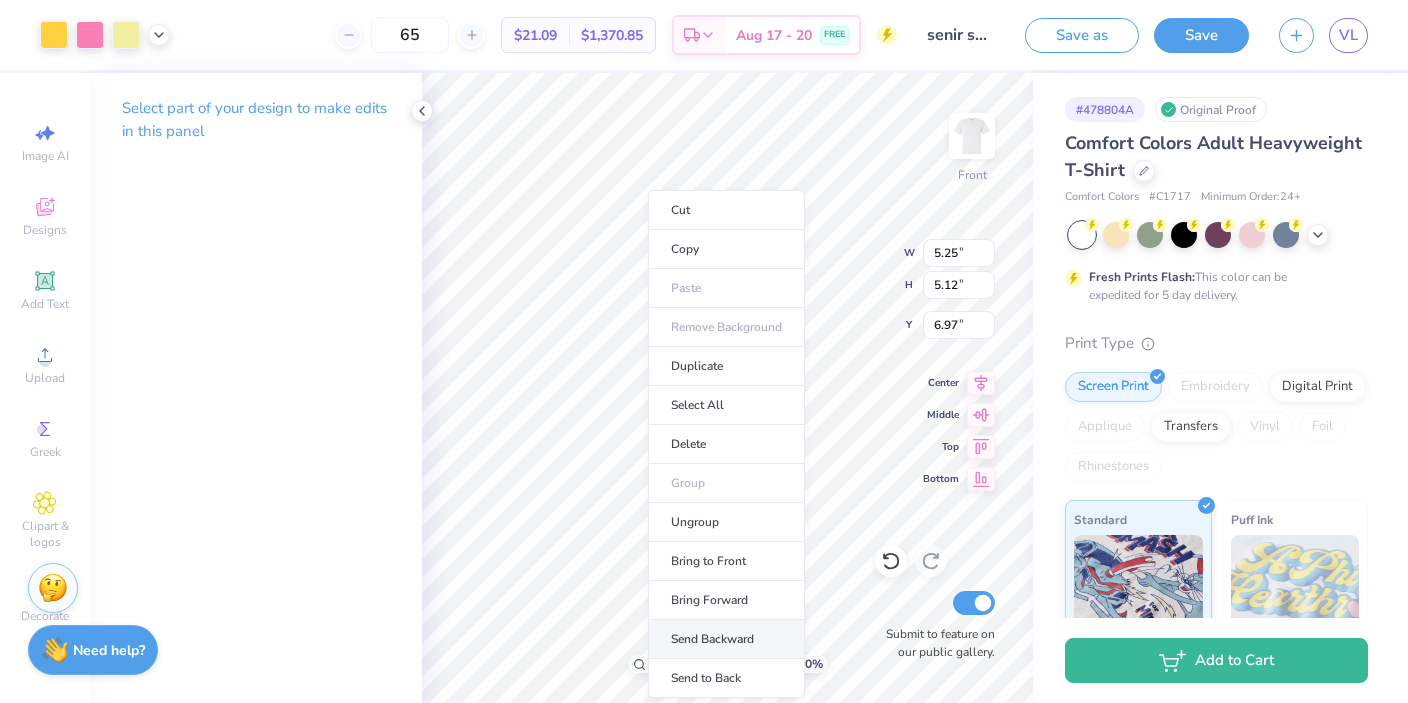 click on "Send Backward" at bounding box center (726, 639) 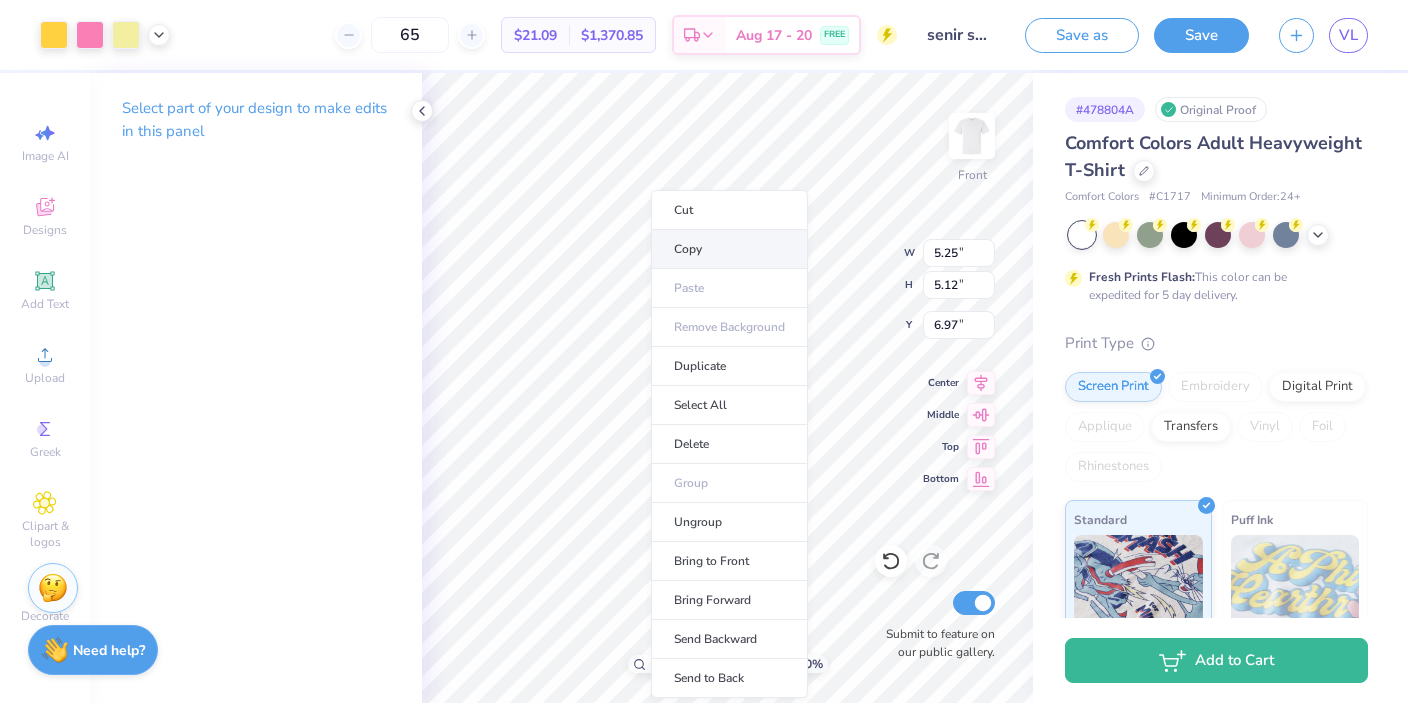 click on "Copy" at bounding box center (729, 249) 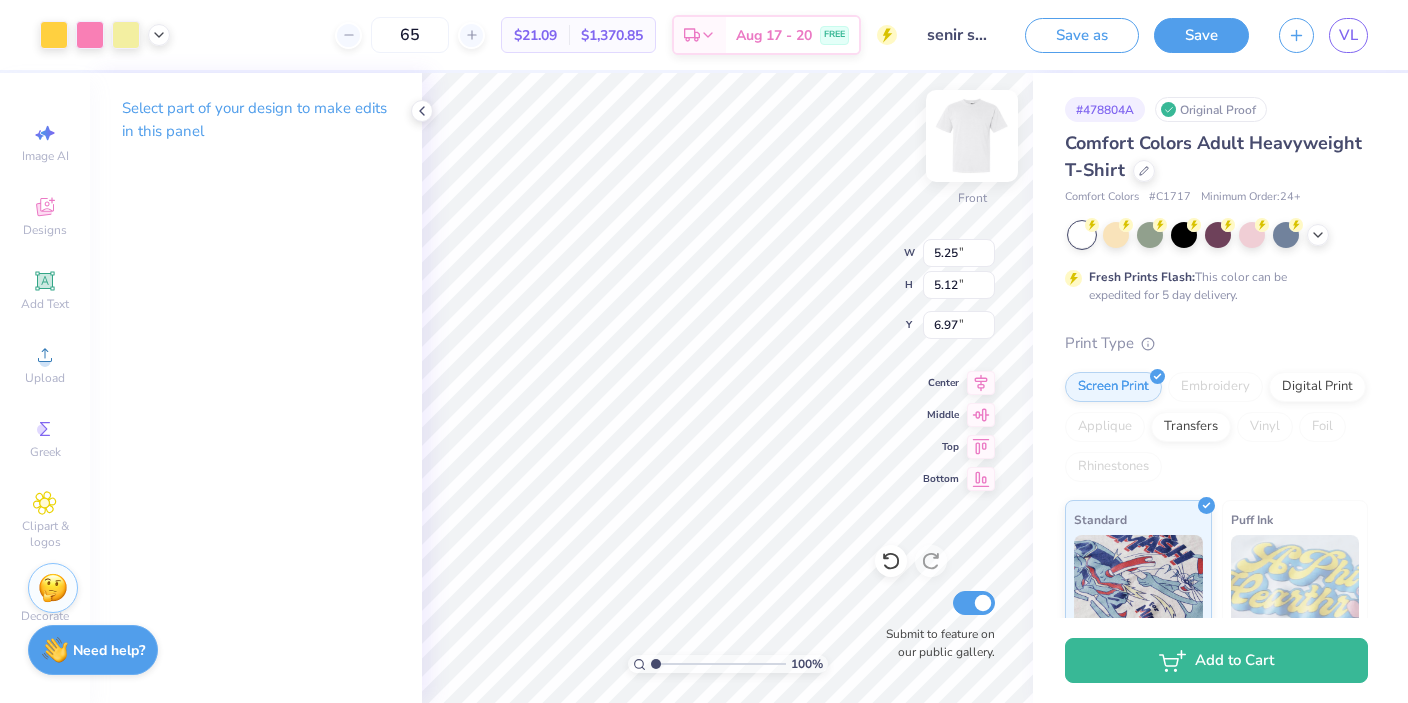 click at bounding box center [972, 136] 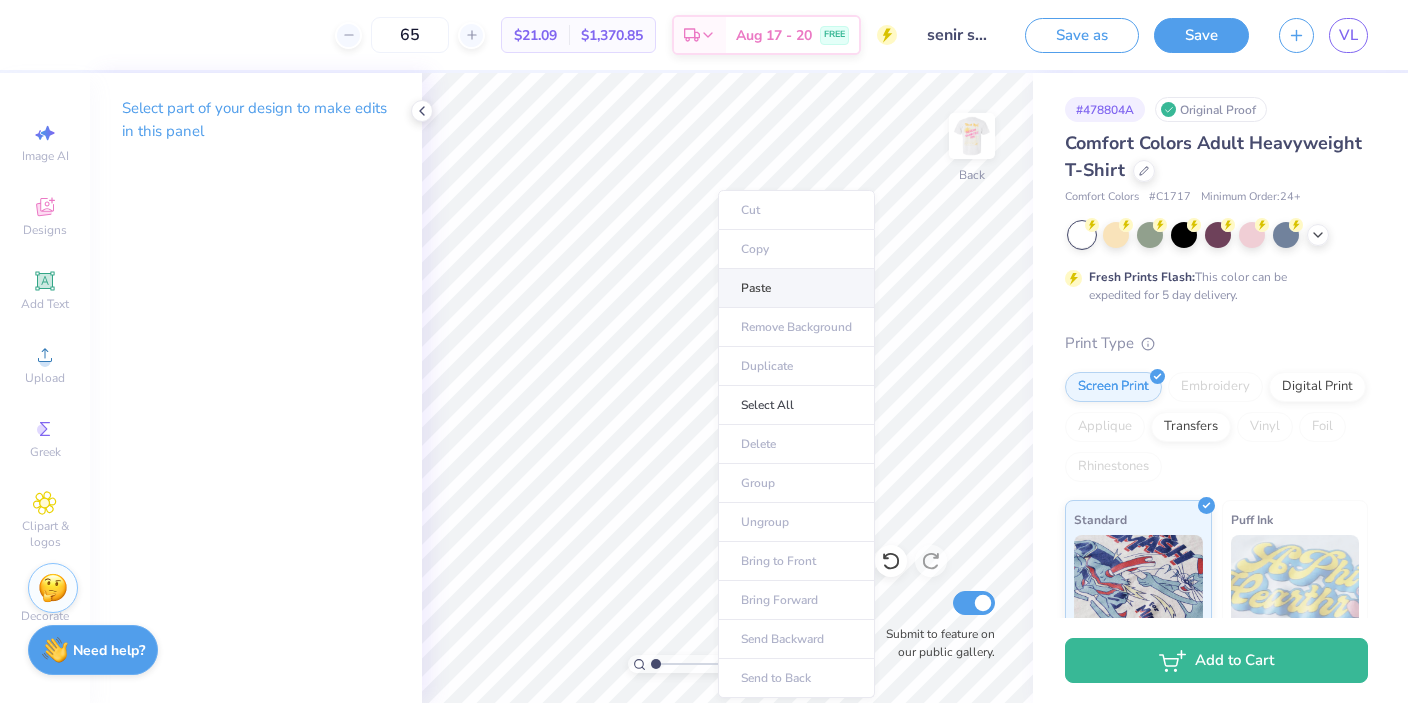 click on "Paste" at bounding box center [796, 288] 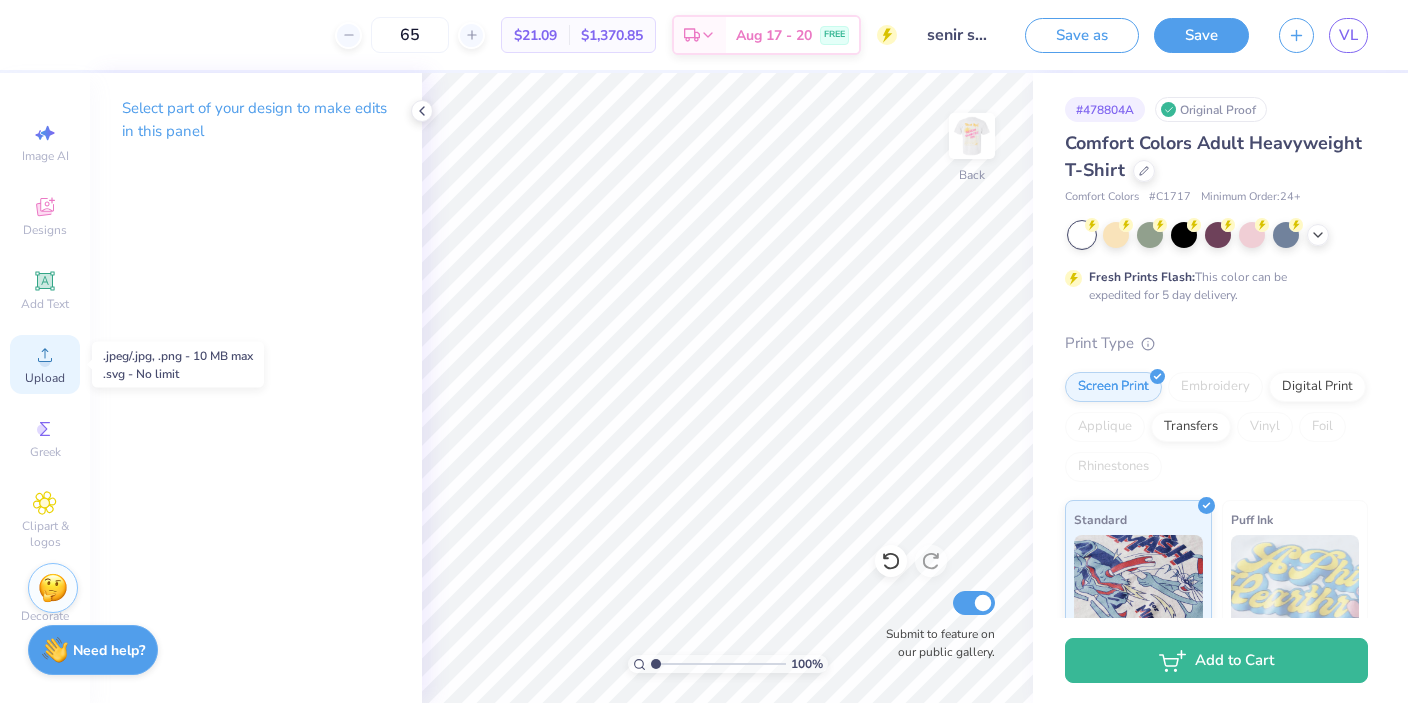 click on "Upload" at bounding box center (45, 378) 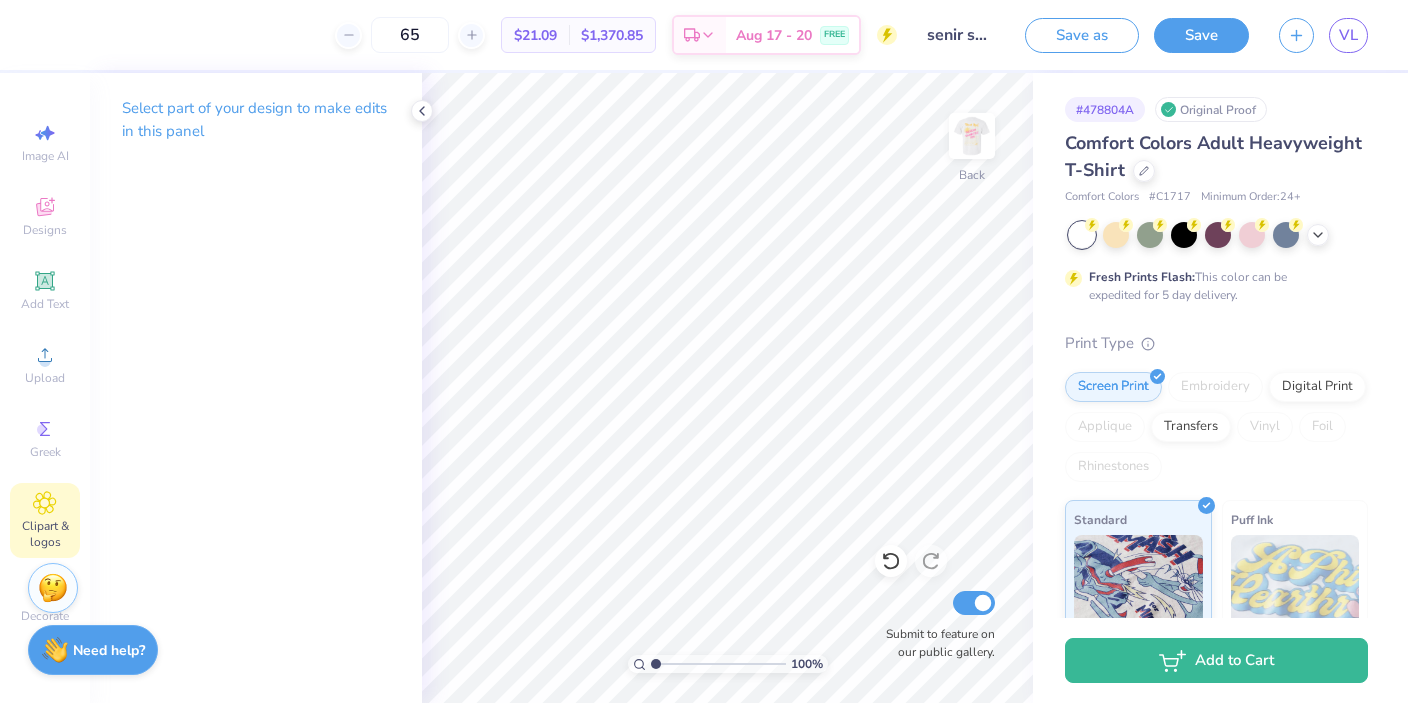 click on "Clipart & logos" at bounding box center (45, 520) 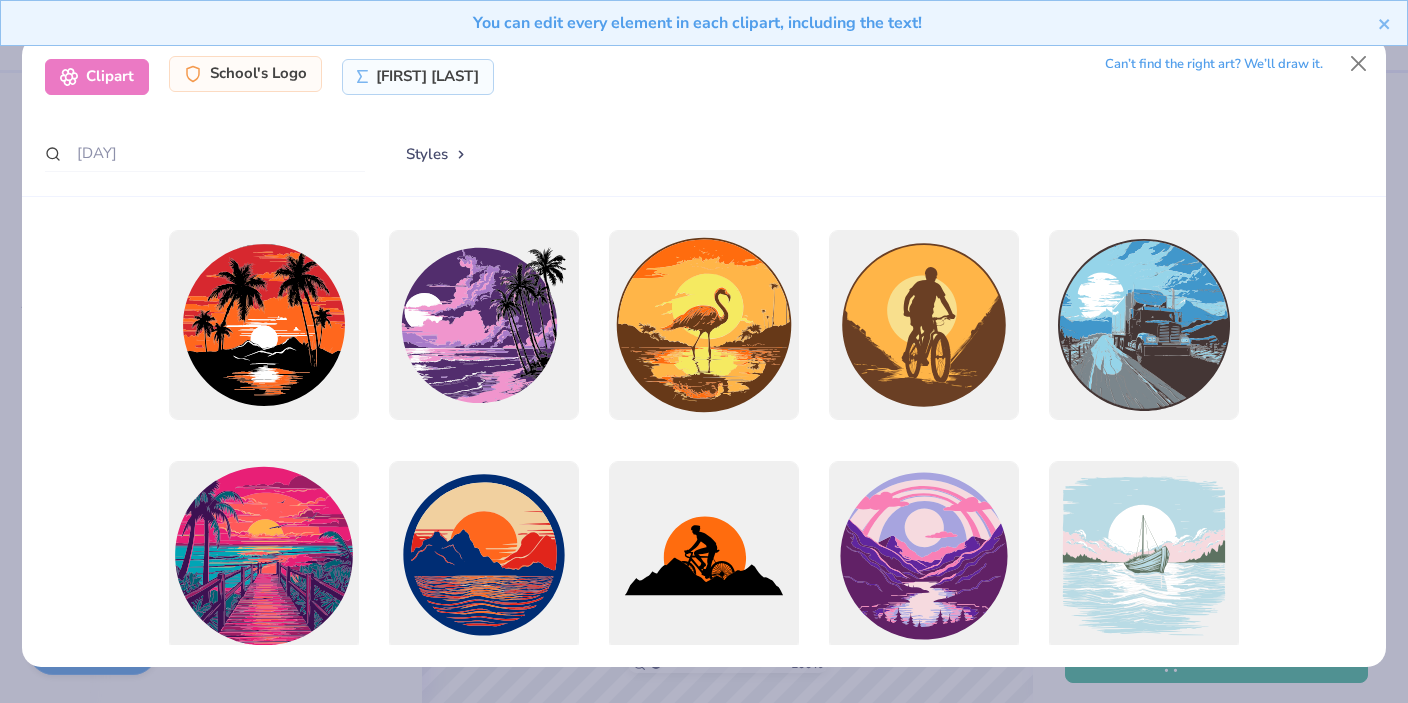 click on "School's Logo" at bounding box center (245, 74) 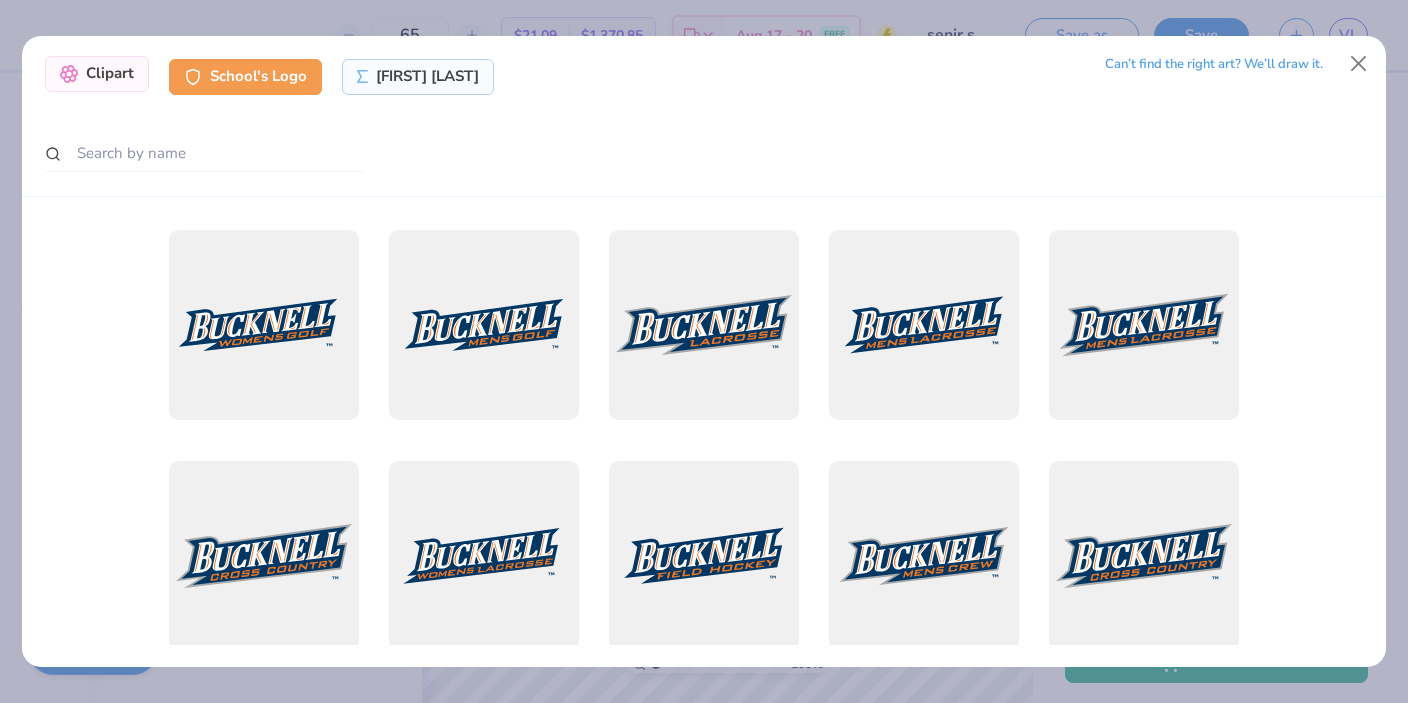 click on "Clipart" at bounding box center (97, 74) 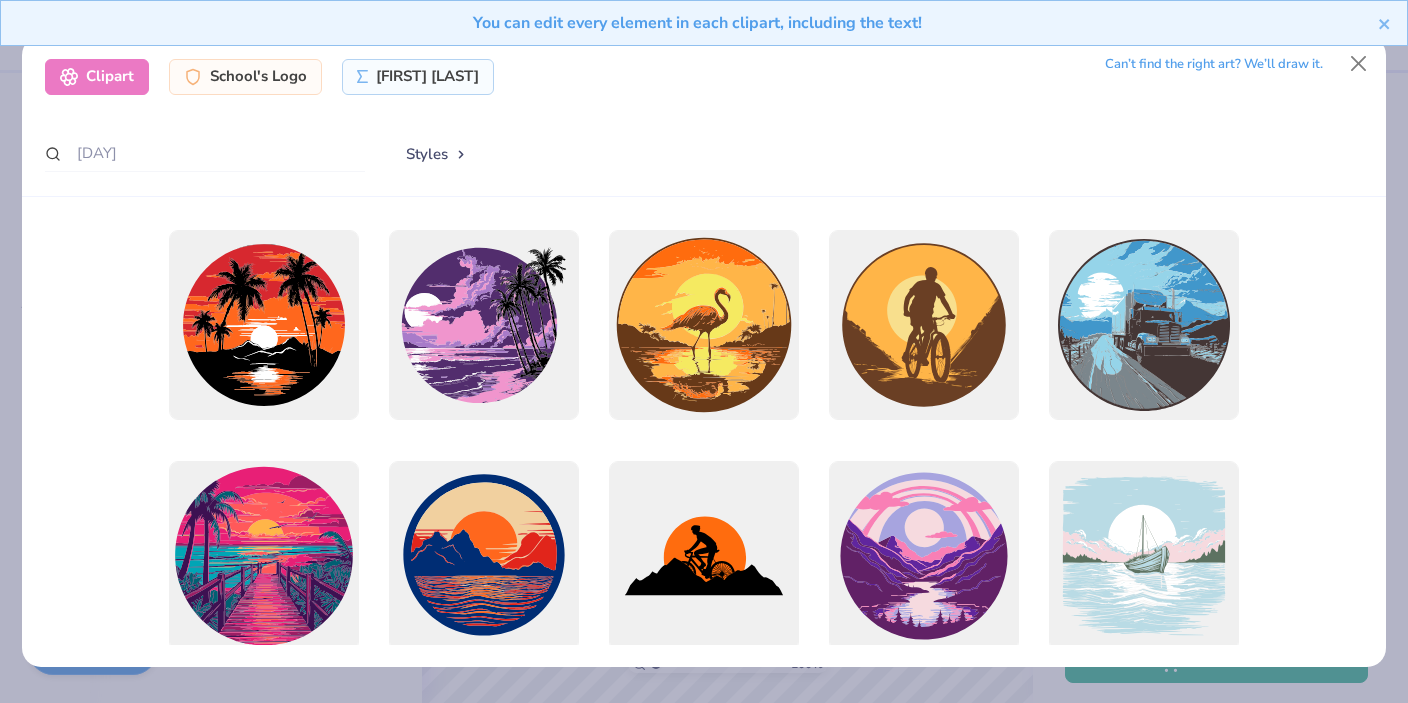click on "Can’t find the right art? We’ll draw it." at bounding box center (1214, 64) 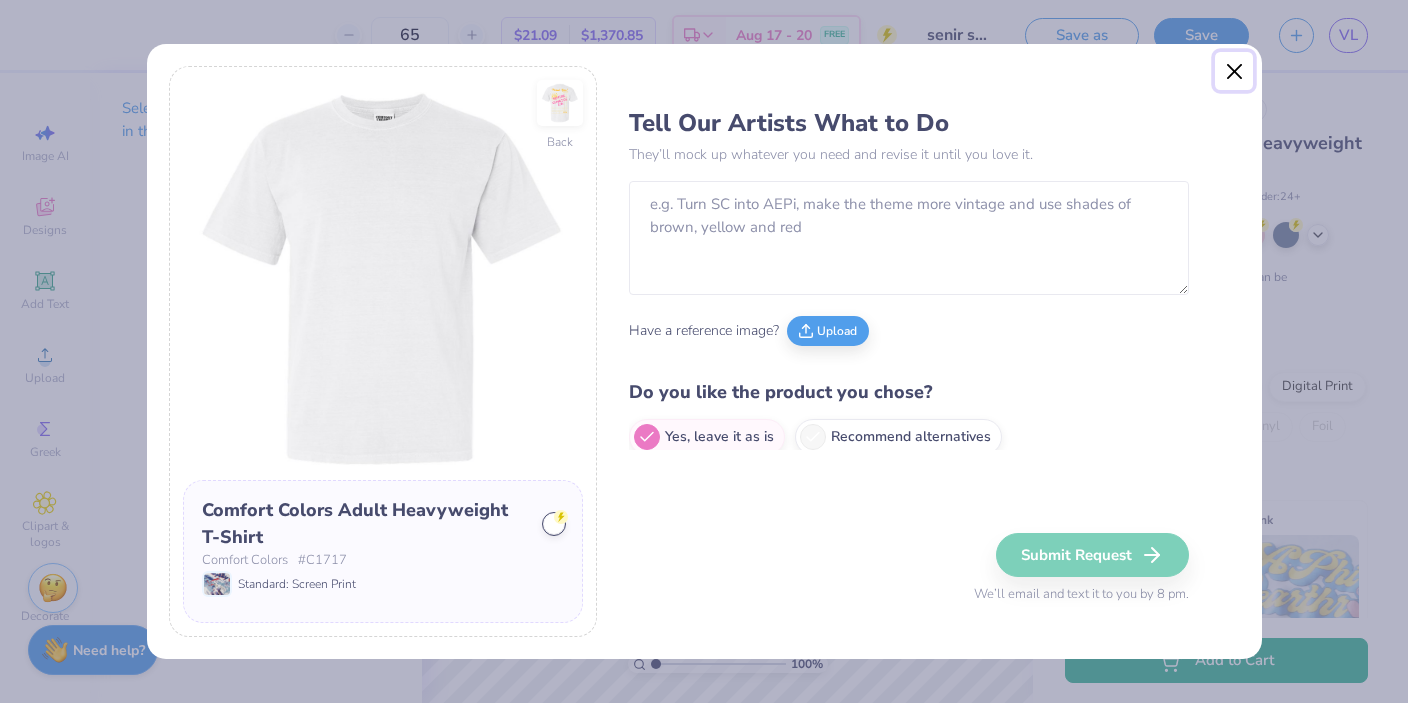 click at bounding box center [1234, 71] 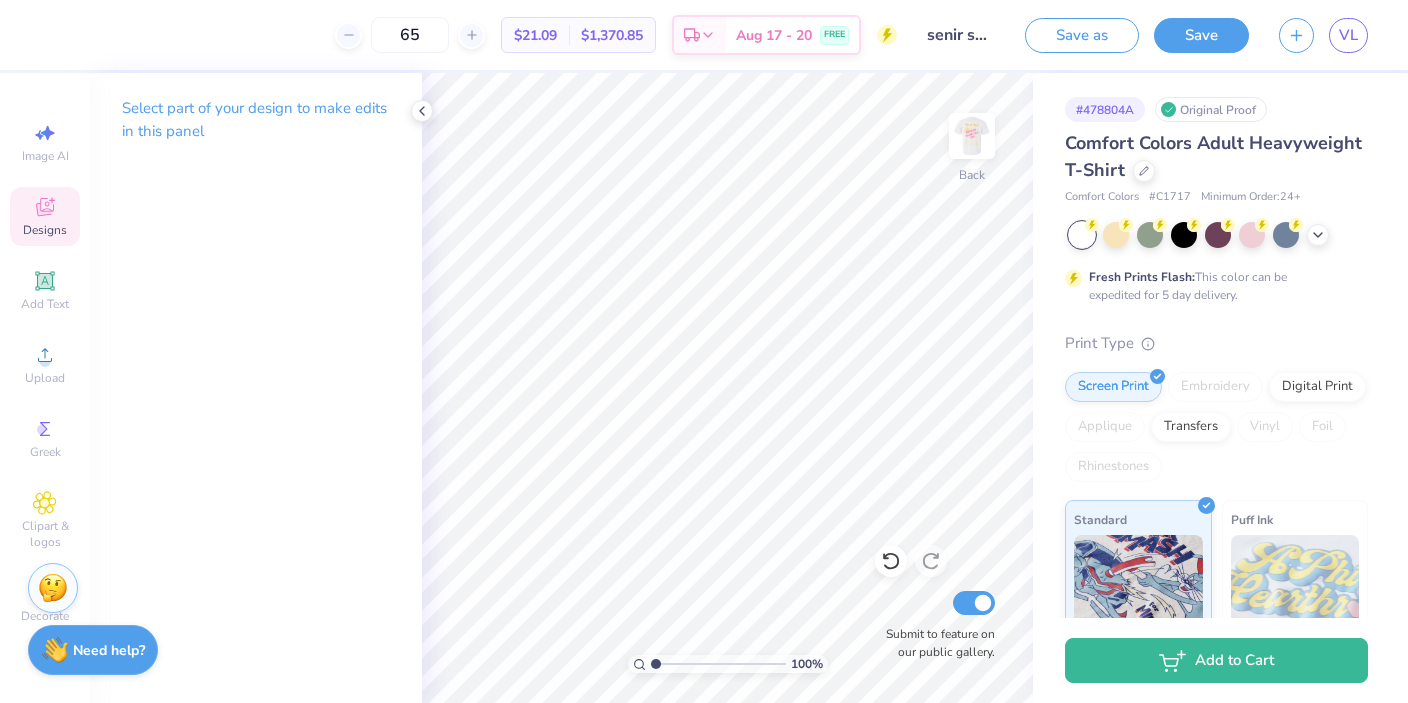 click on "Designs" at bounding box center (45, 230) 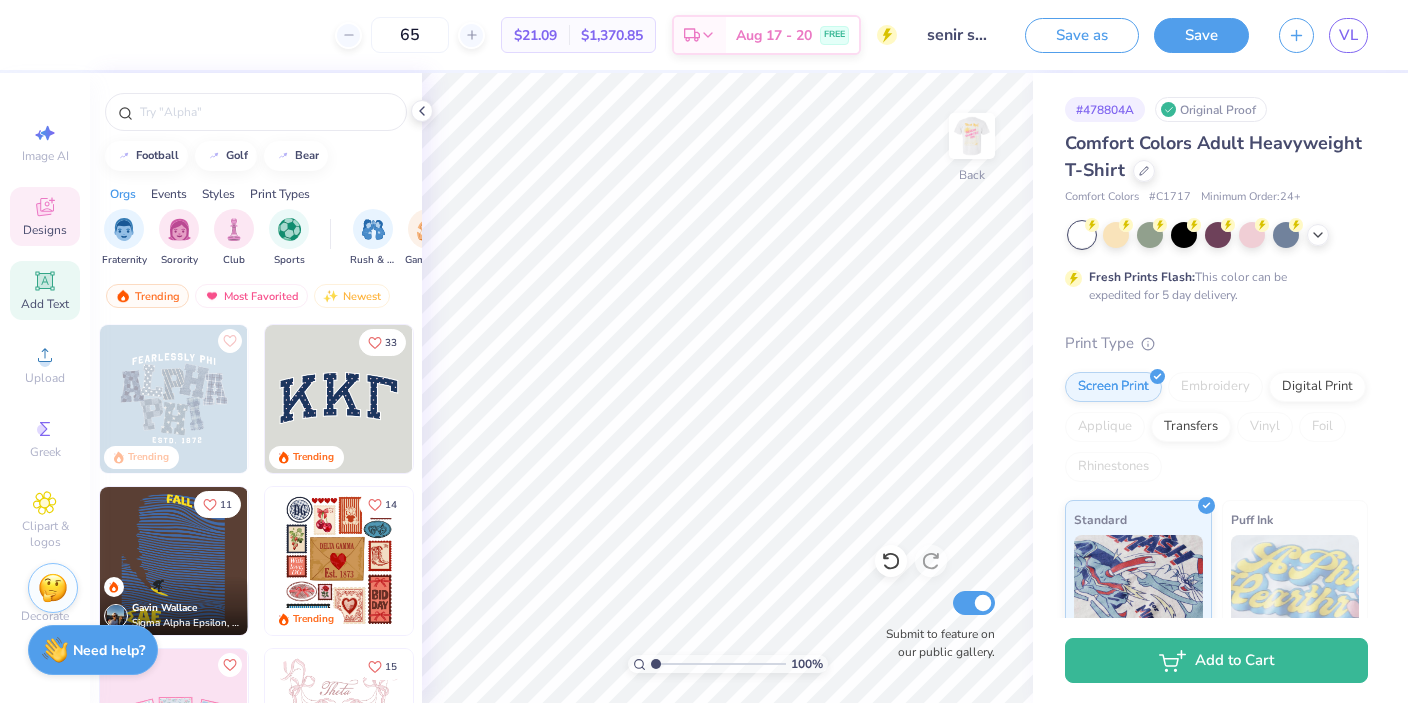 click 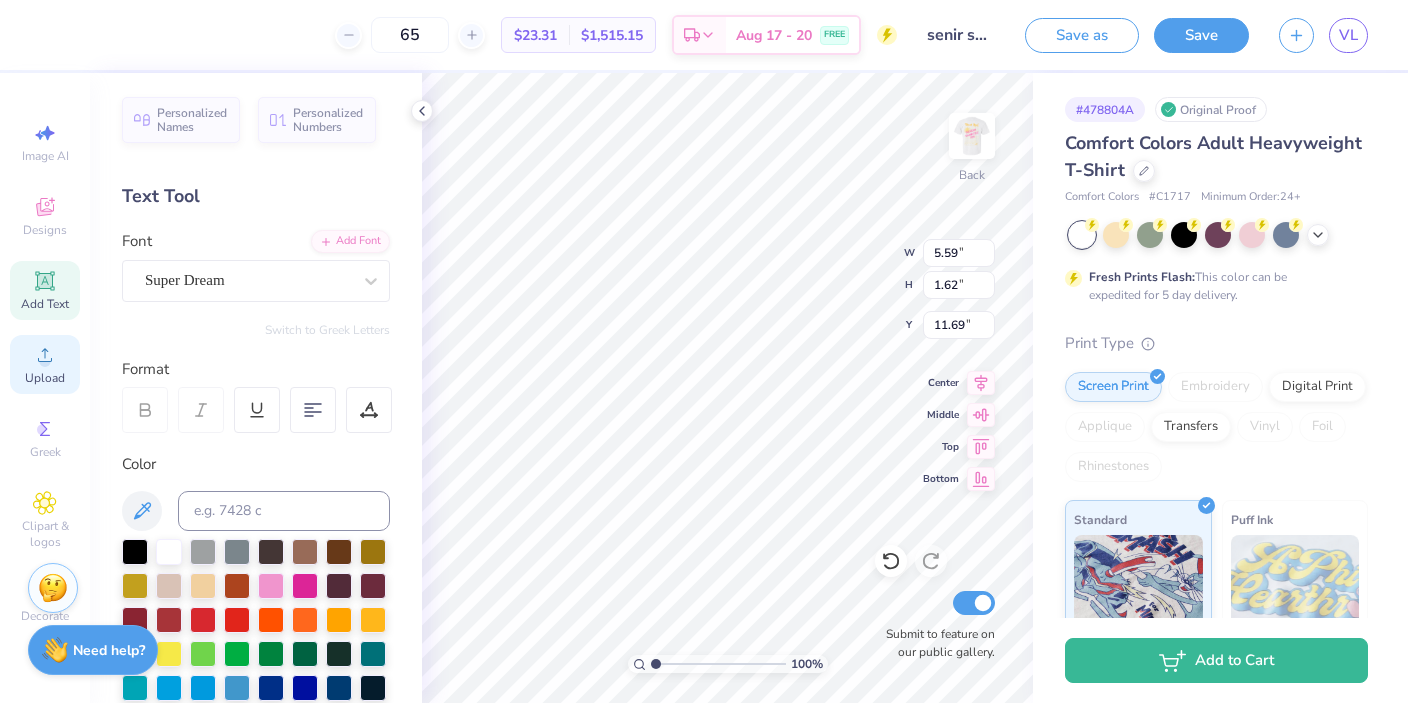 click 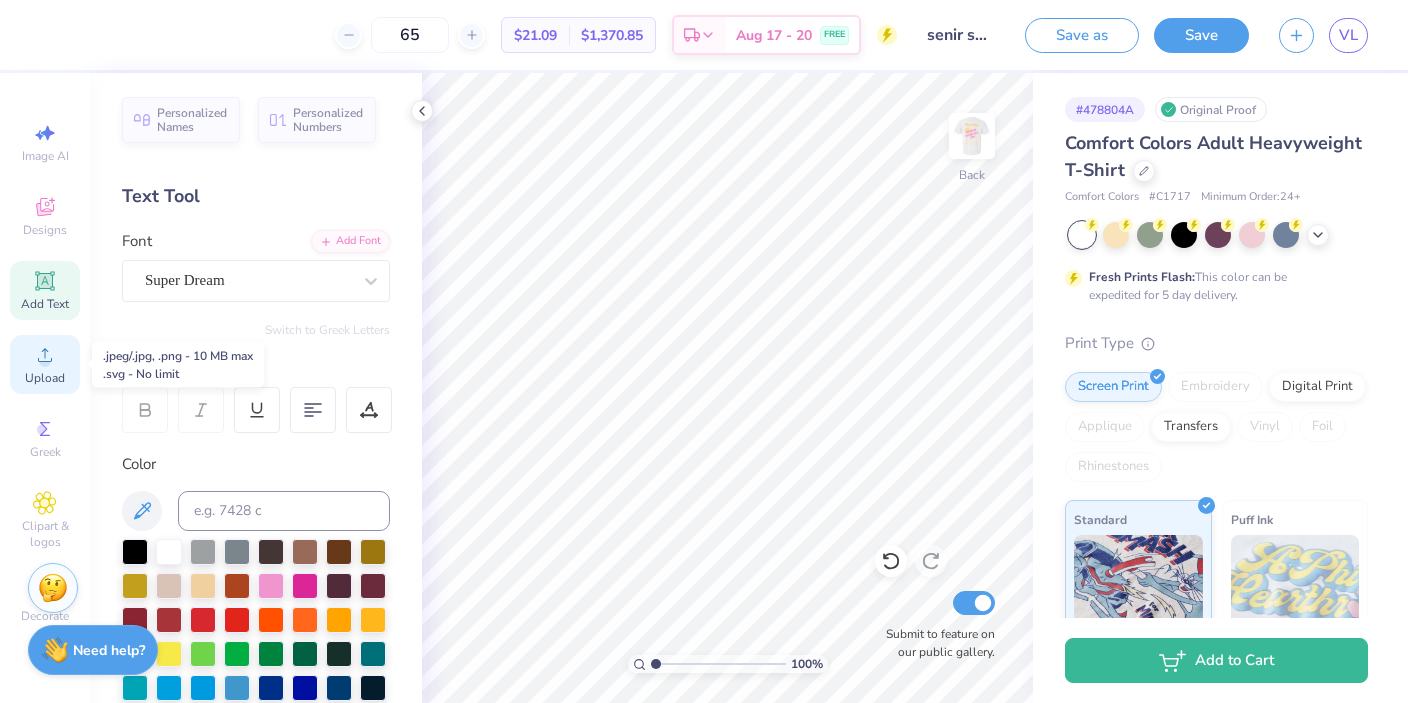 click on "Upload" at bounding box center [45, 378] 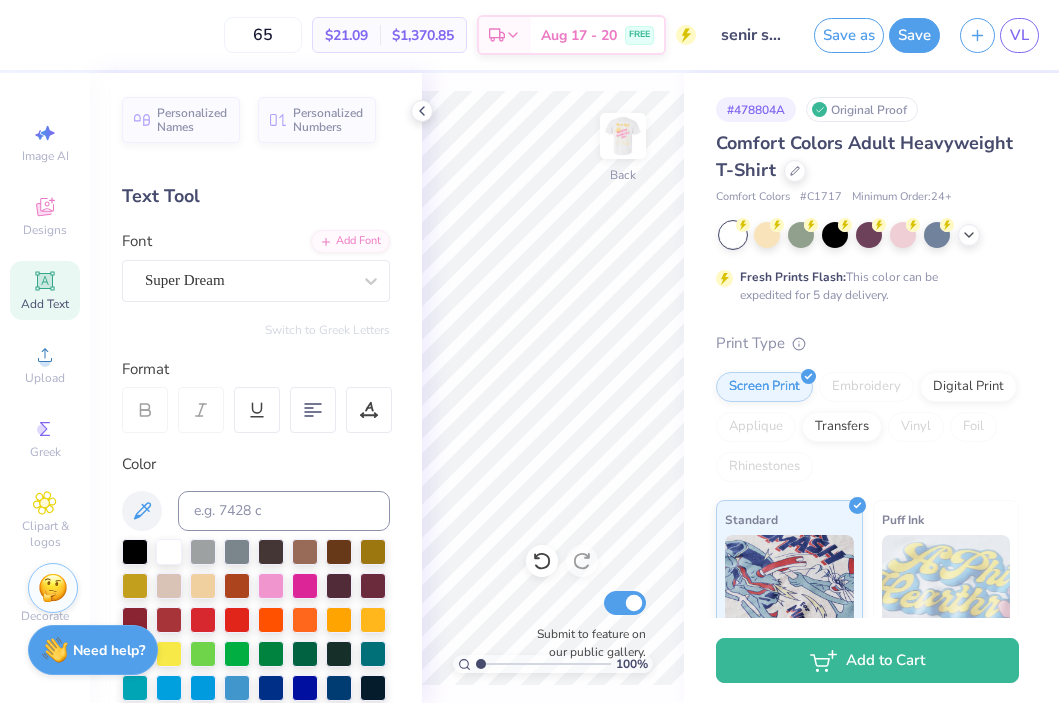 click on "Comfort Colors Adult Heavyweight T-Shirt" at bounding box center (867, 157) 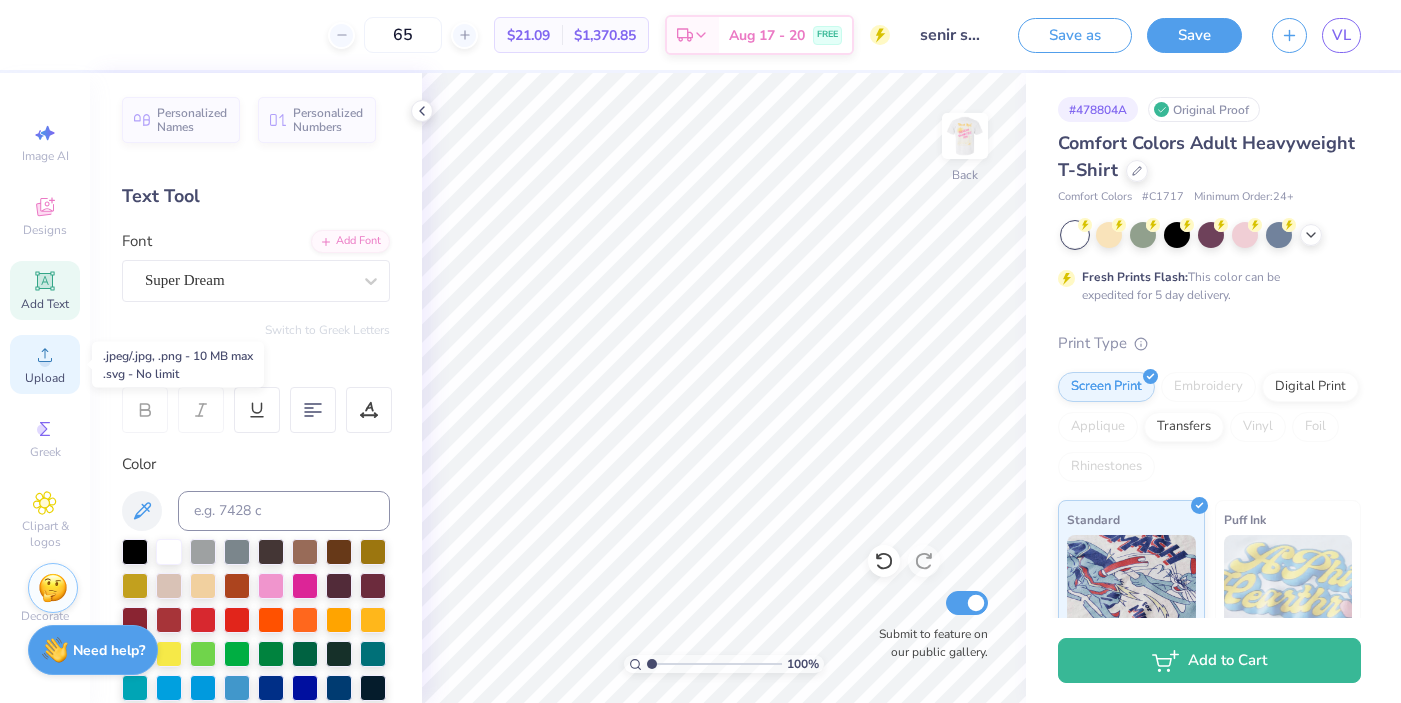 click 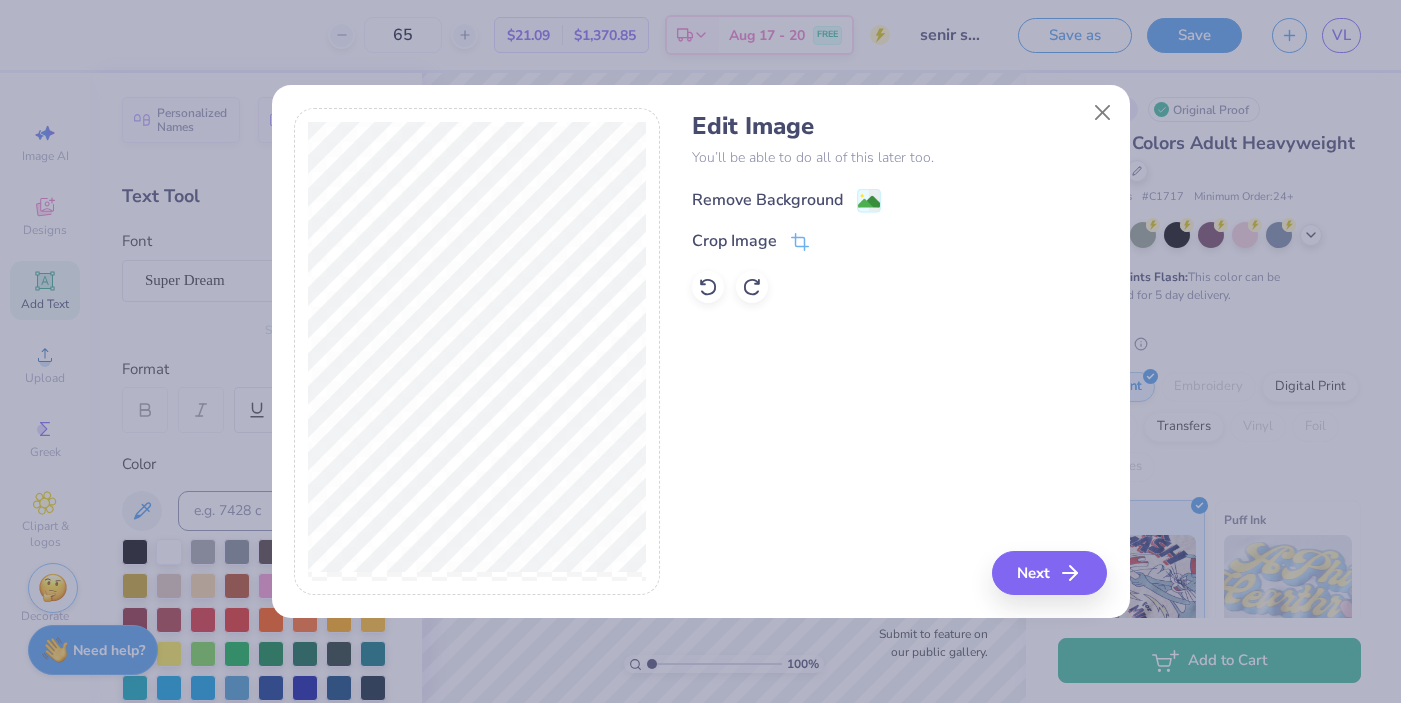 click 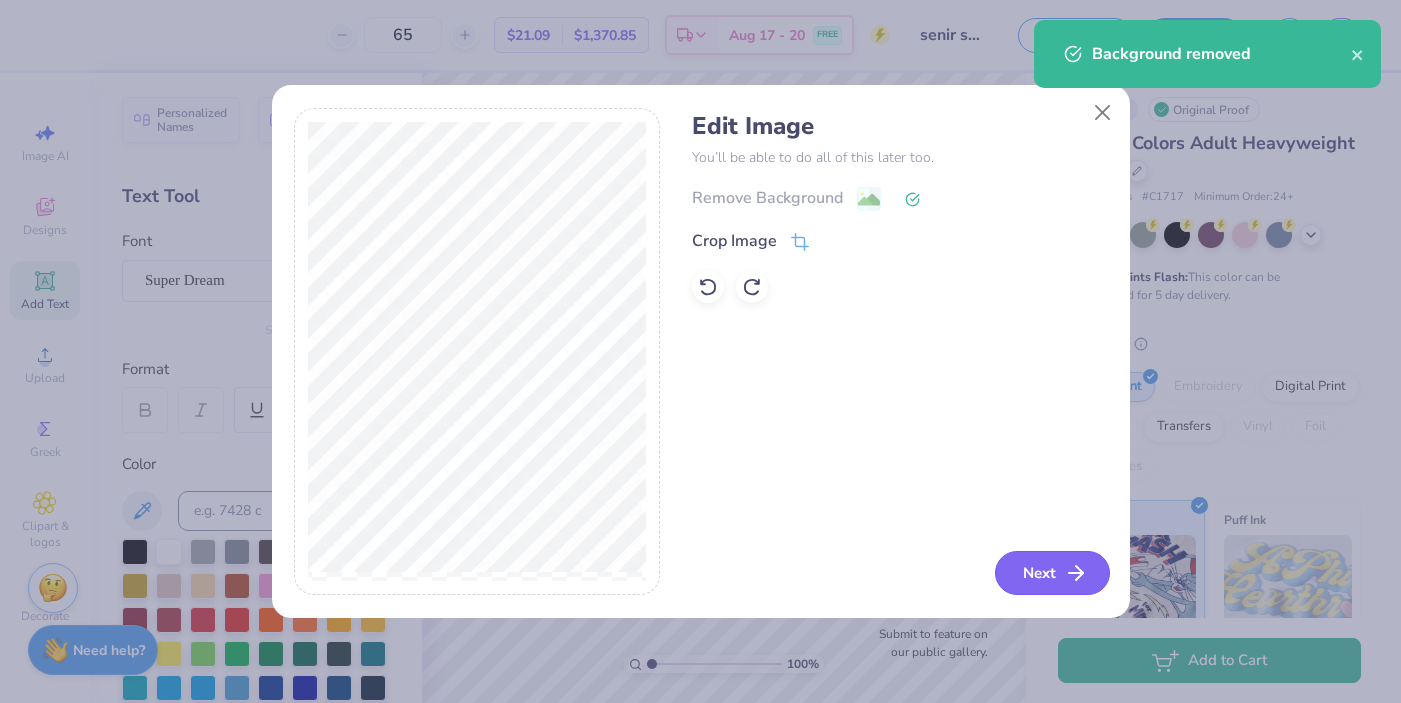 click on "Next" at bounding box center (1052, 573) 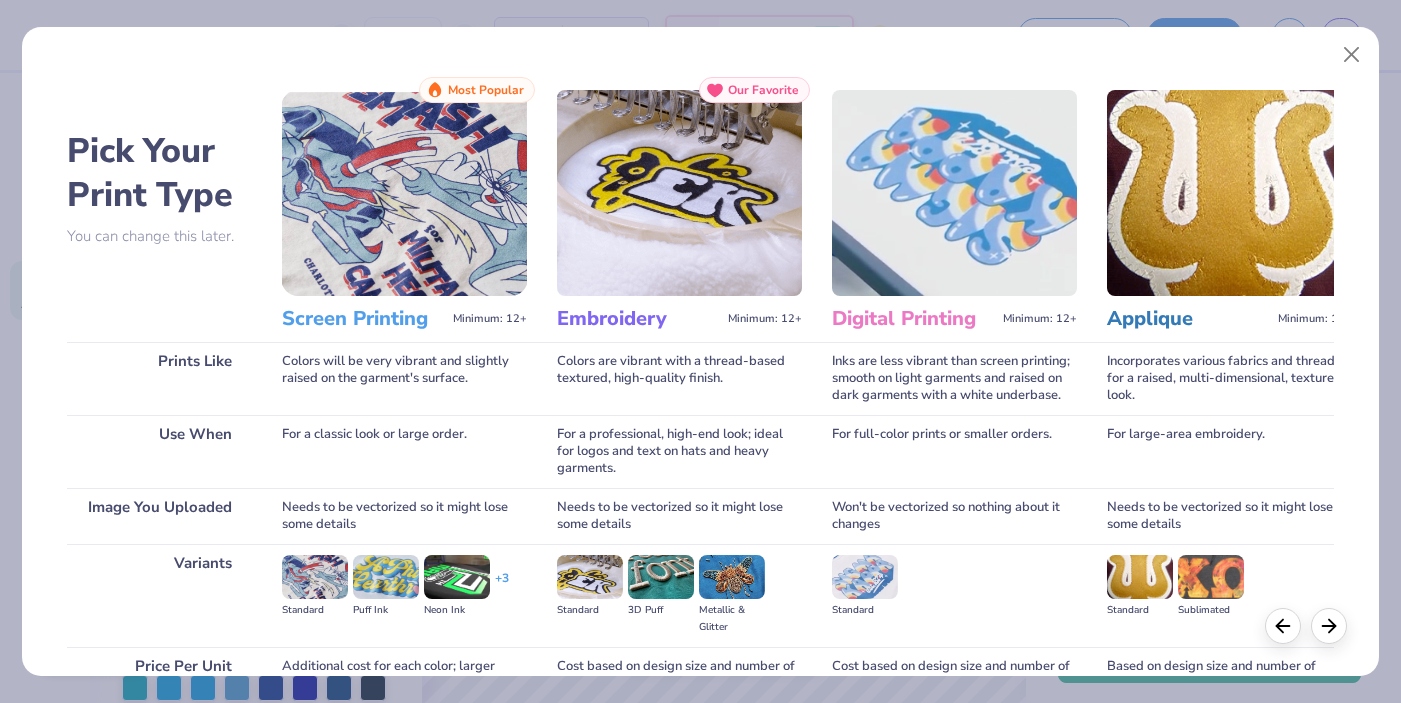 click at bounding box center [315, 577] 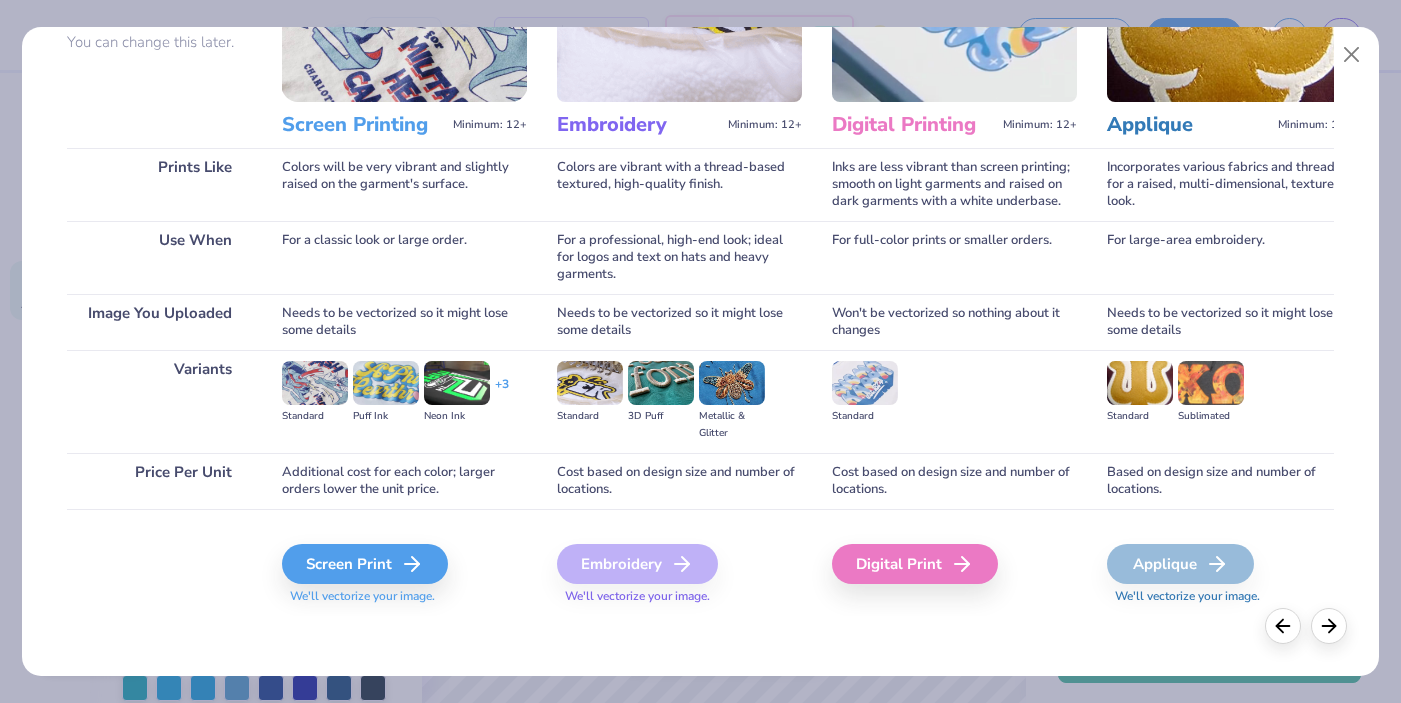 click on "Screen Print" at bounding box center (365, 564) 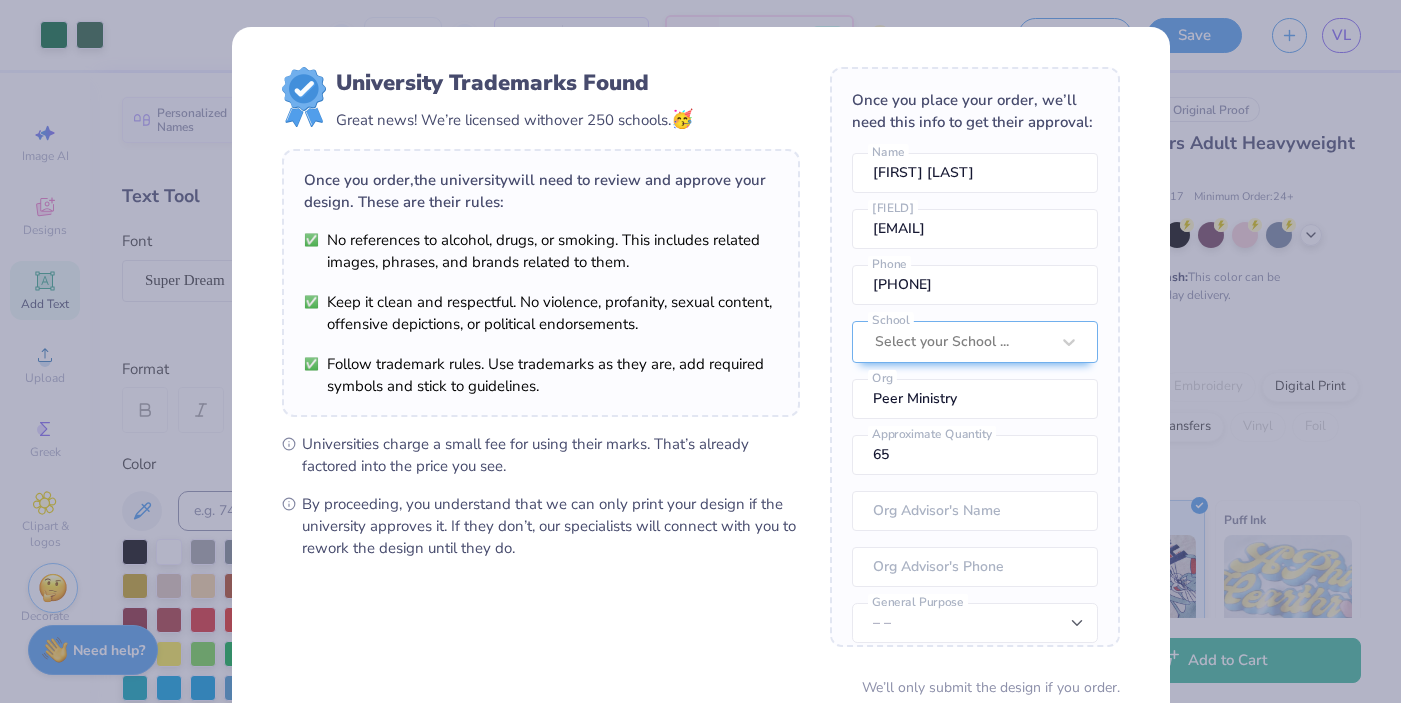 scroll, scrollTop: 167, scrollLeft: 0, axis: vertical 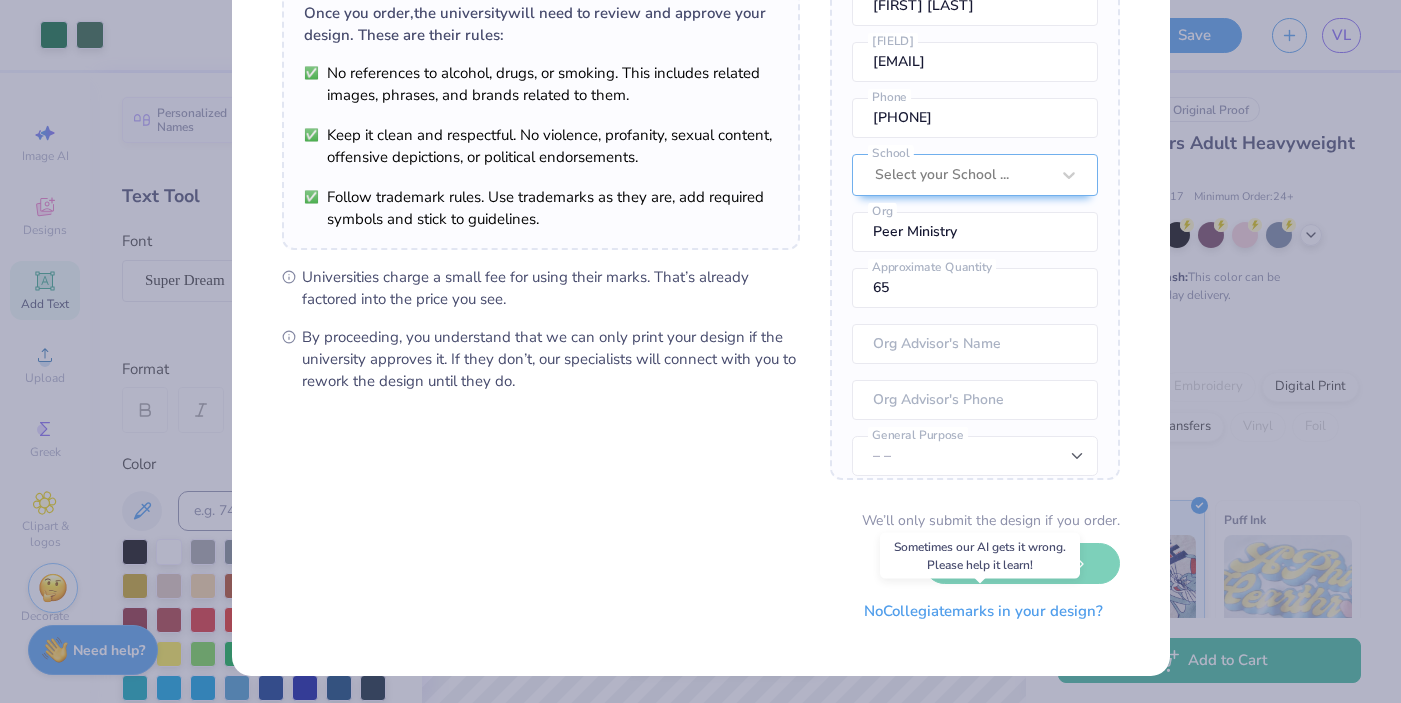 click on "No  Collegiate  marks in your design?" at bounding box center [983, 611] 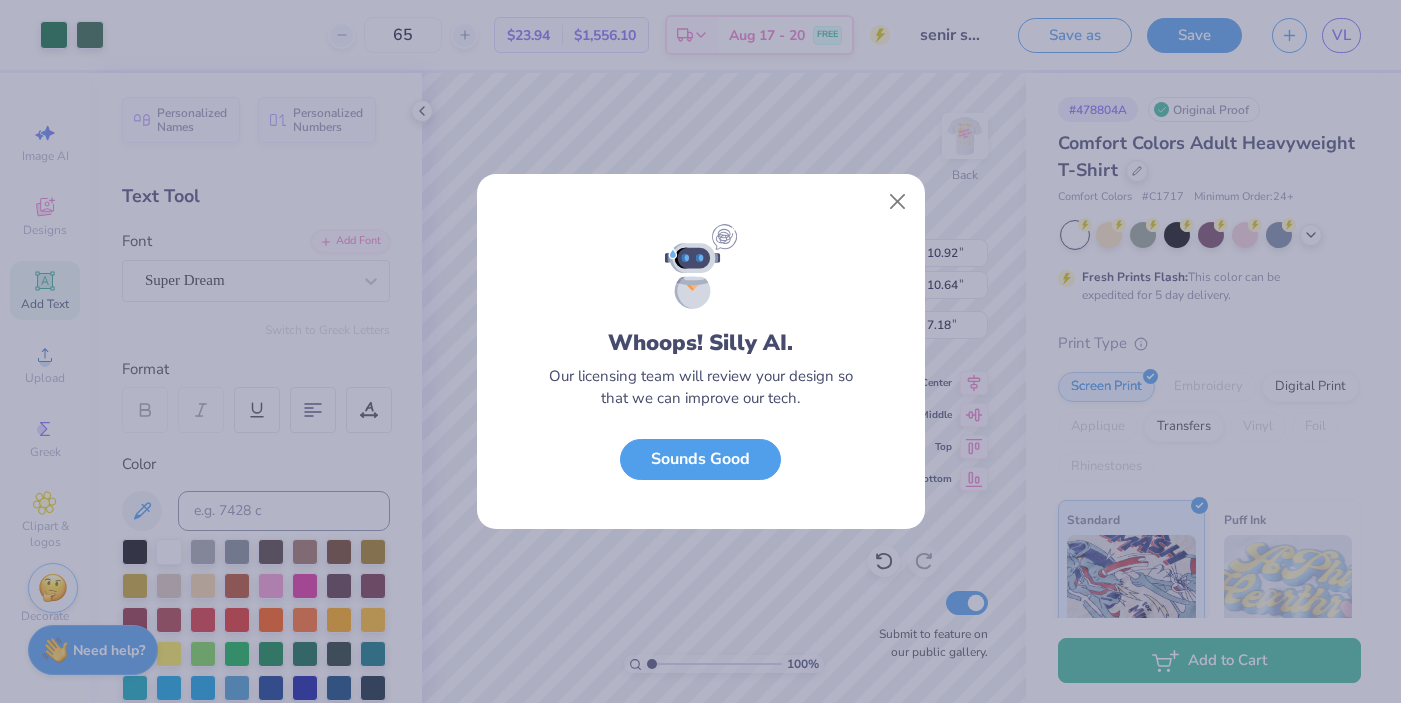 scroll, scrollTop: 0, scrollLeft: 0, axis: both 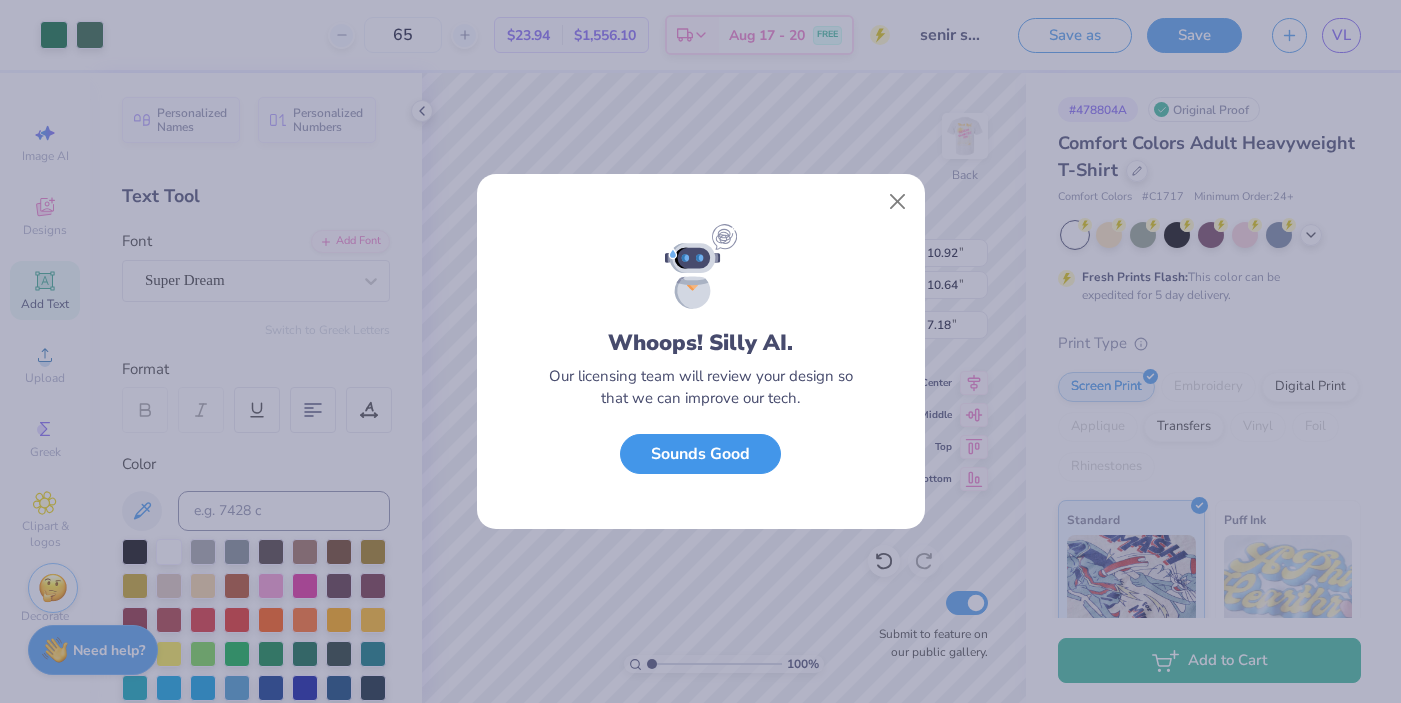 click on "Sounds Good" at bounding box center [700, 454] 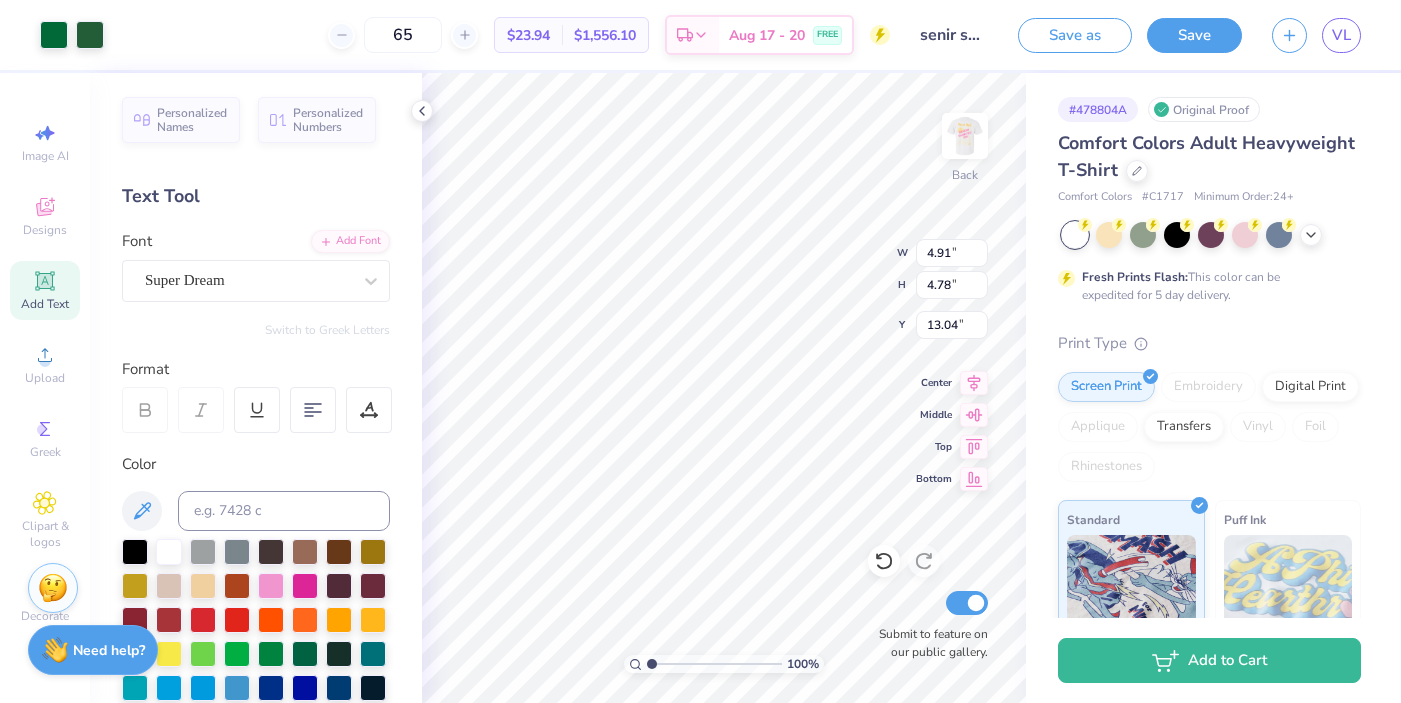 type on "4.91" 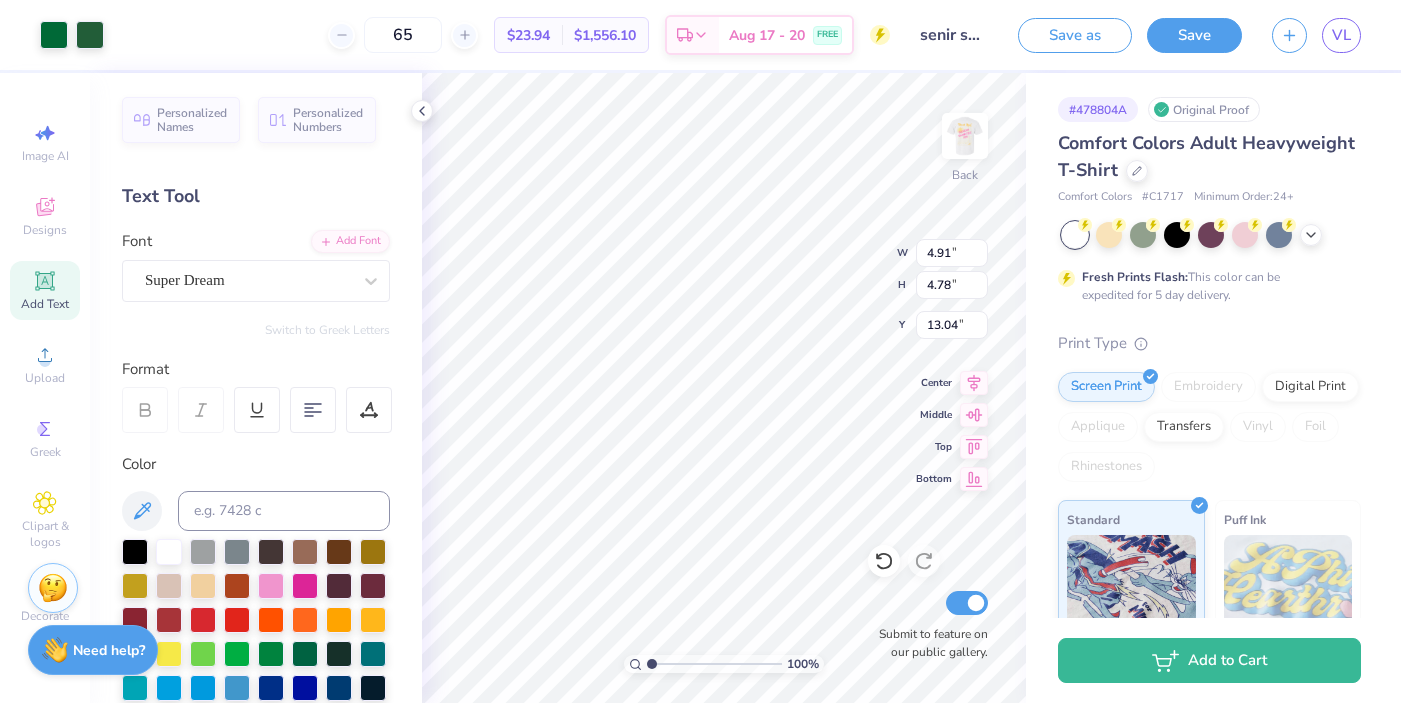 type on "4.78" 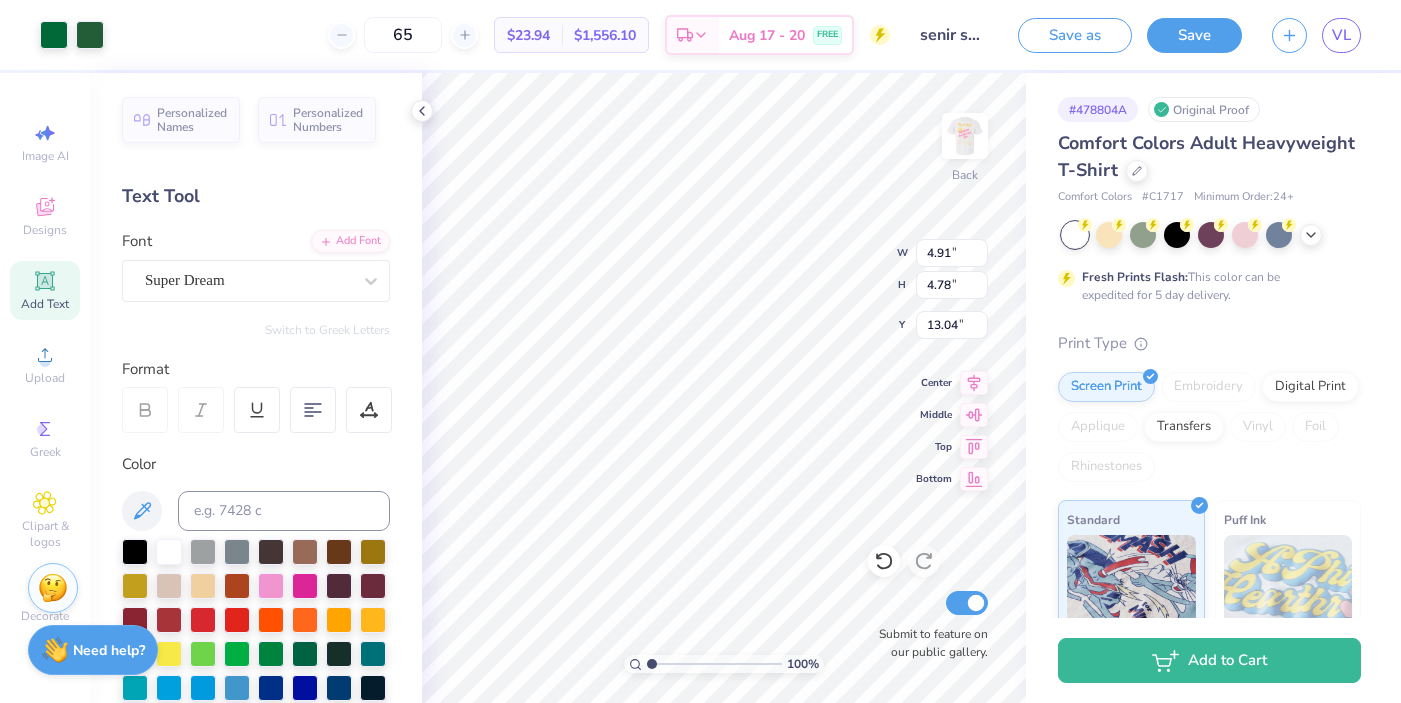 type on "3.35" 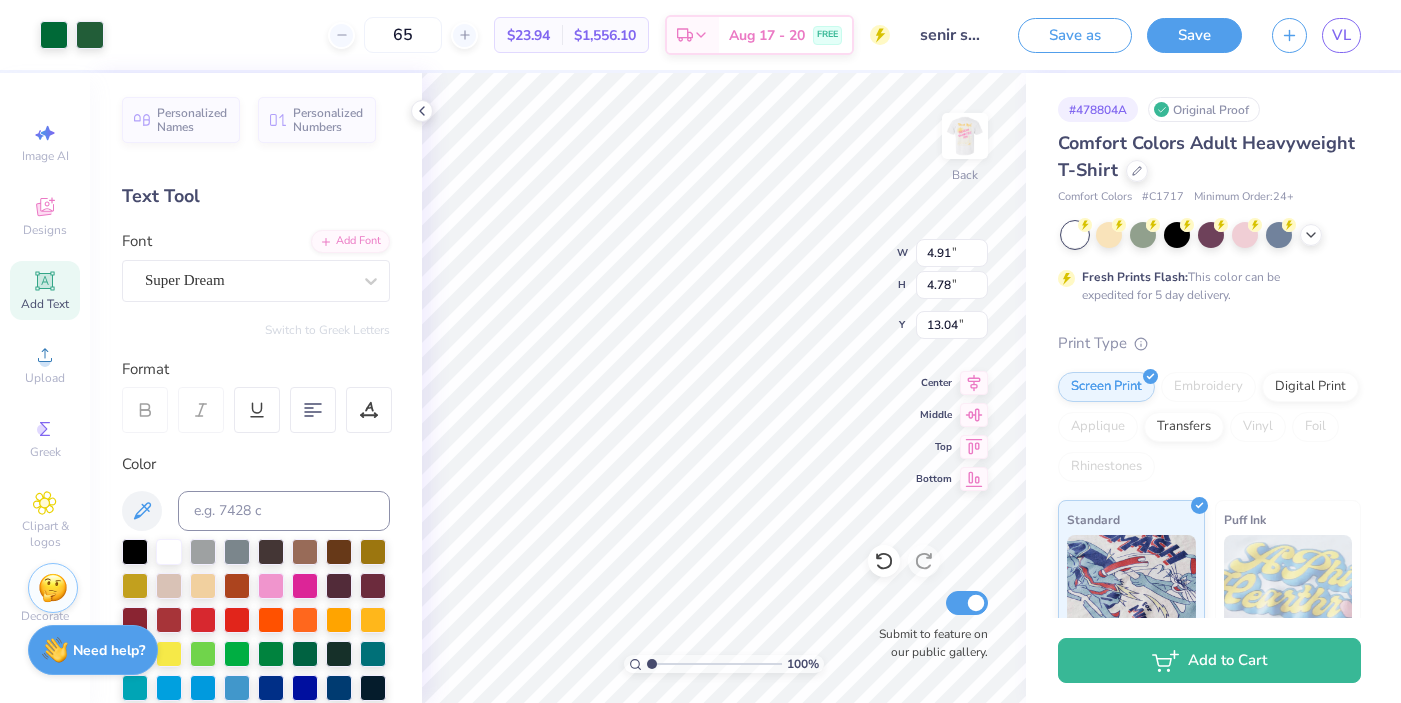 type on "3.27" 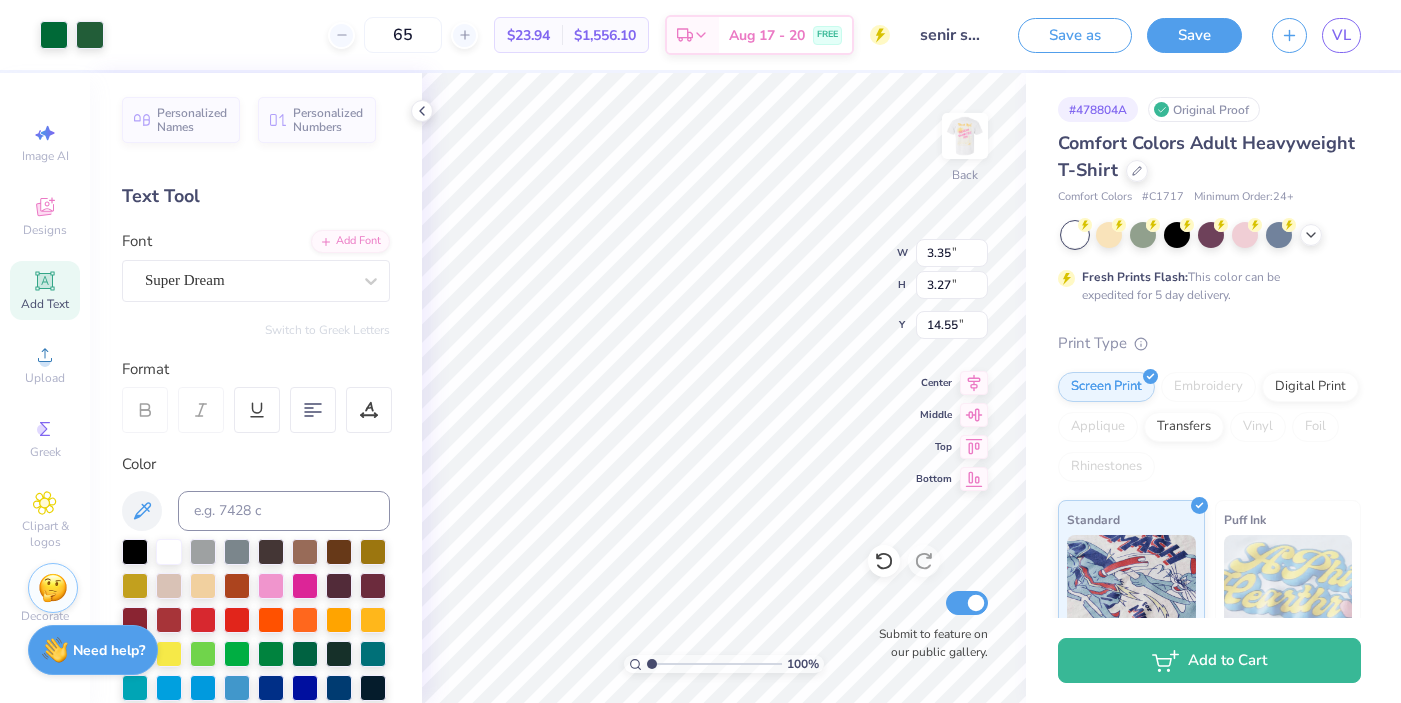 type on "5.20" 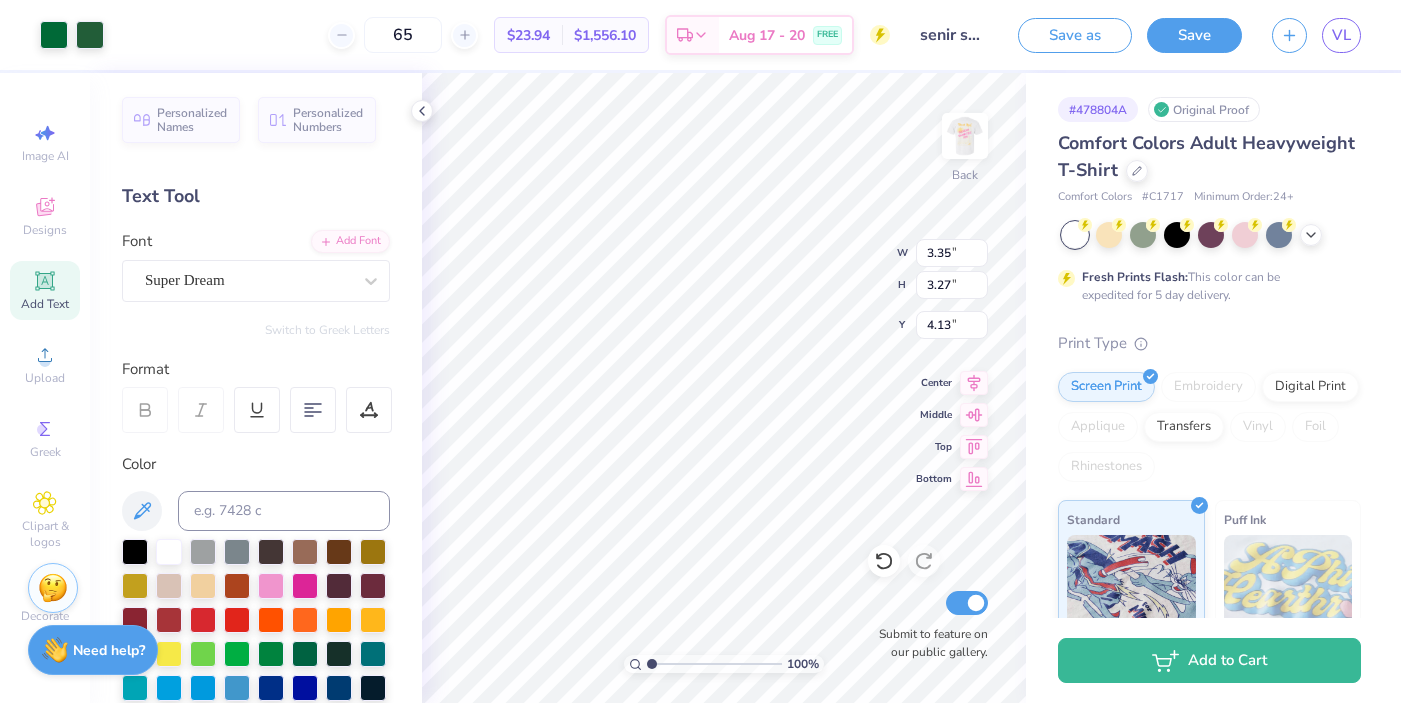 type on "4.13" 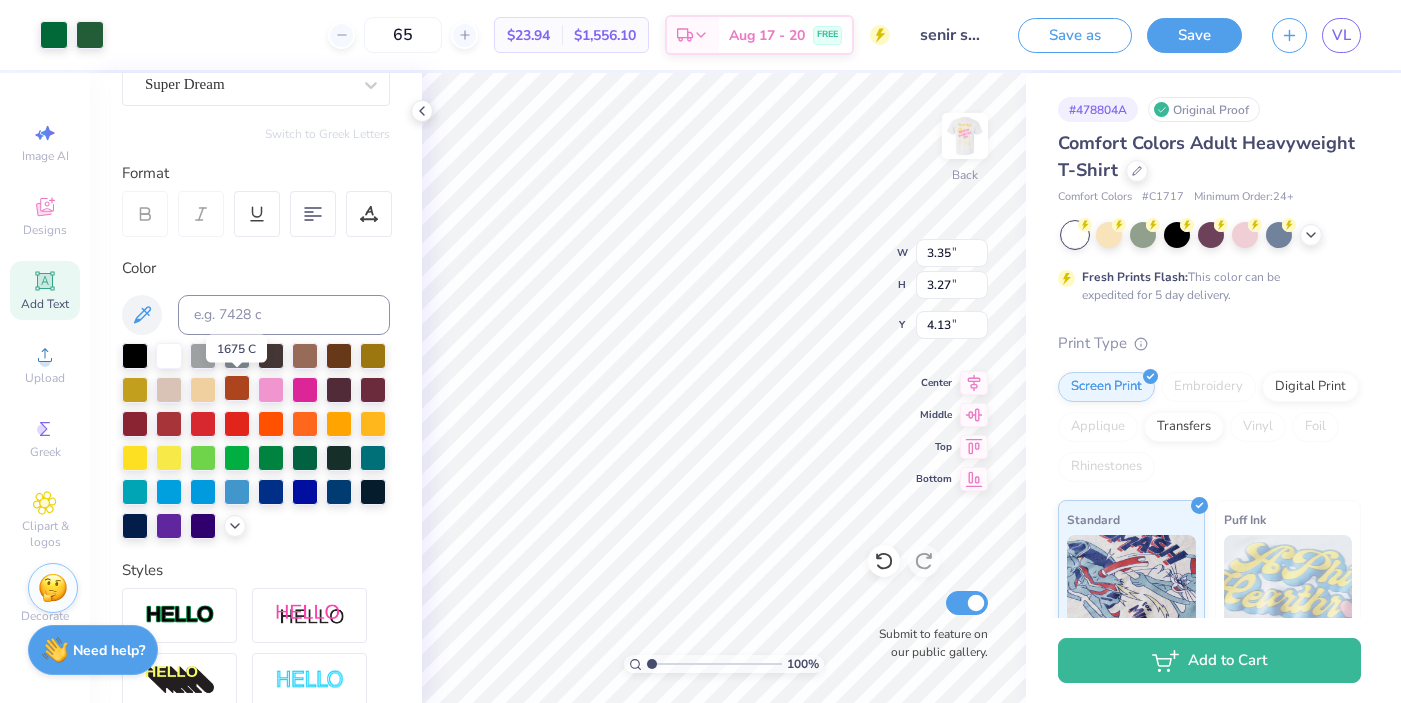 scroll, scrollTop: 210, scrollLeft: 0, axis: vertical 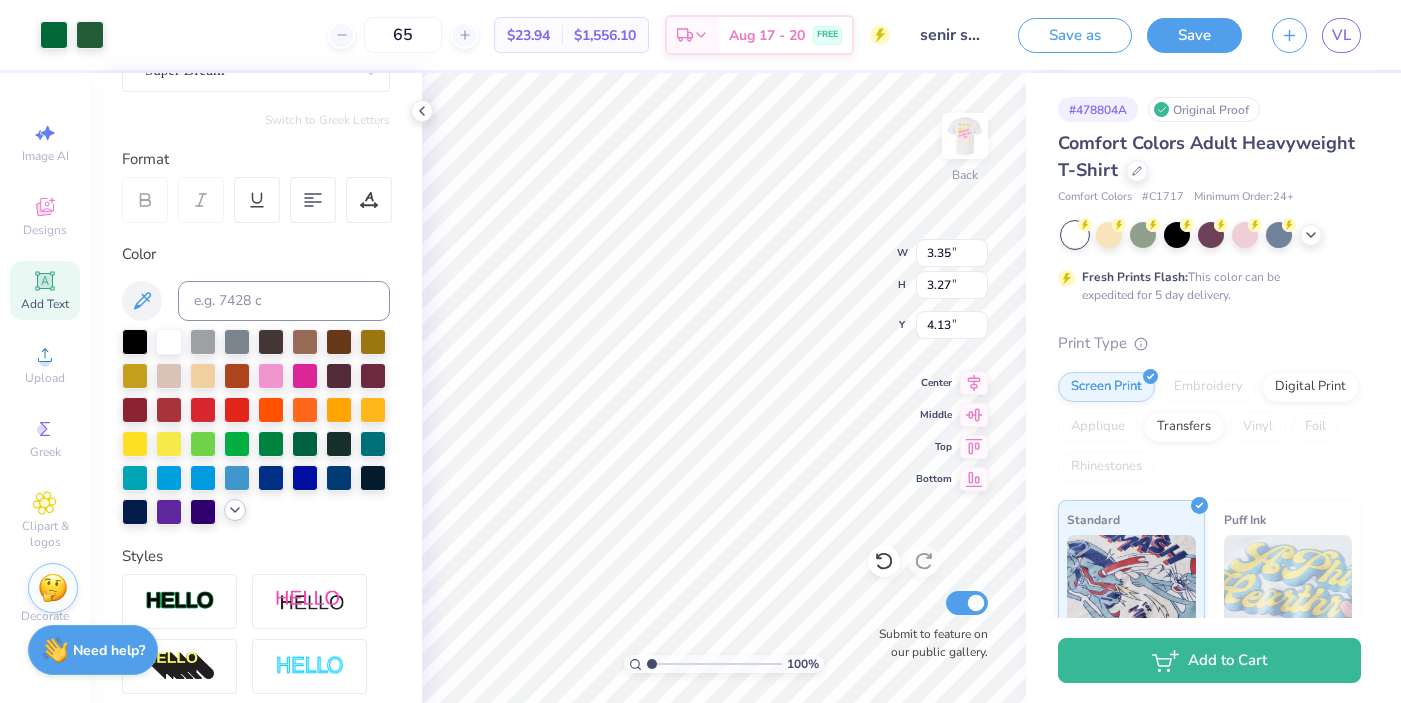 click 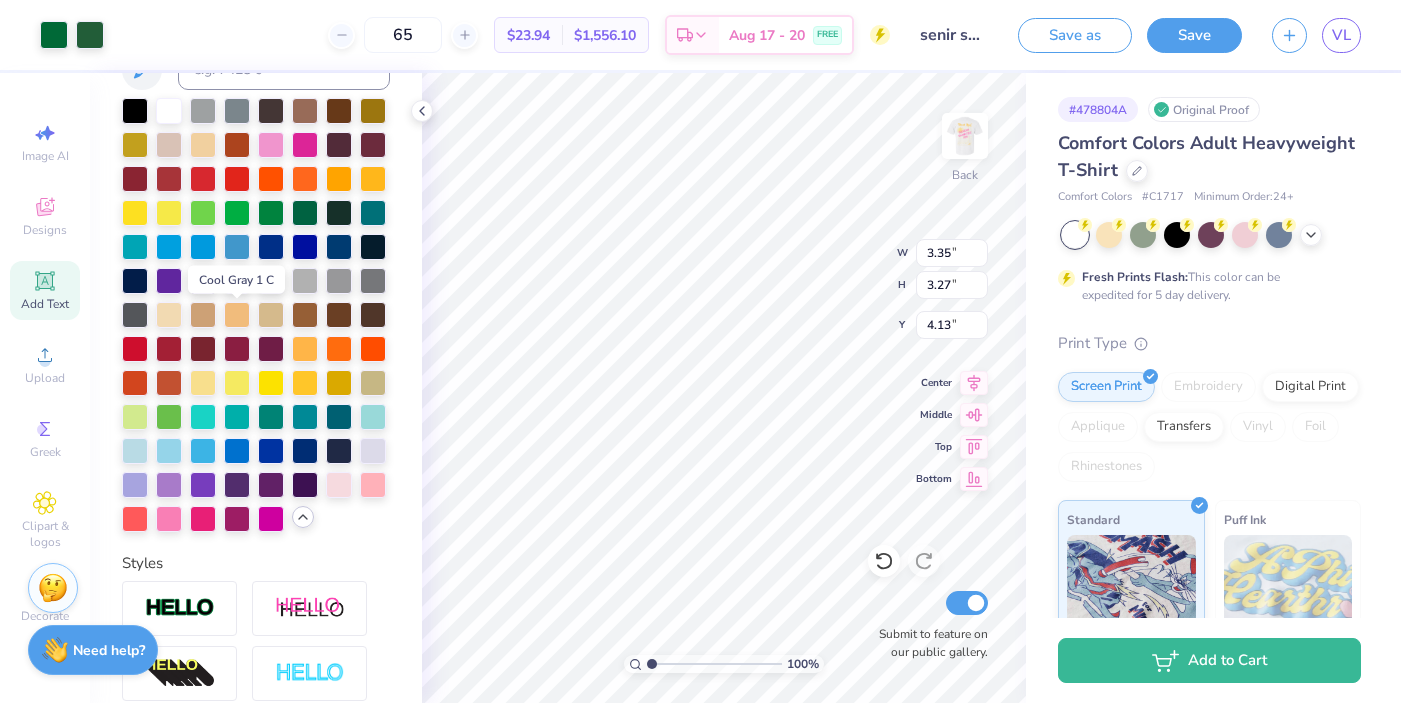 scroll, scrollTop: 443, scrollLeft: 0, axis: vertical 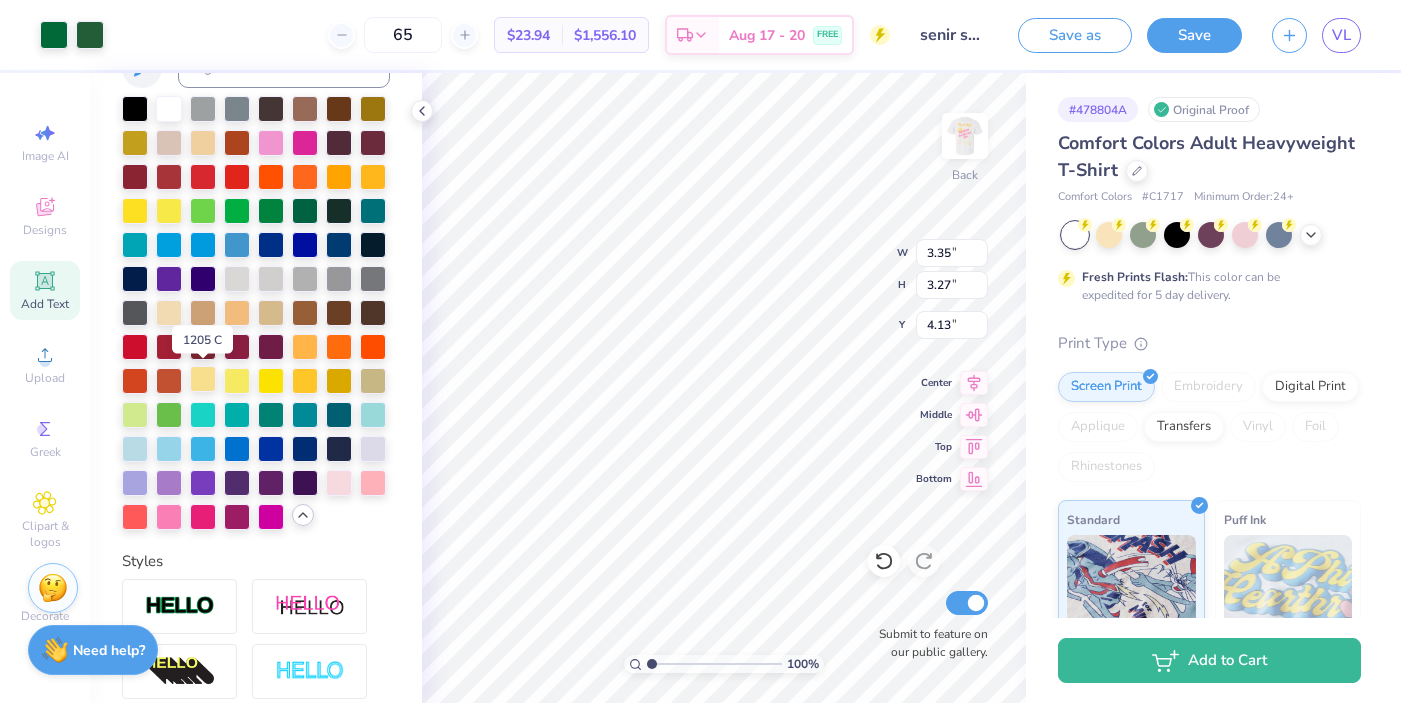 click at bounding box center (203, 379) 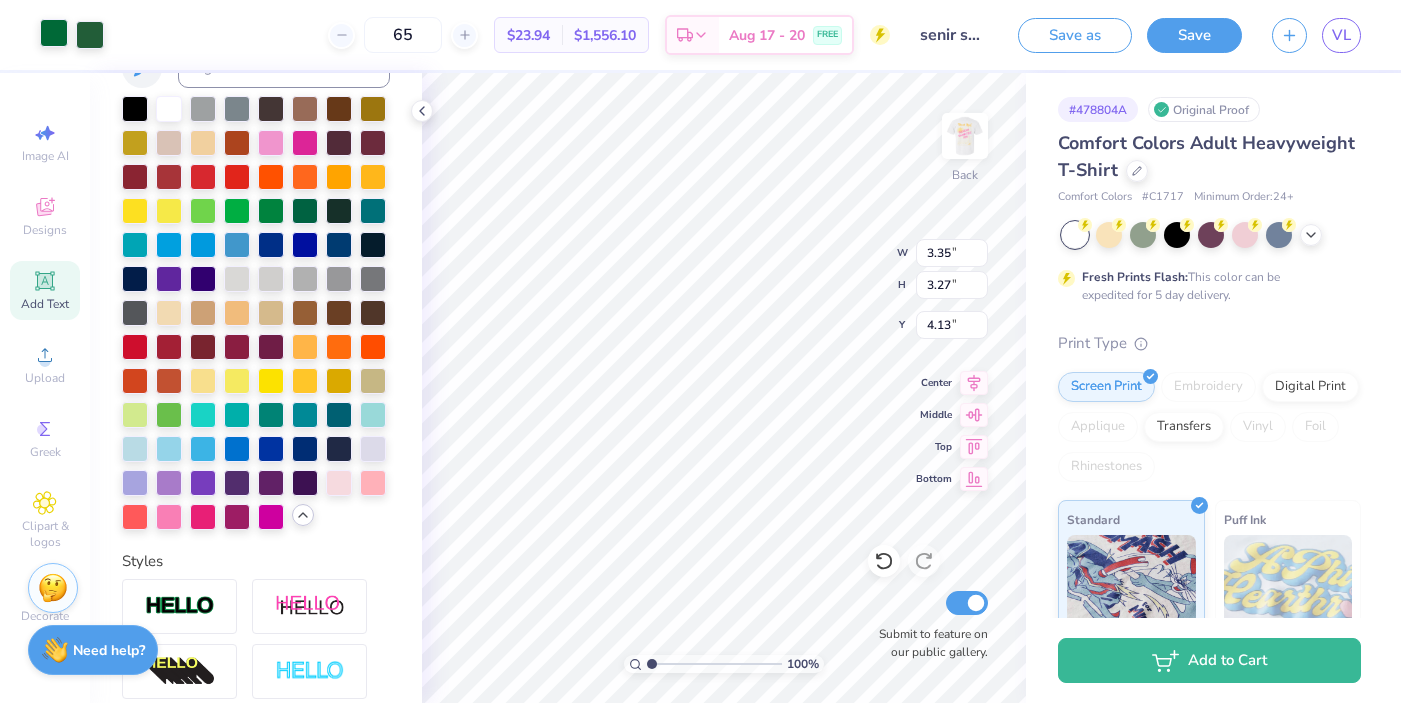 click at bounding box center (54, 33) 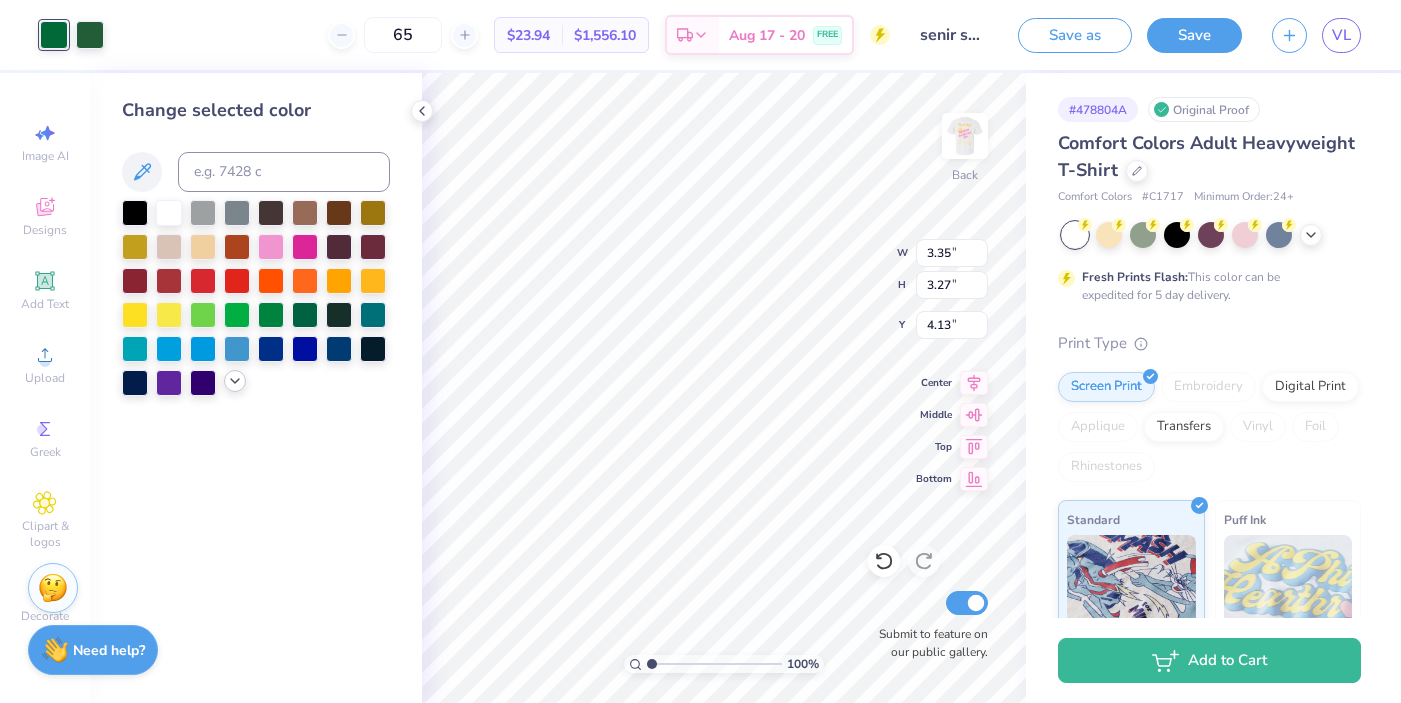 click 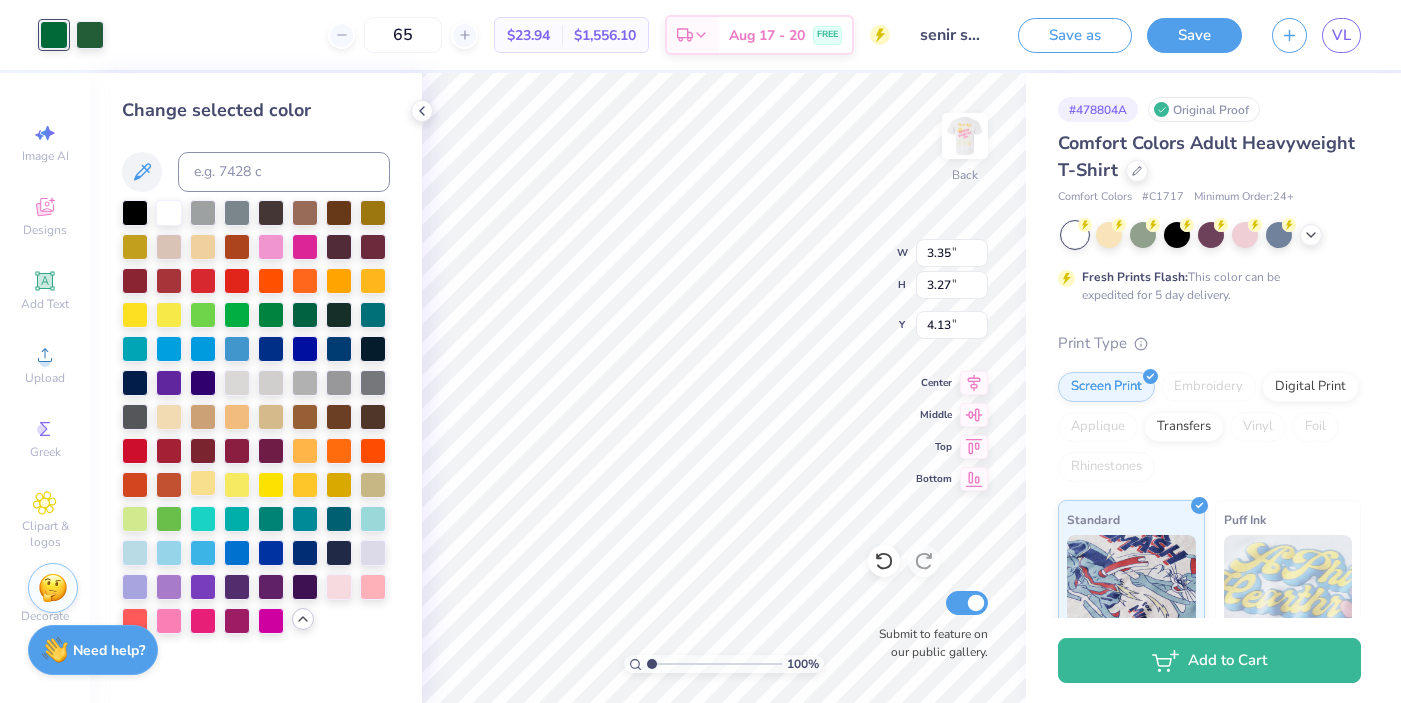 click at bounding box center (203, 483) 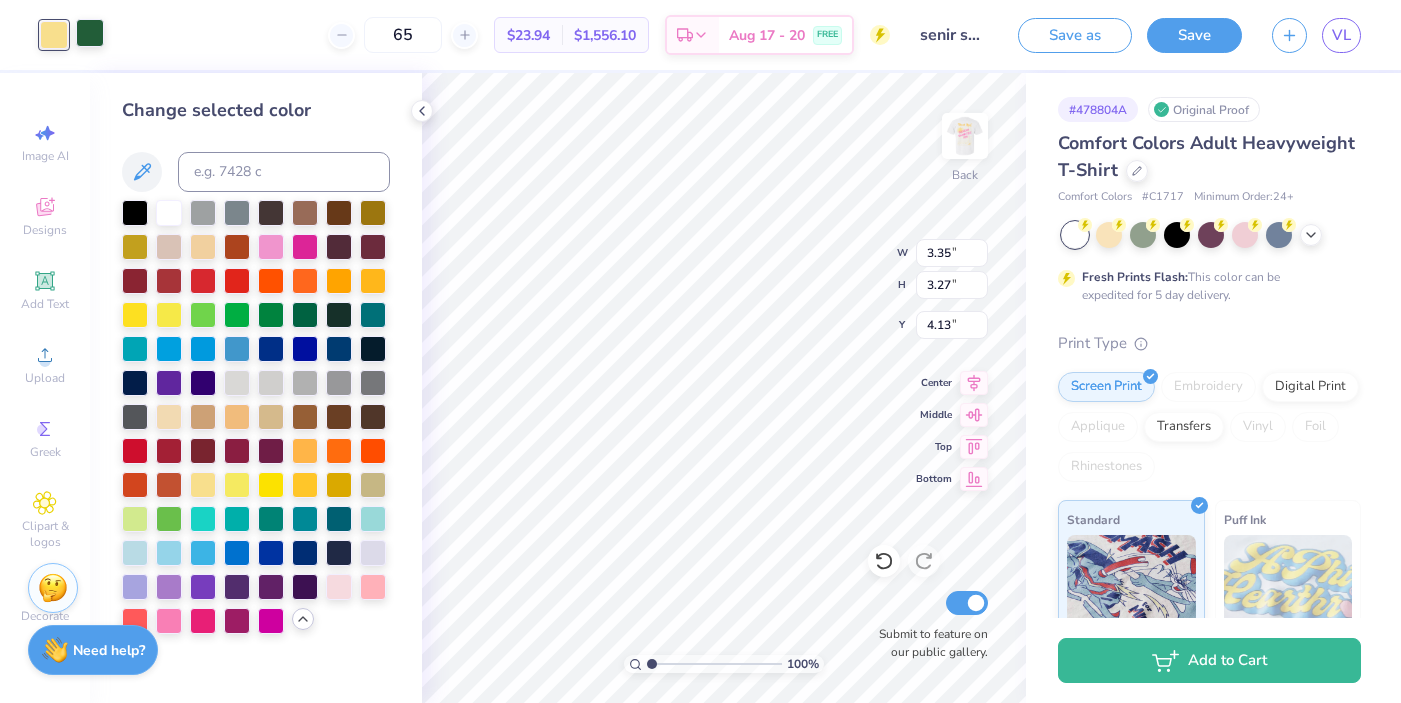 click at bounding box center (90, 33) 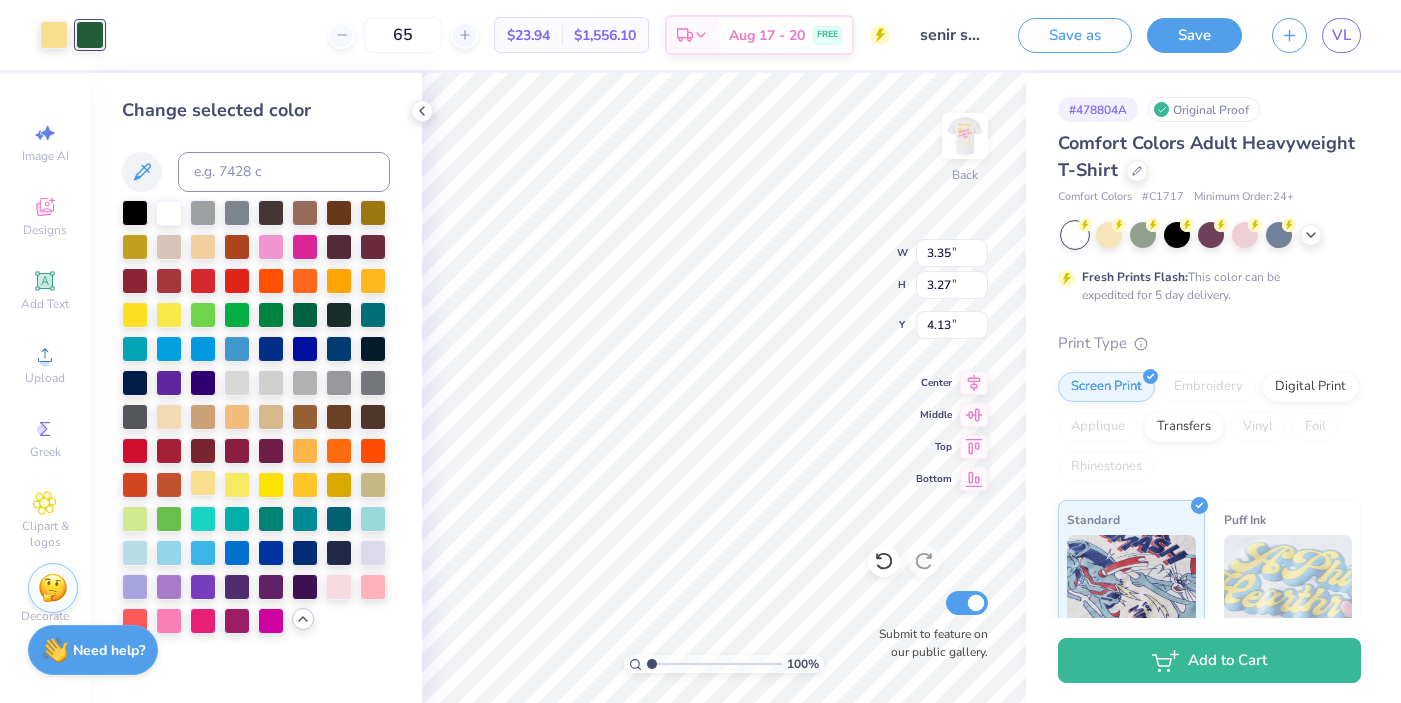 click at bounding box center [203, 483] 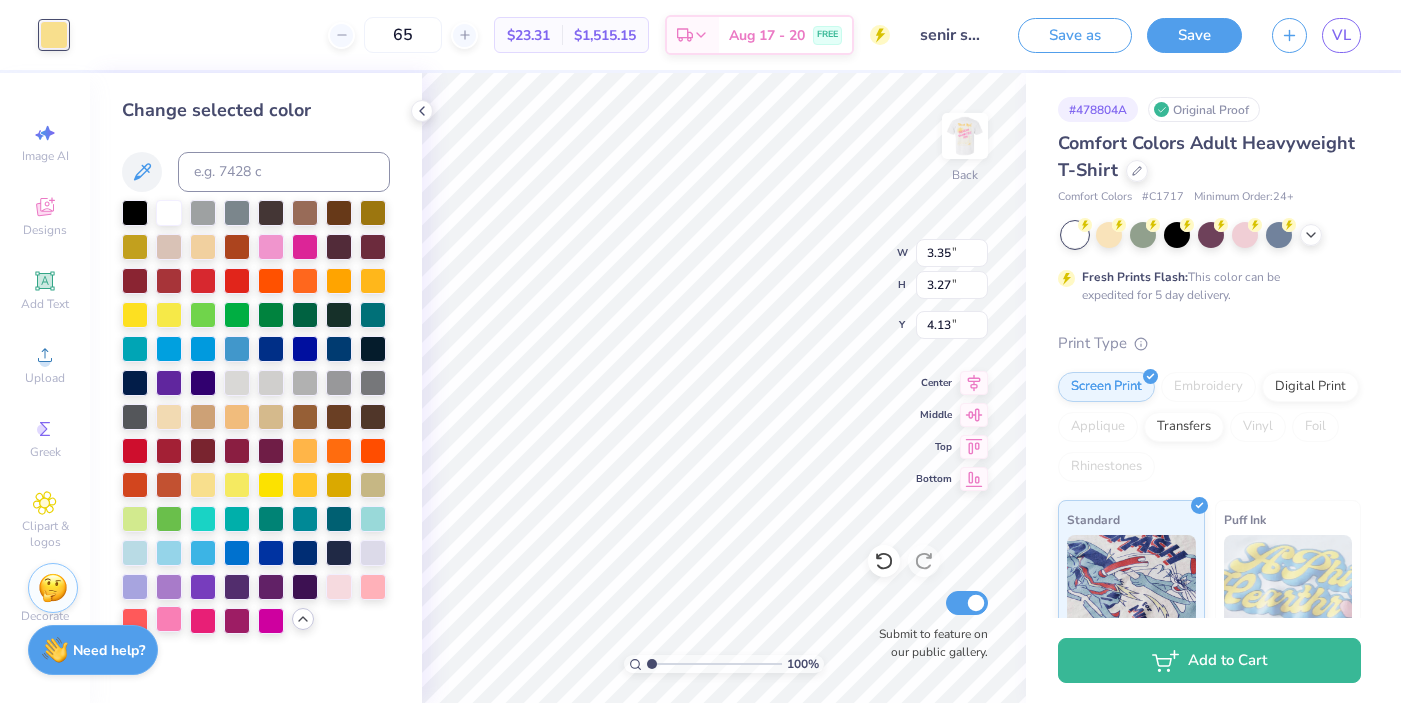 click at bounding box center (169, 619) 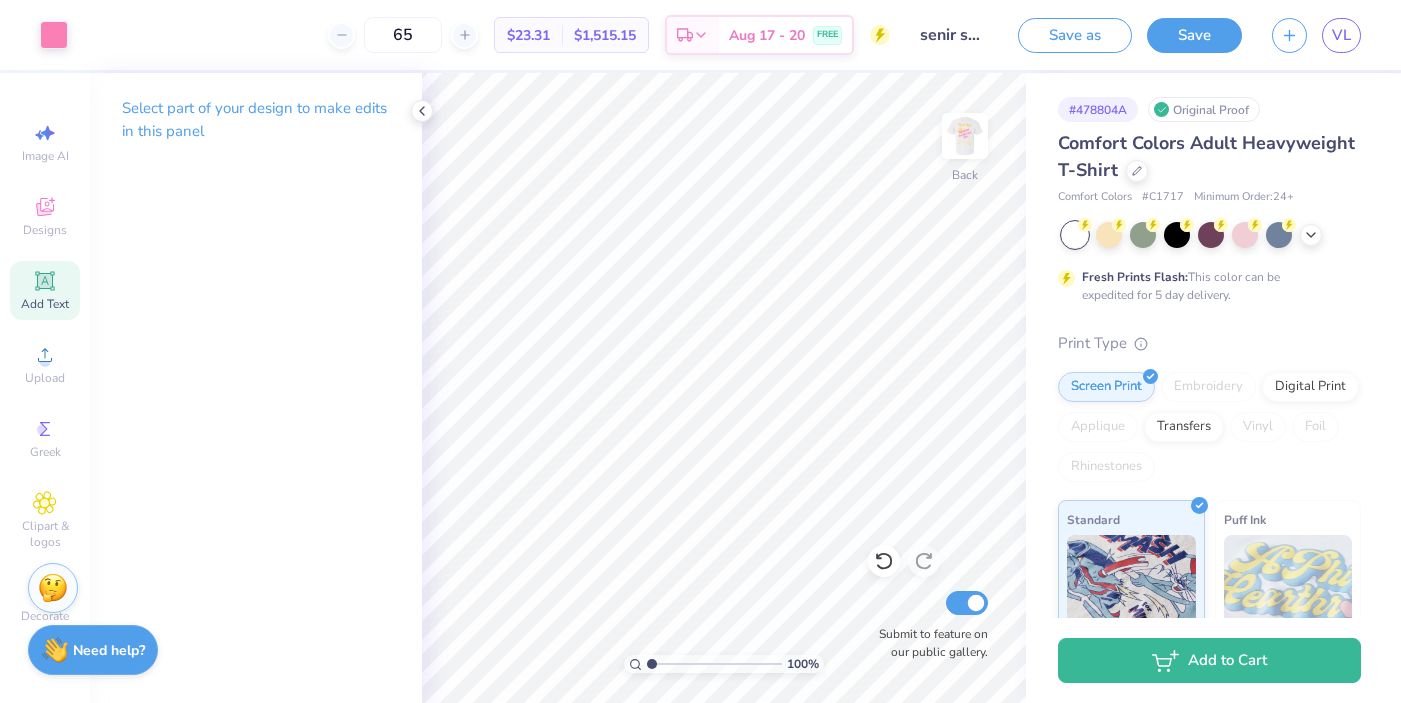 click on "Add Text" at bounding box center (45, 304) 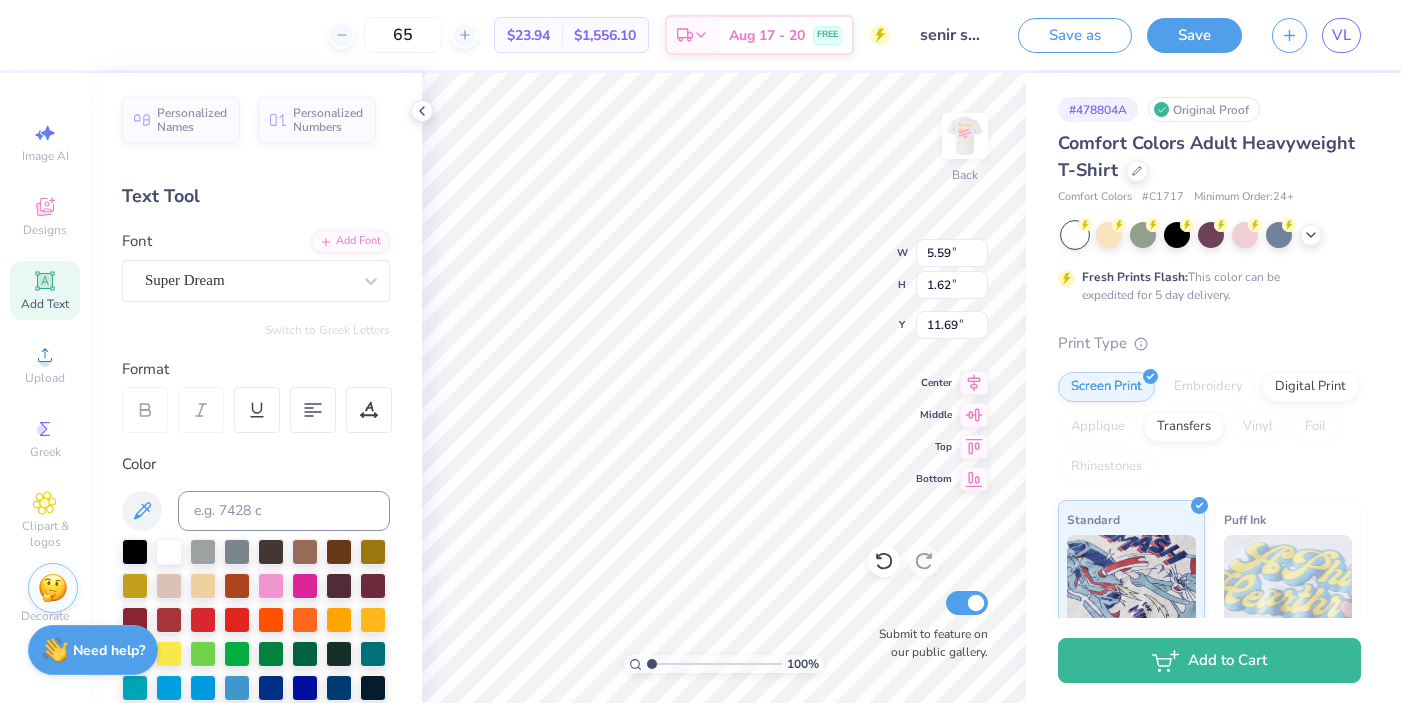 scroll, scrollTop: 0, scrollLeft: 3, axis: horizontal 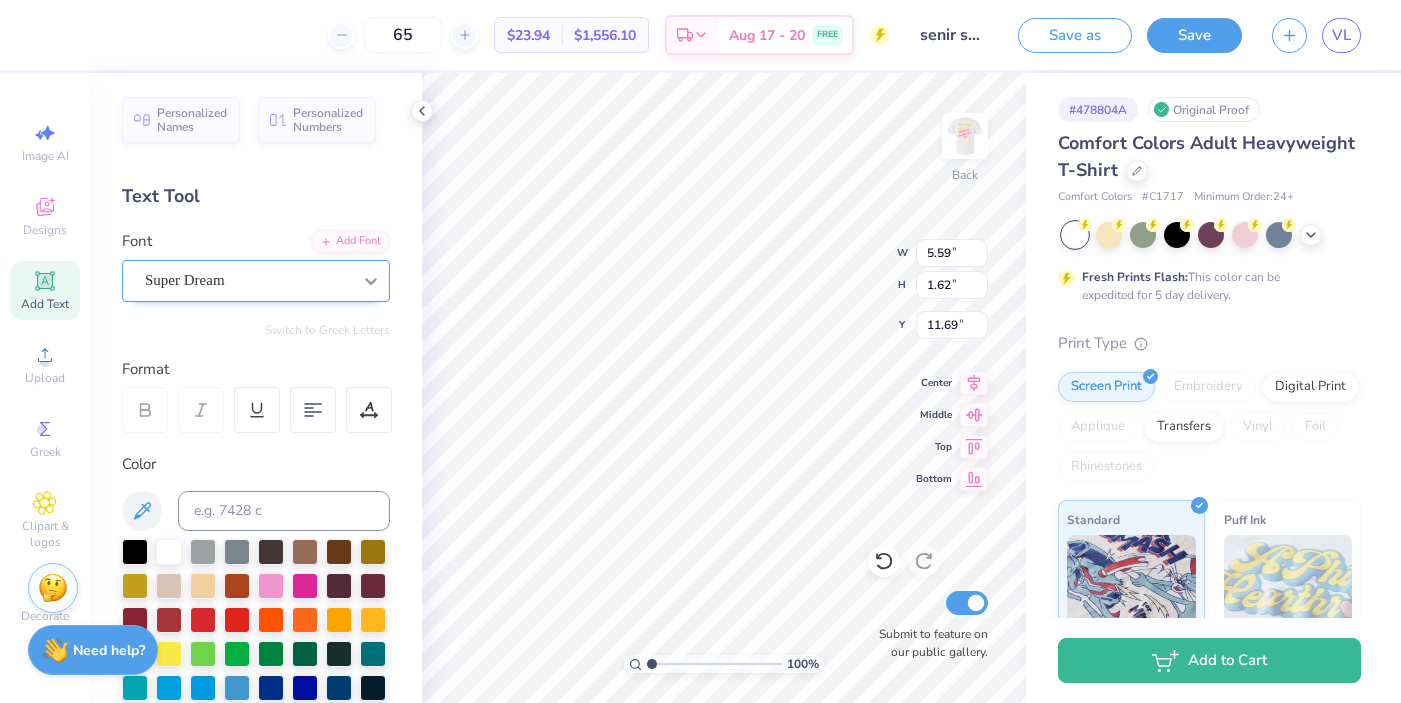 type on "Class of '[YEAR]'" 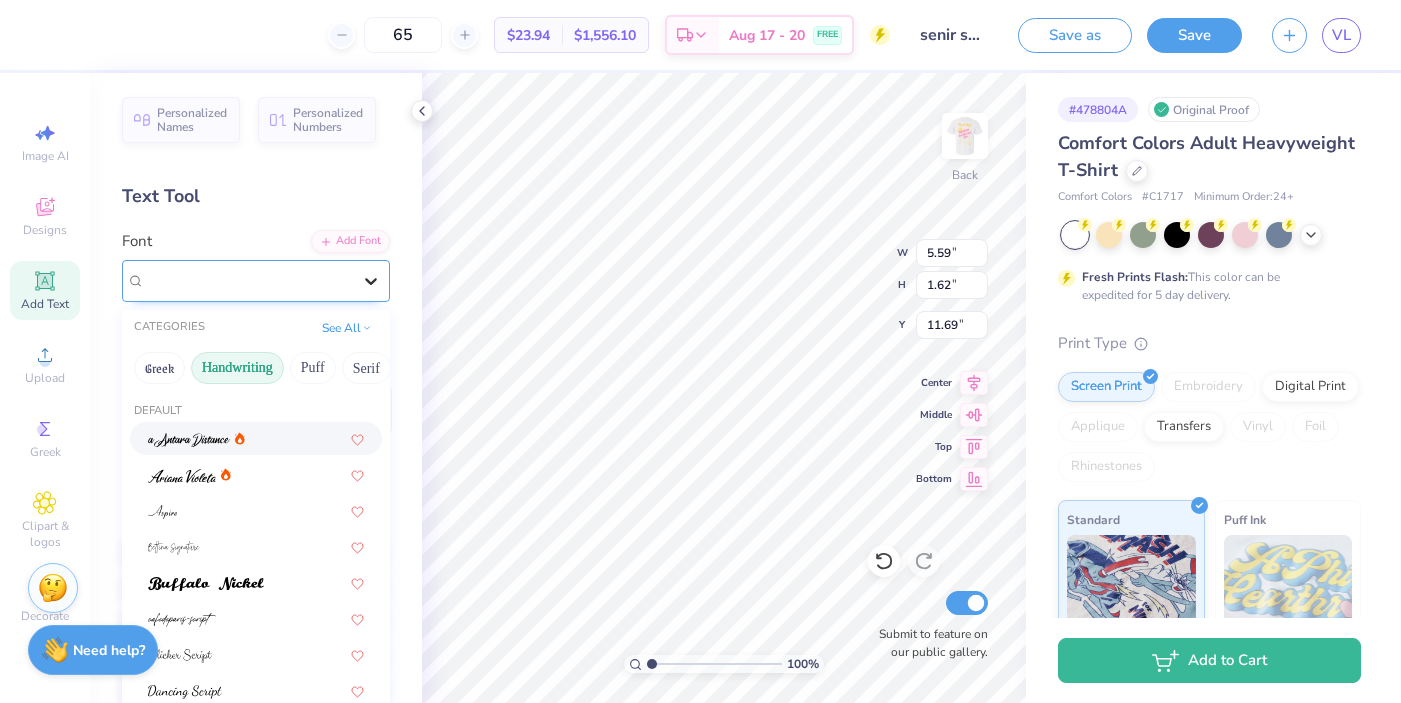 click at bounding box center (371, 281) 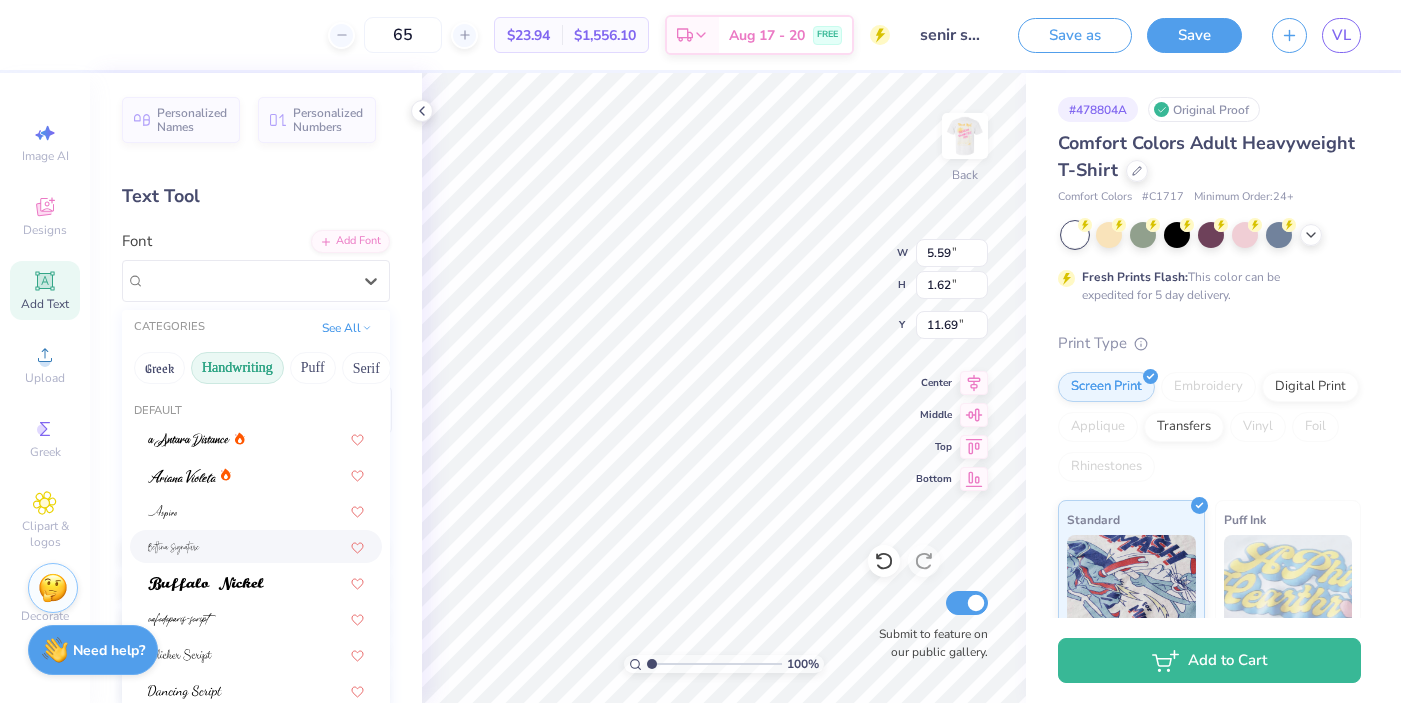 scroll, scrollTop: 303, scrollLeft: 0, axis: vertical 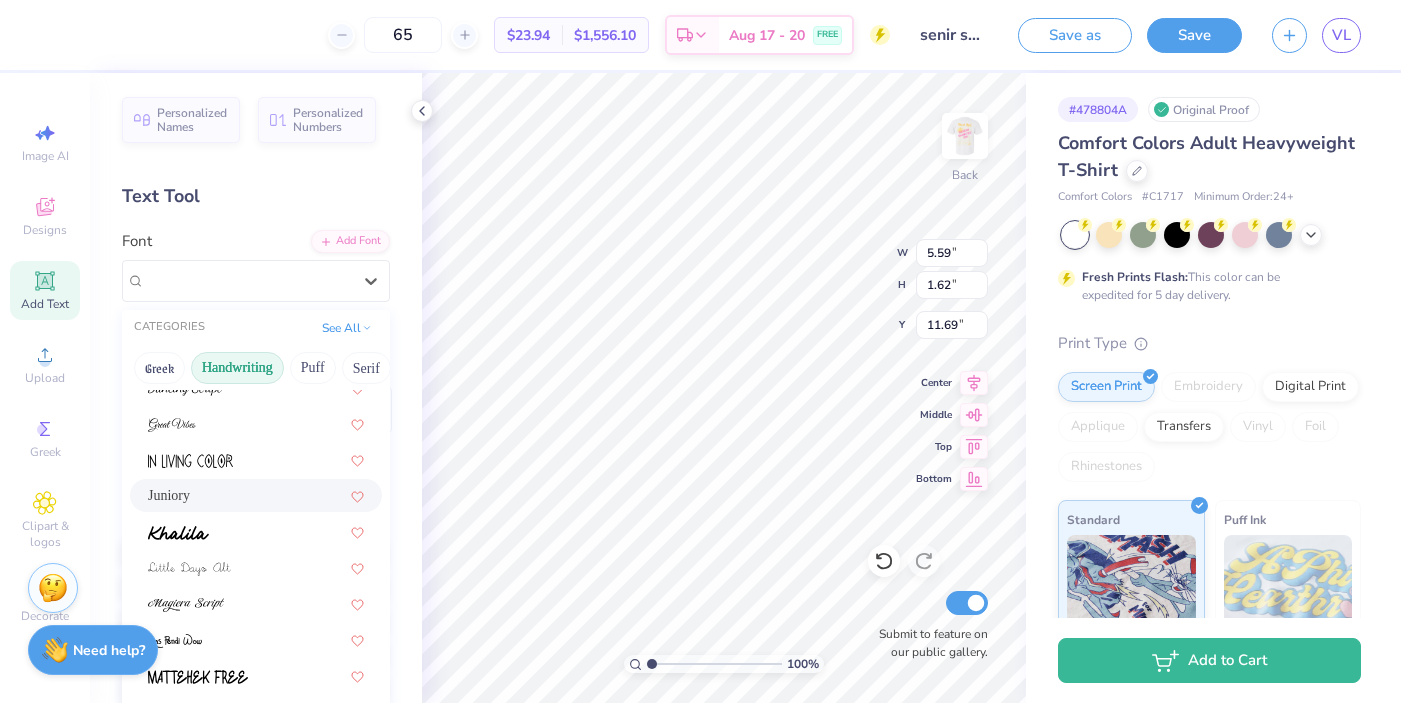click on "Juniory" at bounding box center (256, 495) 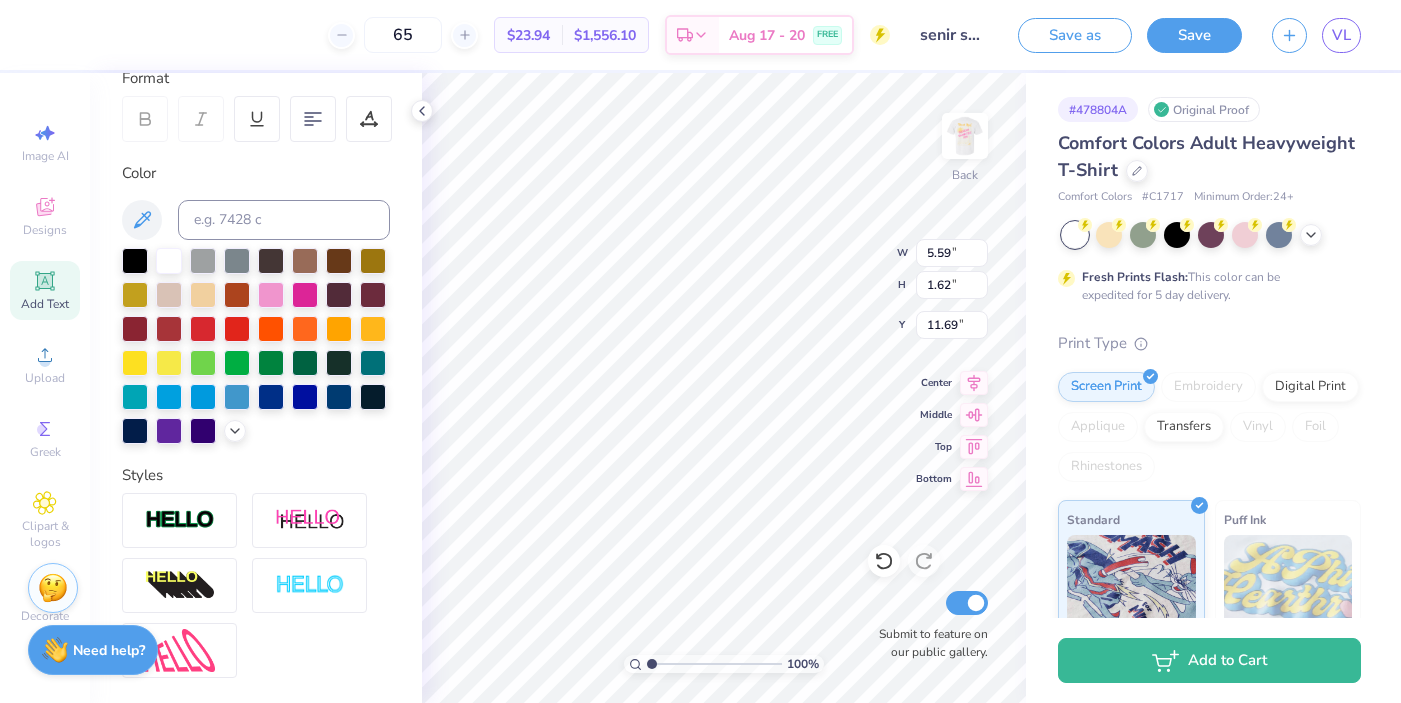scroll, scrollTop: 301, scrollLeft: 0, axis: vertical 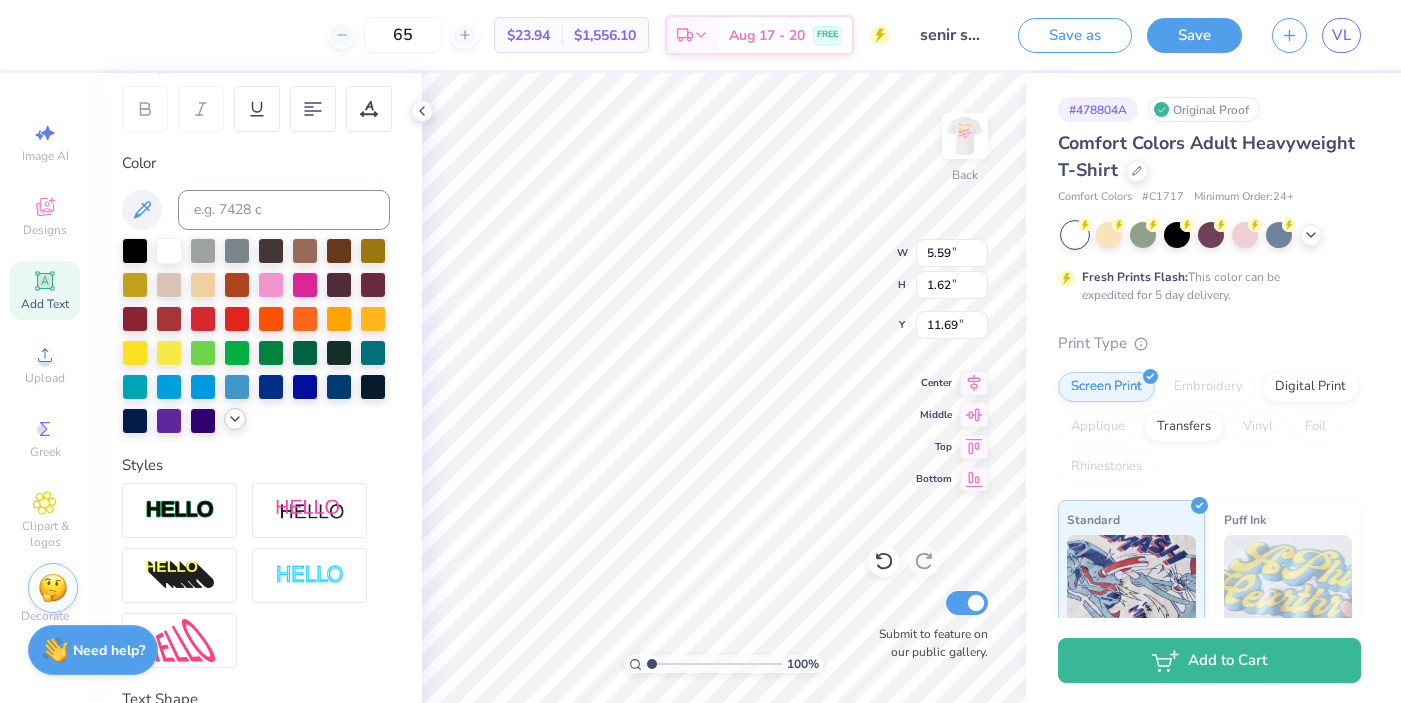 click 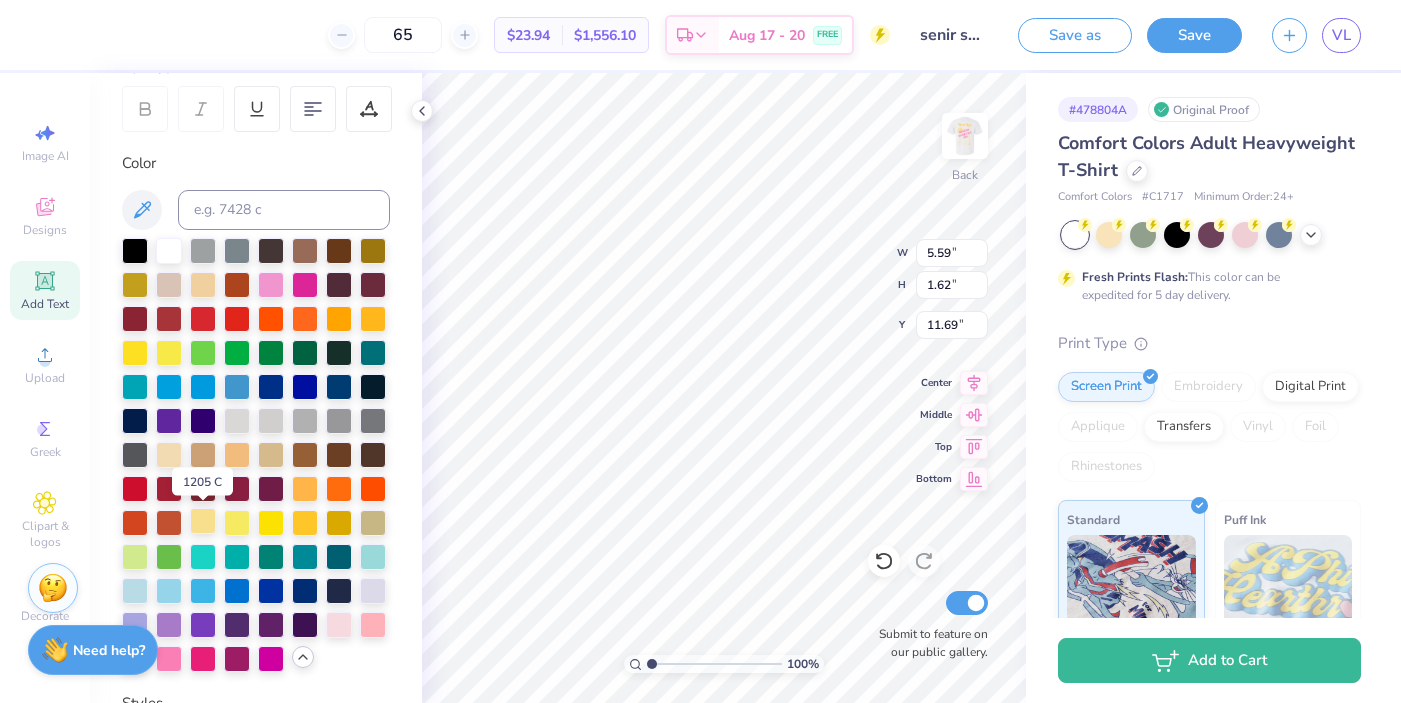 click at bounding box center (203, 521) 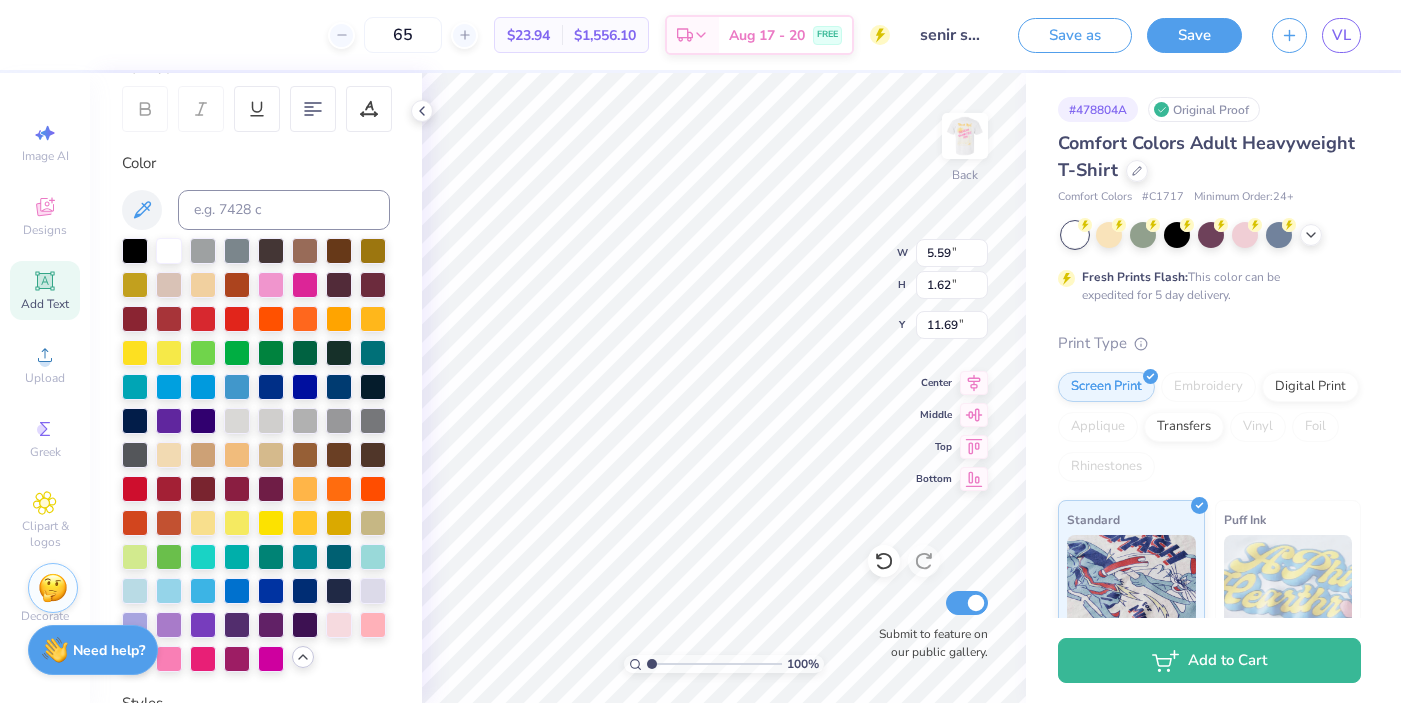 scroll, scrollTop: 0, scrollLeft: 2, axis: horizontal 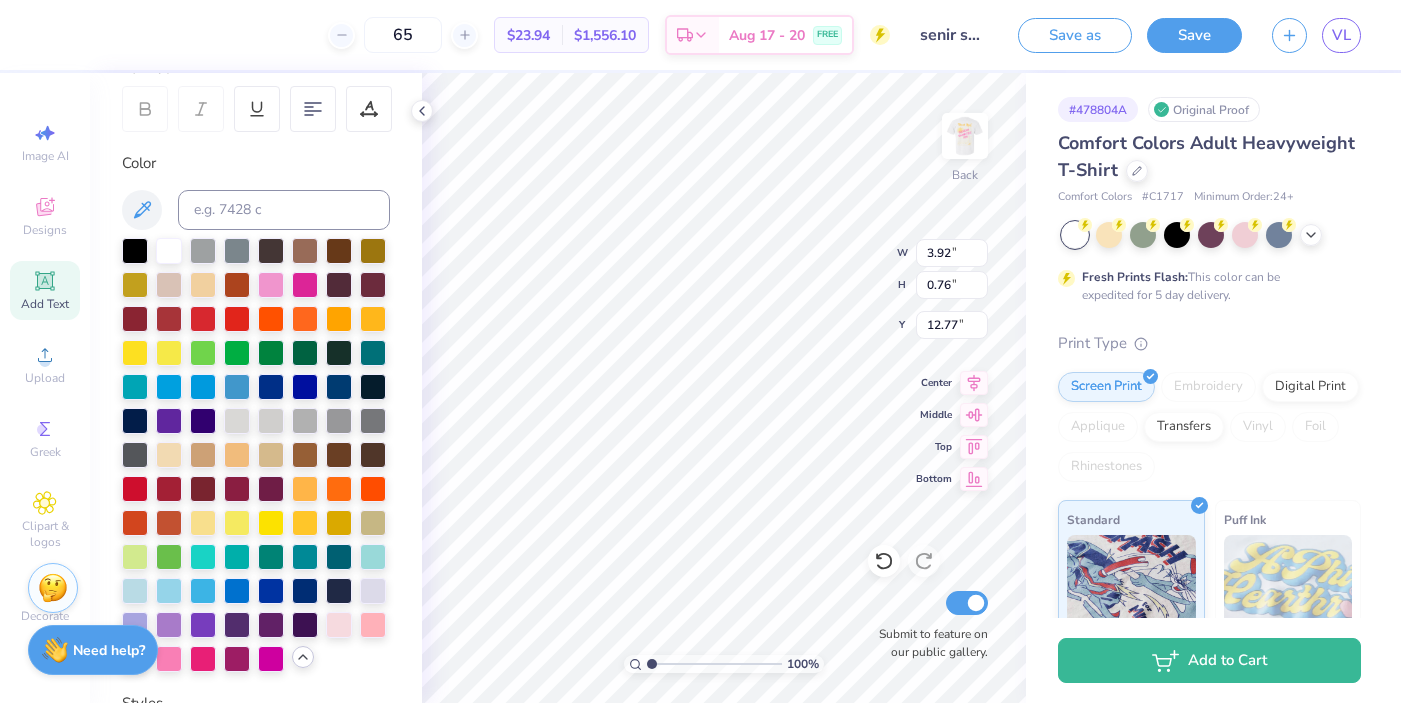 type on "3.92" 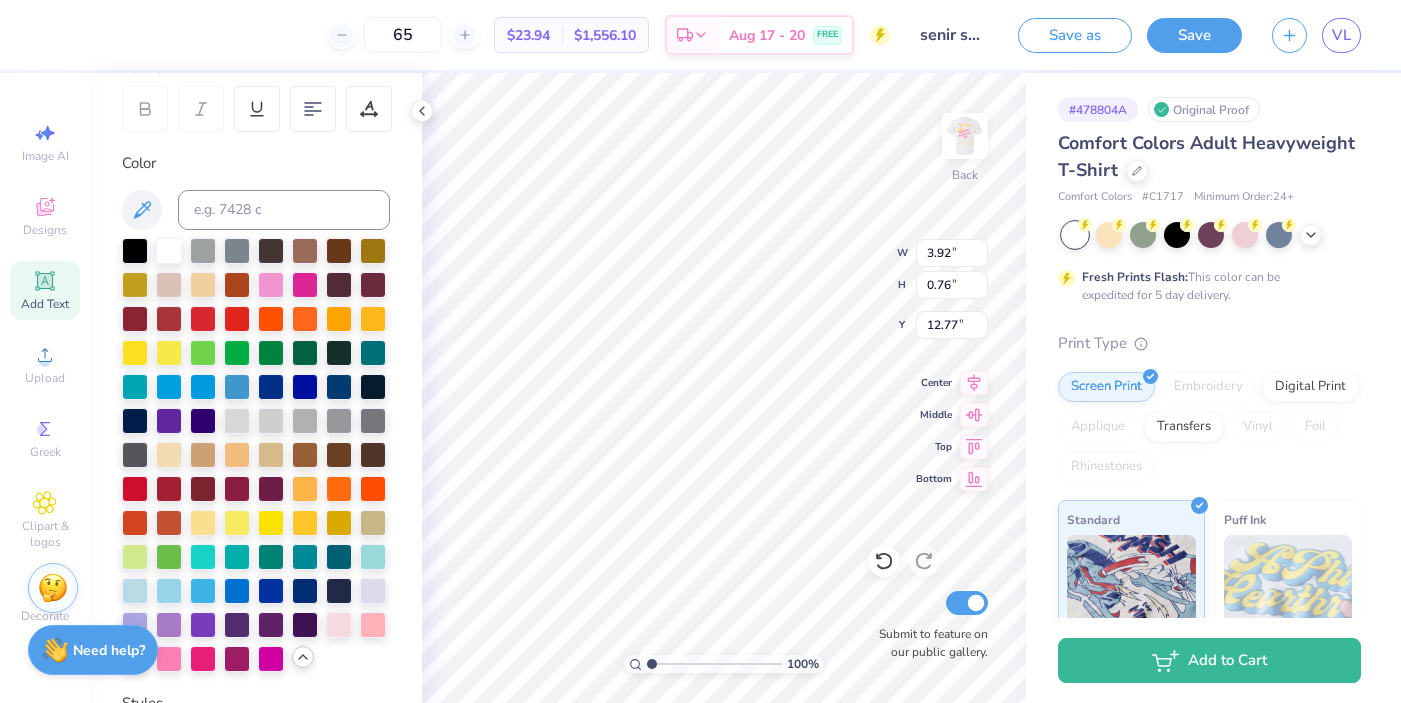 type on "0.76" 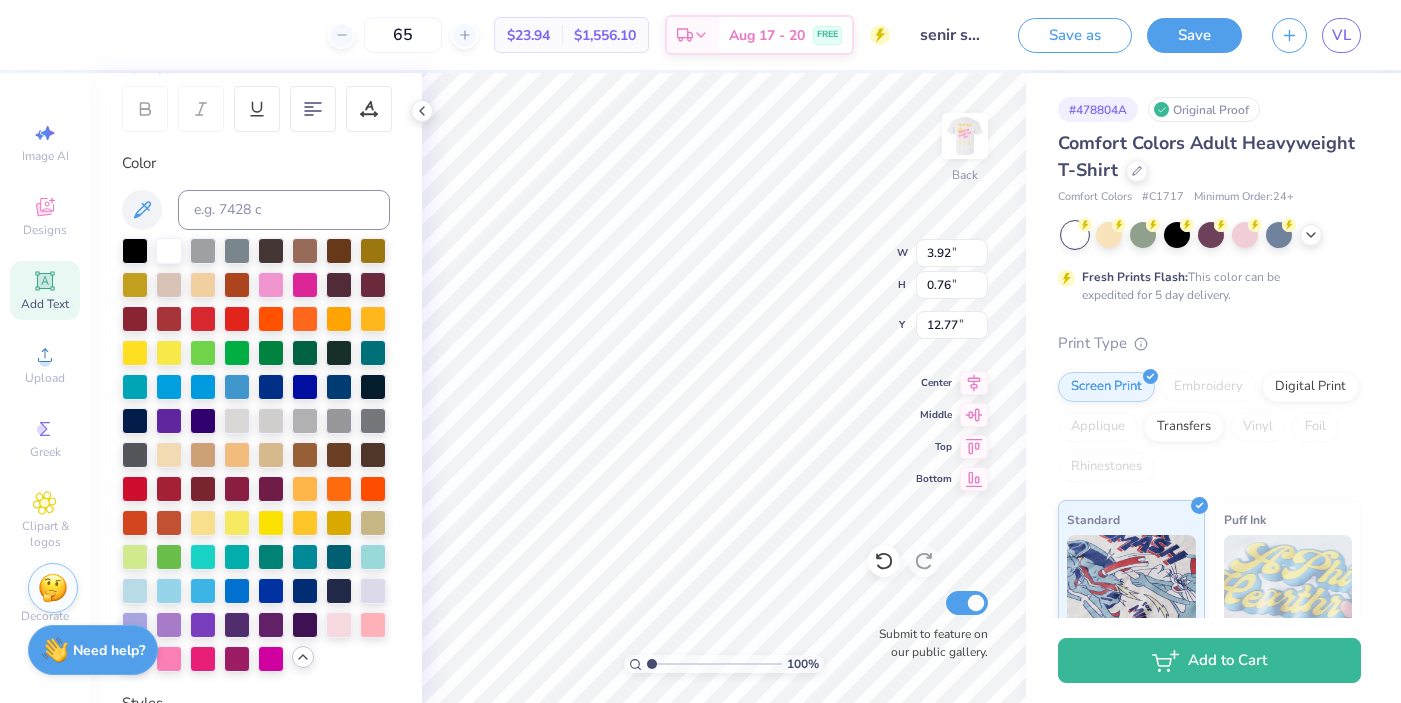 type on "7.79" 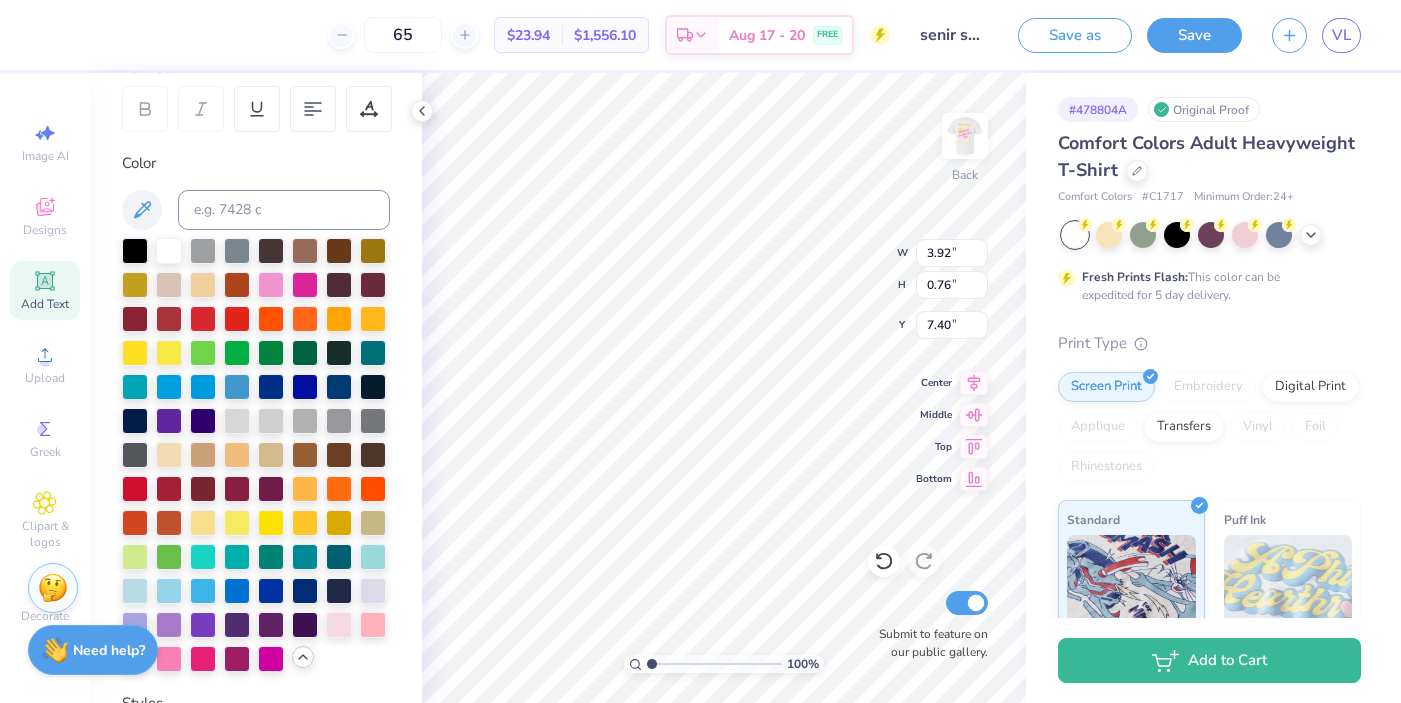 type on "7.40" 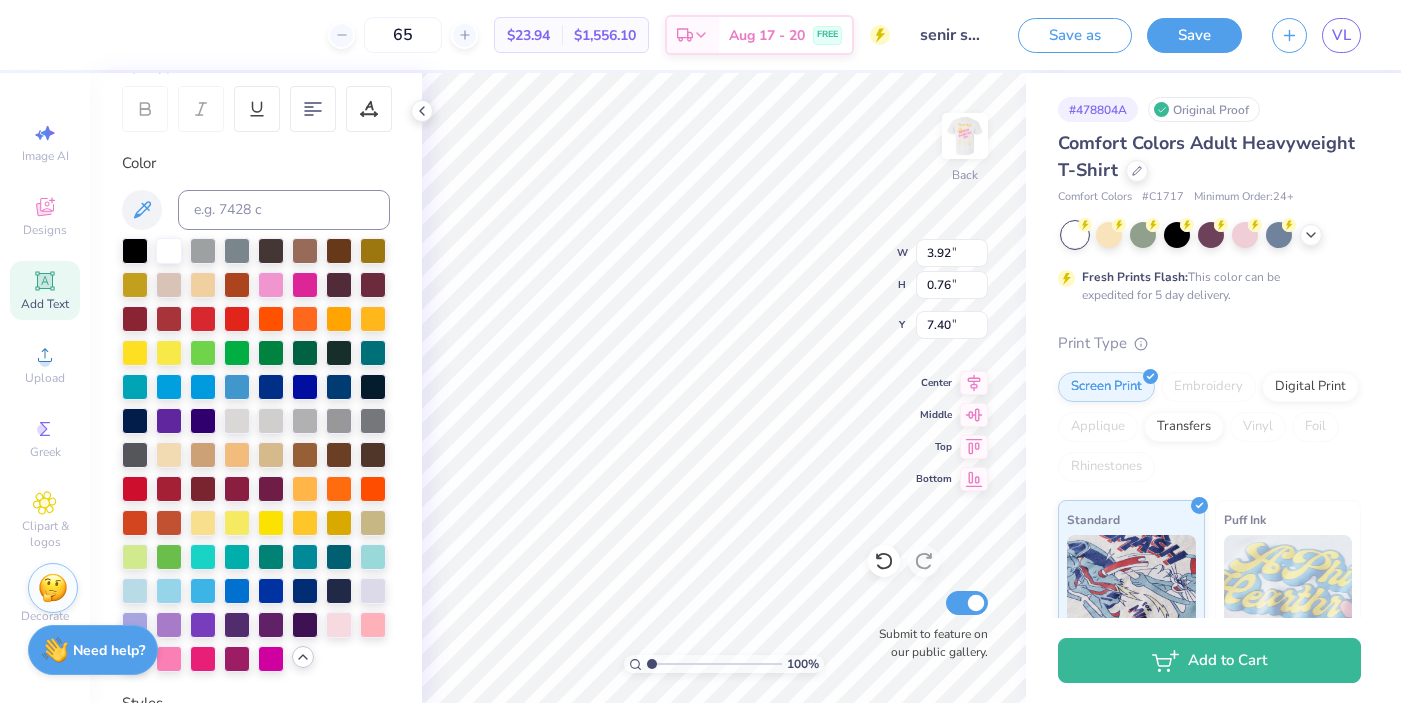 type on "3.35" 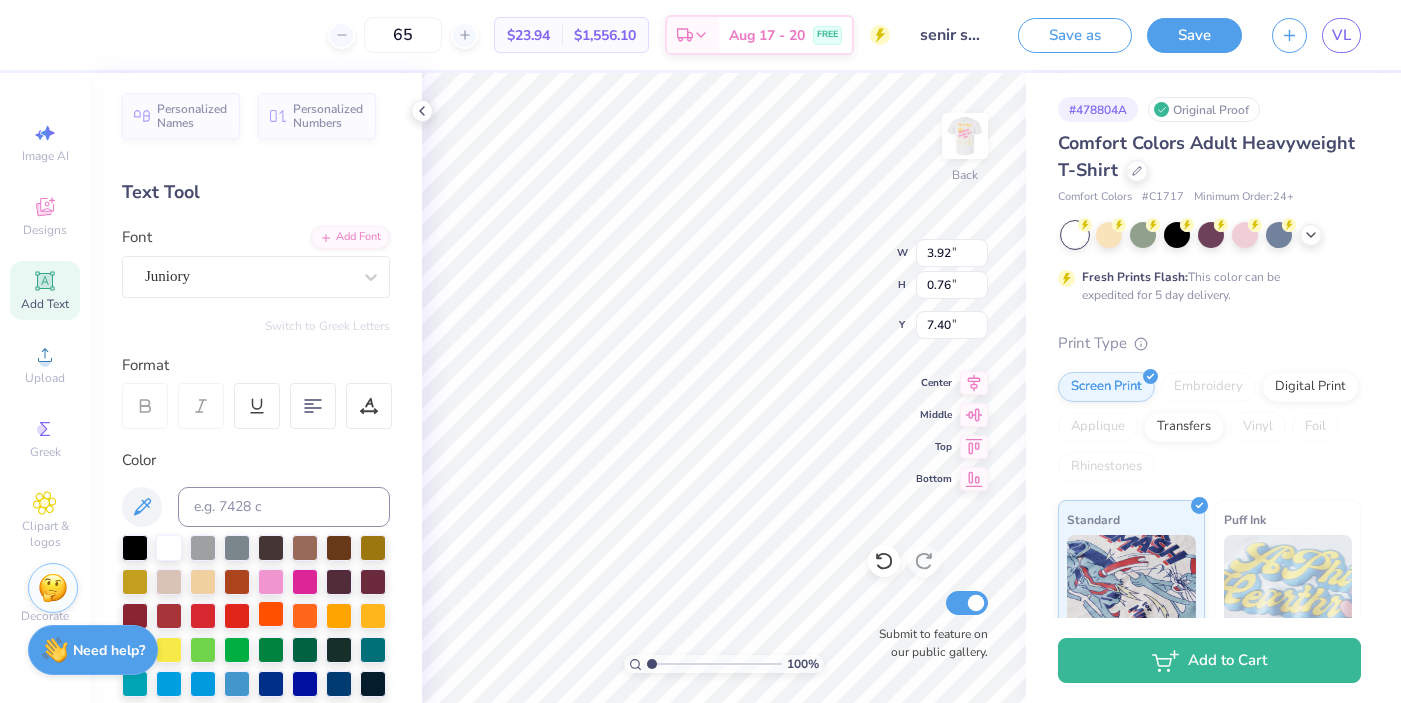 scroll, scrollTop: 0, scrollLeft: 0, axis: both 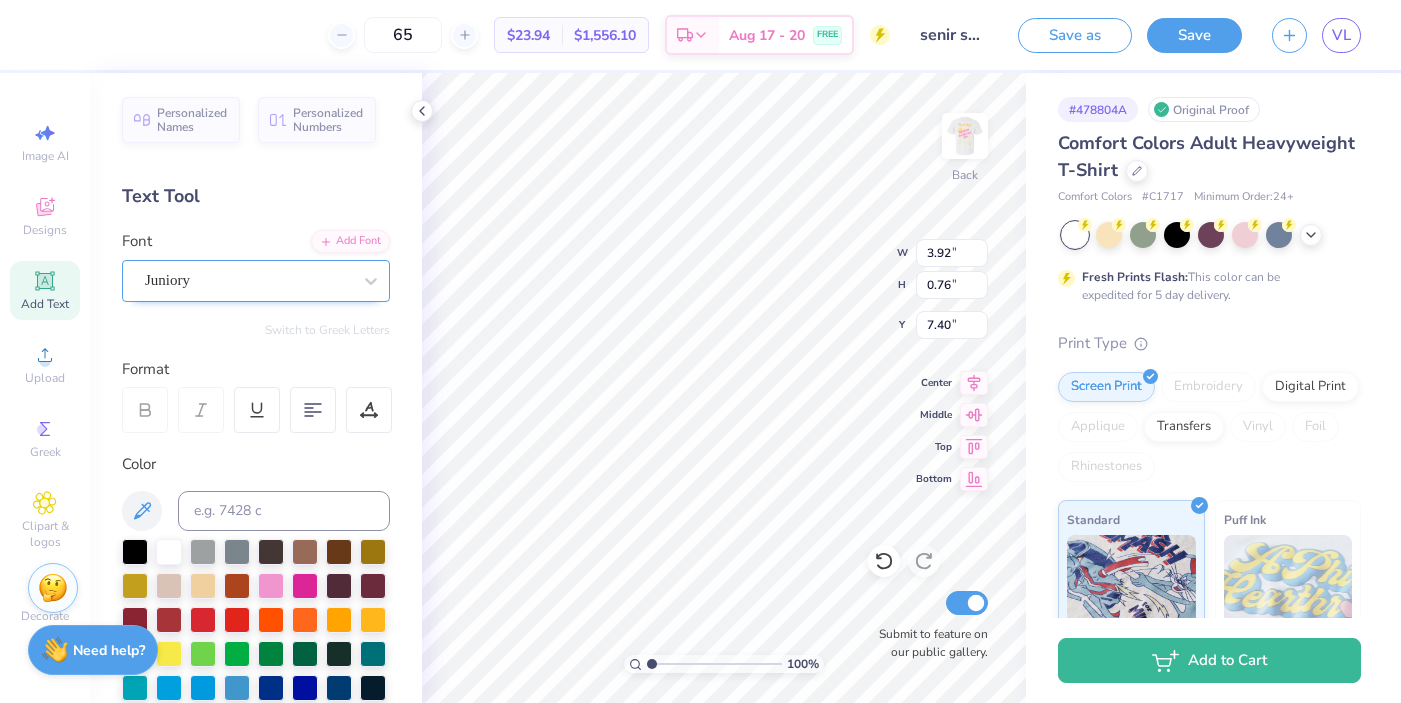 click on "Juniory" at bounding box center (248, 280) 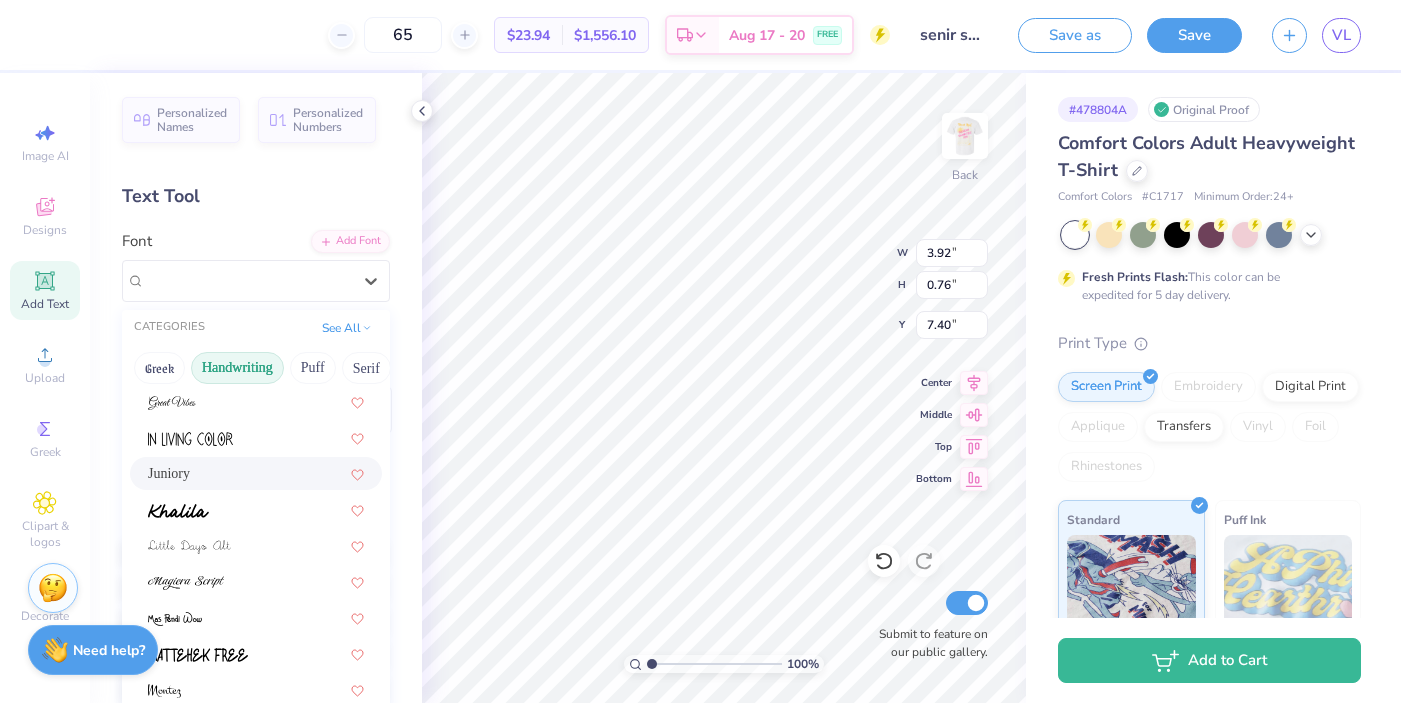 scroll, scrollTop: 454, scrollLeft: 0, axis: vertical 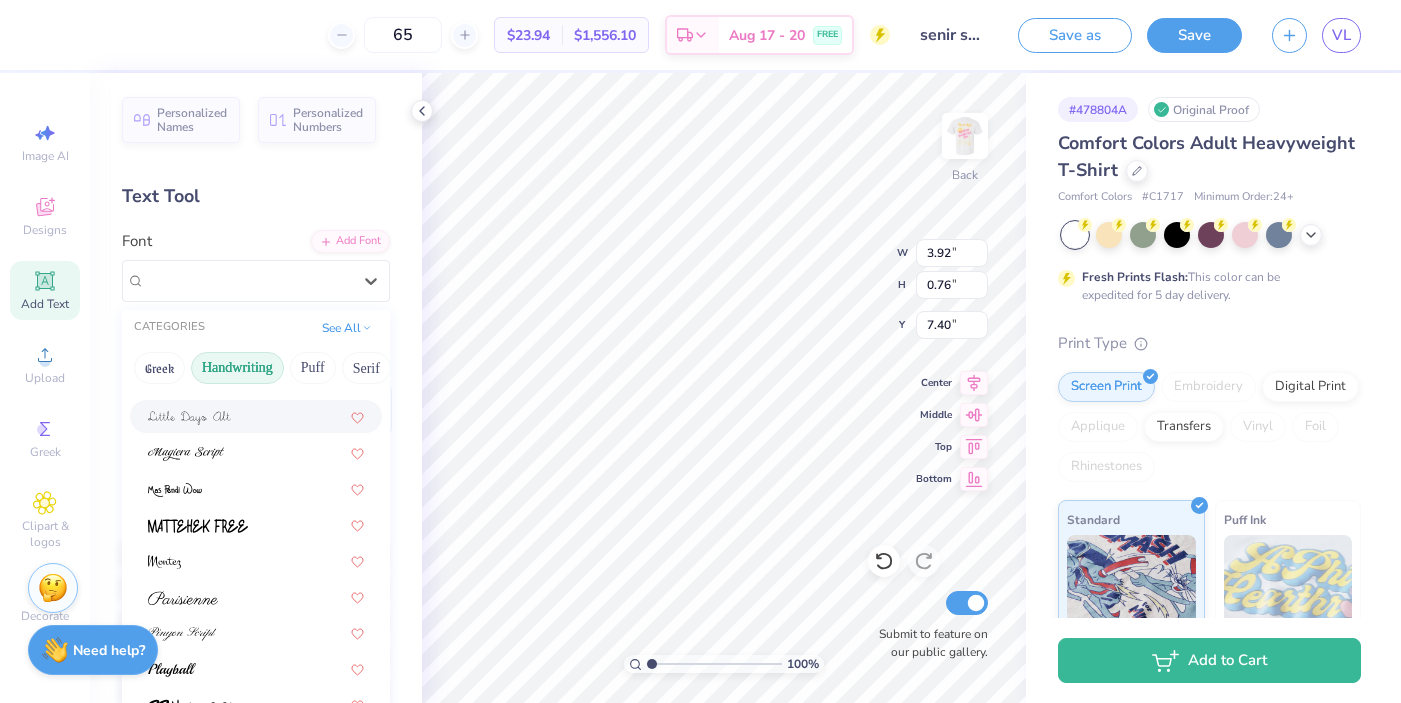click on "Personalized Names Personalized Numbers Text Tool Add Font Font option Little Days Alt focused, 13 of 28. 28 results available. Use Up and Down to choose options, press Enter to select the currently focused option, press Escape to exit the menu, press Tab to select the option and exit the menu. Juniory CATEGORIES See All Greek Handwriting Puff Serif Bold Calligraphy Retro Sans Serif Minimal Fantasy Techno Others Default Juniory Switch to Greek Letters Format Color Styles Text Shape" at bounding box center [256, 388] 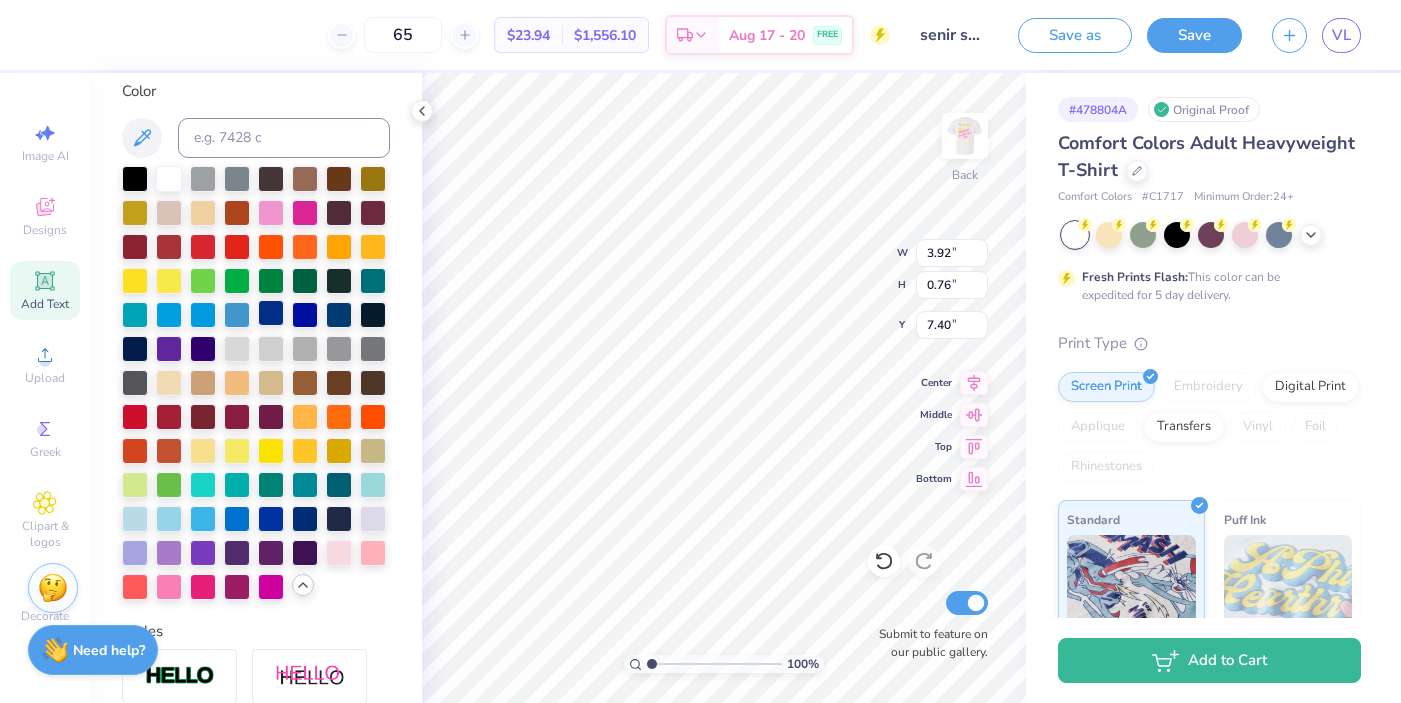 scroll, scrollTop: 415, scrollLeft: 0, axis: vertical 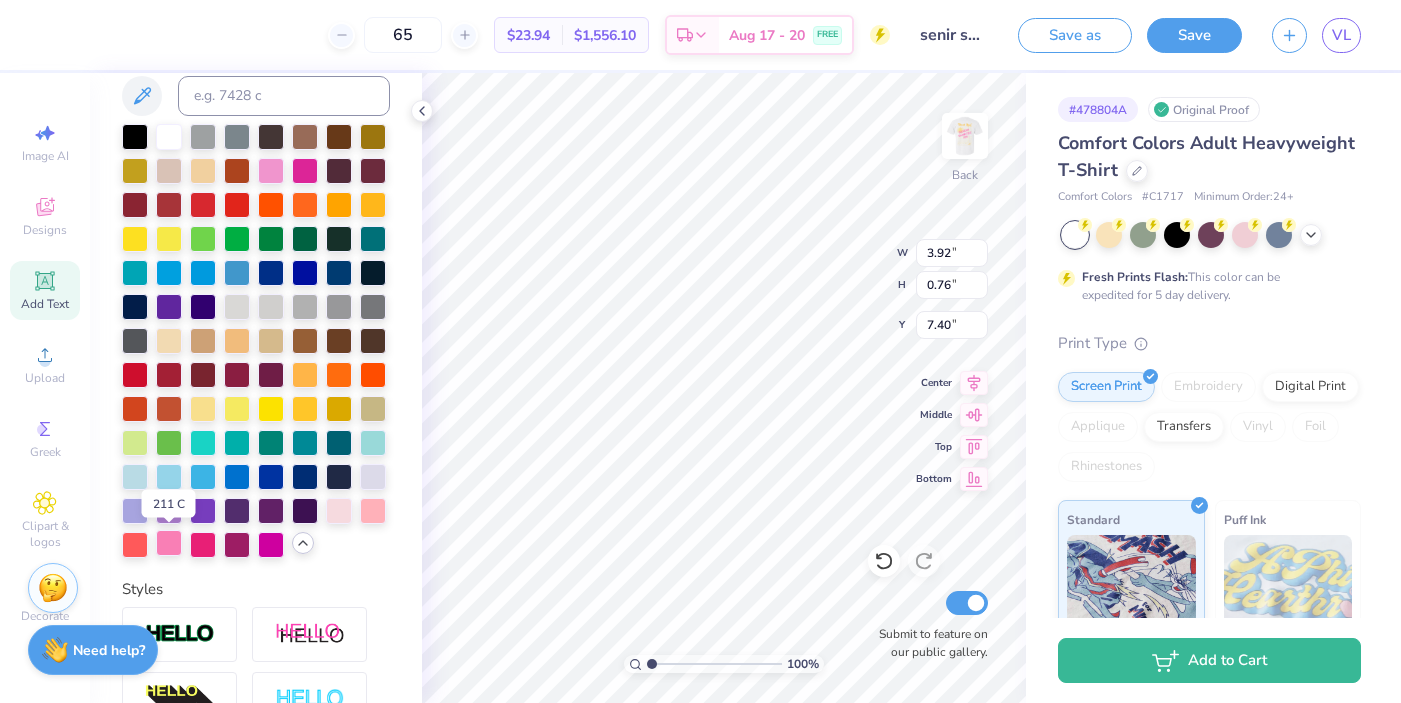 click at bounding box center [169, 543] 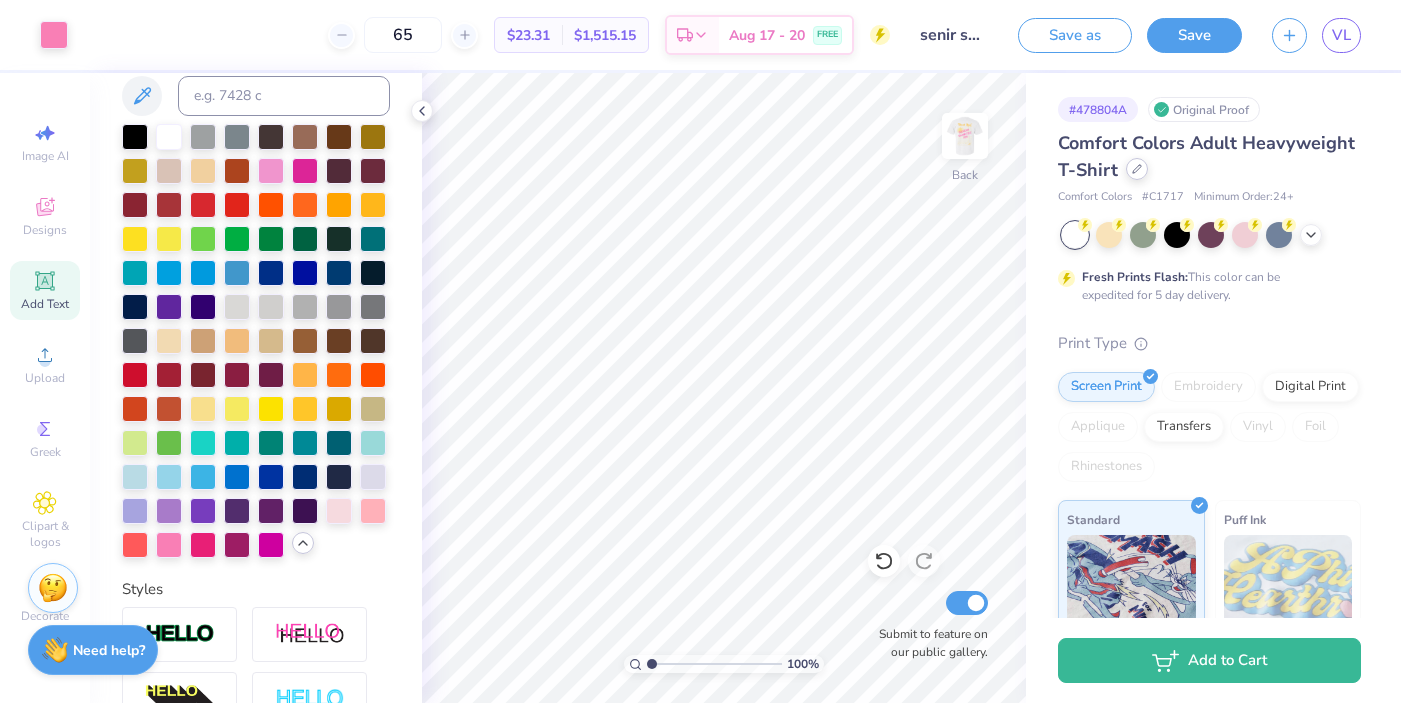 click at bounding box center (1137, 169) 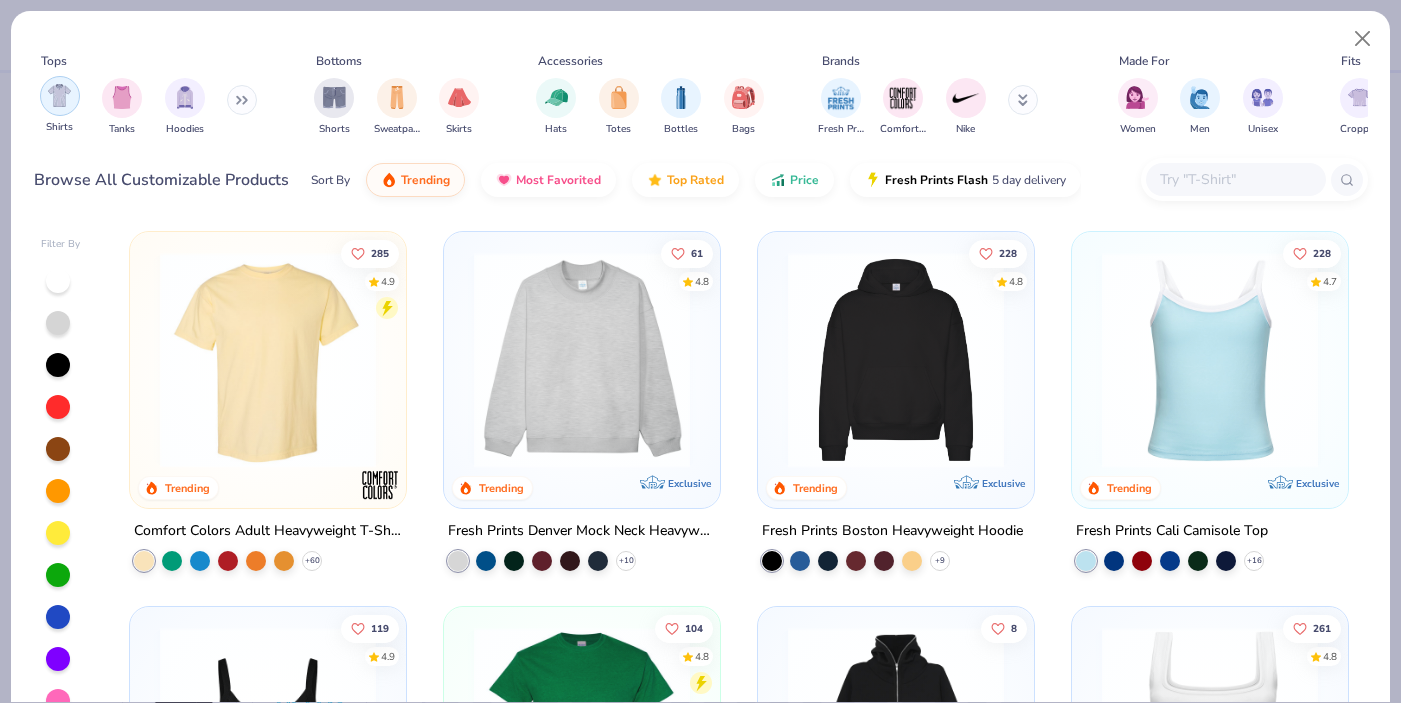 click at bounding box center [59, 95] 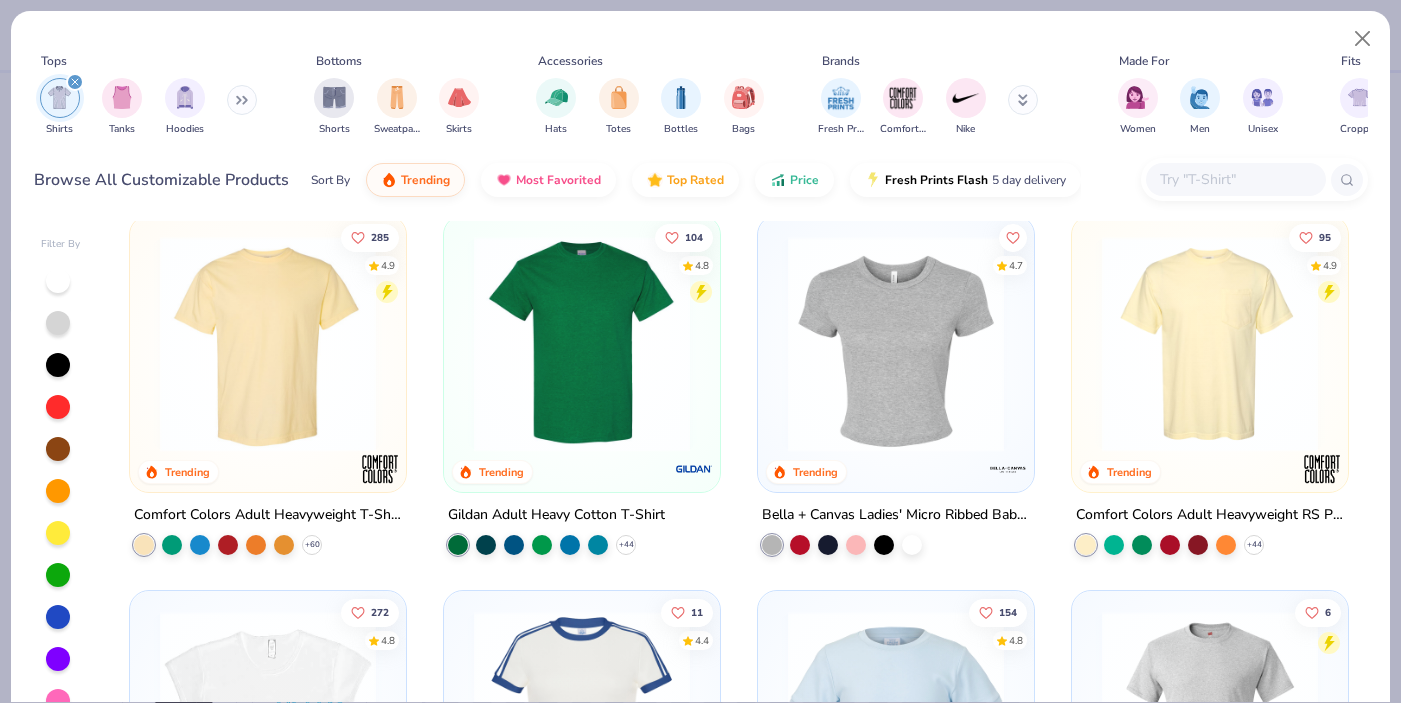 scroll, scrollTop: 0, scrollLeft: 0, axis: both 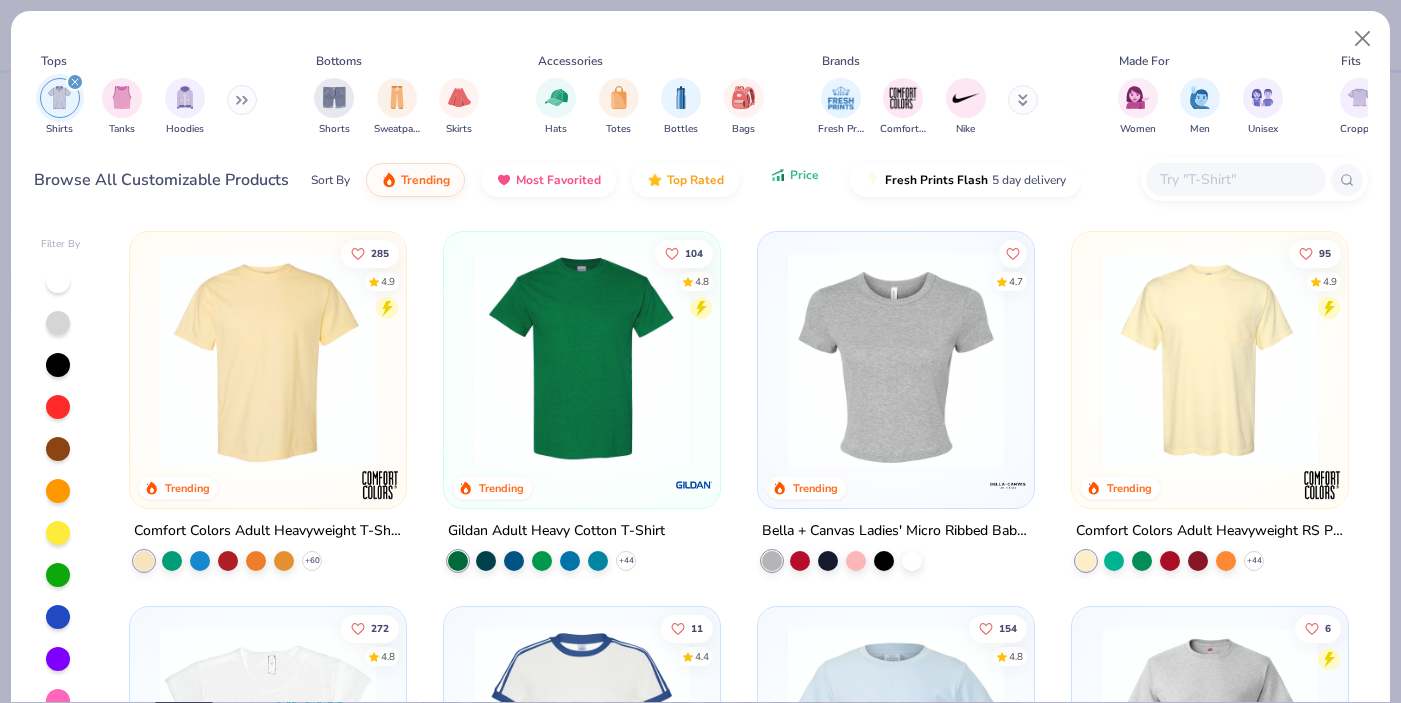 click on "Price" at bounding box center (794, 175) 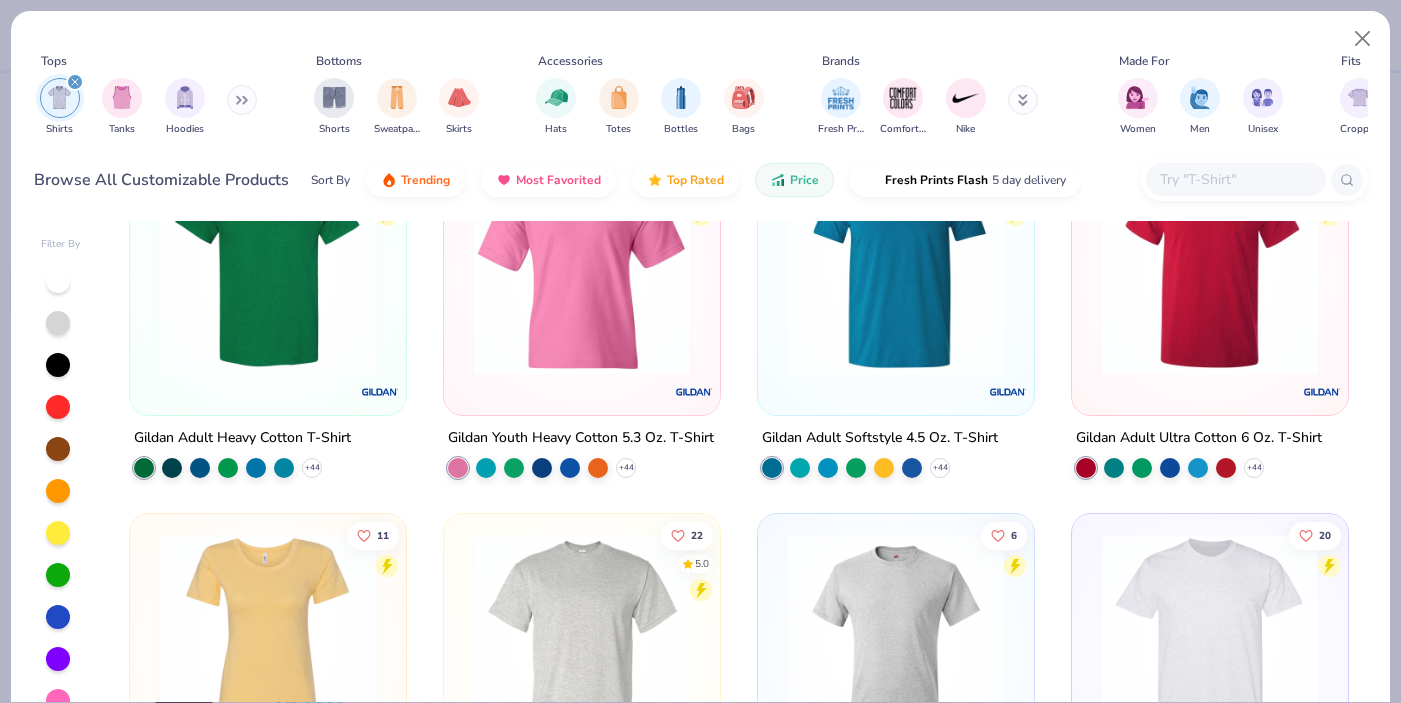 scroll, scrollTop: 0, scrollLeft: 0, axis: both 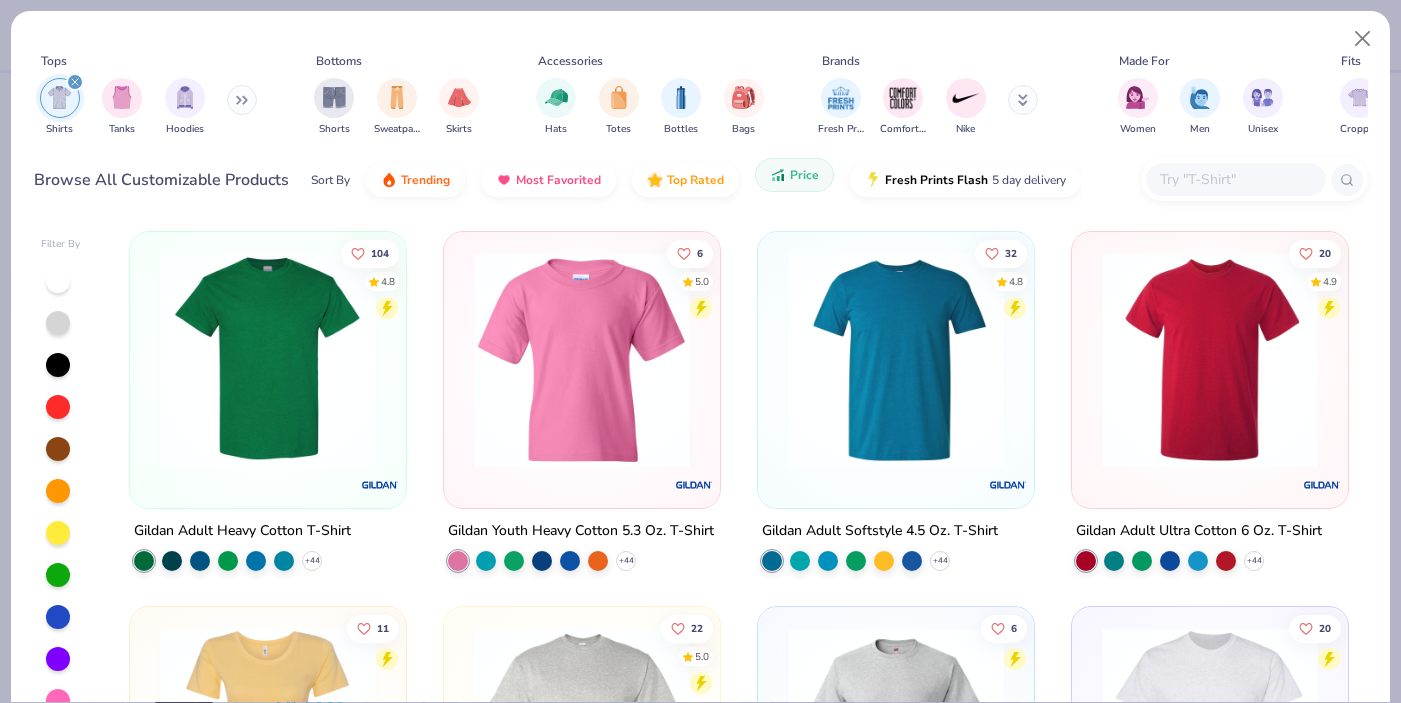 click 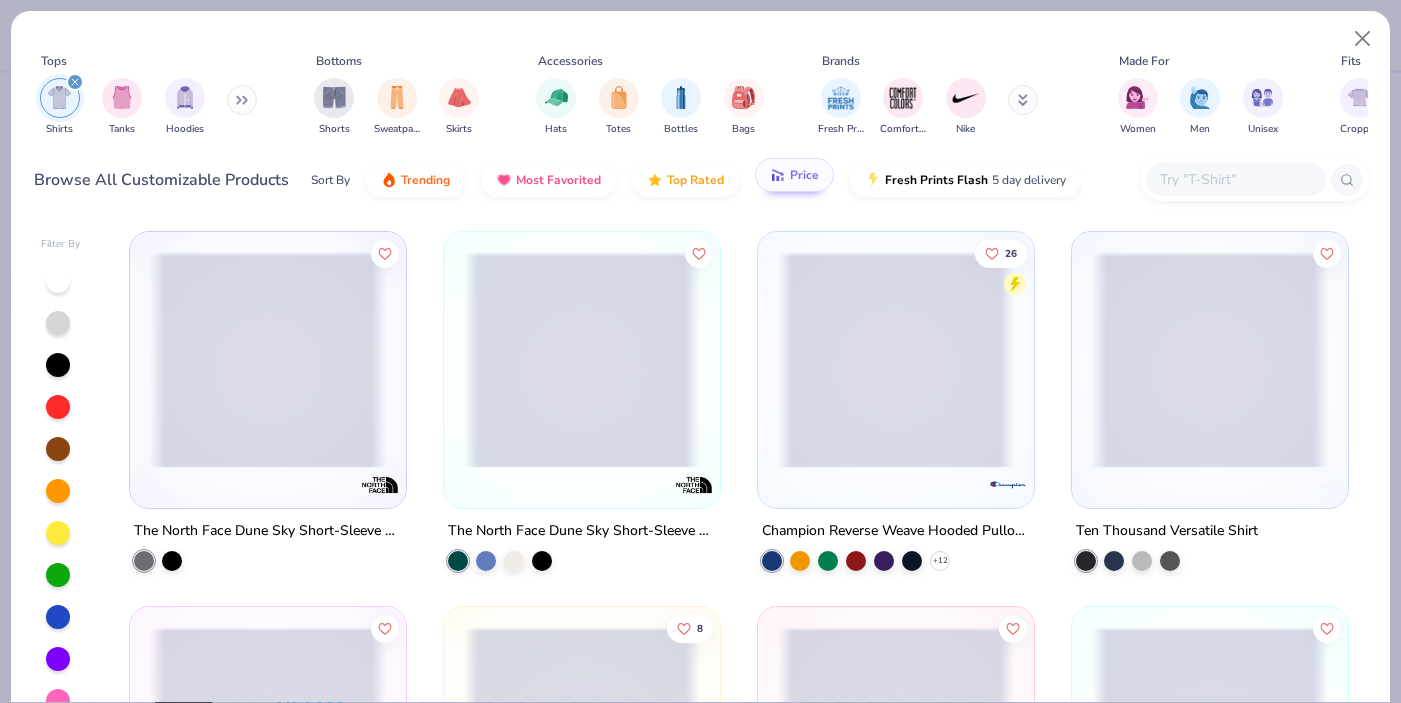 click on "Sort By" at bounding box center (330, 180) 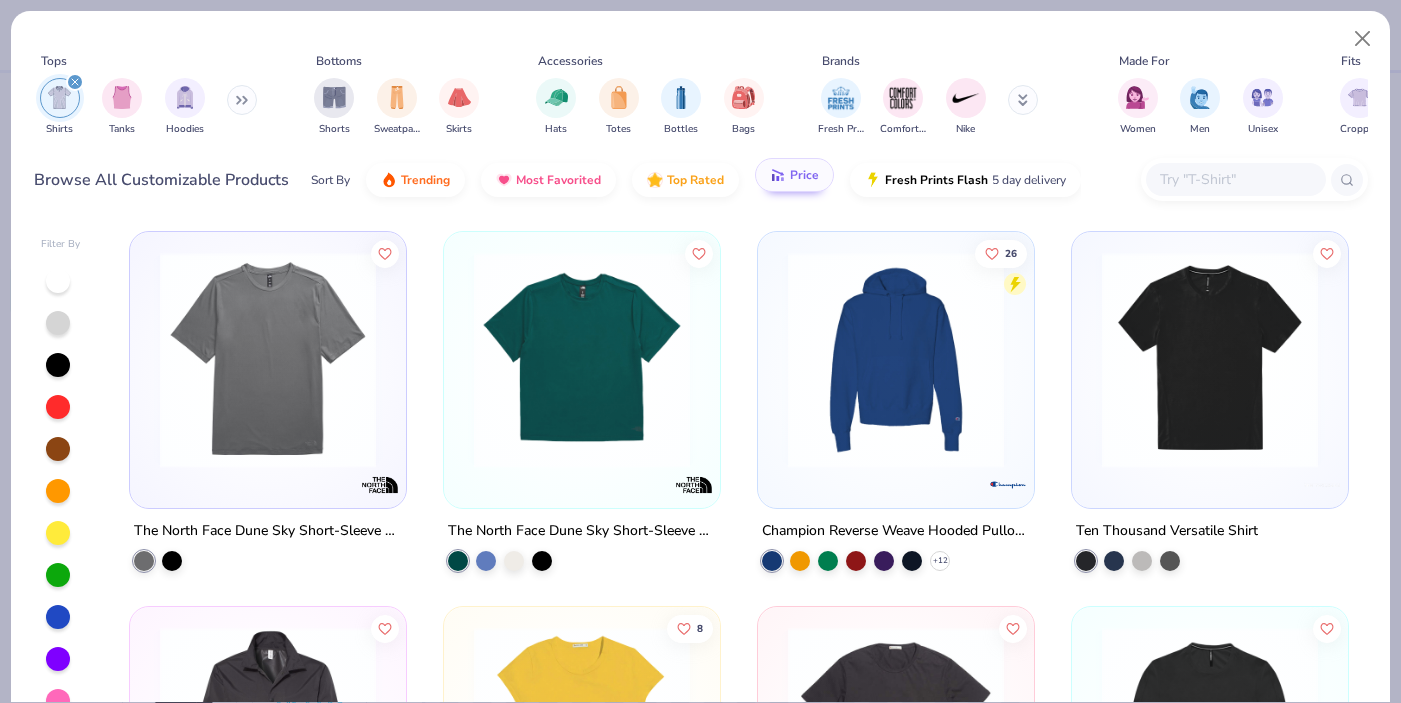 click on "Sort By" at bounding box center [330, 180] 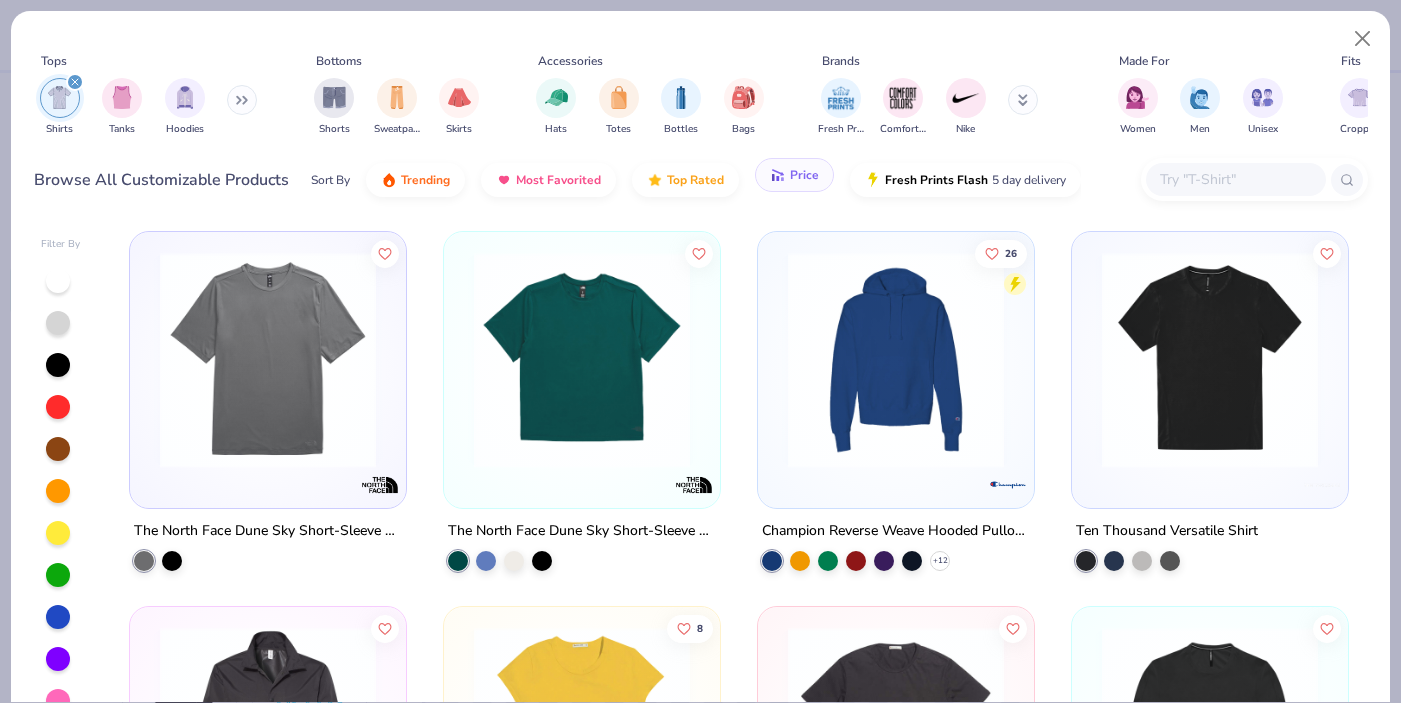 click on "Price" at bounding box center (794, 175) 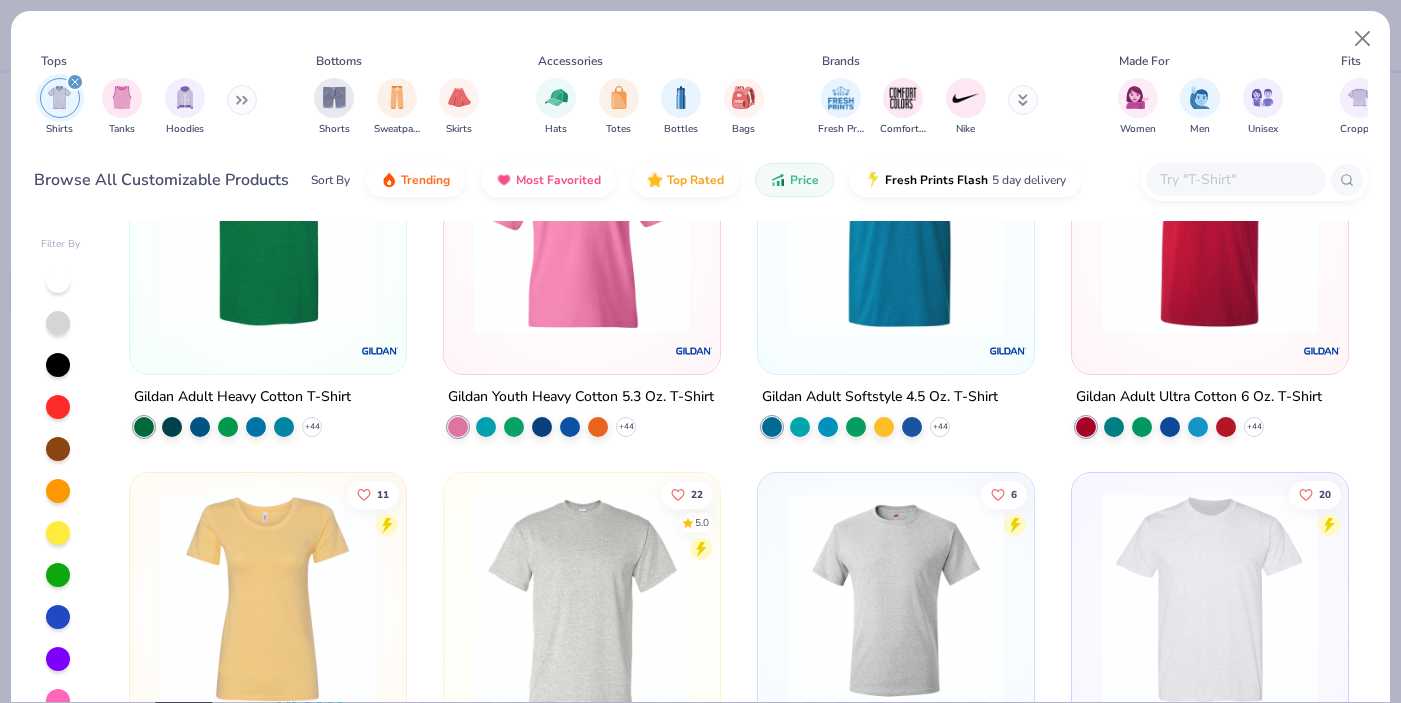 scroll, scrollTop: 133, scrollLeft: 0, axis: vertical 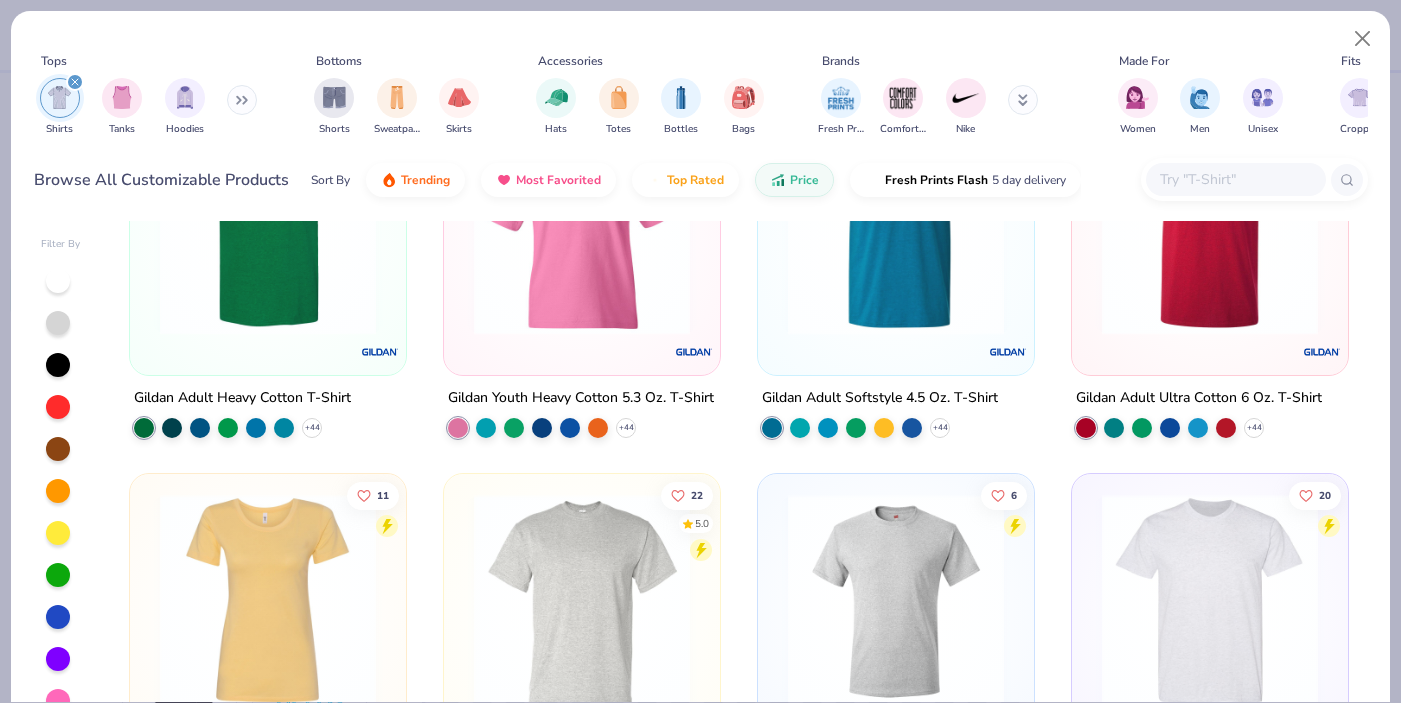 click at bounding box center (268, 227) 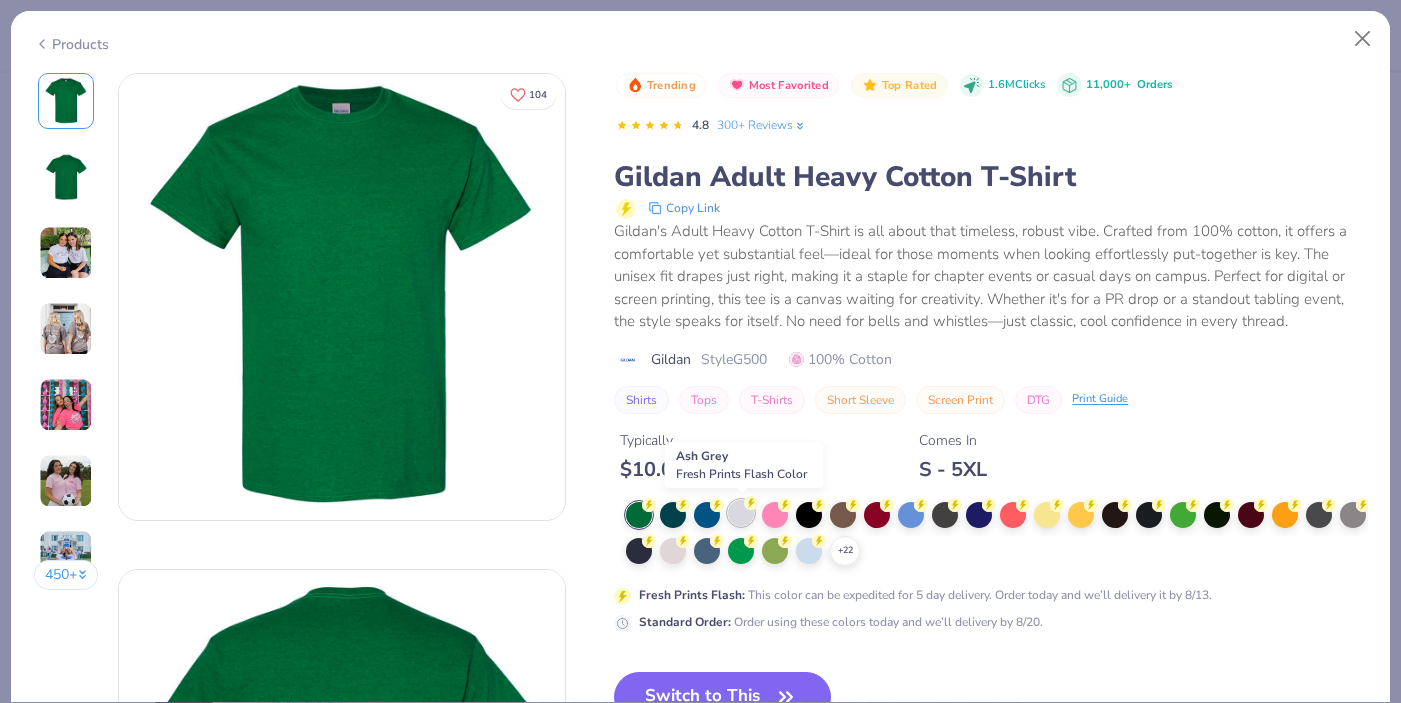 click at bounding box center [741, 513] 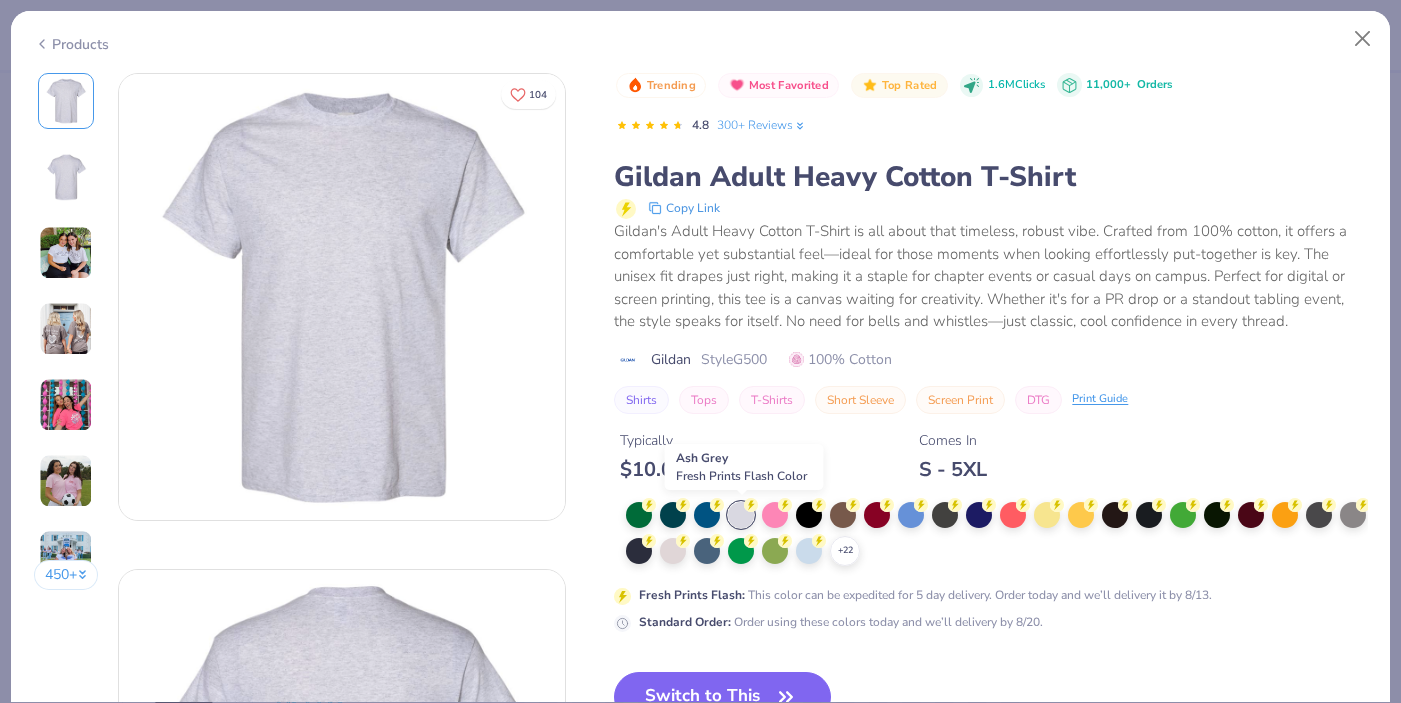 scroll, scrollTop: 44, scrollLeft: 0, axis: vertical 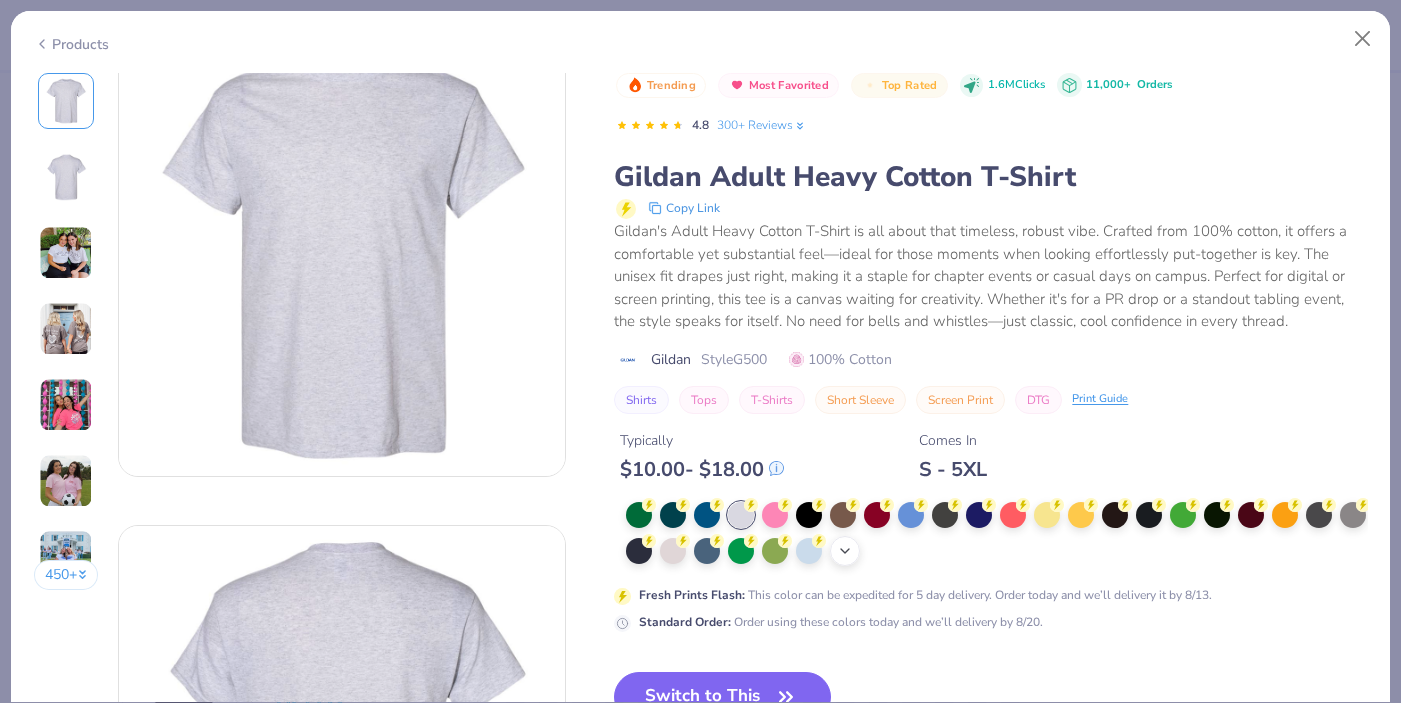 click 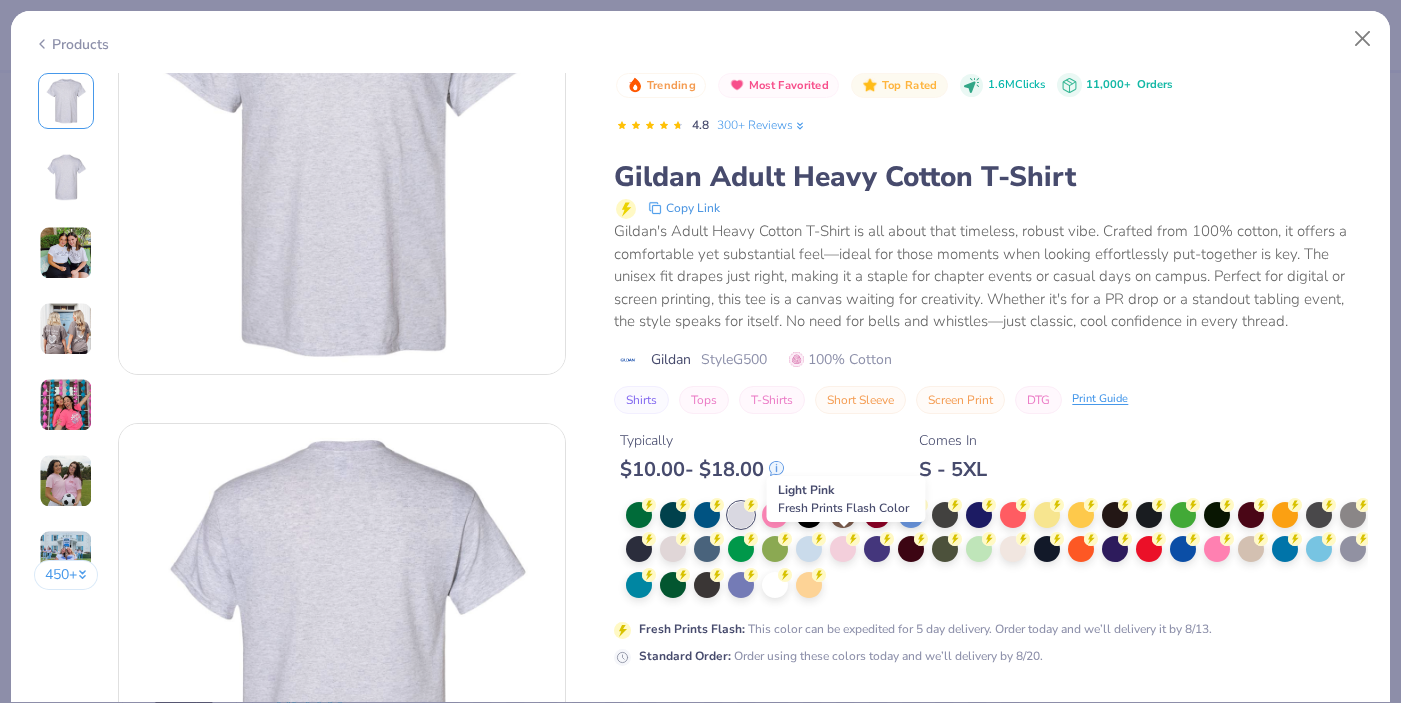 scroll, scrollTop: 149, scrollLeft: 0, axis: vertical 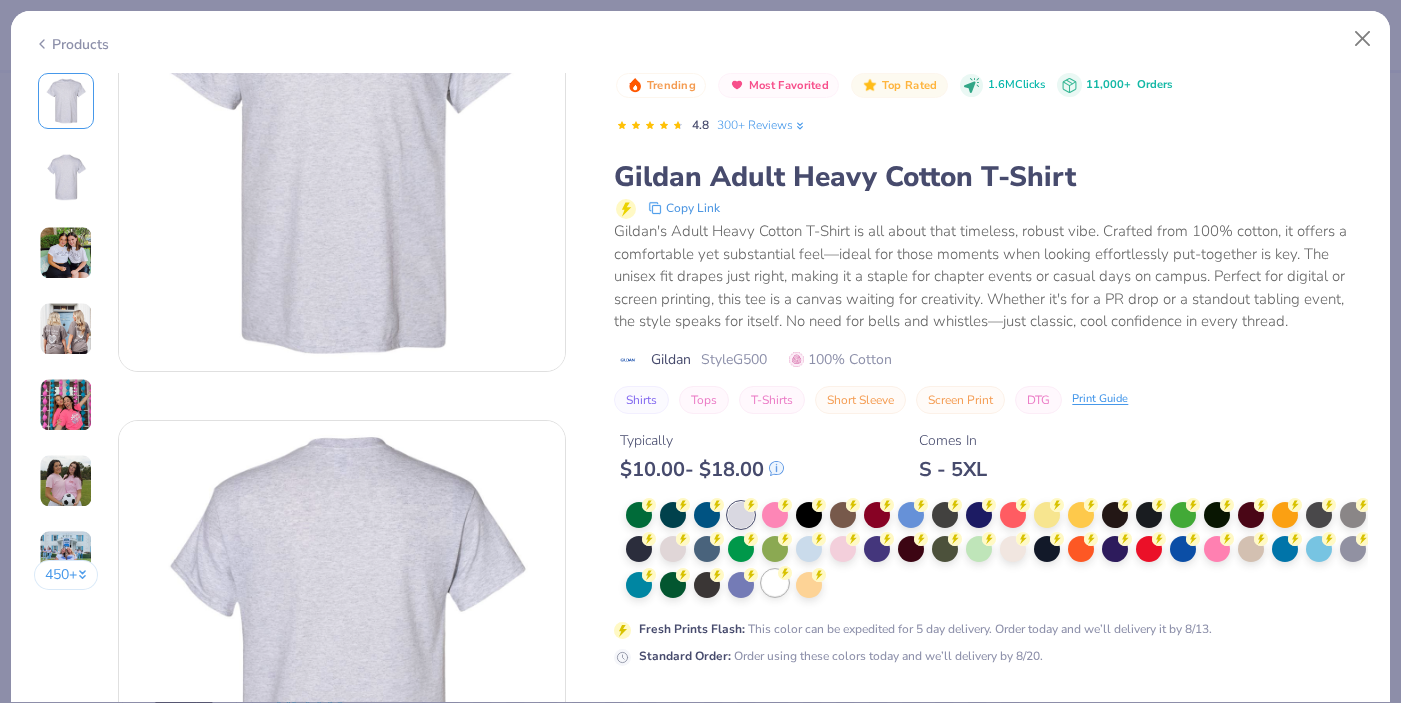 click at bounding box center [775, 583] 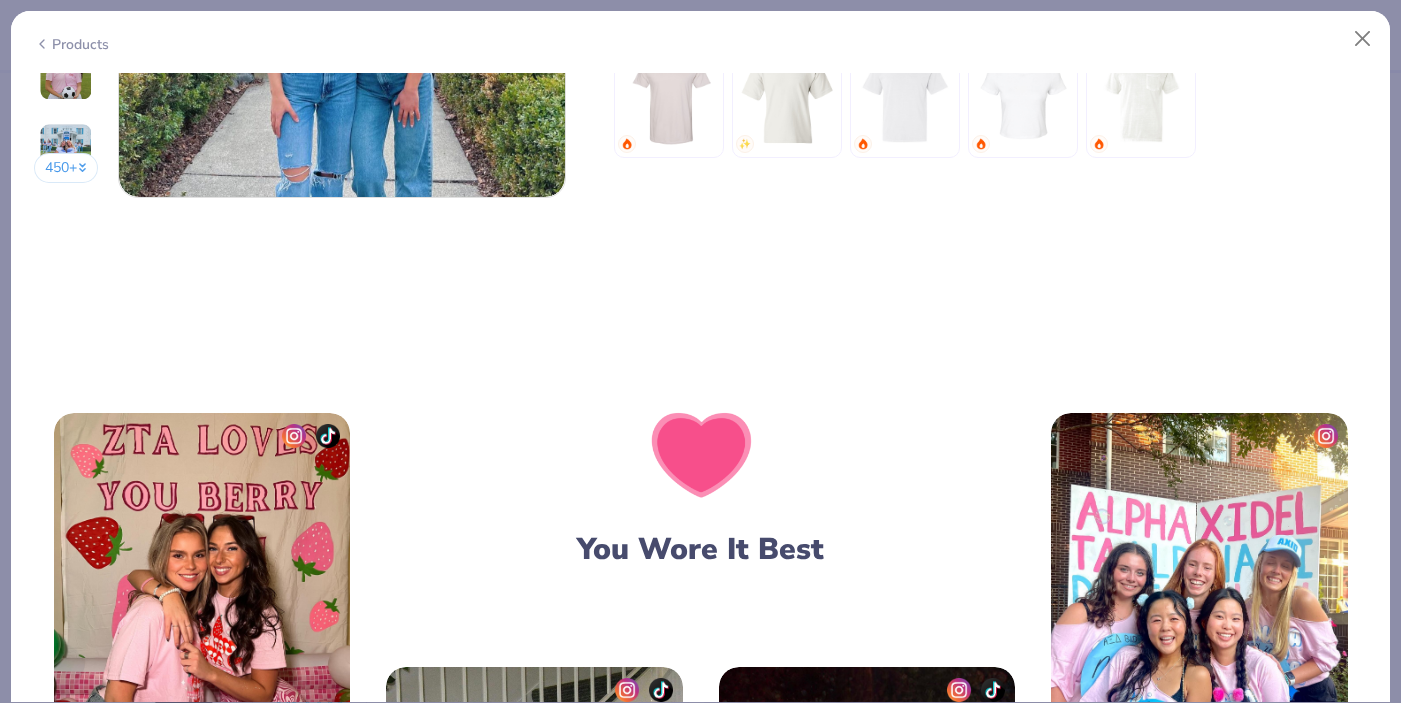 scroll, scrollTop: 3045, scrollLeft: 0, axis: vertical 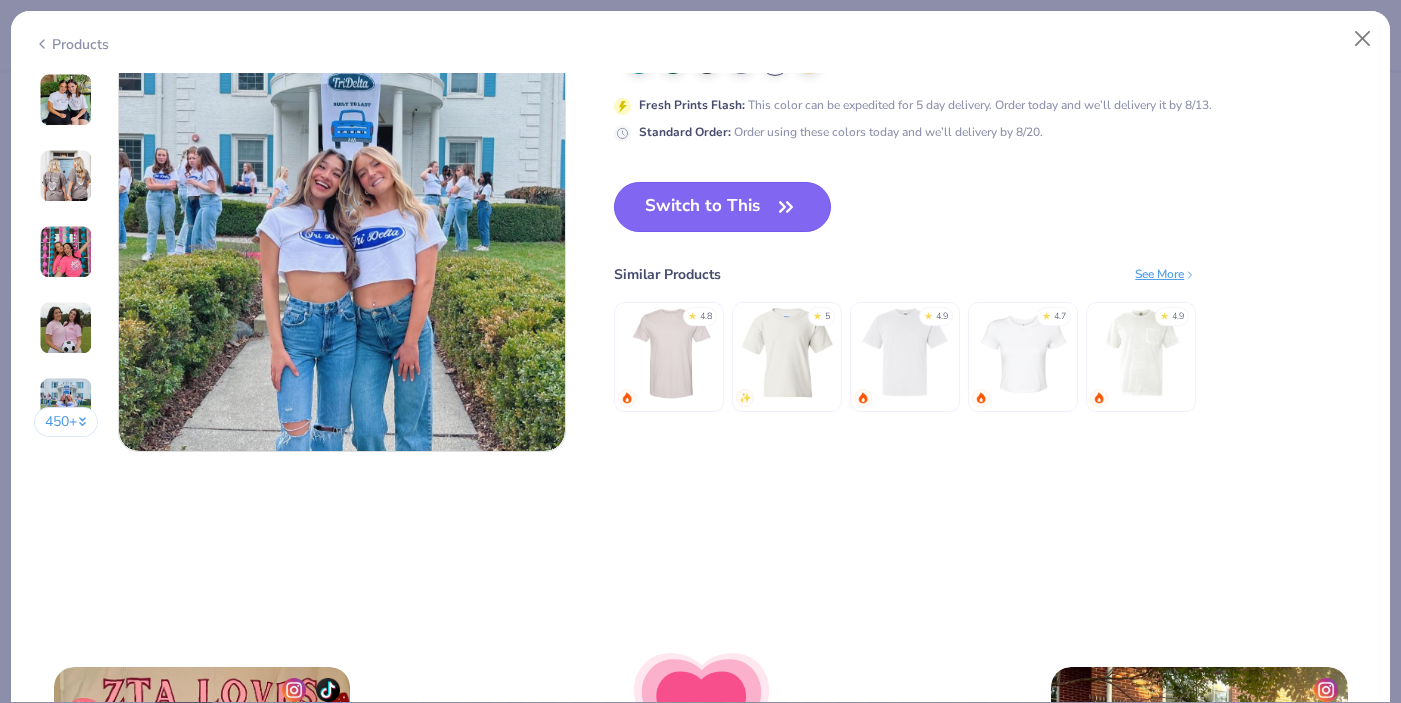 click on "Switch to This" at bounding box center (722, 207) 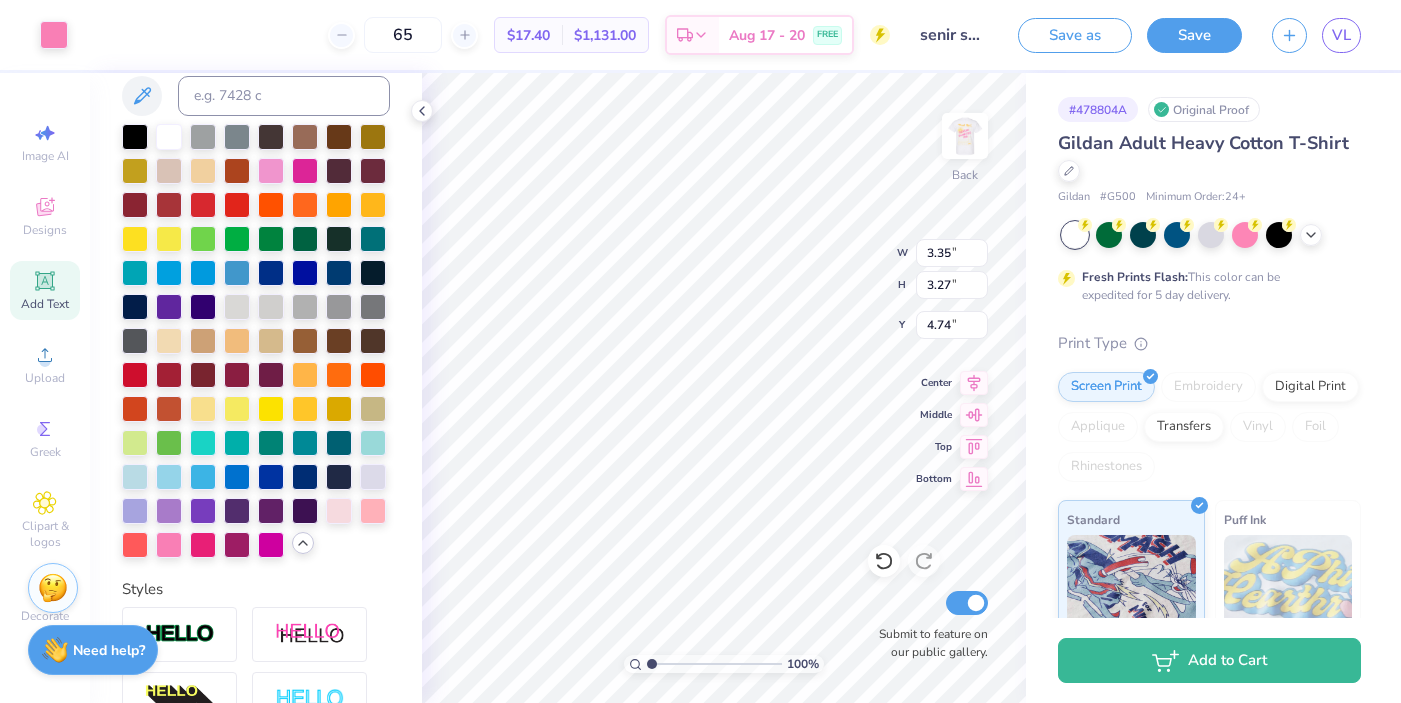 type on "5.03" 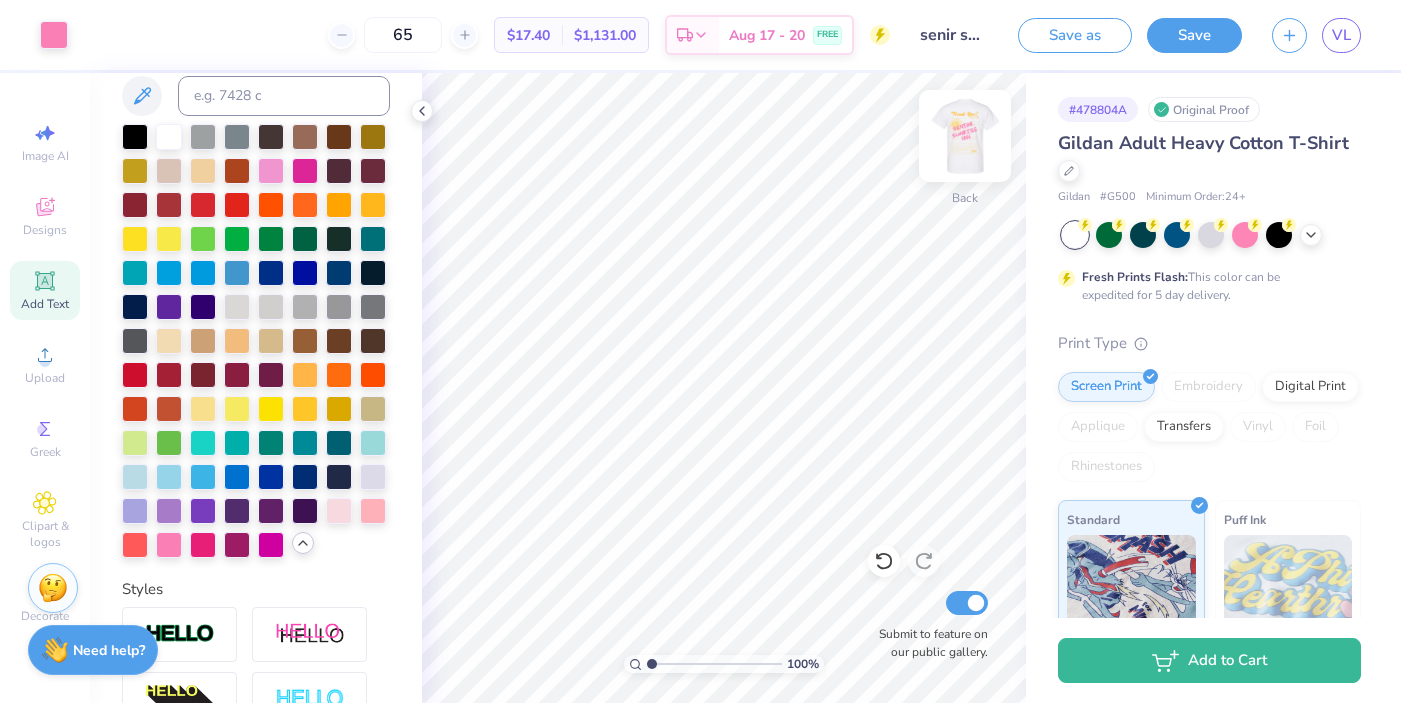 click at bounding box center (965, 136) 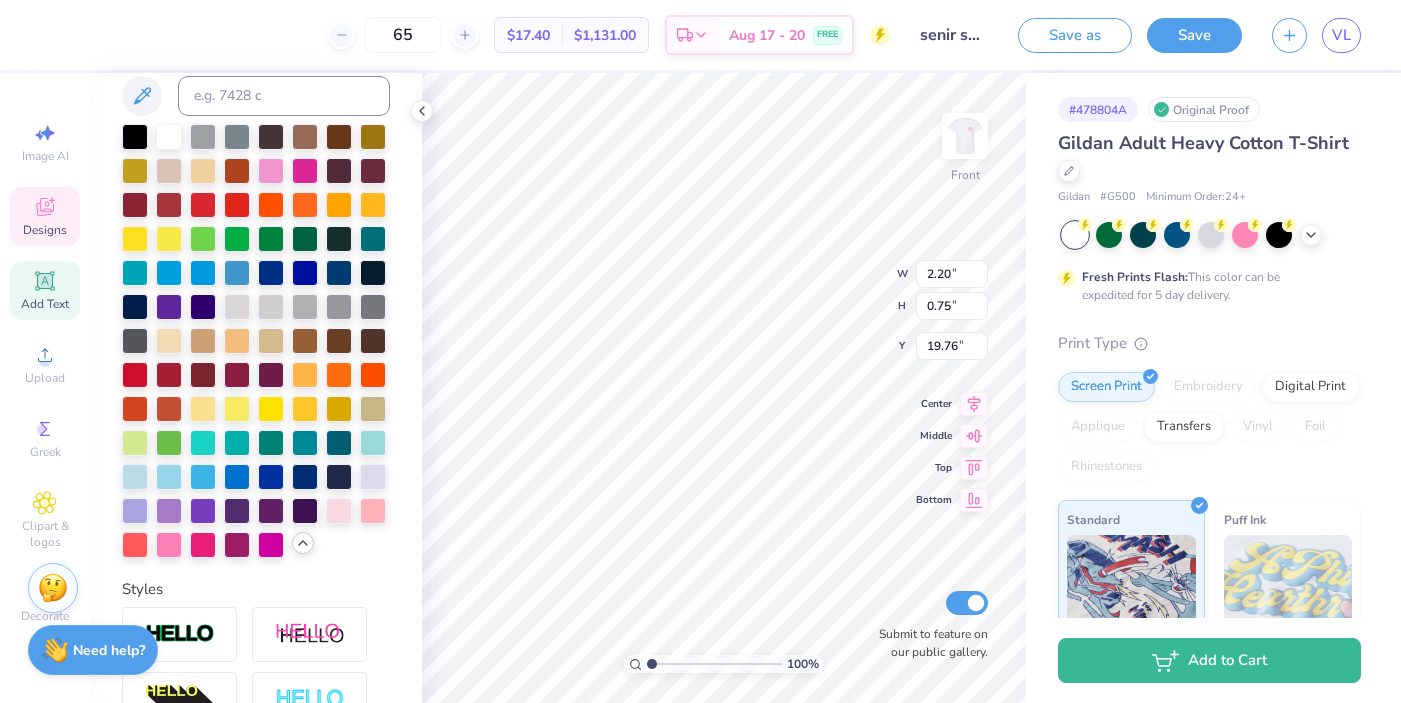 type on "IWHS" 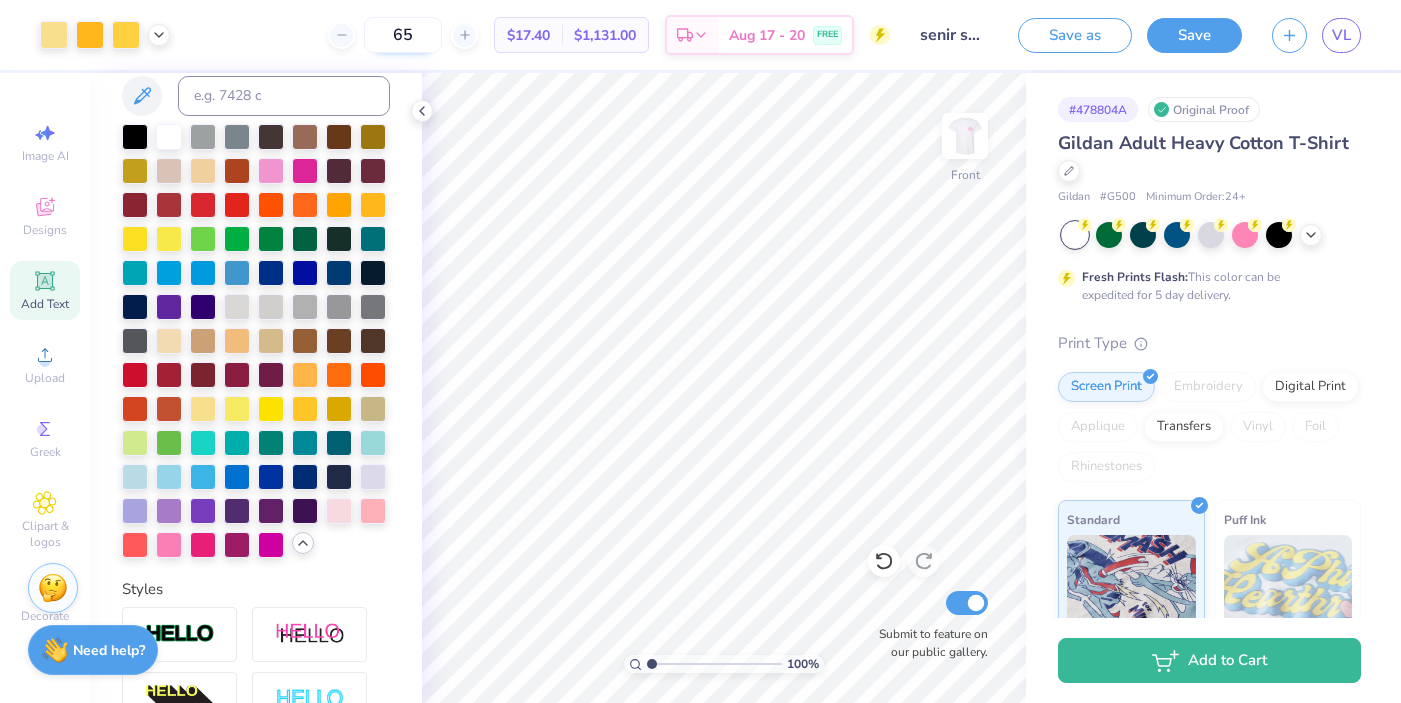 click on "65" at bounding box center (403, 35) 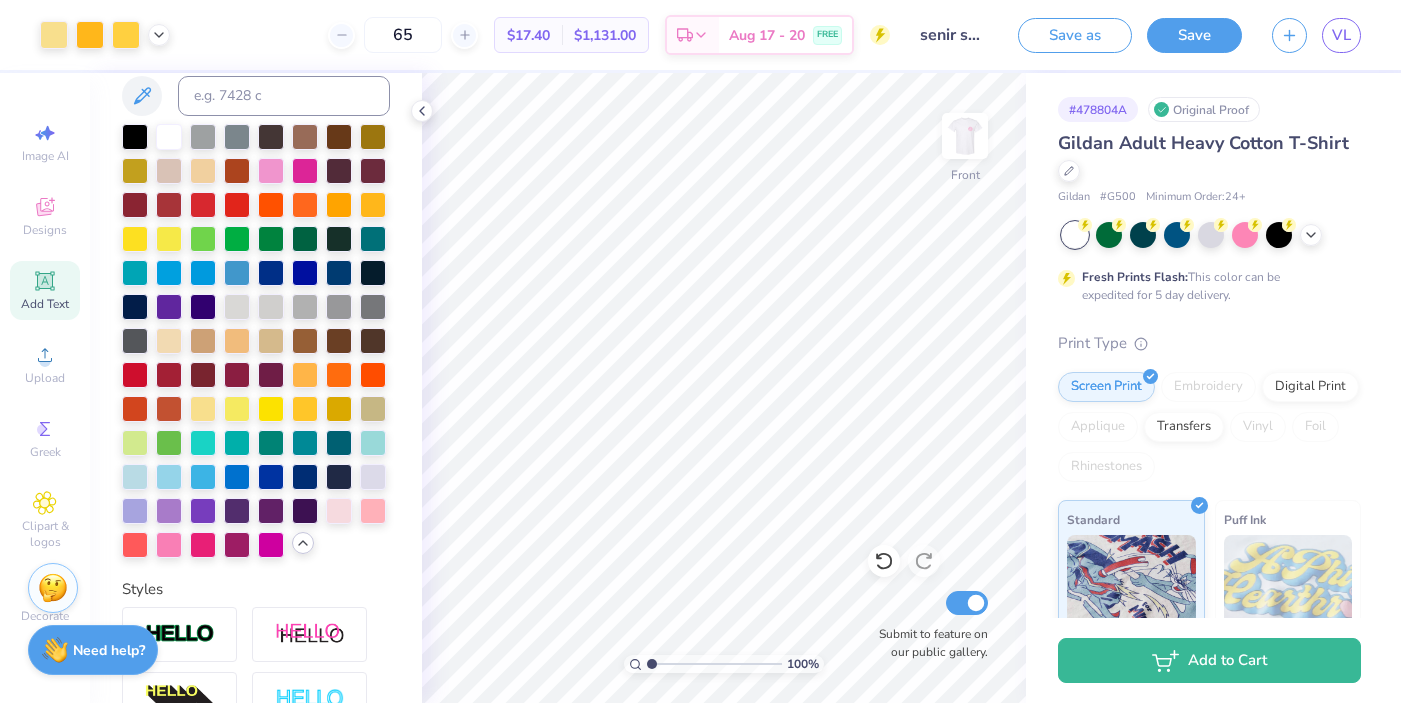 drag, startPoint x: 423, startPoint y: 31, endPoint x: 312, endPoint y: 30, distance: 111.0045 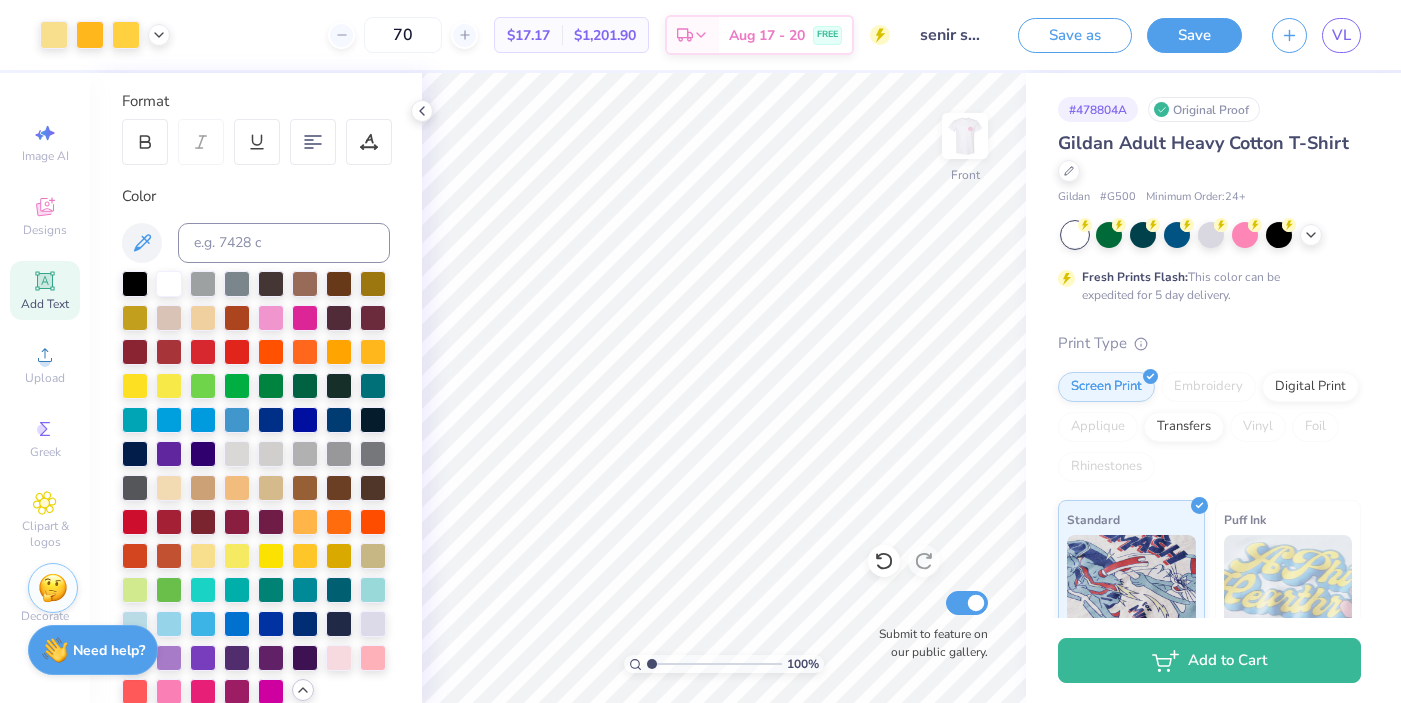 scroll, scrollTop: 285, scrollLeft: 0, axis: vertical 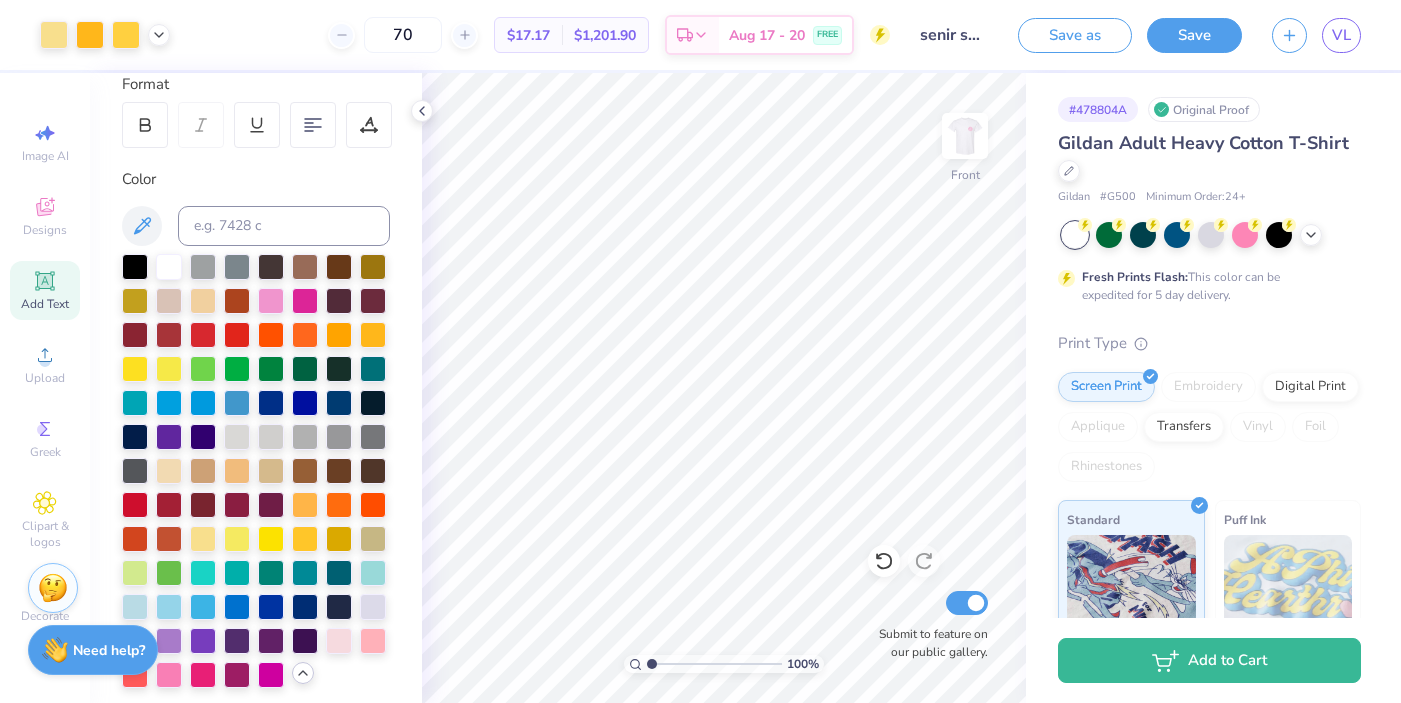 type on "70" 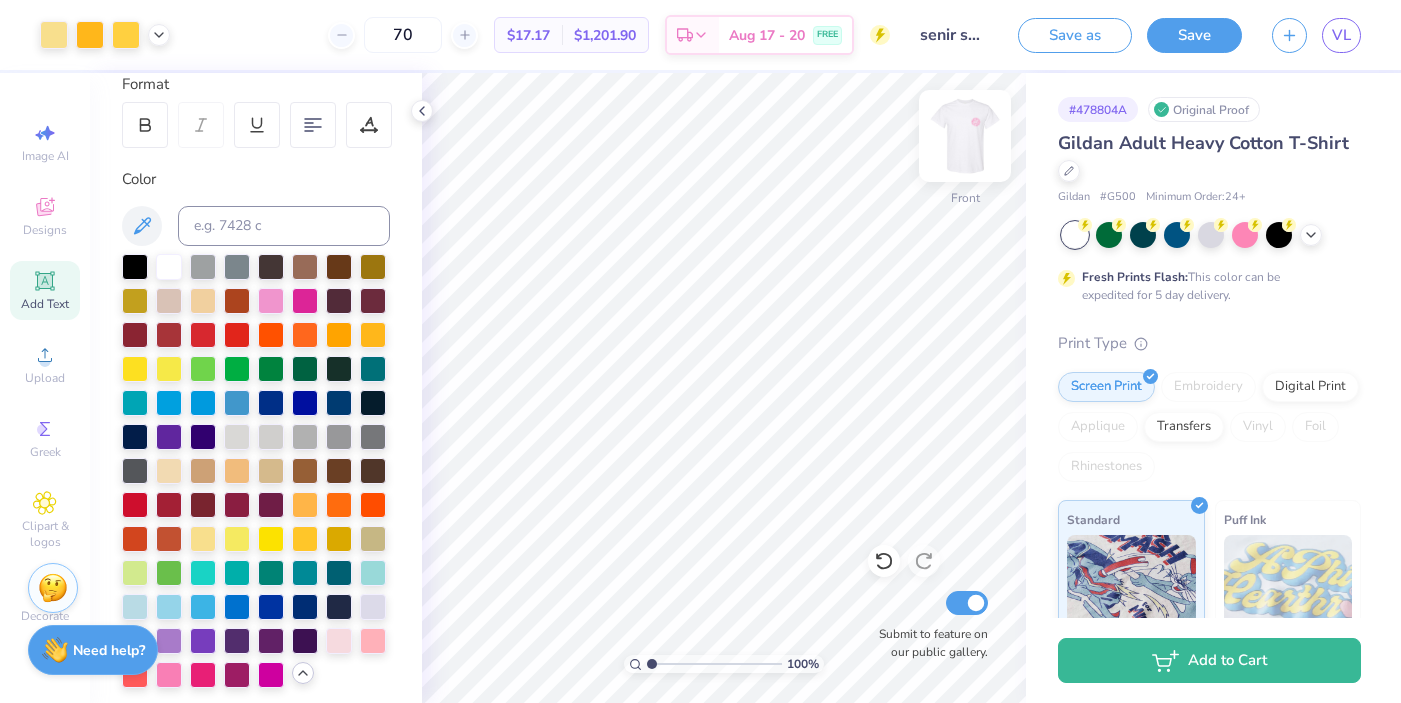 click at bounding box center [965, 136] 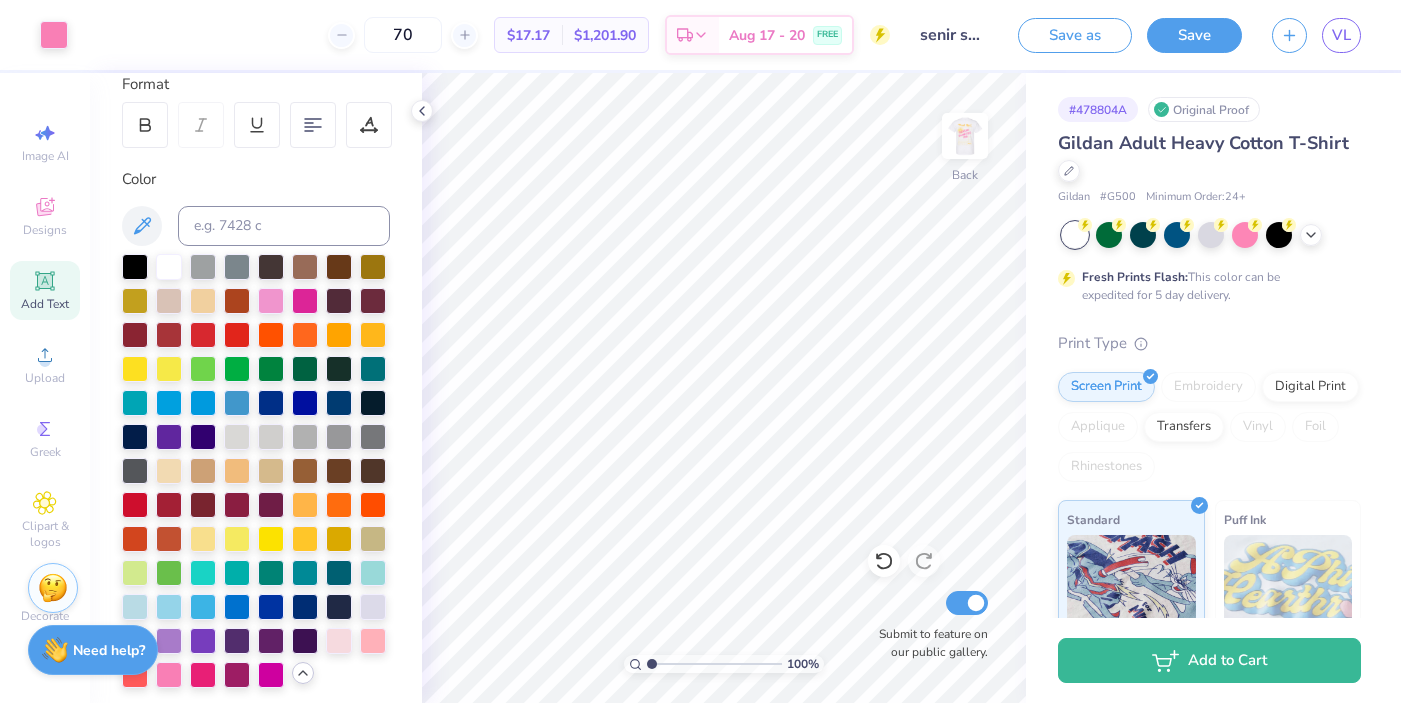 click 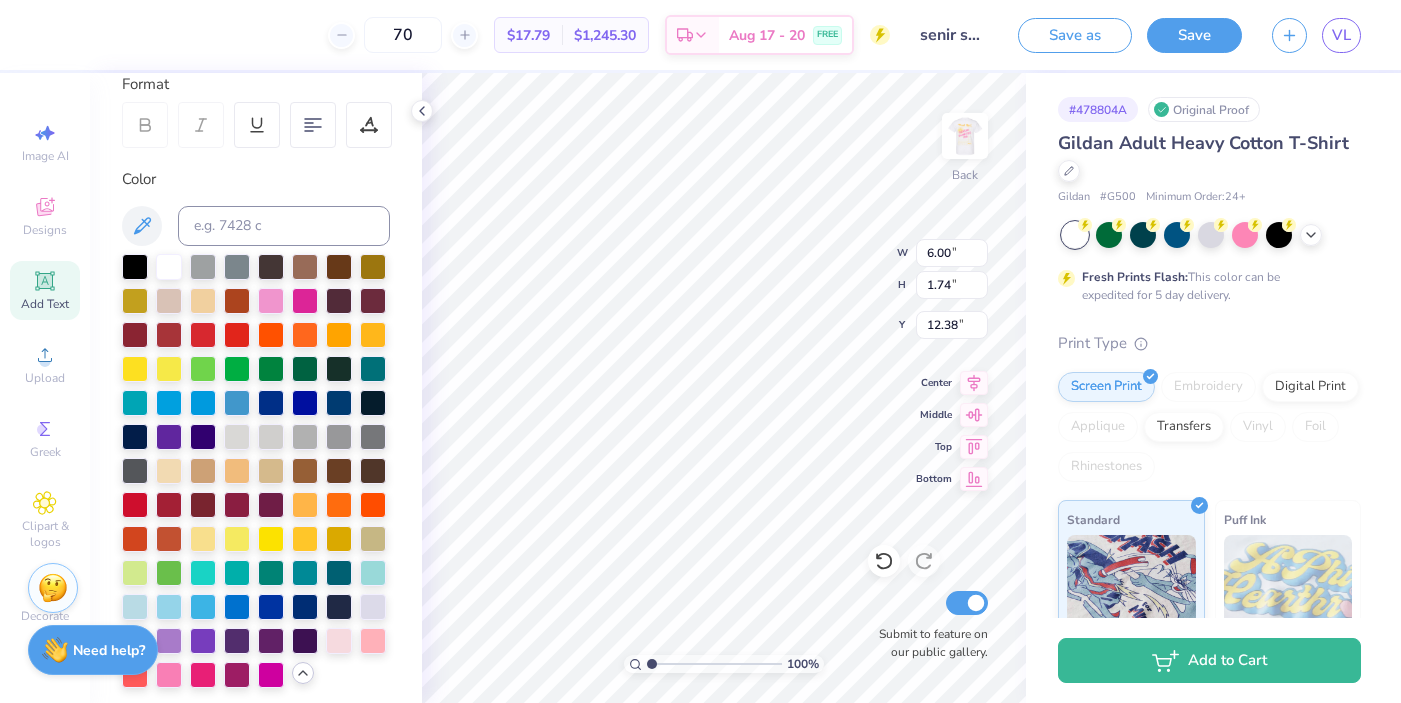 type on "C" 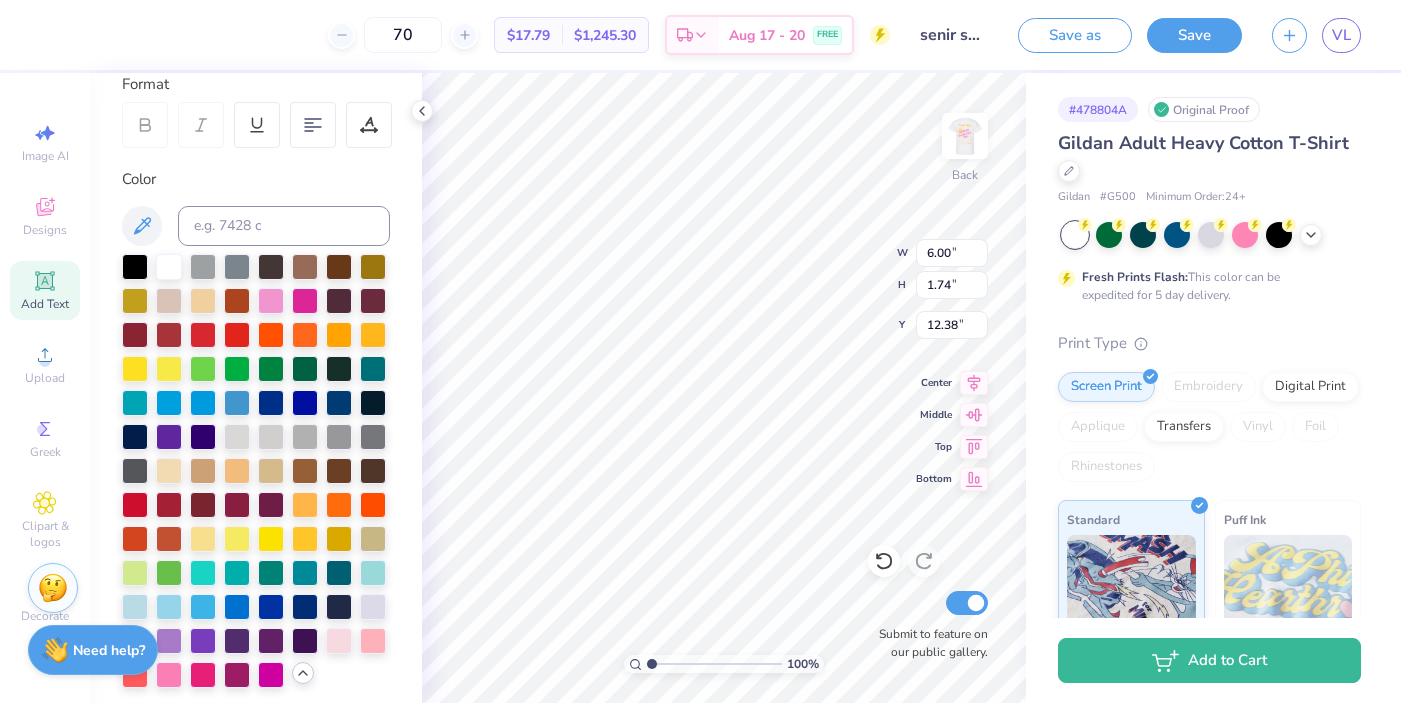 scroll, scrollTop: 0, scrollLeft: 3, axis: horizontal 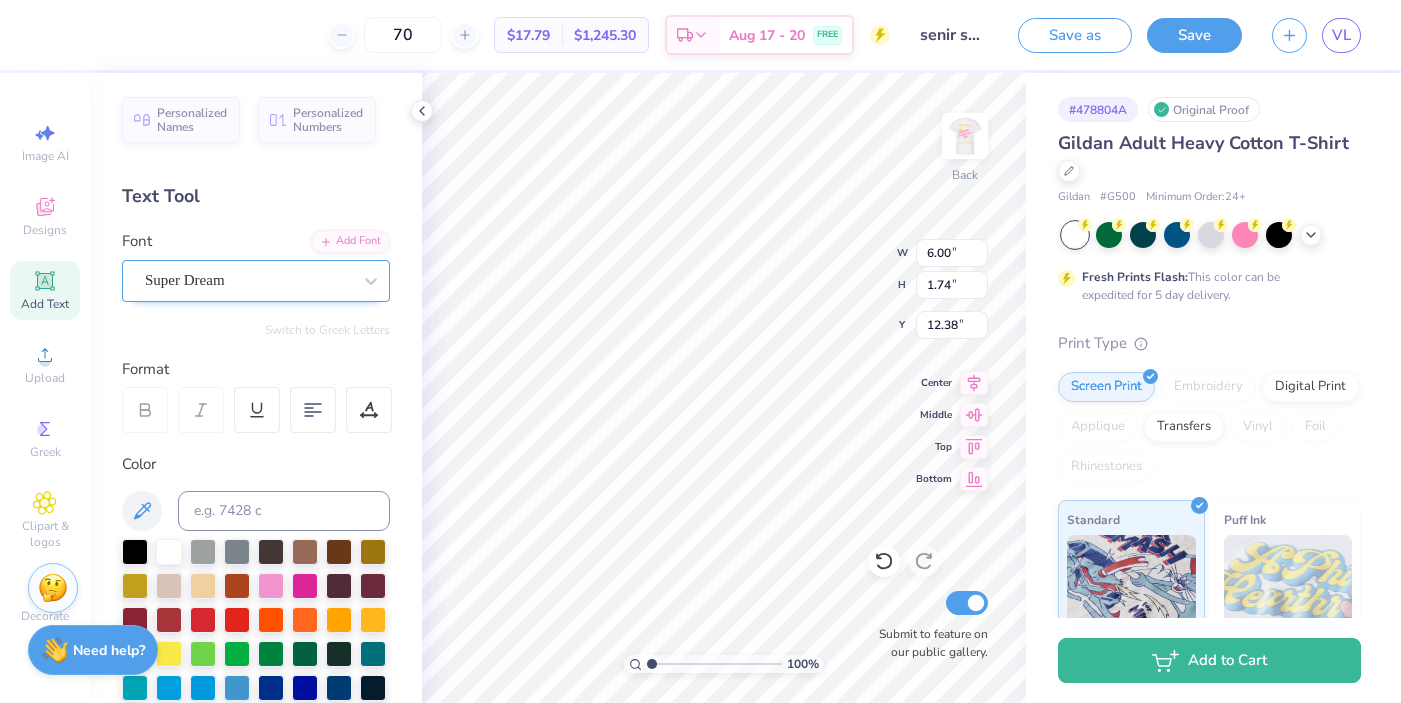 type on "class of '[YEAR]'" 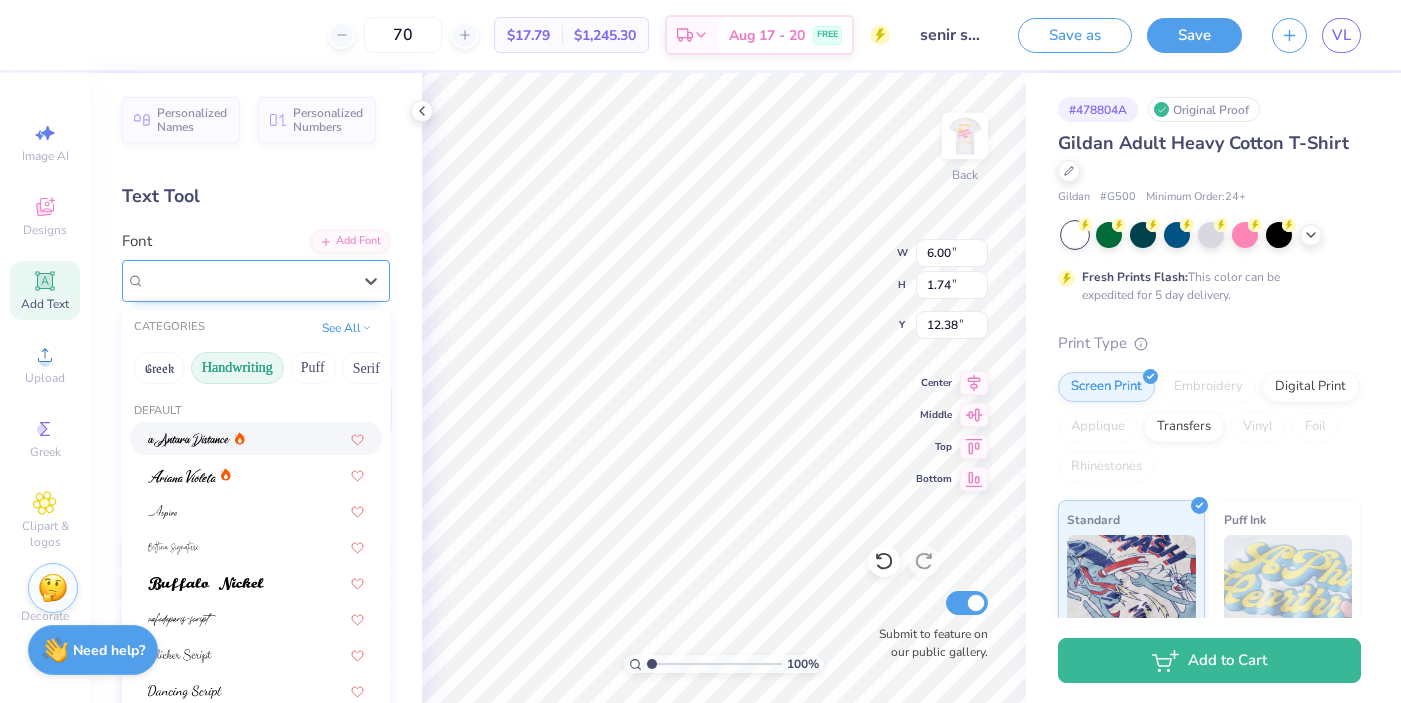 click on "Super Dream" at bounding box center [248, 280] 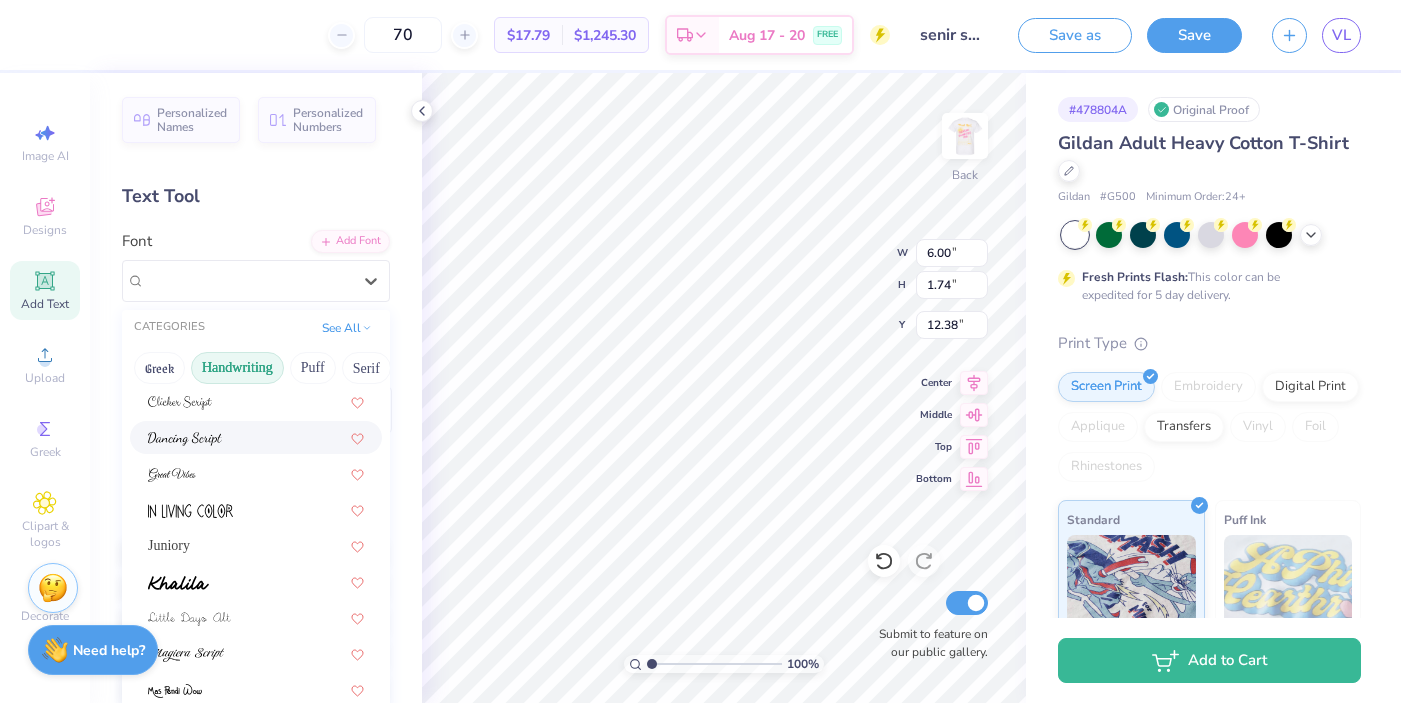 scroll, scrollTop: 257, scrollLeft: 0, axis: vertical 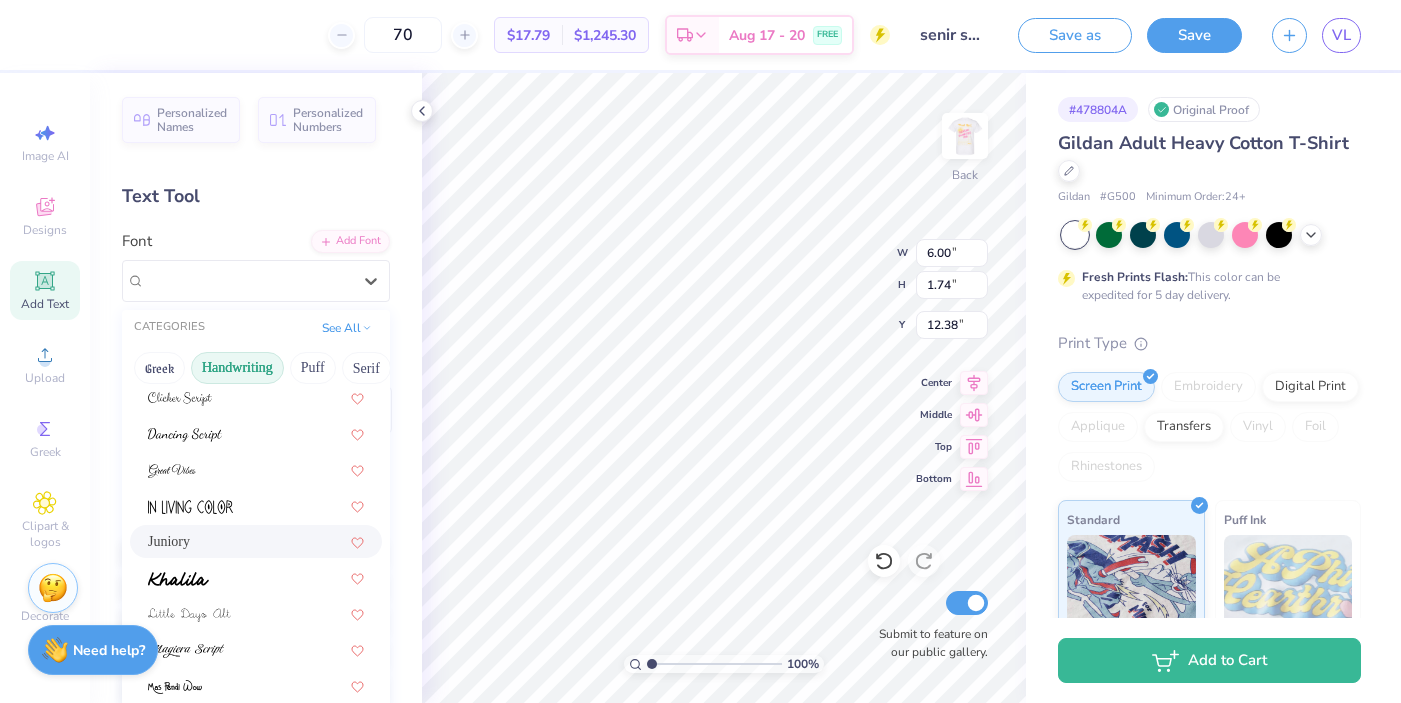 click on "Juniory" at bounding box center (256, 541) 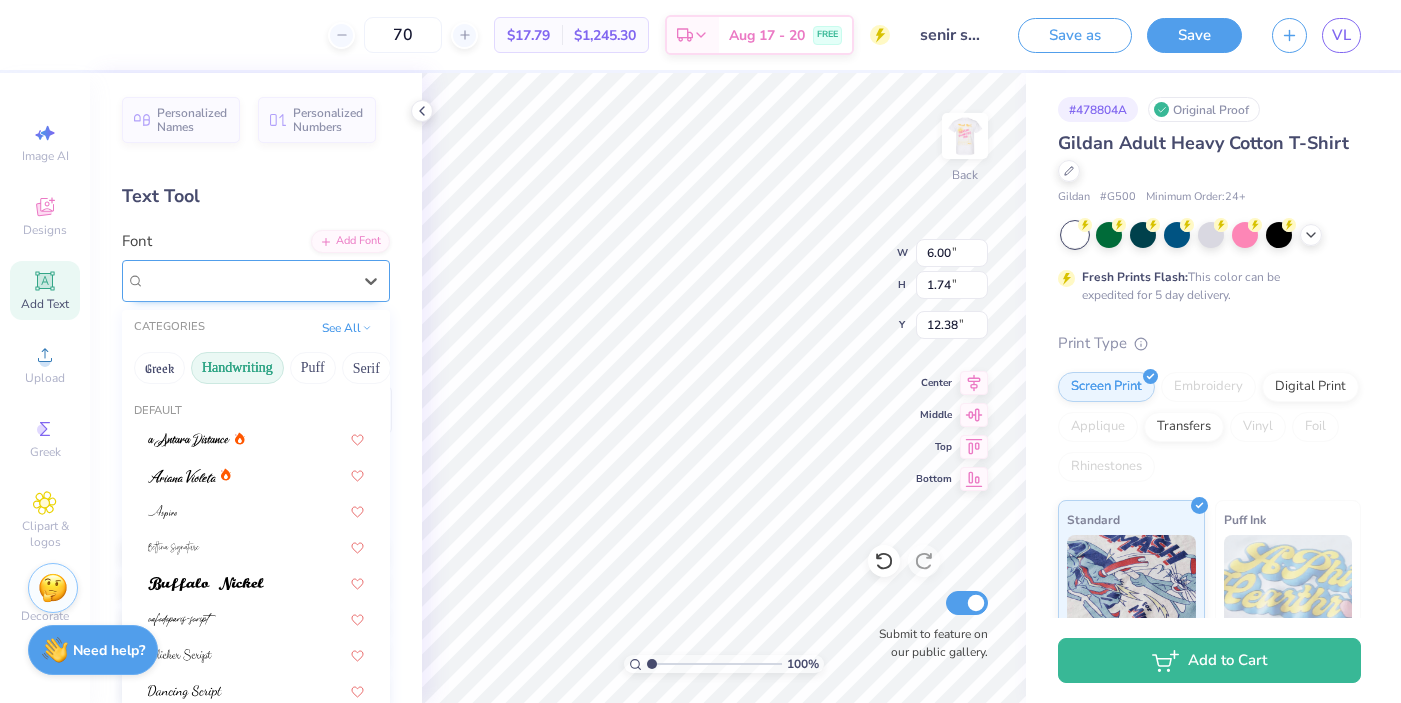click on "Juniory" at bounding box center (248, 280) 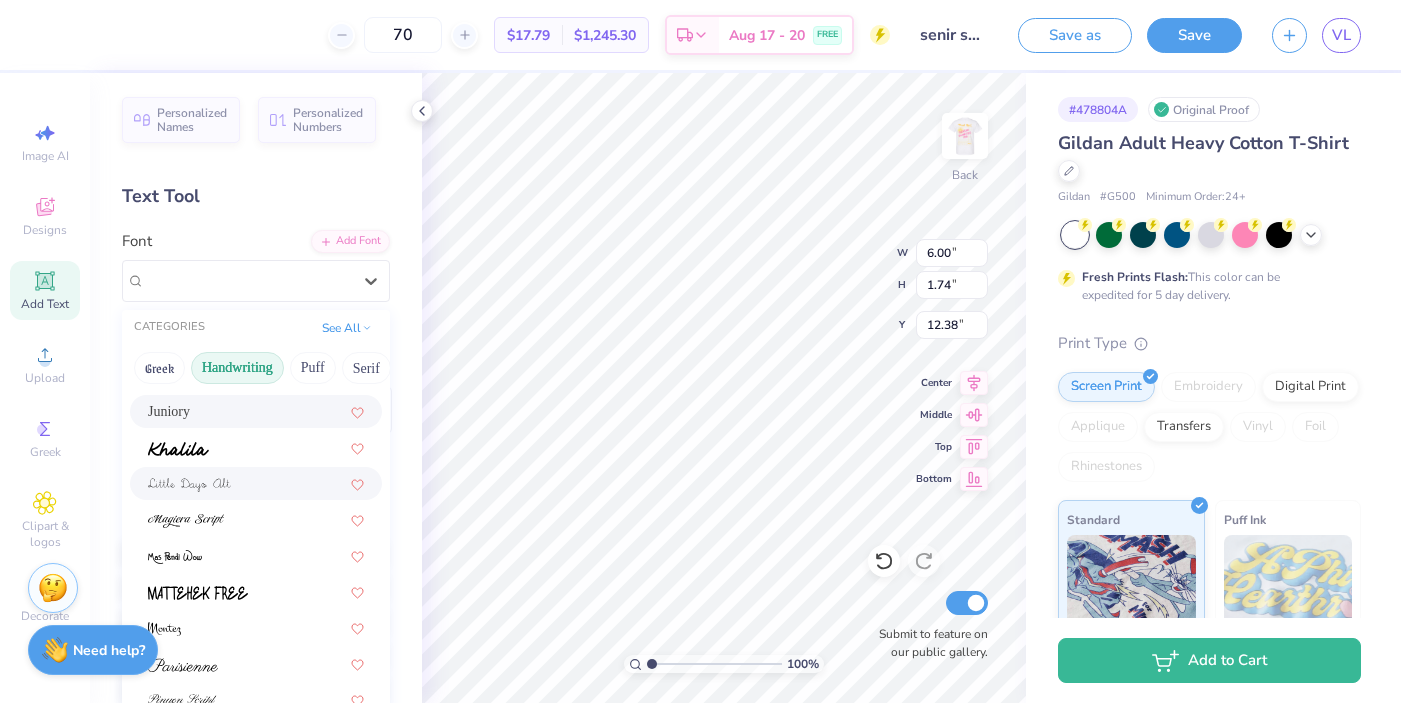 scroll, scrollTop: 401, scrollLeft: 0, axis: vertical 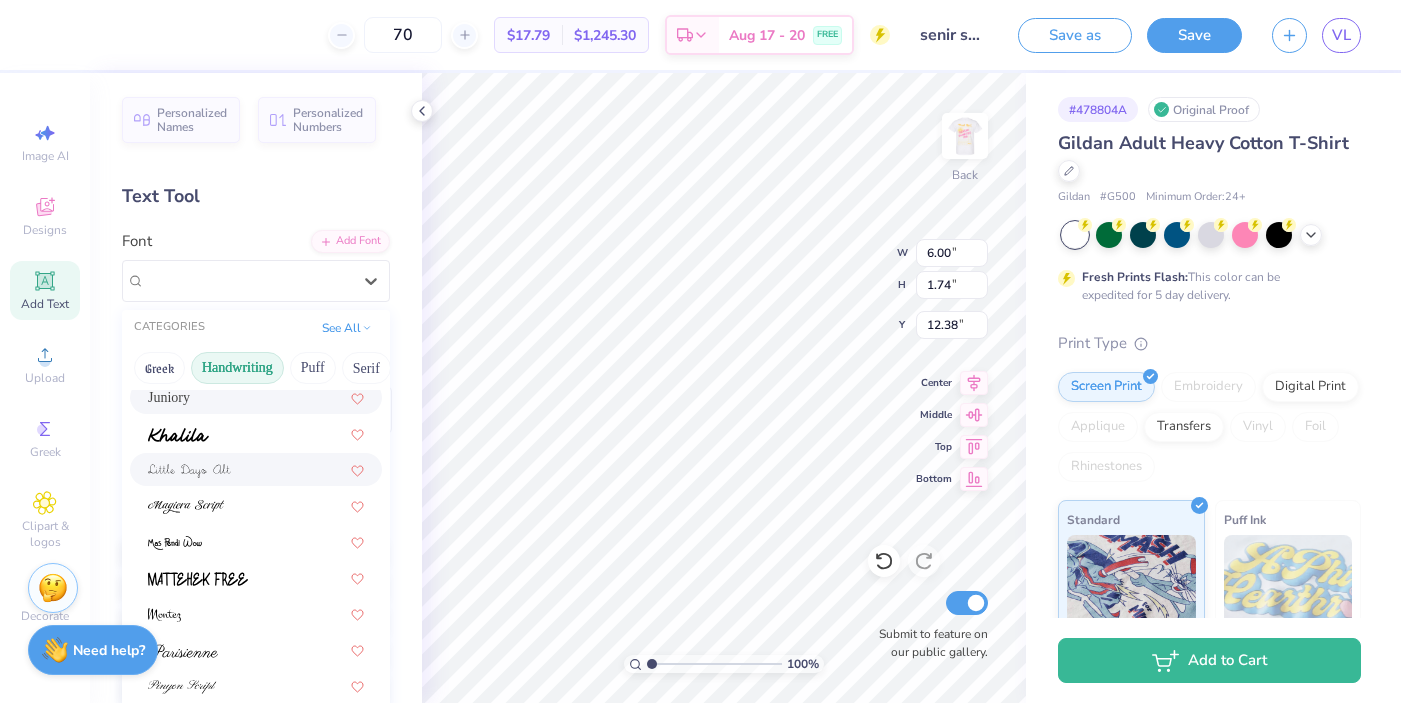 click on "Juniory" at bounding box center (256, 523) 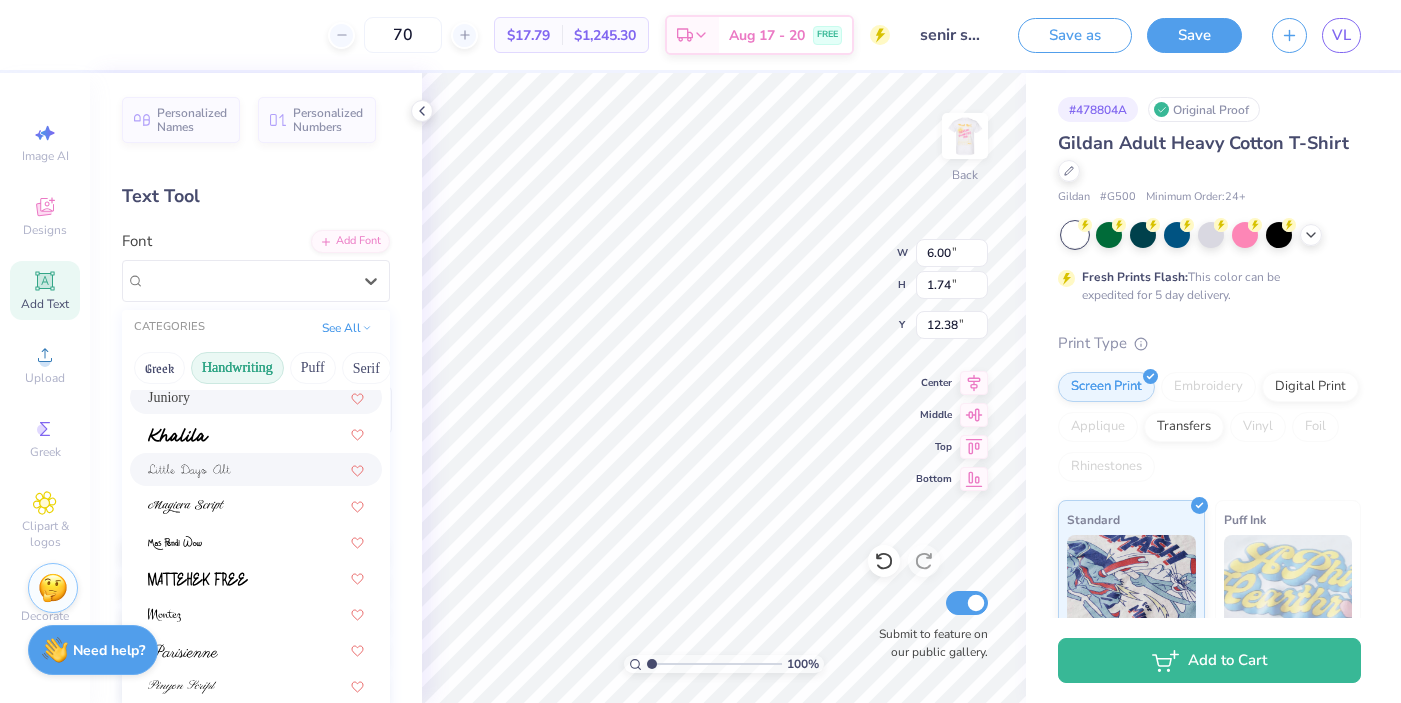 click at bounding box center (189, 471) 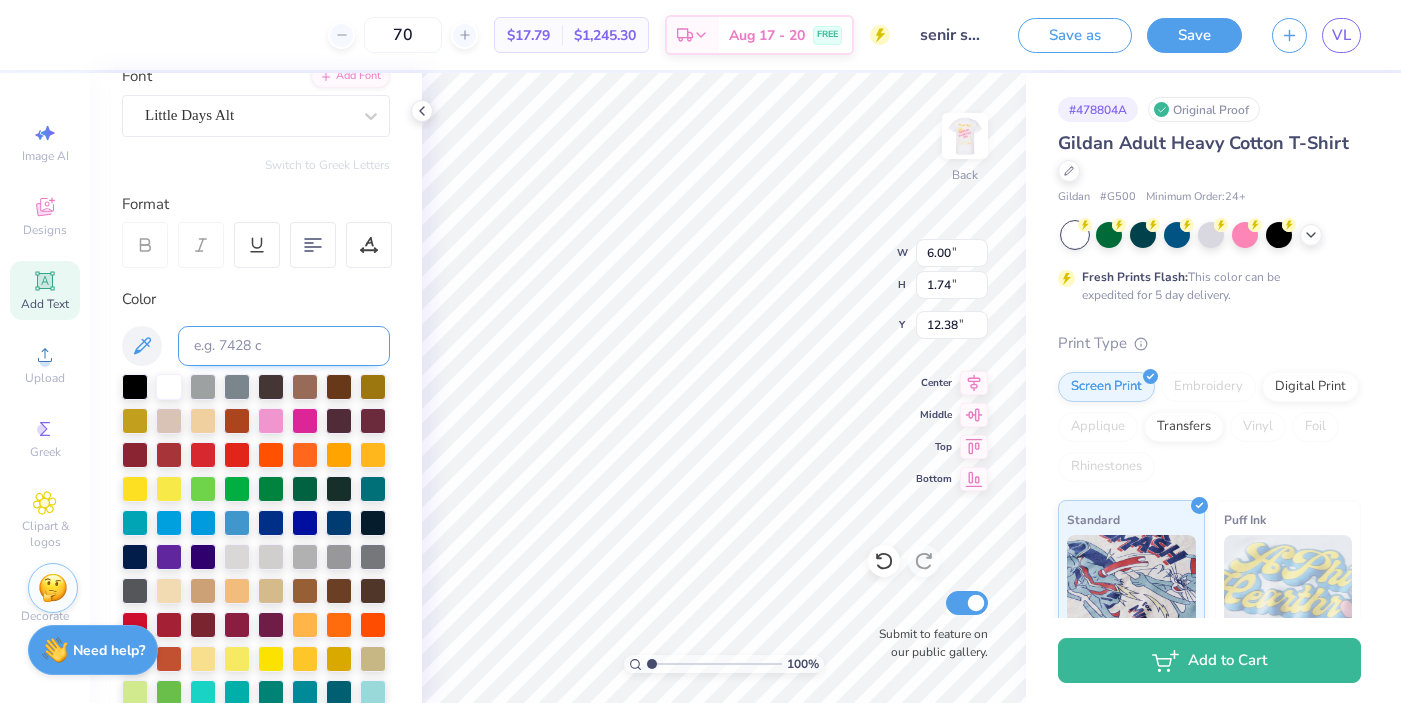 scroll, scrollTop: 605, scrollLeft: 0, axis: vertical 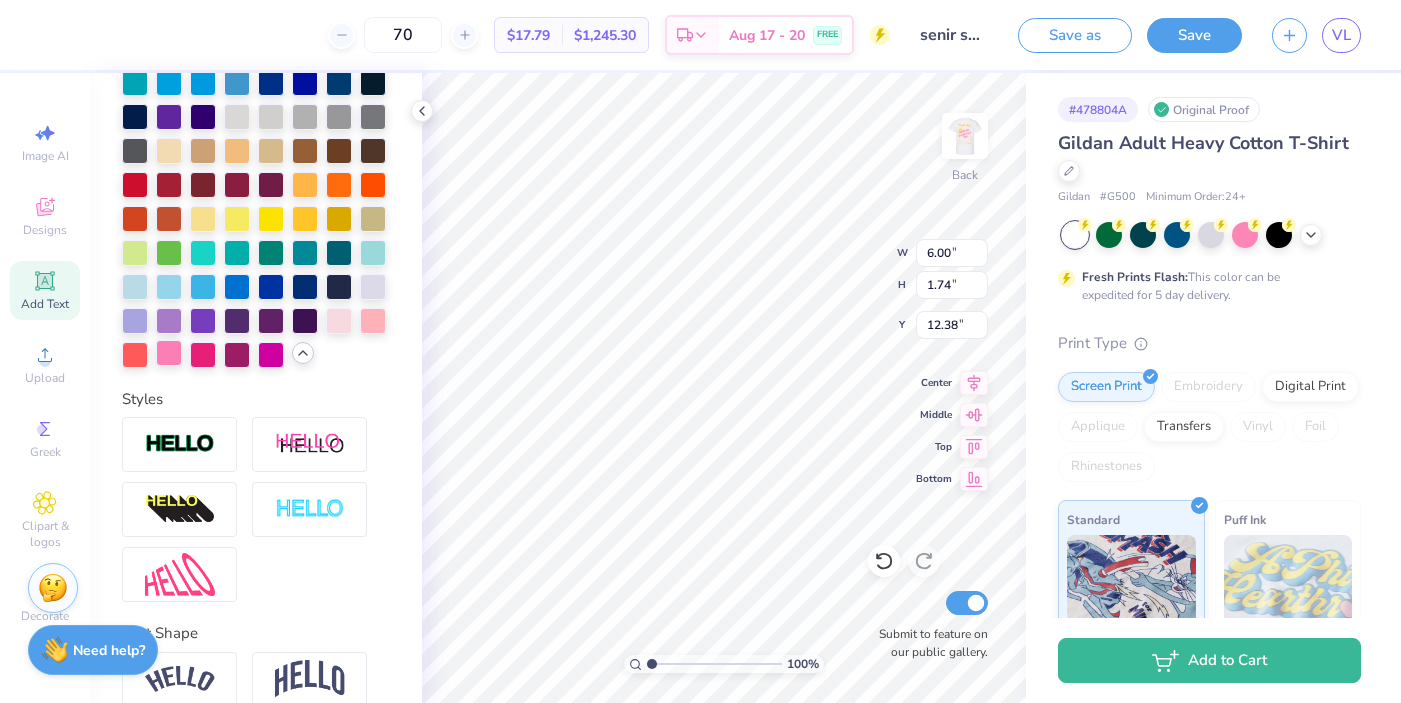click at bounding box center (169, 353) 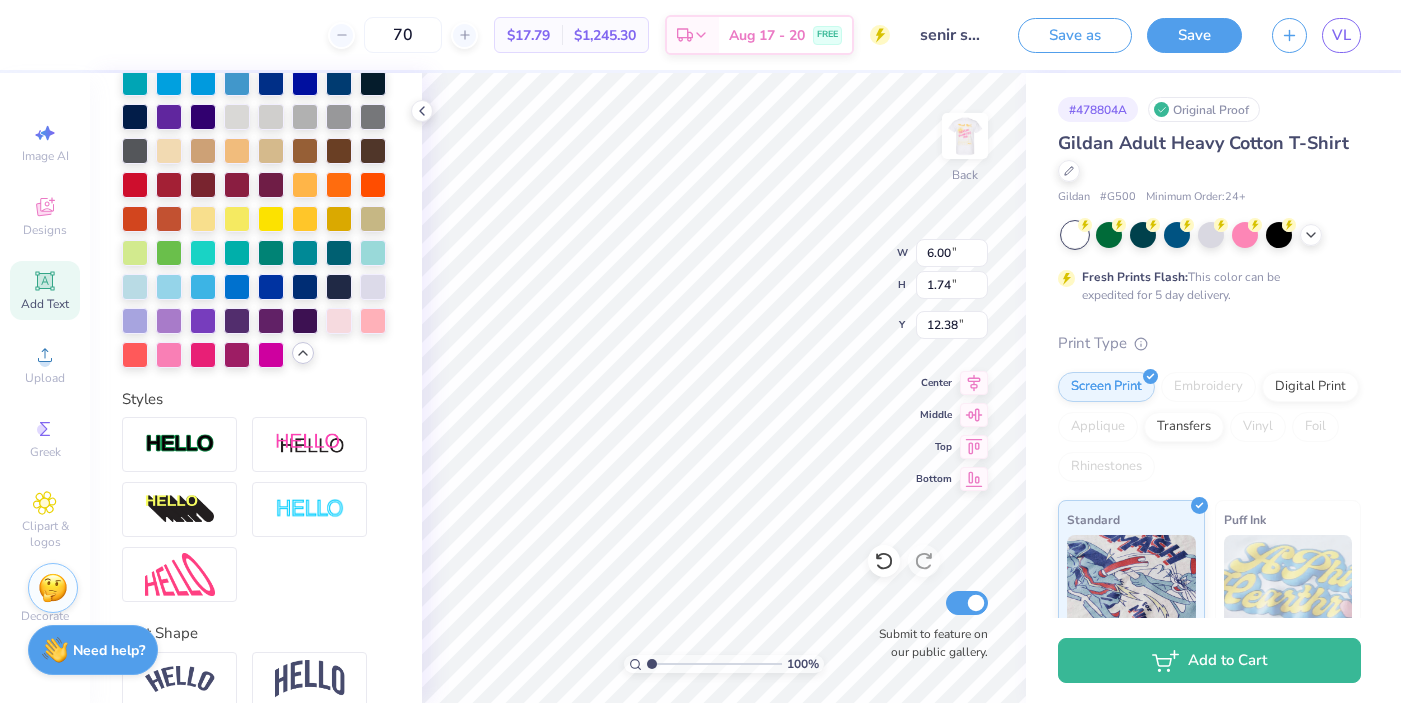 scroll, scrollTop: 697, scrollLeft: 0, axis: vertical 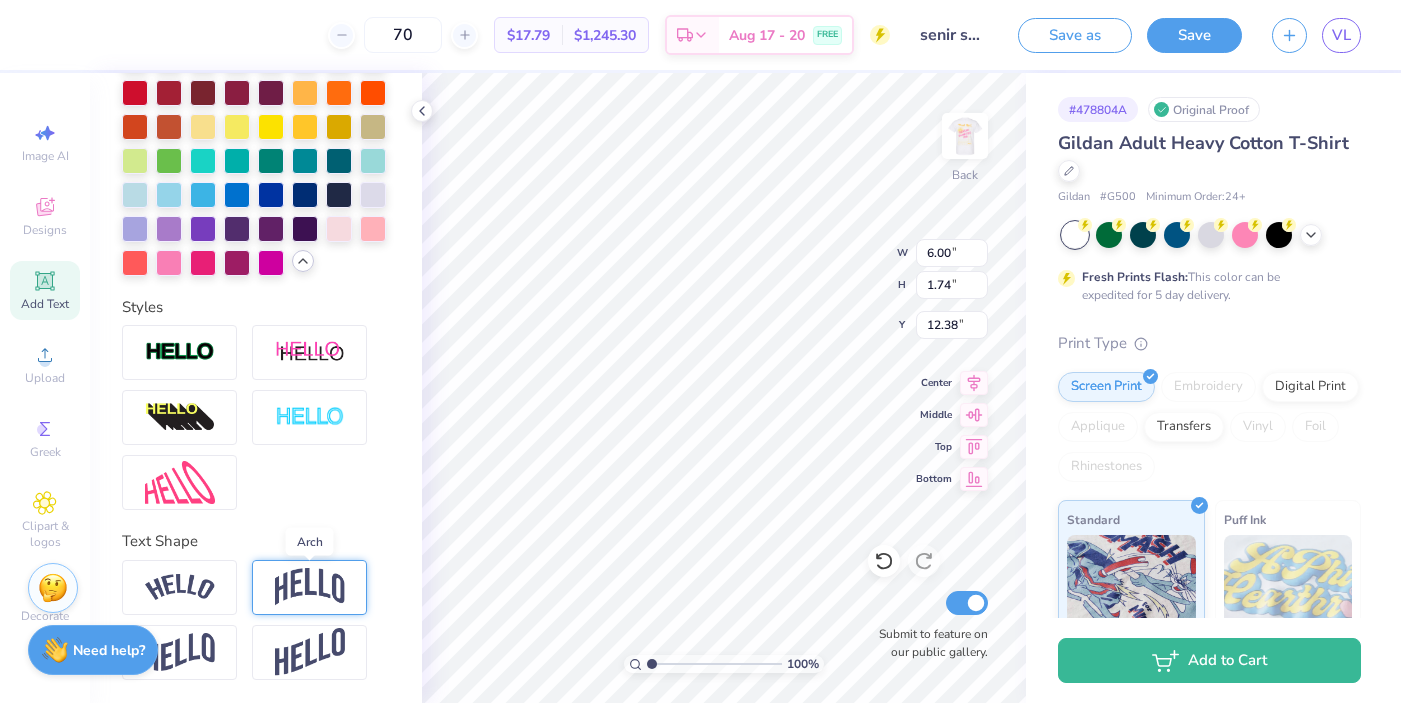click at bounding box center (310, 587) 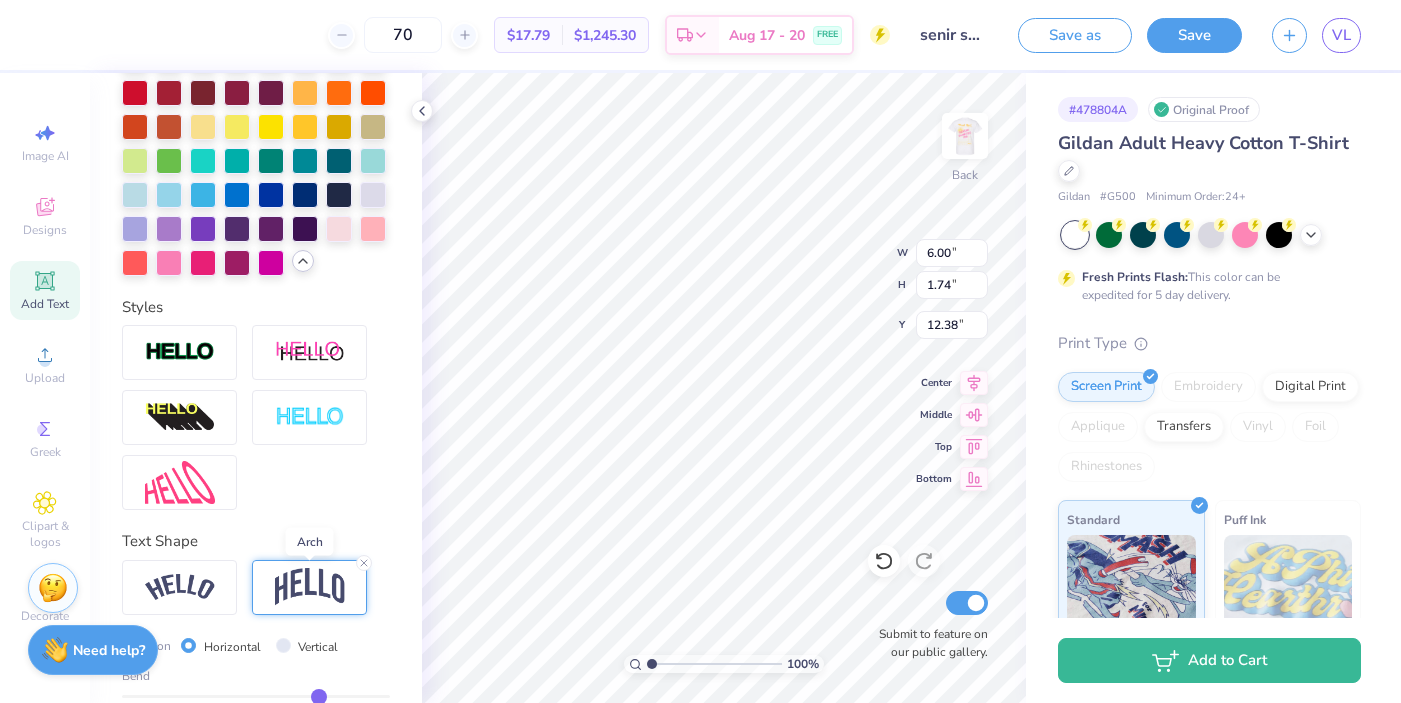 scroll, scrollTop: 814, scrollLeft: 0, axis: vertical 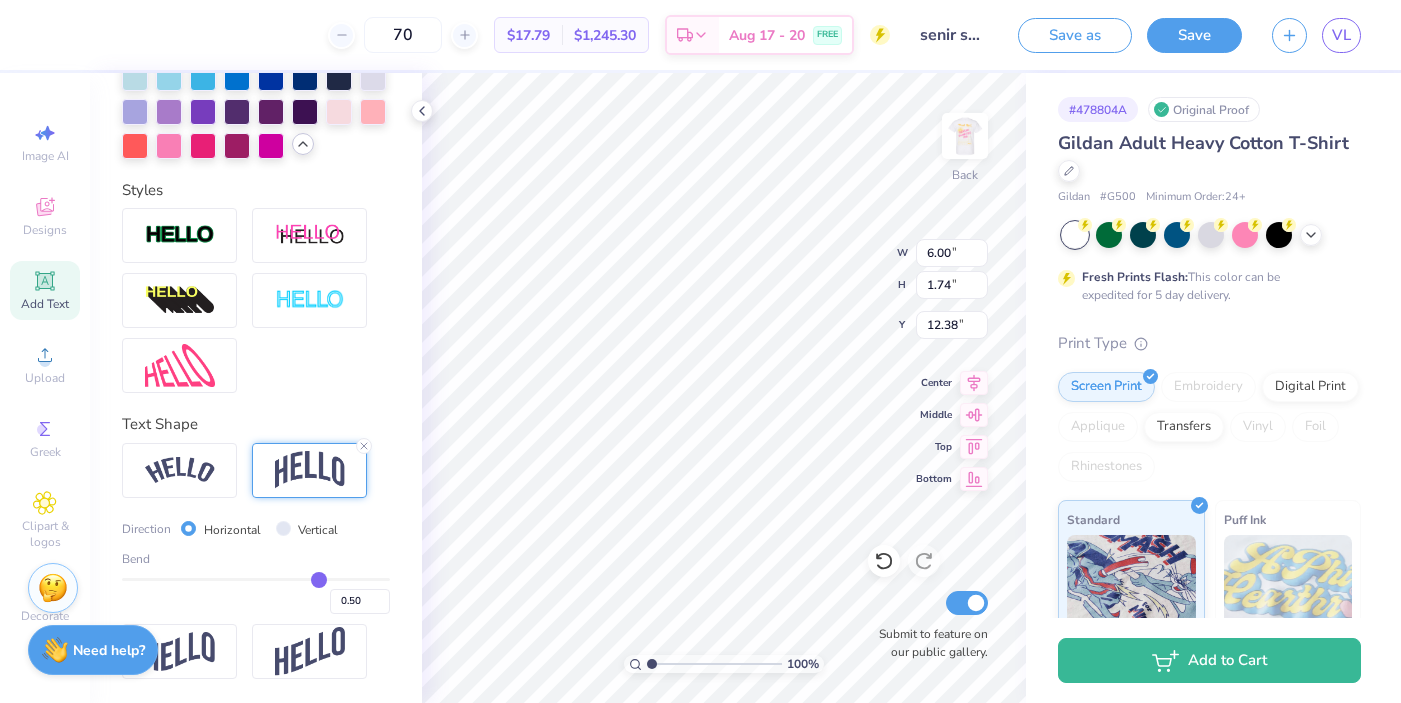 type on "0.51" 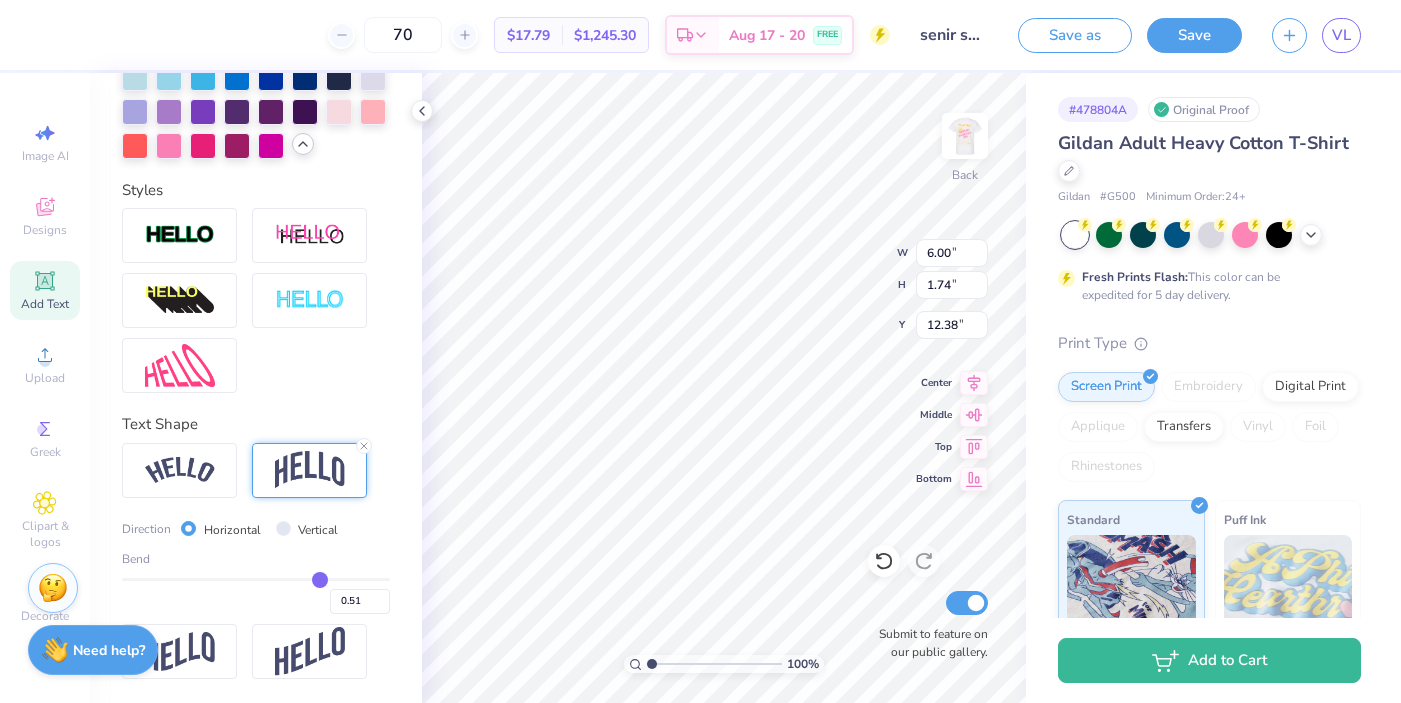 type on "0.49" 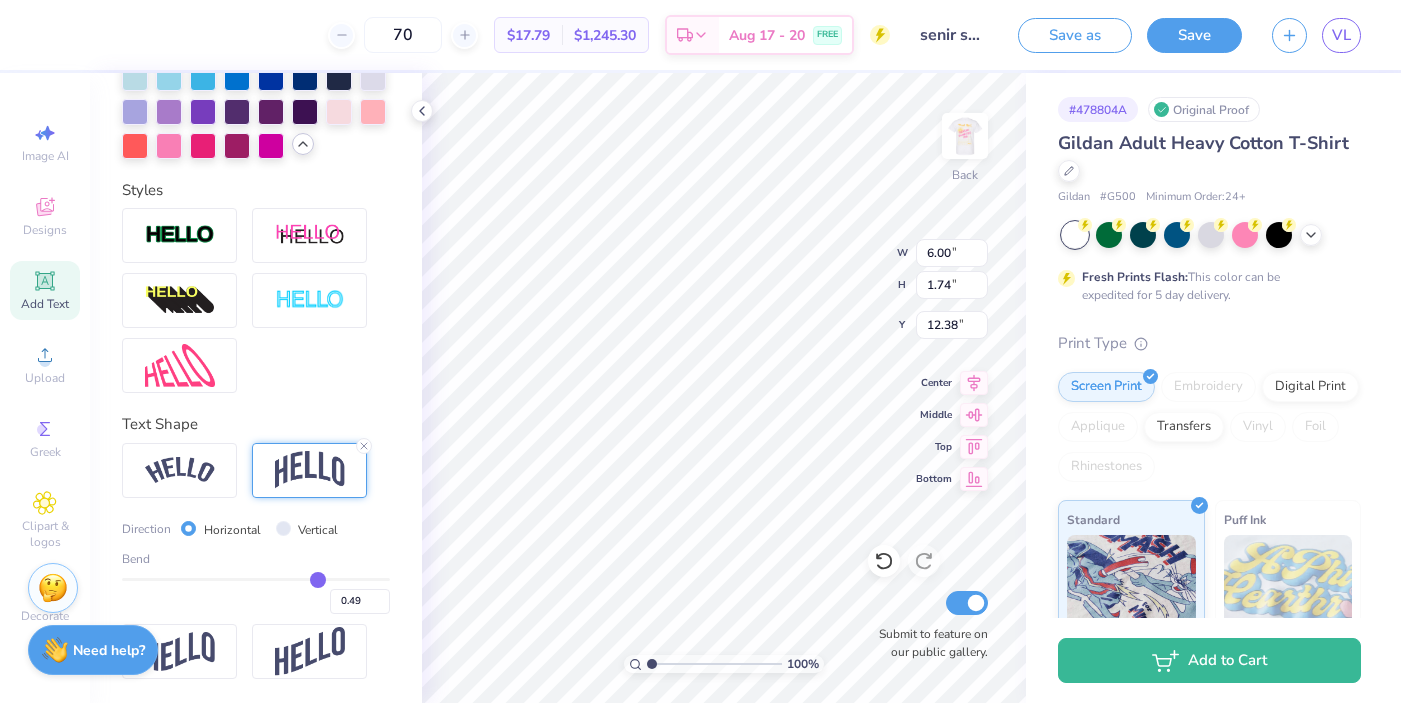 type on "0.35" 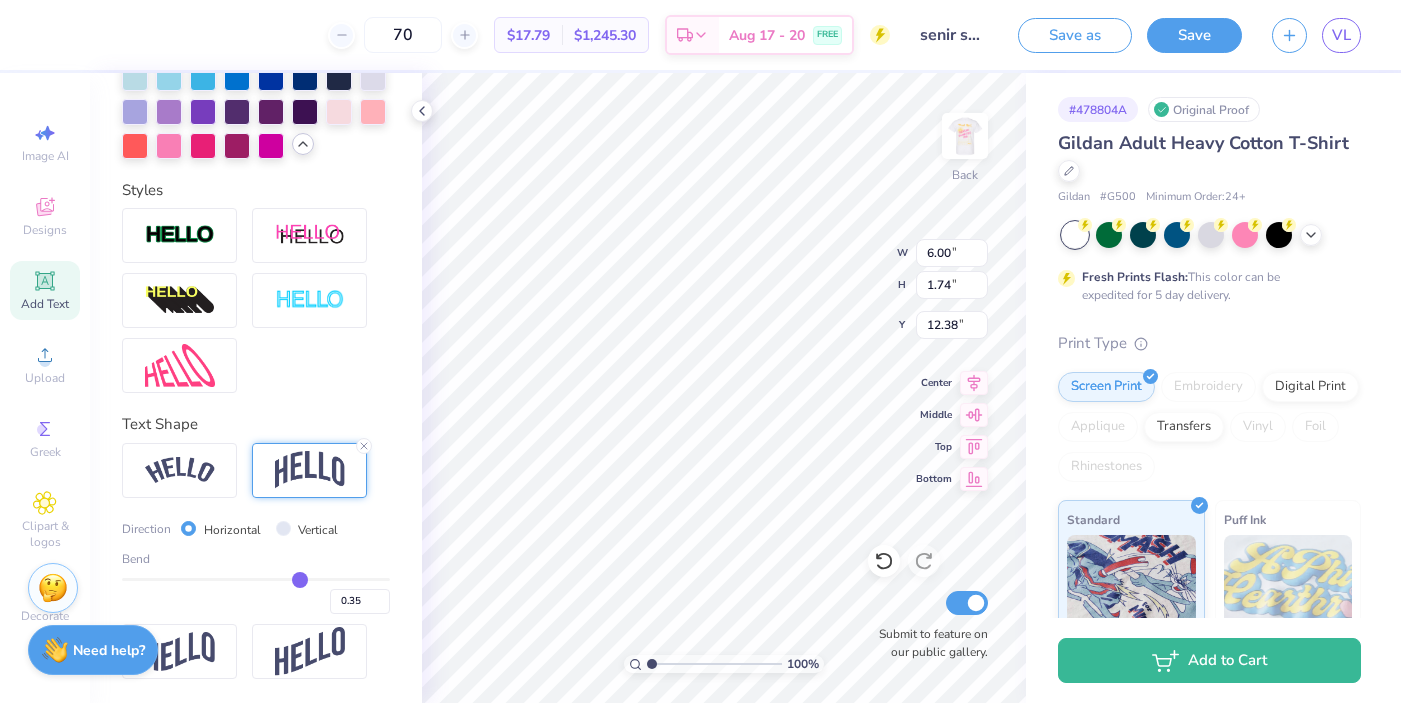 type on "0.16" 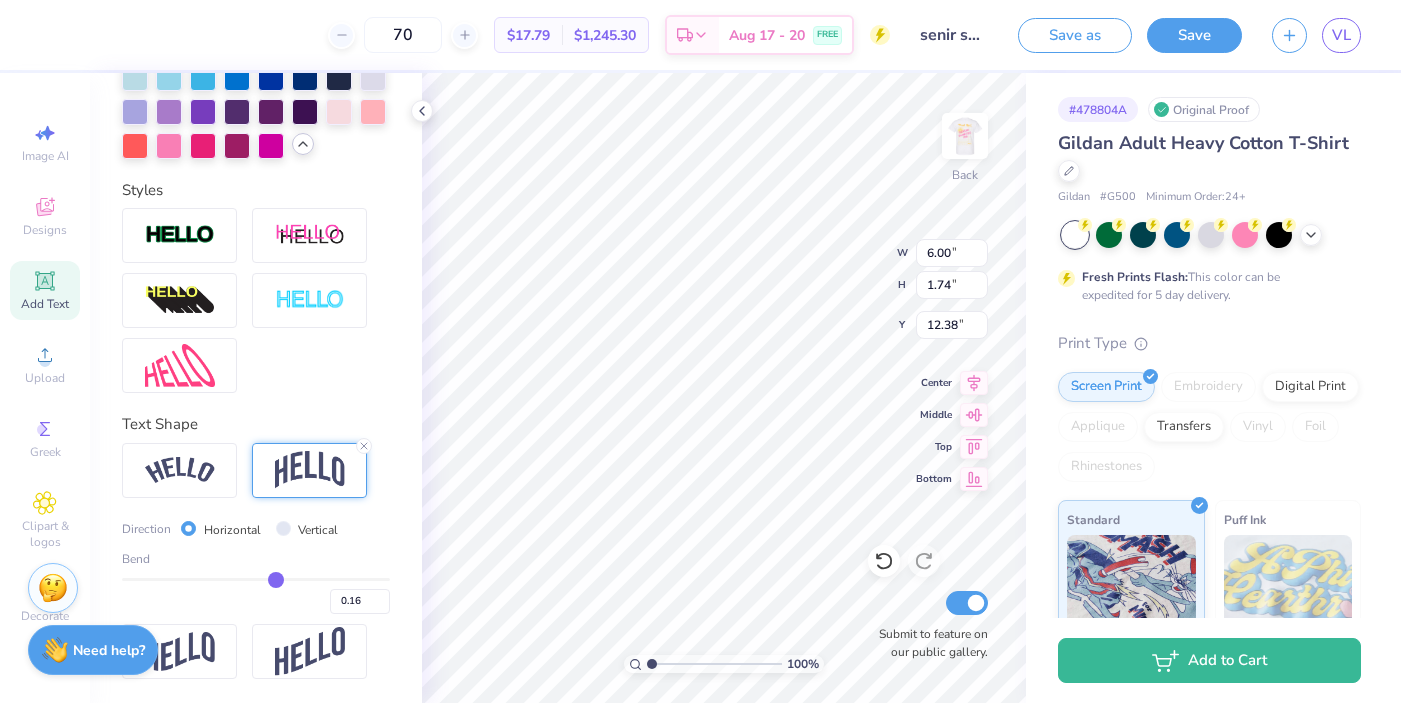 type on "-0.02" 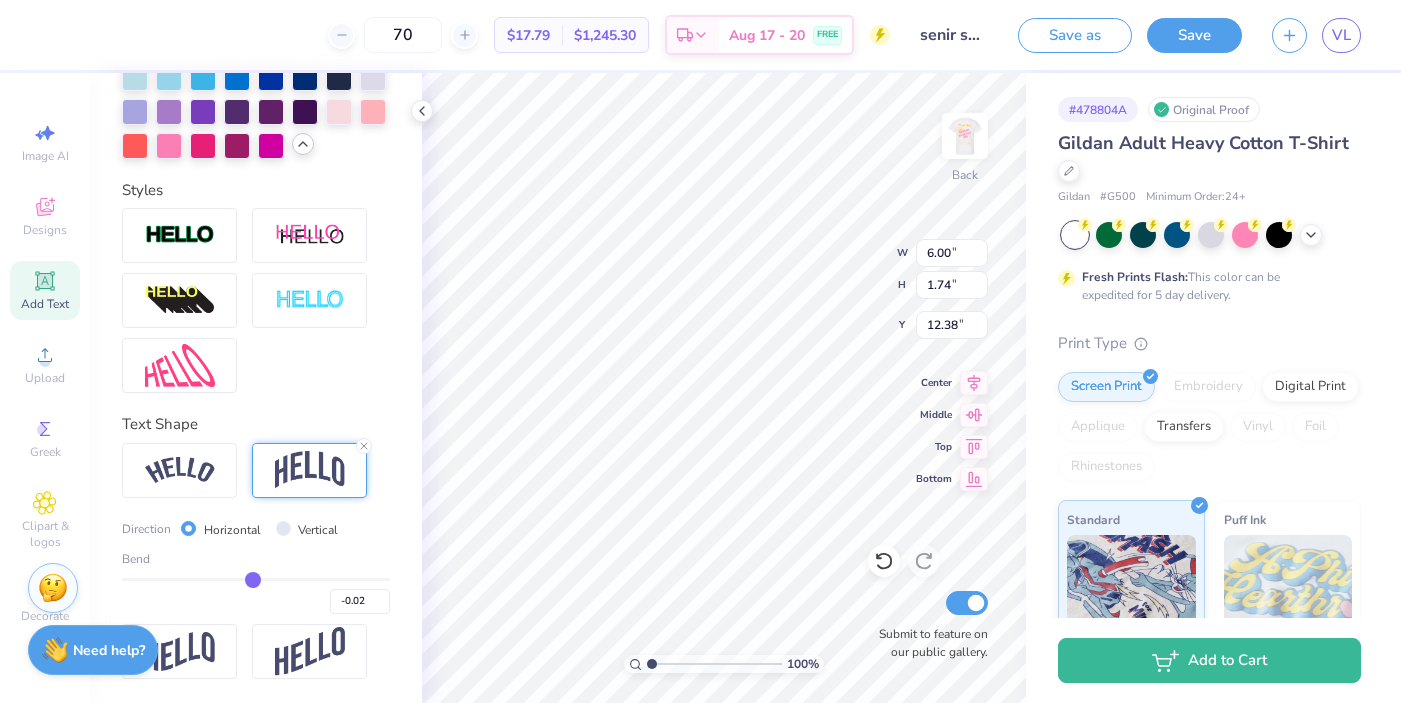 type on "-0.12" 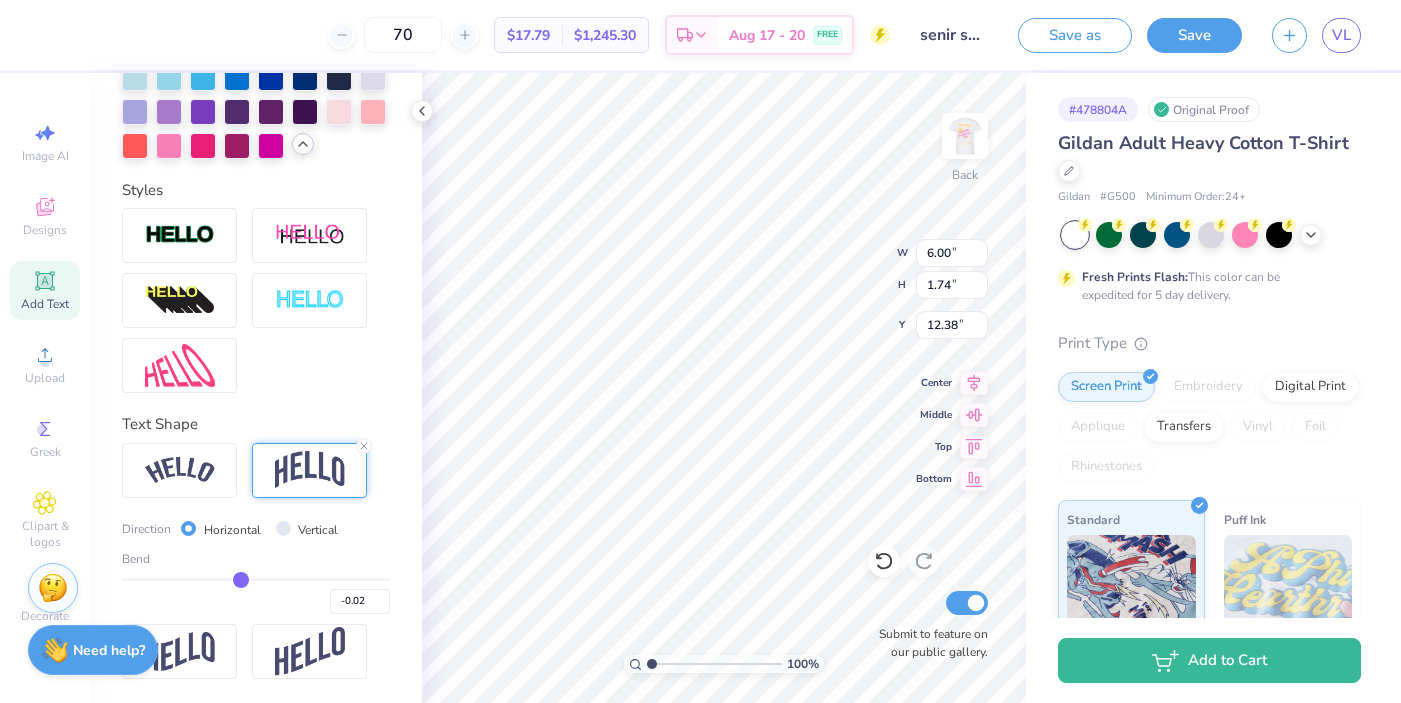 type on "-0.12" 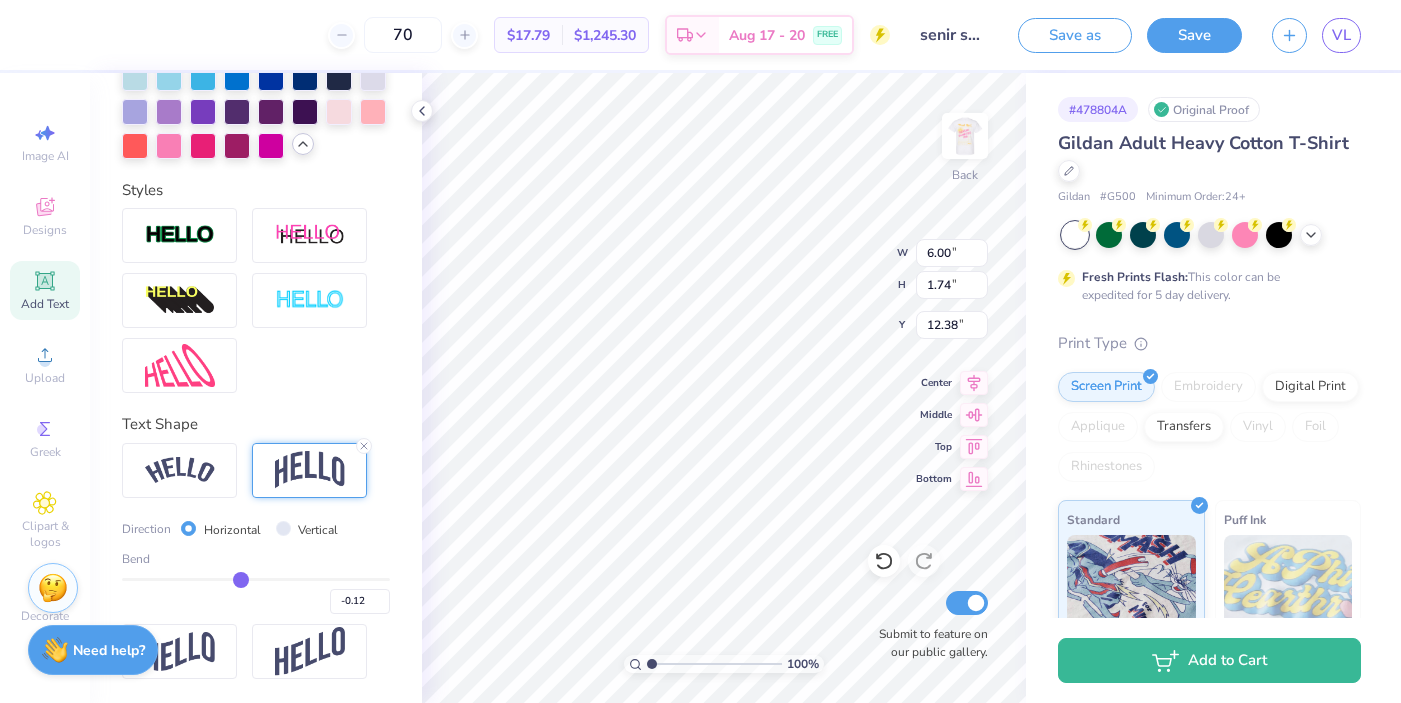 type on "-0.16" 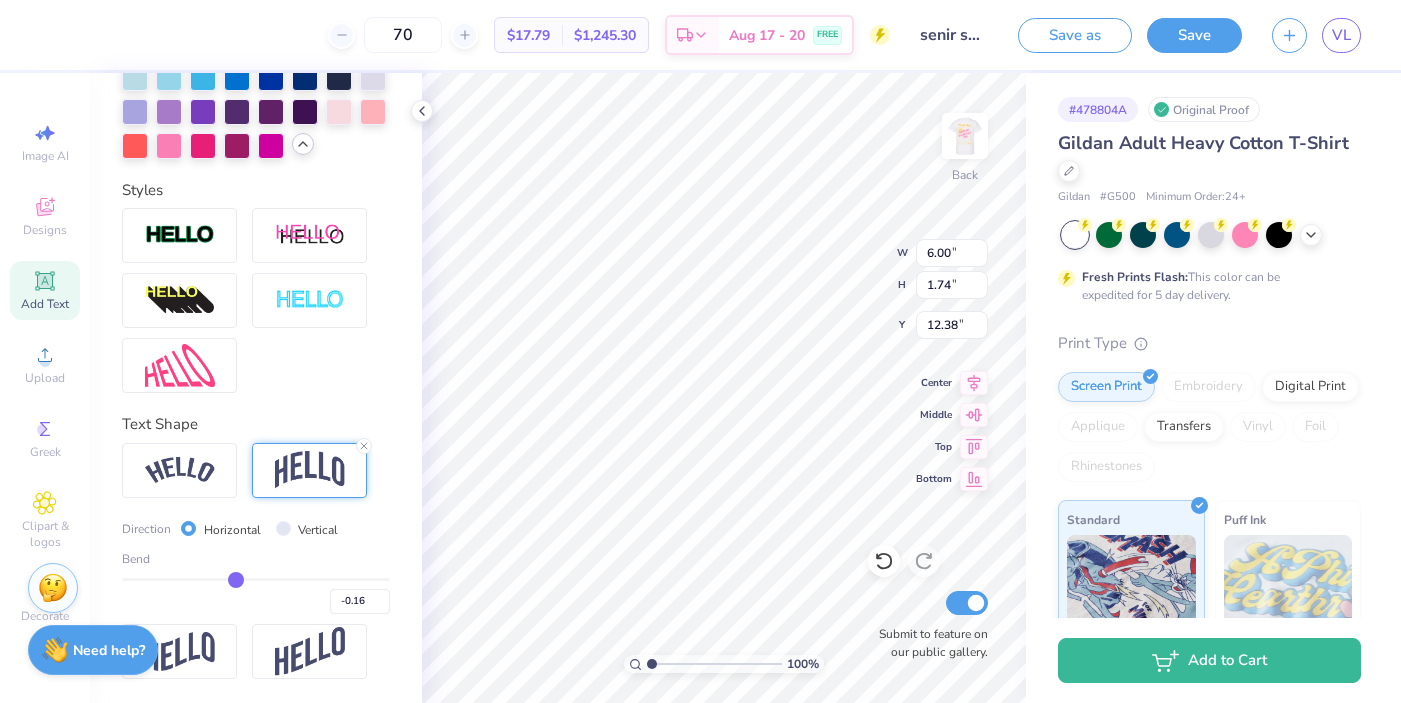 type on "-0.18" 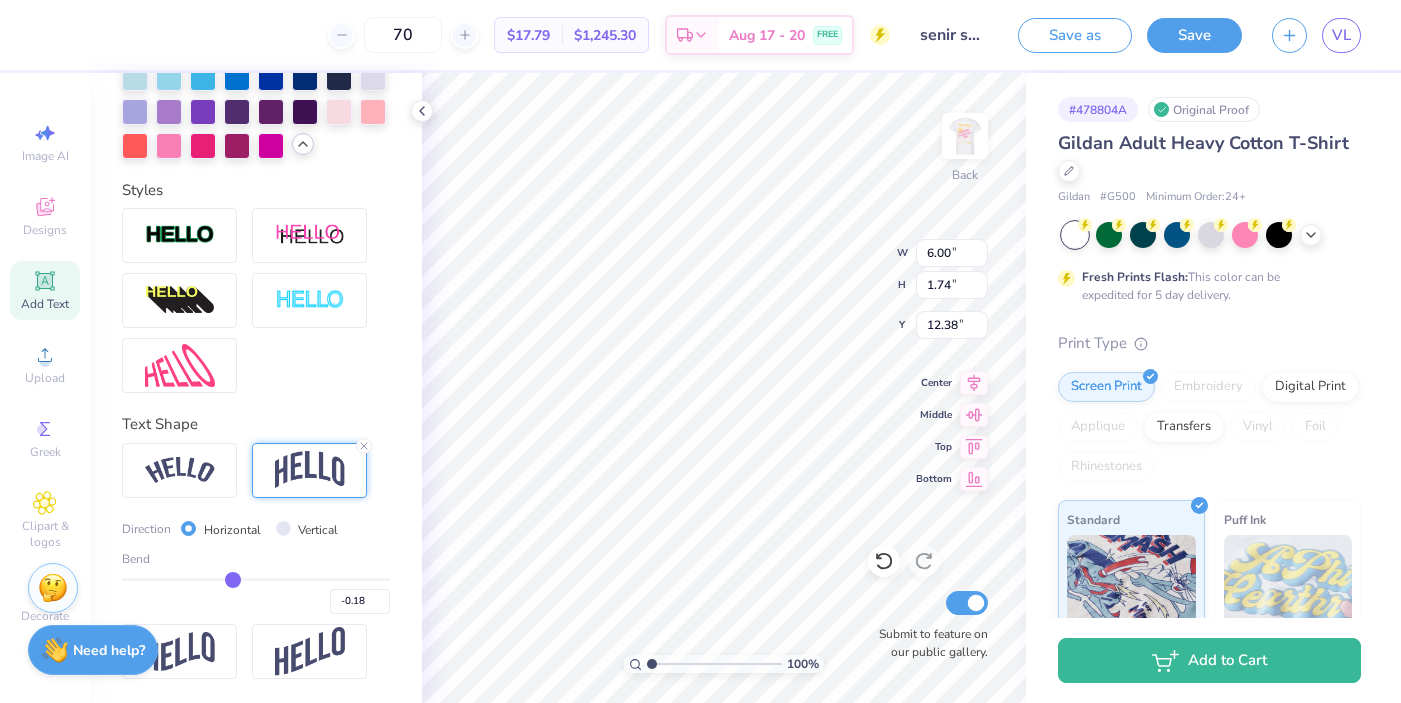 type on "-0.2" 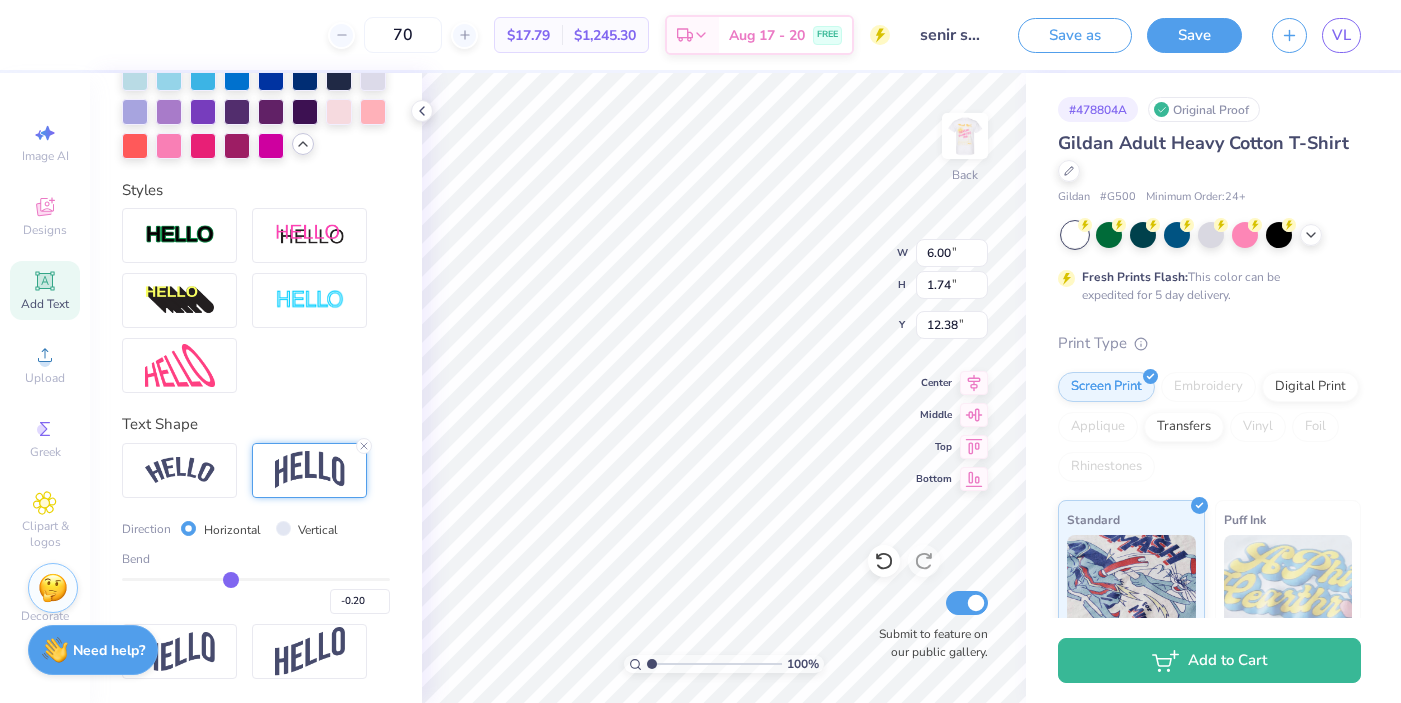 type on "-0.22" 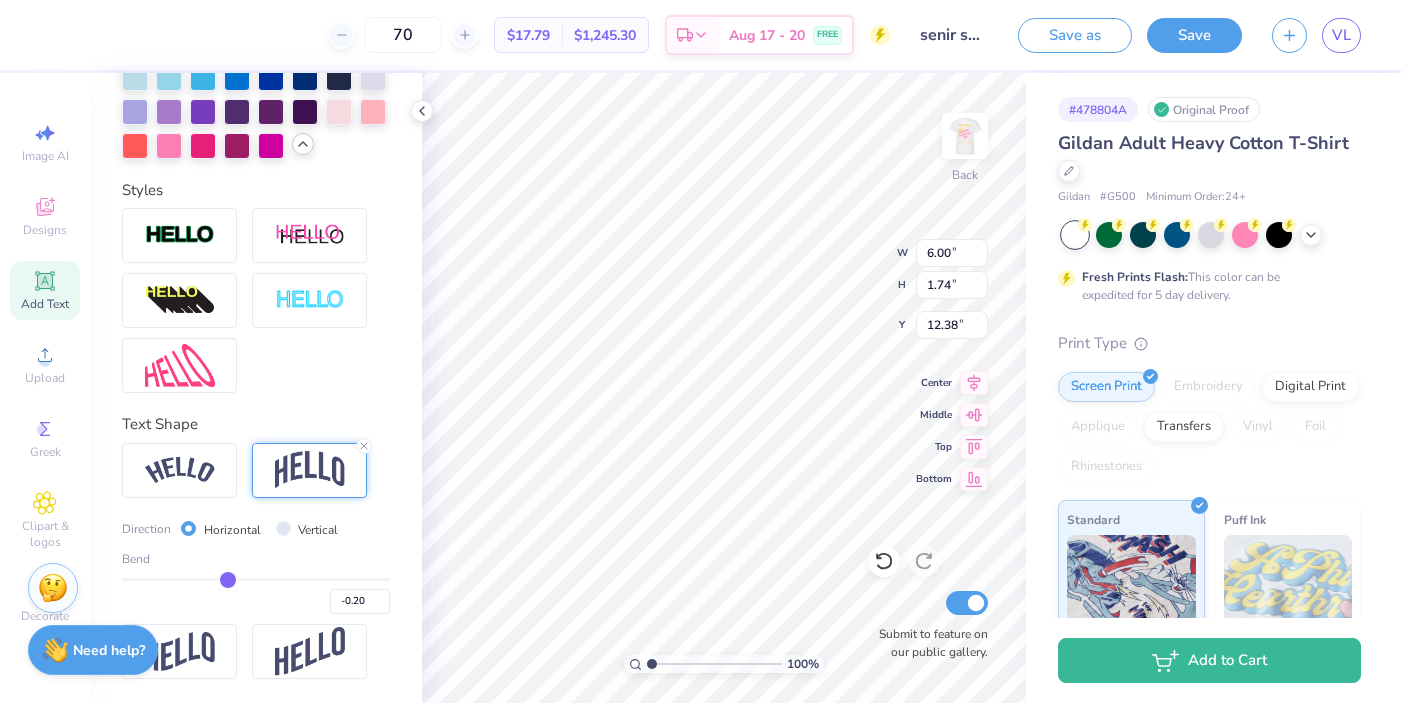 type on "-0.22" 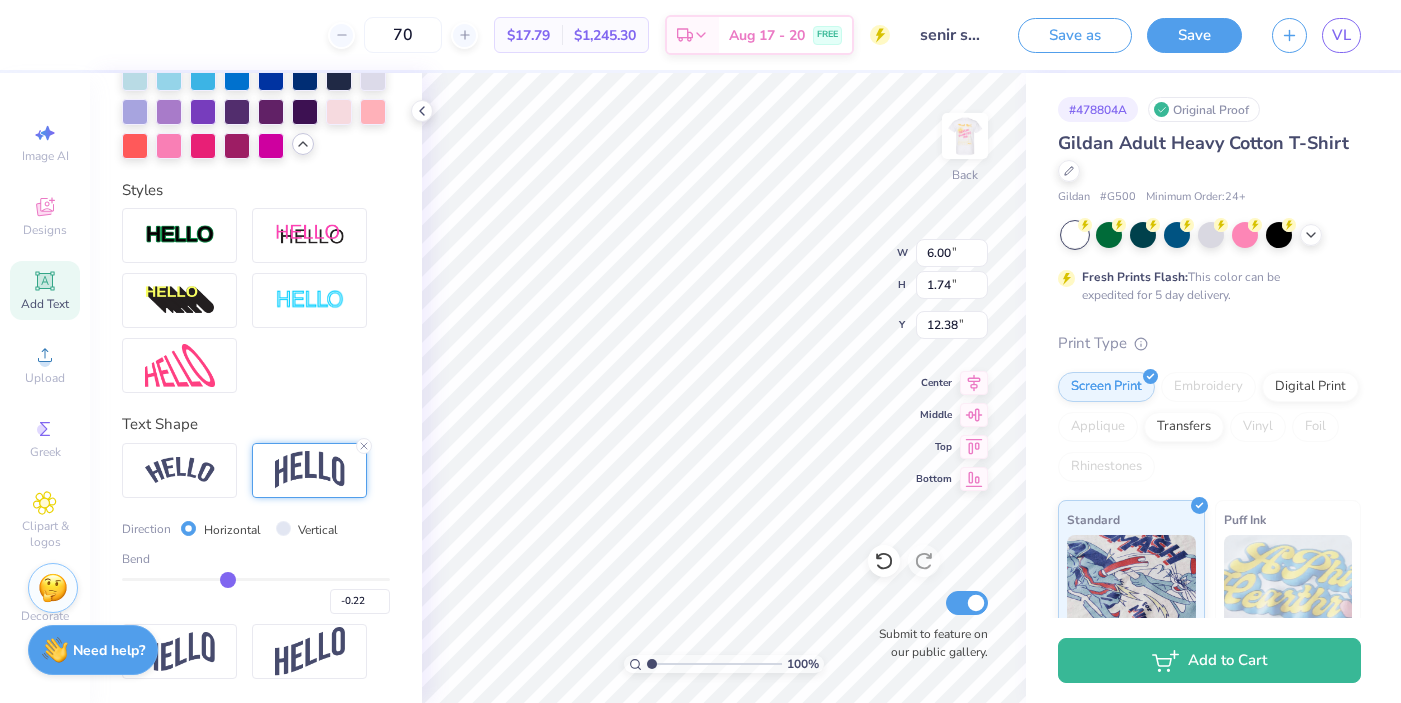 type on "-0.24" 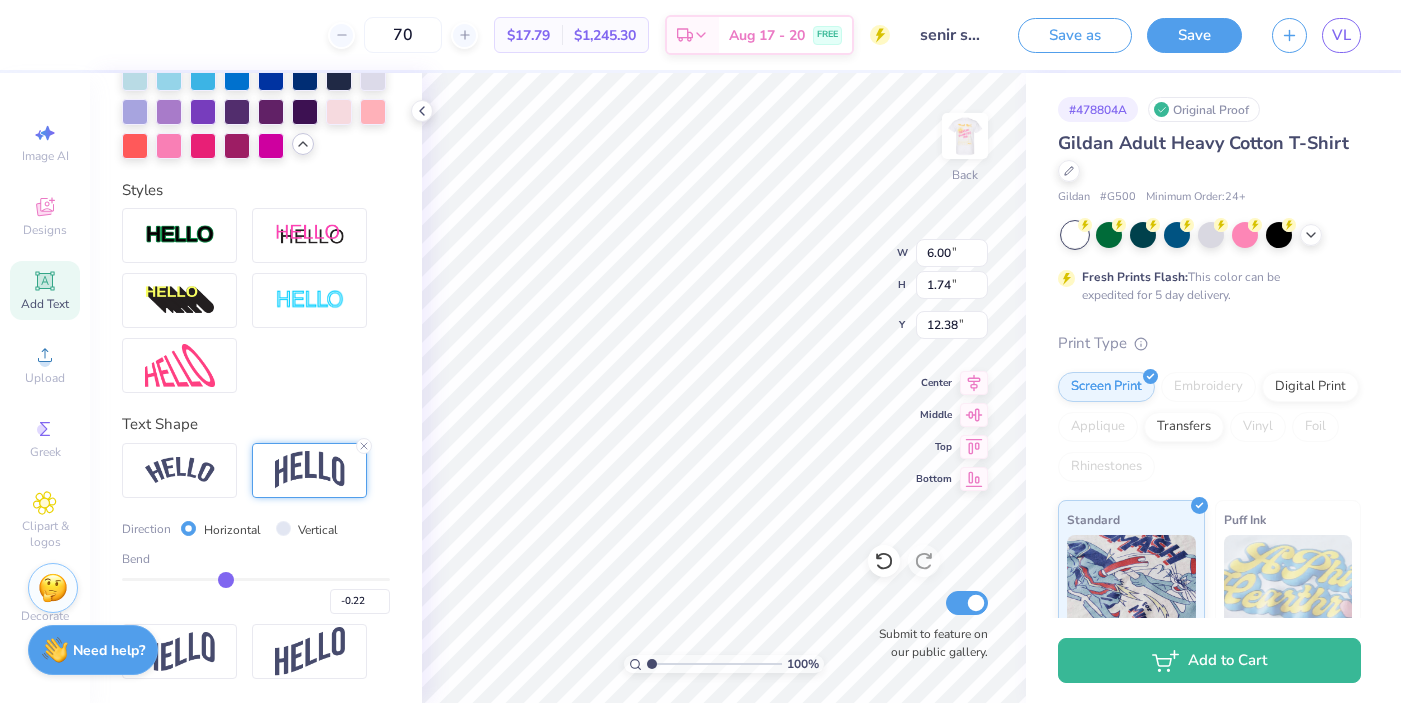 type on "-0.24" 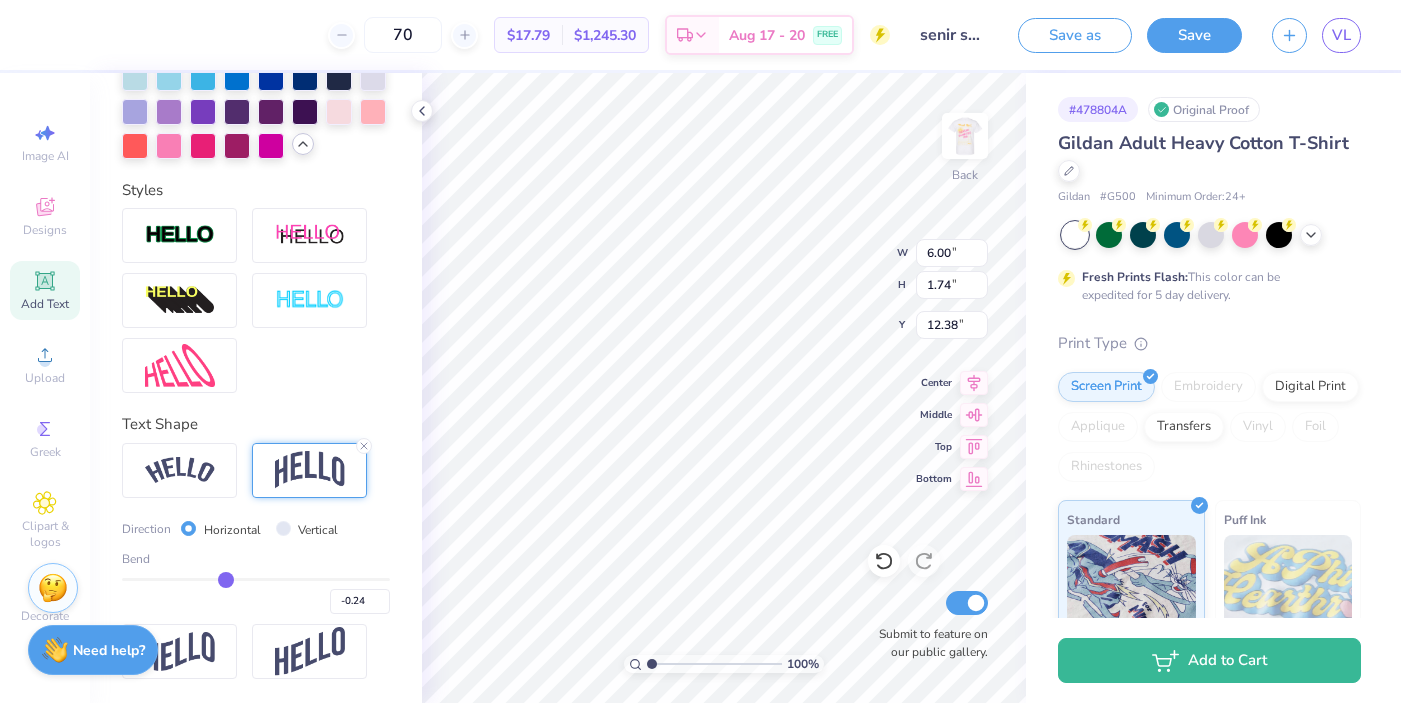 type on "-0.27" 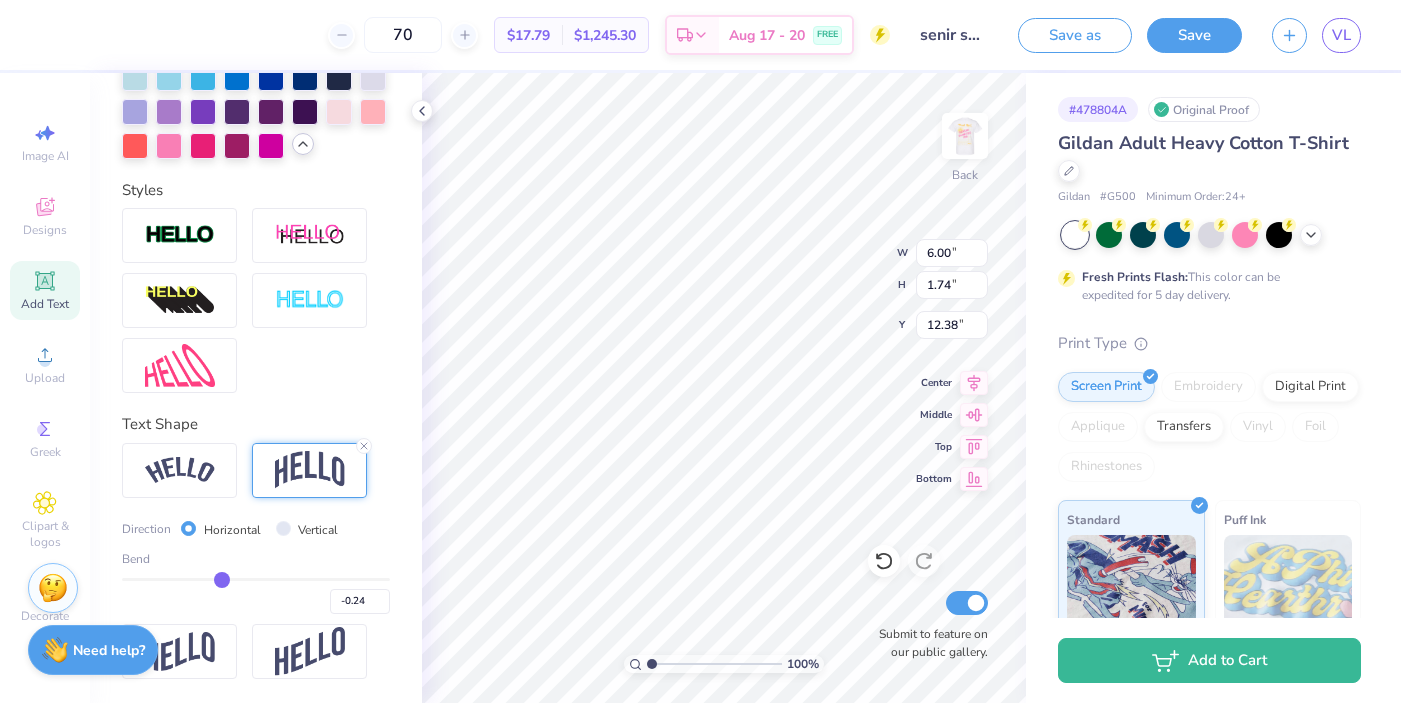 type on "-0.27" 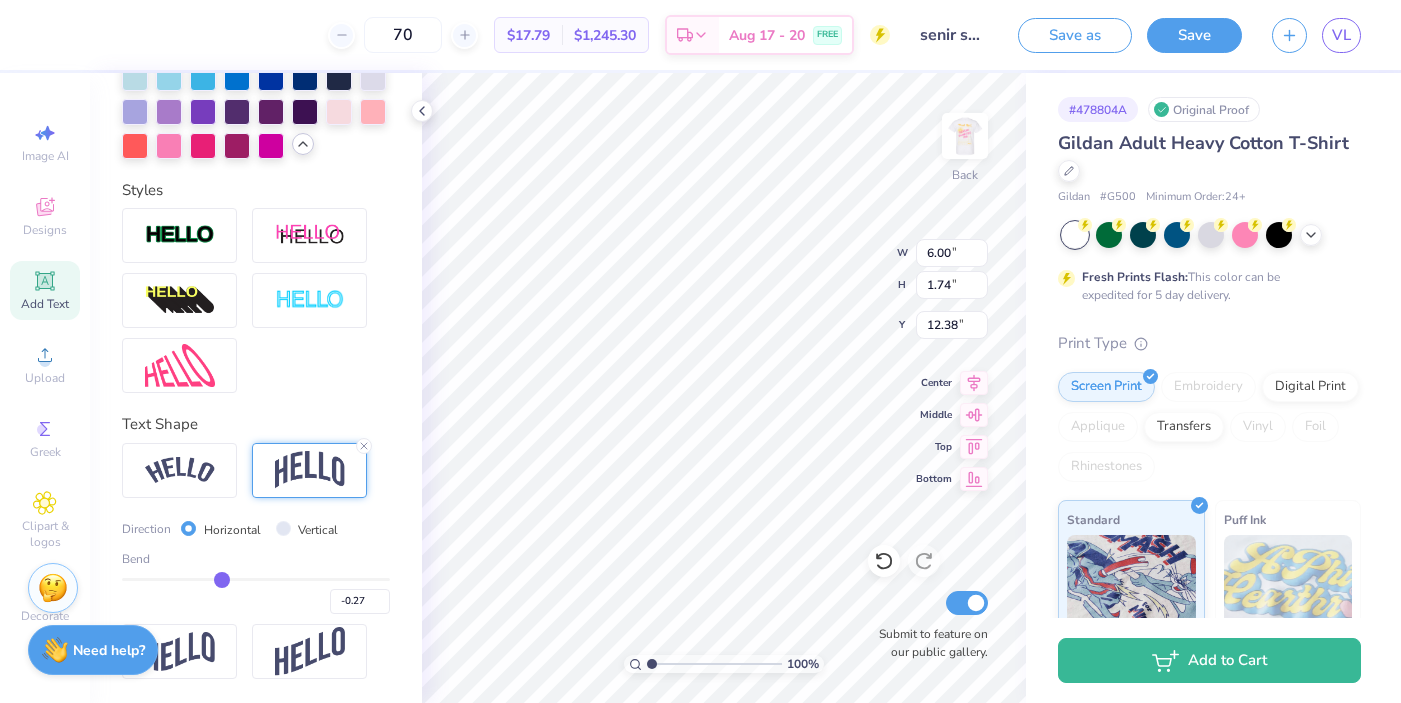 type on "-0.31" 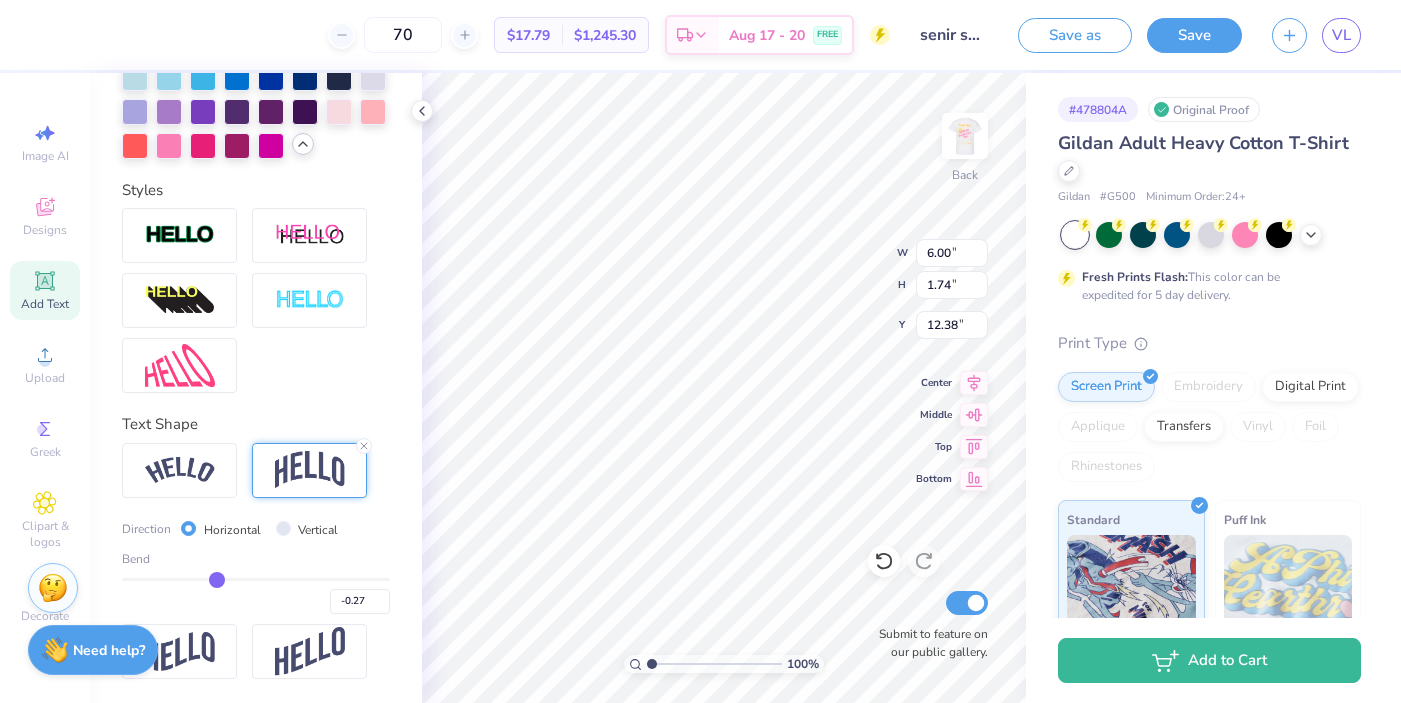 type on "-0.31" 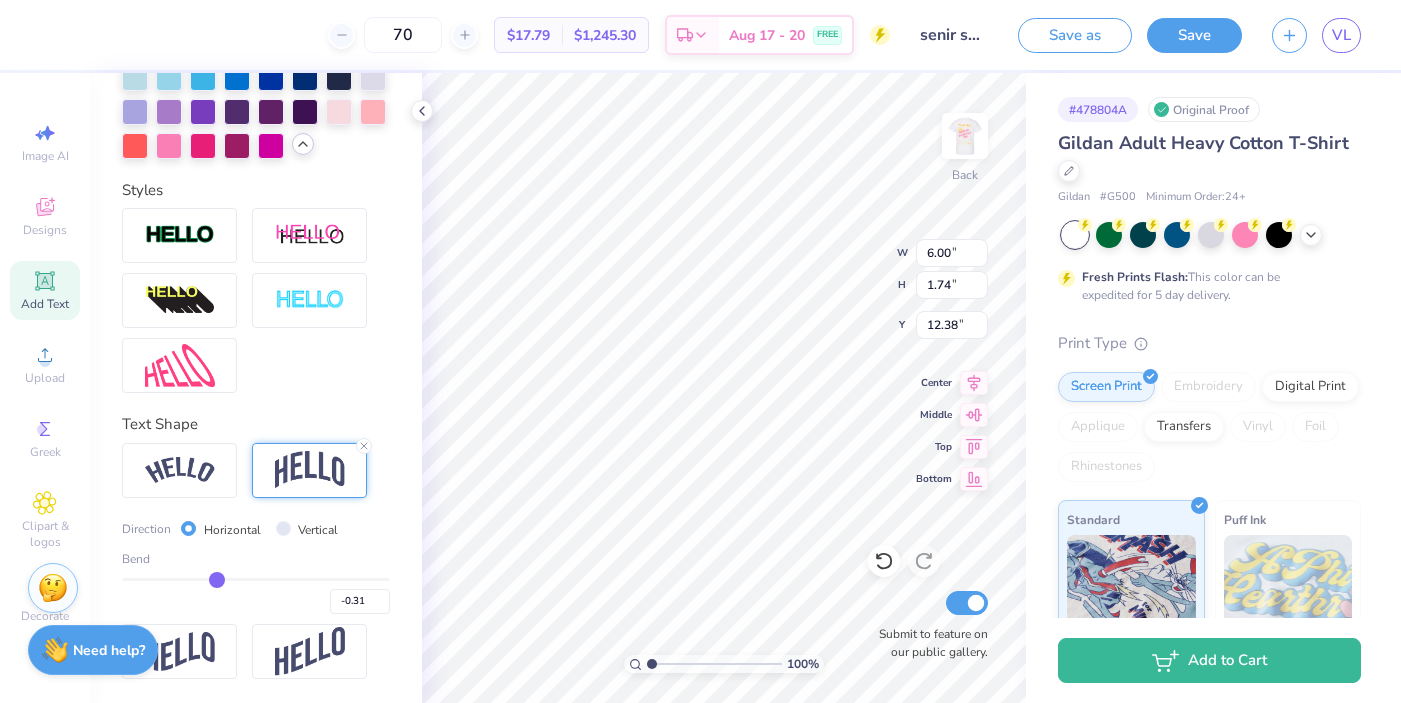 type on "-0.35" 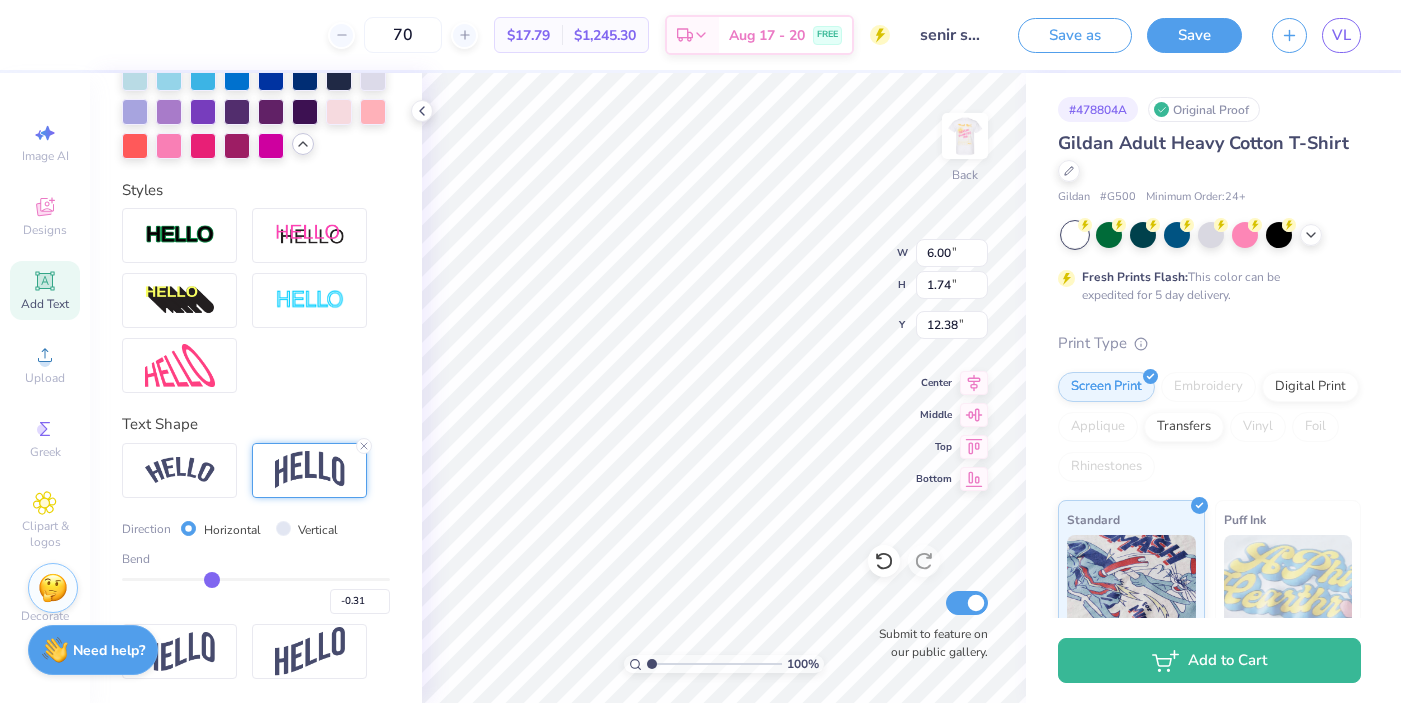 type on "-0.35" 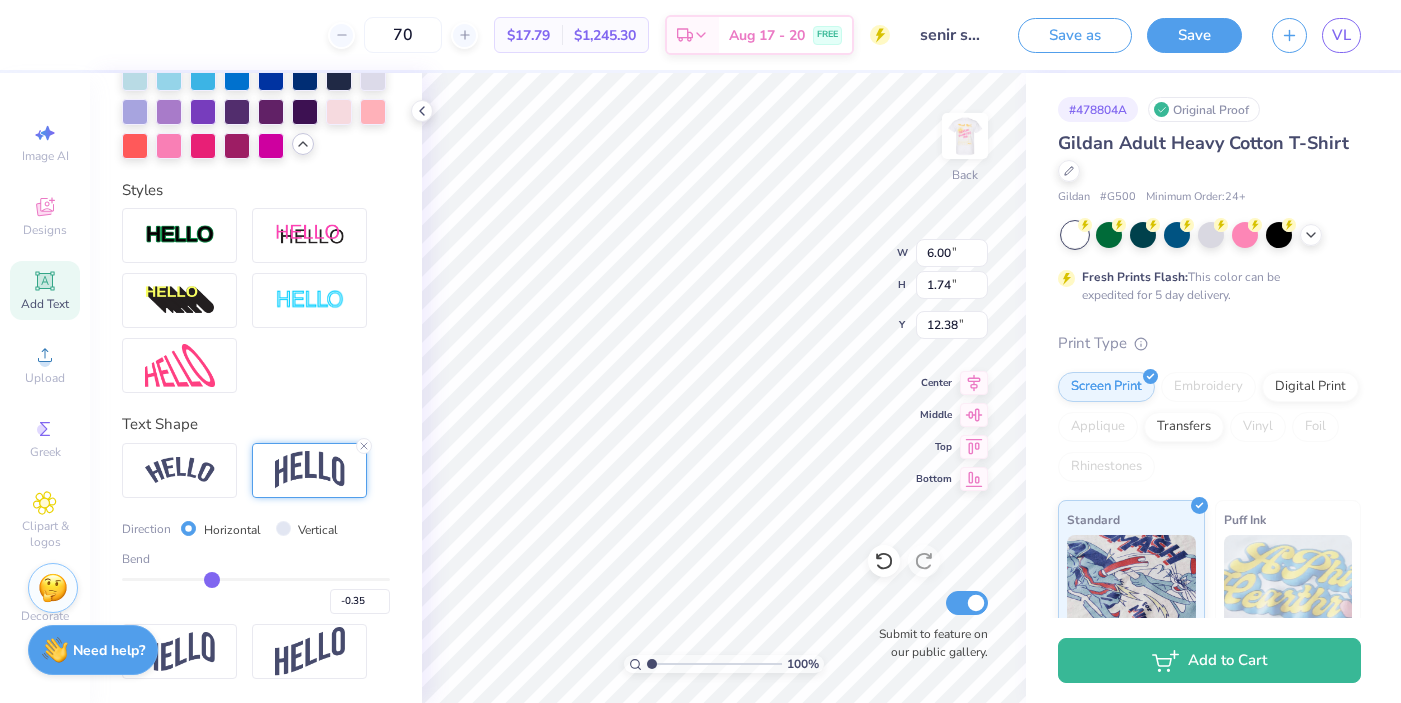 type on "-0.38" 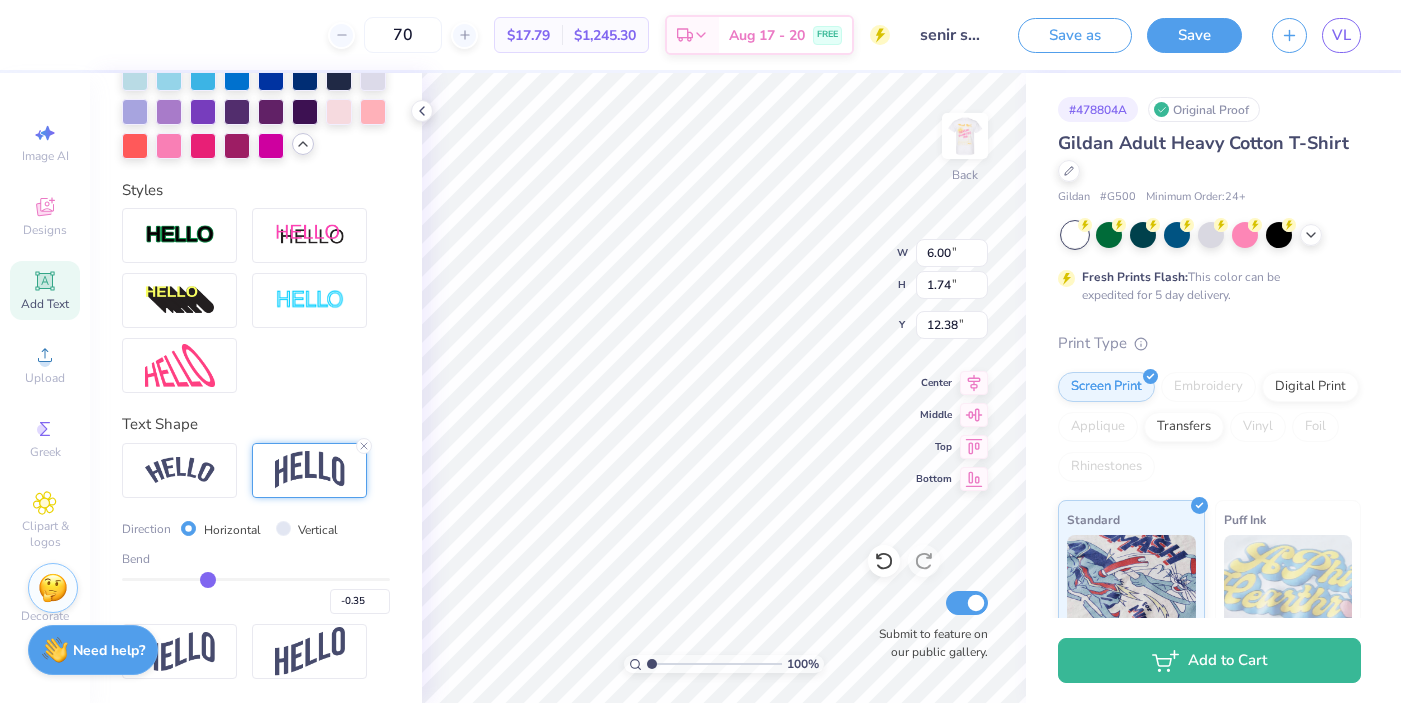 type on "-0.38" 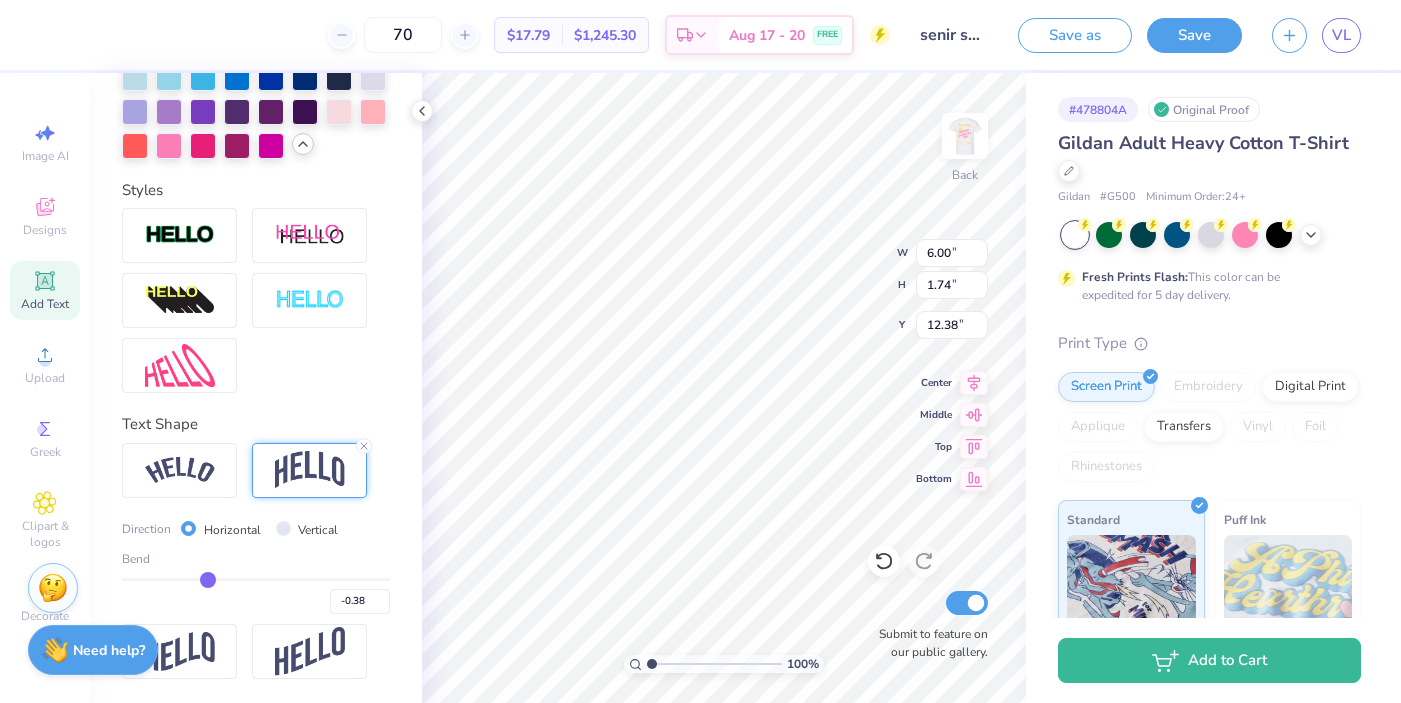 type on "-0.39" 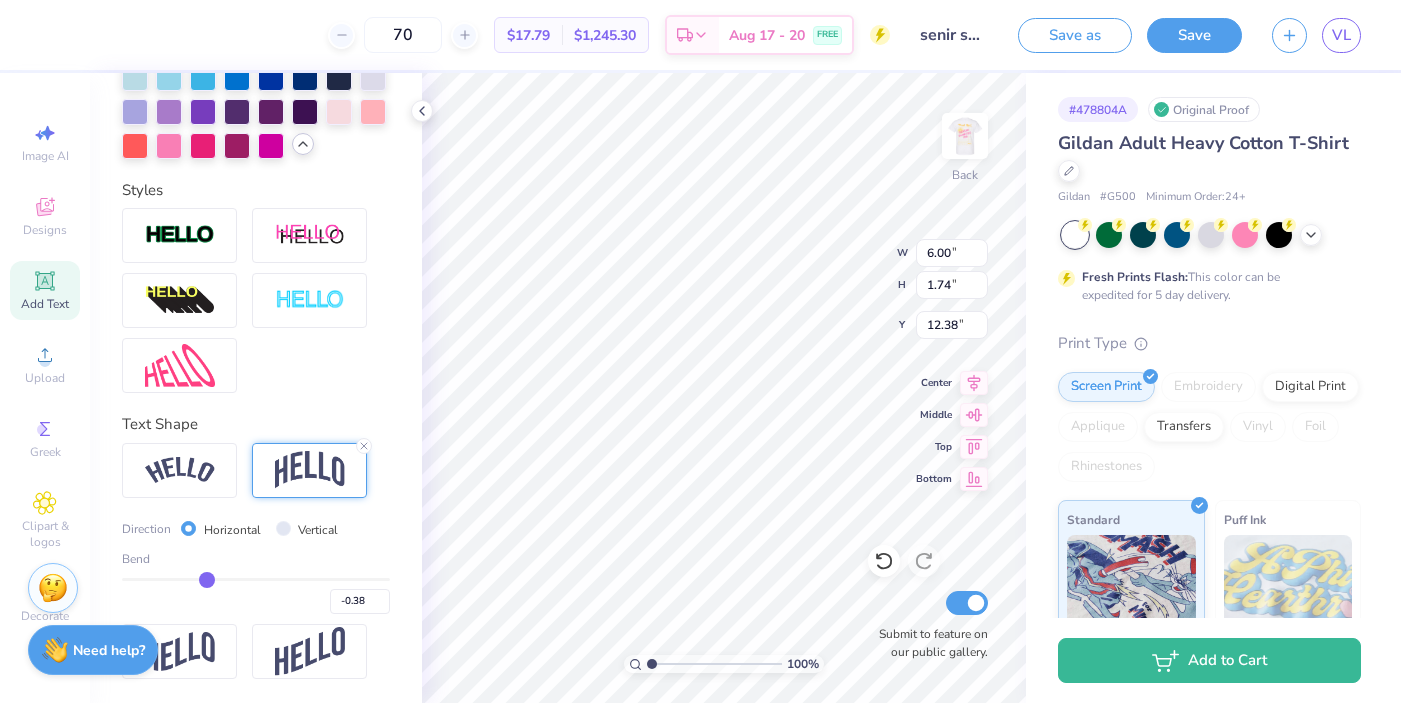 type on "-0.39" 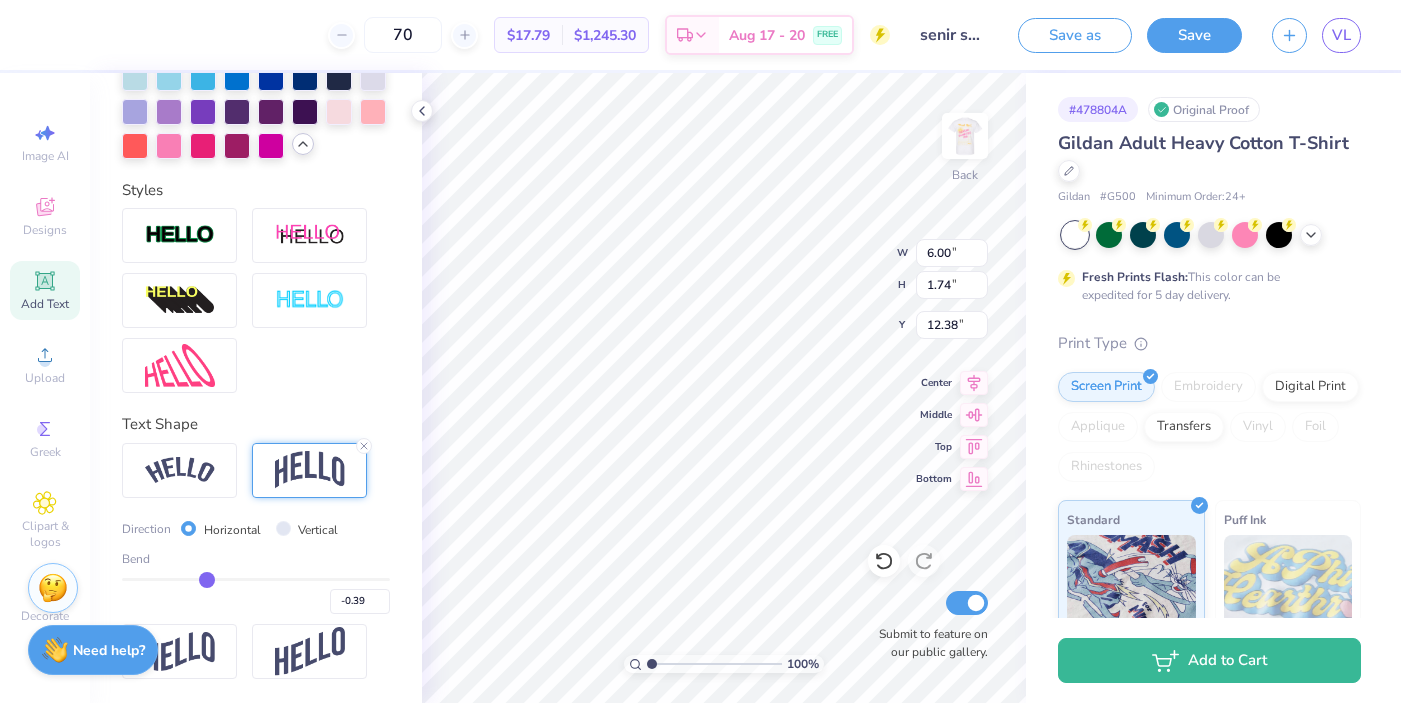 type on "-0.4" 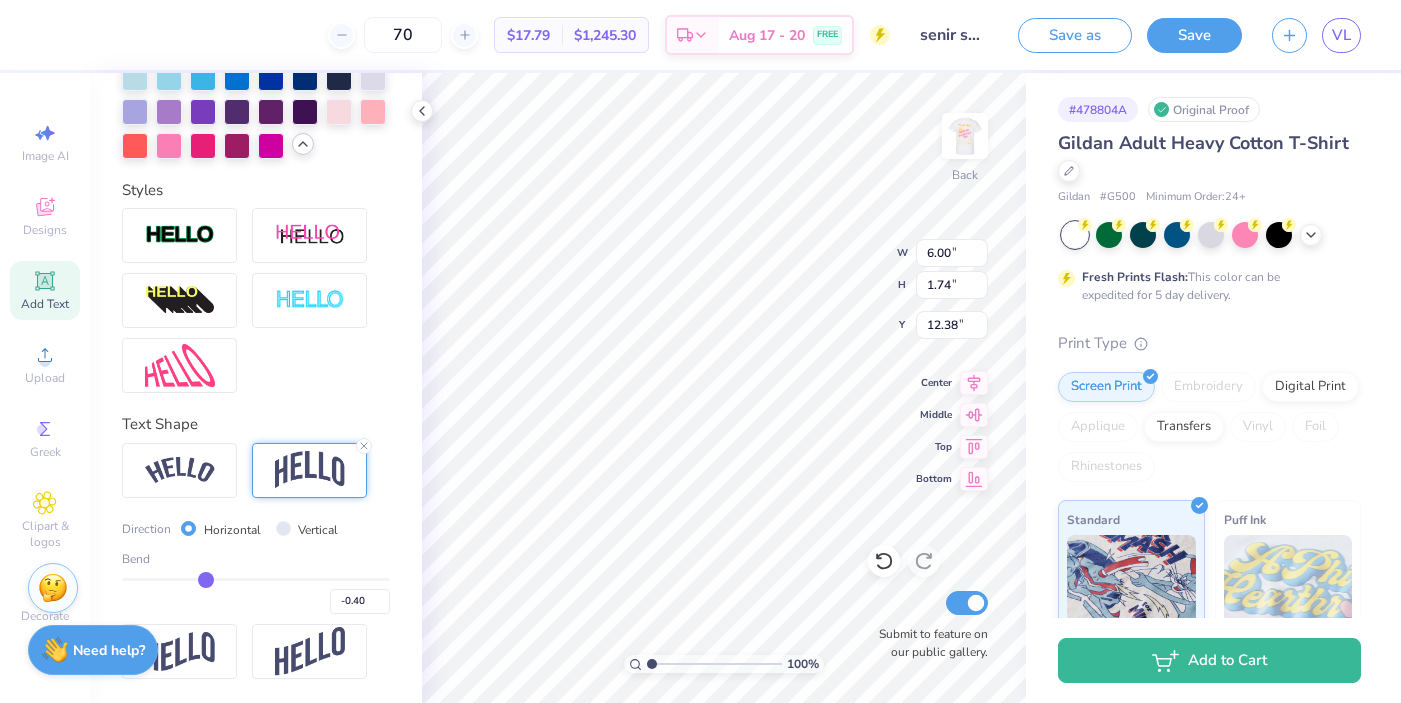 type on "-0.41" 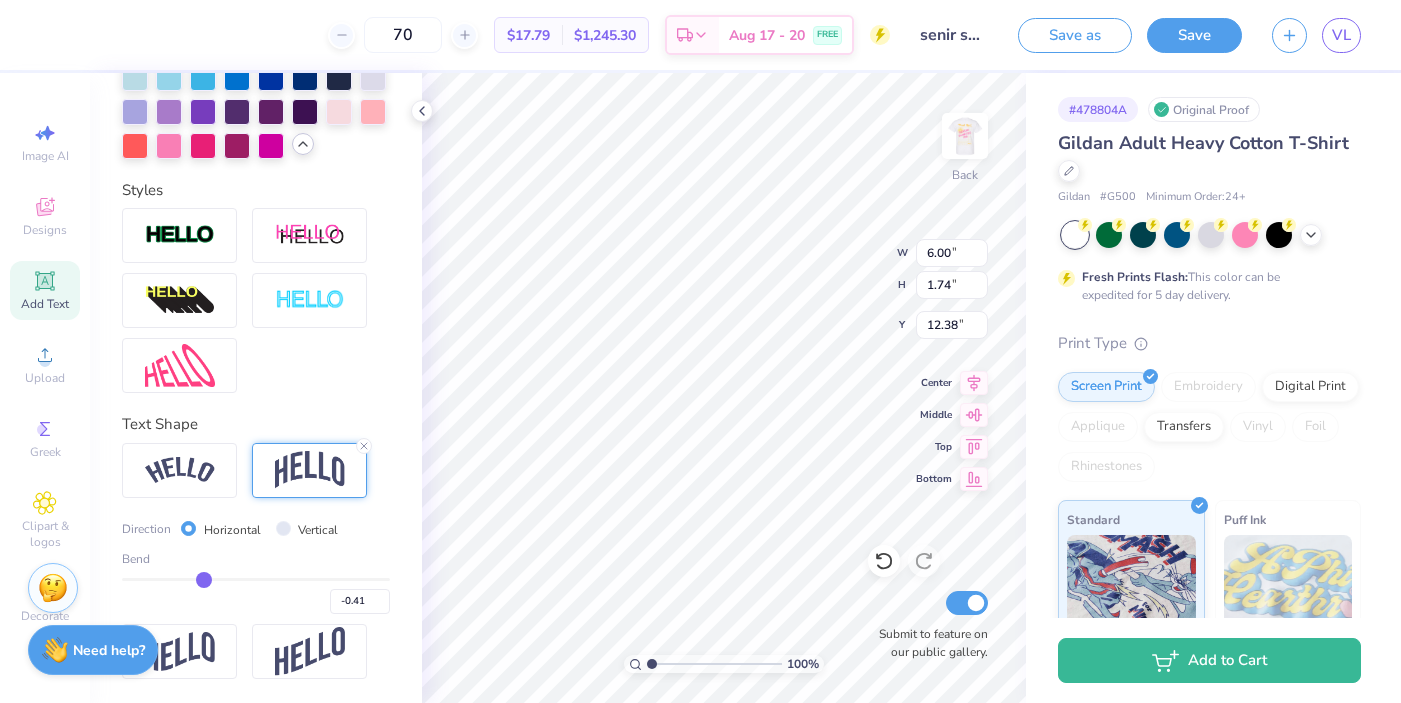 drag, startPoint x: 320, startPoint y: 578, endPoint x: 204, endPoint y: 581, distance: 116.03879 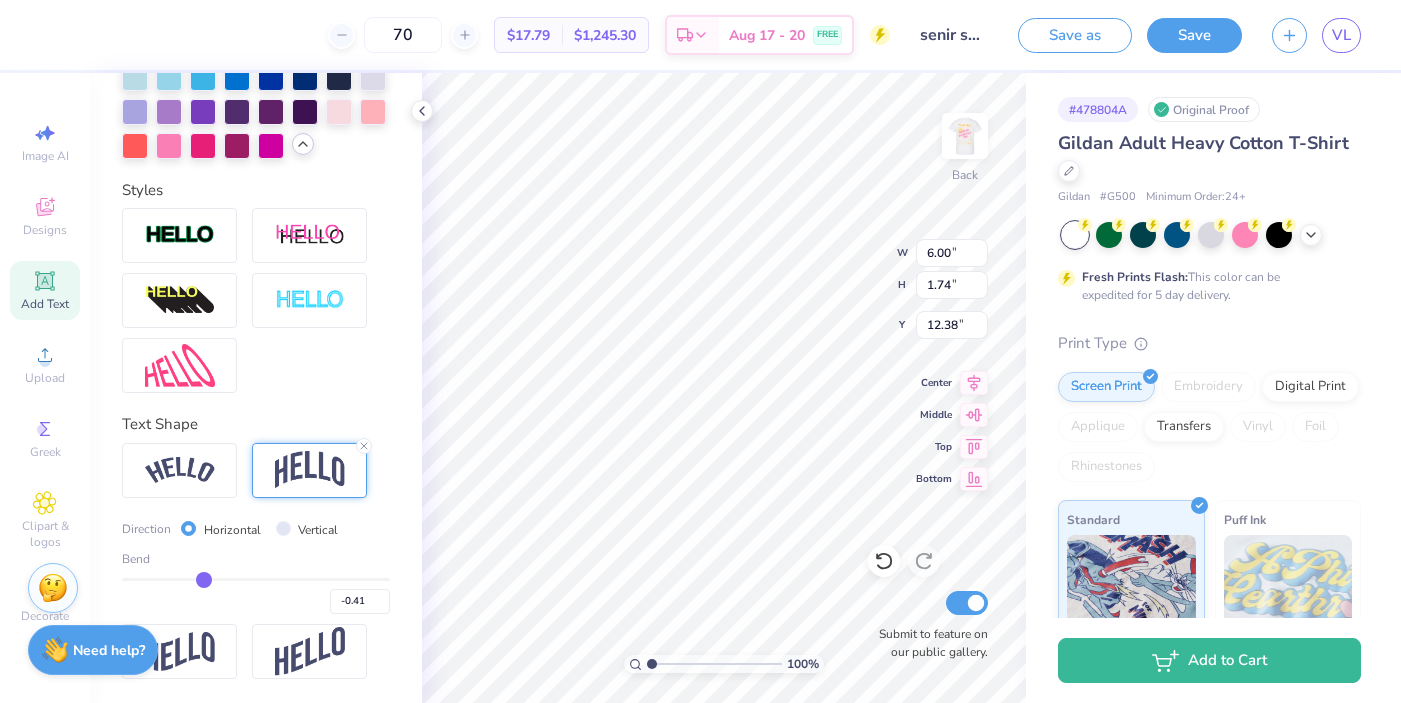 type on "-0.42" 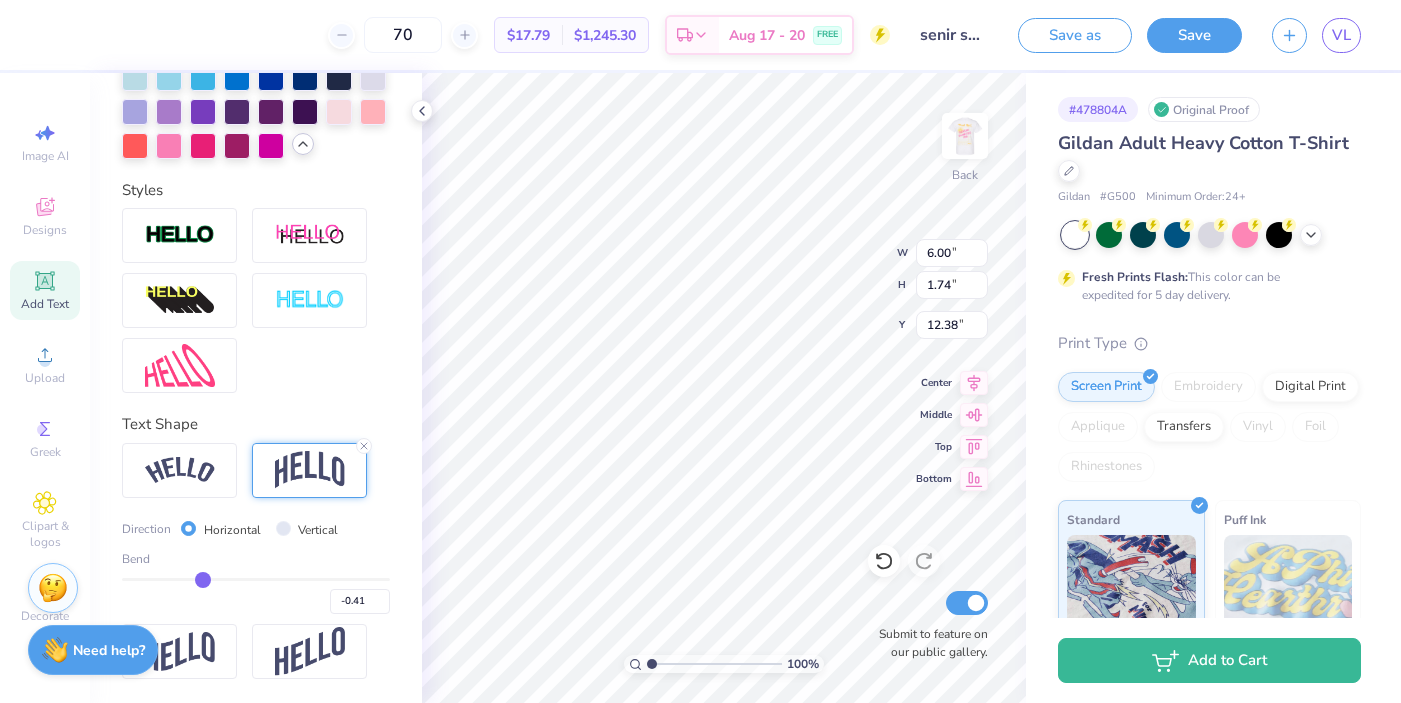 type on "-0.42" 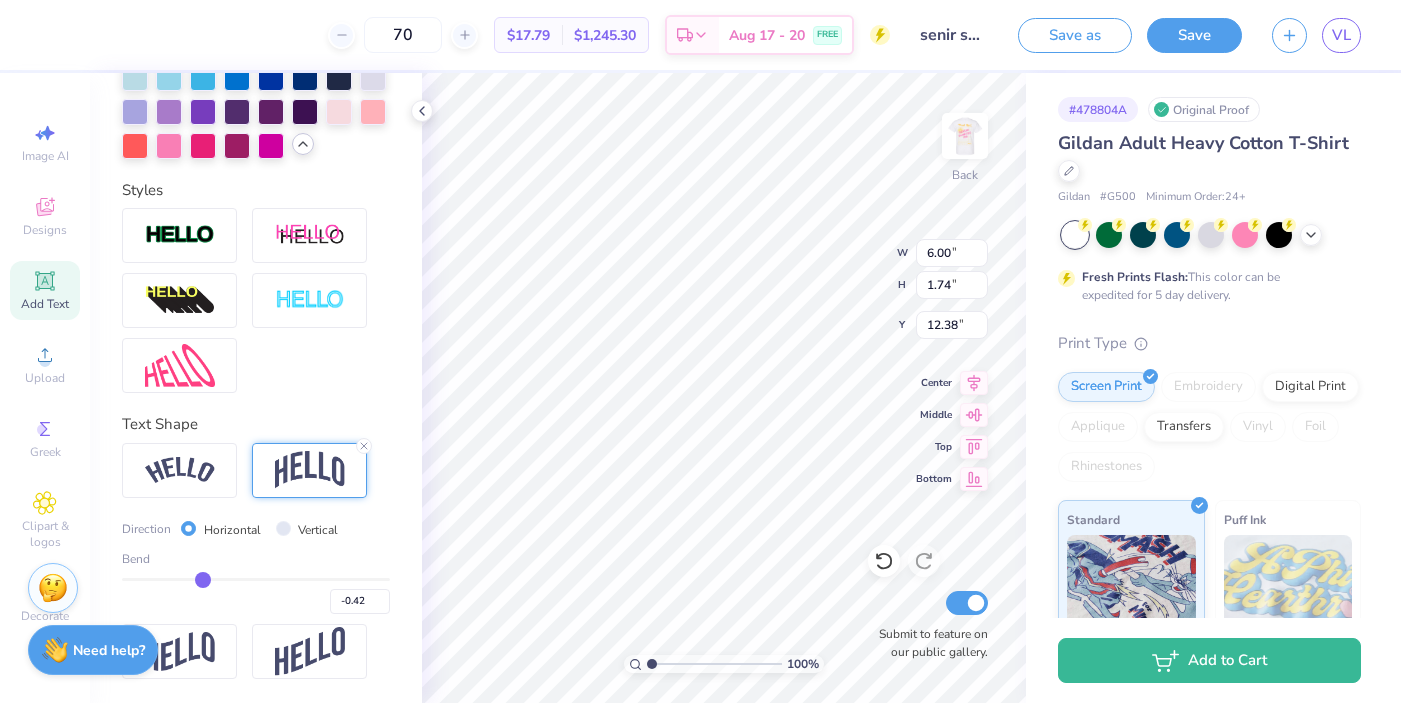 type on "-0.47" 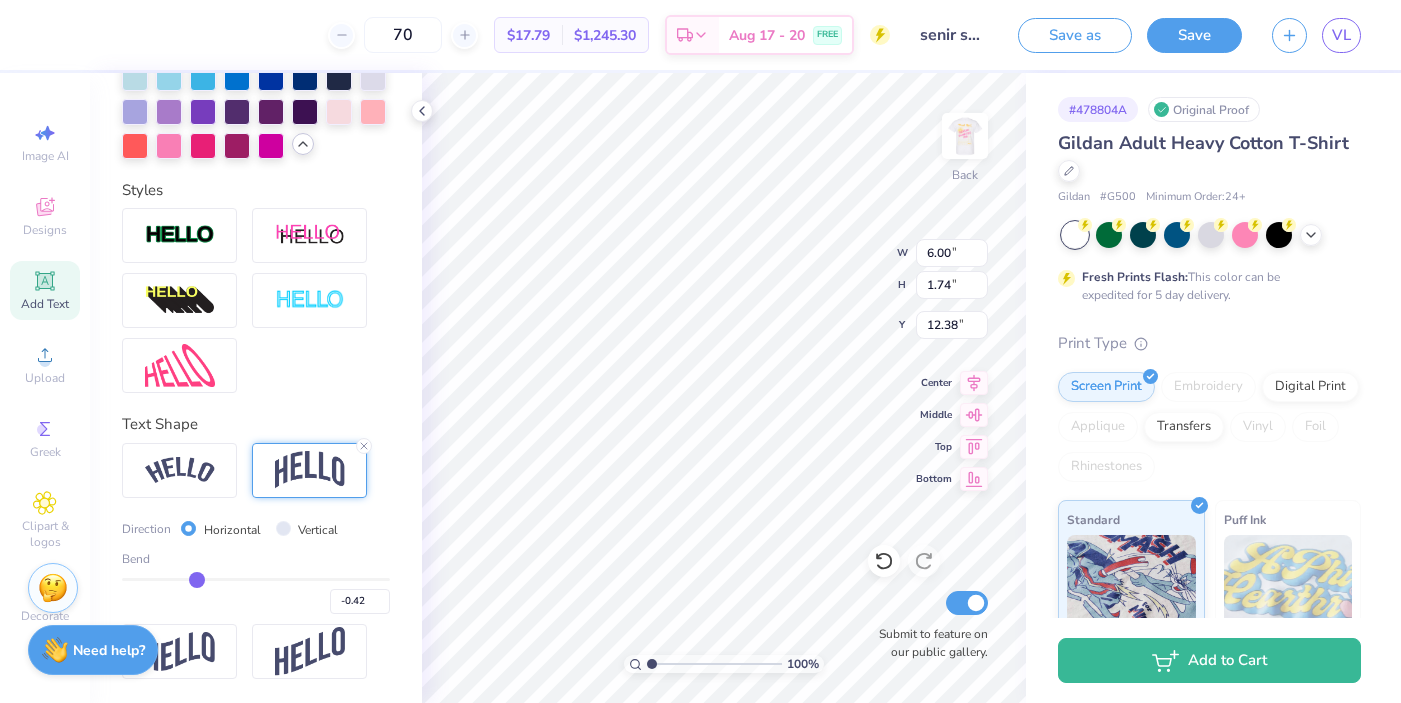 type on "-0.47" 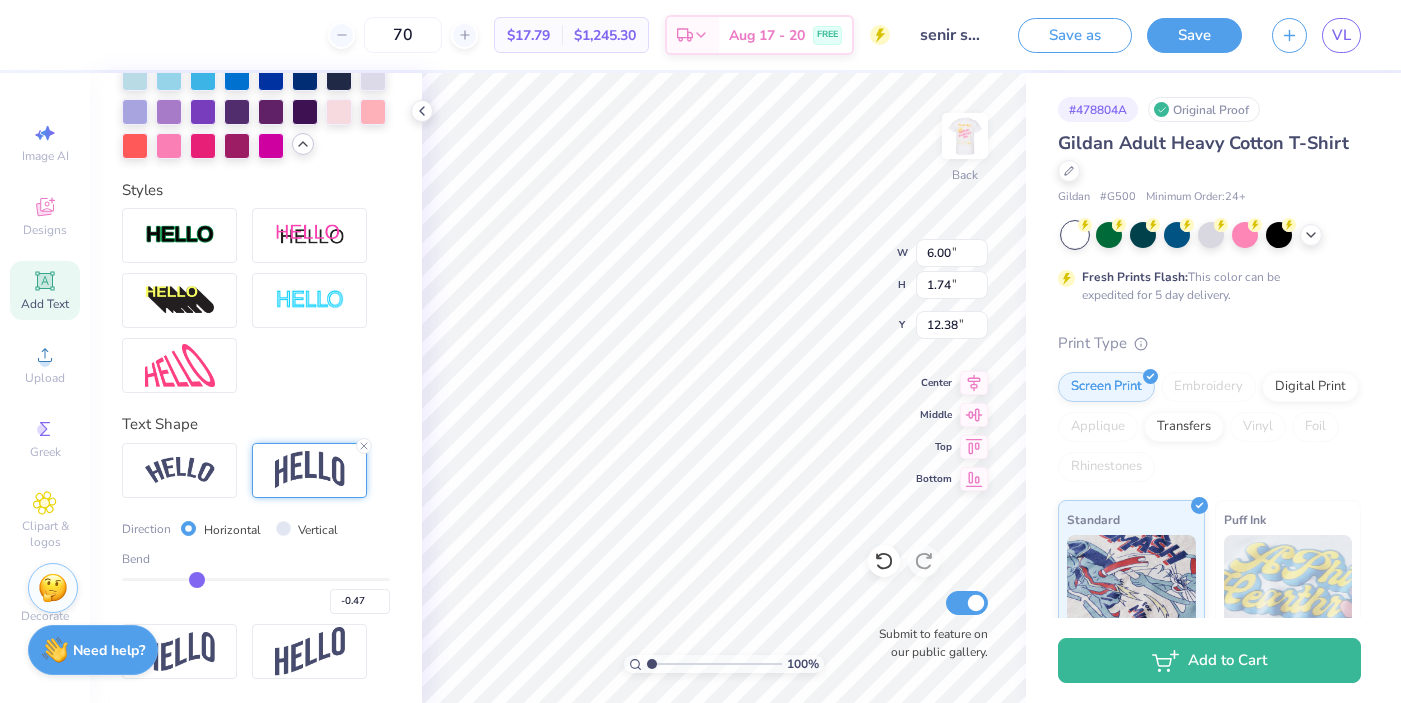 type on "-0.54" 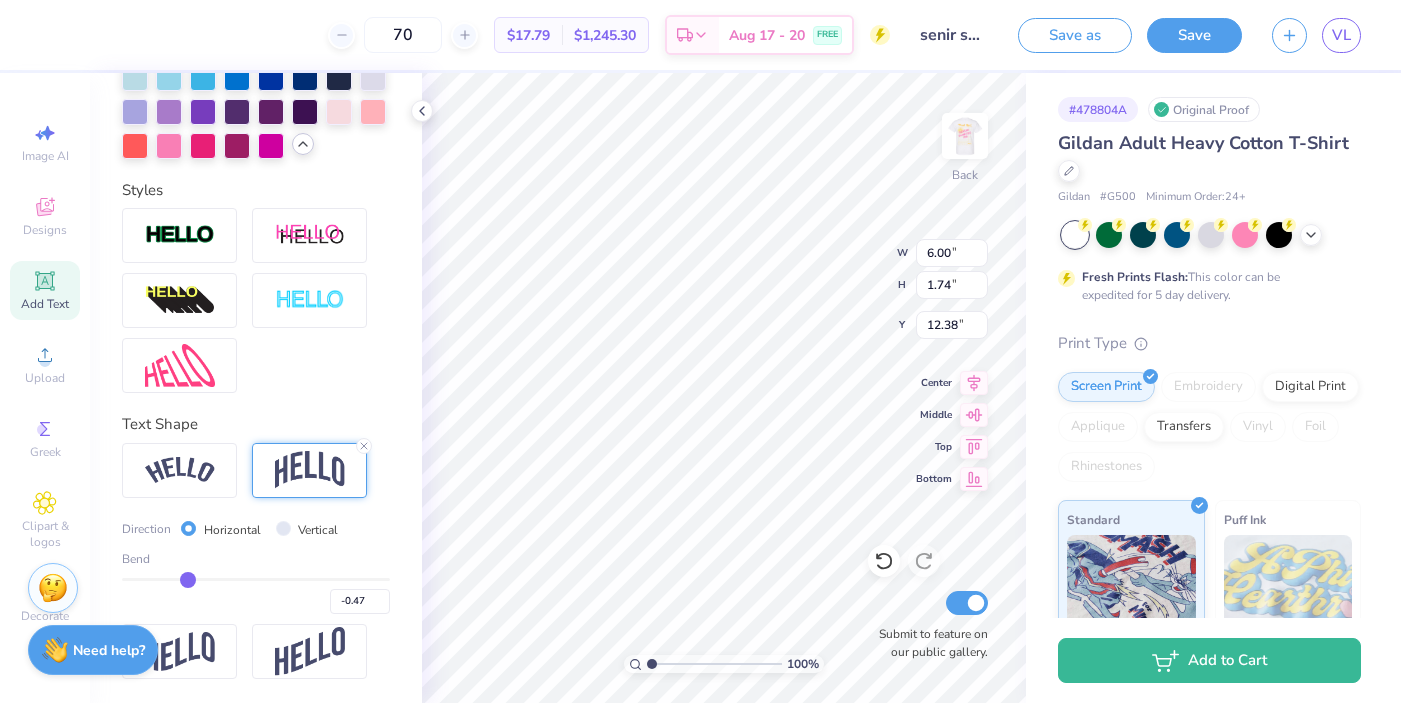 type on "-0.54" 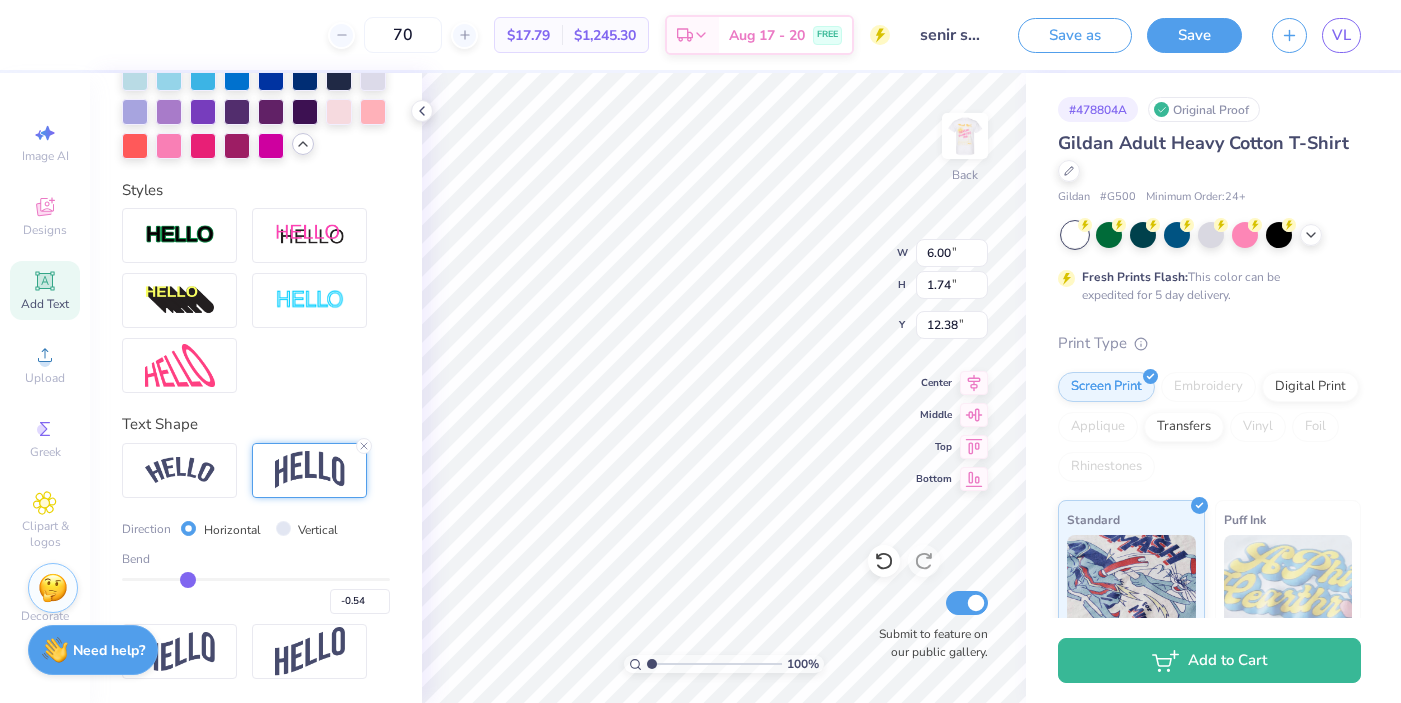 type on "-0.59" 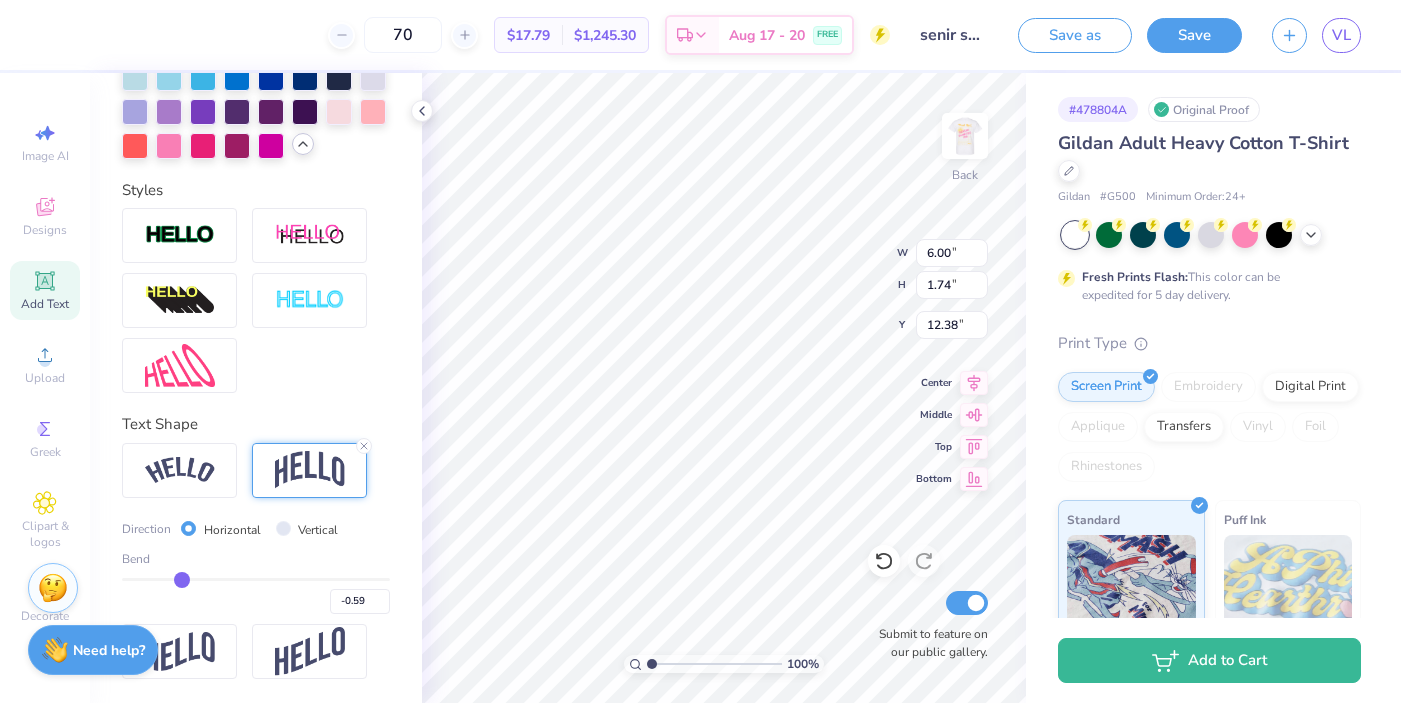 type on "-0.63" 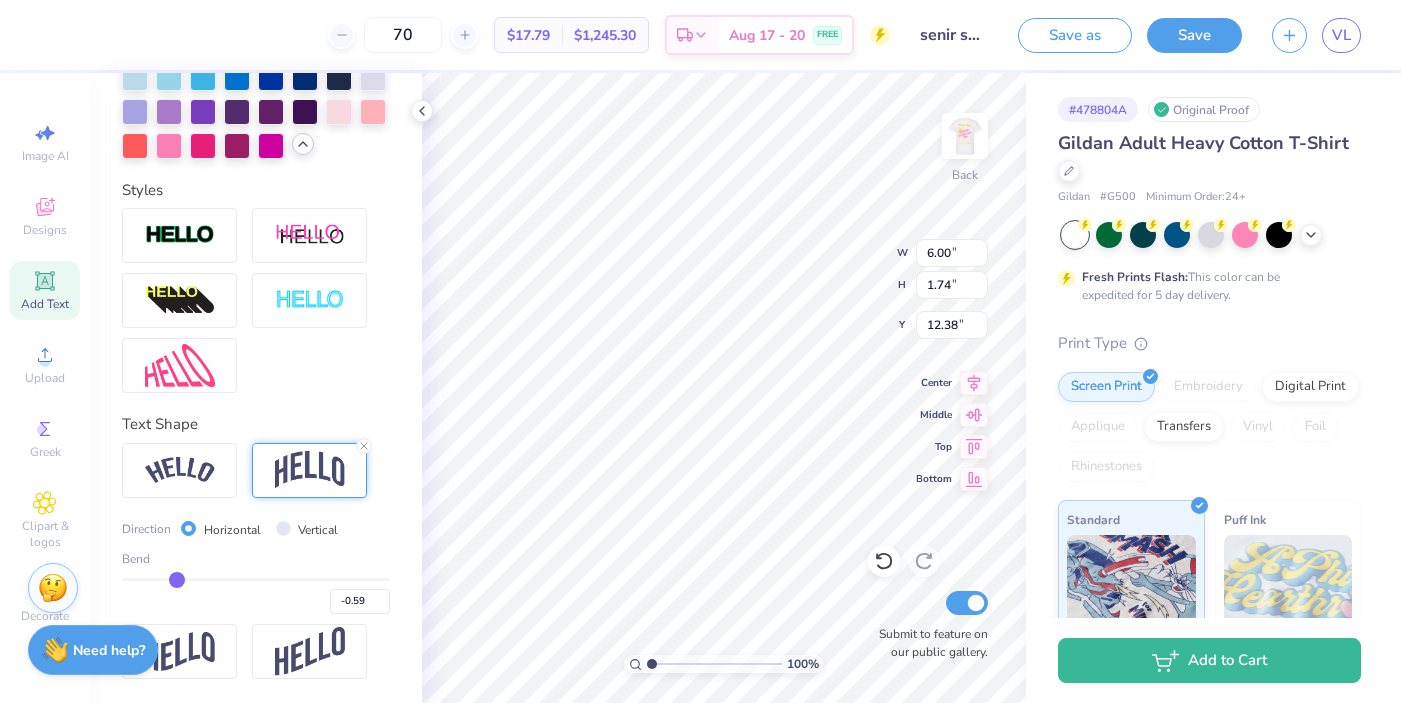 type on "-0.63" 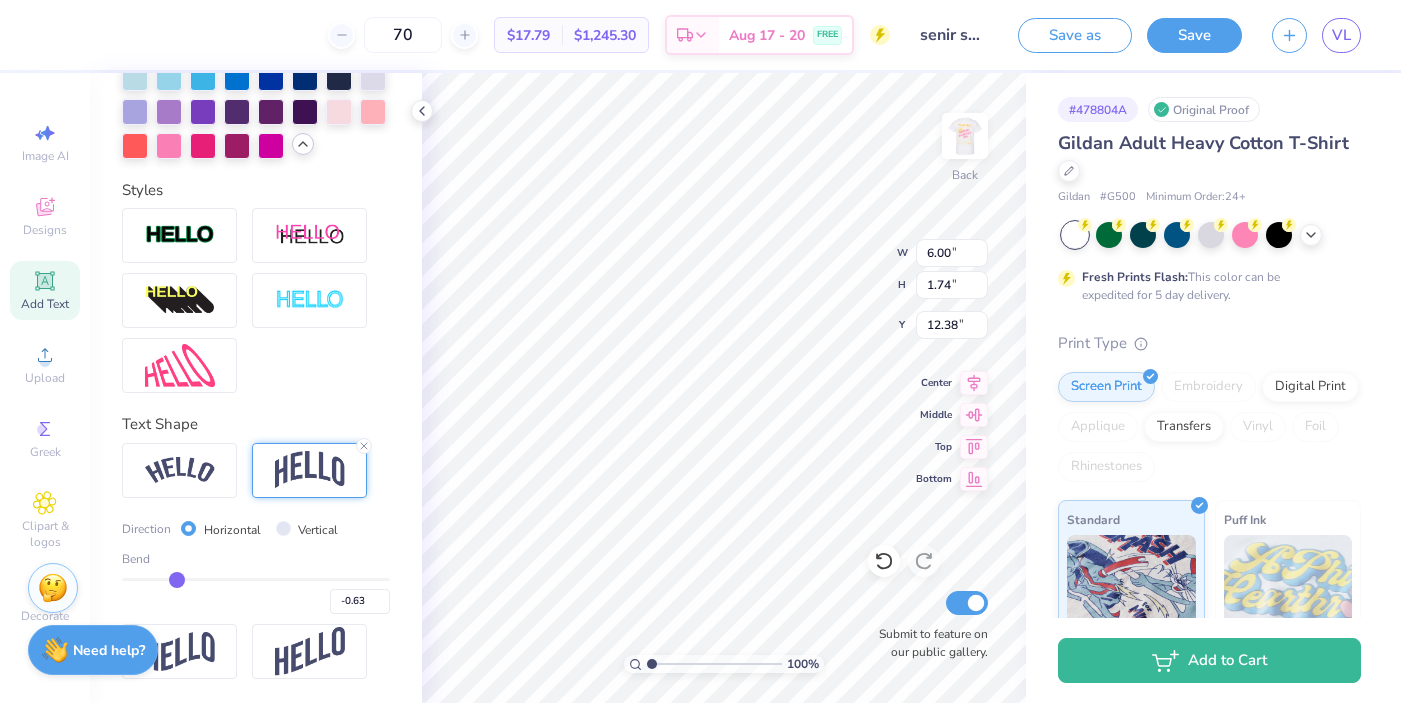 type on "-0.65" 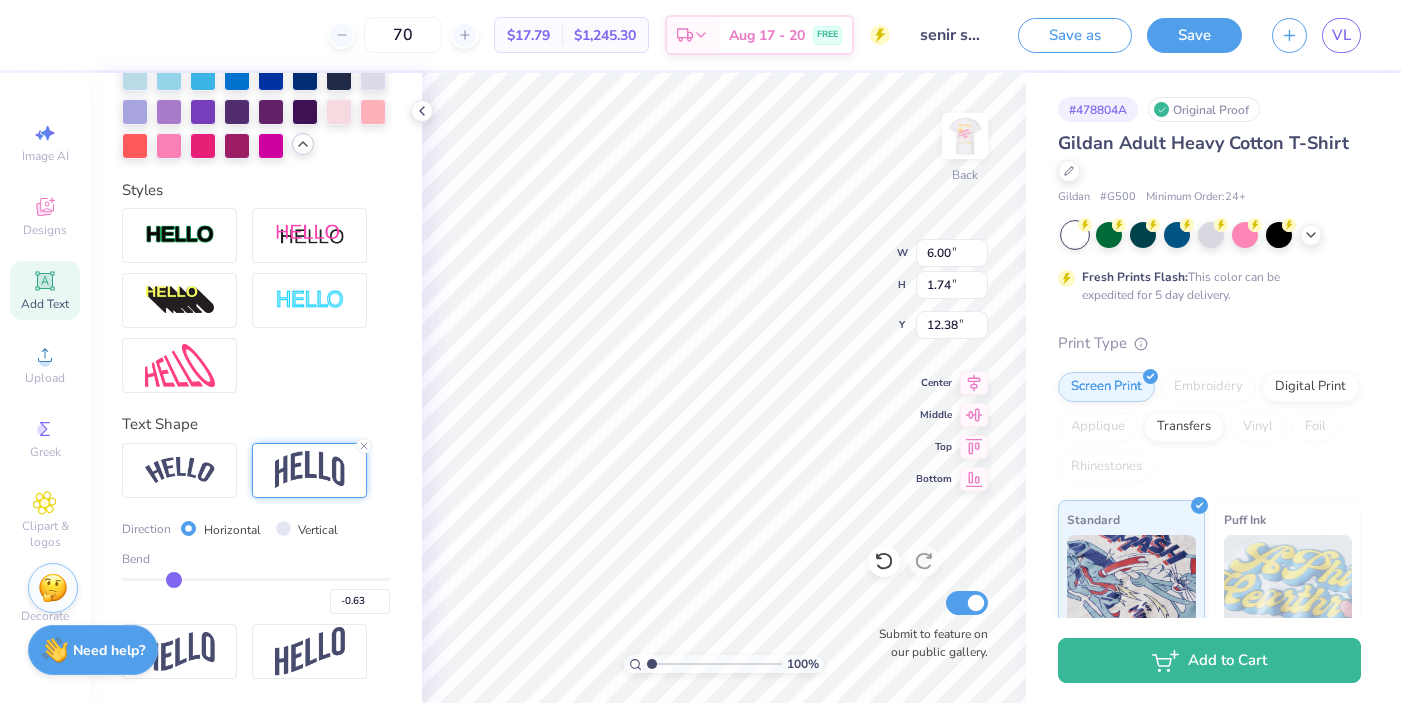 type on "-0.65" 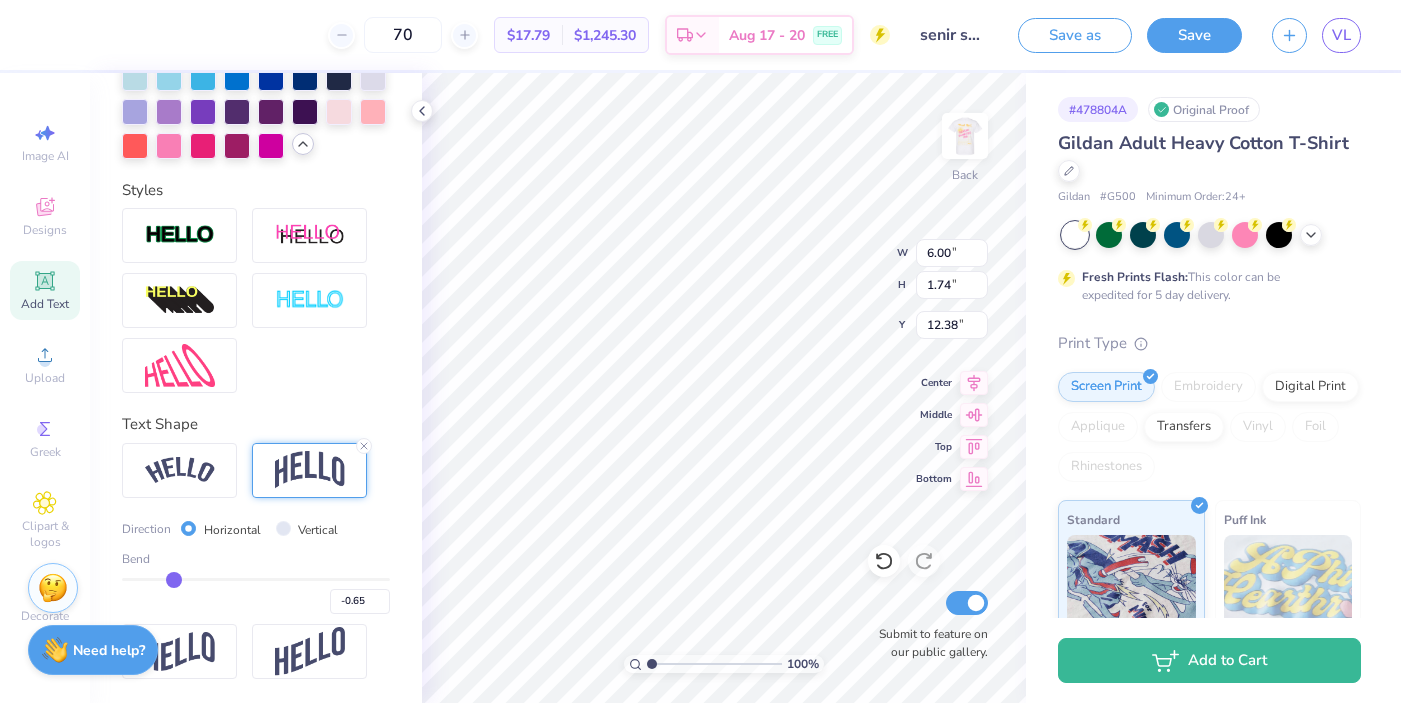 drag, startPoint x: 204, startPoint y: 581, endPoint x: 173, endPoint y: 581, distance: 31 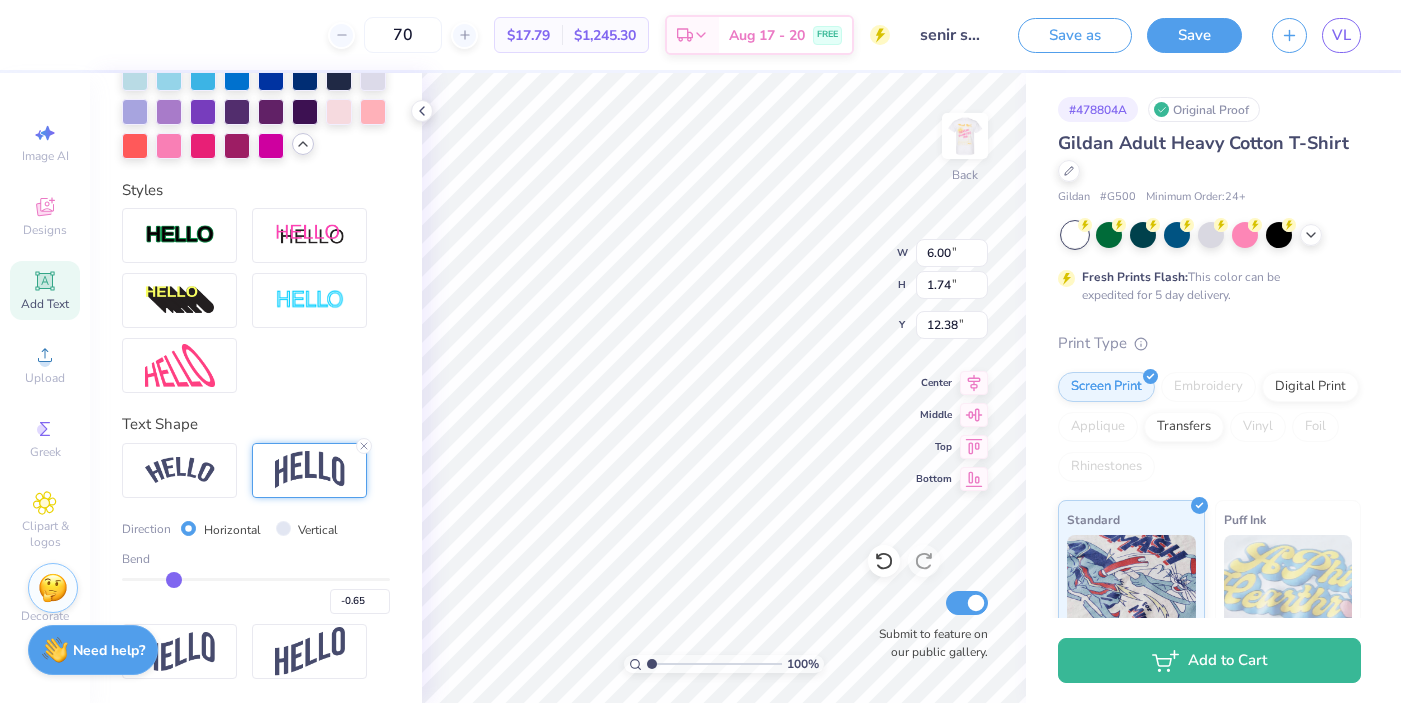type on "-0.54" 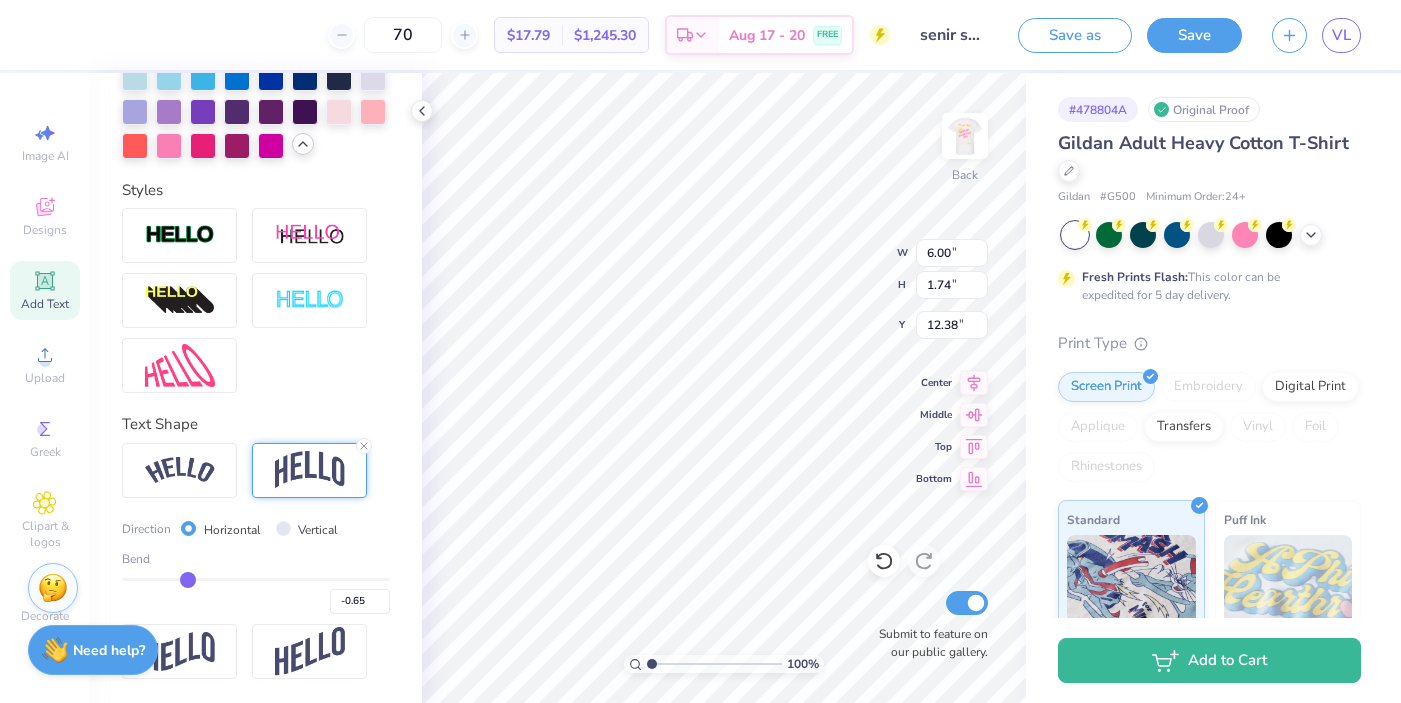 type on "-0.54" 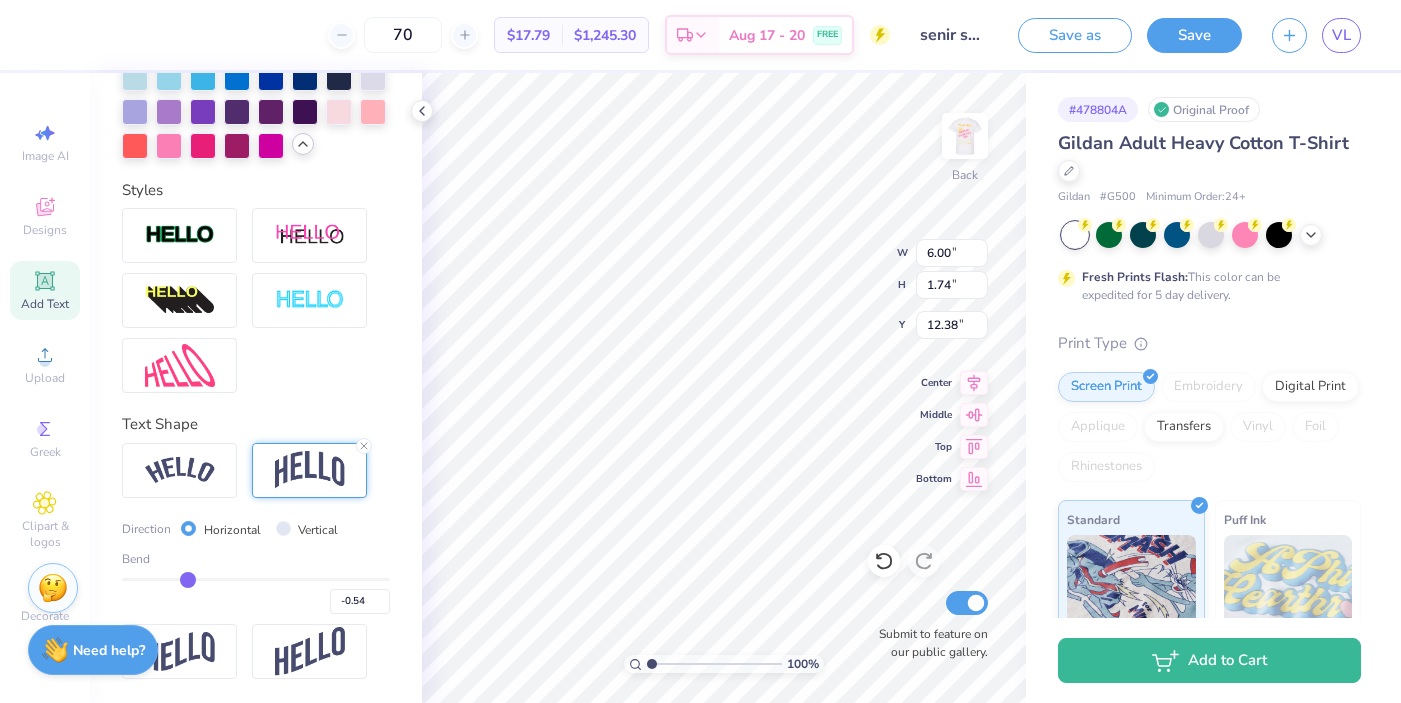 type on "-0.38" 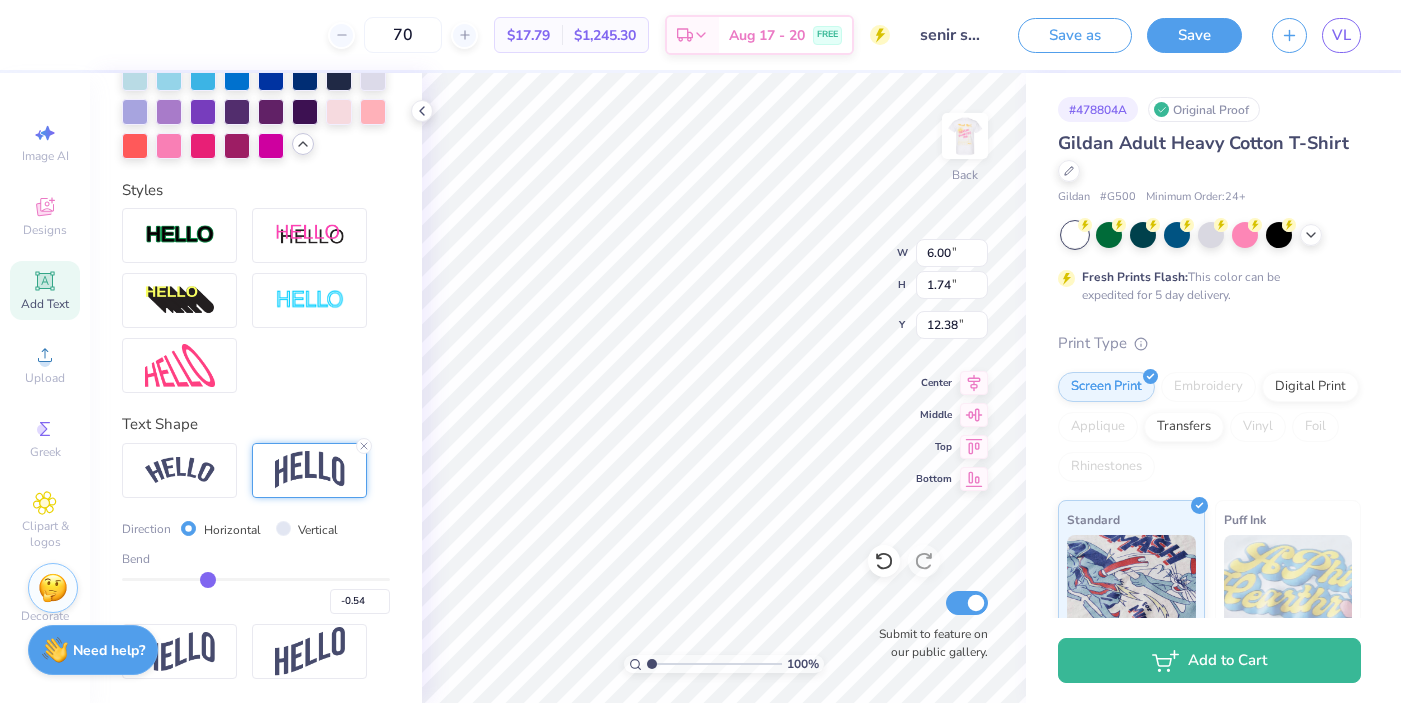 type on "-0.38" 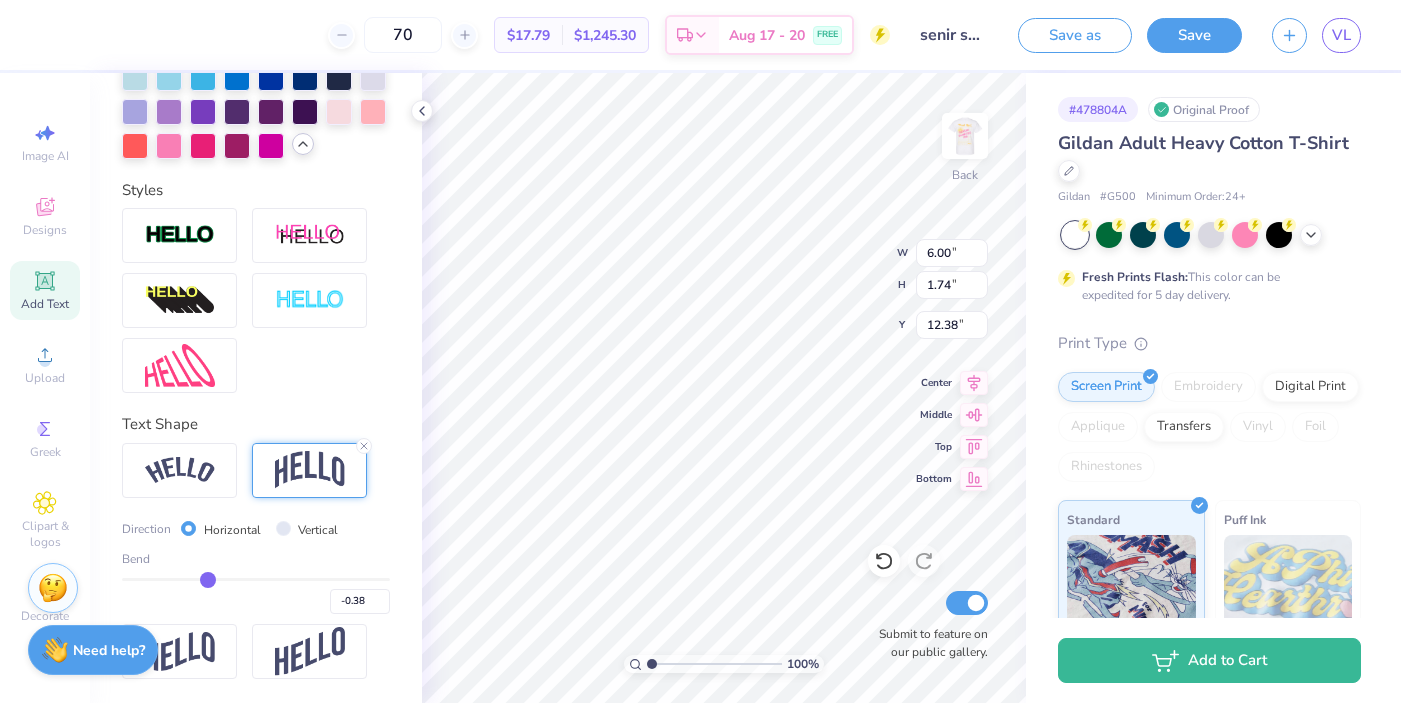 type on "-0.3" 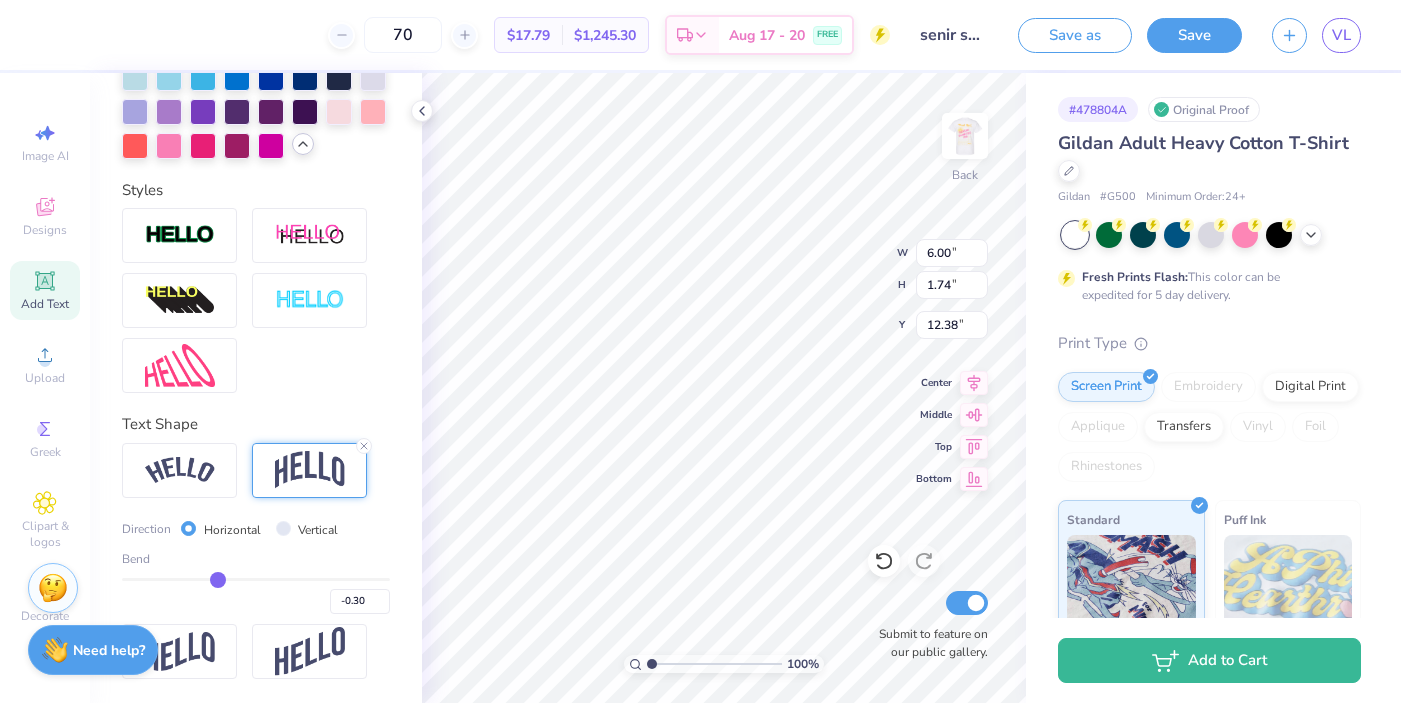 type on "-0.29" 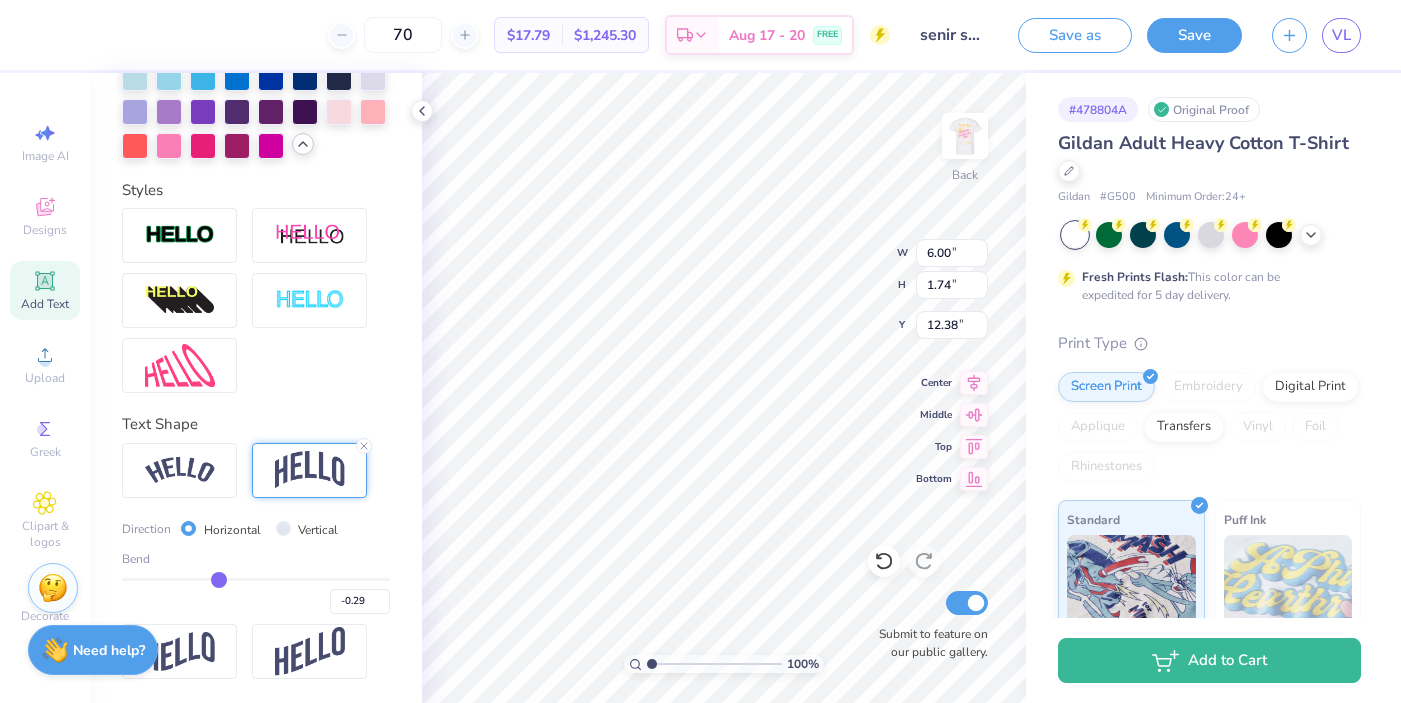 type on "-0.28" 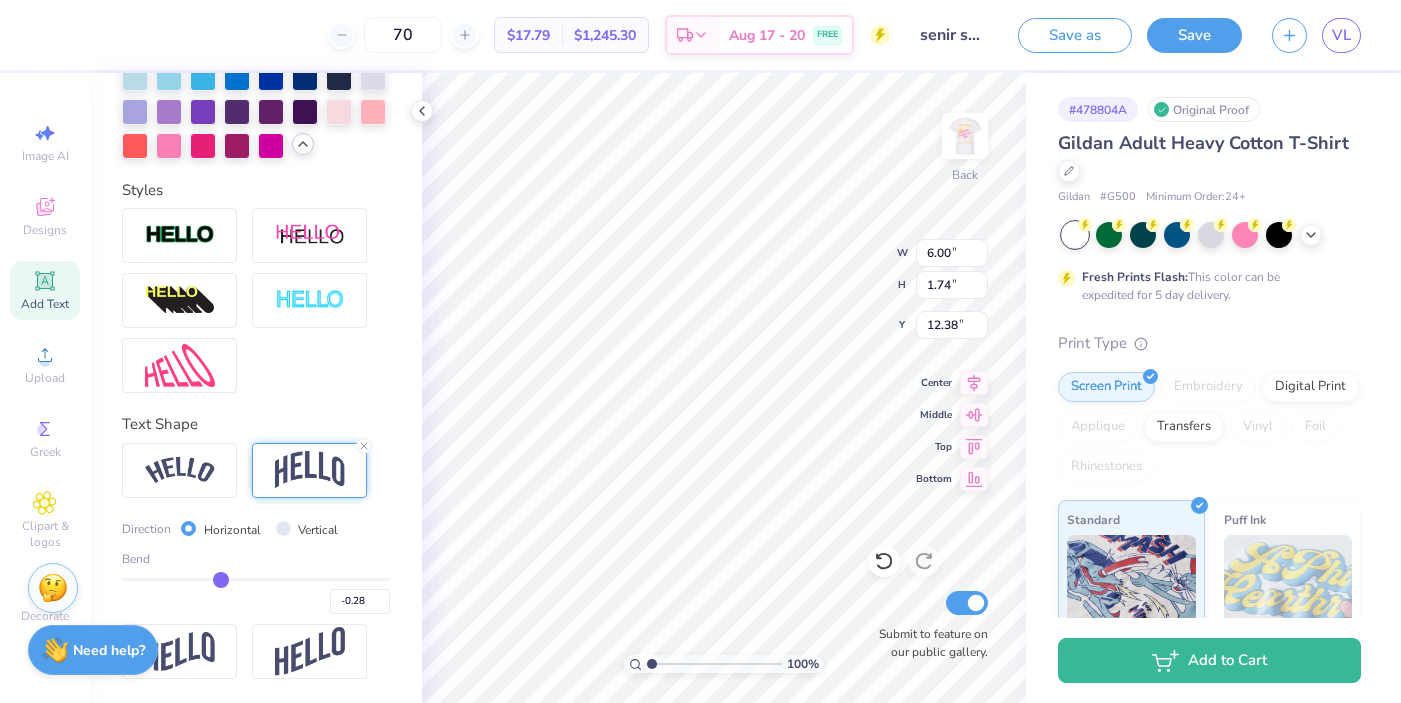 type on "-0.27" 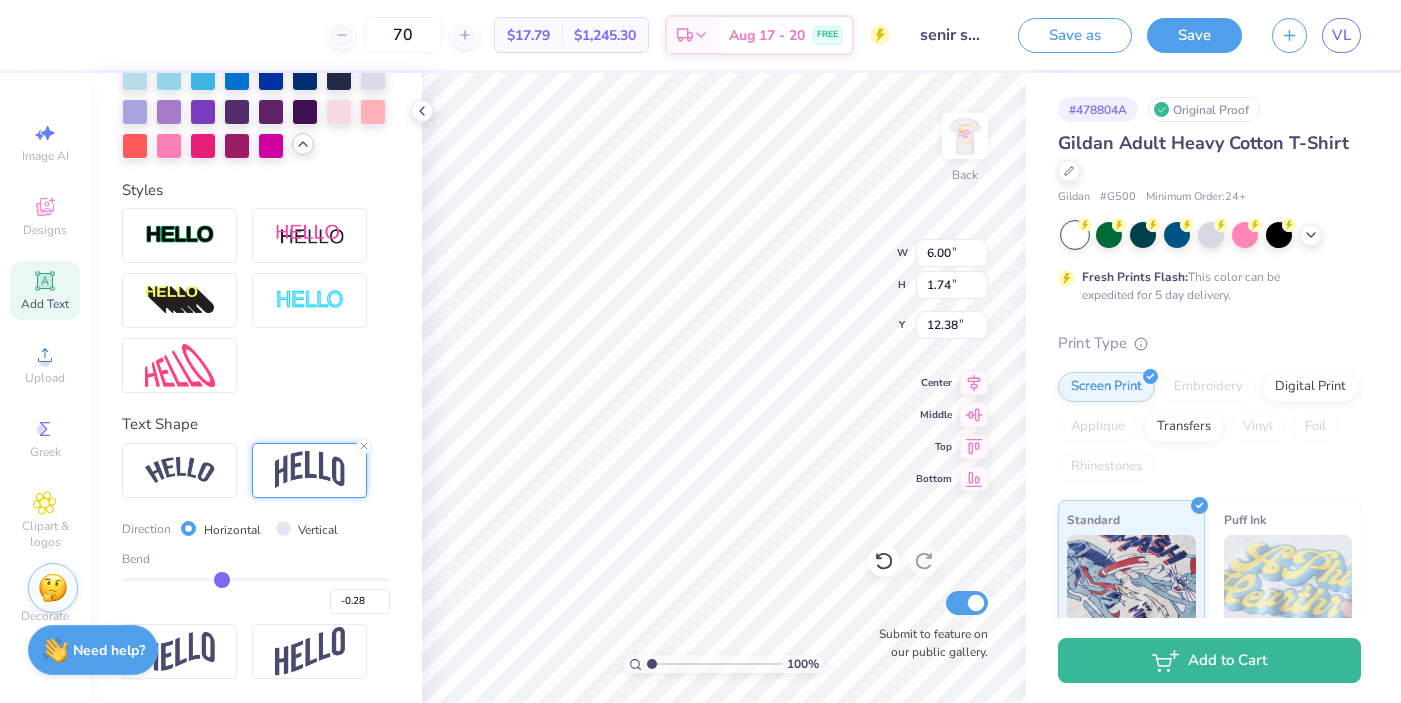 type on "-0.27" 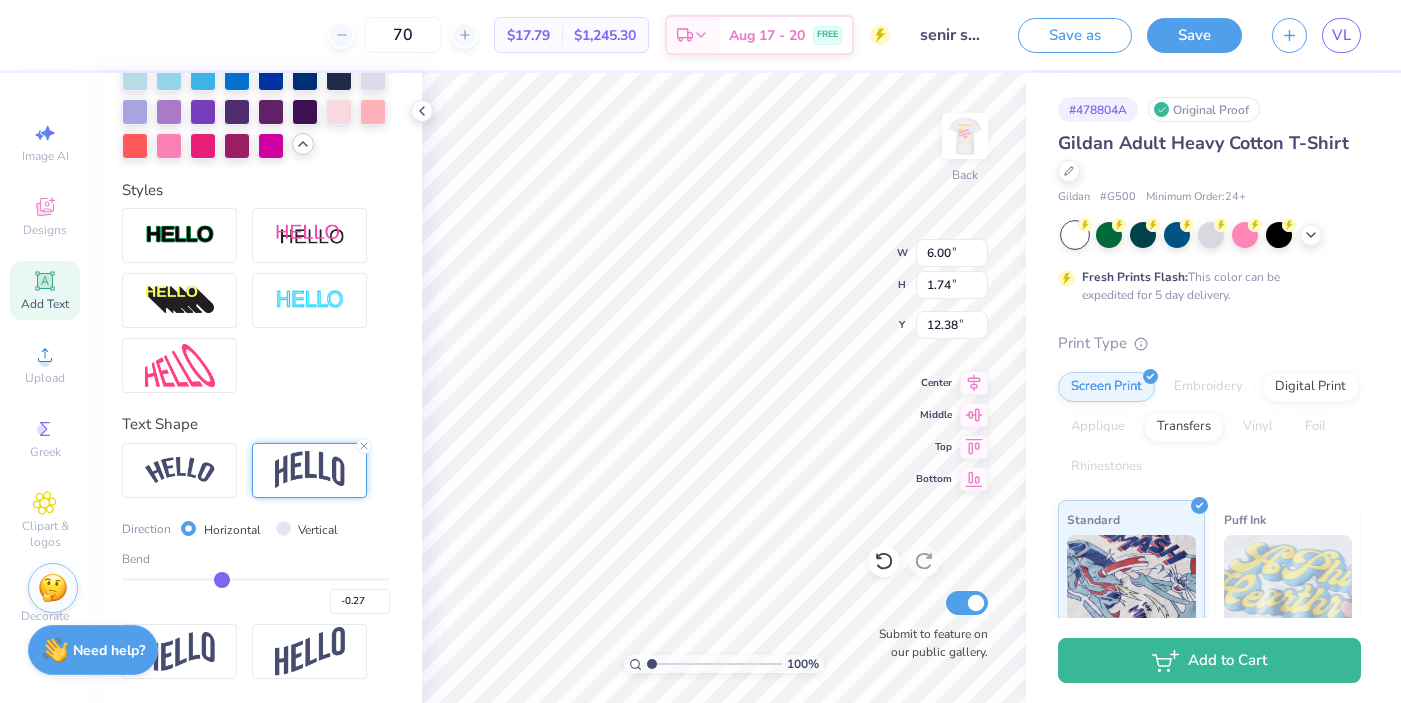 type on "-0.26" 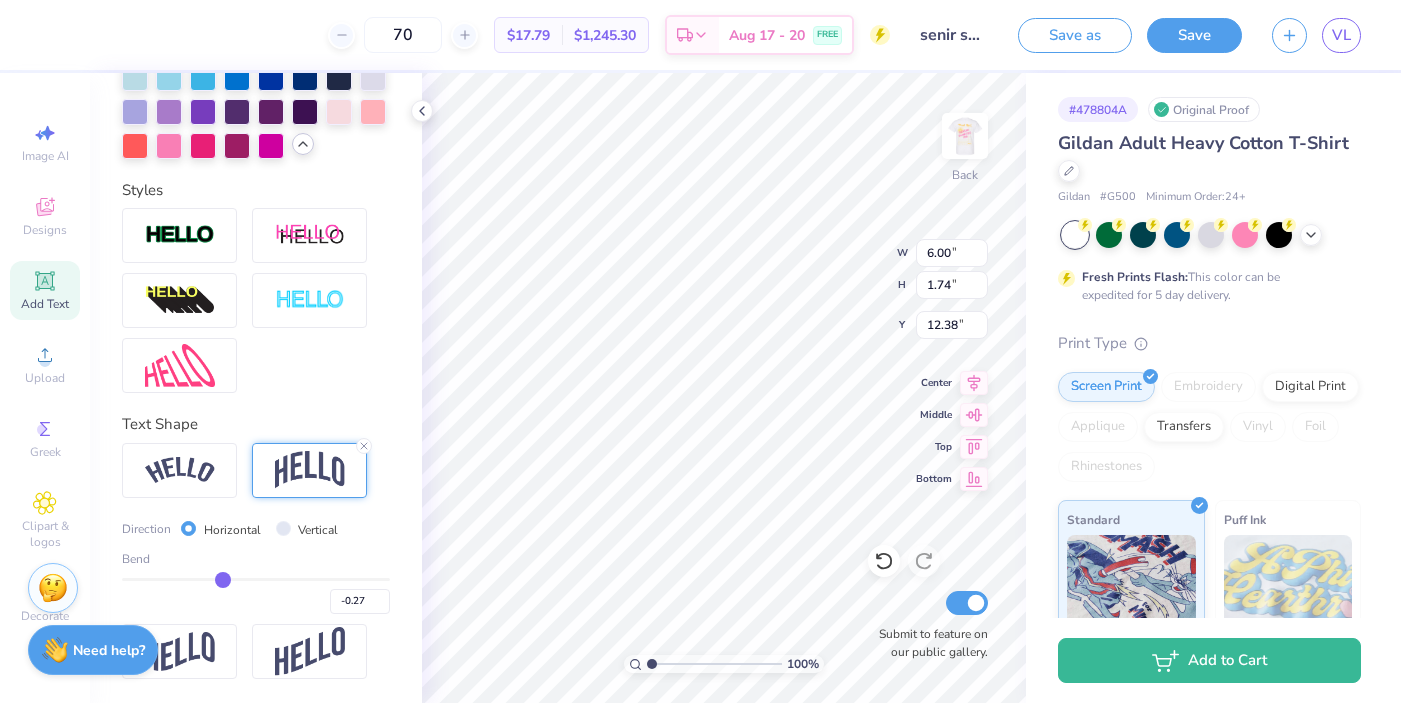 type on "-0.26" 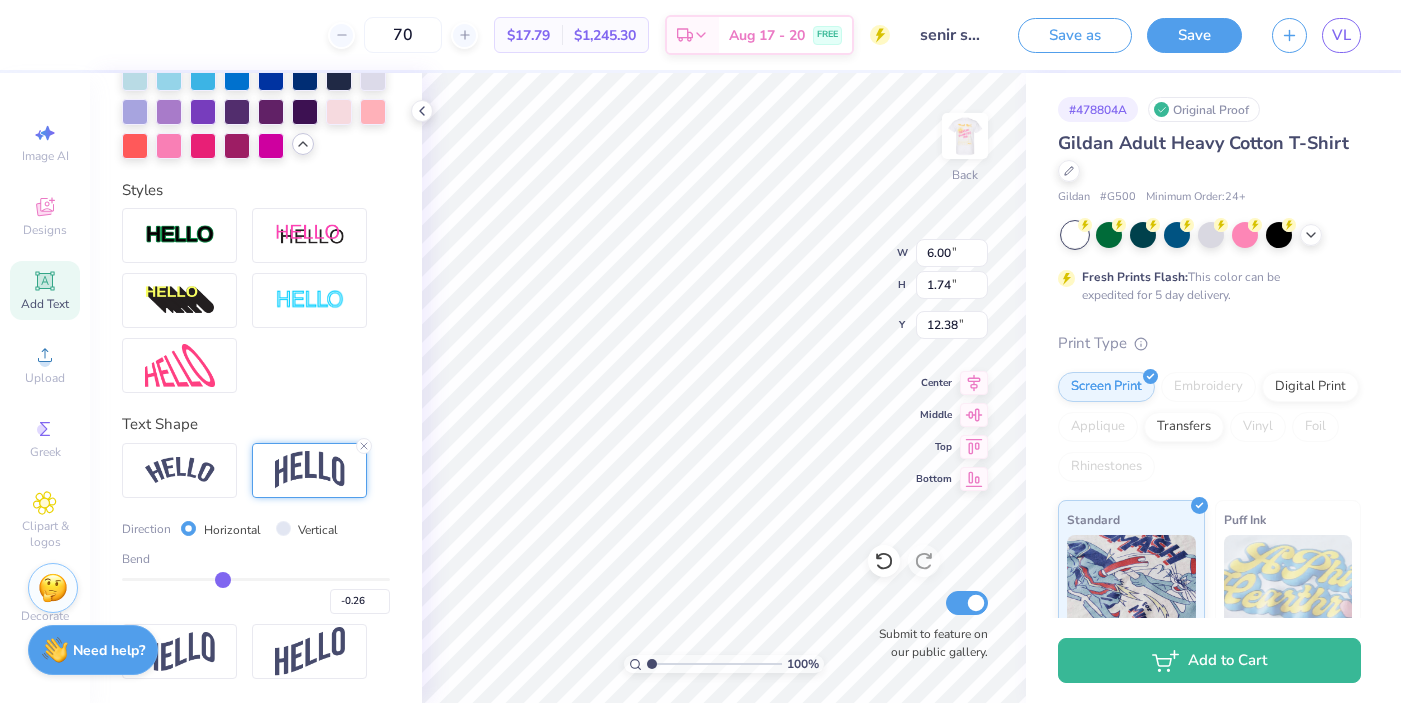 type on "-0.25" 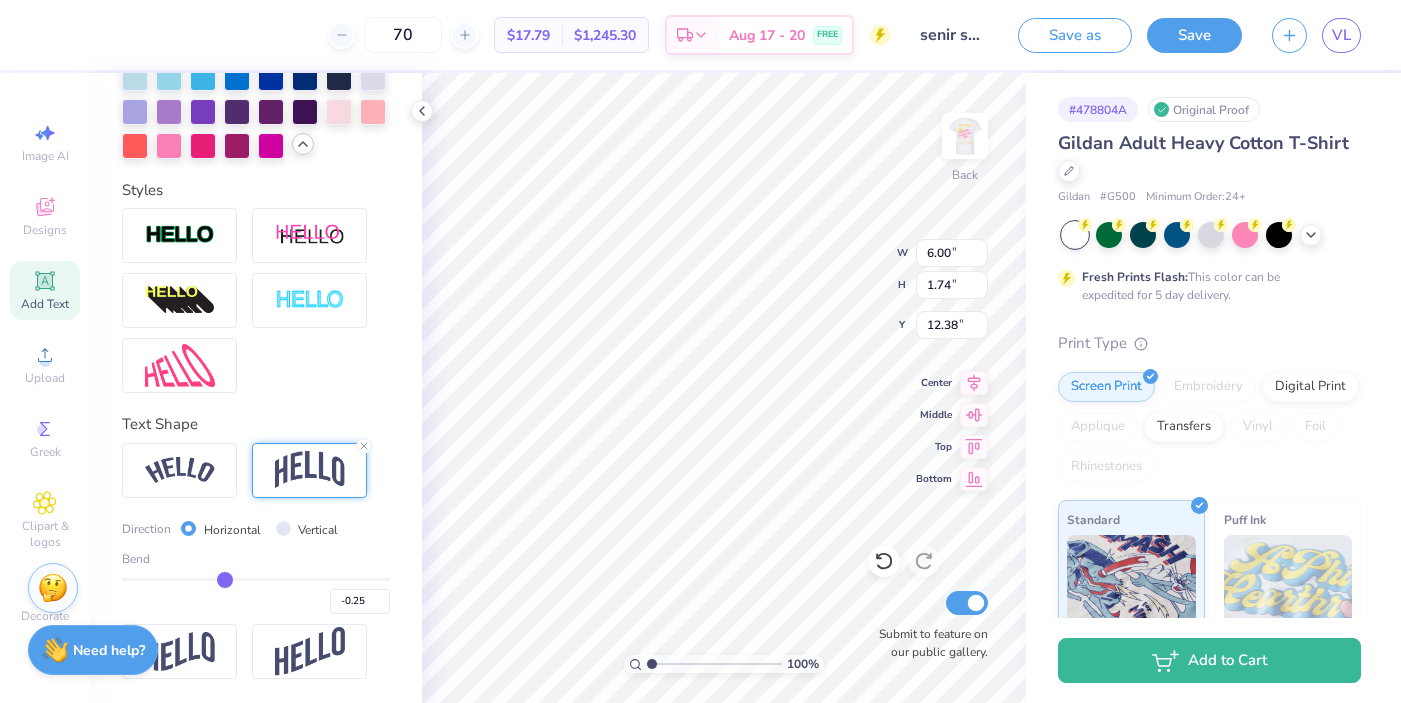 type on "-0.25" 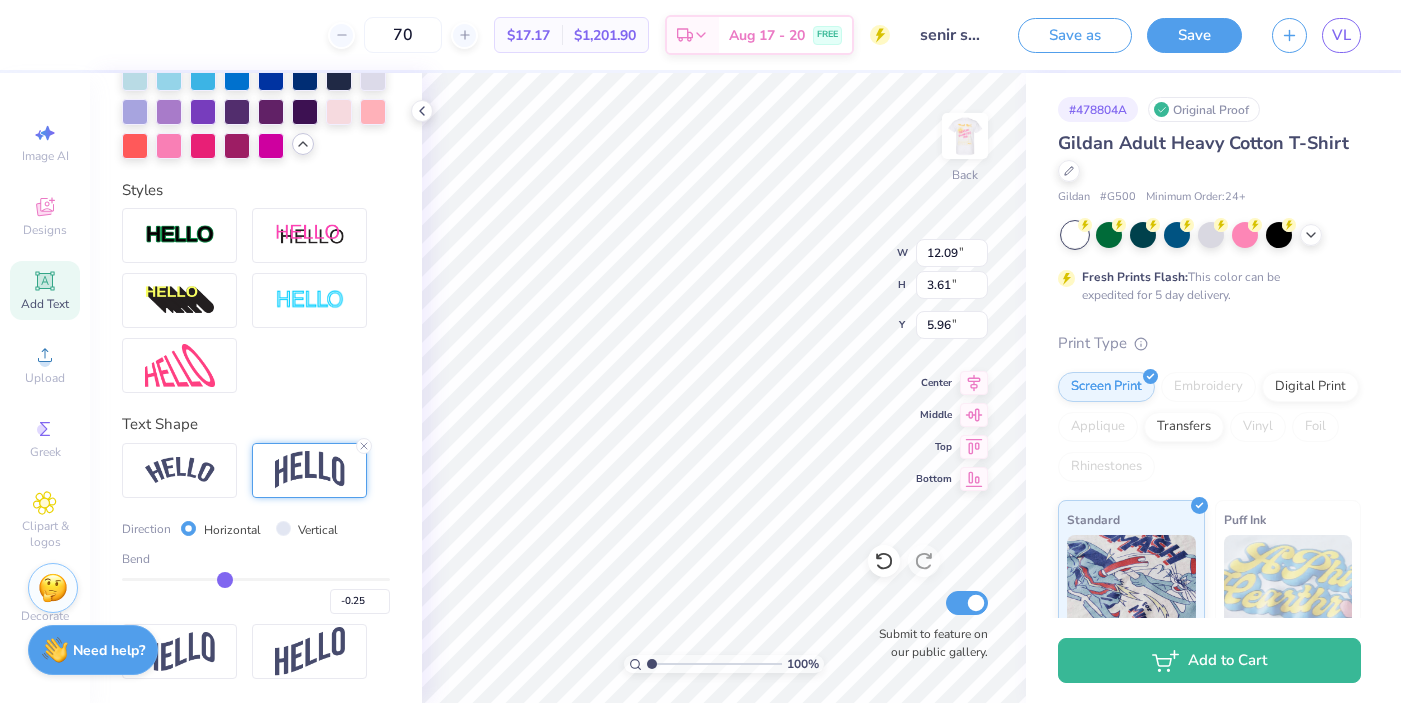 type on "5.96" 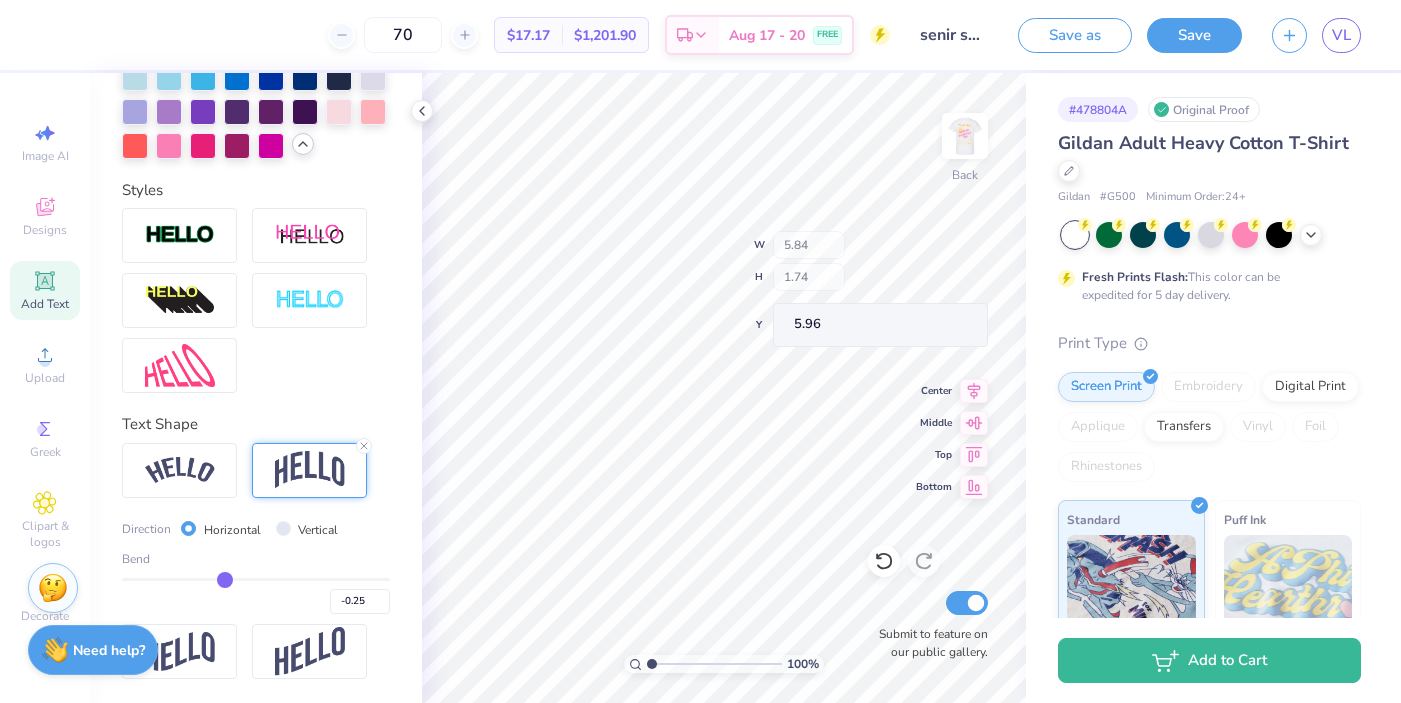 type on "5.84" 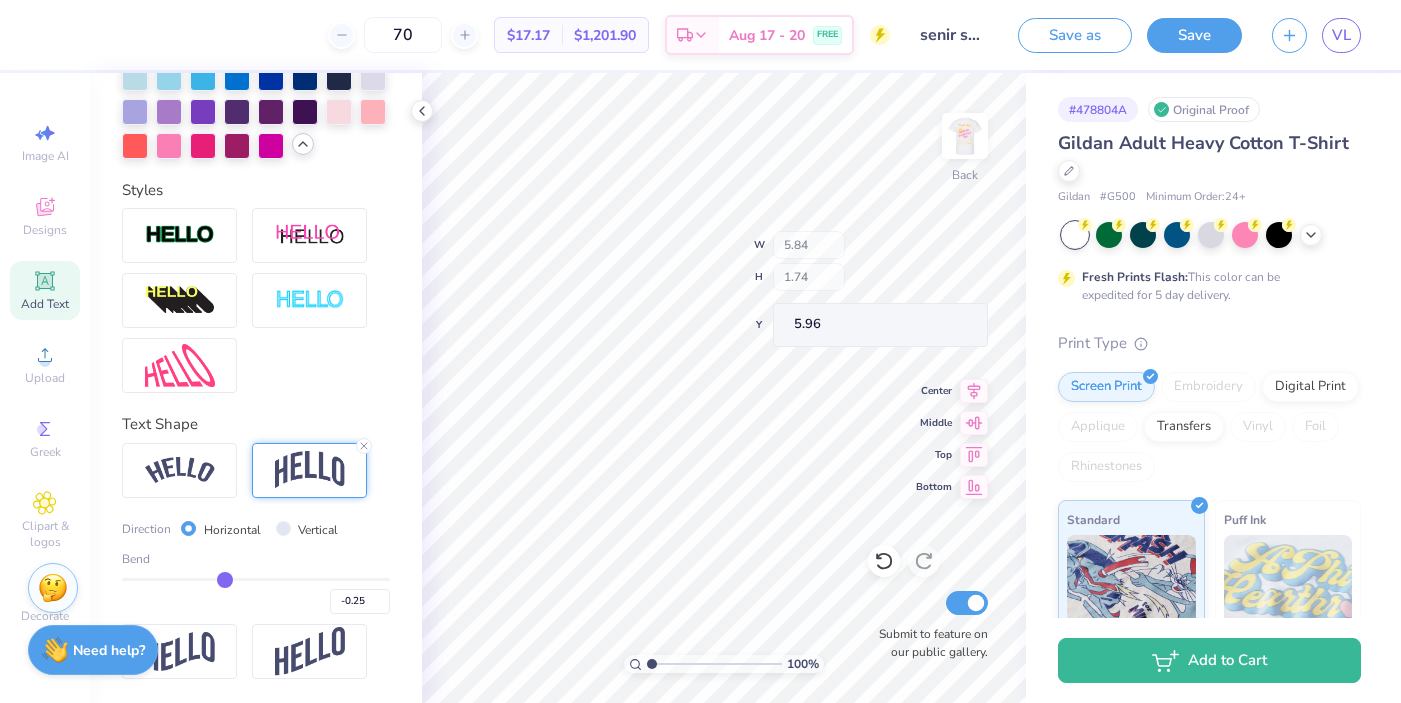 type on "1.74" 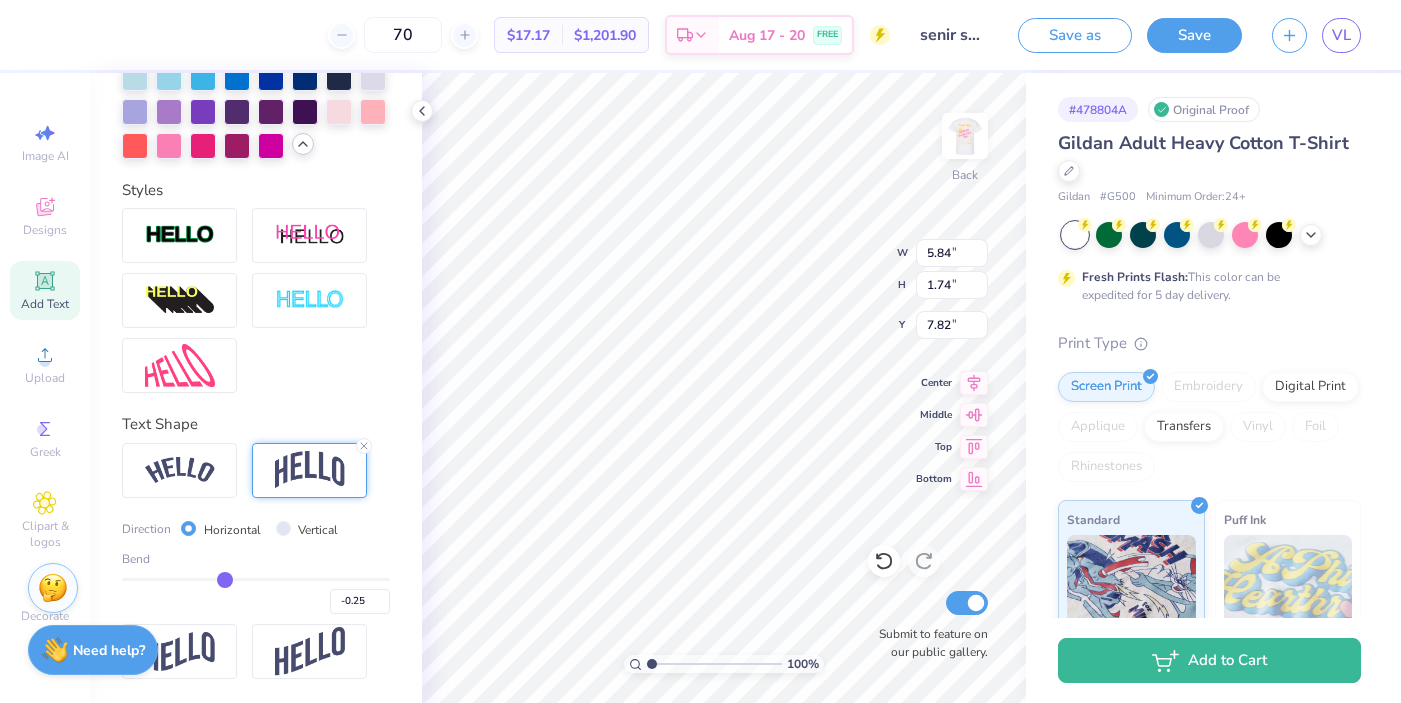 type on "0.50" 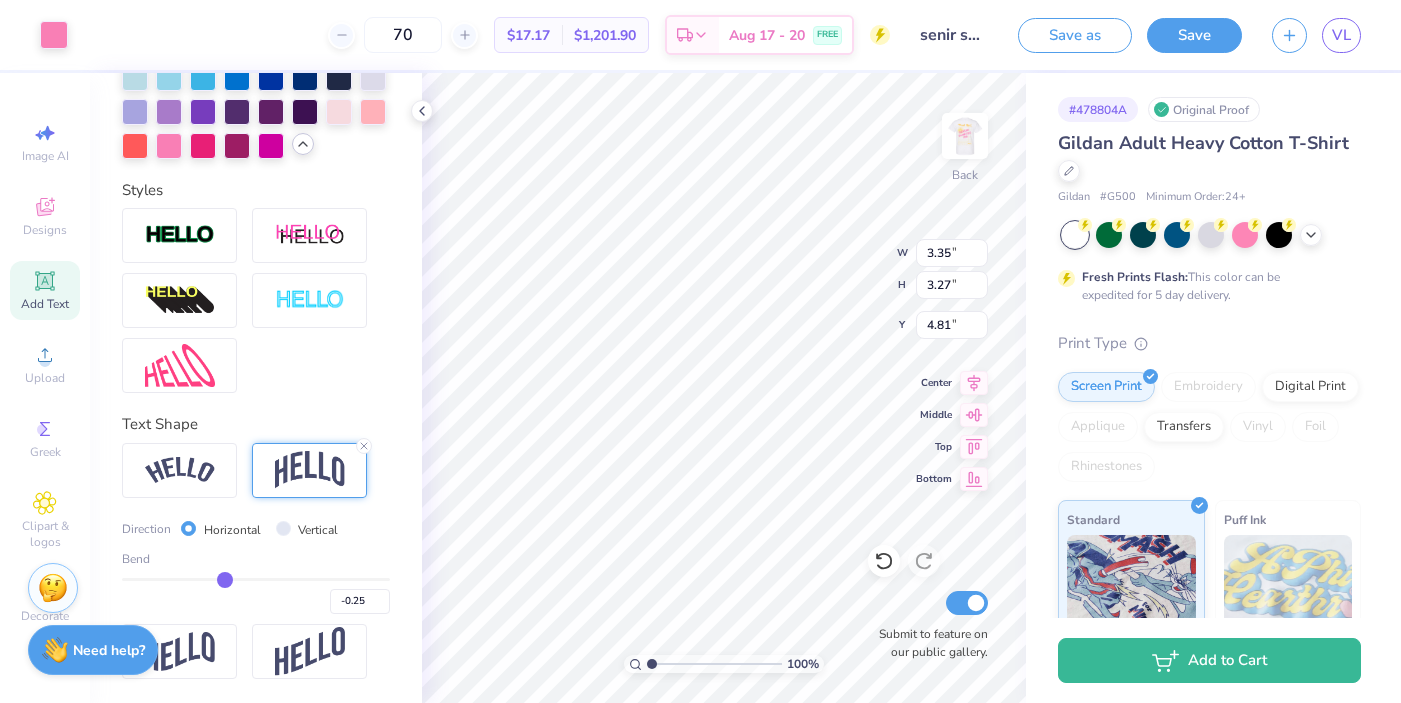 type on "4.81" 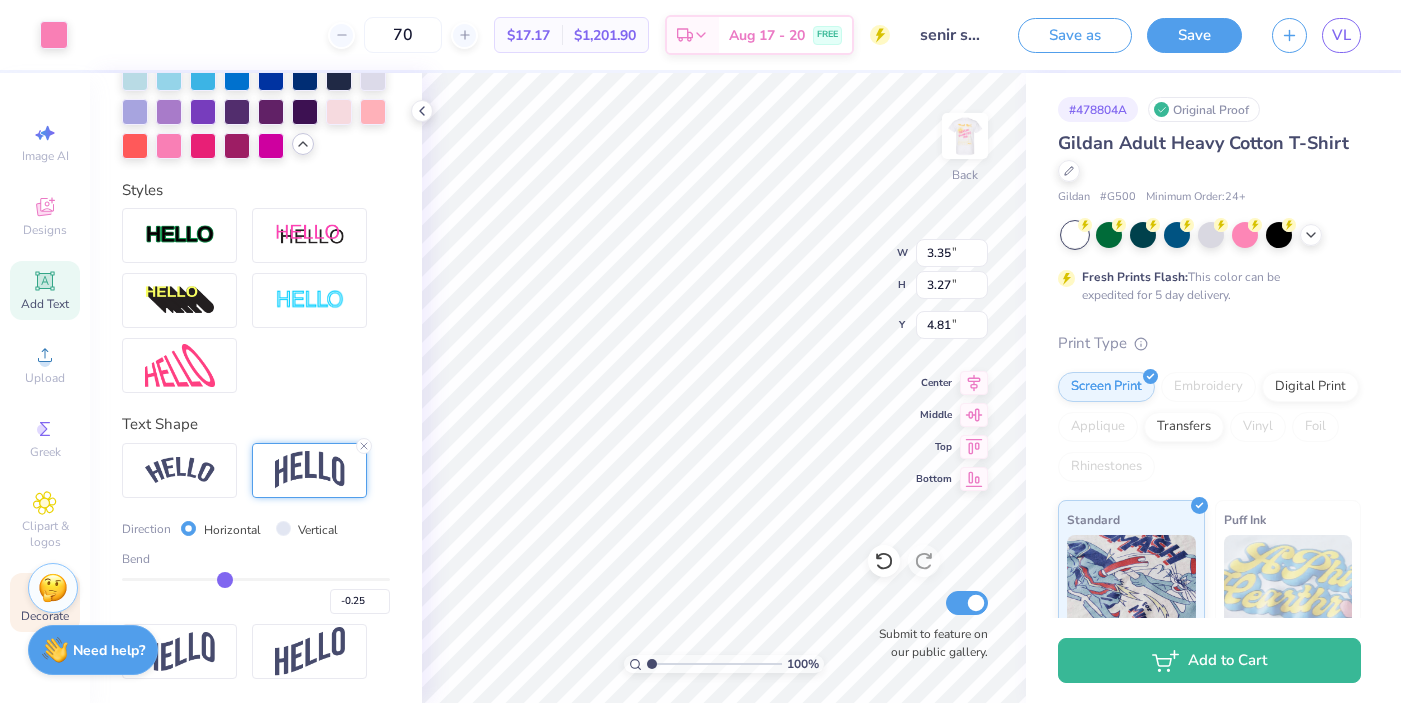 click on "Decorate" at bounding box center (45, 616) 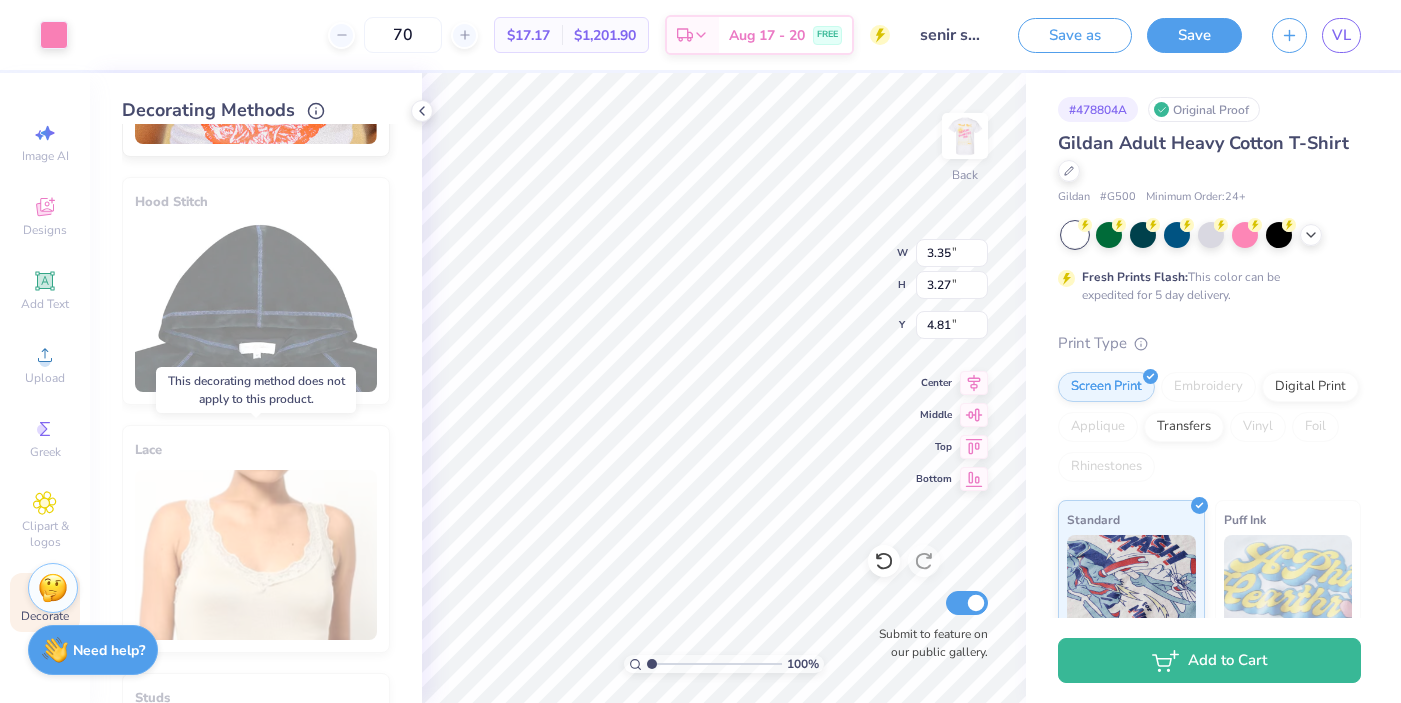 scroll, scrollTop: 1173, scrollLeft: 0, axis: vertical 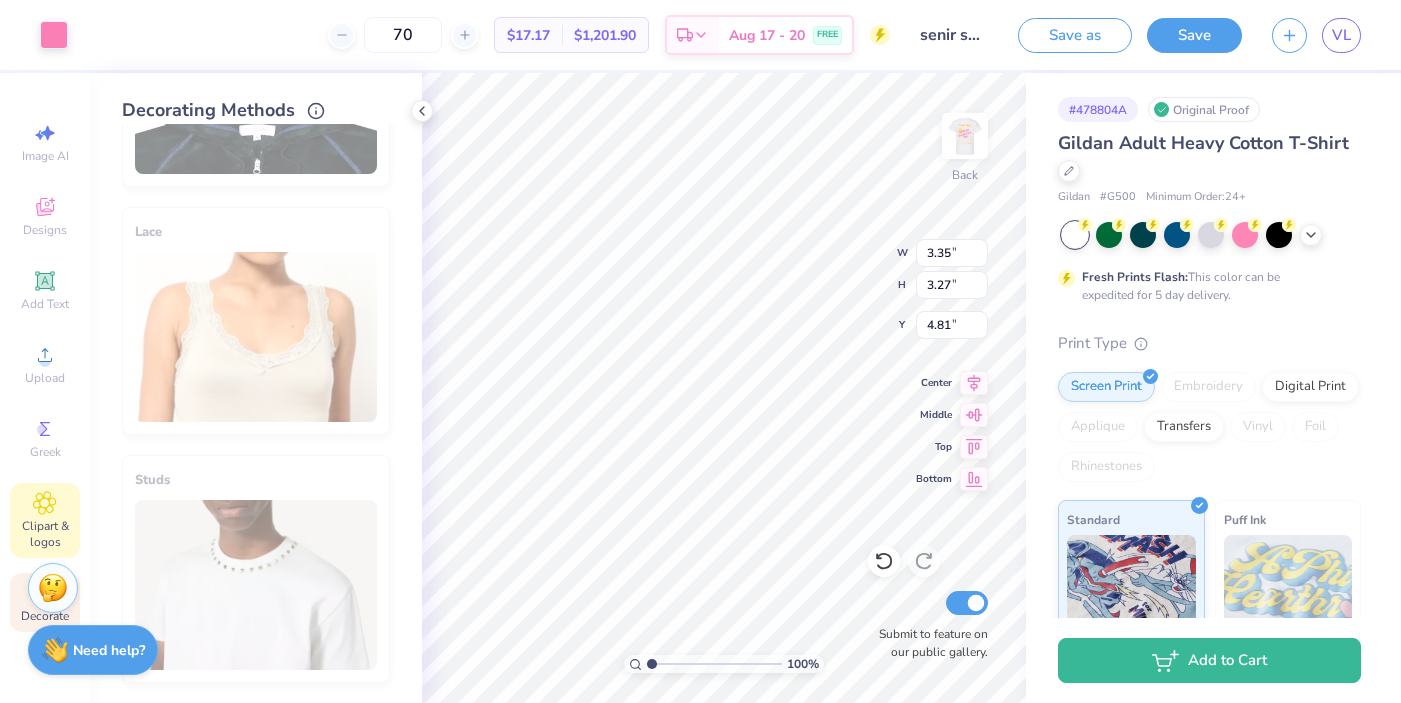 click on "Clipart & logos" at bounding box center [45, 534] 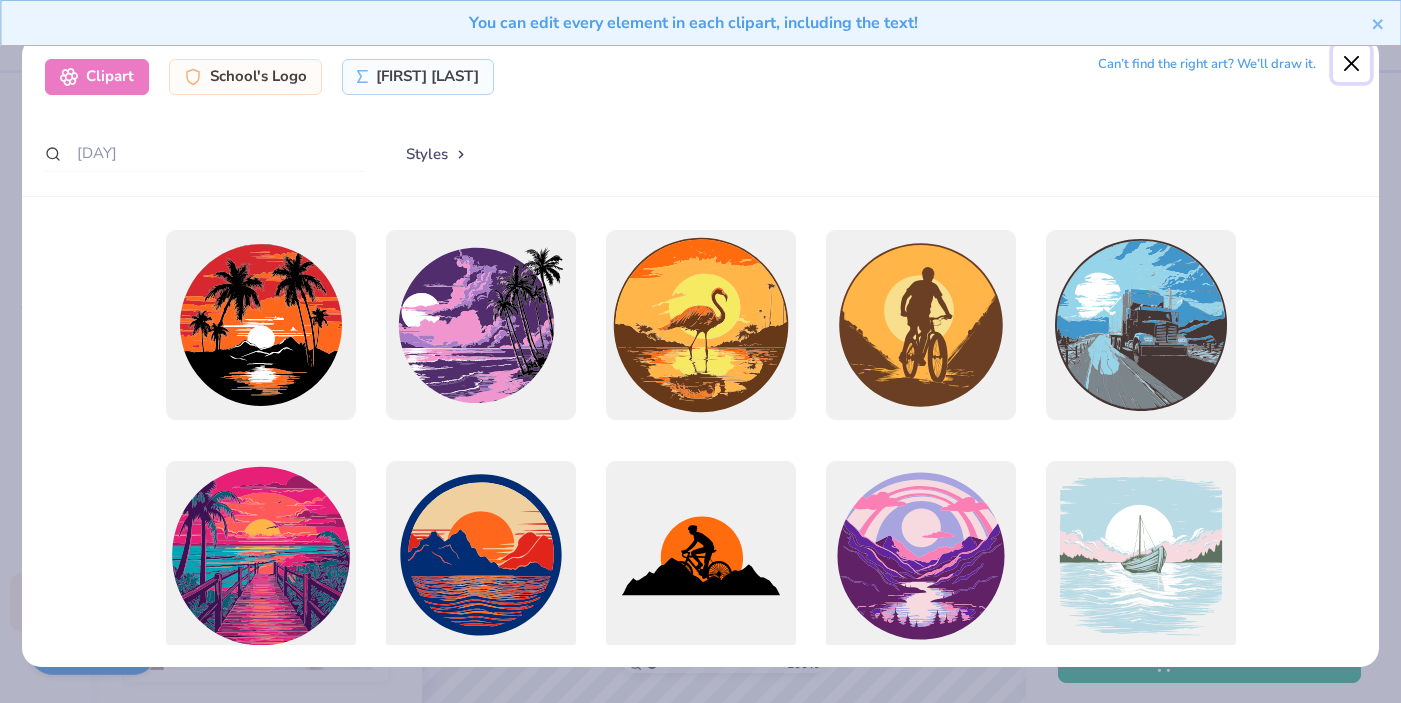 click at bounding box center [1352, 64] 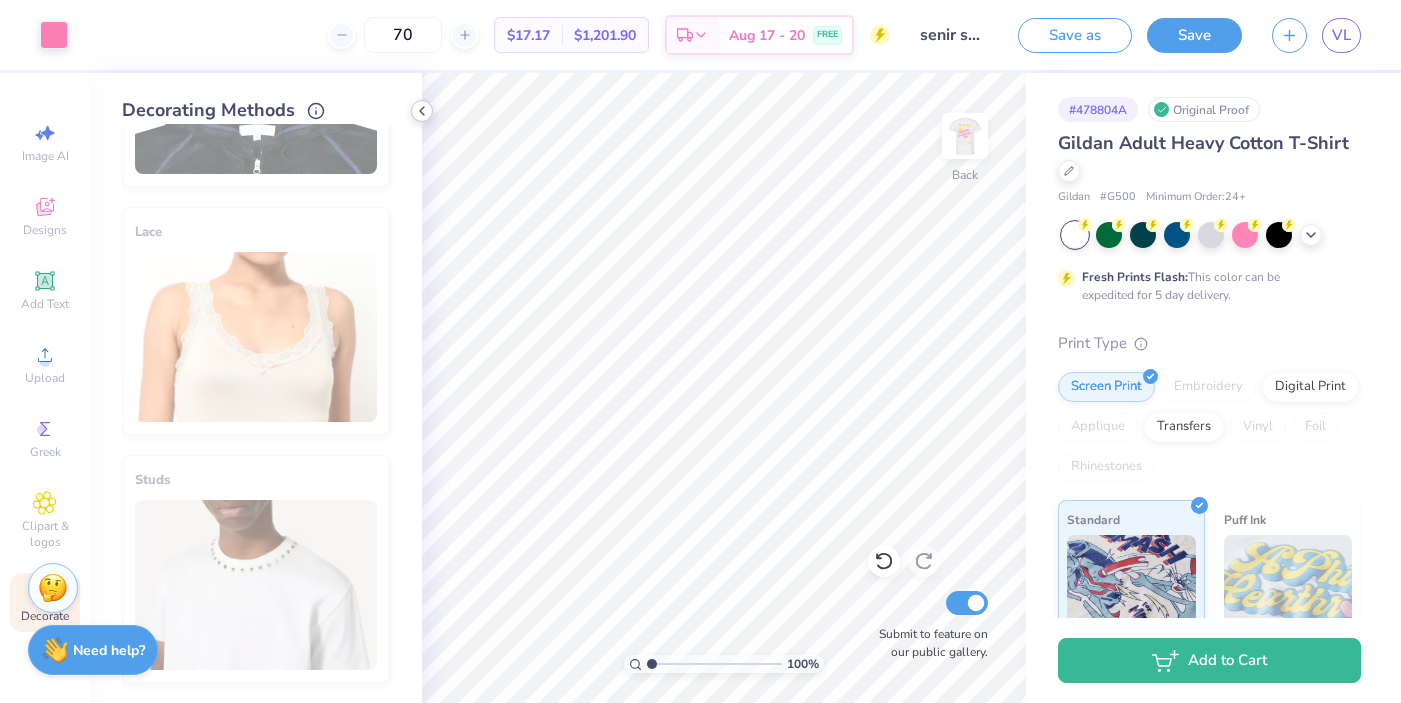 click 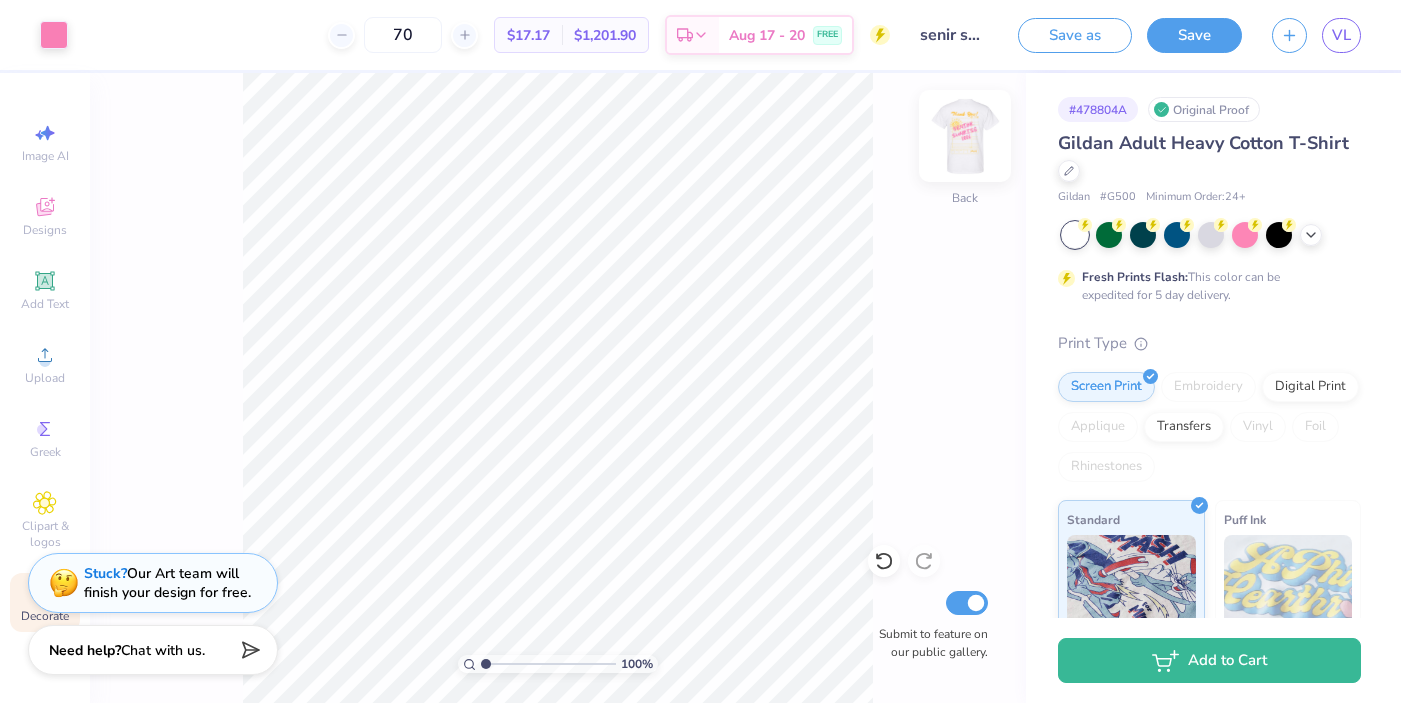 click at bounding box center (965, 136) 